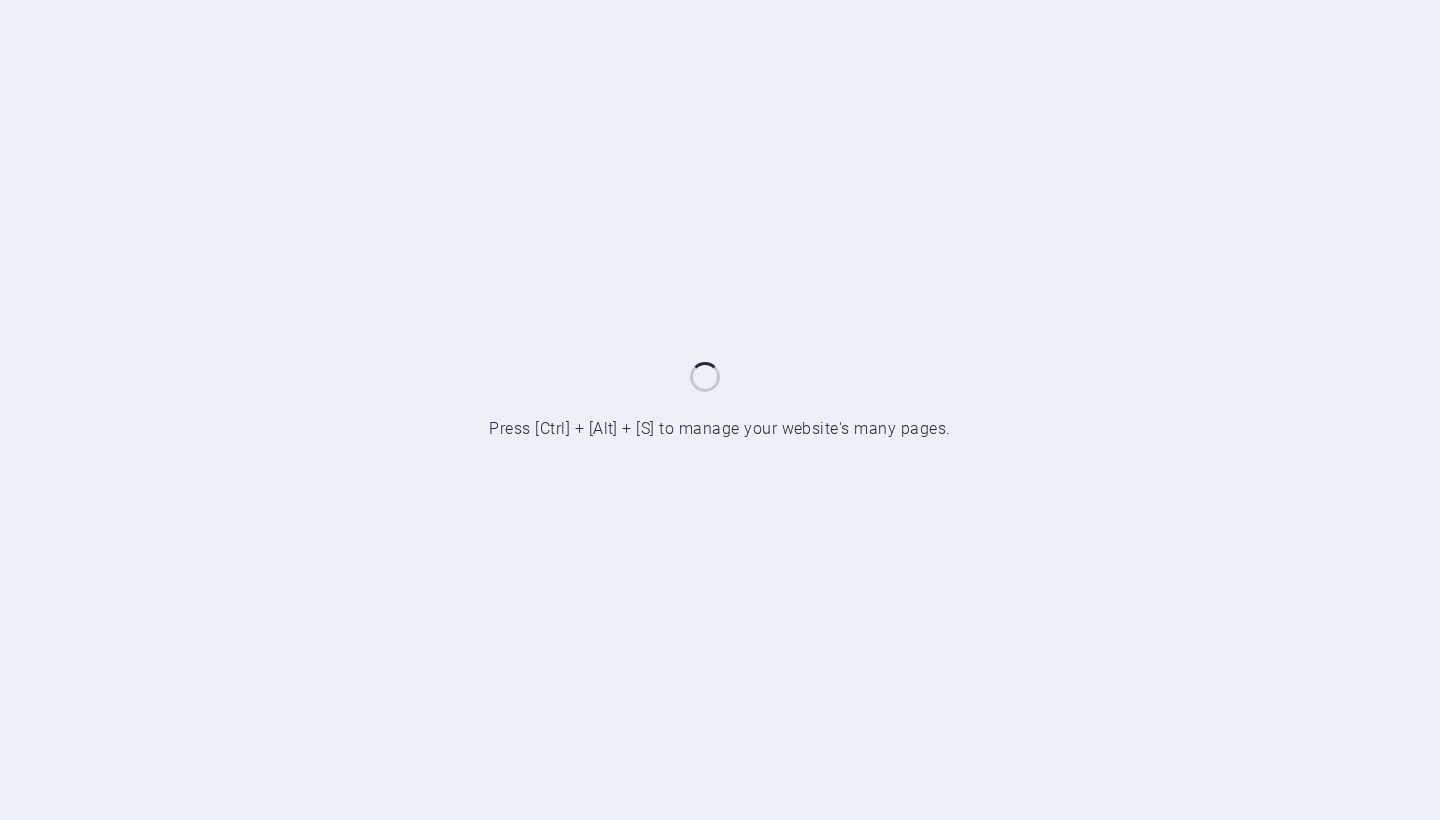scroll, scrollTop: 0, scrollLeft: 0, axis: both 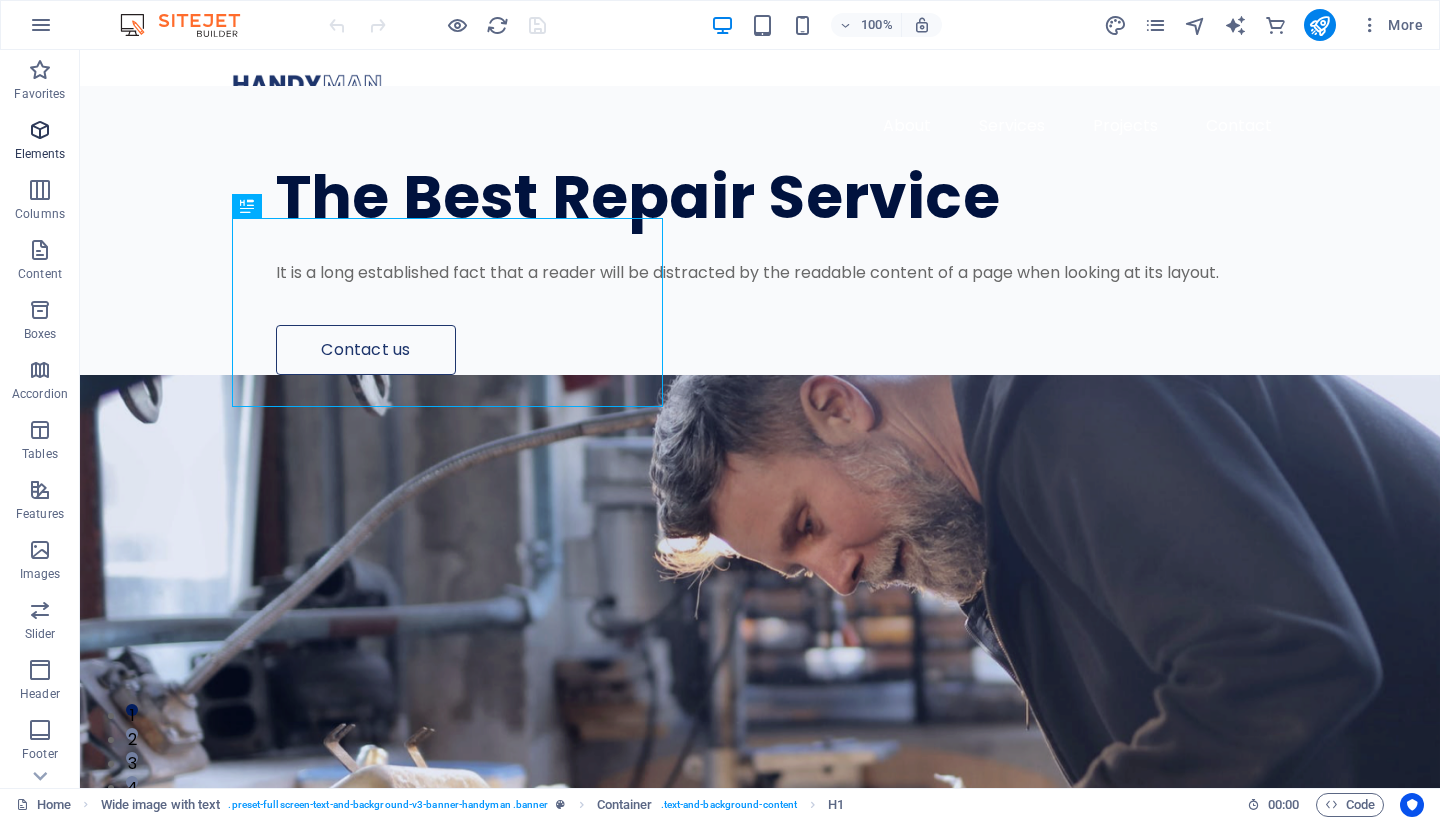click at bounding box center [40, 130] 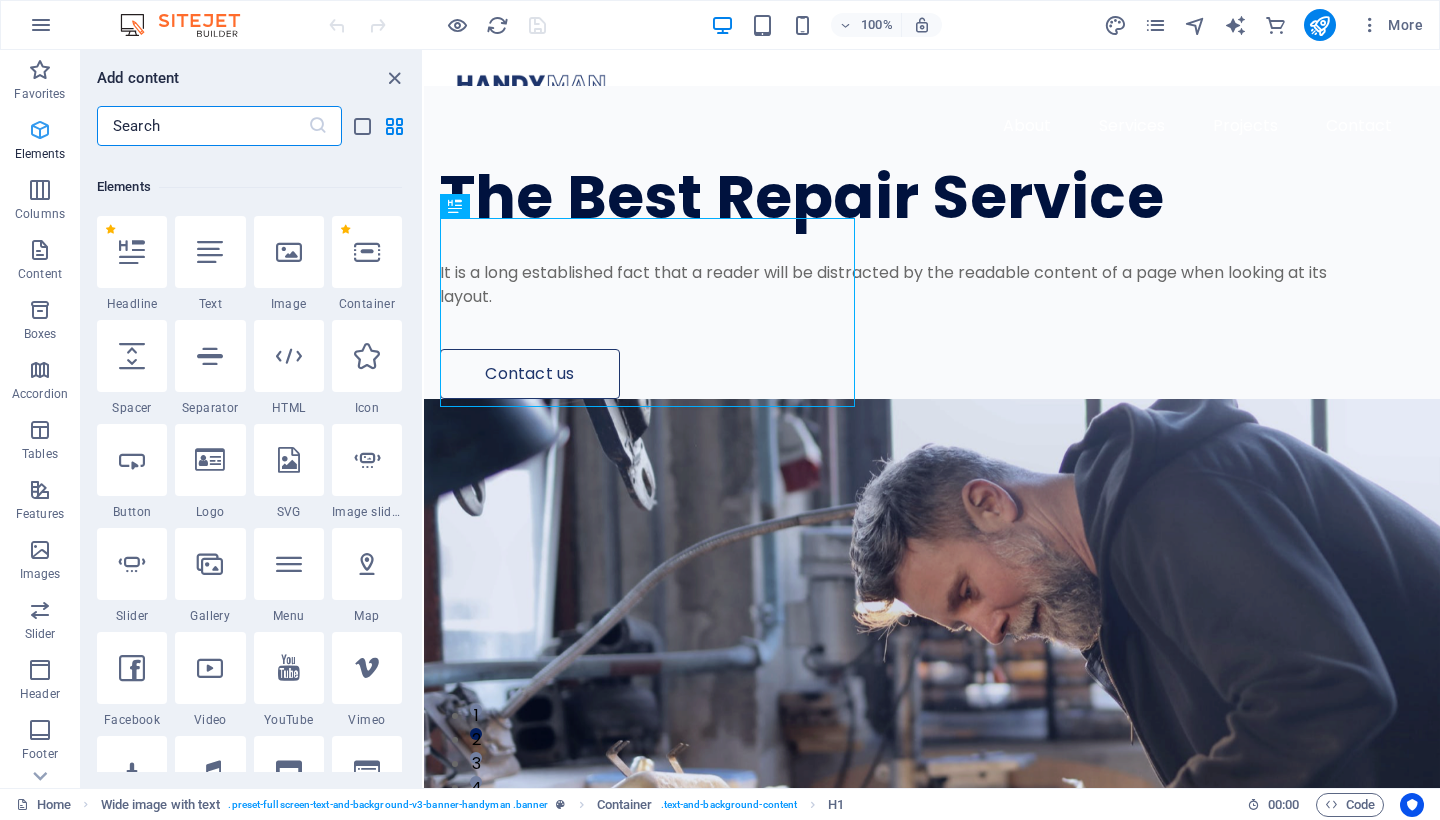 scroll, scrollTop: 213, scrollLeft: 0, axis: vertical 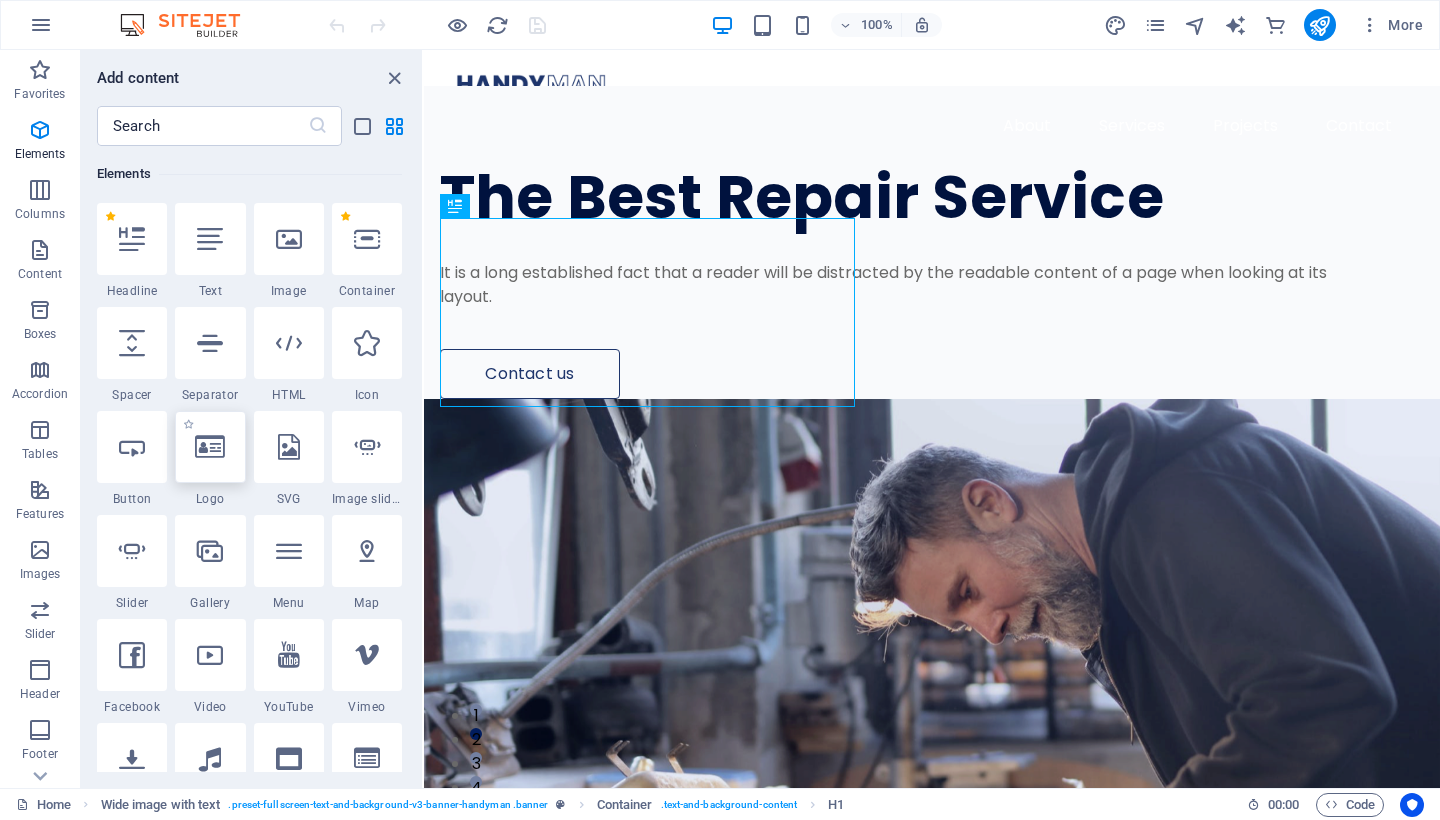 click at bounding box center (210, 447) 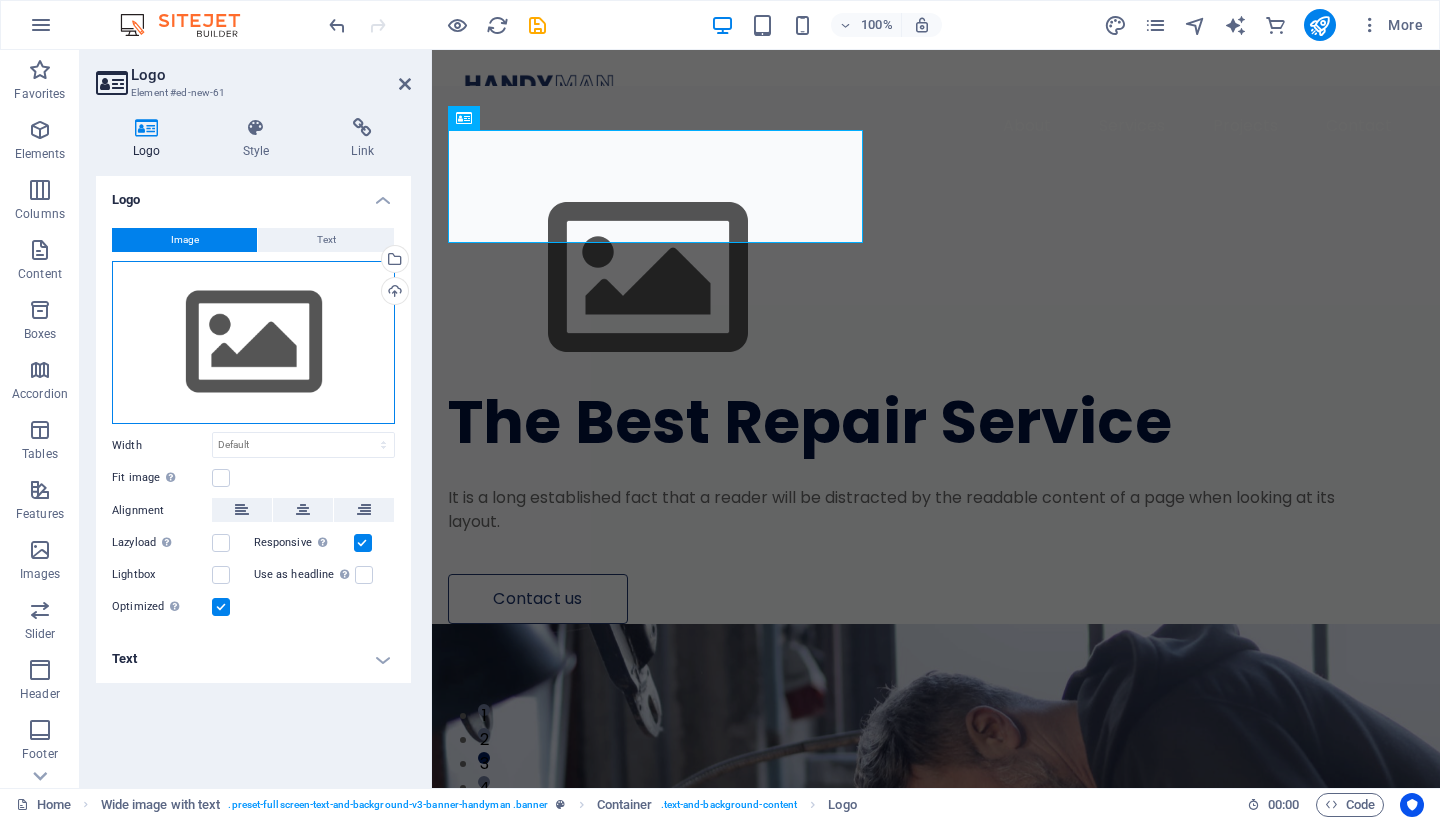click on "Drag files here, click to choose files or select files from Files or our free stock photos & videos" at bounding box center (253, 343) 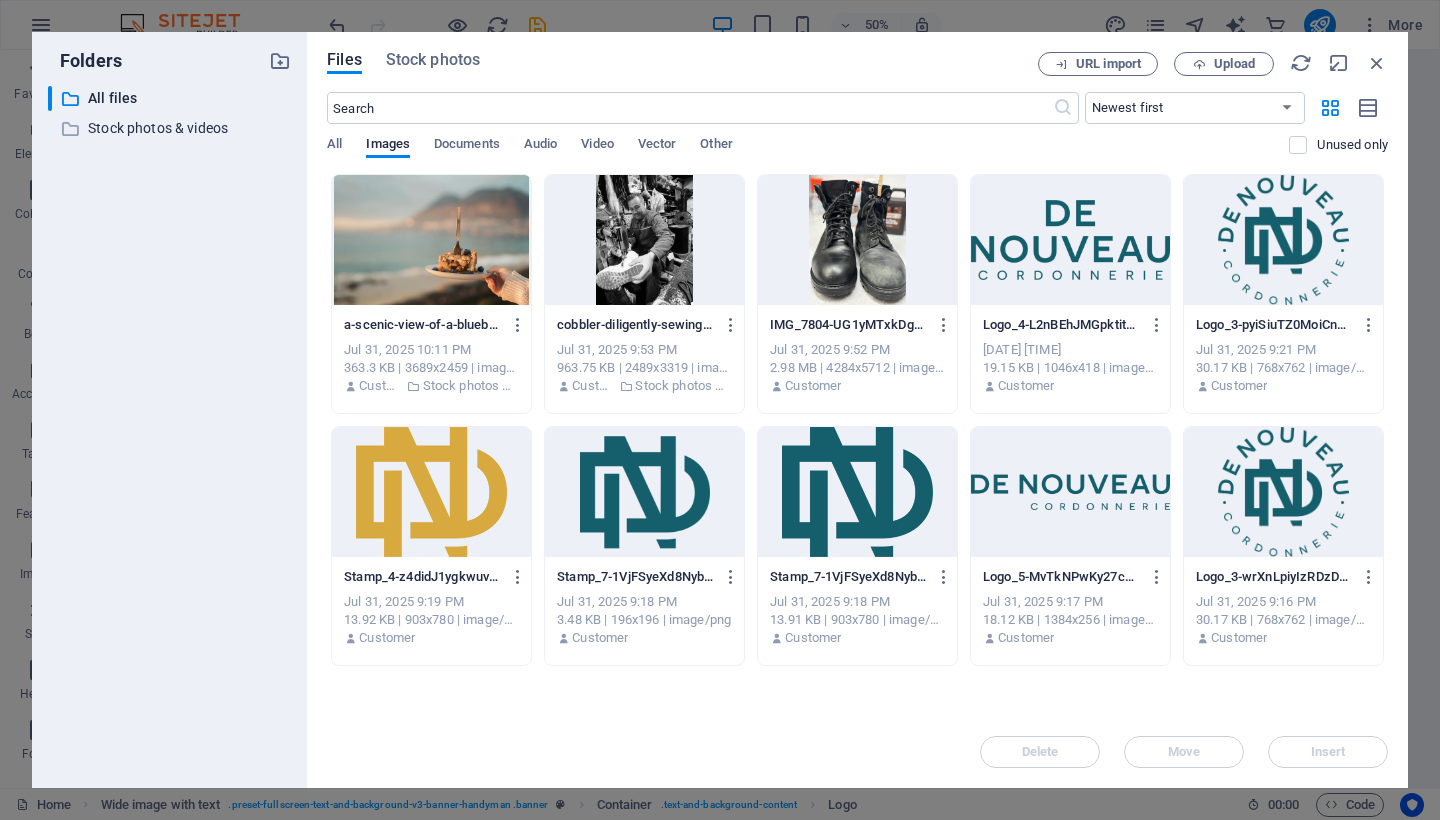 click at bounding box center [1283, 492] 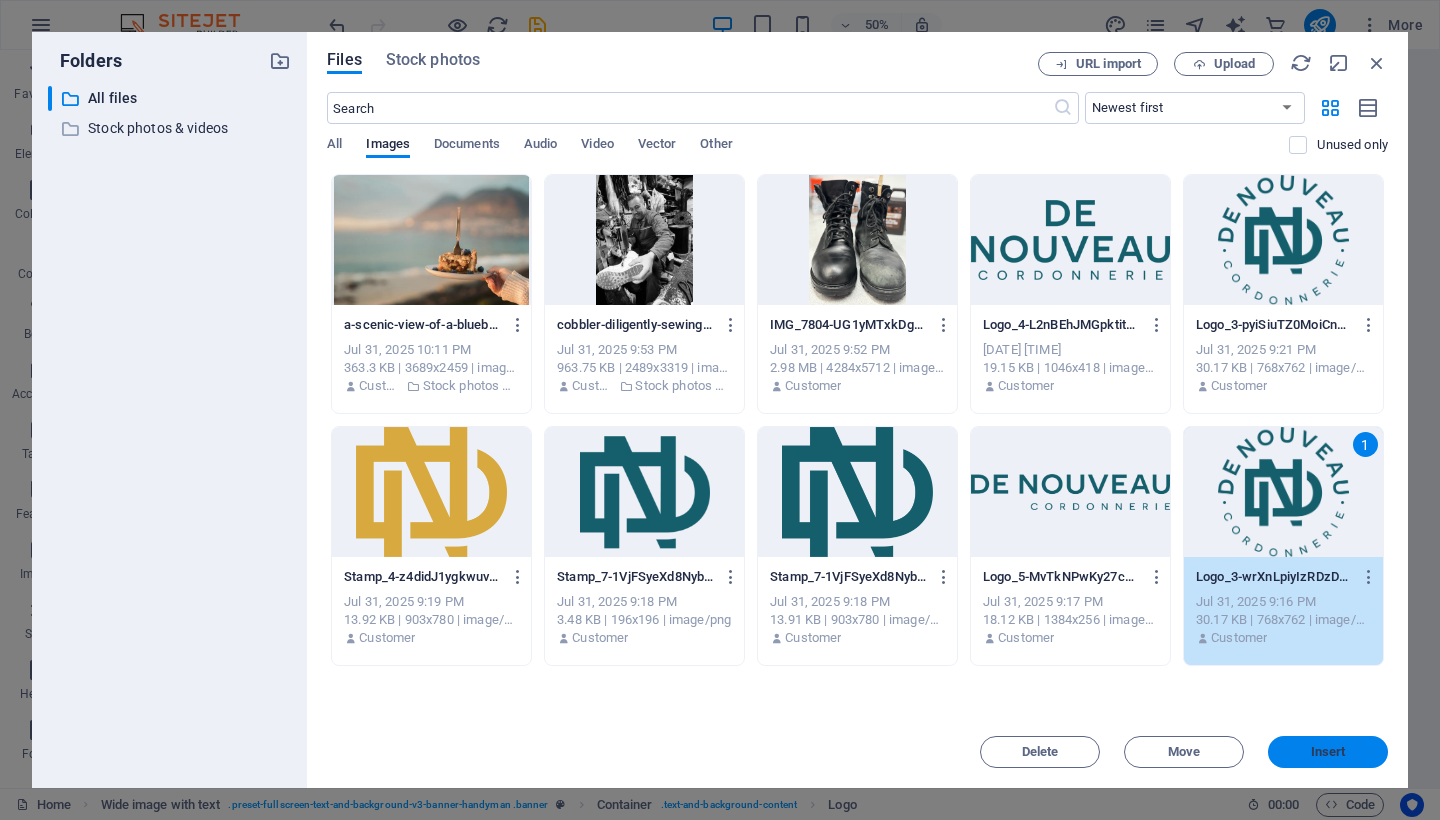 click on "Insert" at bounding box center [1328, 752] 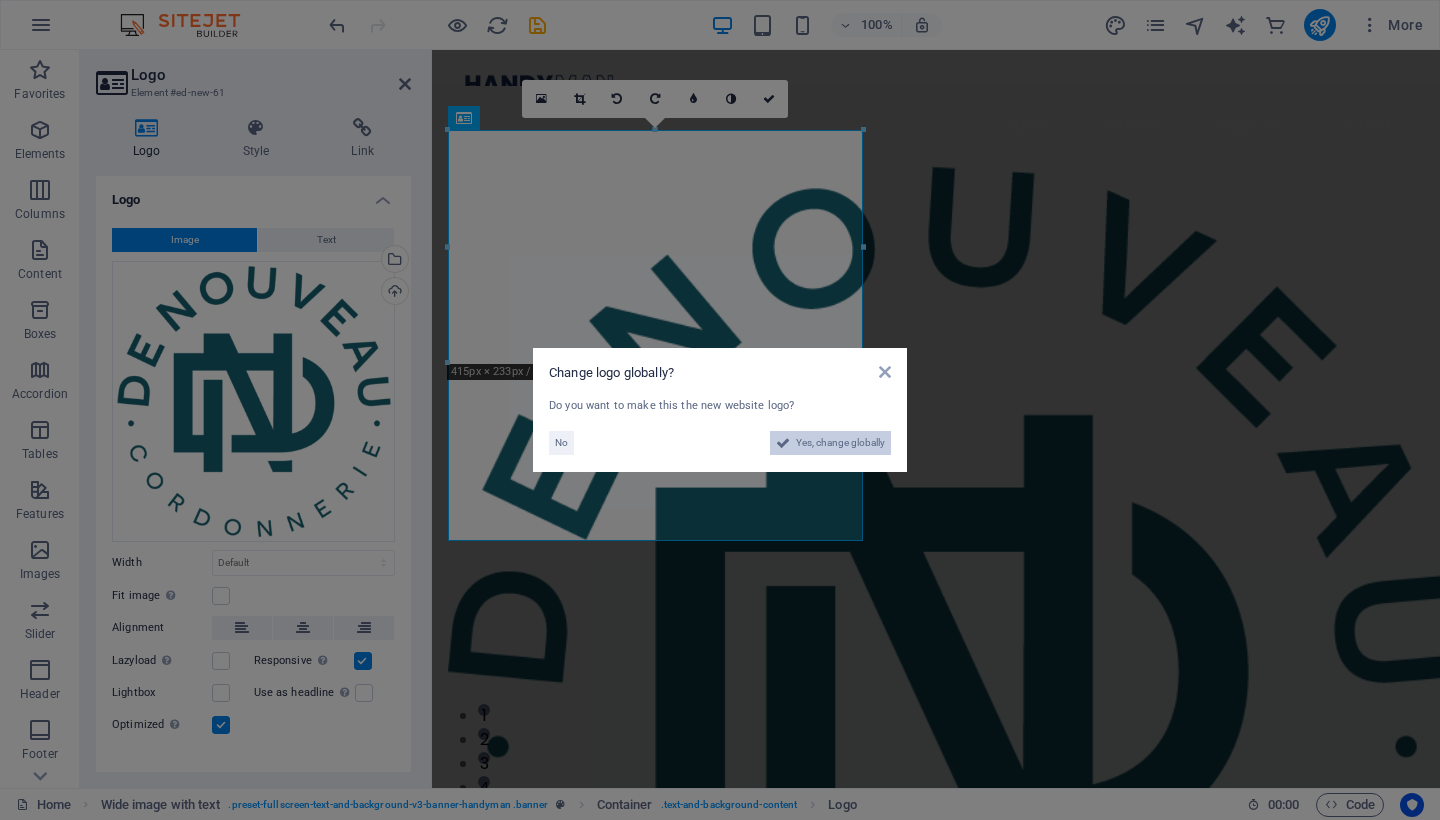 click on "Yes, change globally" at bounding box center [840, 443] 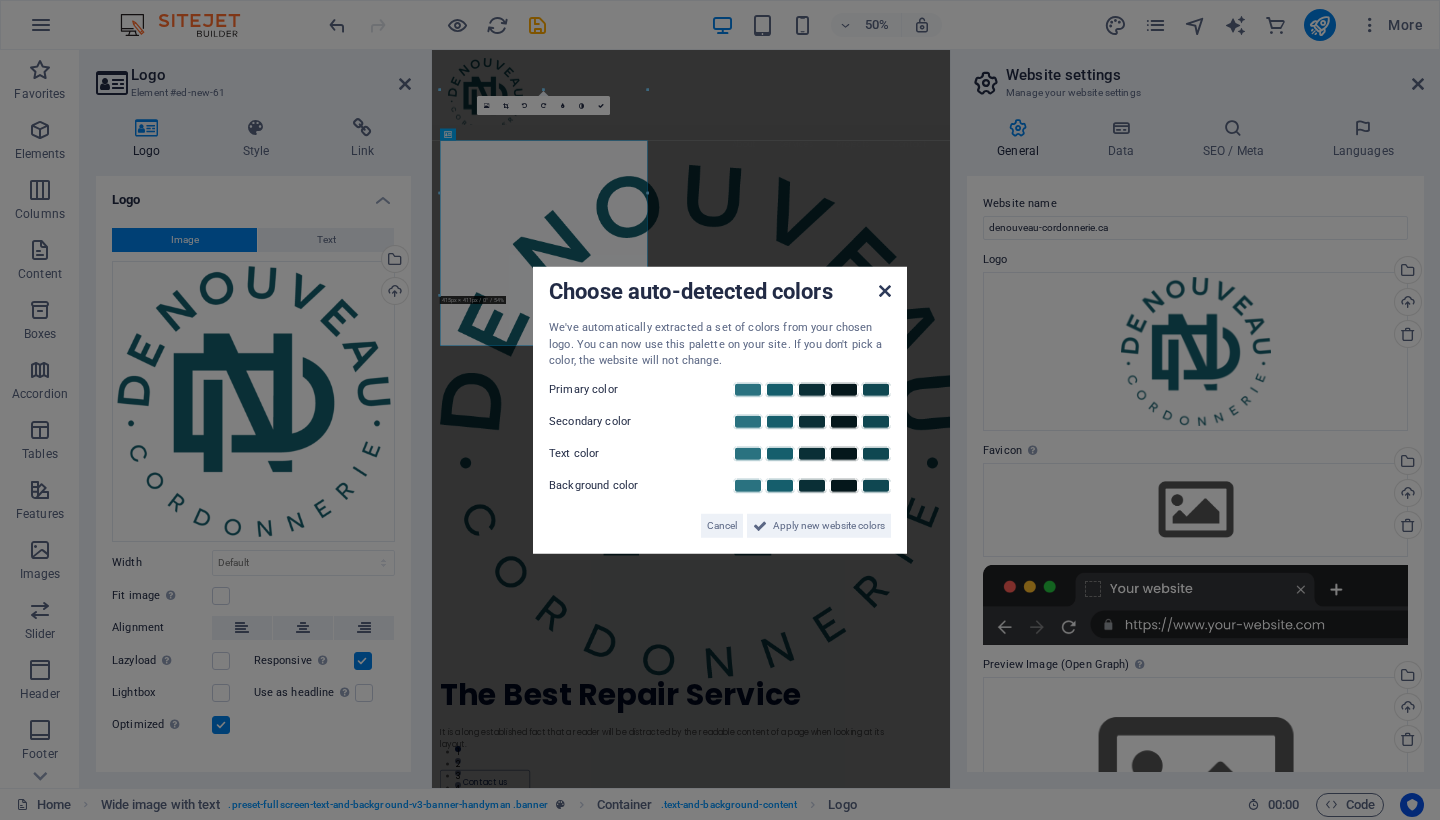 click at bounding box center (885, 291) 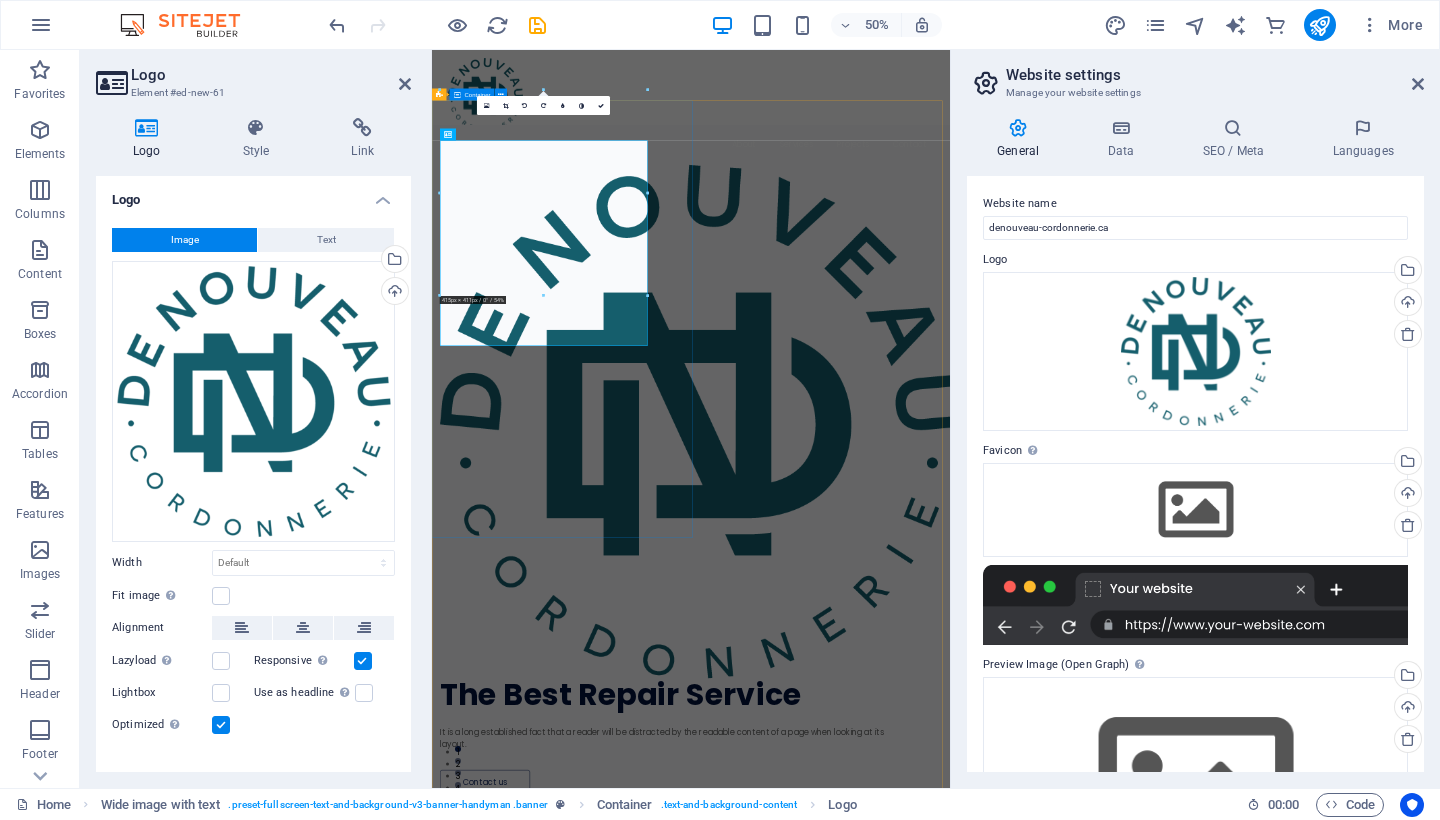 click on "The Best Repair Service It is a long established fact that a reader will be distracted by the readable content of a page when looking at its layout. Contact us" at bounding box center (950, 869) 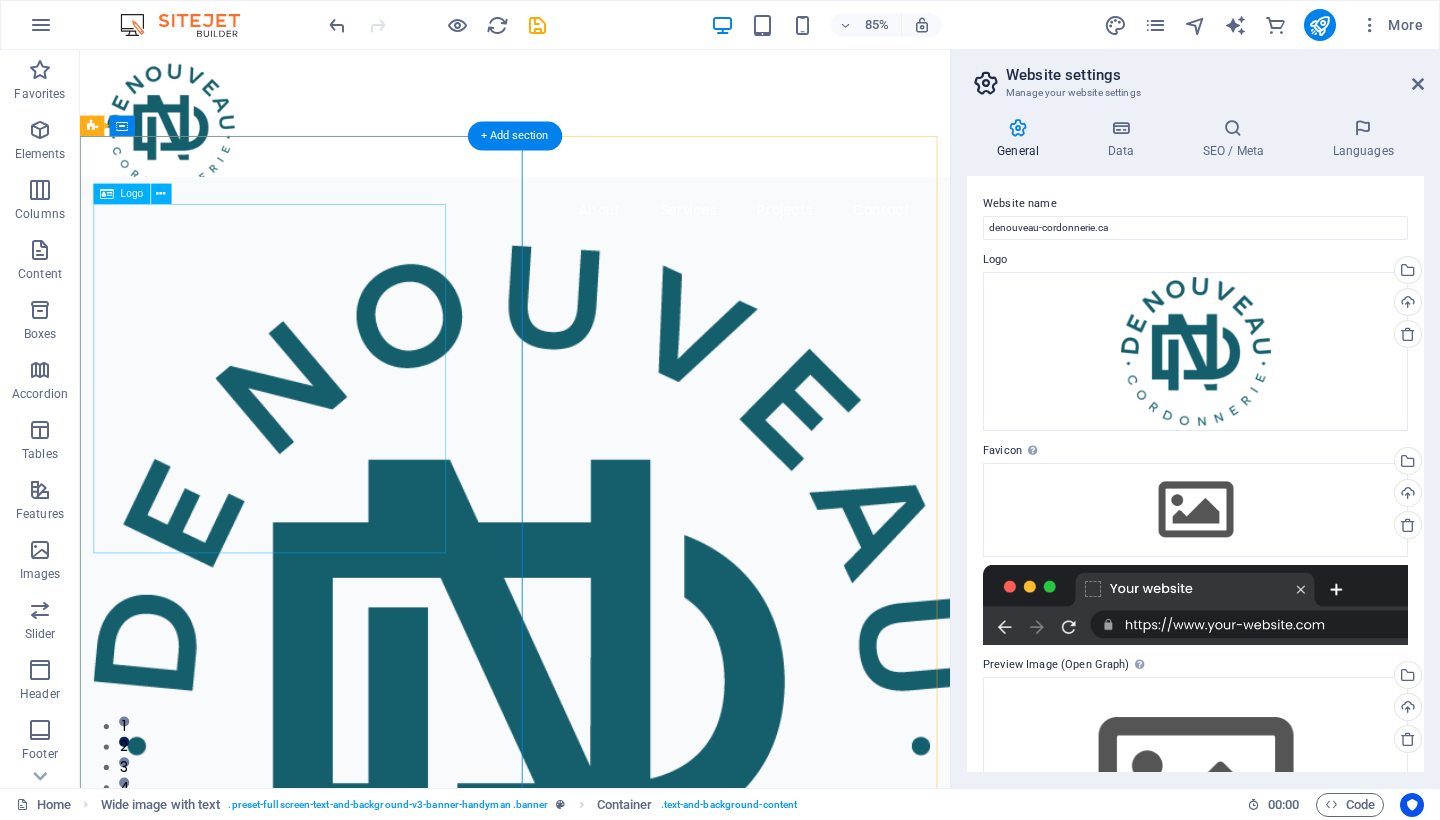 click at bounding box center [555, 787] 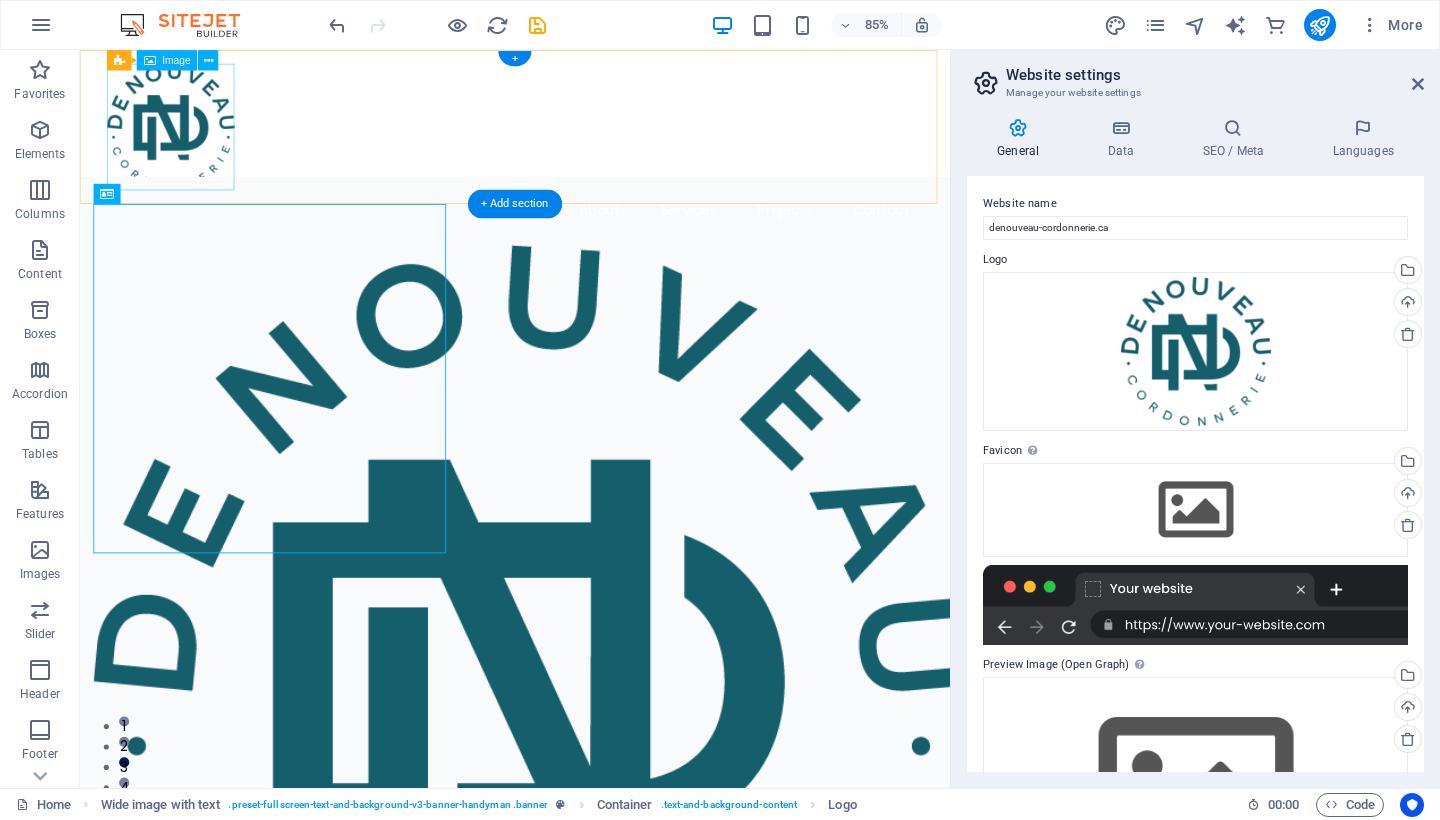click at bounding box center (592, 140) 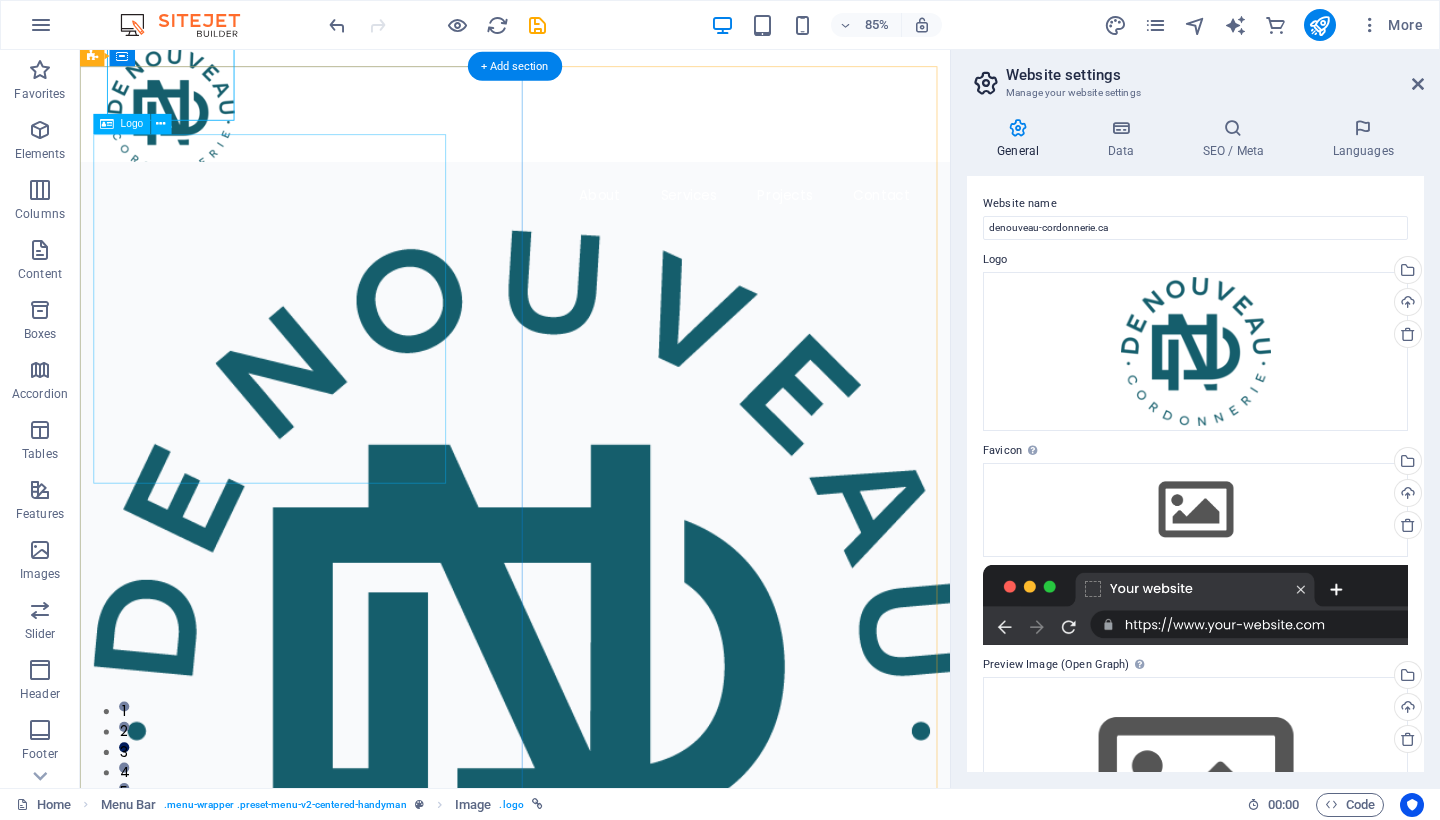 scroll, scrollTop: 200, scrollLeft: 0, axis: vertical 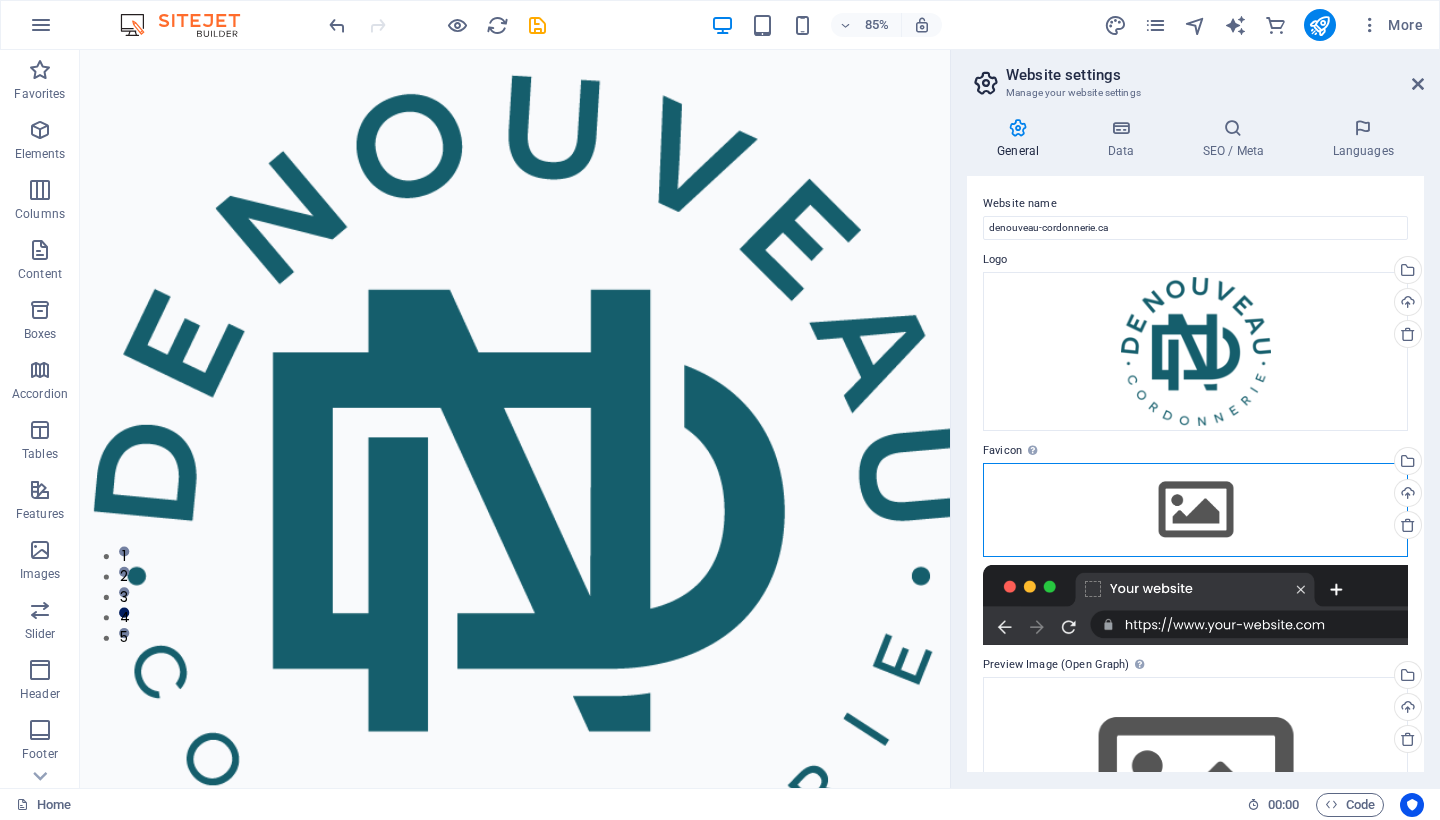 click on "Drag files here, click to choose files or select files from Files or our free stock photos & videos" at bounding box center [1195, 510] 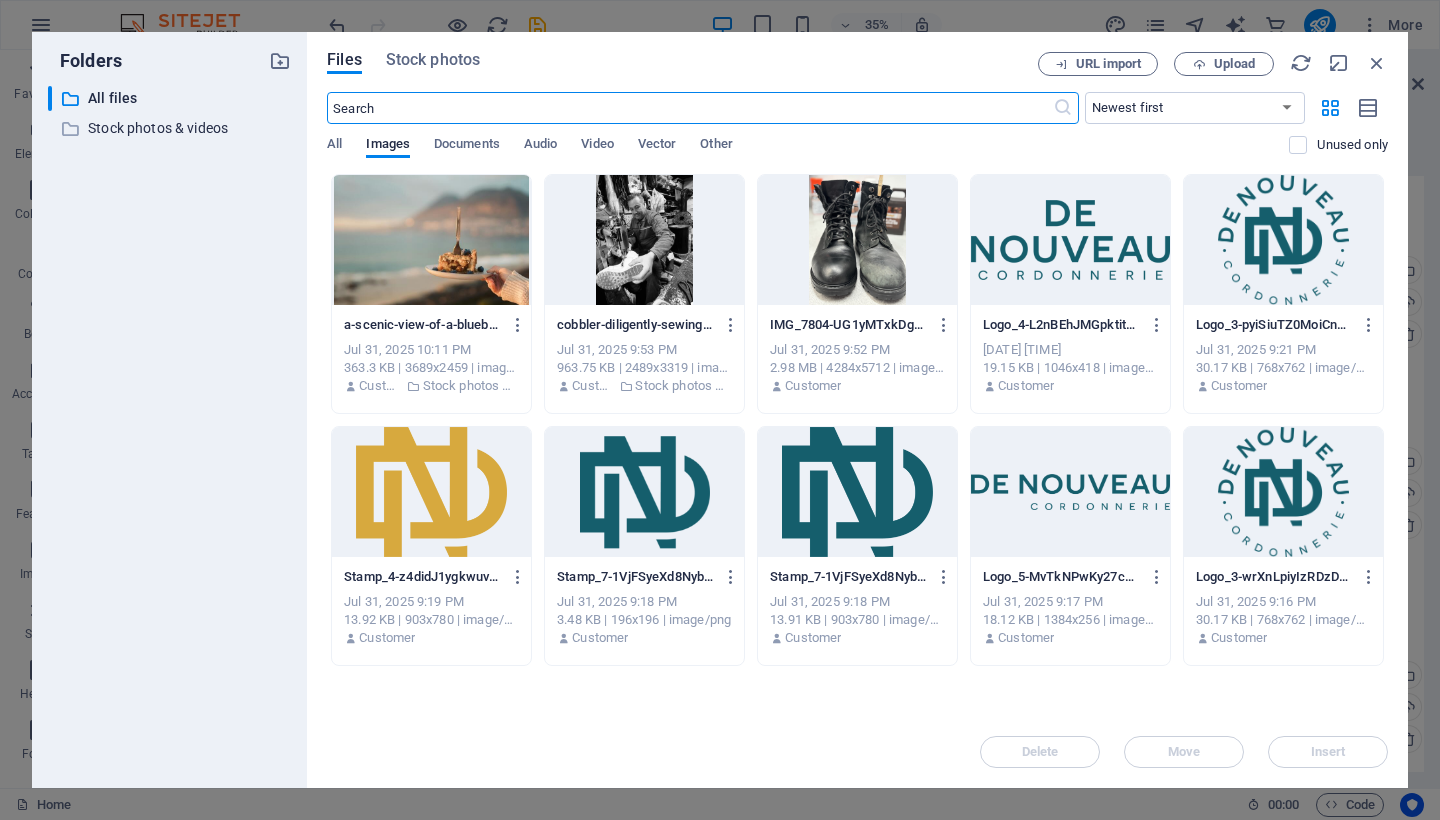 click at bounding box center (644, 492) 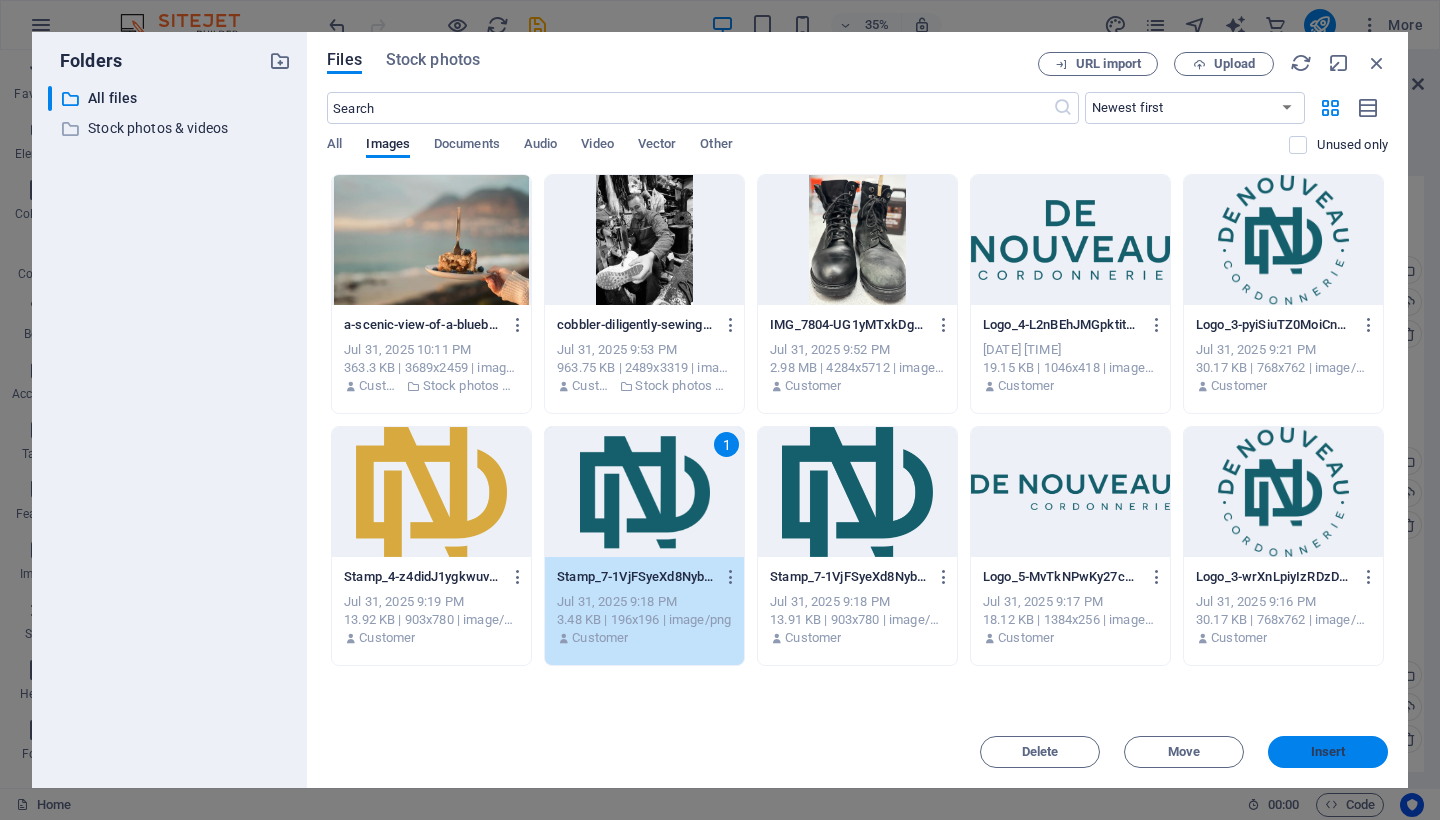 click on "Insert" at bounding box center (1328, 752) 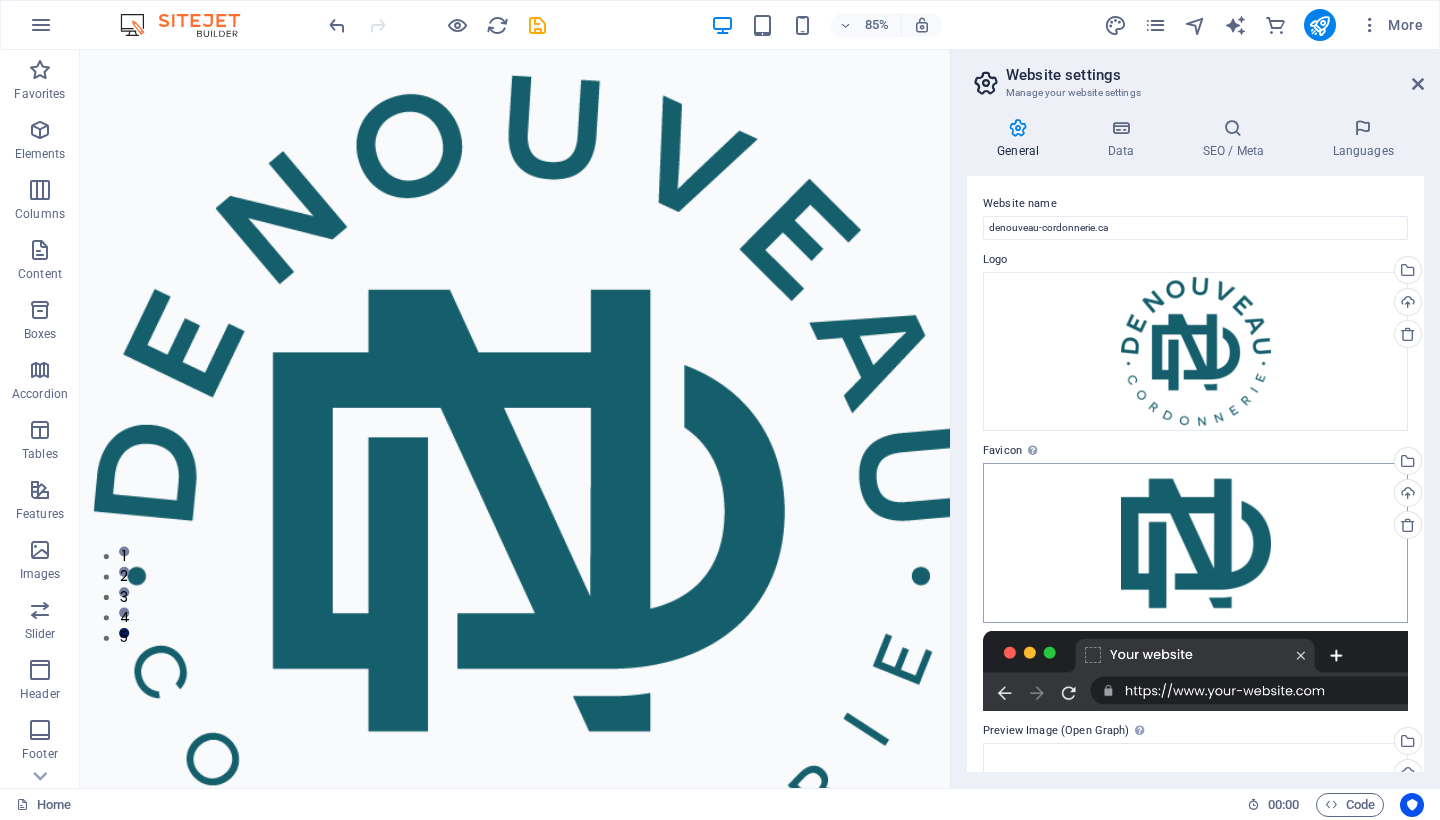 scroll, scrollTop: 215, scrollLeft: 0, axis: vertical 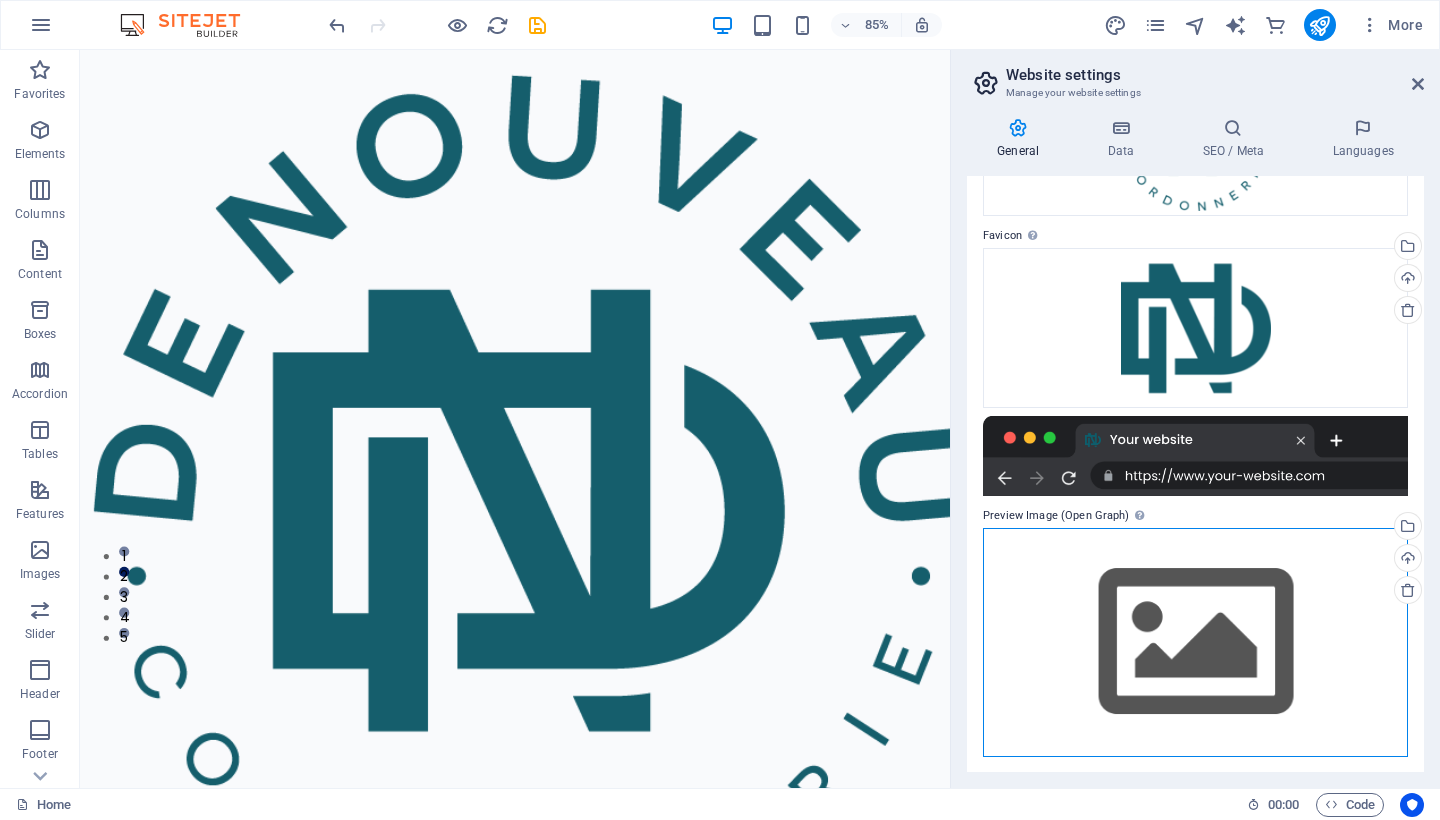 click on "Drag files here, click to choose files or select files from Files or our free stock photos & videos" at bounding box center [1195, 642] 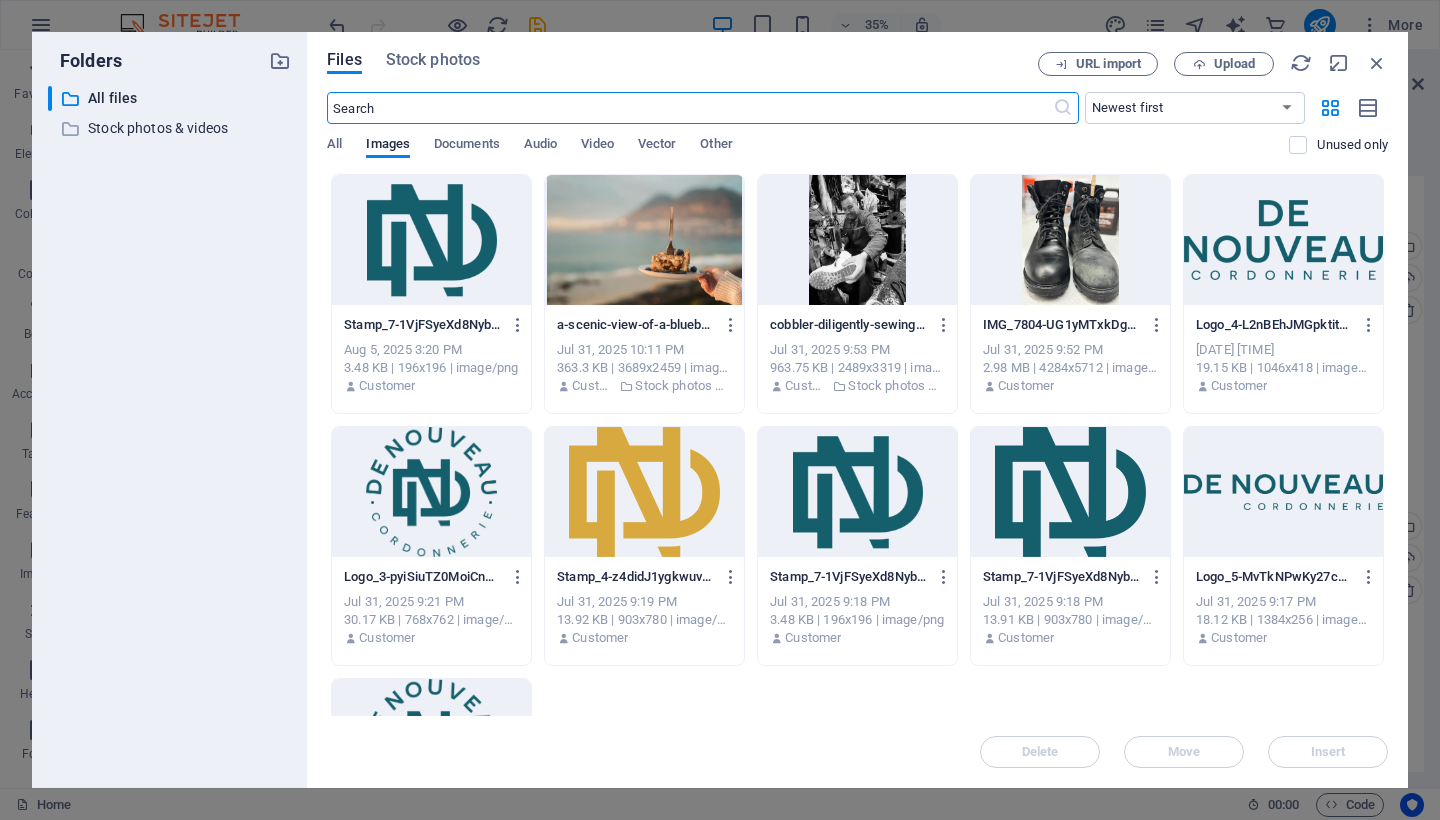 click at bounding box center (1283, 492) 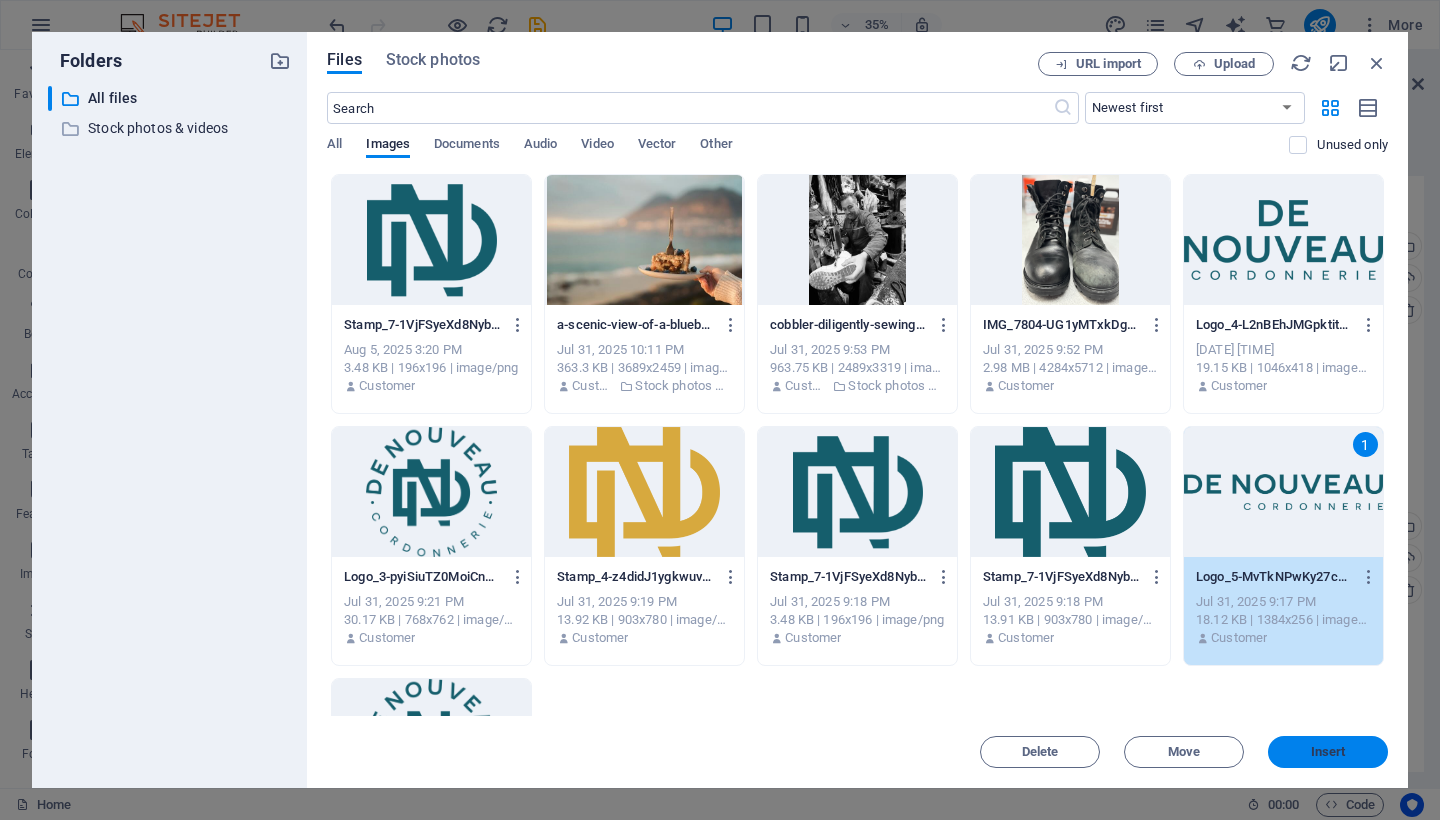 click on "Insert" at bounding box center (1328, 752) 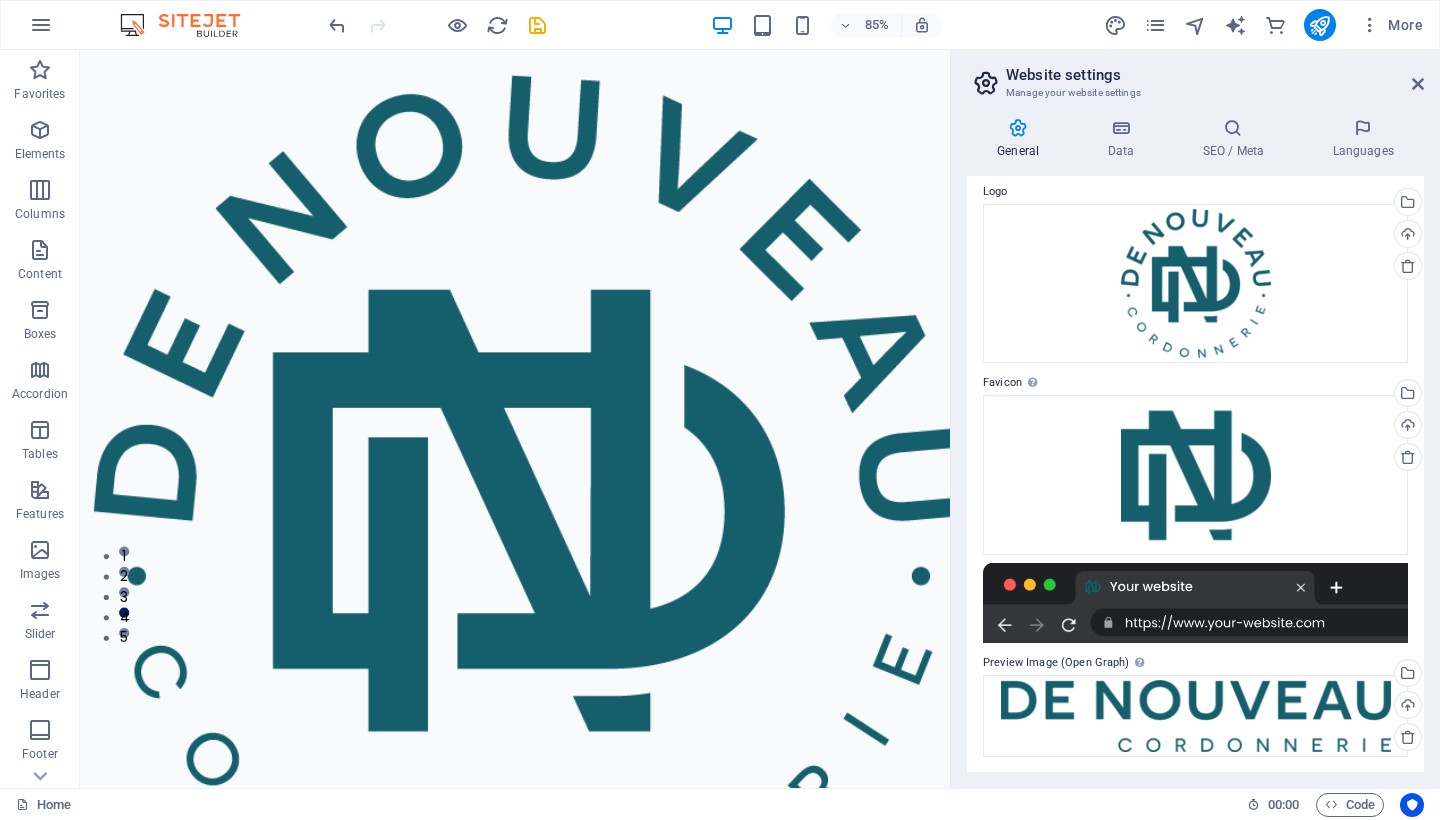 scroll, scrollTop: 0, scrollLeft: 0, axis: both 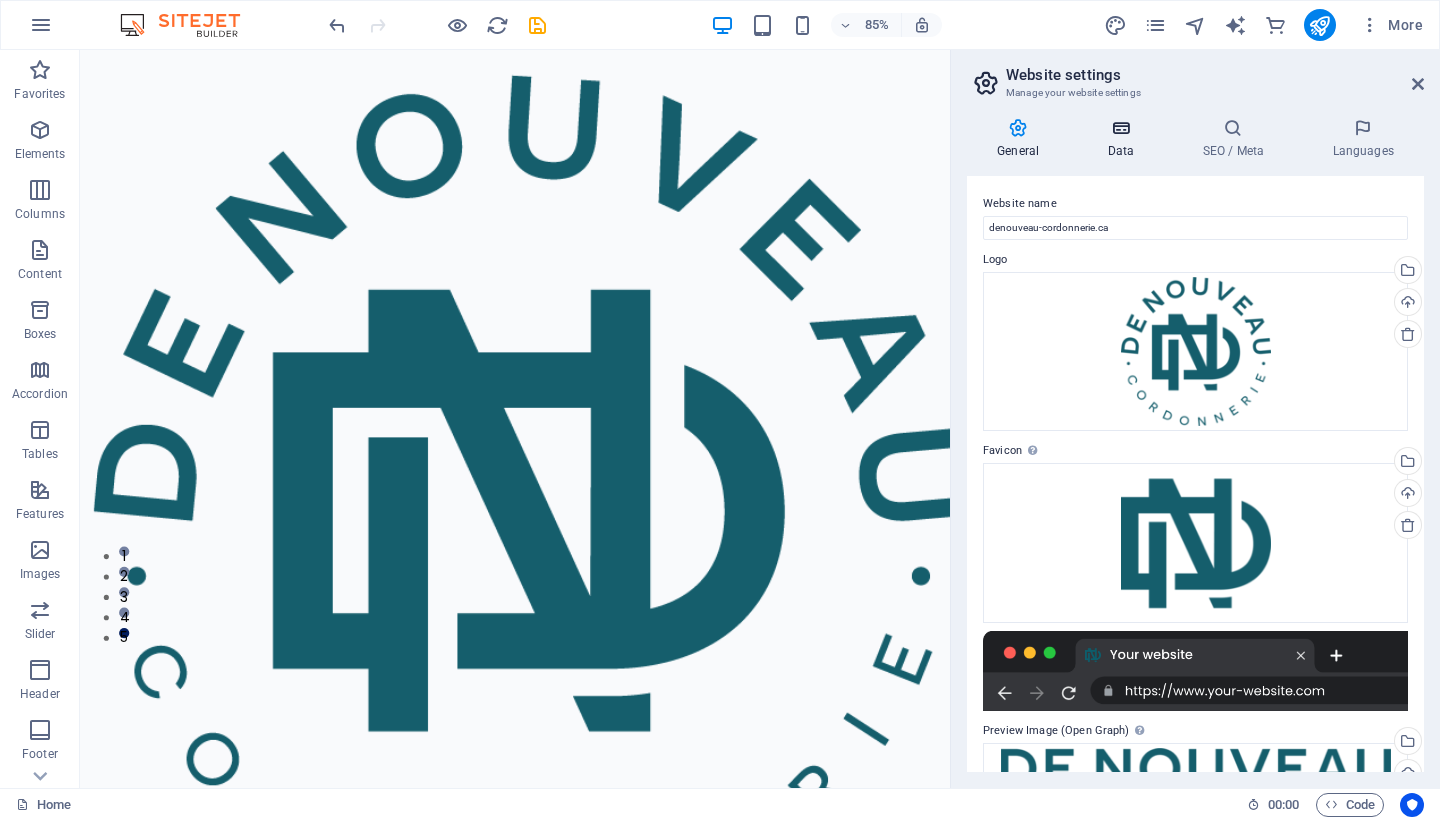 click on "Data" at bounding box center [1124, 139] 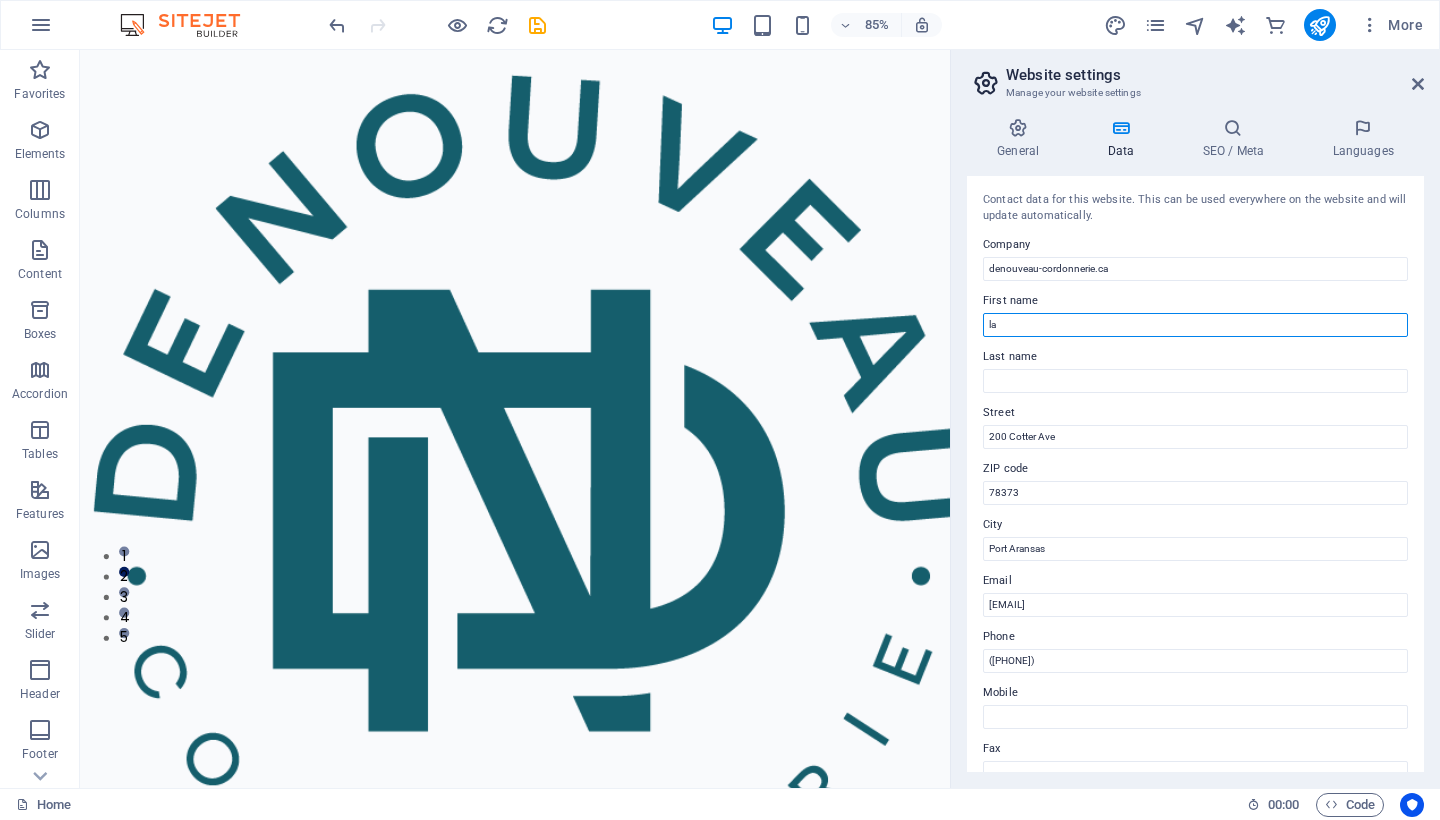 type on "l" 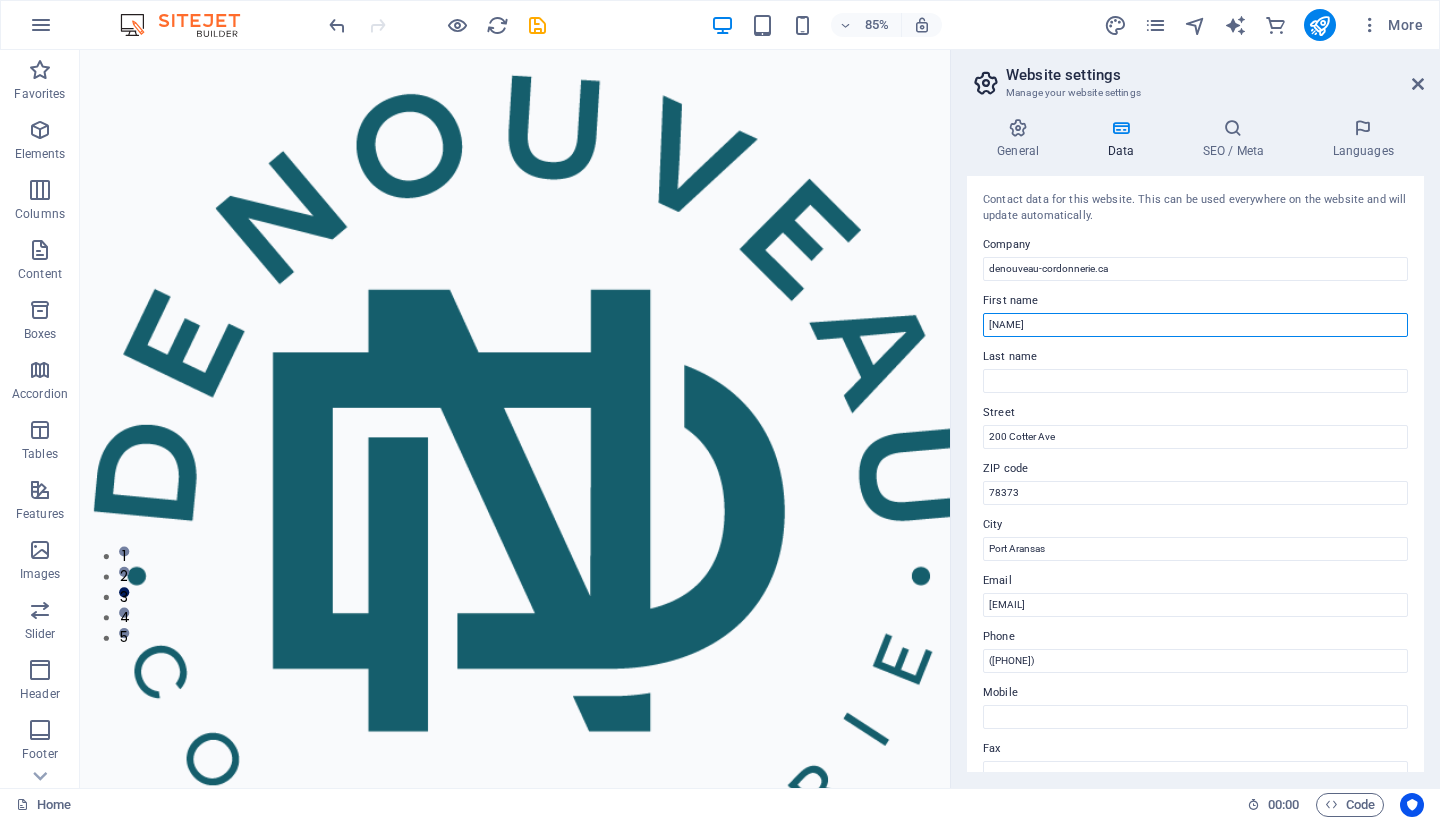 type on "Mélanie" 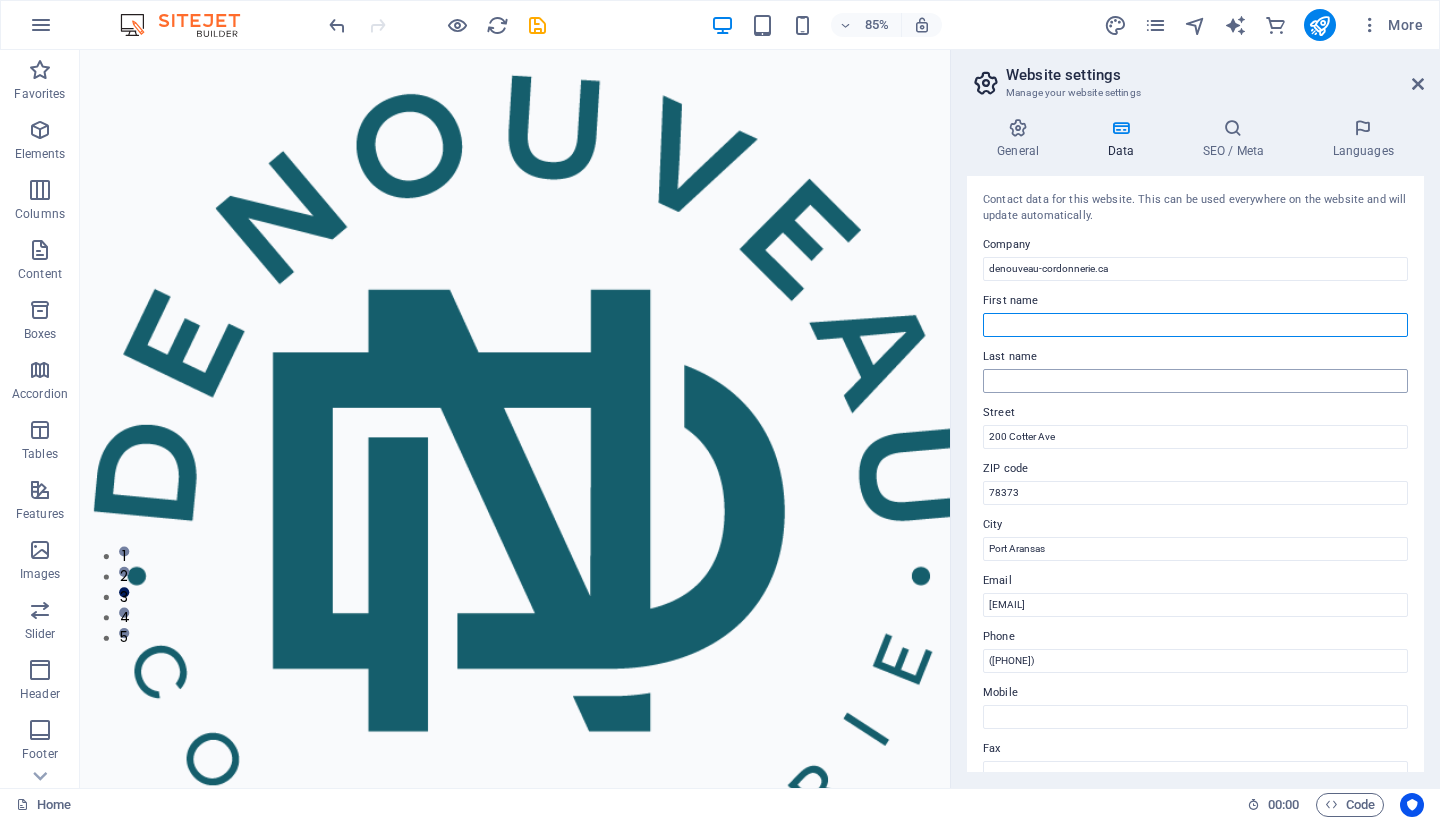 type on "Mélanie" 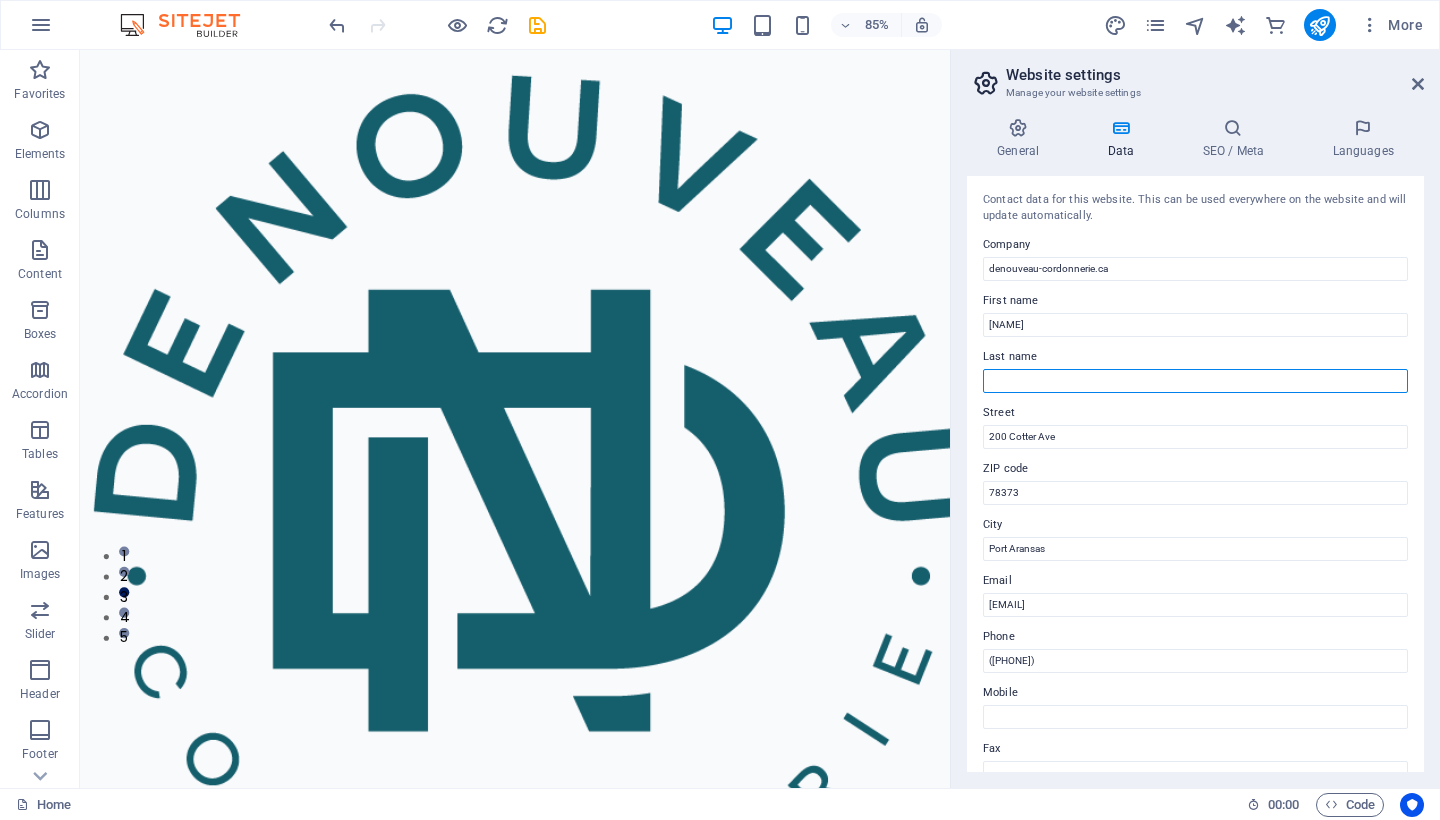 type on "Doyle" 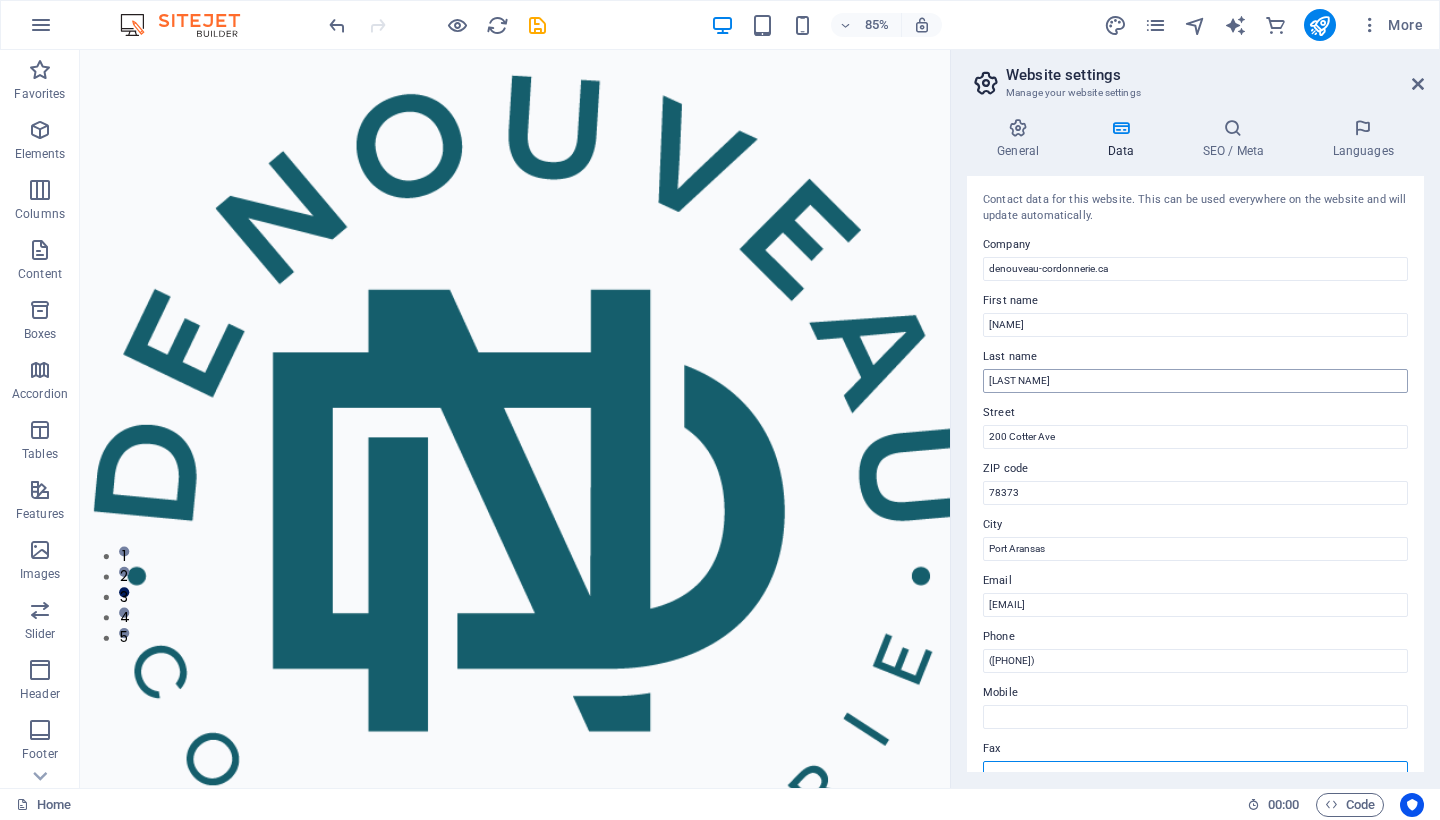 type on "[PHONE]" 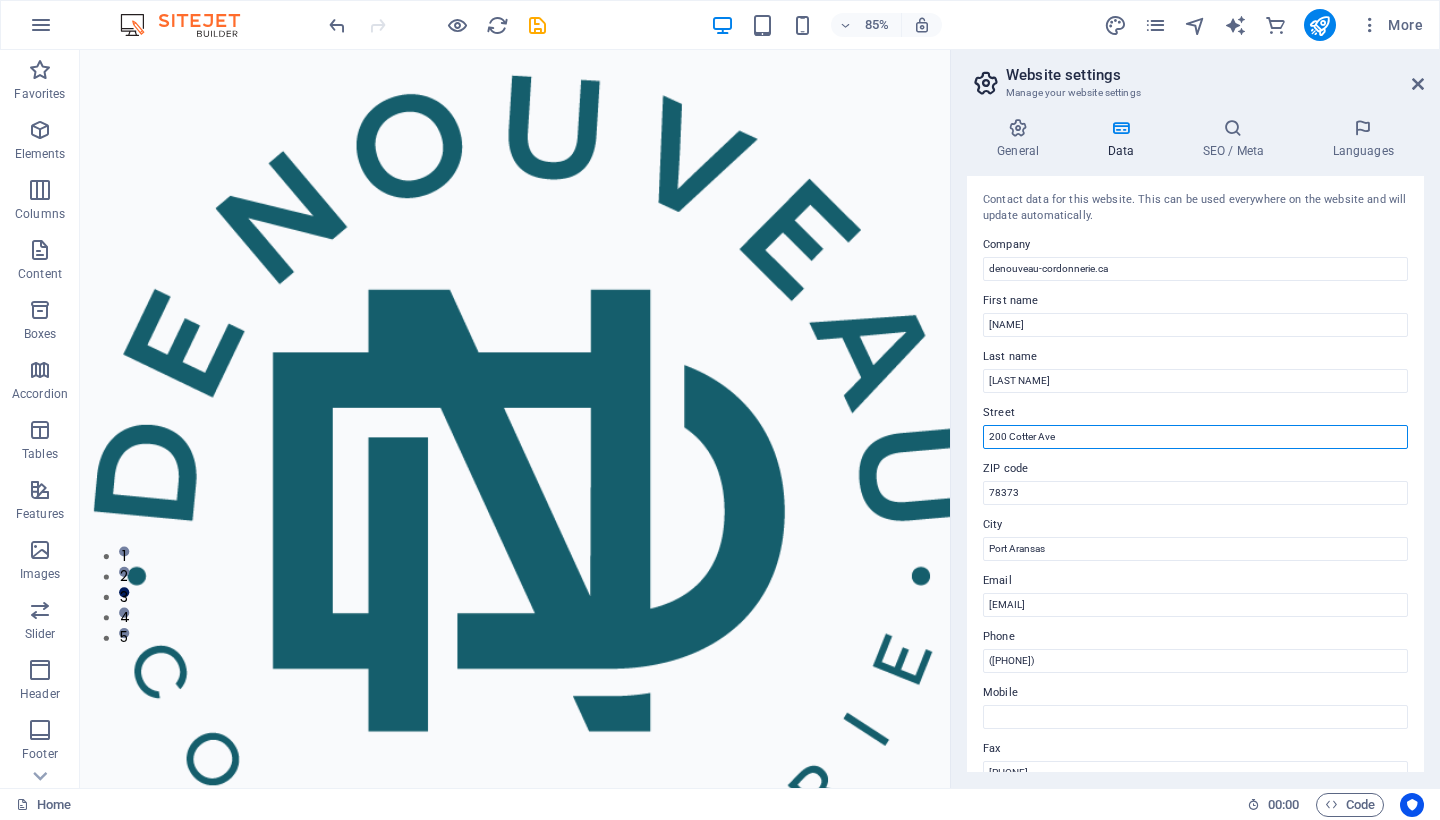 drag, startPoint x: 1062, startPoint y: 437, endPoint x: 970, endPoint y: 438, distance: 92.00543 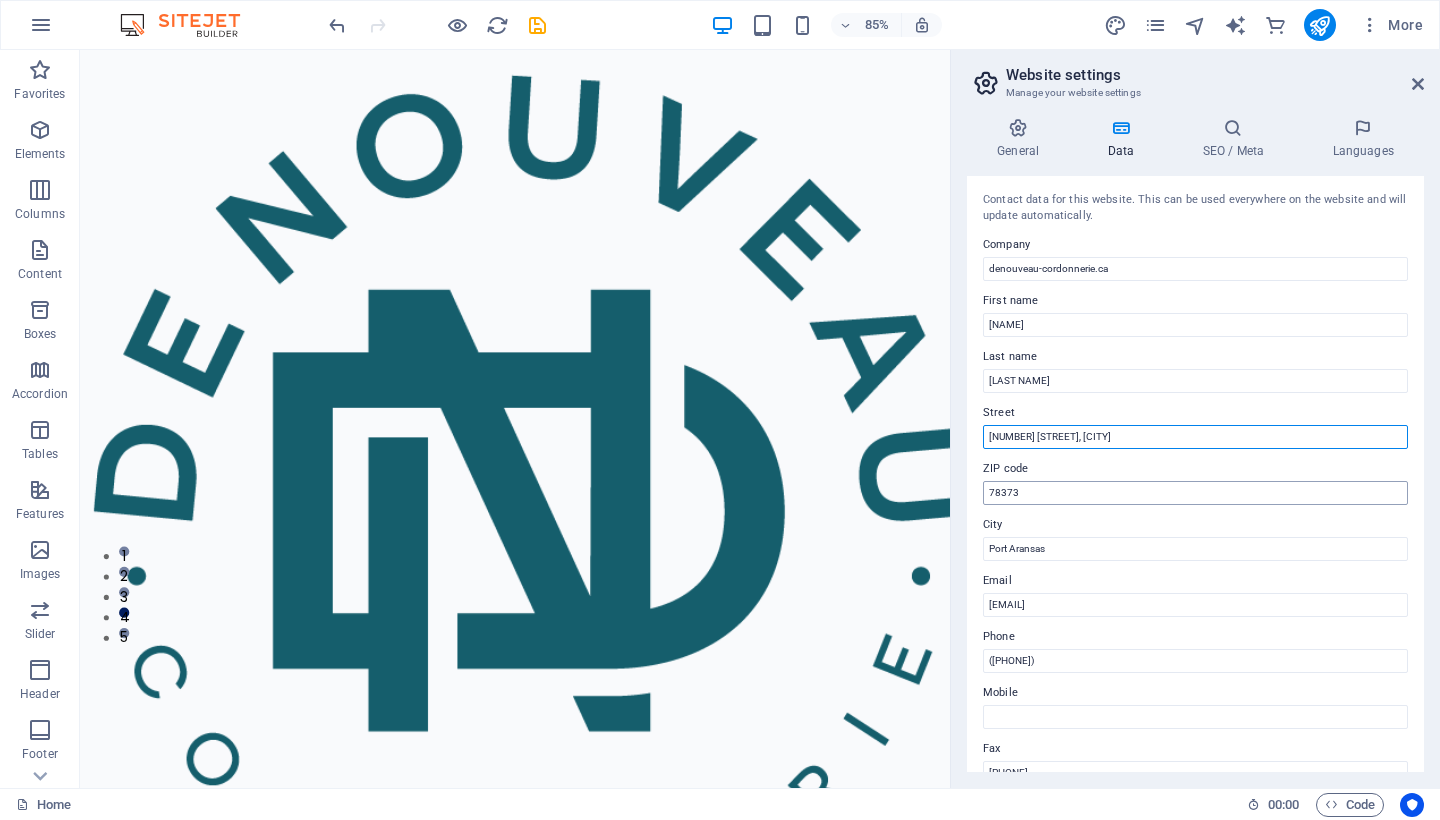 type on "3585 rue Daniel, Lac-Mégantic" 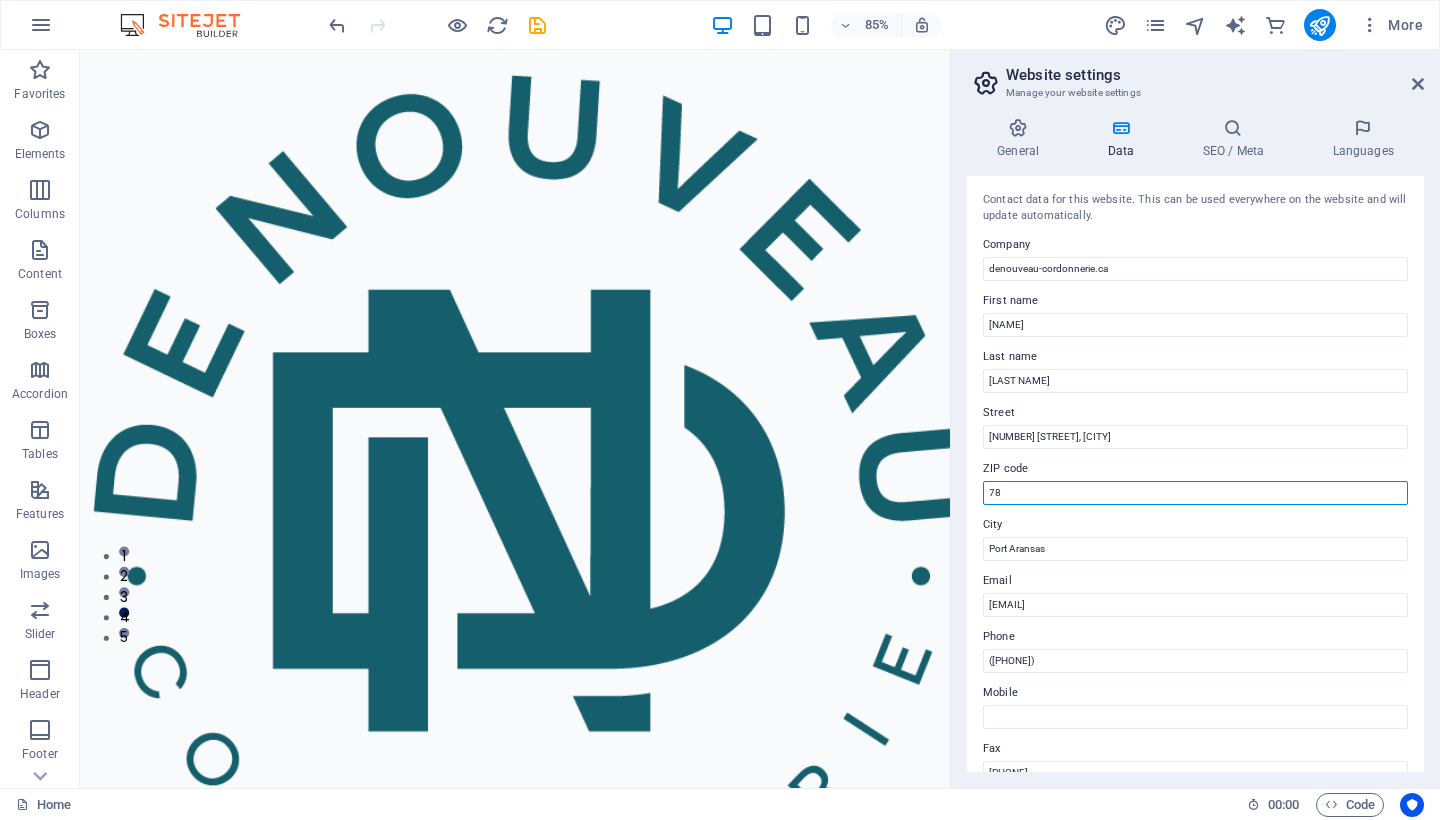type on "7" 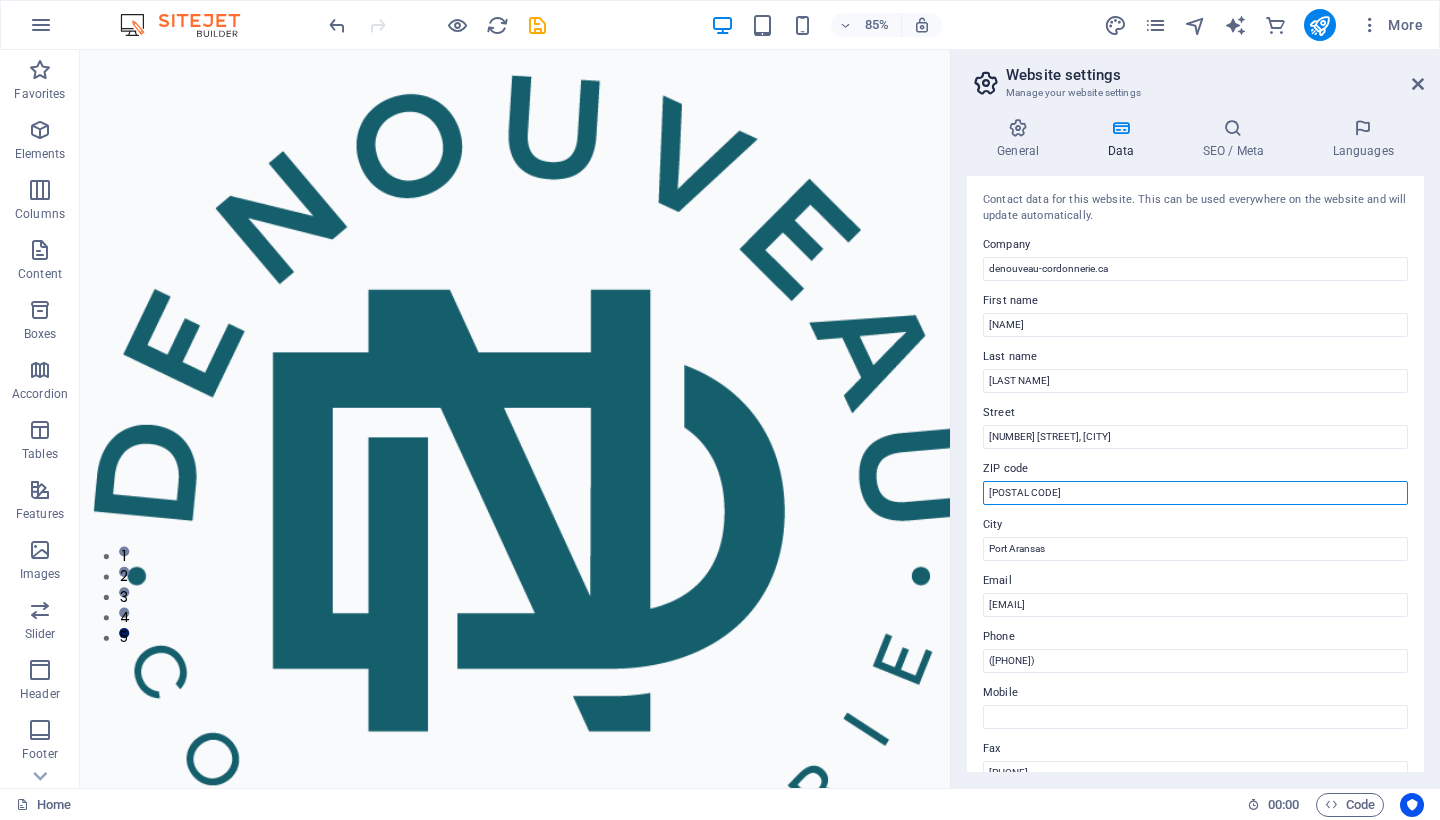 type on "G6B 2G4" 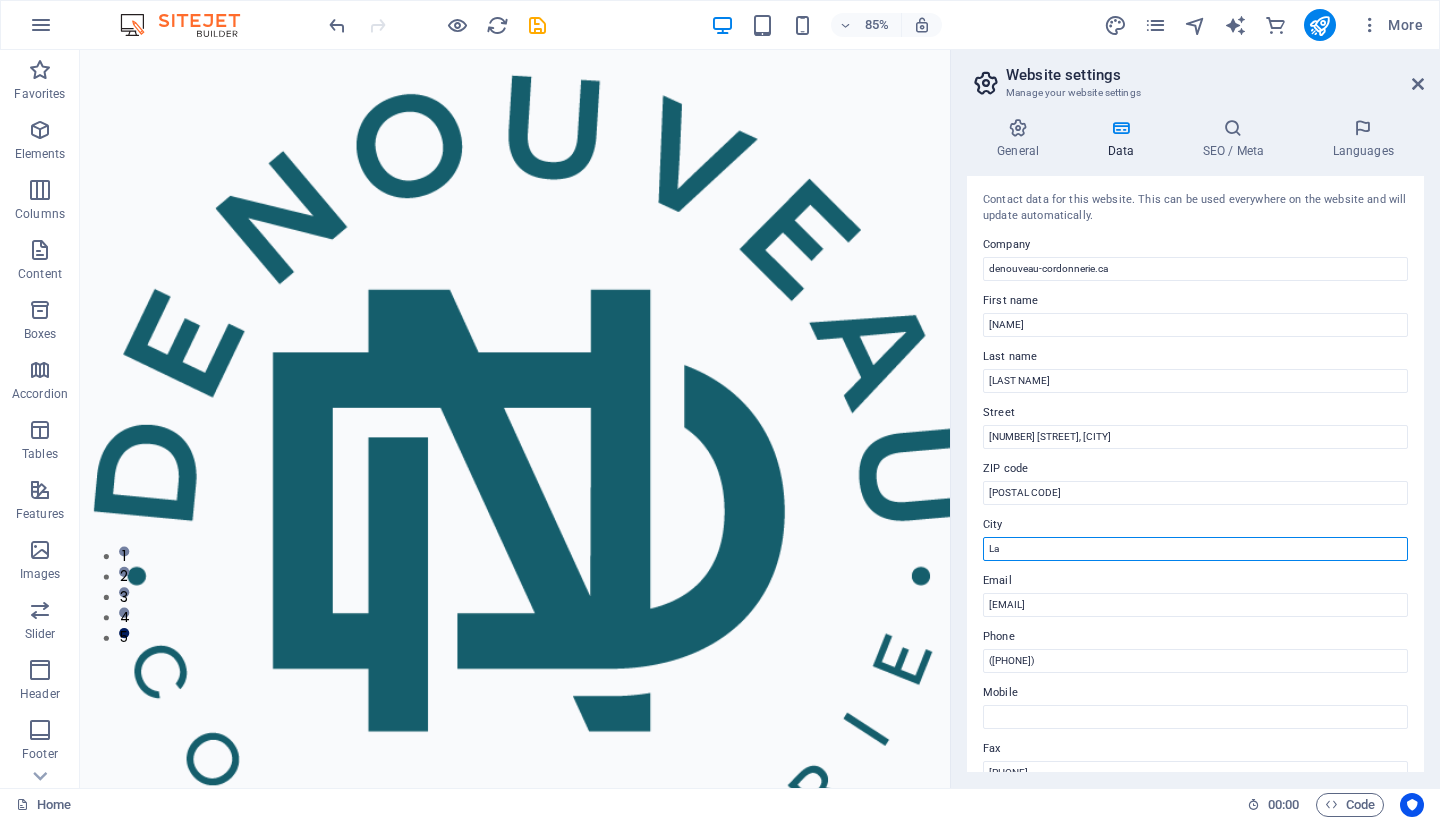 type on "Lac" 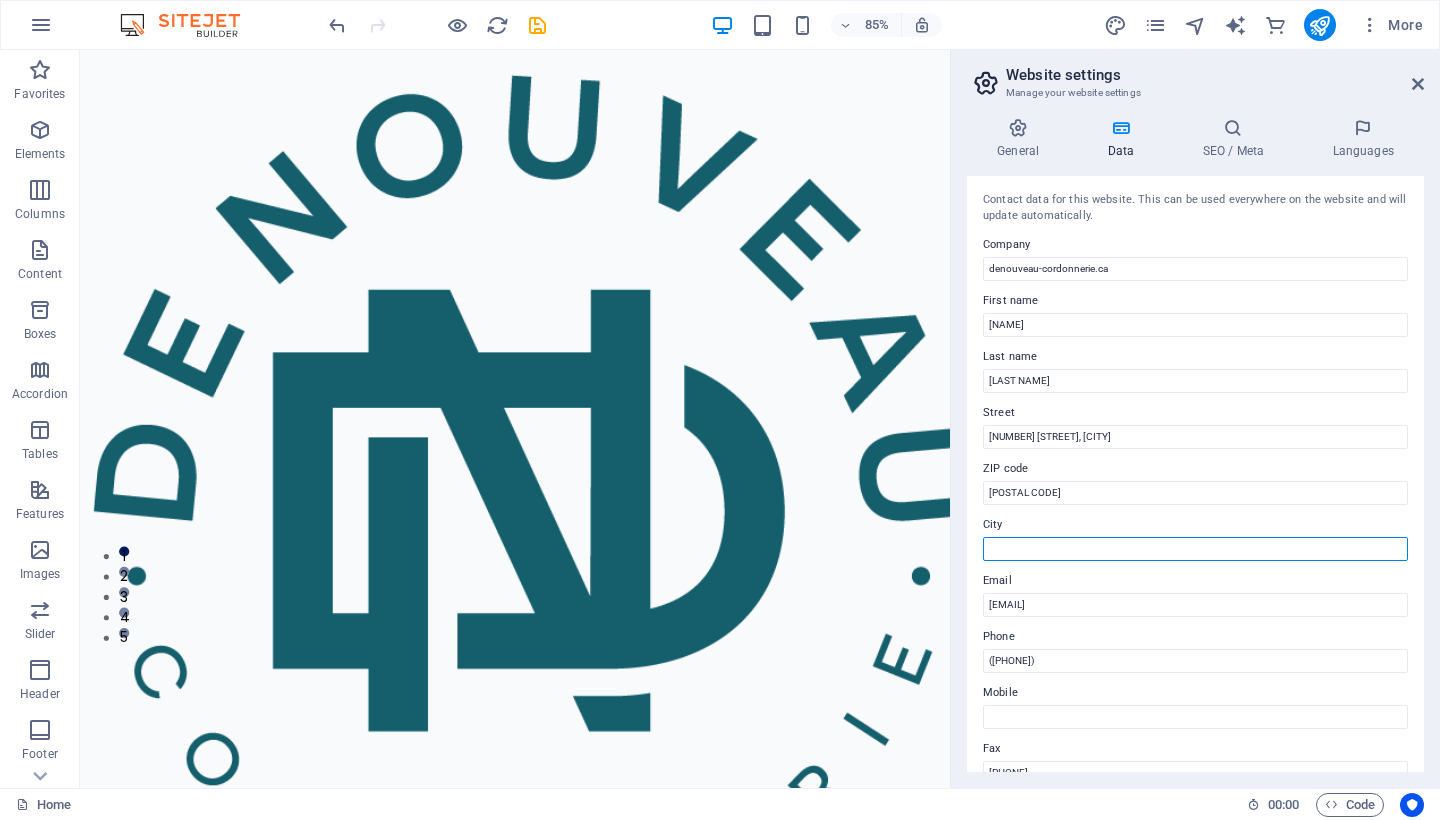 type on "[CITY]" 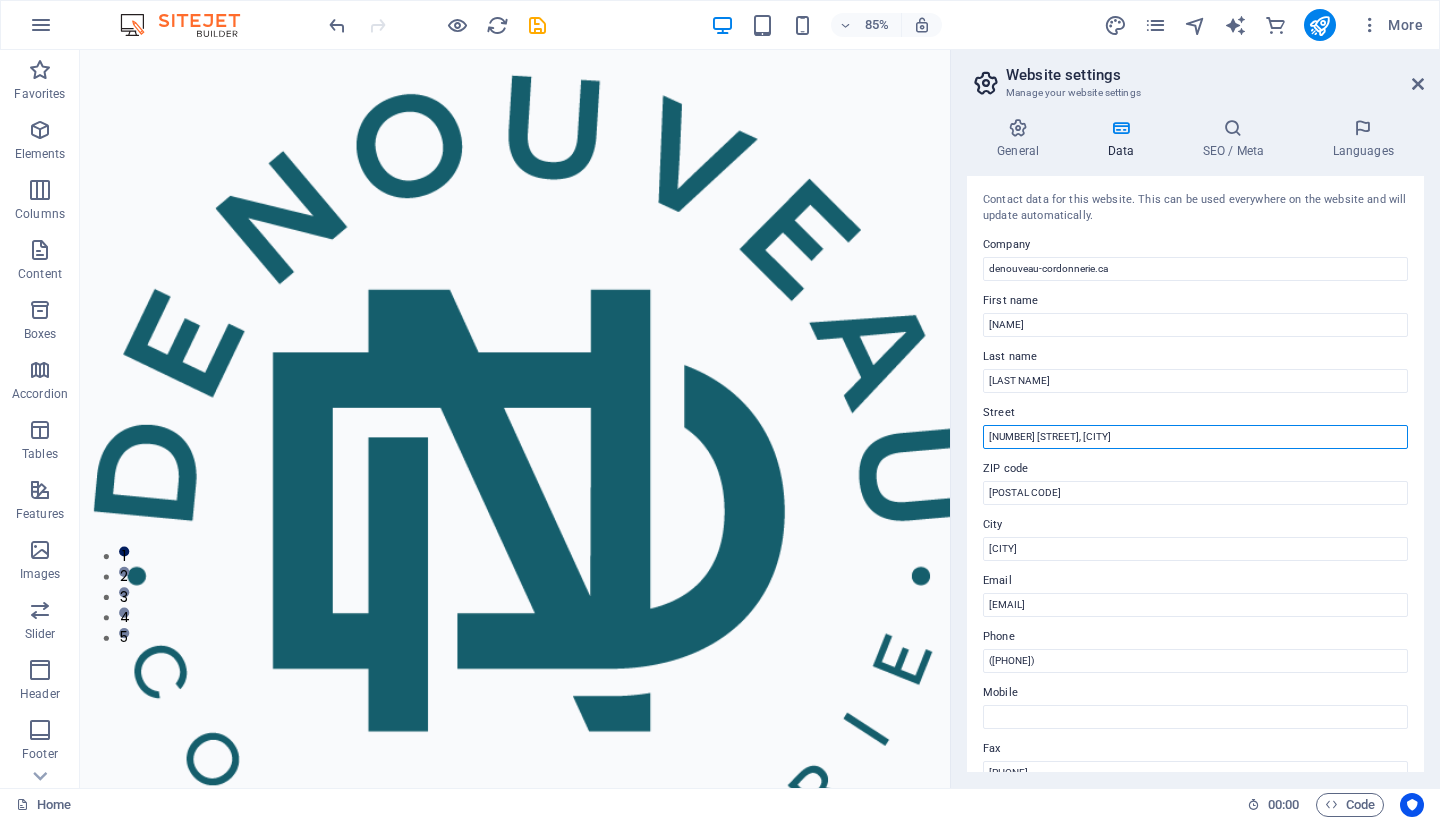 click on "3585 rue Daniel, Lac-Mégantic" at bounding box center (1195, 437) 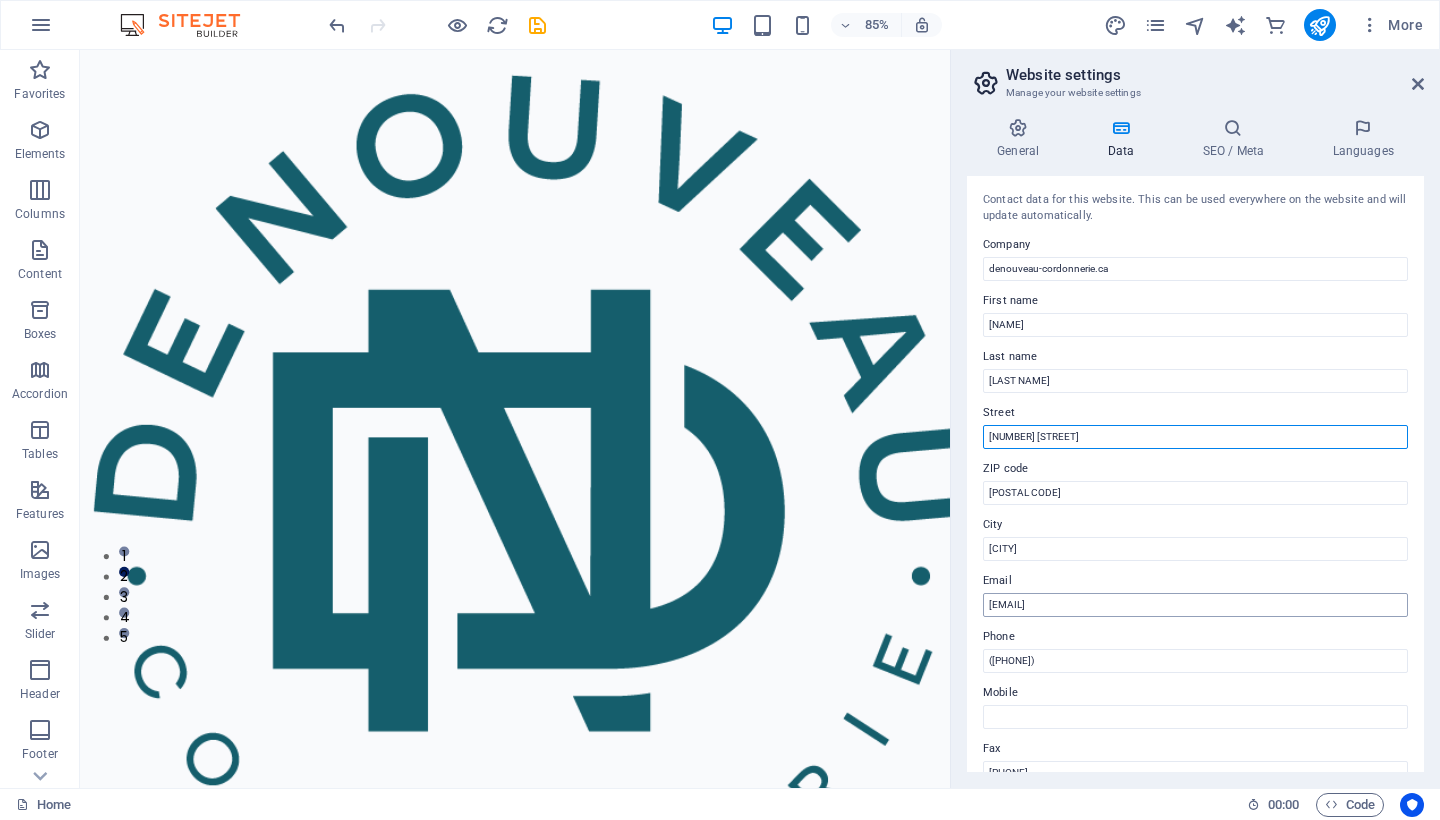 type on "[NUMBER] [STREET]" 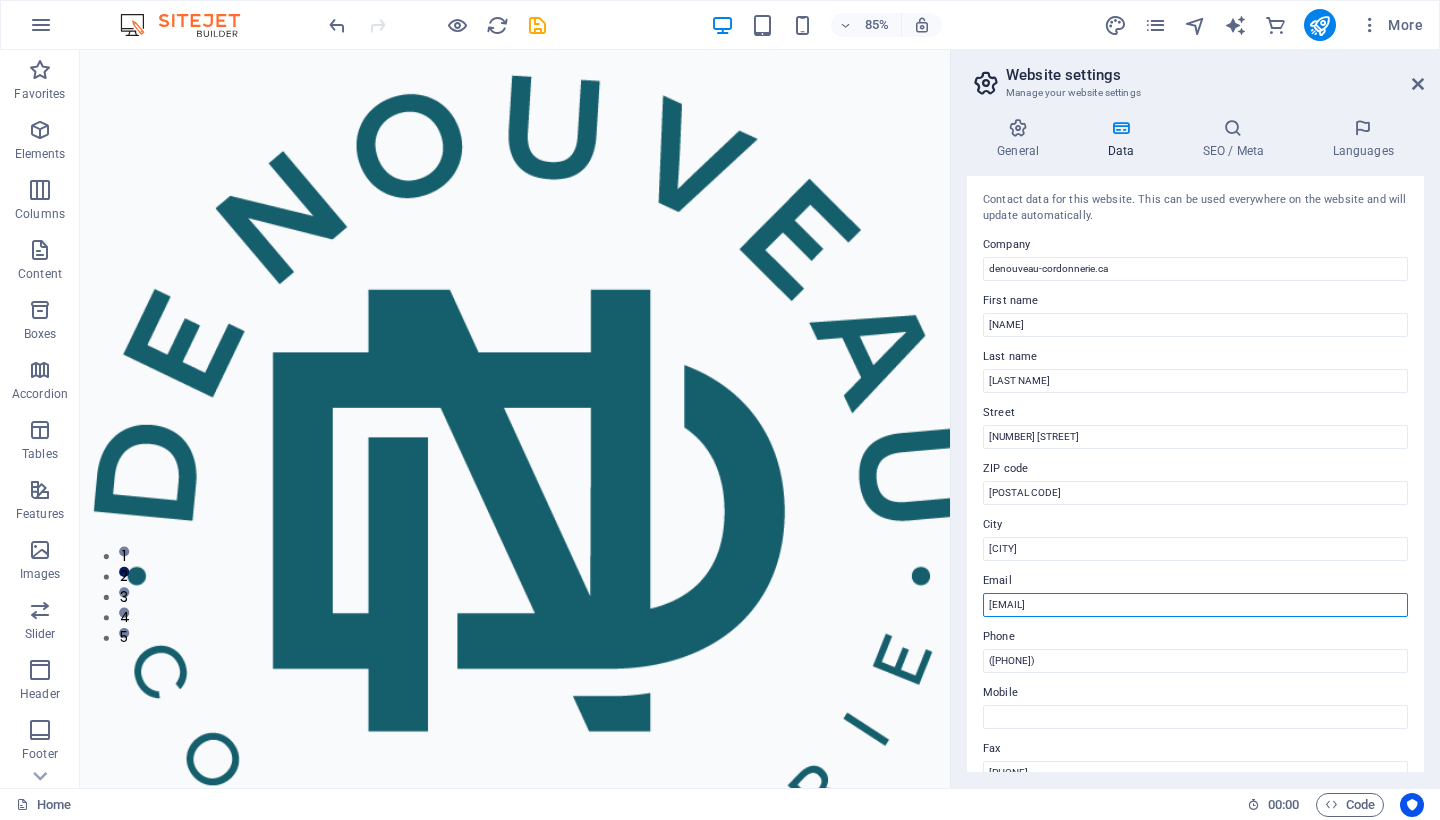 drag, startPoint x: 1229, startPoint y: 601, endPoint x: 1057, endPoint y: 597, distance: 172.04651 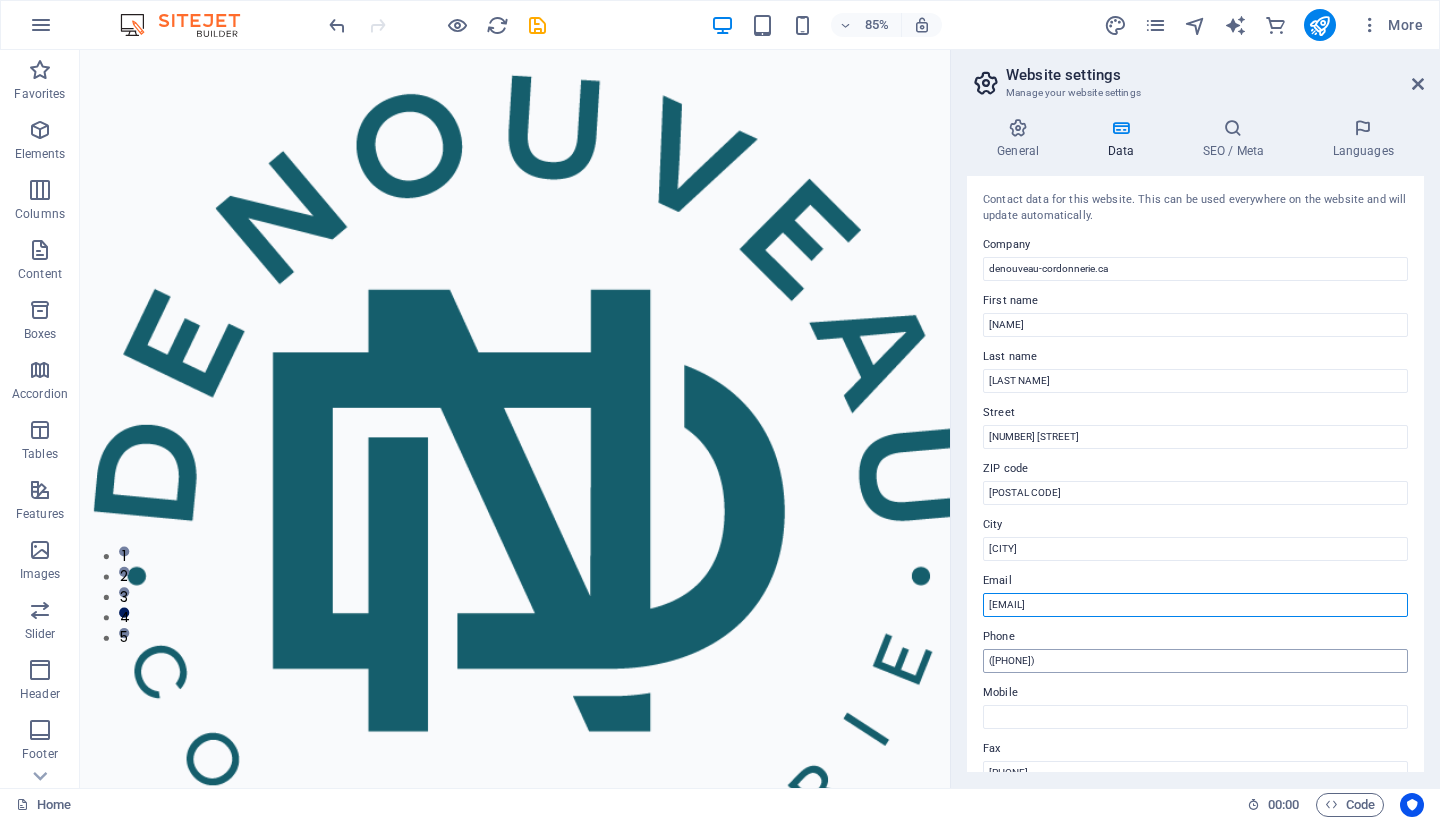 type on "[EMAIL]" 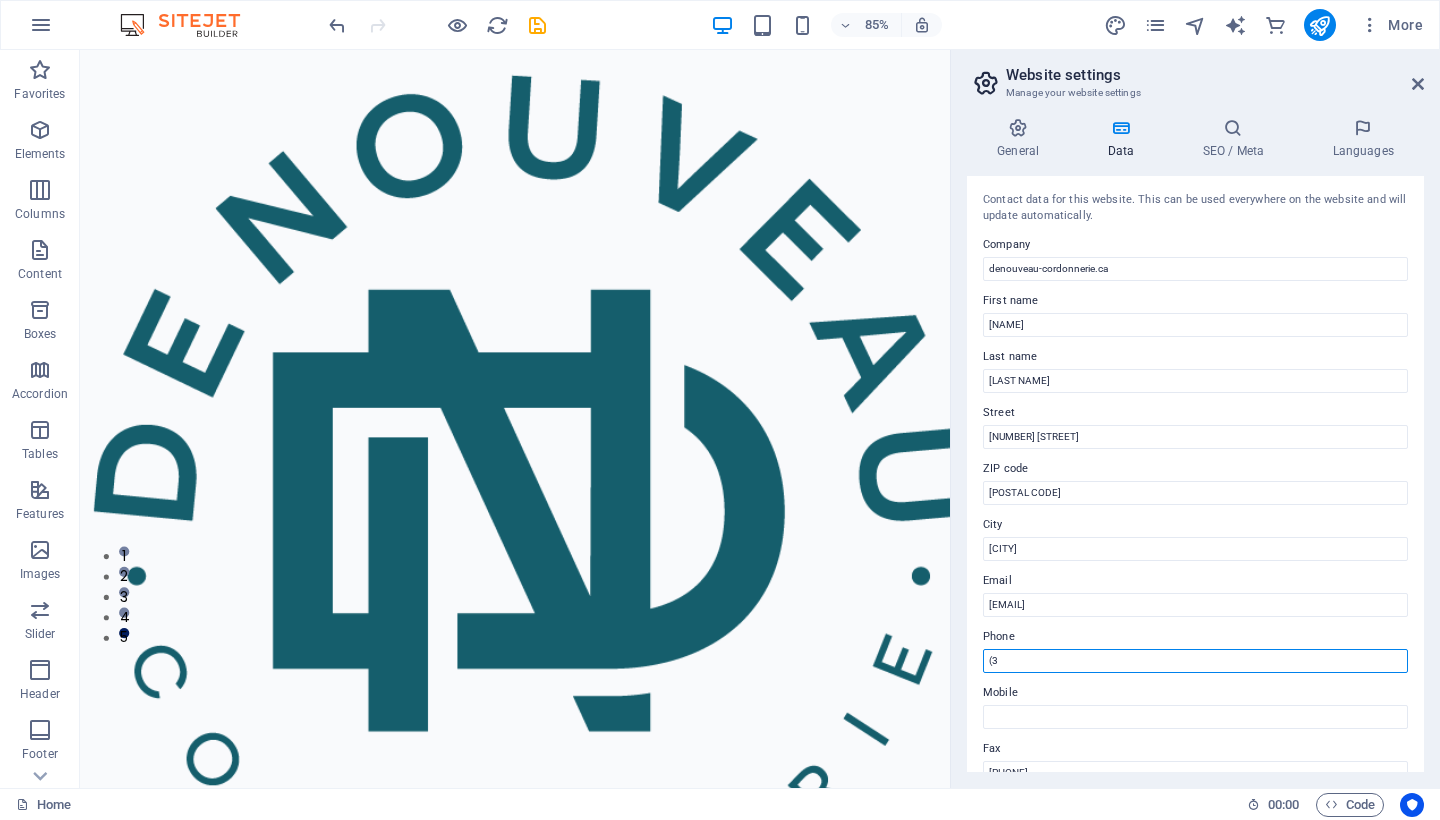 type on "(" 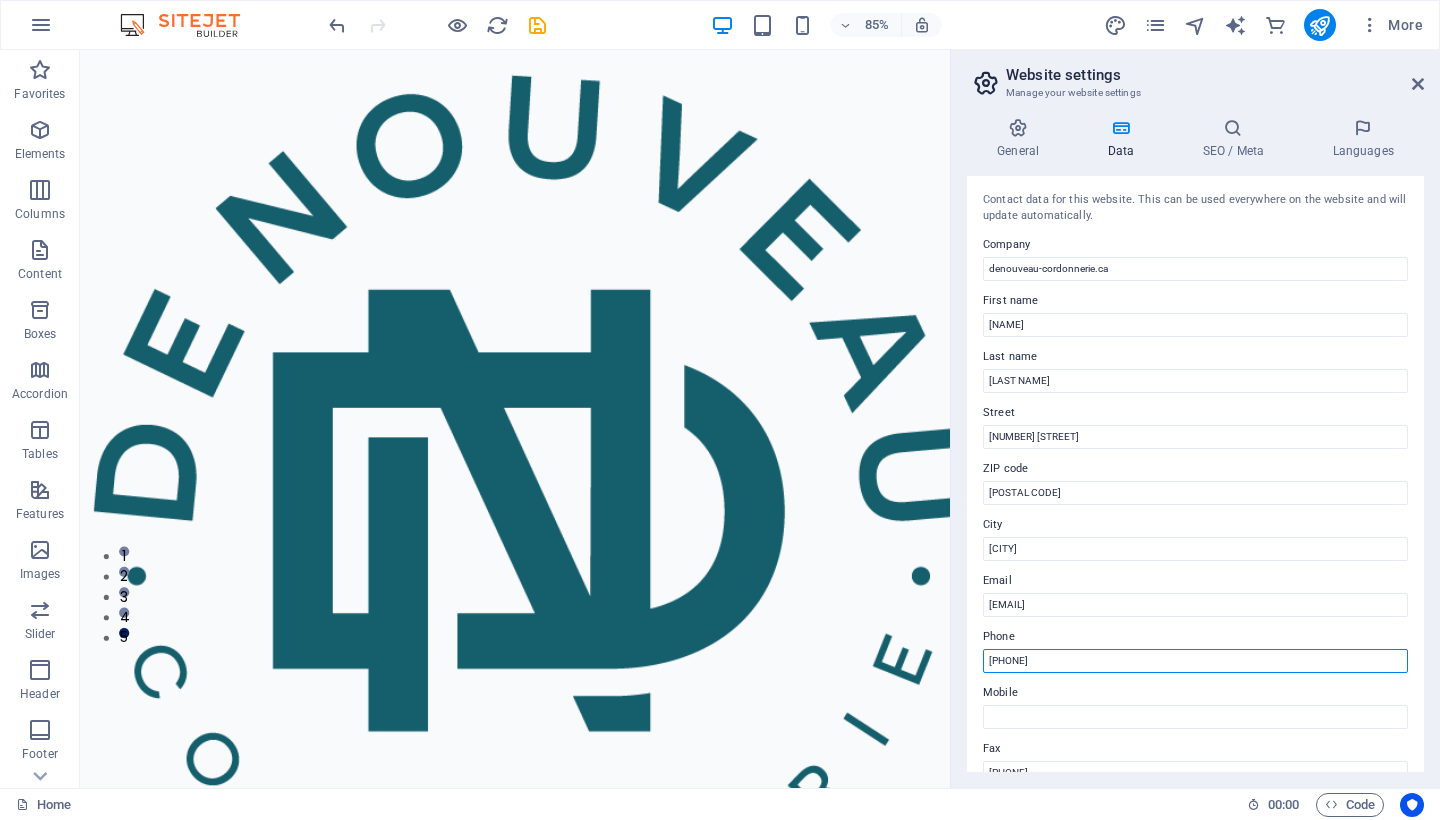 type on "[PHONE]" 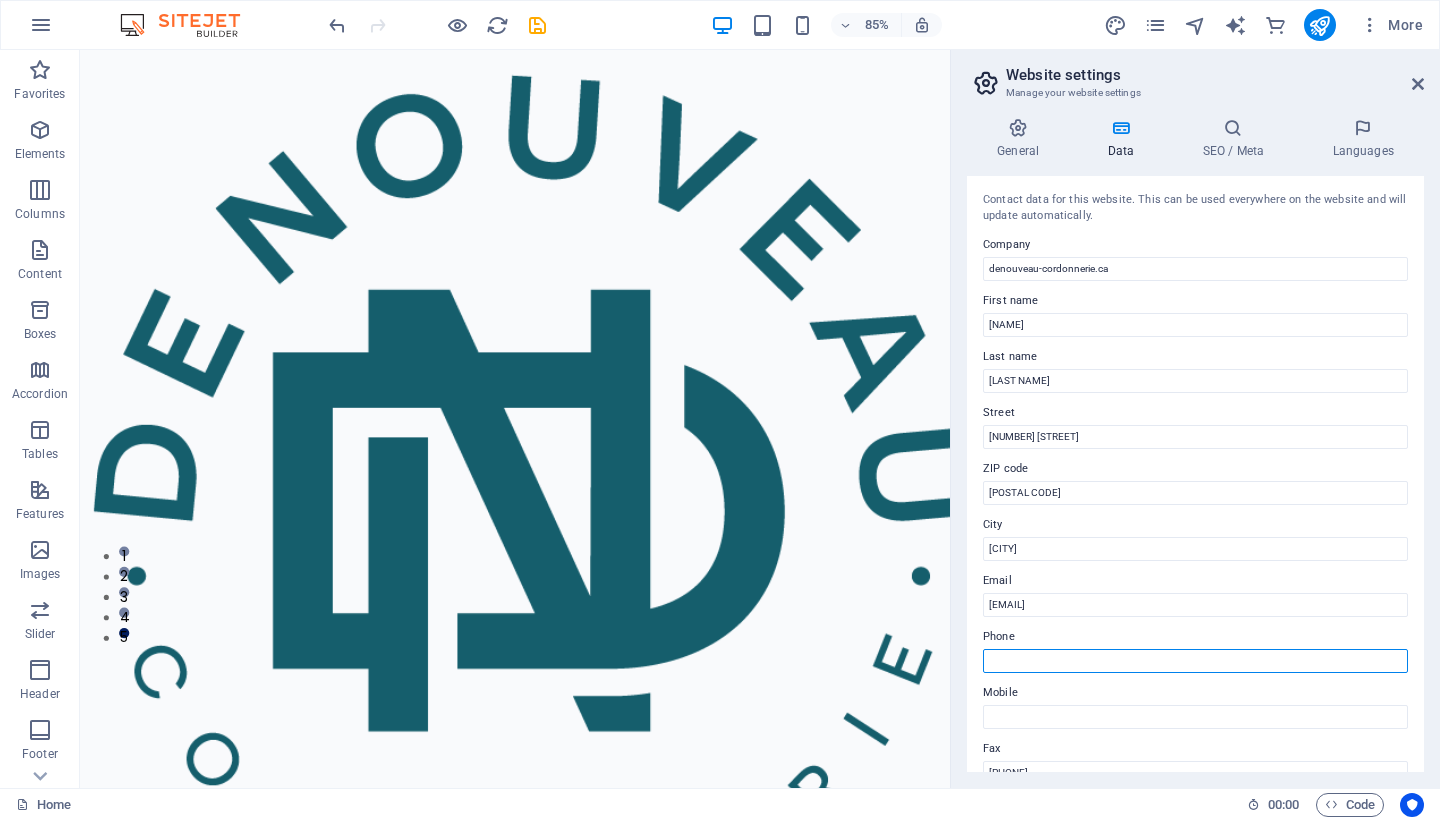 type on "[PHONE]" 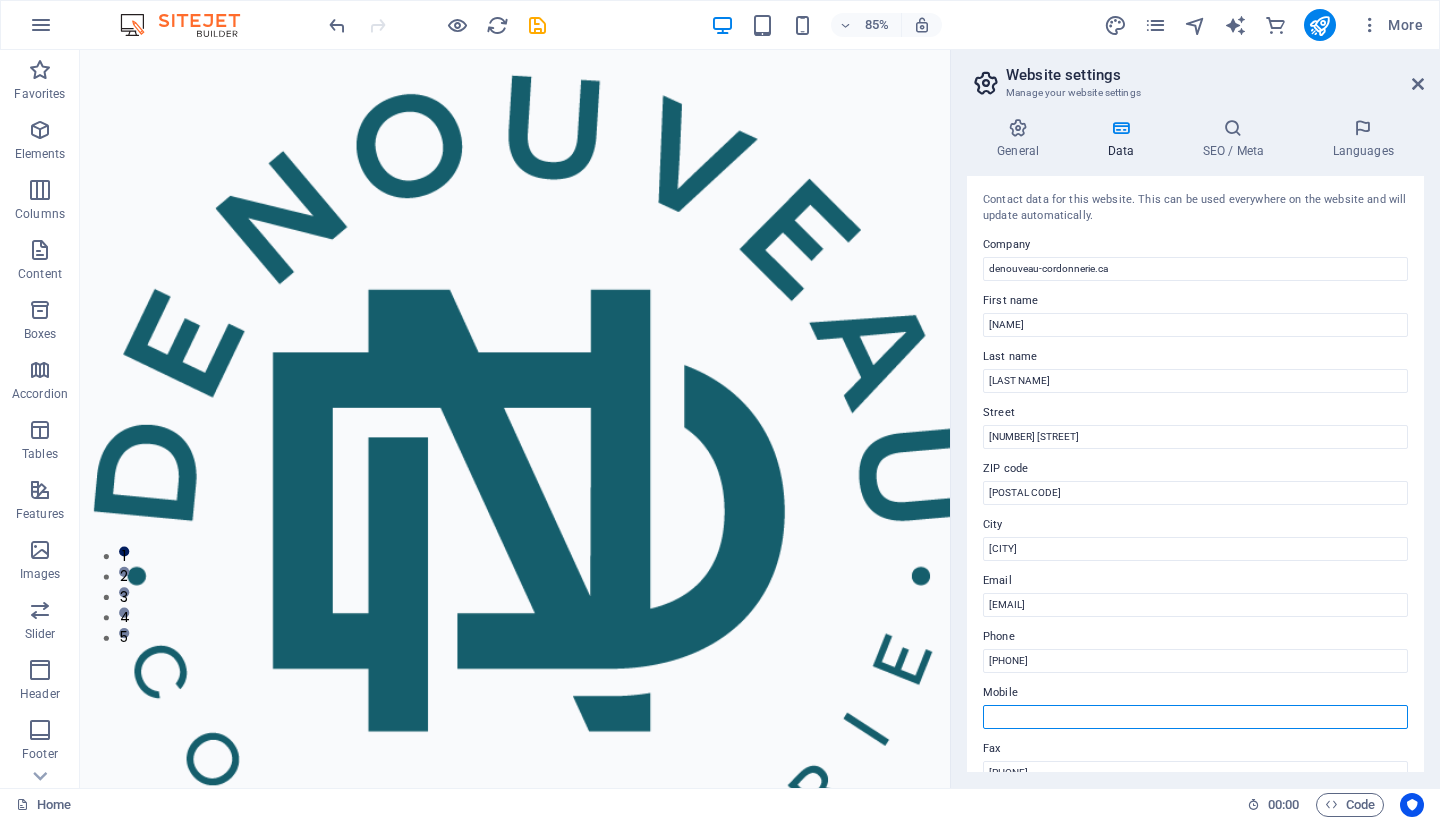 click on "Mobile" at bounding box center [1195, 717] 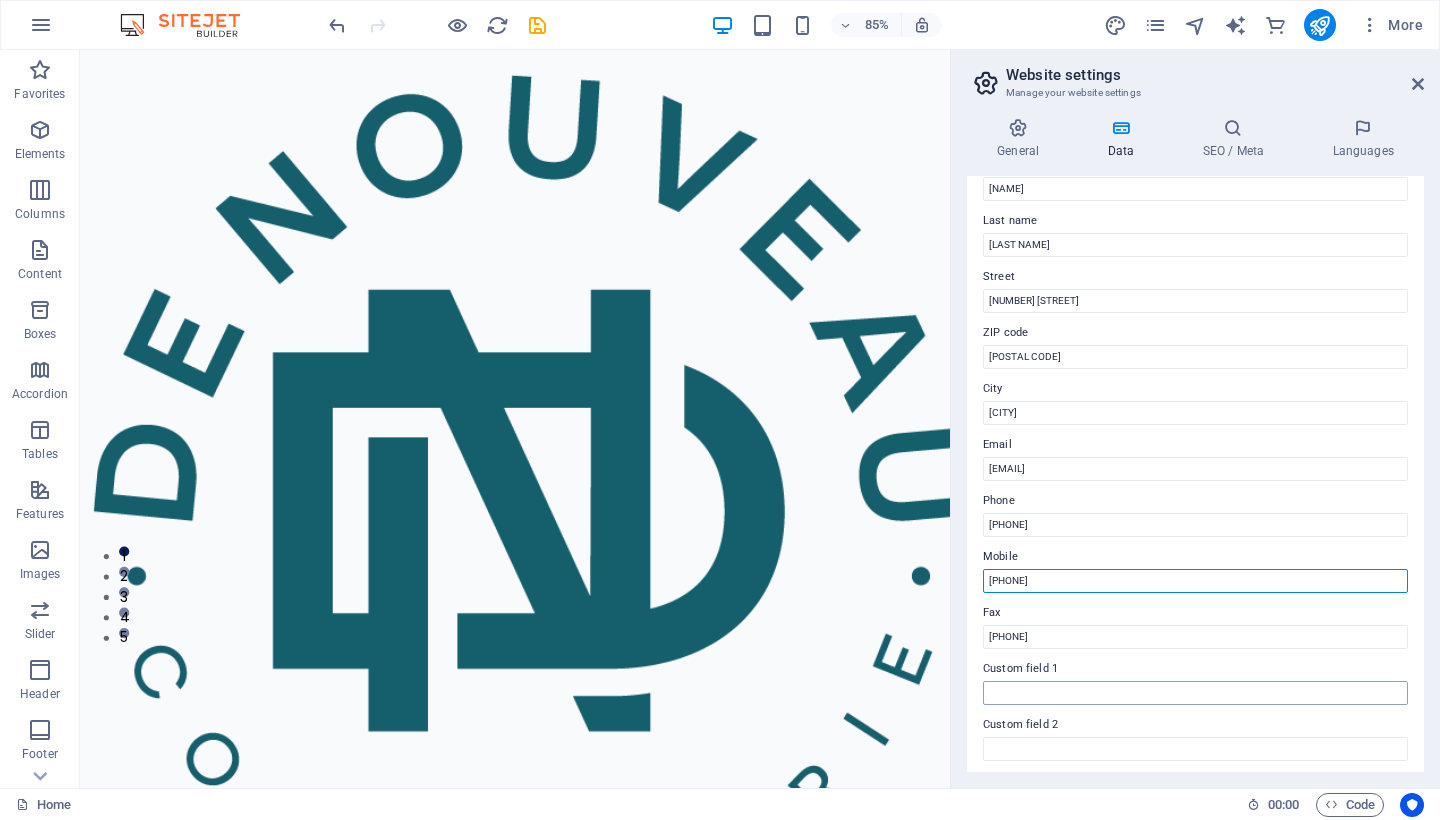scroll, scrollTop: 155, scrollLeft: 0, axis: vertical 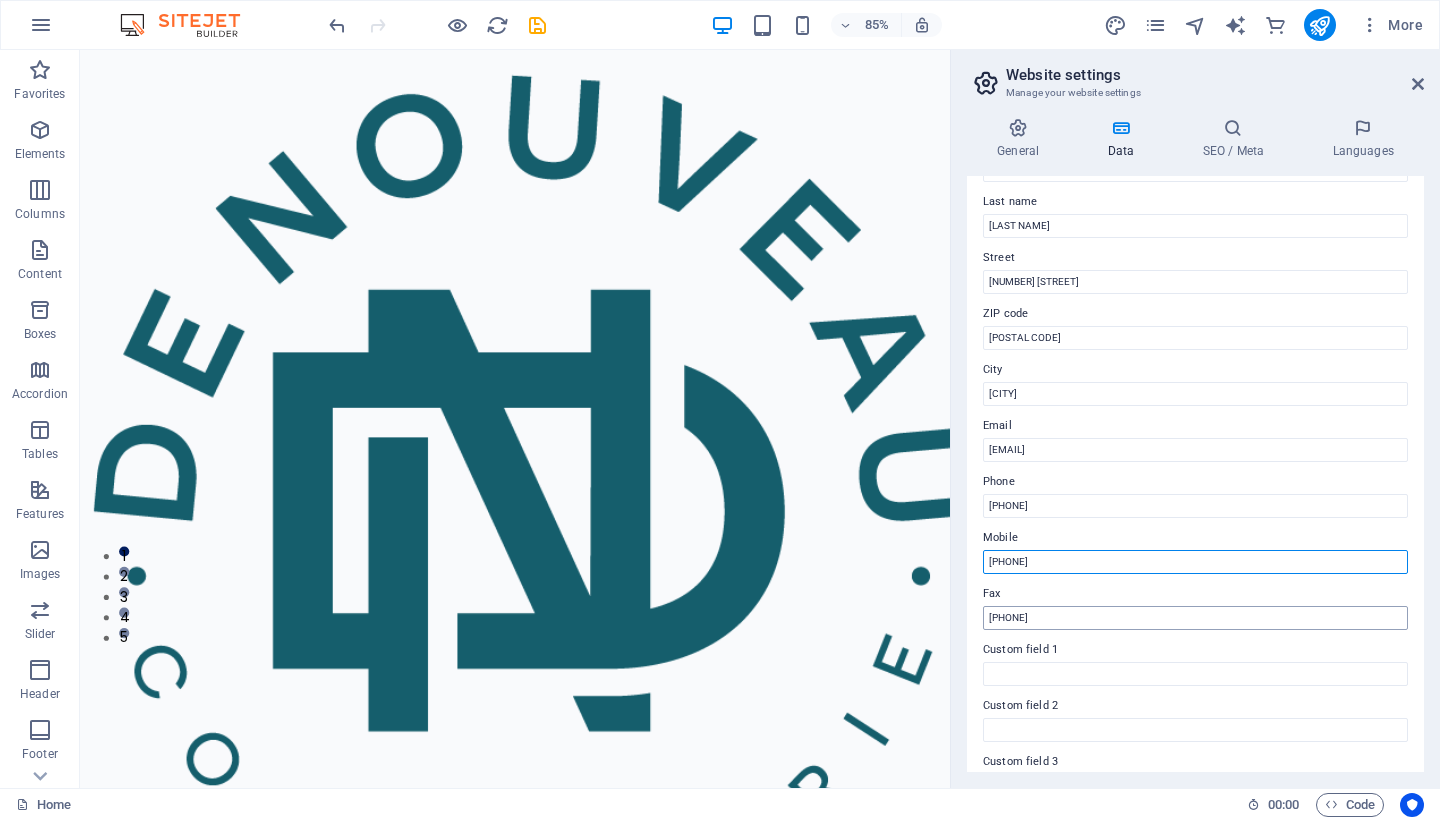 type on "[PHONE]" 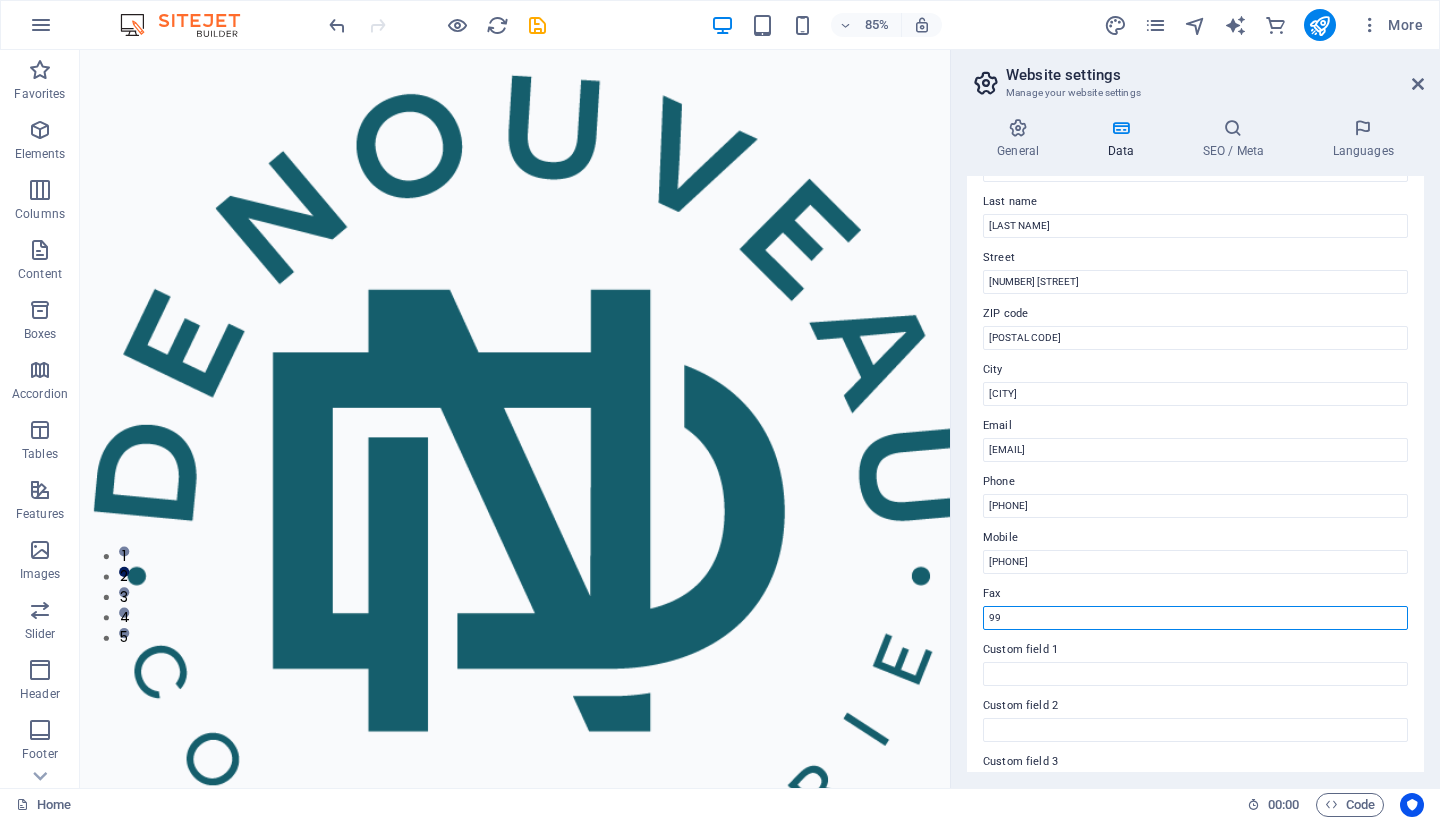 type on "9" 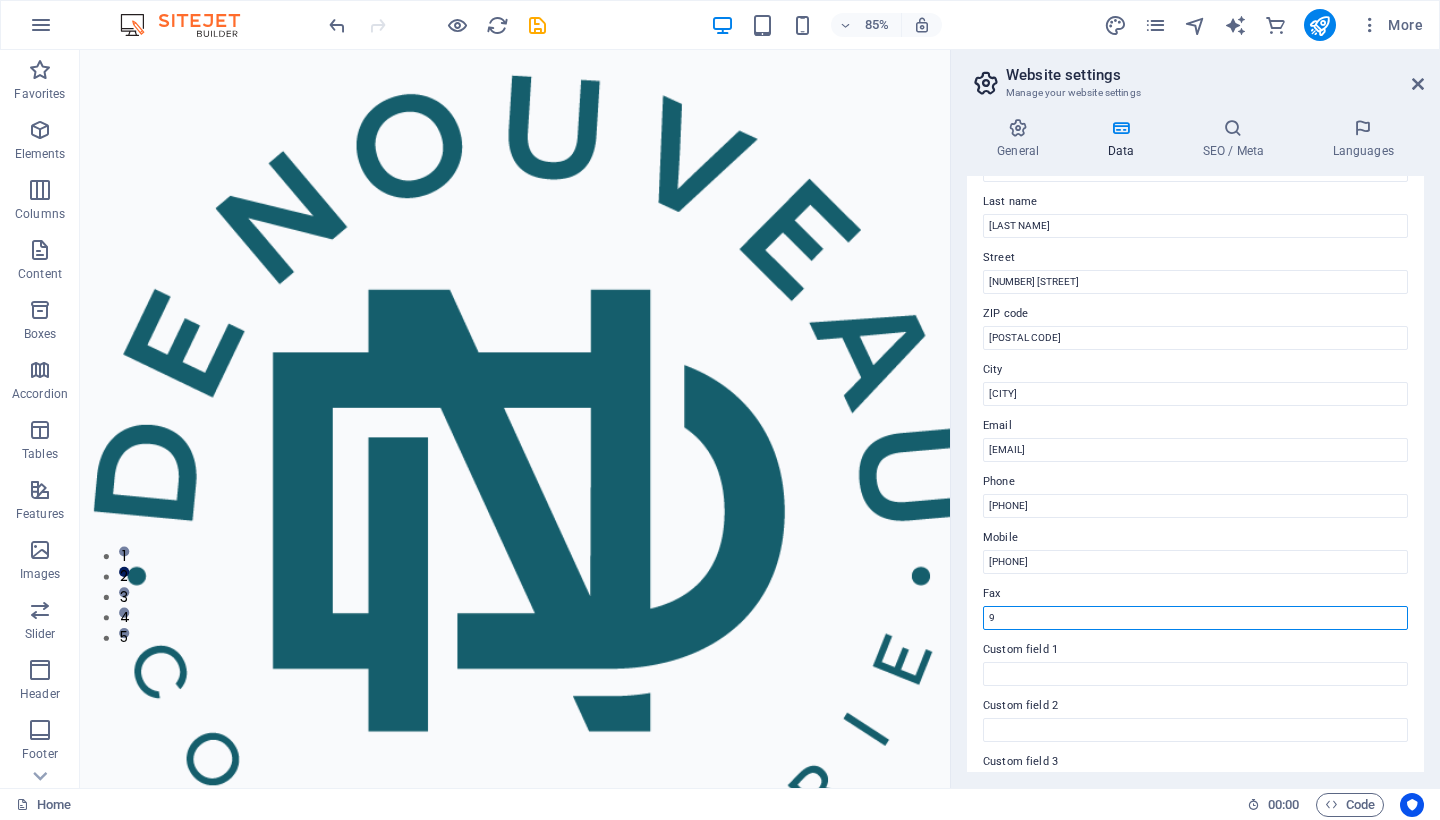 type 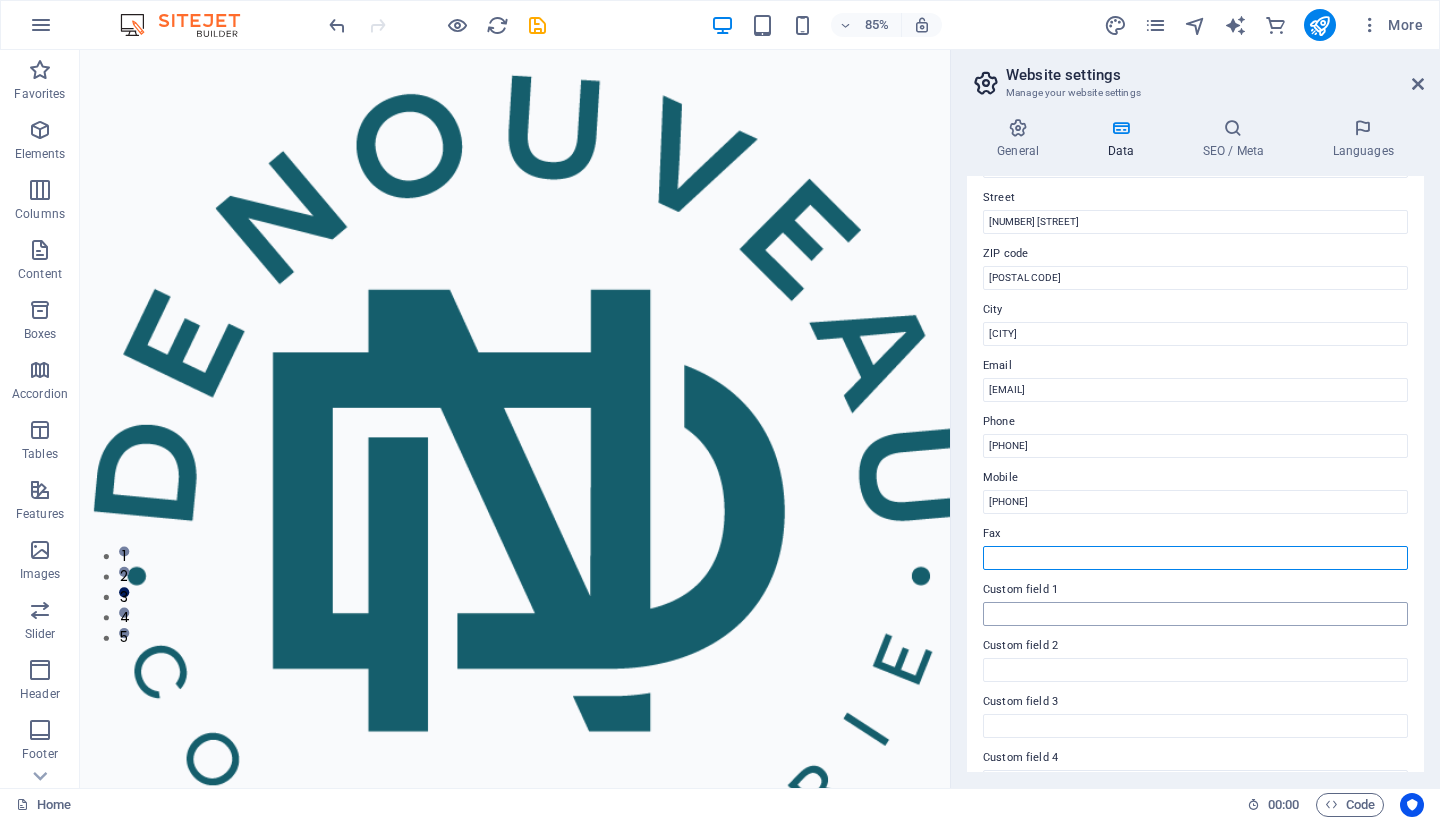 scroll, scrollTop: 219, scrollLeft: 0, axis: vertical 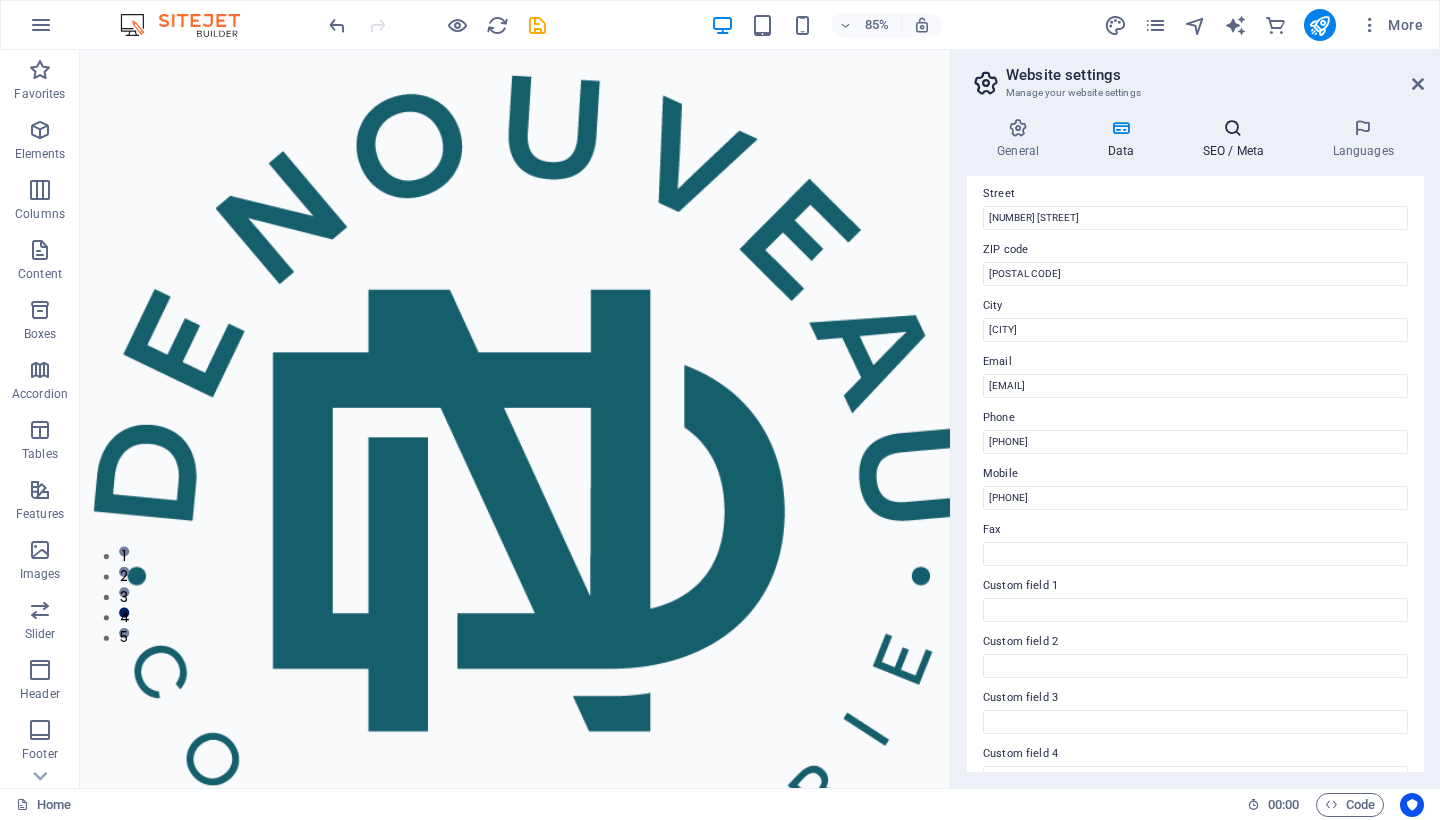 click on "SEO / Meta" at bounding box center (1237, 139) 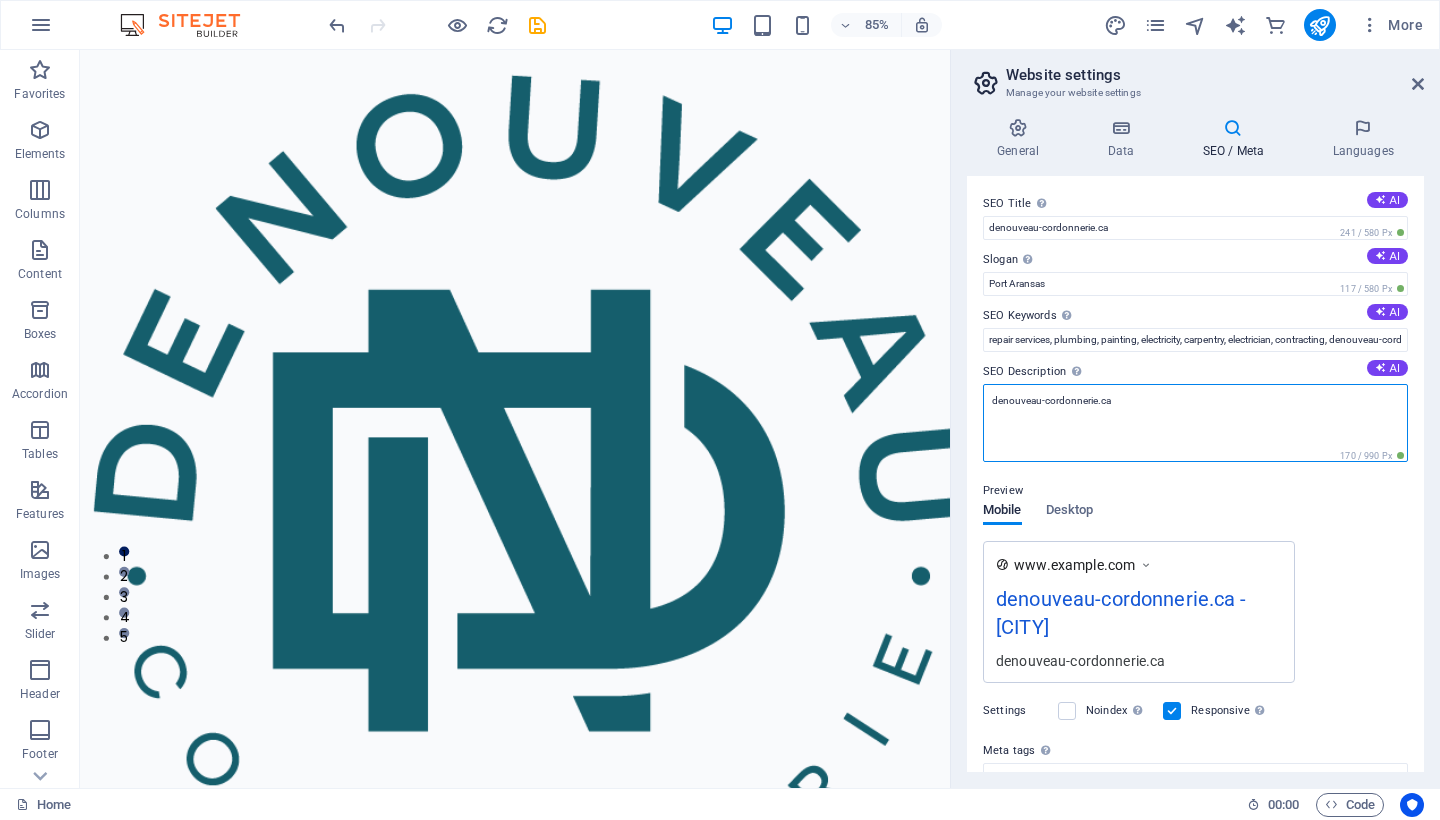 drag, startPoint x: 1120, startPoint y: 402, endPoint x: 982, endPoint y: 399, distance: 138.03261 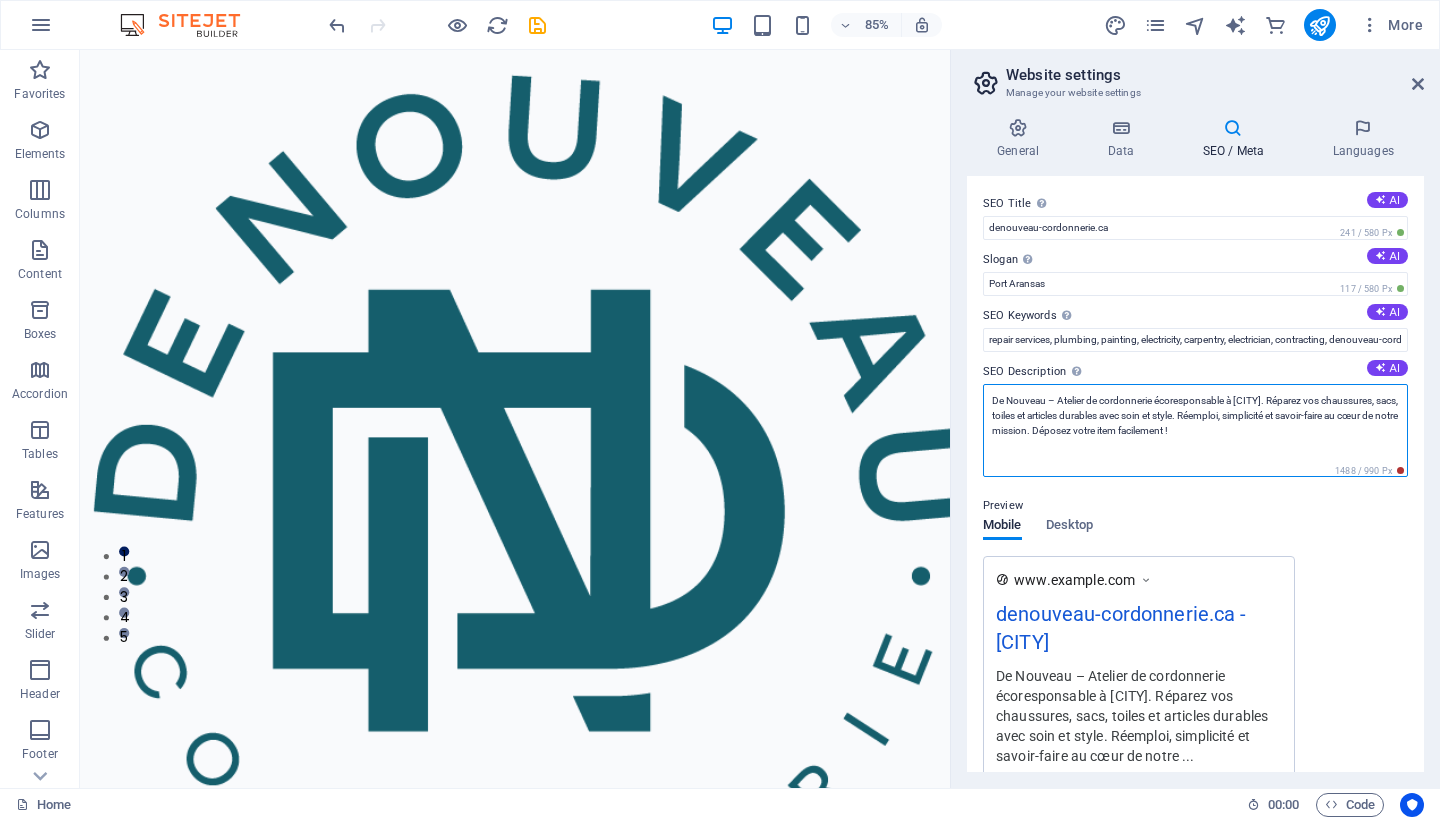 click on "De Nouveau – Atelier de cordonnerie écoresponsable à [ta ville]. Réparez vos chaussures, sacs, toiles et articles durables avec soin et style. Réemploi, simplicité et savoir-faire au cœur de notre mission. Déposez votre item facilement !" at bounding box center [1195, 430] 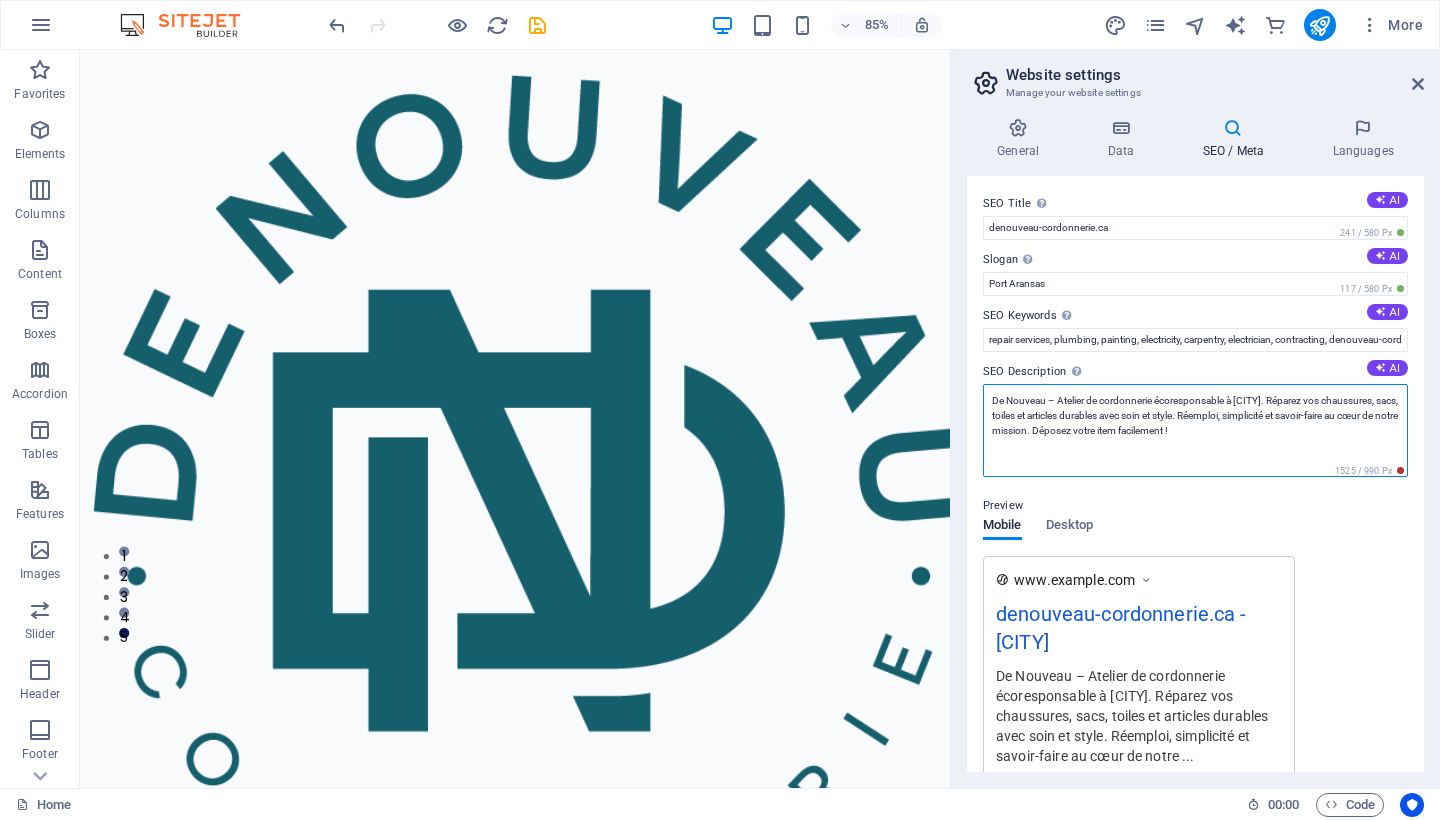 type on "De Nouveau – Atelier de cordonnerie écoresponsable à Lac-Mégantic. Réparez vos chaussures, sacs, toiles et articles durables avec soin et style. Réemploi, simplicité et savoir-faire au cœur de notre mission. Déposez votre item facilement !" 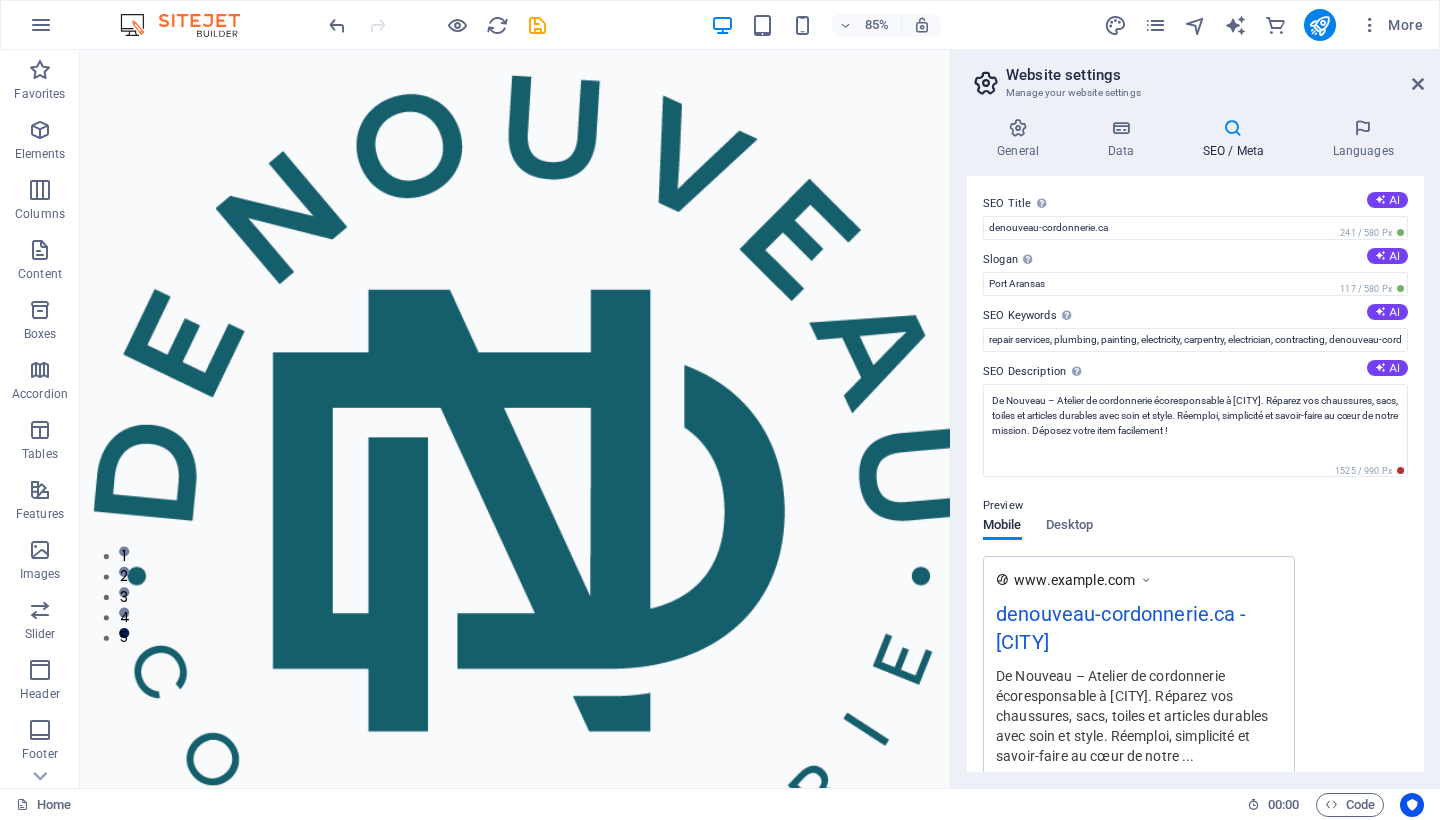 click on "Preview Mobile Desktop www.example.com denouveau-cordonnerie.ca - Port Aransas De Nouveau – Atelier de cordonnerie écoresponsable à Lac-Mégantic. Réparez vos chaussures, sacs, toiles et articles durables avec soin et style. Réemploi, simplicité et savoir-faire au cœur de notre ..." at bounding box center (1195, 628) 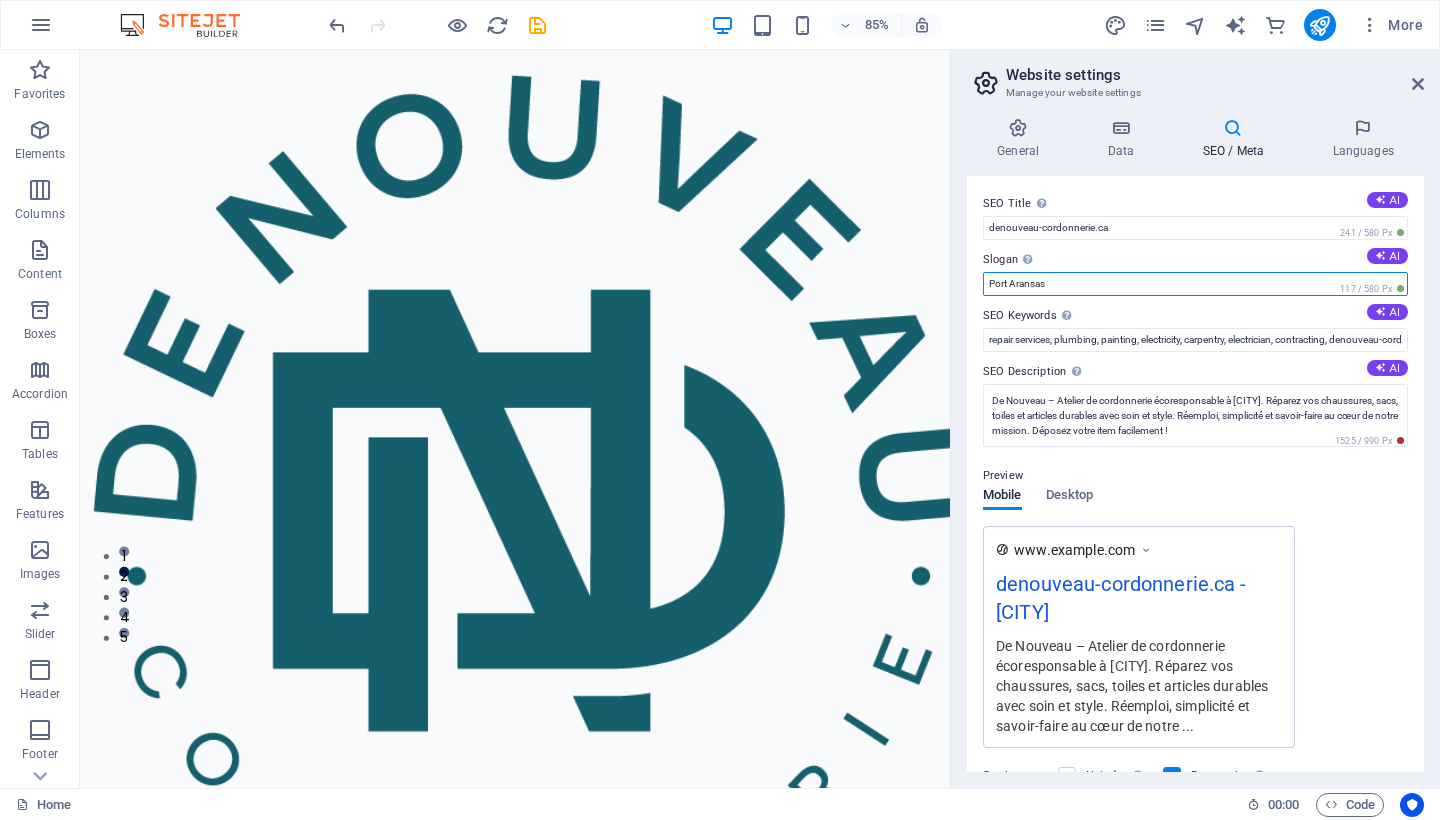 click on "Port Aransas" at bounding box center (1195, 284) 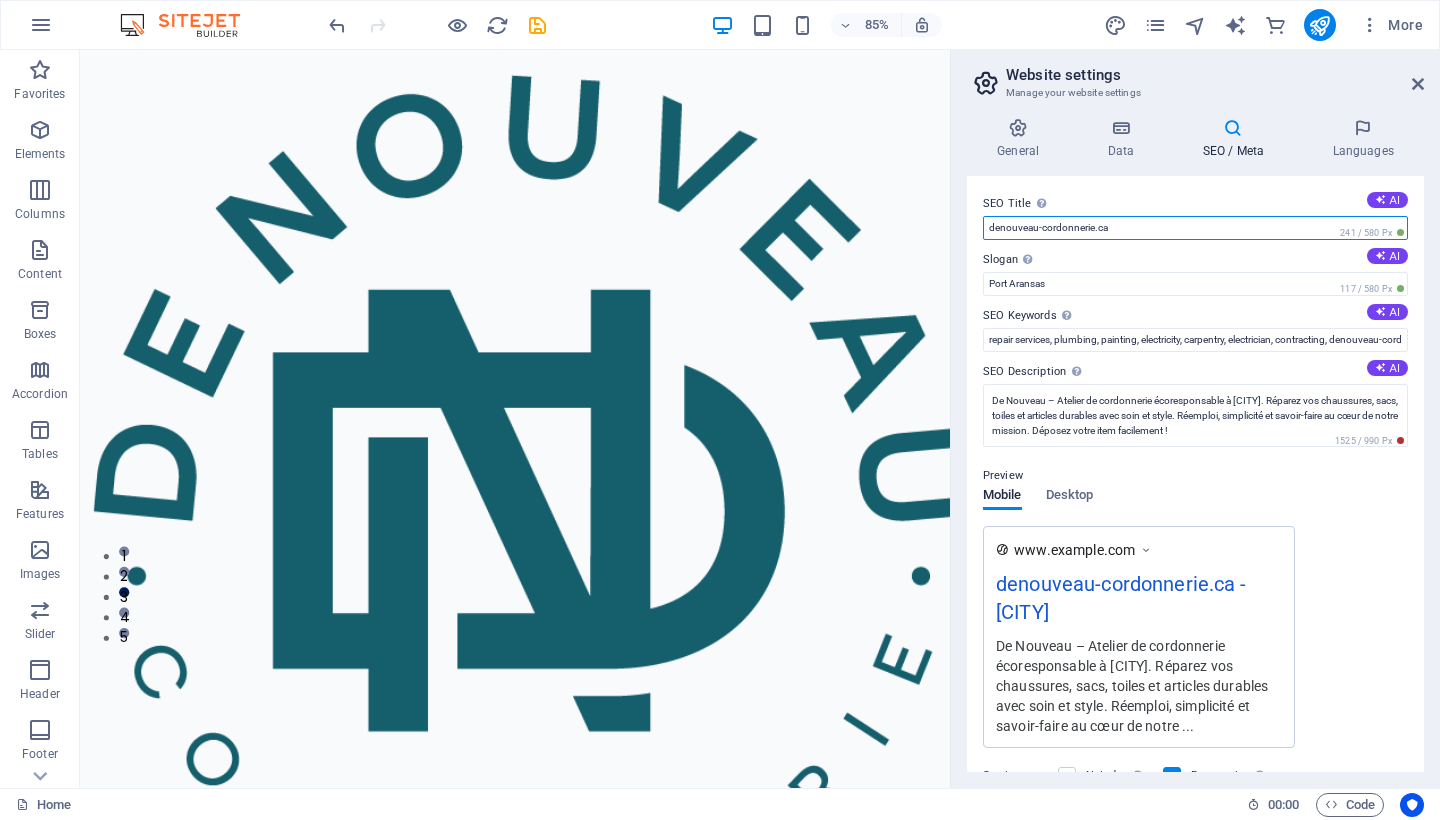 click on "denouveau-cordonnerie.ca" at bounding box center [1195, 228] 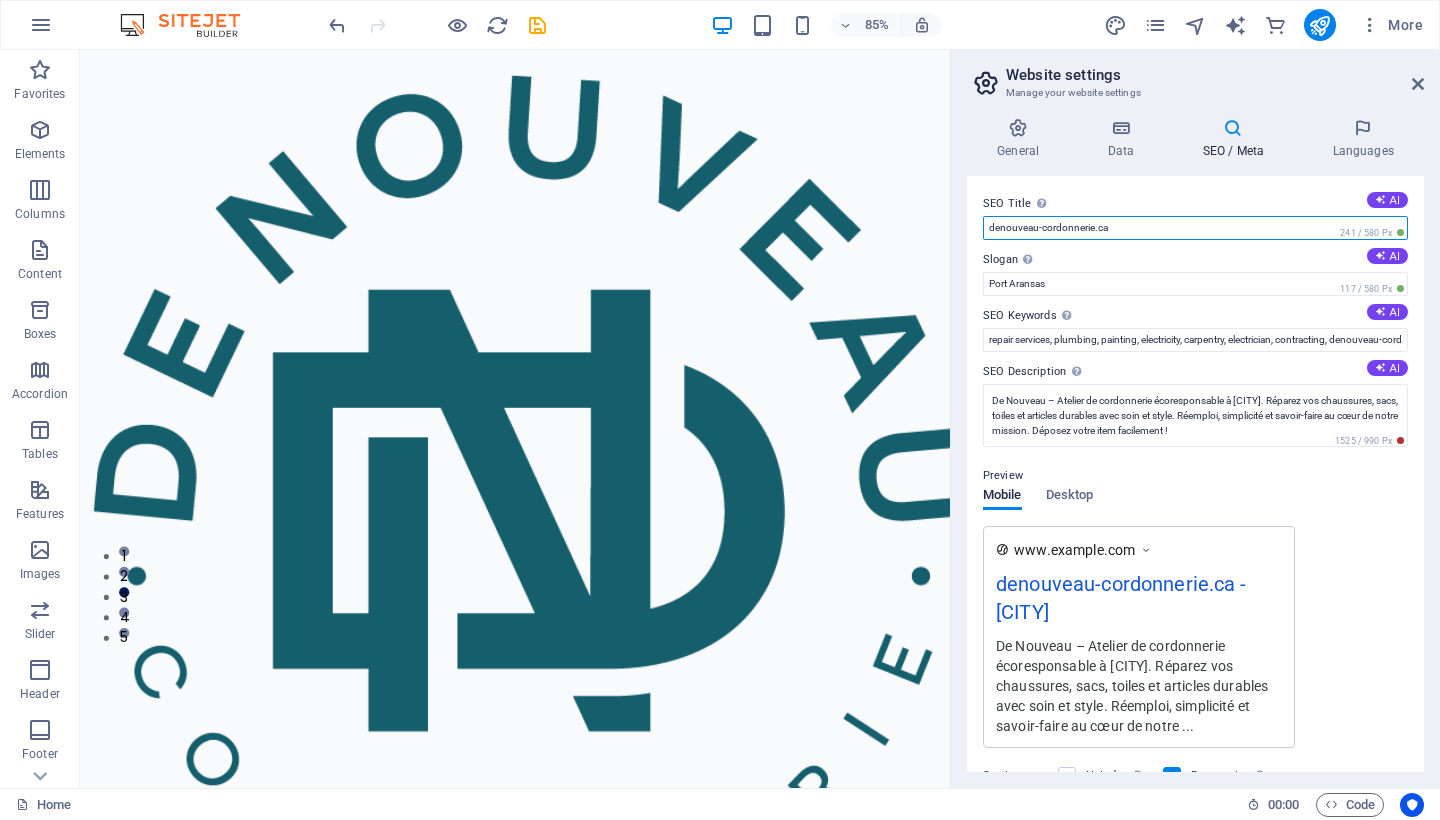 drag, startPoint x: 1107, startPoint y: 223, endPoint x: 959, endPoint y: 221, distance: 148.01352 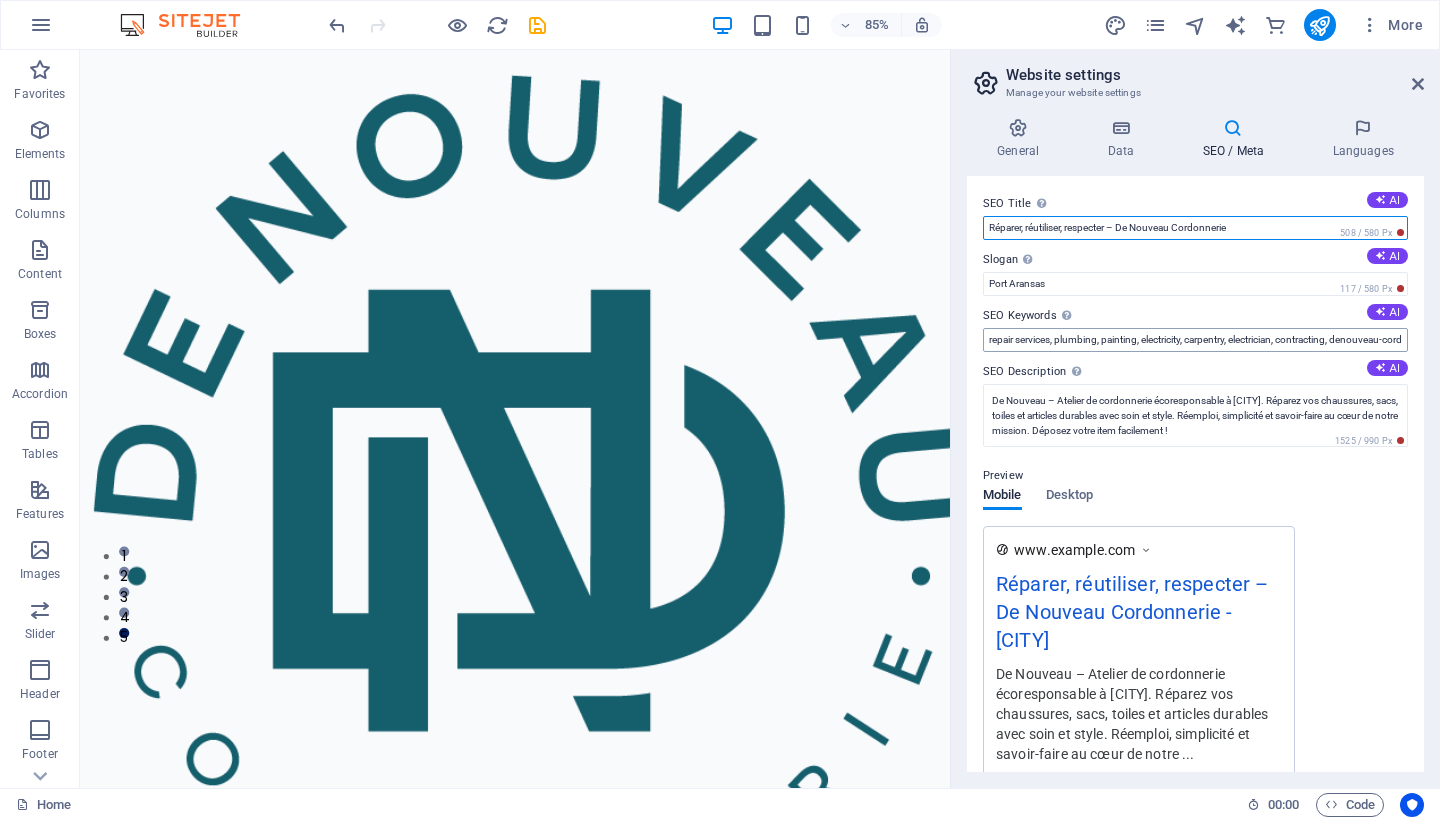 type on "Réparer, réutiliser, respecter – De Nouveau Cordonnerie" 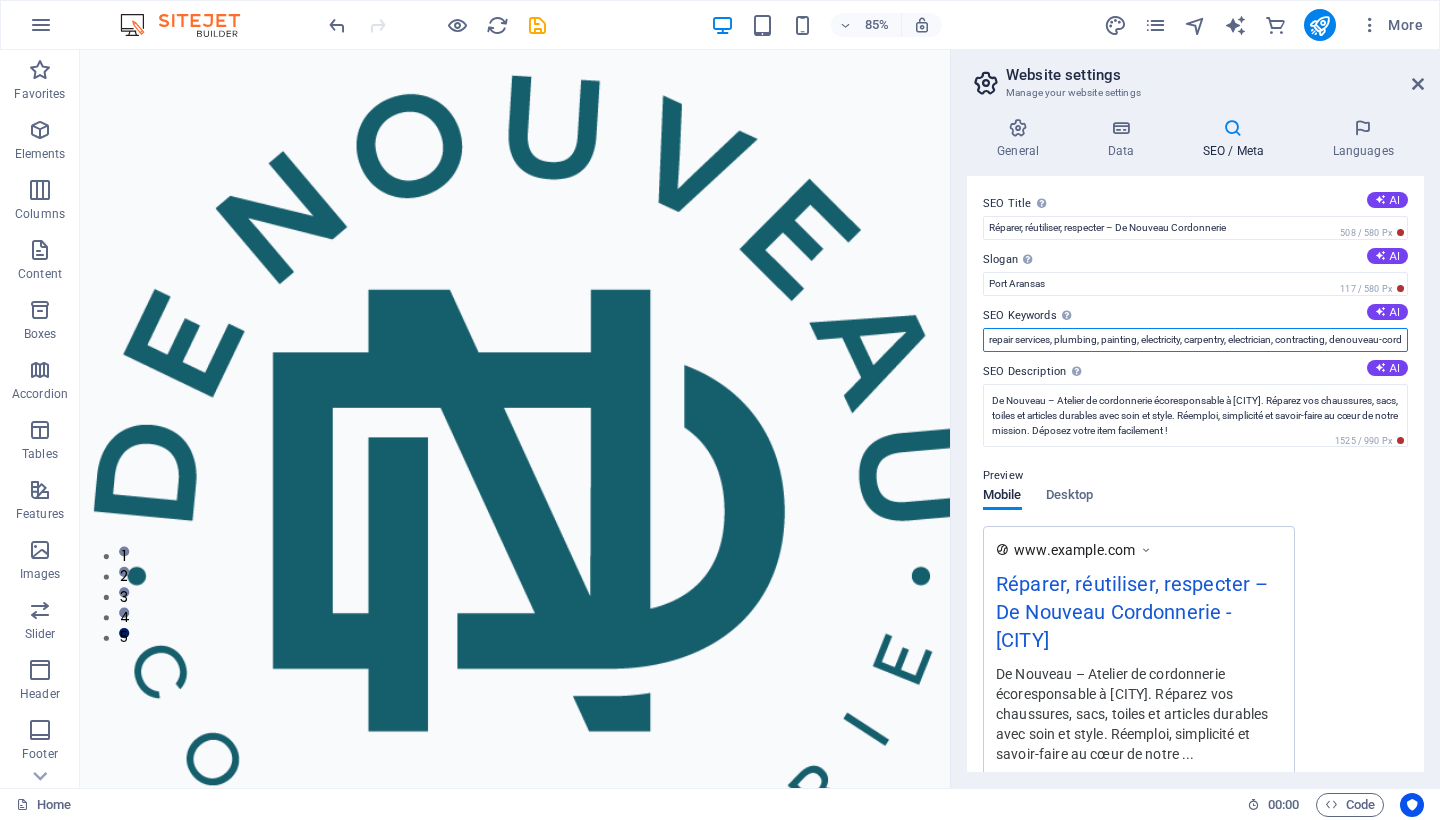 click on "repair services, plumbing, painting, electricity, carpentry, electrician, contracting, denouveau-cordonnerie.ca, Port Aransas" at bounding box center (1195, 340) 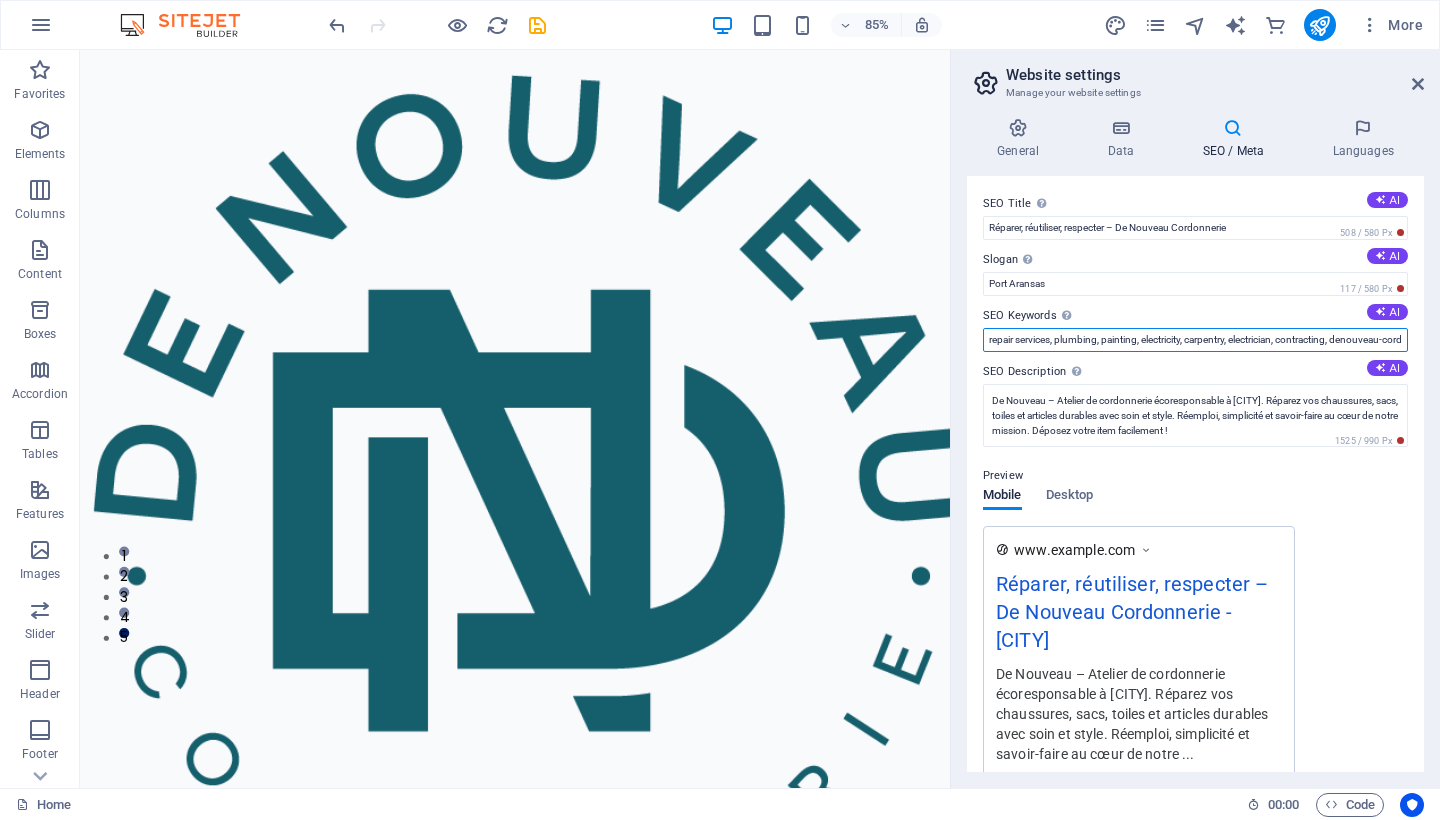 click on "repair services, plumbing, painting, electricity, carpentry, electrician, contracting, denouveau-cordonnerie.ca, Port Aransas" at bounding box center (1195, 340) 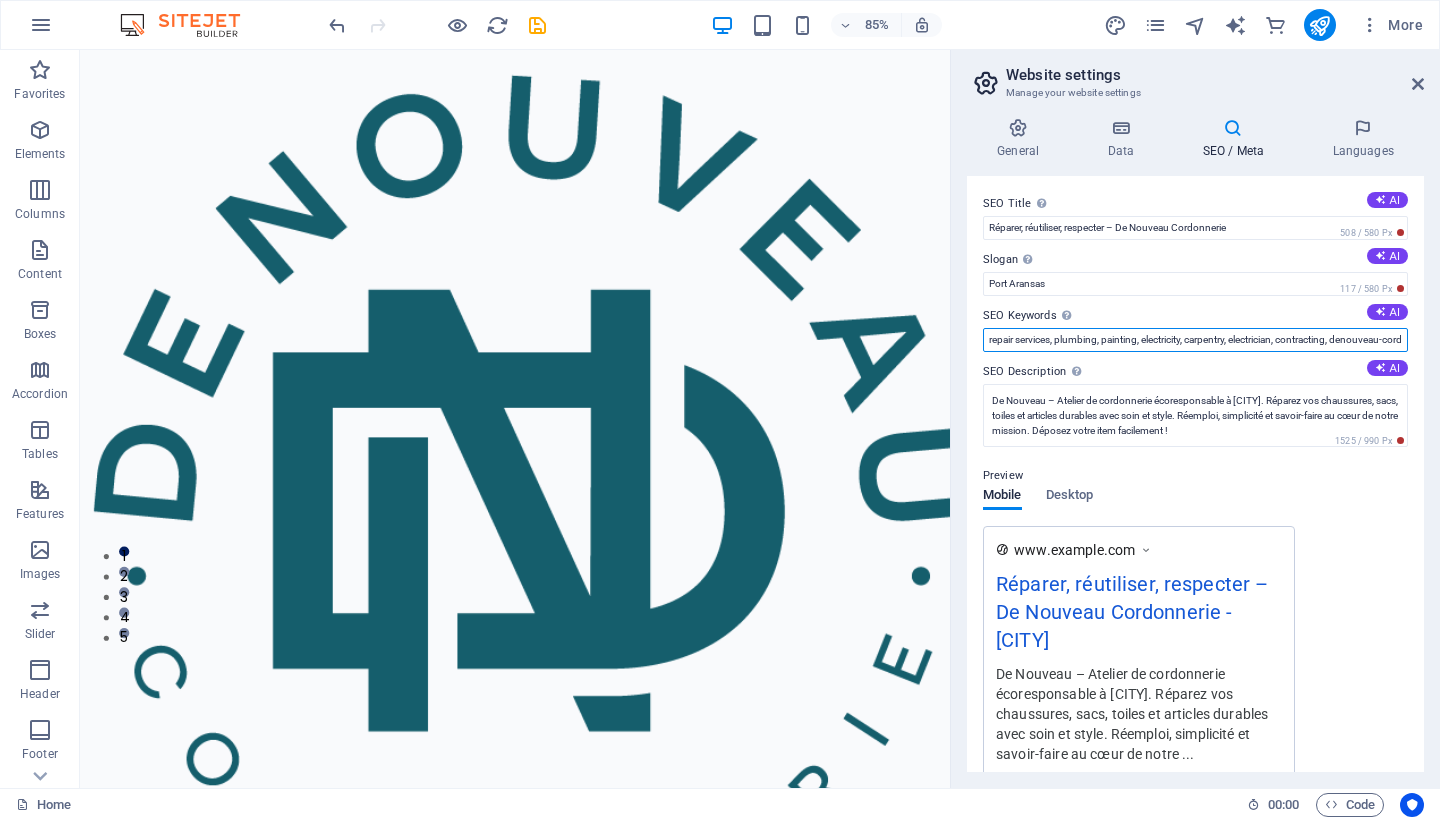 paste on "cordonnerie écoresponsable réparation chaussures réparer sac en cuir fermeture éclair cassée réparer bottes en cuir atelier de cordonnerie service de réparation locale réparer au lieu de jeter économie circulaire mode durable consommation responsable réparation sacs réparation toiles de tente réparation sacs à dos couture technique raccommodage retouches sac réparation articles de cuir cordonnerie moderne donner une seconde vie service de dépôt facile réparer chaussures région du Granit cordonnier région du Granit cordonnerie Lac-Mégantic cordonnerie région du Granit couture artisanale réparation durable souliers préférés réparer fermeture éclair sac réparation rapide service de proximité réparations sur mesure anti-gaspillage upcycling réutilisation prolonger la vie des objets réparation articles durables raccommoder plutôt que jeter réparation écologique service personnalisé réparation textile atelier local réparation sacs de voyage bottes usées semelles usées chaussures de travail réparation sacs à main..." 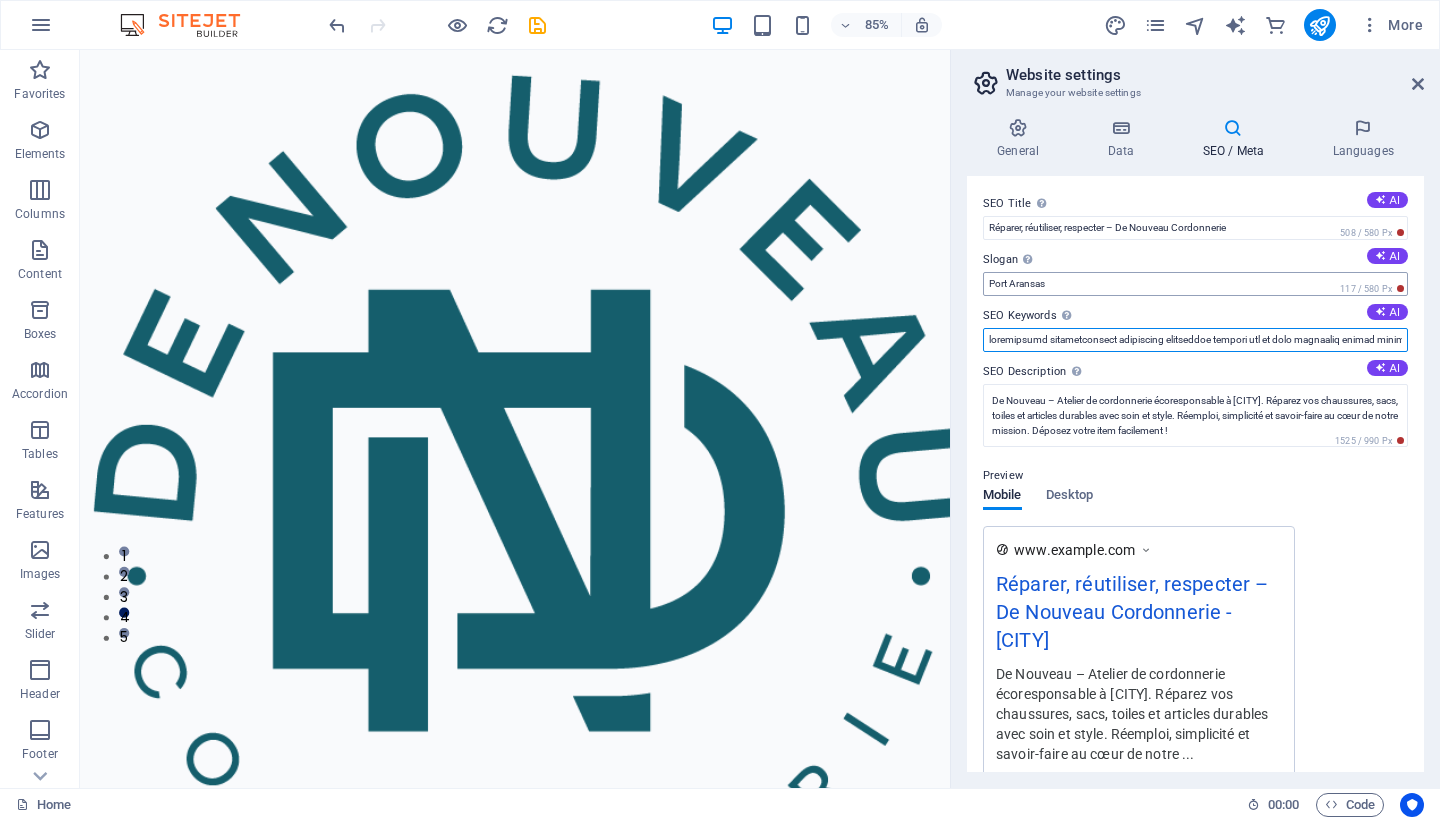 type on "cordonnerie écoresponsable réparation chaussures réparer sac en cuir fermeture éclair cassée réparer bottes en cuir atelier de cordonnerie service de réparation locale réparer au lieu de jeter économie circulaire mode durable consommation responsable réparation sacs réparation toiles de tente réparation sacs à dos couture technique raccommodage retouches sac réparation articles de cuir cordonnerie moderne donner une seconde vie service de dépôt facile réparer chaussures région du Granit cordonnier région du Granit cordonnerie Lac-Mégantic cordonnerie région du Granit couture artisanale réparation durable souliers préférés réparer fermeture éclair sac réparation rapide service de proximité réparations sur mesure anti-gaspillage upcycling réutilisation prolonger la vie des objets réparation articles durables raccommoder plutôt que jeter réparation écologique service personnalisé réparation textile atelier local réparation sacs de voyage bottes usées semelles usées chaussures de travail réparation sacs à main..." 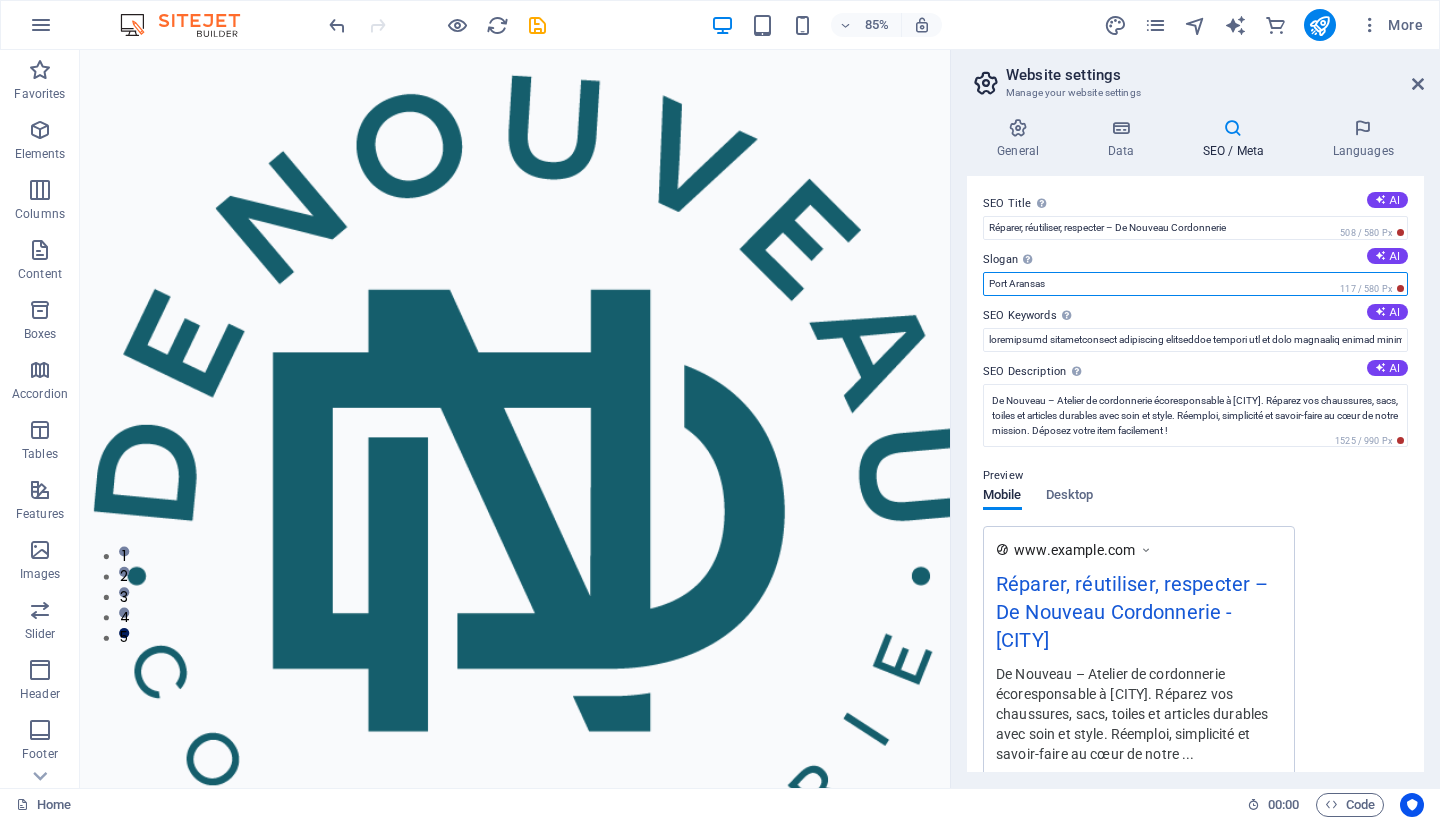 drag, startPoint x: 1054, startPoint y: 281, endPoint x: 979, endPoint y: 281, distance: 75 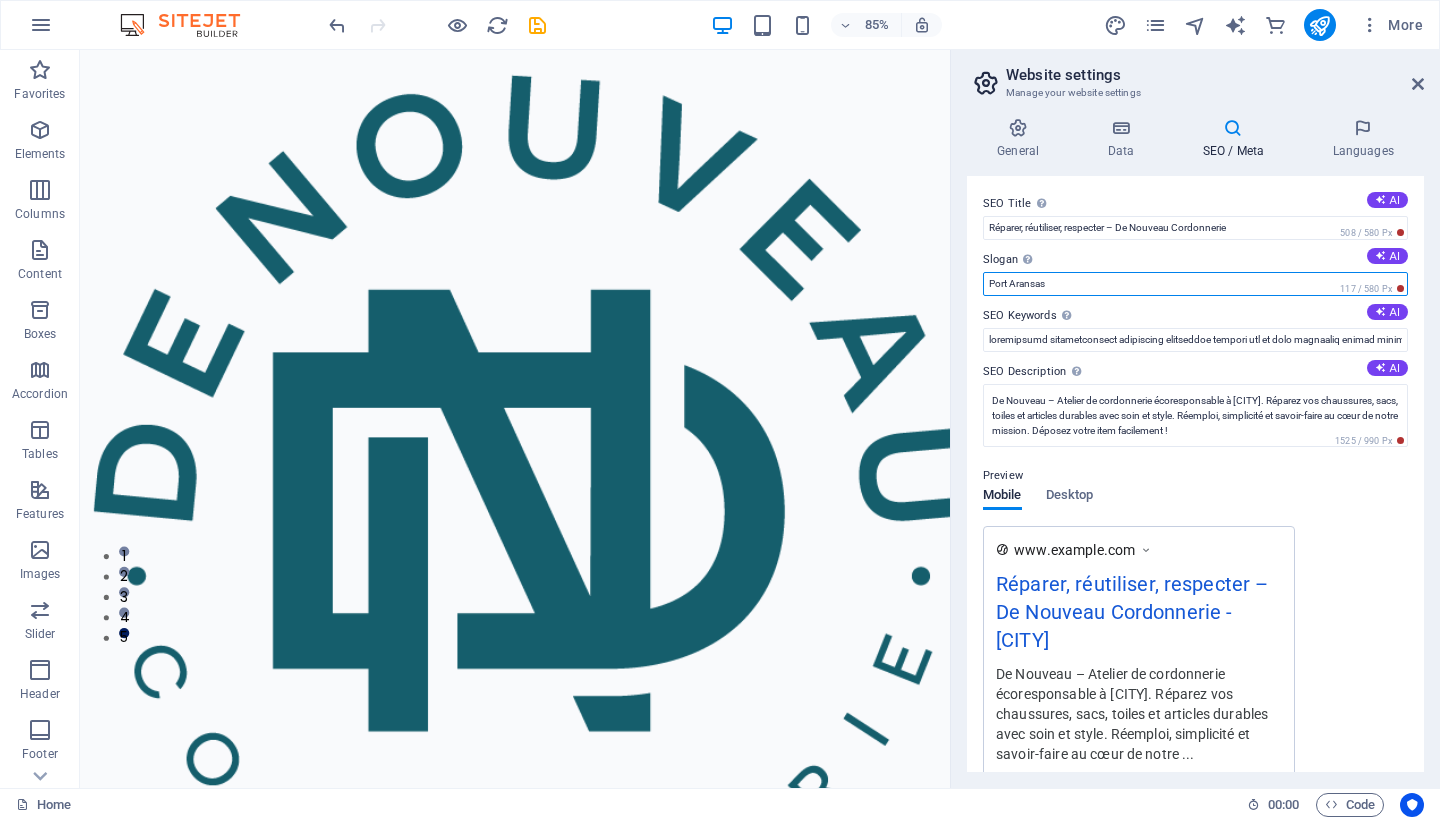 click on "SEO Title The title of your website - make it something that stands out in search engine results. AI Réparer, réutiliser, respecter – De Nouveau Cordonnerie 508 / 580 Px Slogan The slogan of your website. AI Port Aransas 117 / 580 Px SEO Keywords Comma-separated list of keywords representing your website. AI SEO Description Describe the contents of your website - this is crucial for search engines and SEO! AI De Nouveau – Atelier de cordonnerie écoresponsable à Lac-Mégantic. Réparez vos chaussures, sacs, toiles et articles durables avec soin et style. Réemploi, simplicité et savoir-faire au cœur de notre mission. Déposez votre item facilement ! 1525 / 990 Px Preview Mobile Desktop www.example.com Réparer, réutiliser, respecter – De Nouveau Cordonnerie - Port Aransas De Nouveau – Atelier de cordonnerie écoresponsable à Lac-Mégantic. Réparez vos chaussures, sacs, toiles et articles durables avec soin et style. Réemploi, simplicité et savoir-faire au cœur de notre ... Settings Noindex" at bounding box center [1195, 474] 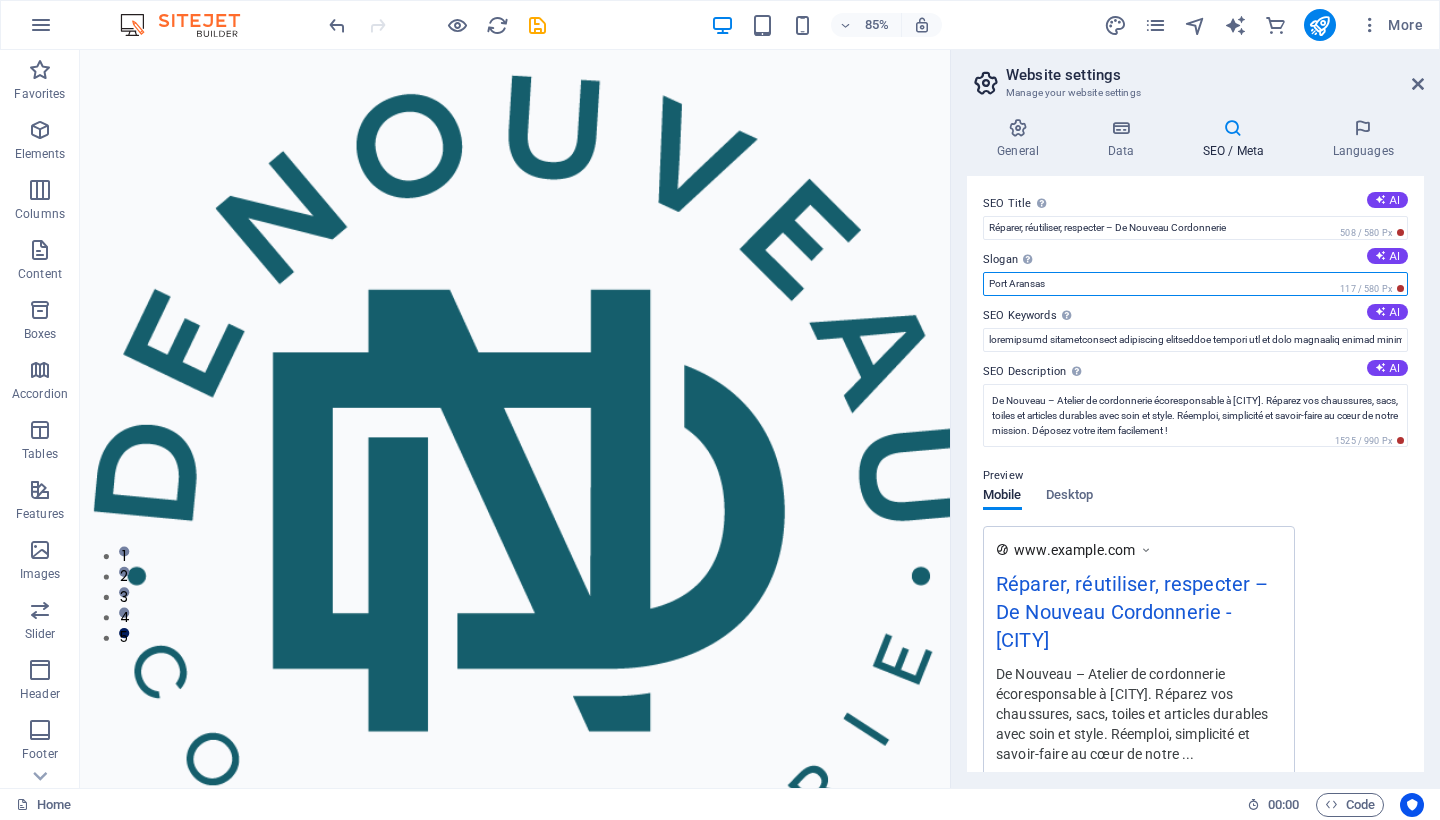 type 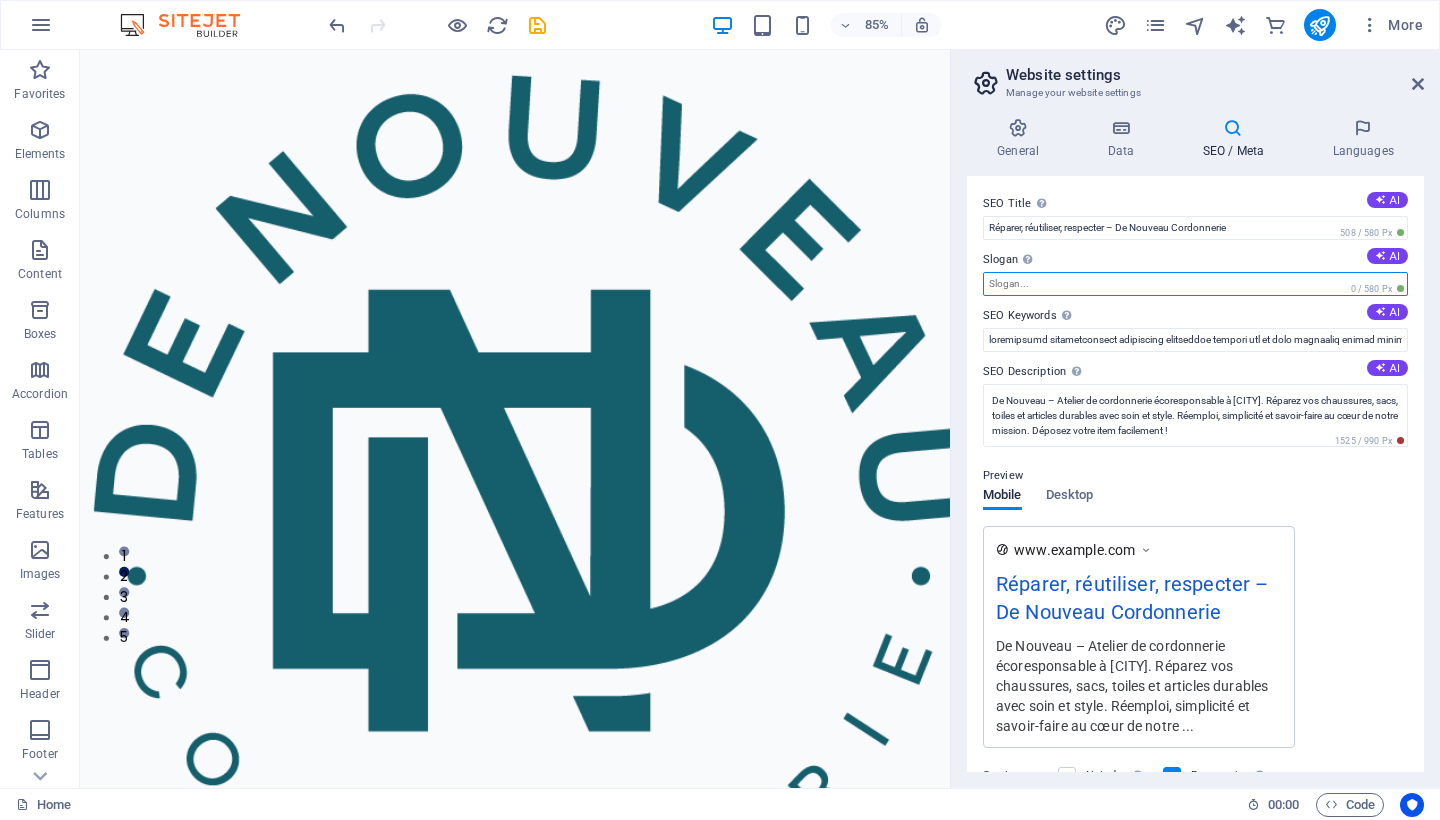 scroll, scrollTop: 0, scrollLeft: 0, axis: both 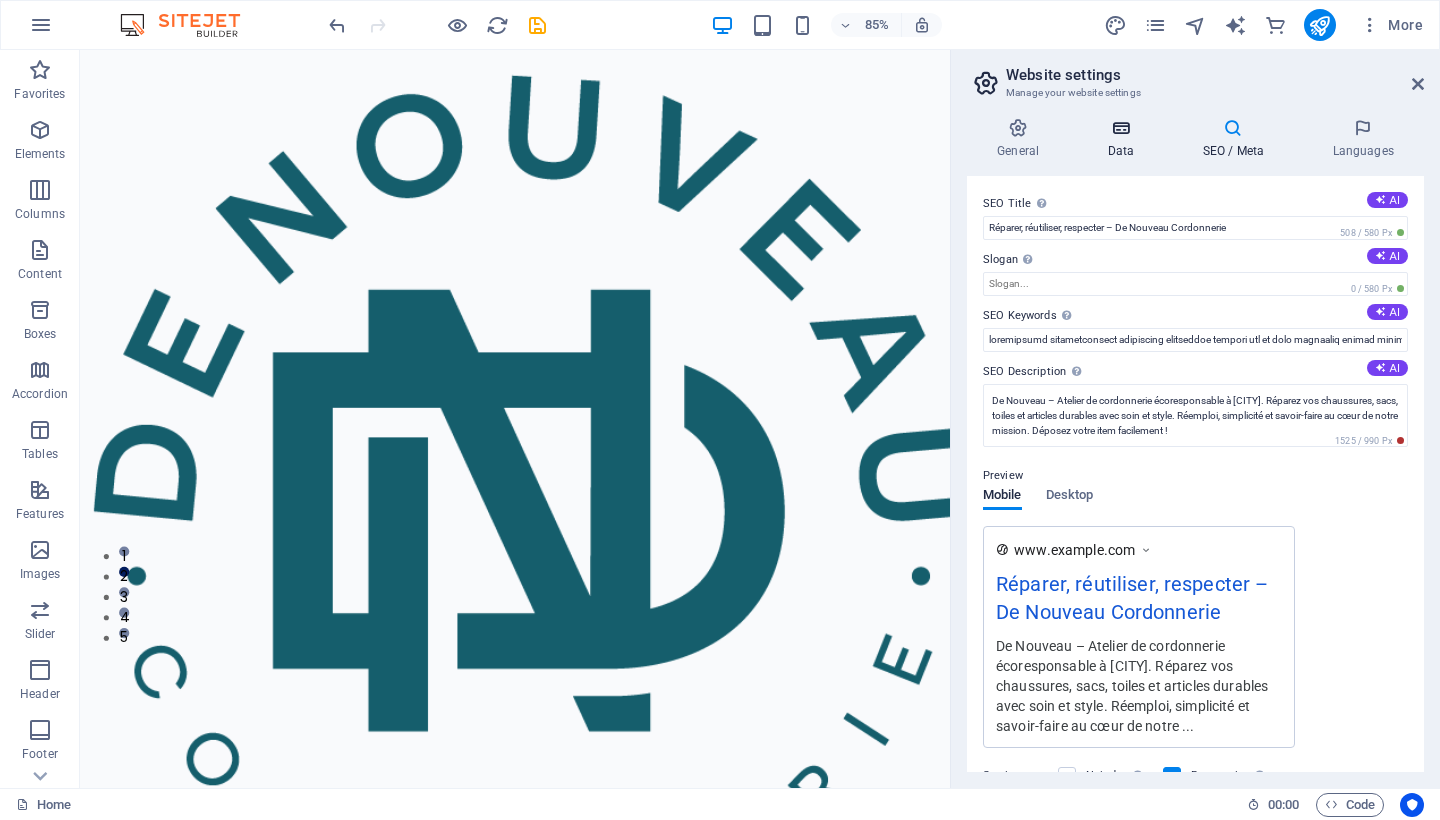 click at bounding box center [1120, 128] 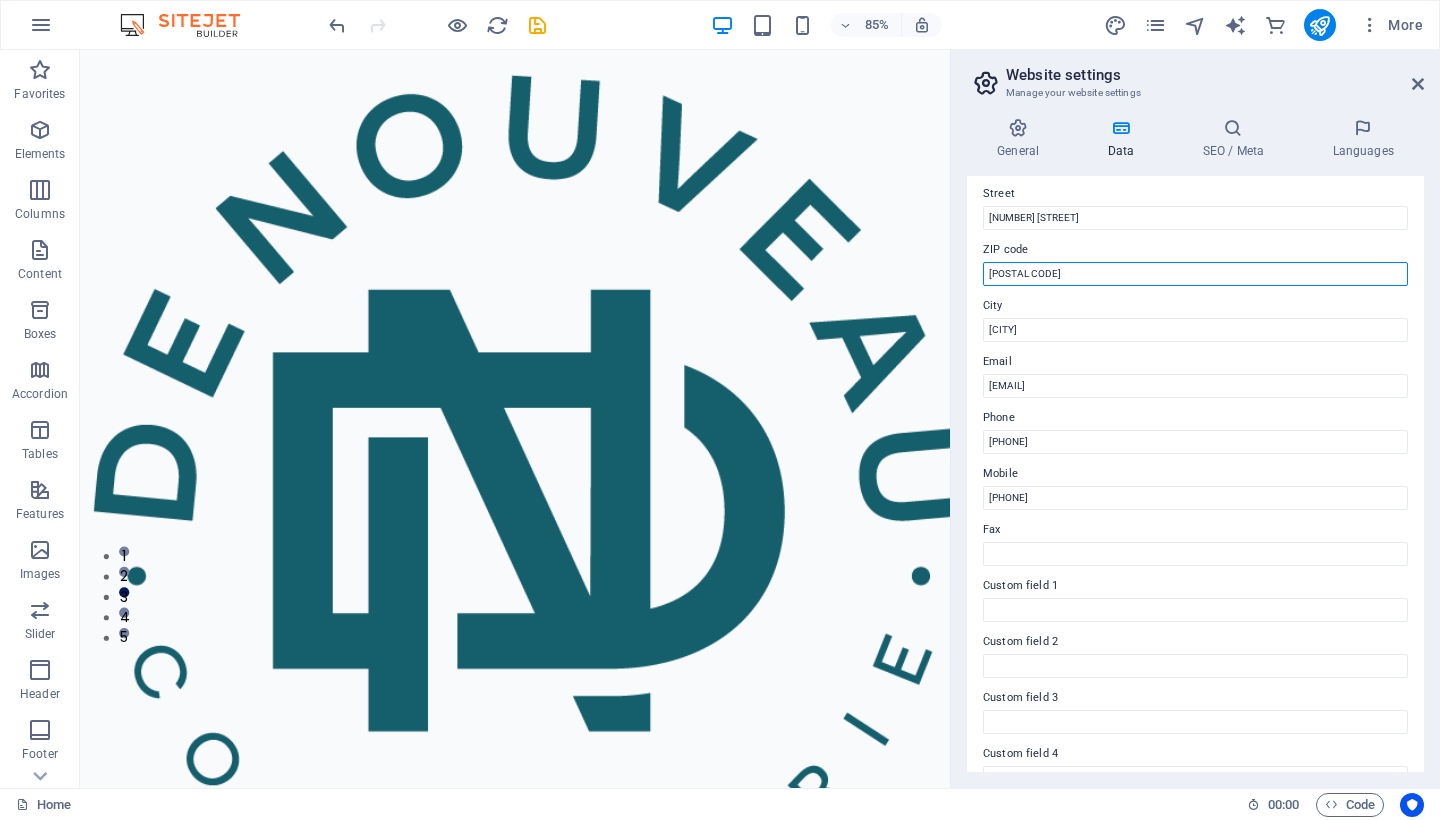 click on "G6B 2G4" at bounding box center [1195, 274] 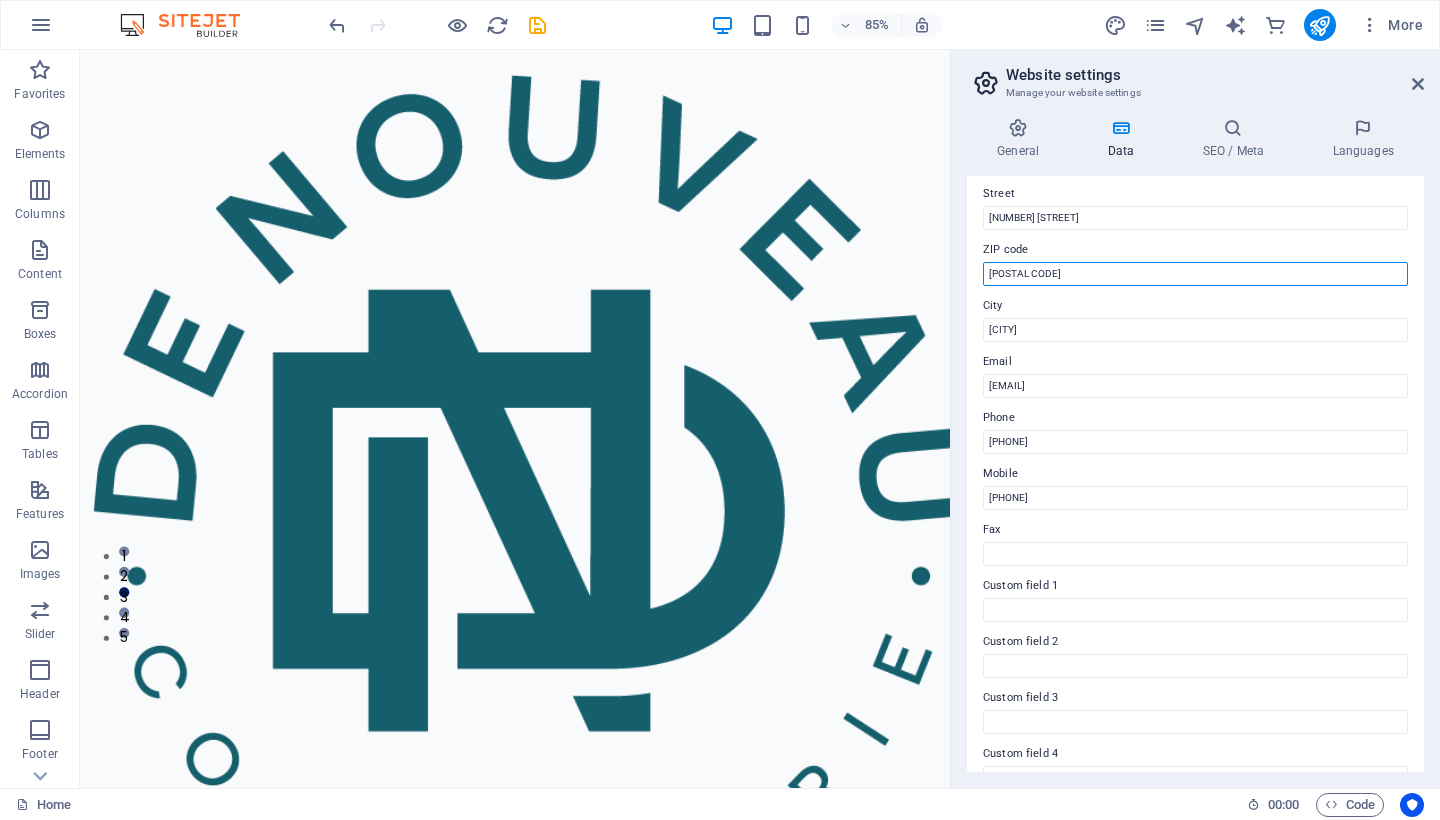 type on "[POSTAL CODE]" 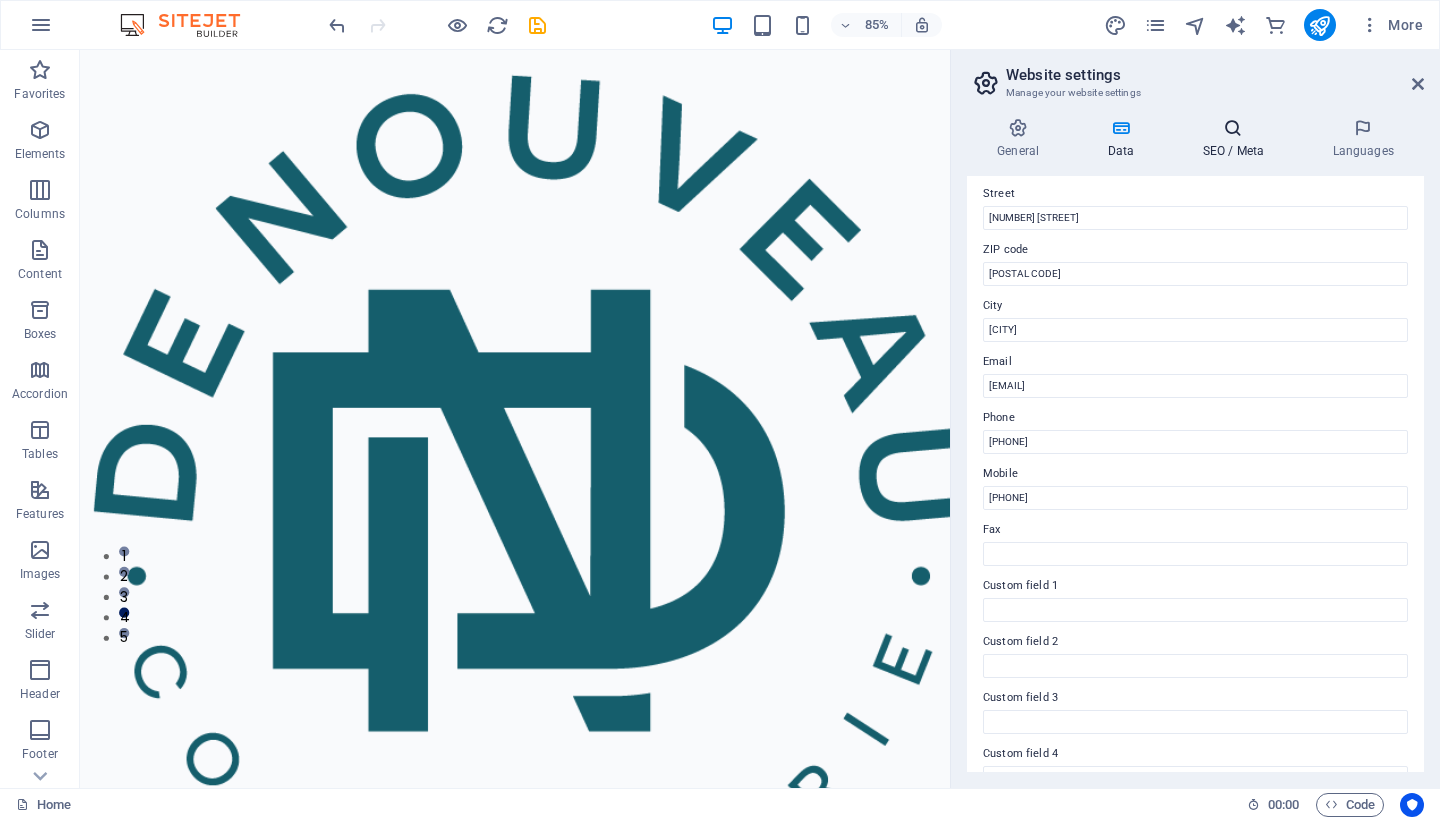 click on "SEO / Meta" at bounding box center (1237, 139) 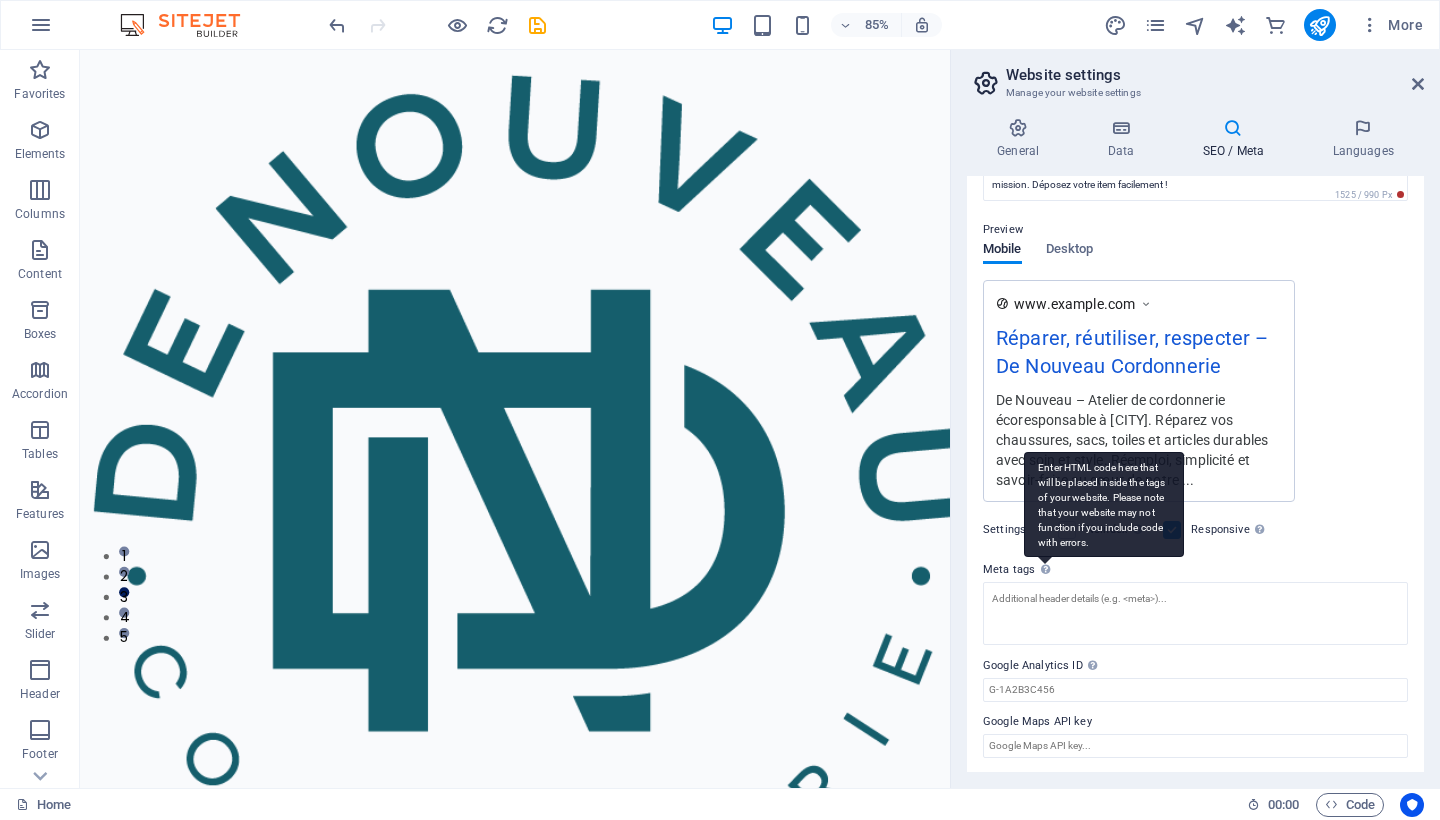scroll, scrollTop: 247, scrollLeft: 0, axis: vertical 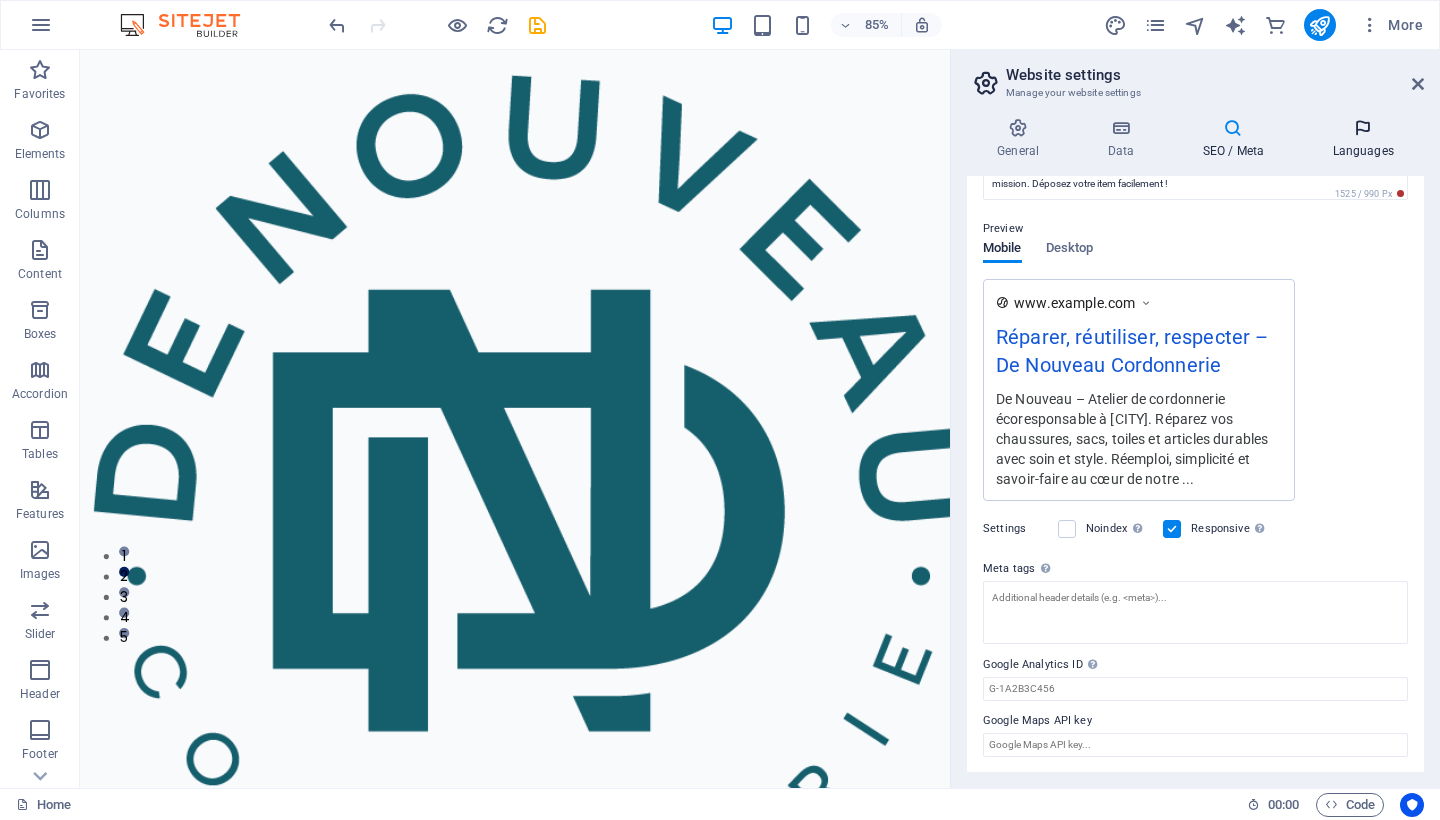 click at bounding box center (1363, 128) 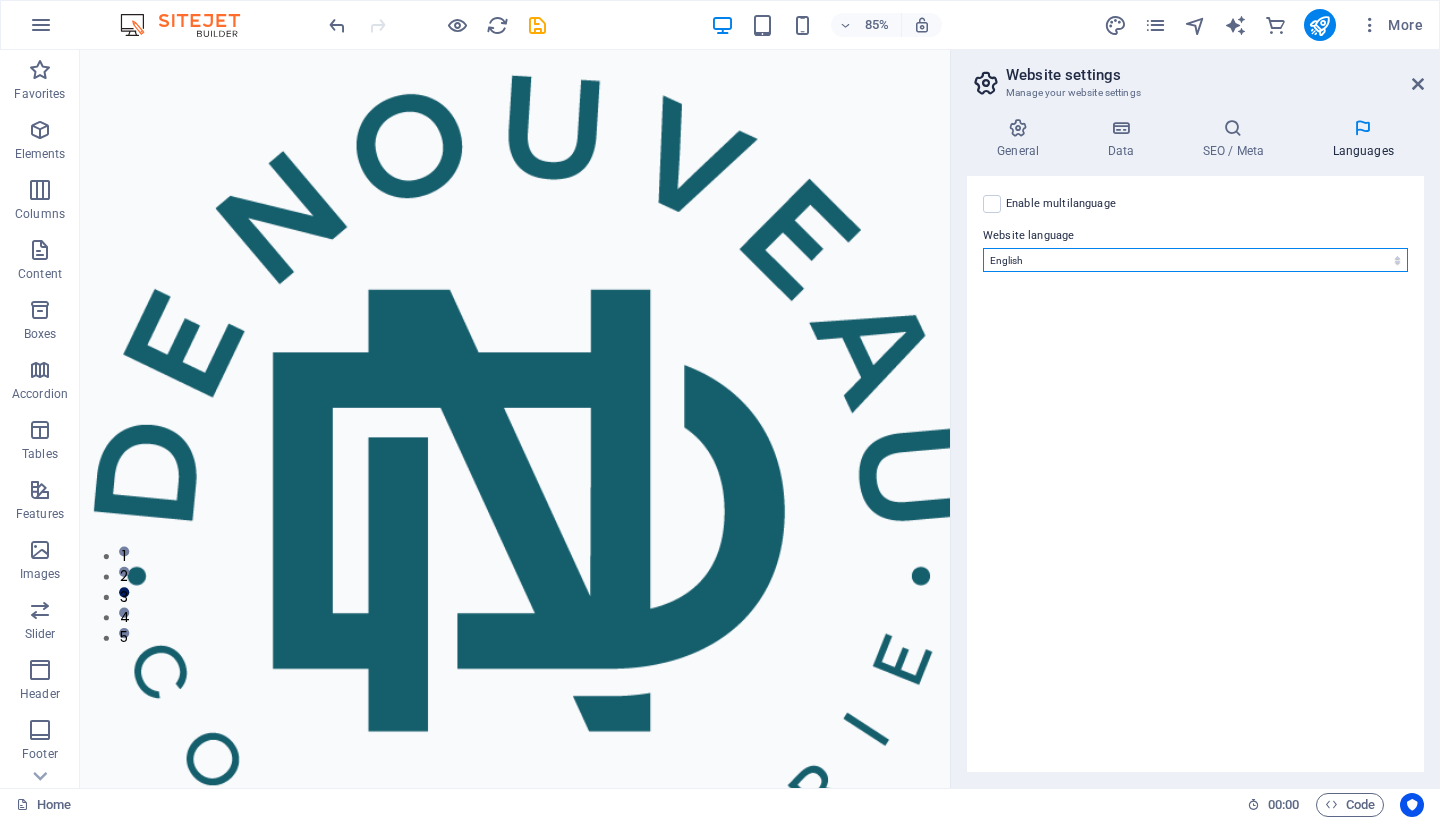 select on "49" 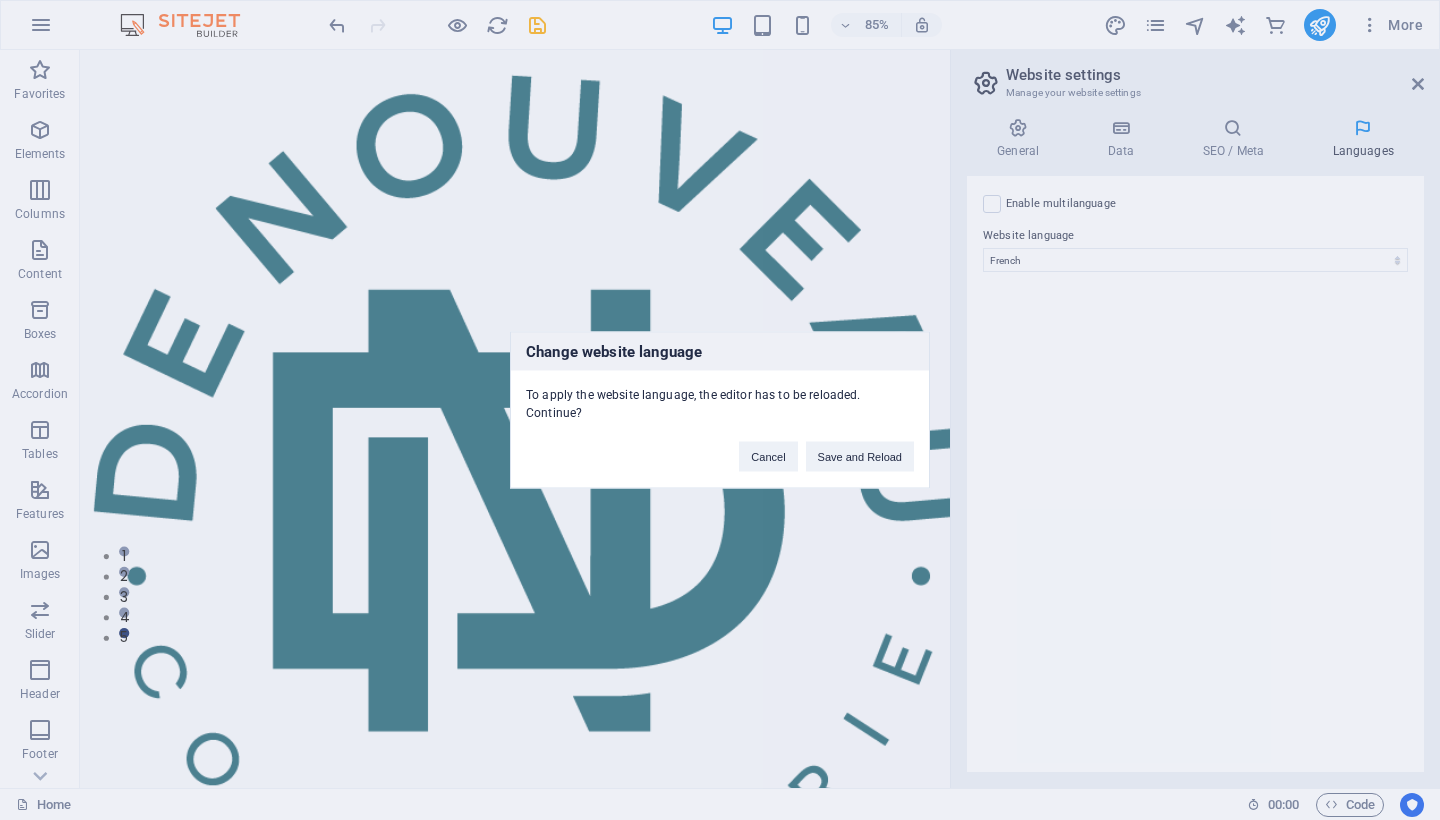 click on "Change website language To apply the website language, the editor has to be reloaded. Continue? Cancel Save and Reload" at bounding box center (720, 410) 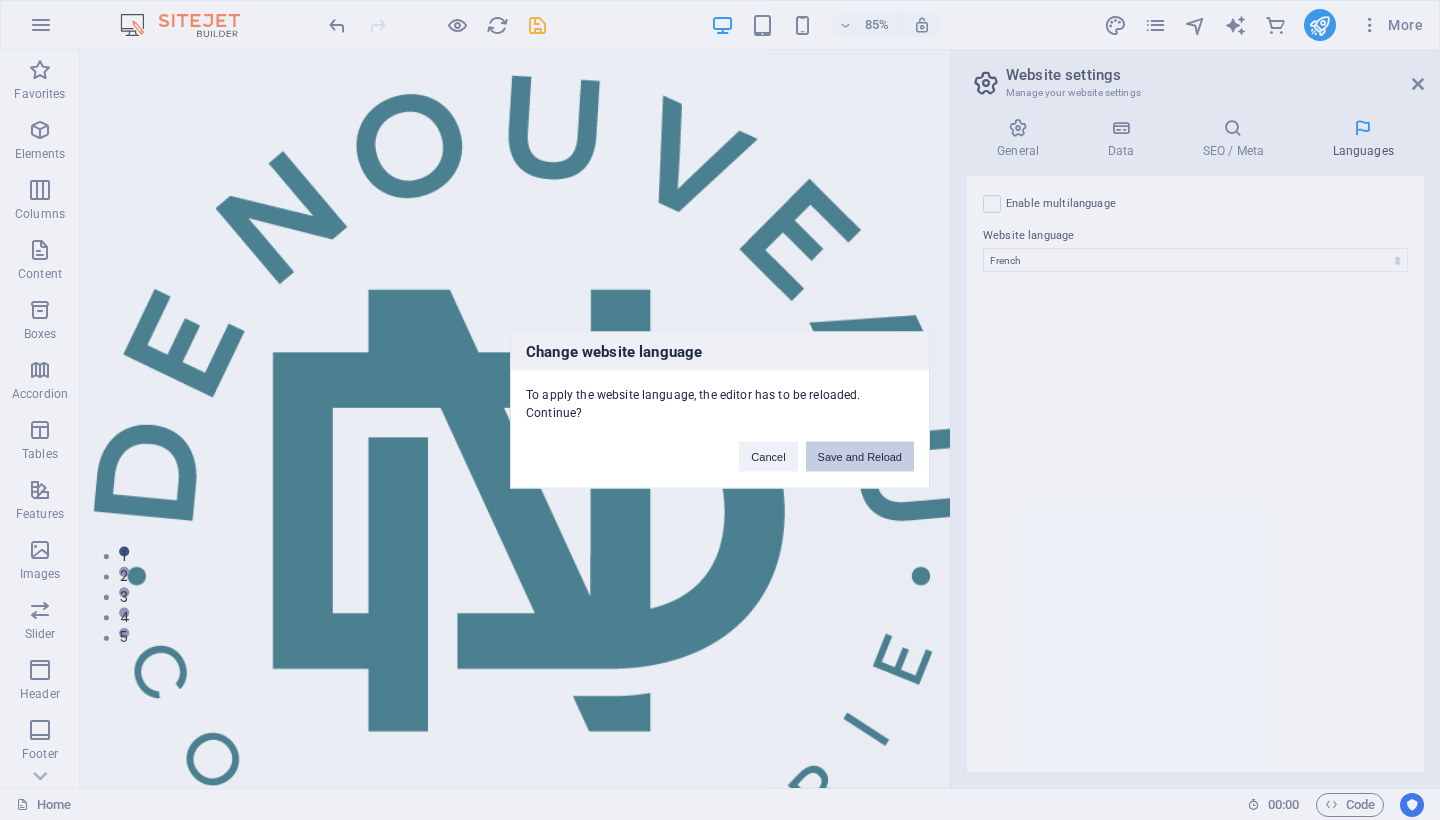 click on "Save and Reload" at bounding box center [860, 457] 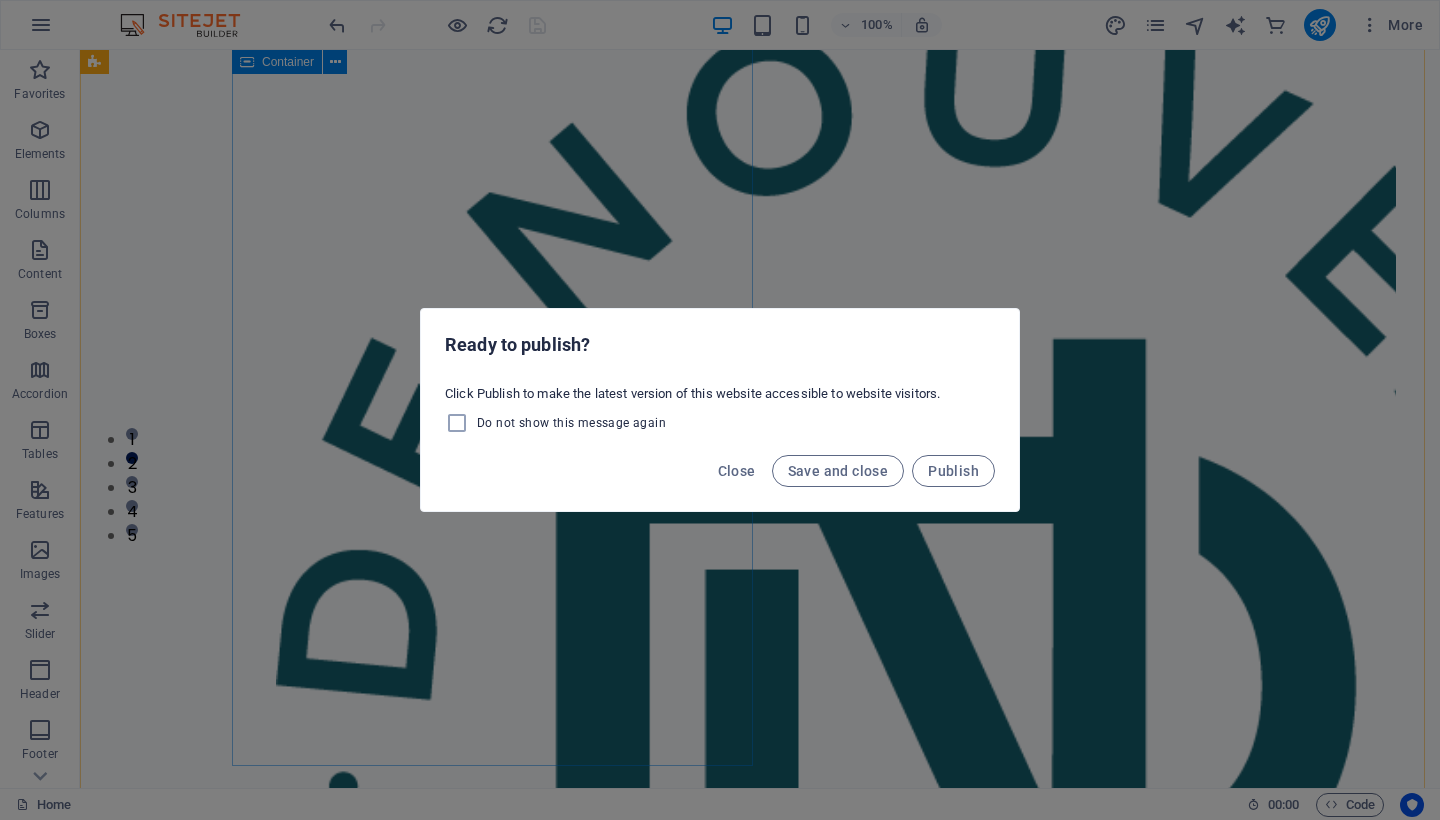 scroll, scrollTop: 272, scrollLeft: 0, axis: vertical 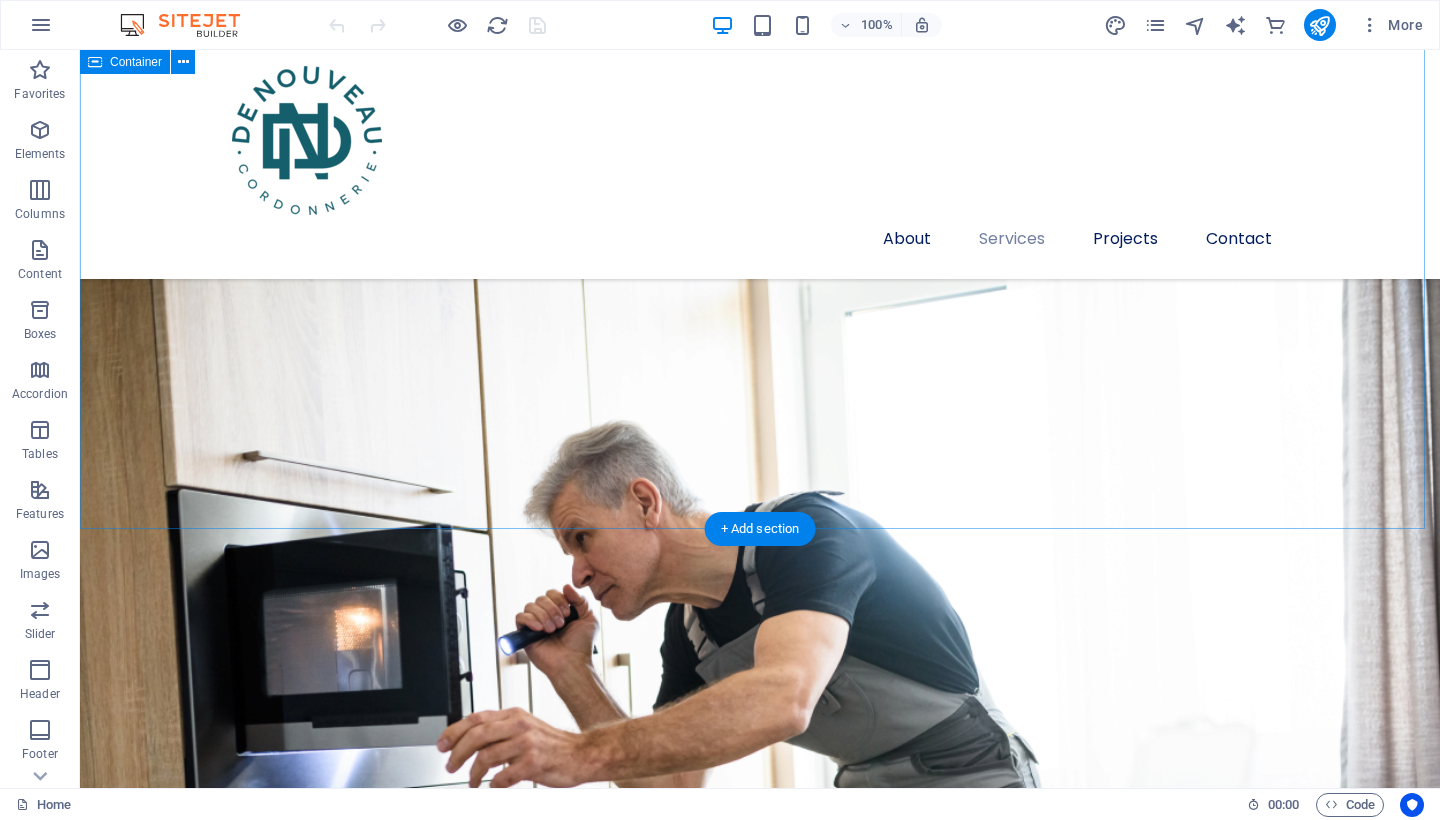 click on "Our Services 01
Plumbing Installation Lörem ipsum där töngar, resoren, kronas: antefött. Sulot taikonaut, migt, i Leif Lundberg. 02
Painting services Lörem ipsum där töngar, resoren, kronas: antefött. Sulot taikonaut, migt, i Leif Lundberg. 03
Electricity Installations Lörem ipsum där töngar, resoren, kronas: antefött. Sulot taikonaut, migt, i Leif Lundberg. 04
Repairing Services Lörem ipsum där töngar, resoren, kronas: antefött. Sulot taikonaut, migt, i Leif Lundberg. 05
Welding Services  Lörem ipsum där töngar, resoren, kronas: antefött. Sulot taikonaut, migt, i Leif Lundberg. 06
Ceramics Placement Lörem ipsum där töngar, resoren, kronas: antefött. Sulot taikonaut, migt, i Leif Lundberg." at bounding box center (760, 4407) 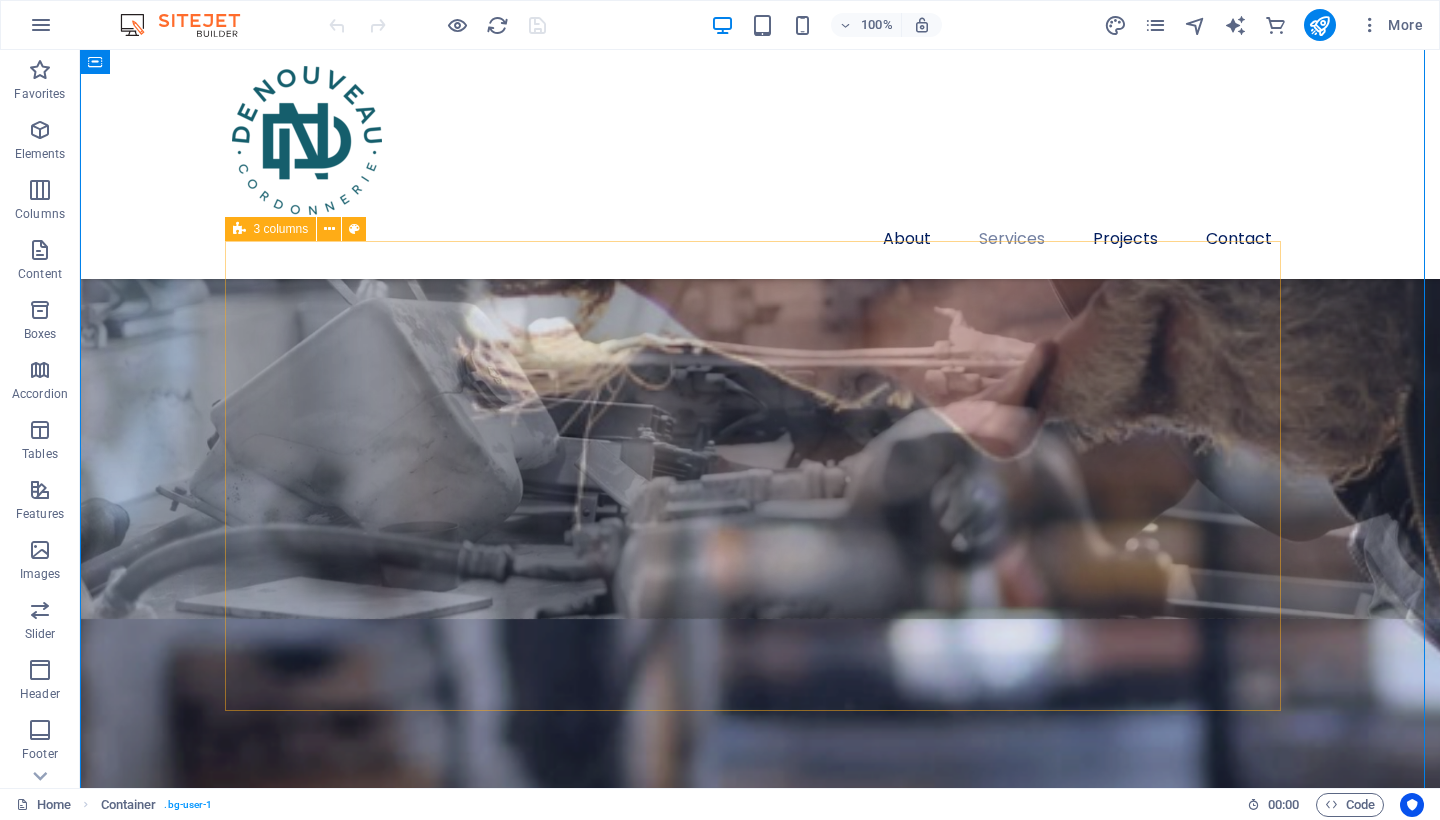 scroll, scrollTop: 2552, scrollLeft: 0, axis: vertical 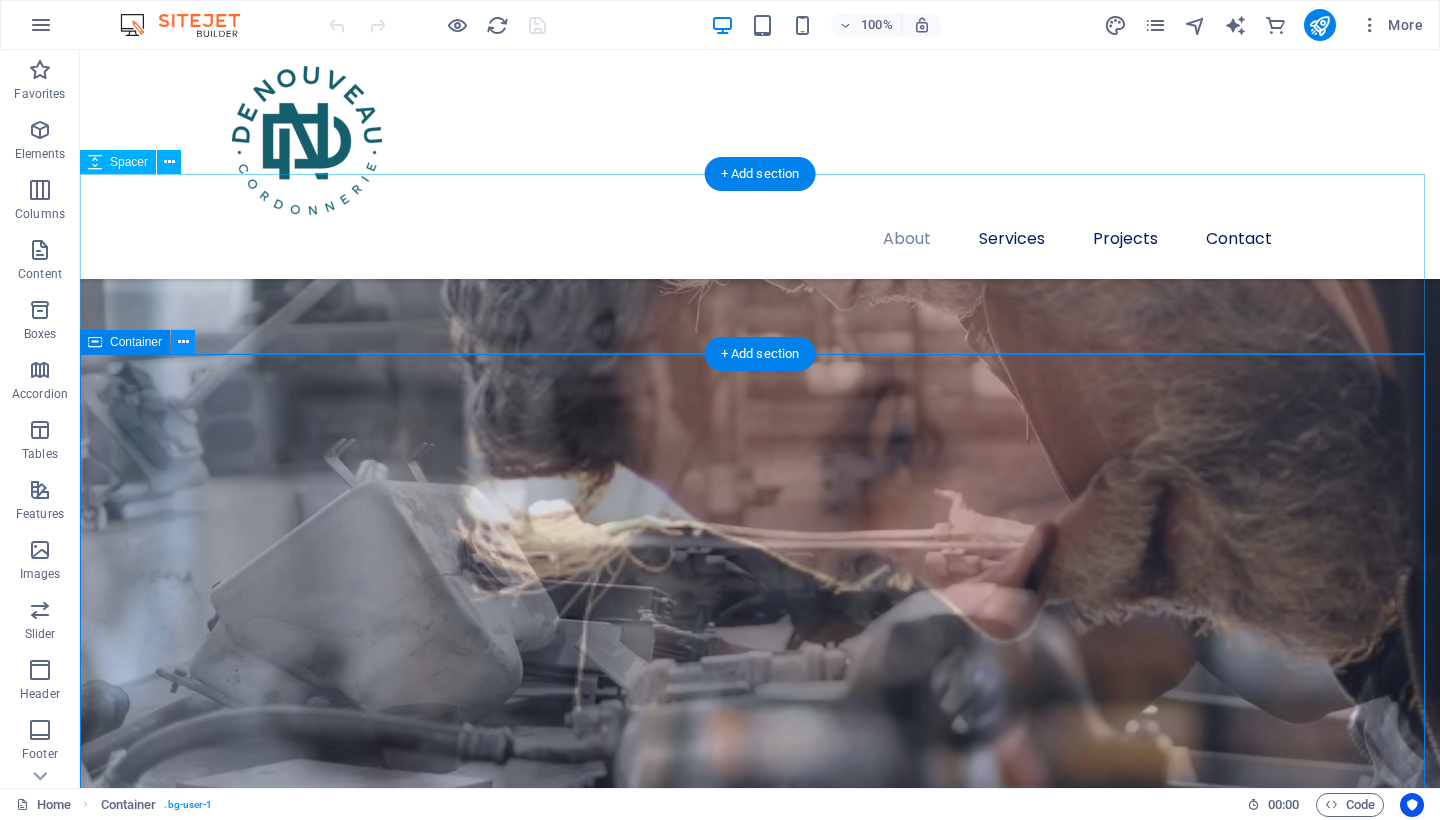 click at bounding box center [183, 342] 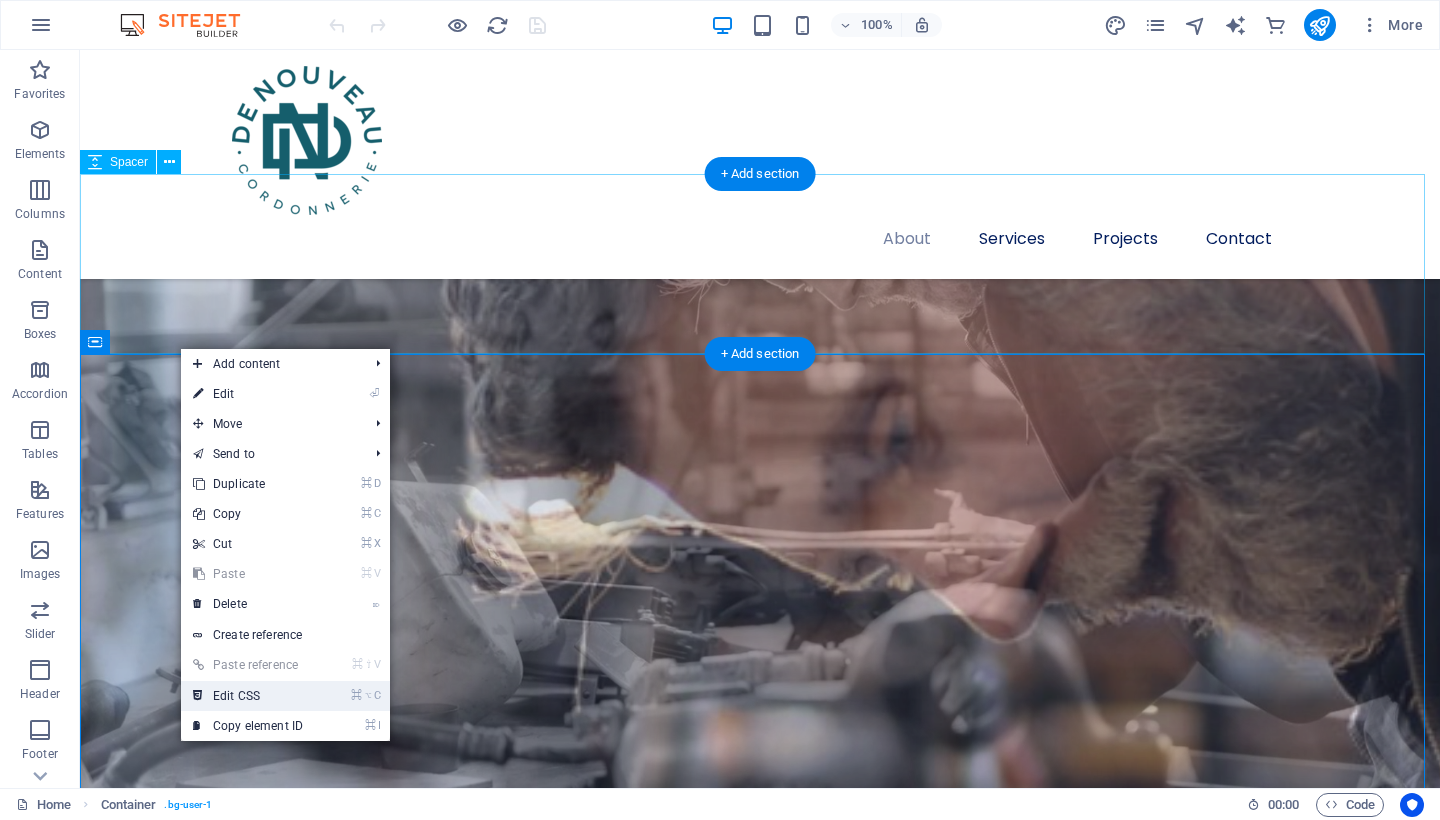 click on "⌘ ⌥ C  Edit CSS" at bounding box center (248, 696) 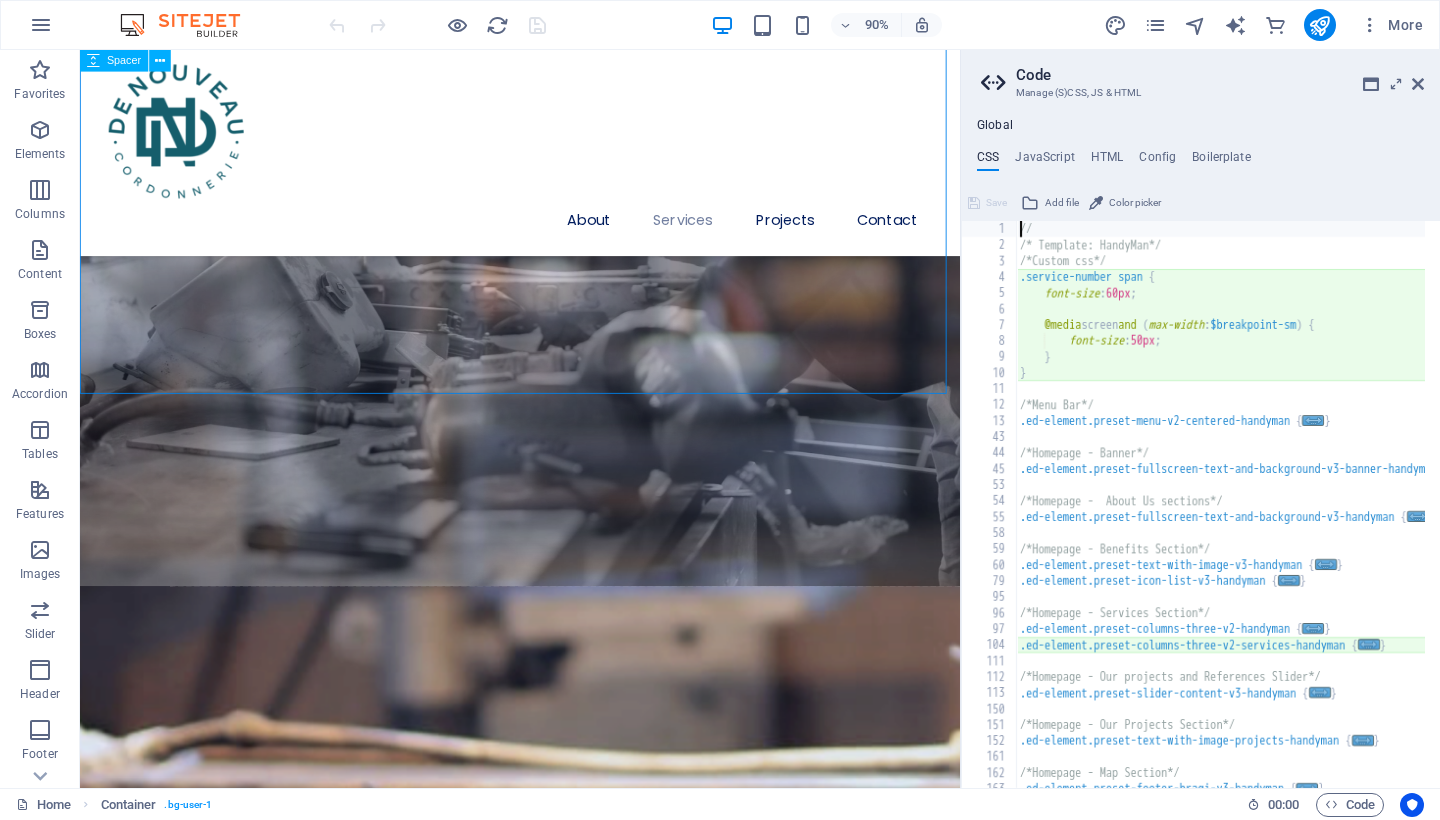 type on "@include columns-three-v2(" 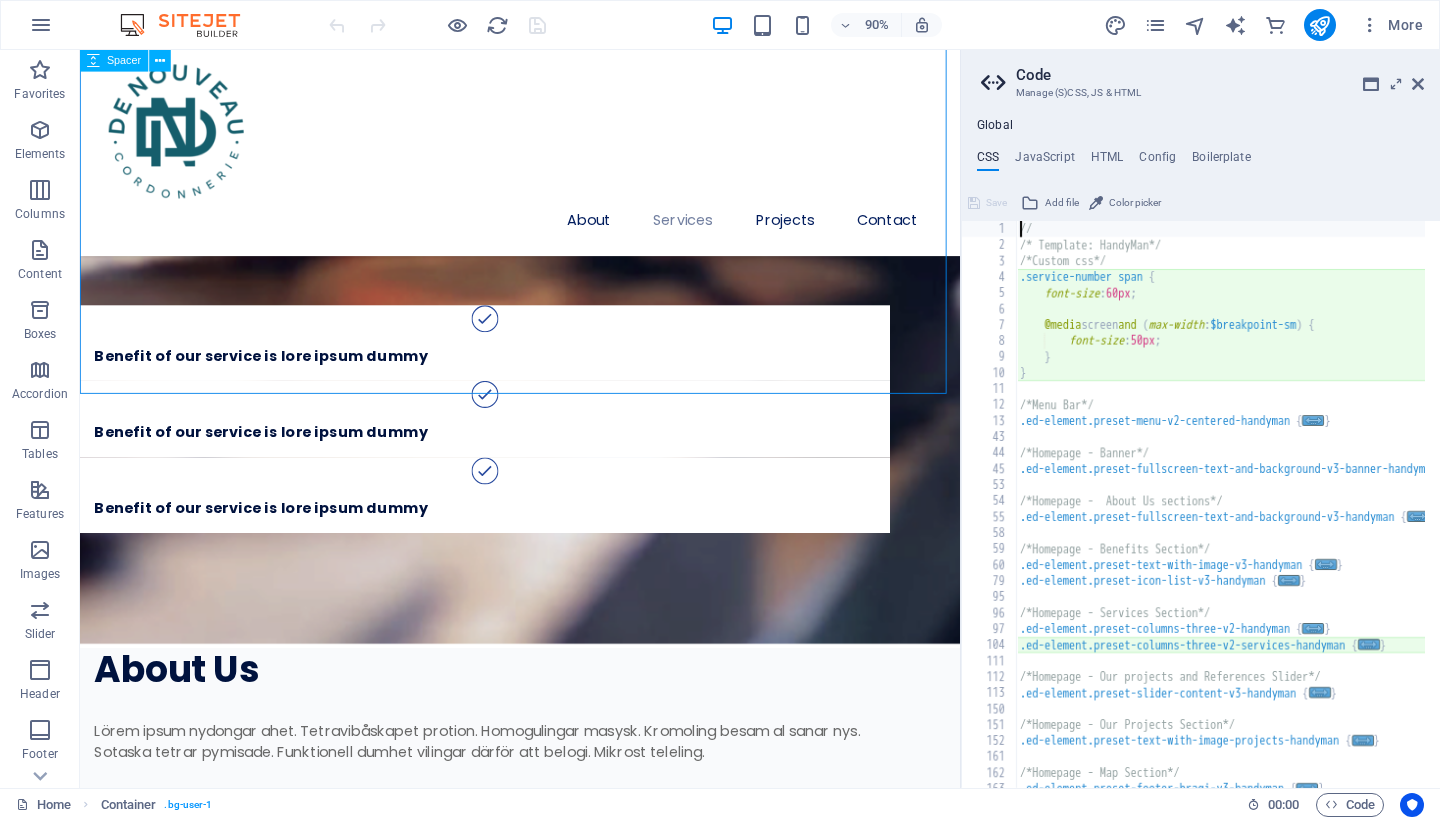 scroll, scrollTop: 171, scrollLeft: 0, axis: vertical 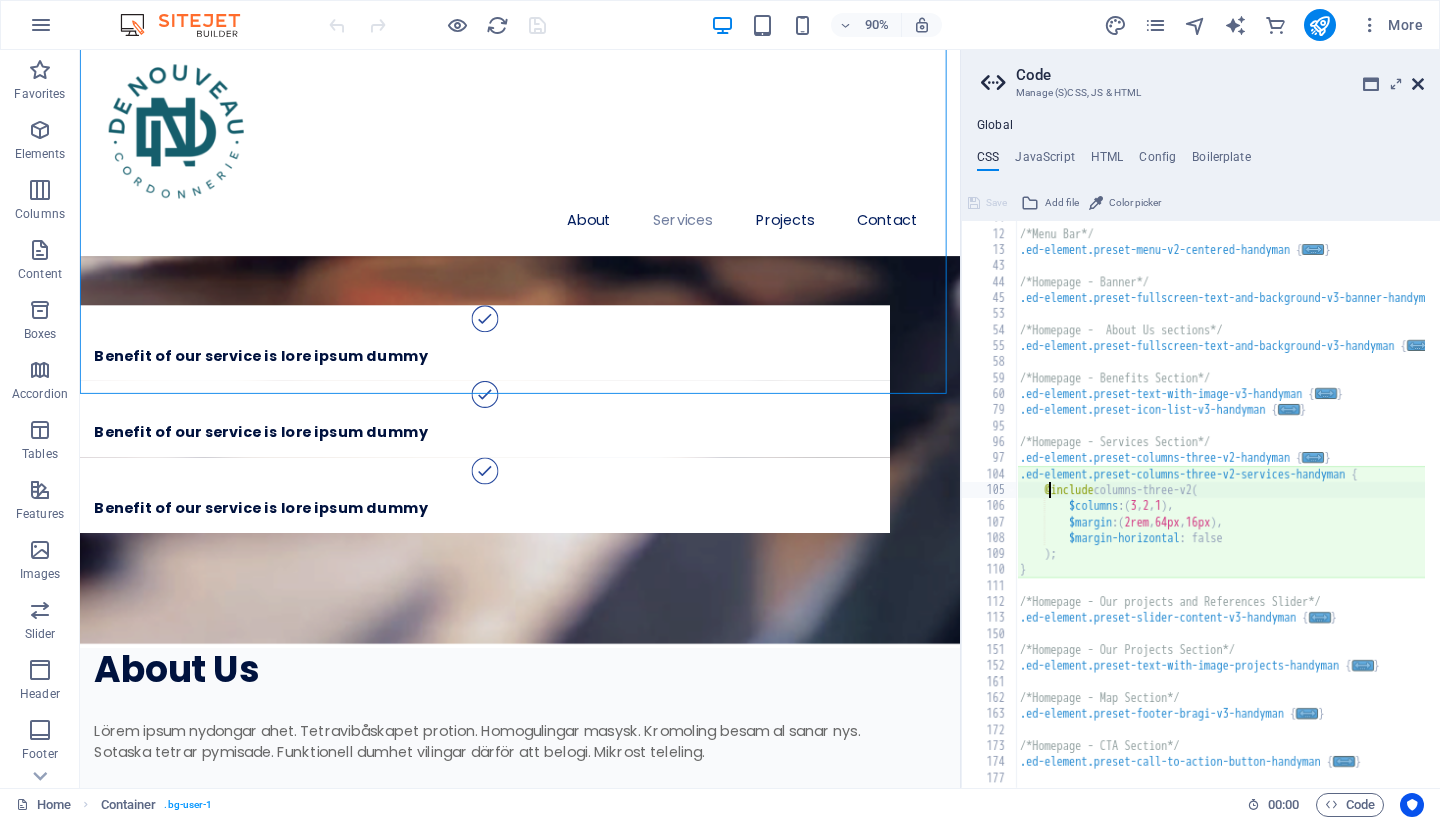 drag, startPoint x: 1422, startPoint y: 79, endPoint x: 1339, endPoint y: 31, distance: 95.880135 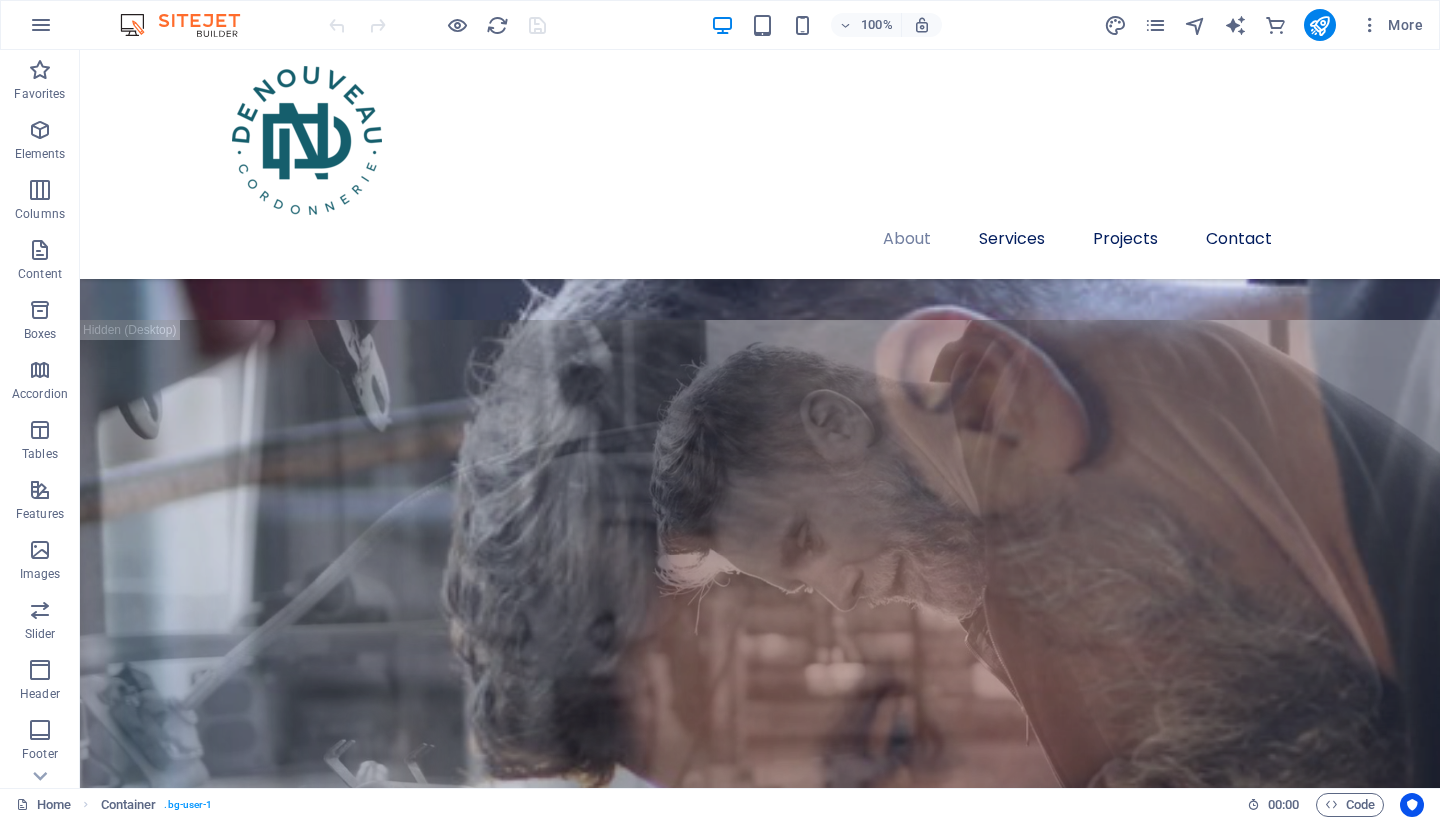 scroll, scrollTop: 1840, scrollLeft: 0, axis: vertical 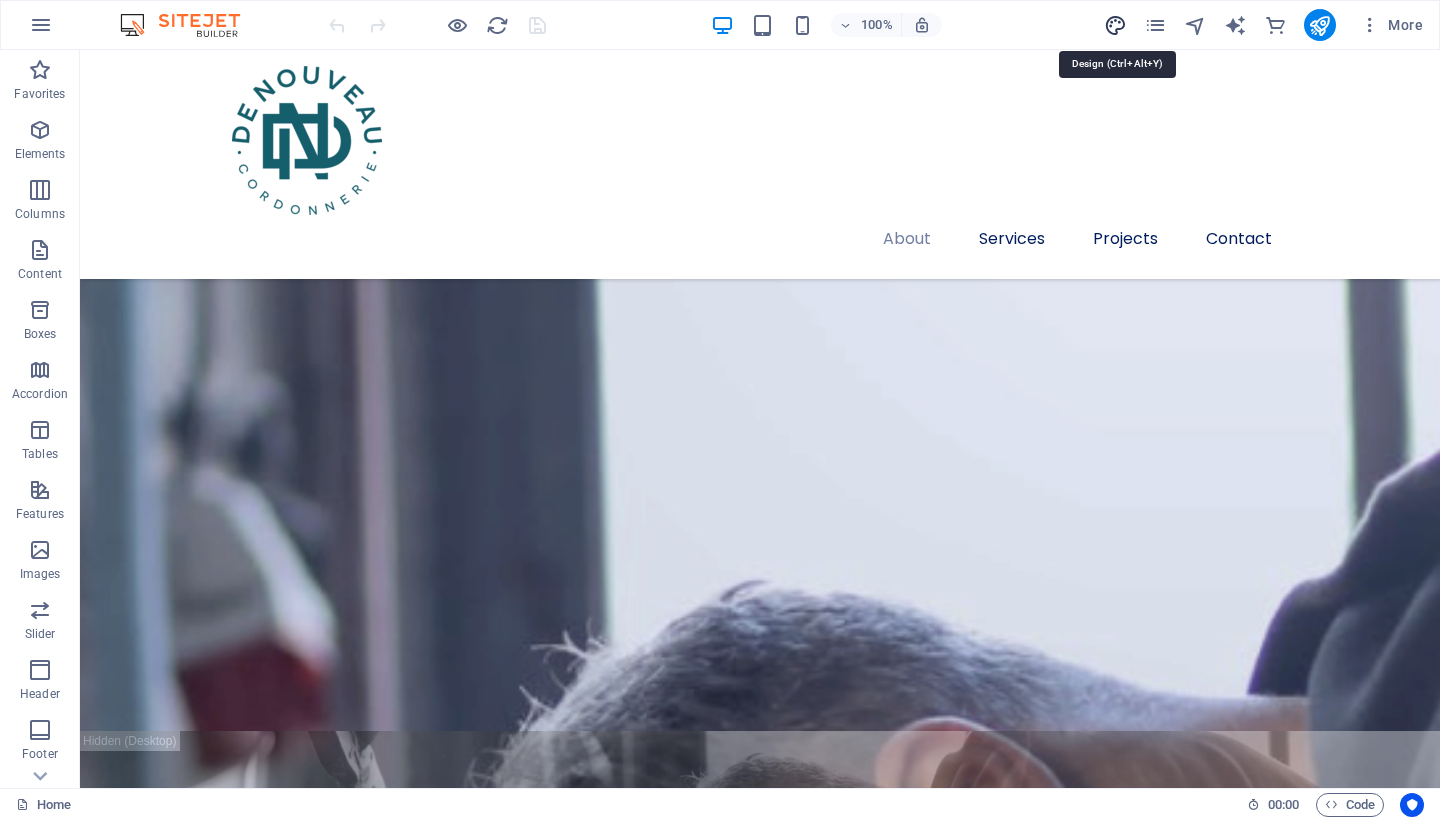 click at bounding box center [1115, 25] 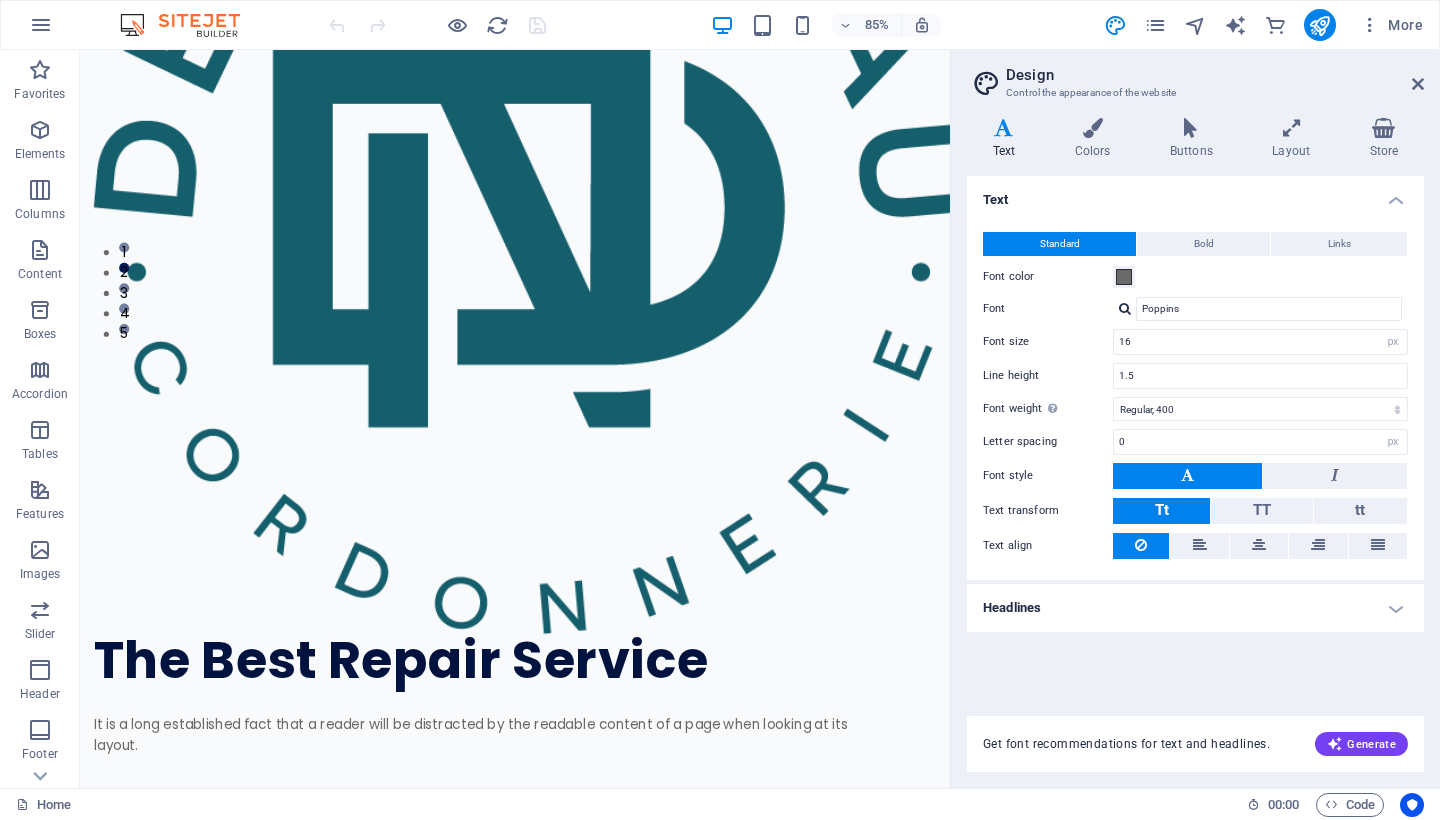 scroll, scrollTop: 0, scrollLeft: 0, axis: both 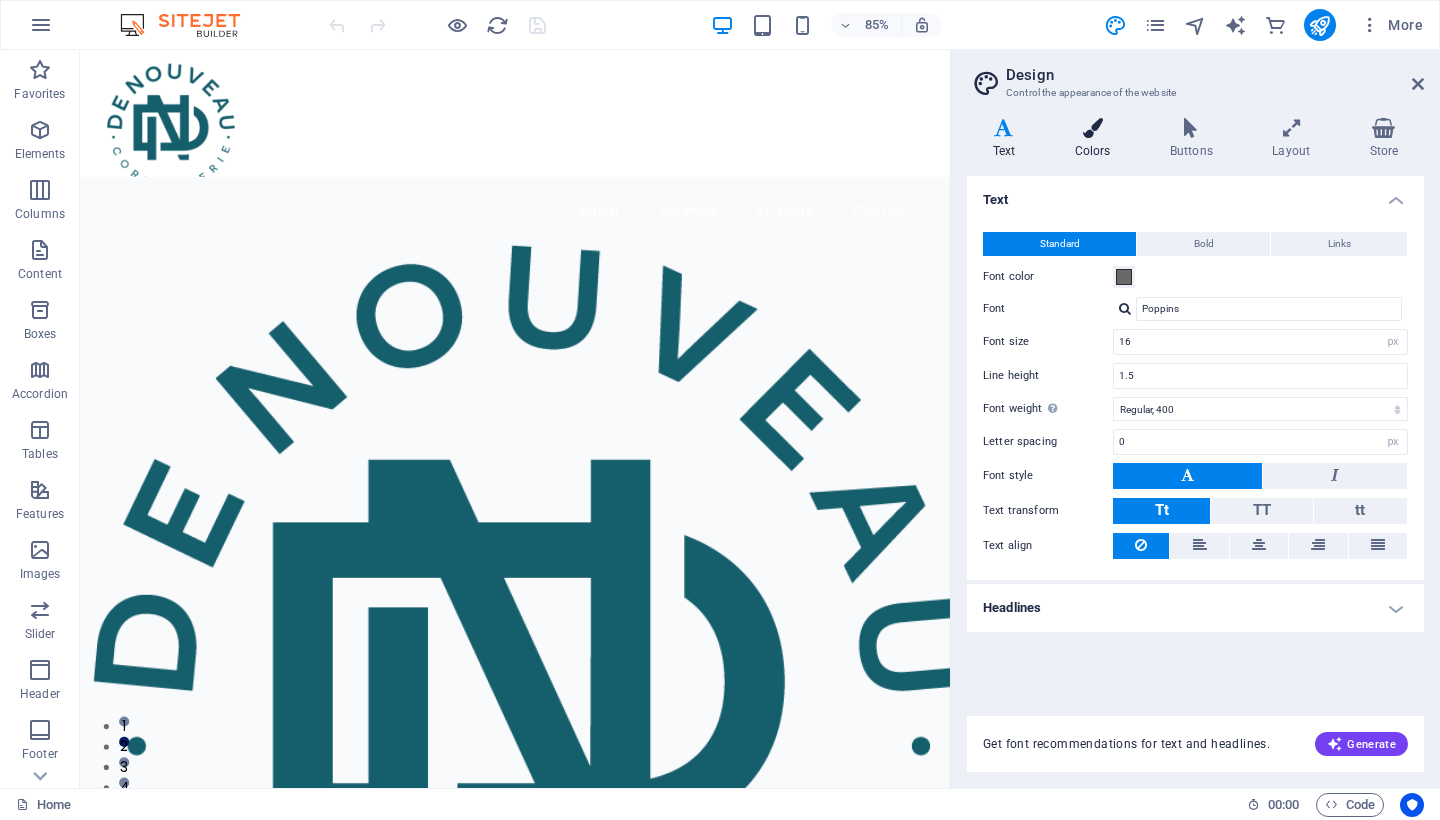 click on "Colors" at bounding box center [1096, 139] 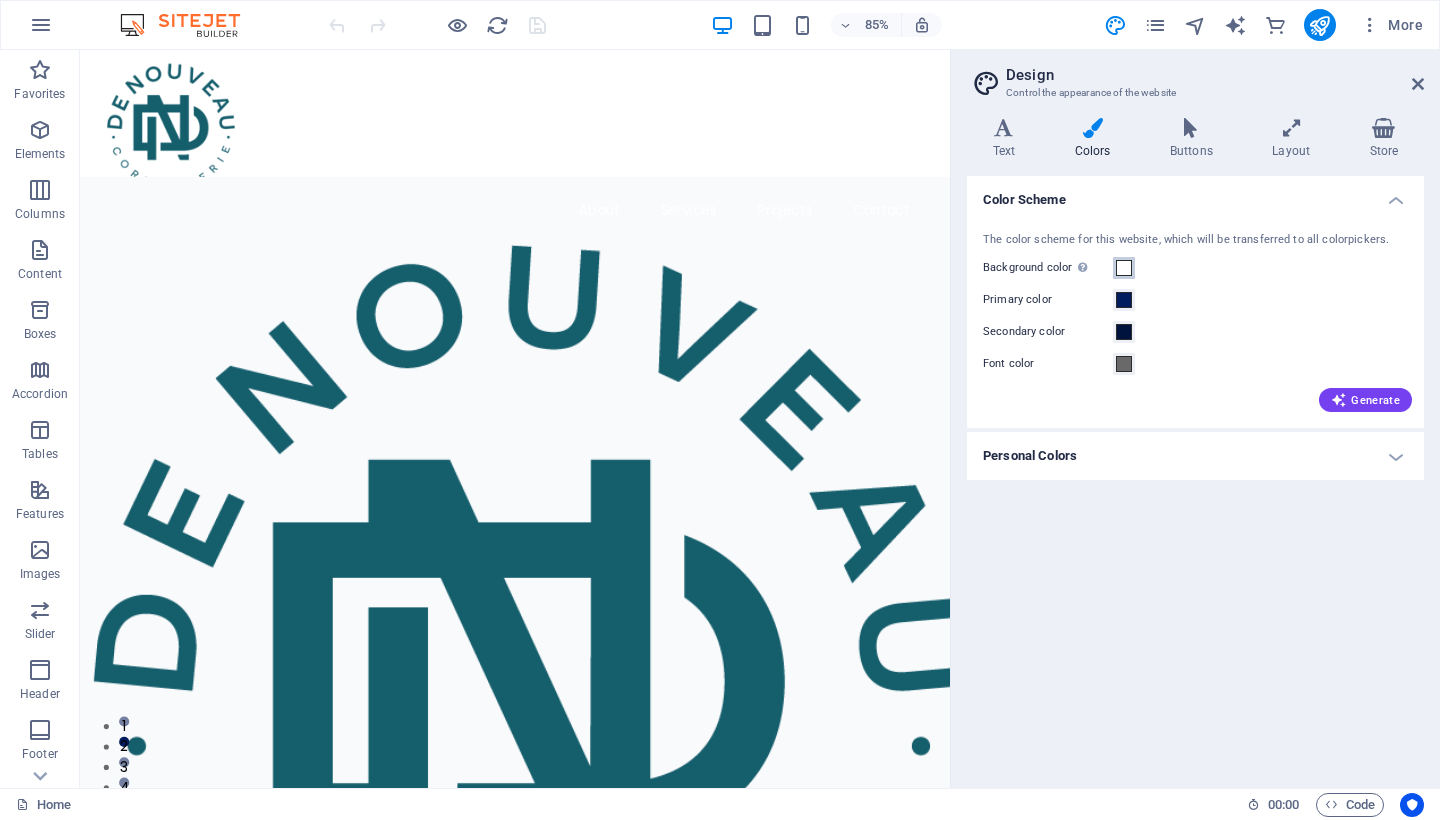 click at bounding box center [1124, 268] 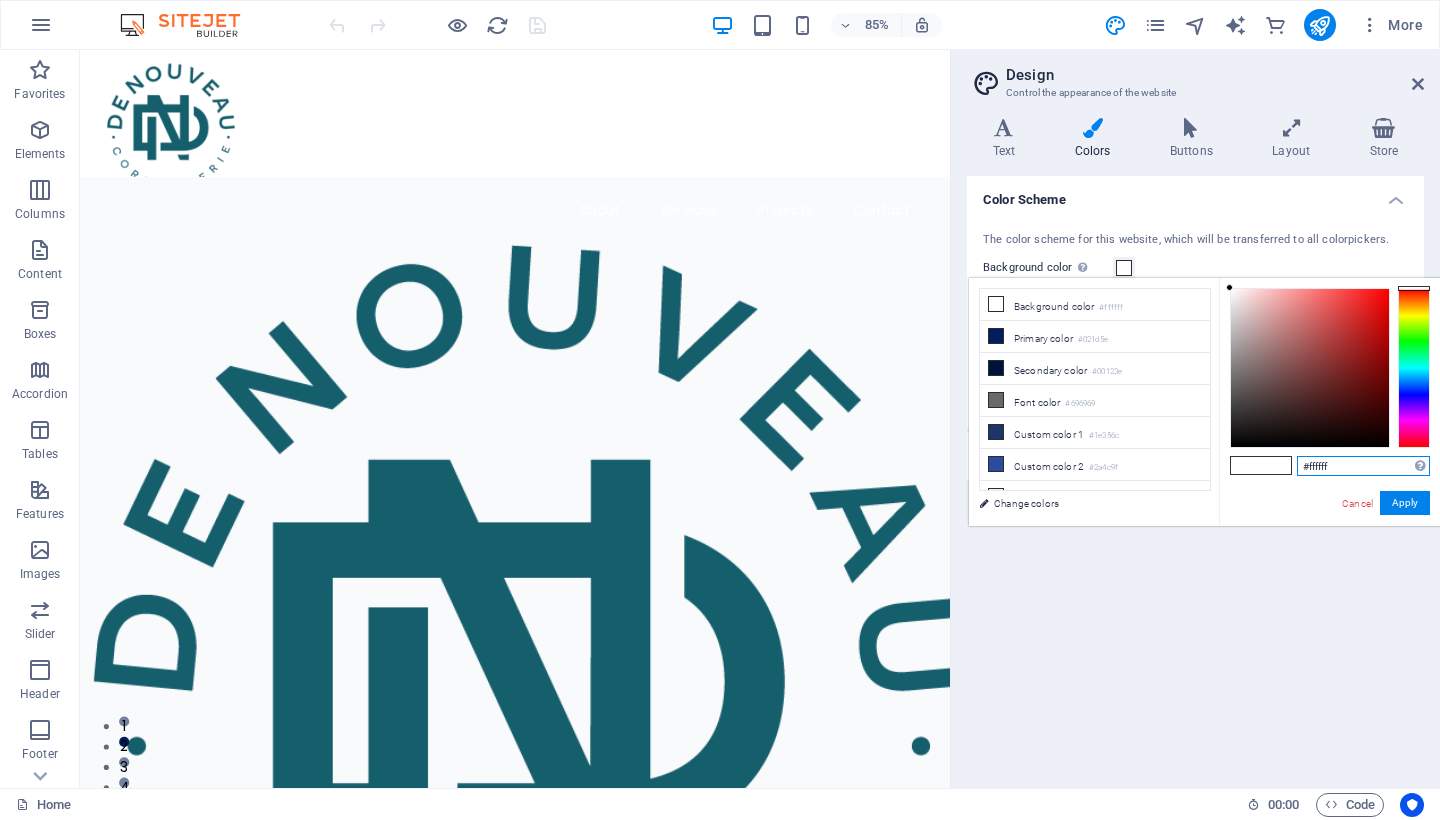 click on "#ffffff" at bounding box center (1363, 466) 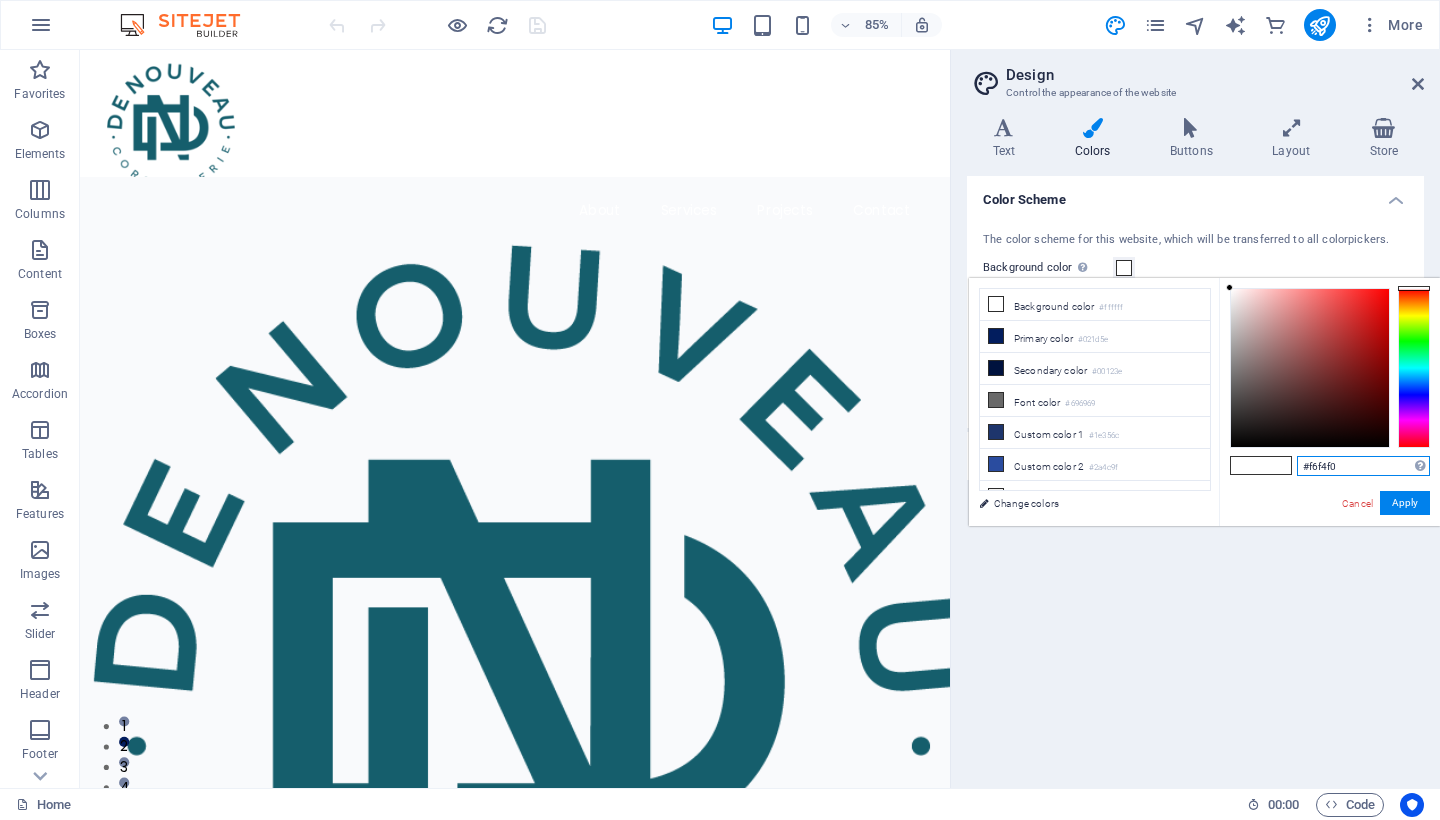 type on "#f6f4f0" 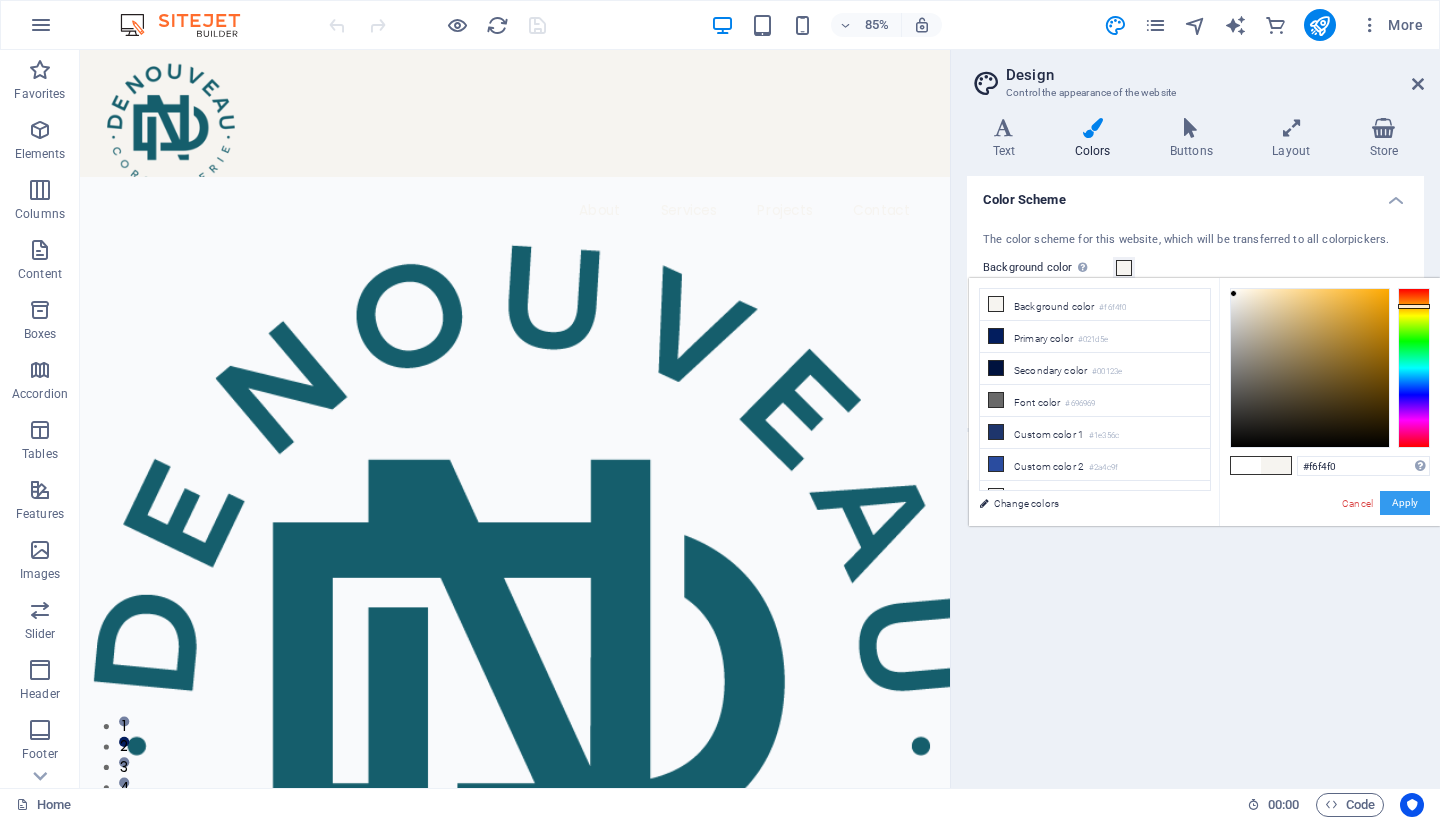 click on "Apply" at bounding box center (1405, 503) 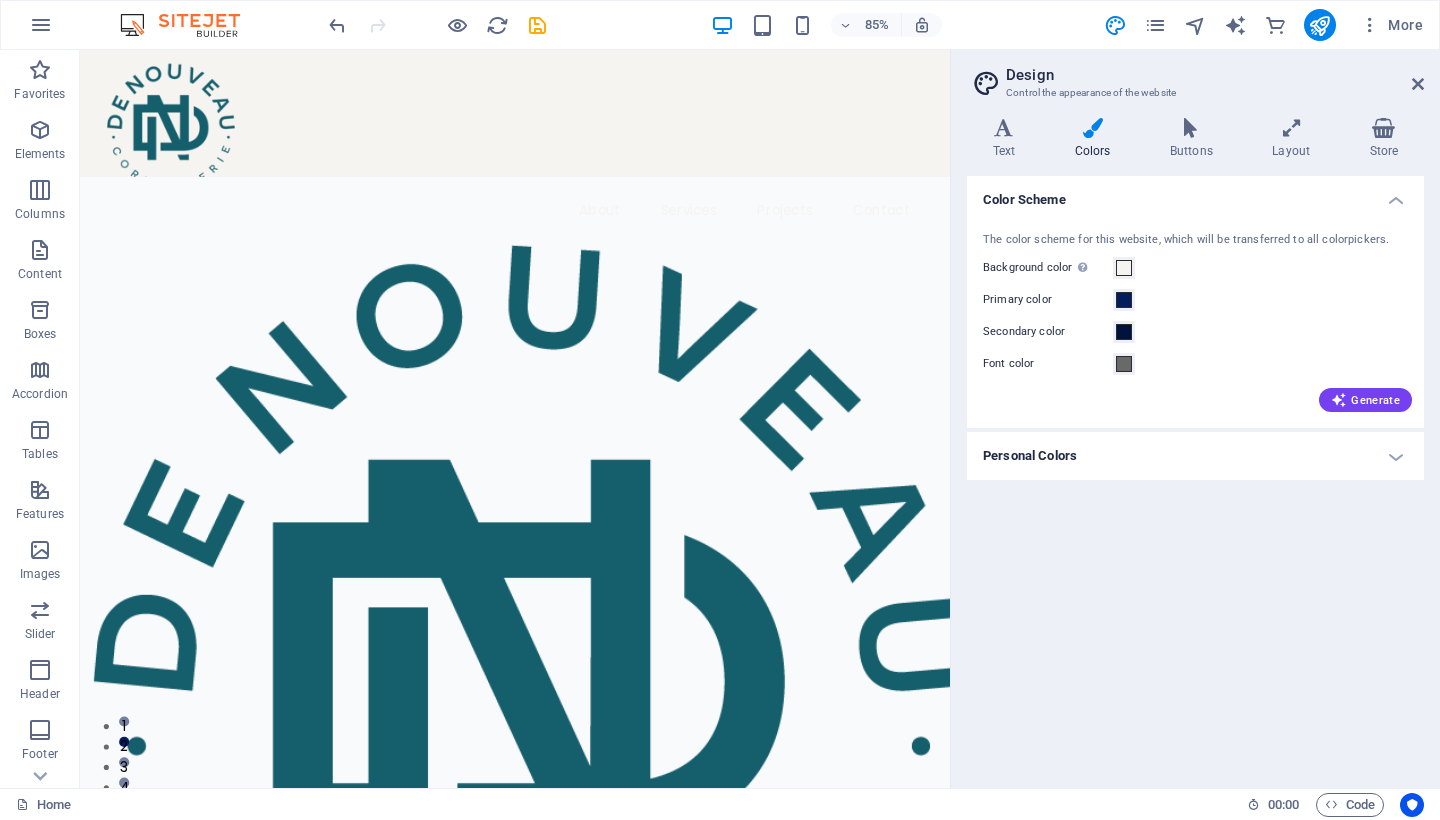 click on "Personal Colors" at bounding box center [1195, 456] 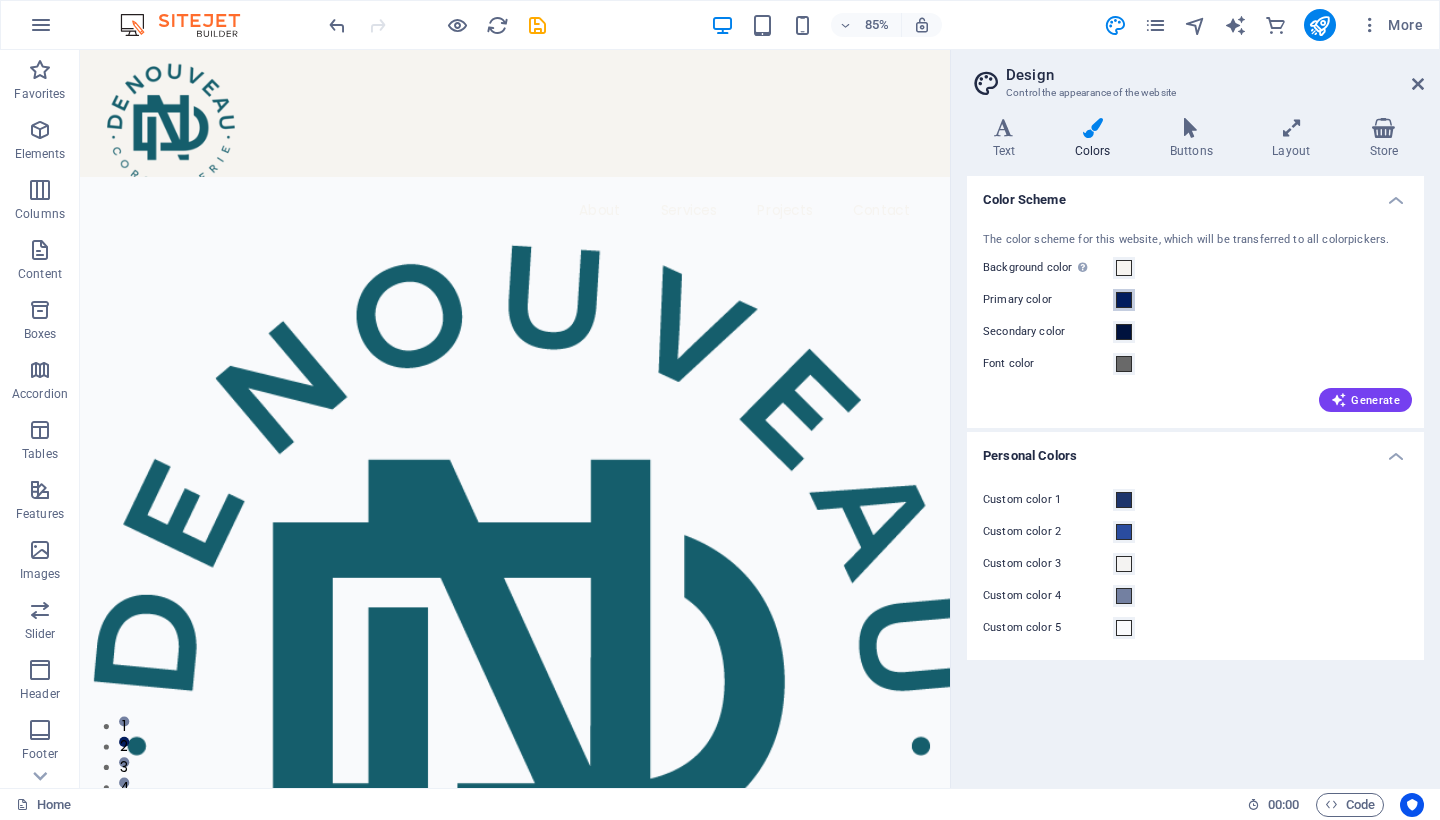 click at bounding box center (1124, 300) 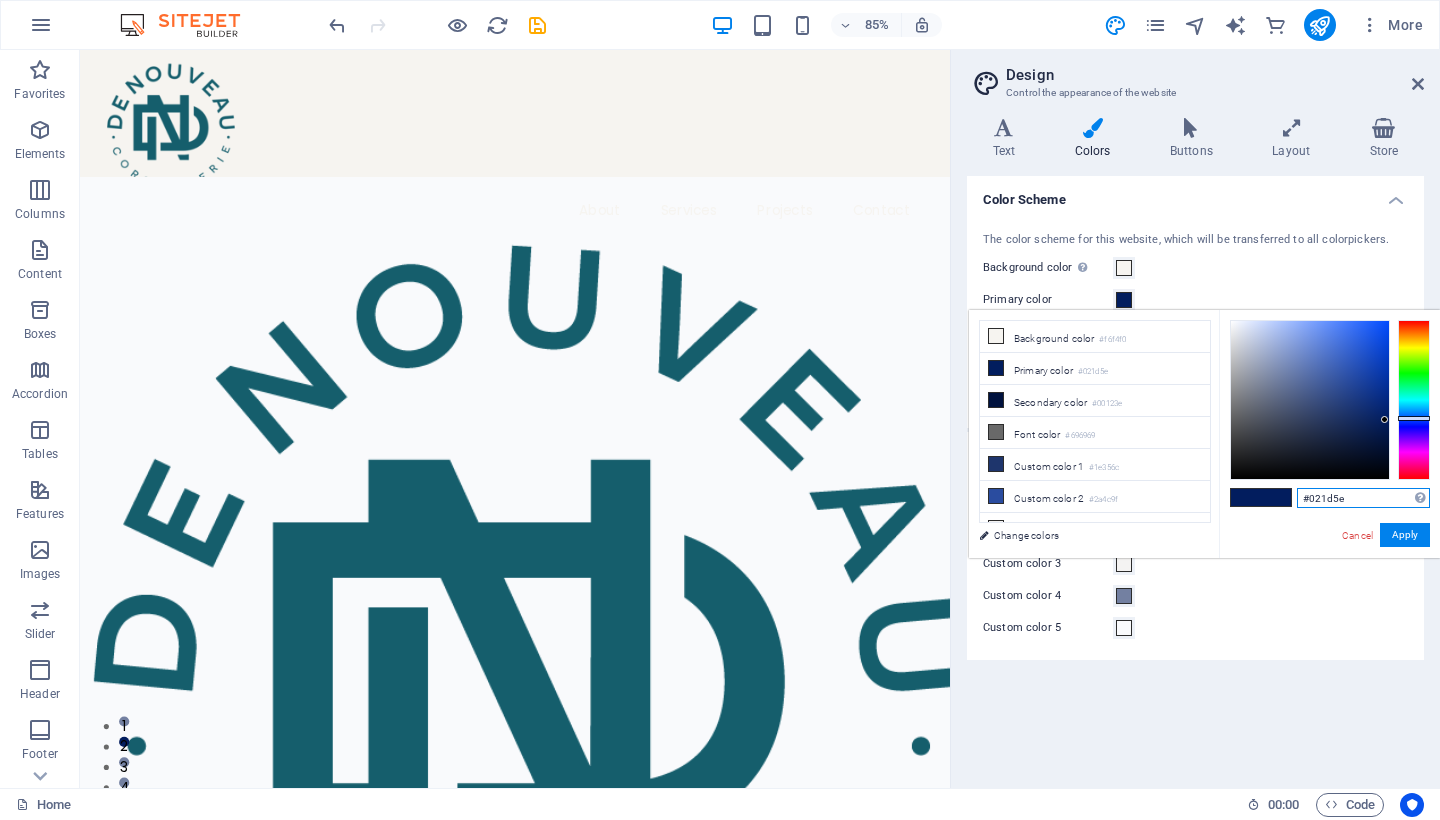 drag, startPoint x: 1347, startPoint y: 500, endPoint x: 1313, endPoint y: 498, distance: 34.058773 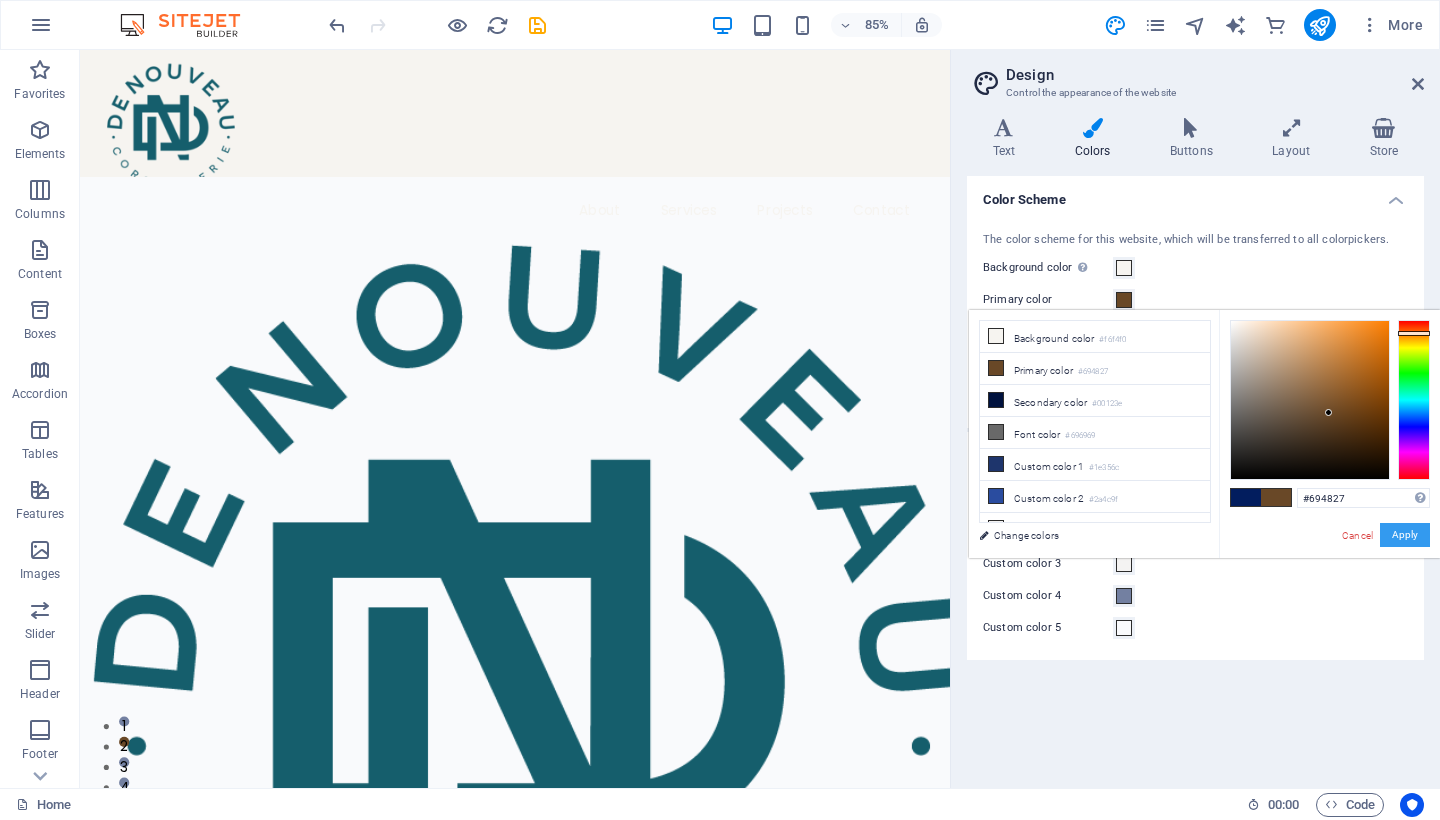 click on "Apply" at bounding box center (1405, 535) 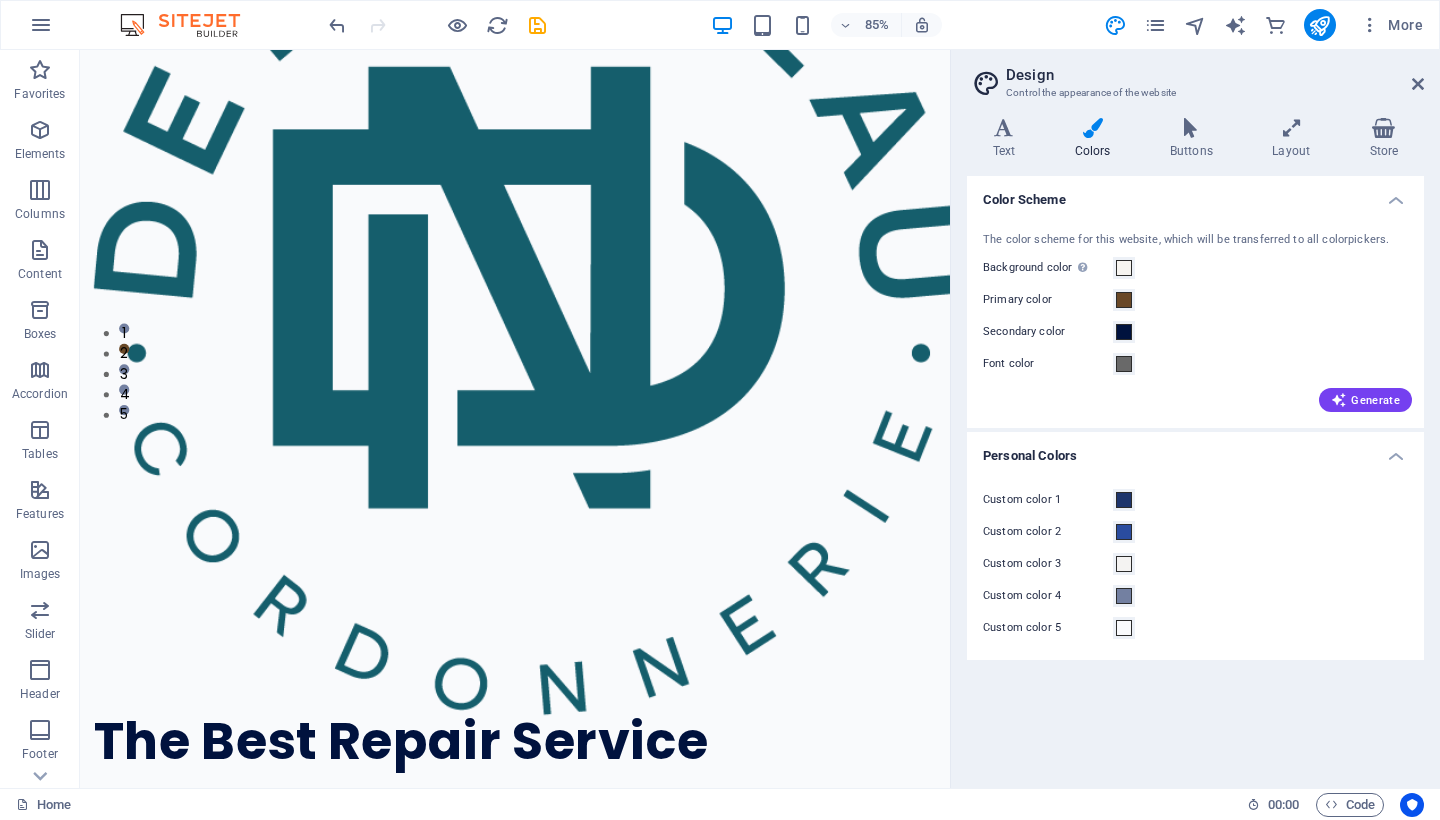 scroll, scrollTop: 0, scrollLeft: 0, axis: both 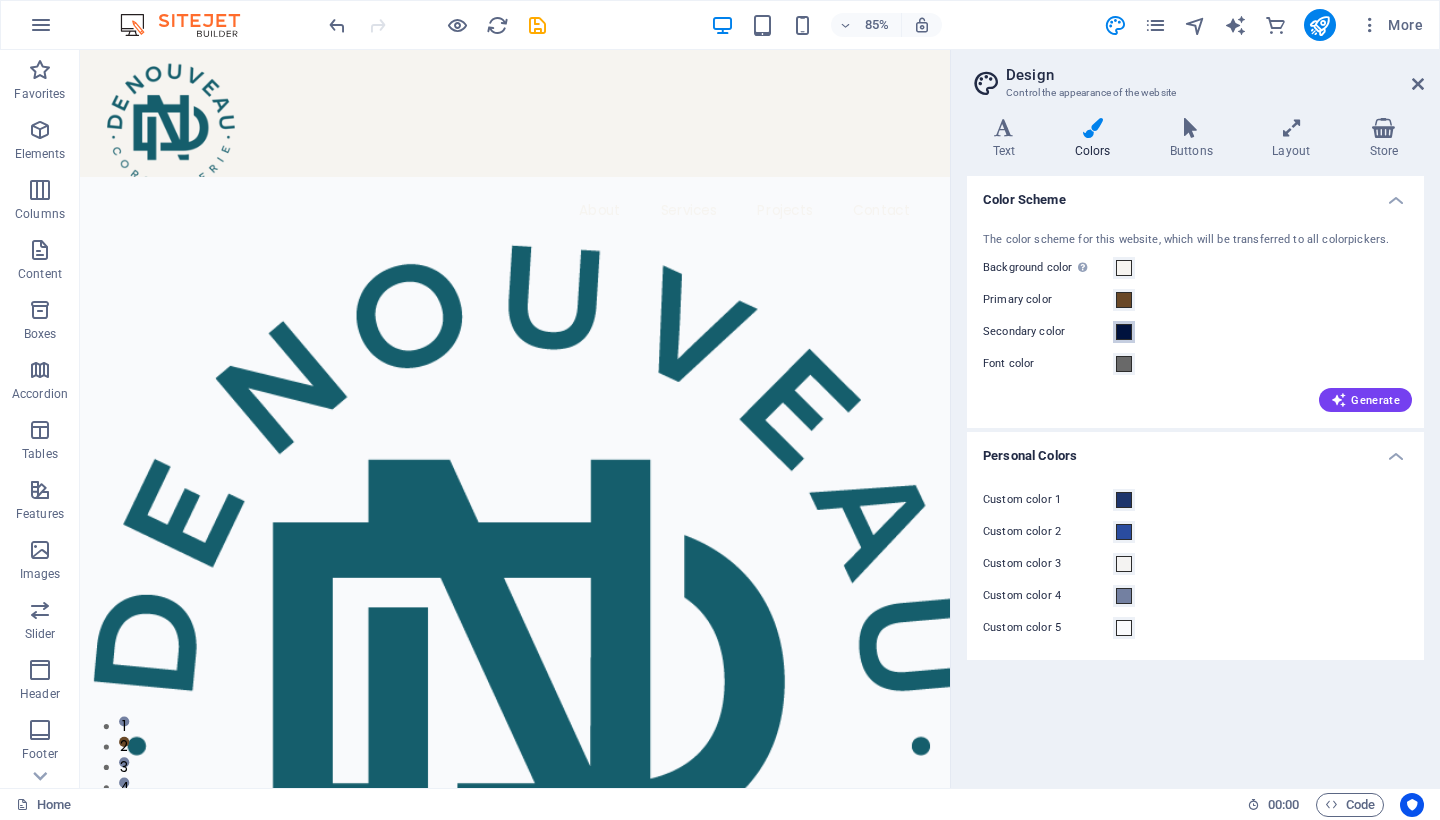 click at bounding box center (1124, 332) 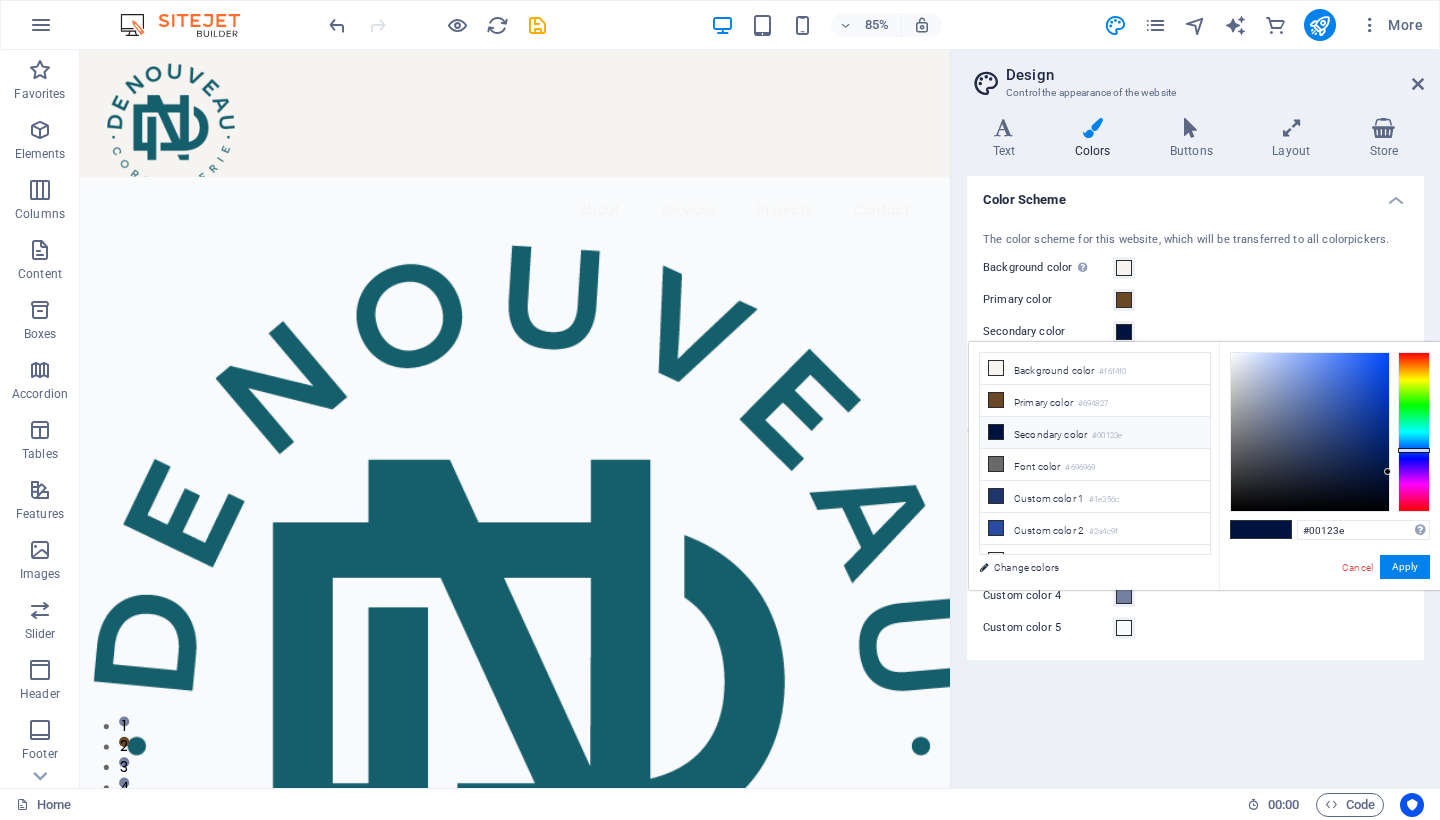 click on "Secondary color
#00123e" at bounding box center (1095, 433) 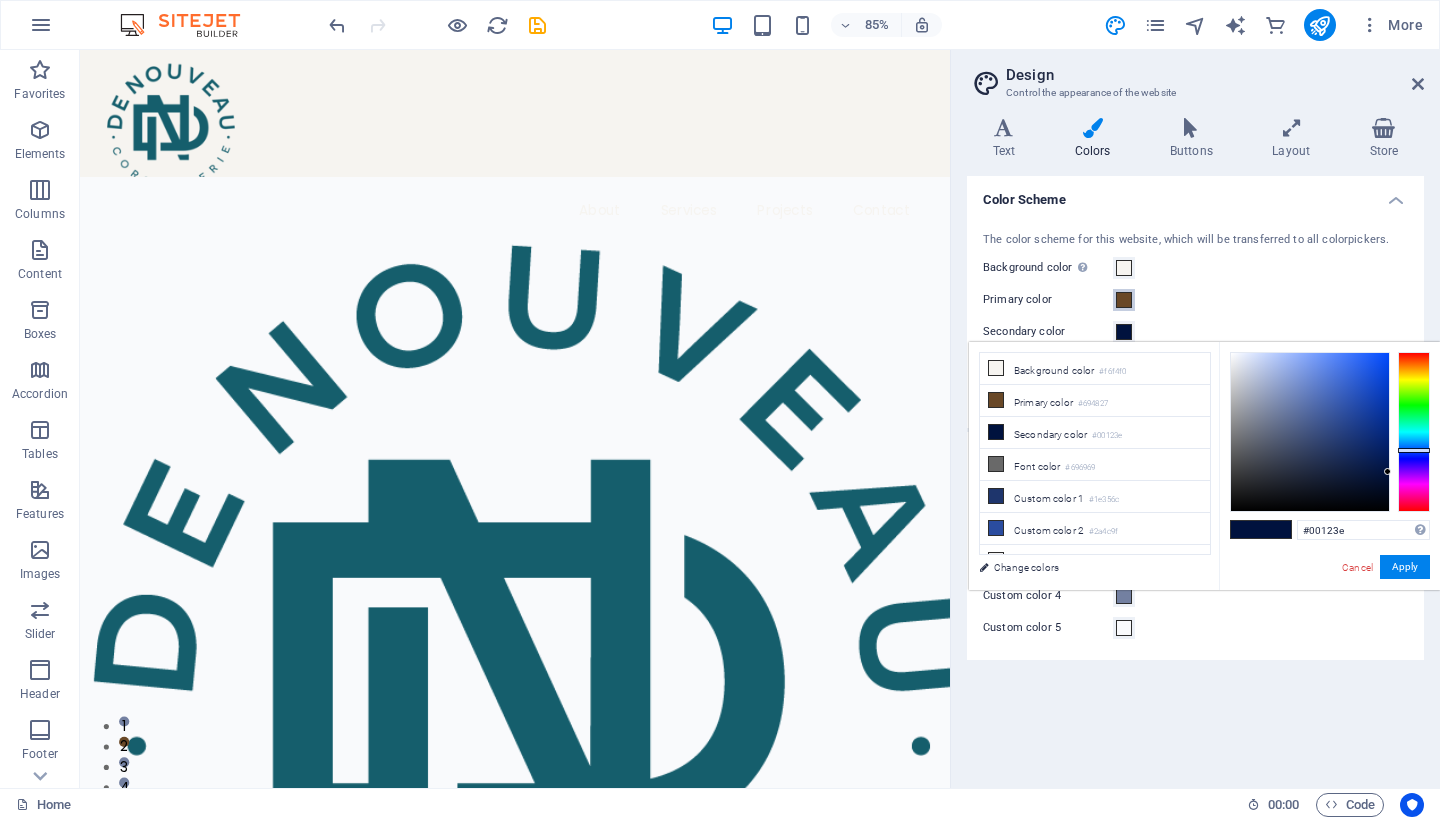 click at bounding box center (1124, 300) 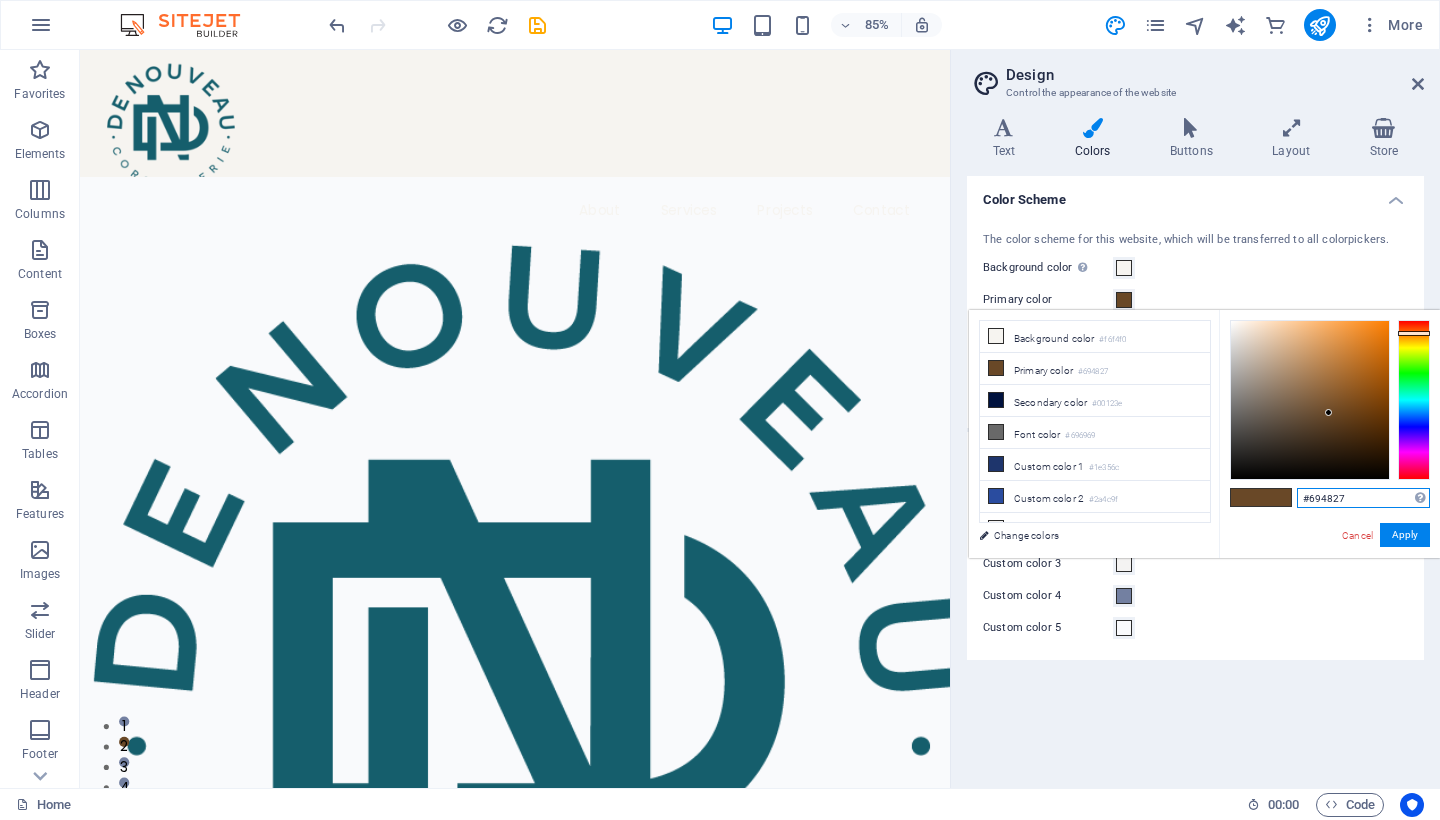 drag, startPoint x: 1355, startPoint y: 496, endPoint x: 1301, endPoint y: 496, distance: 54 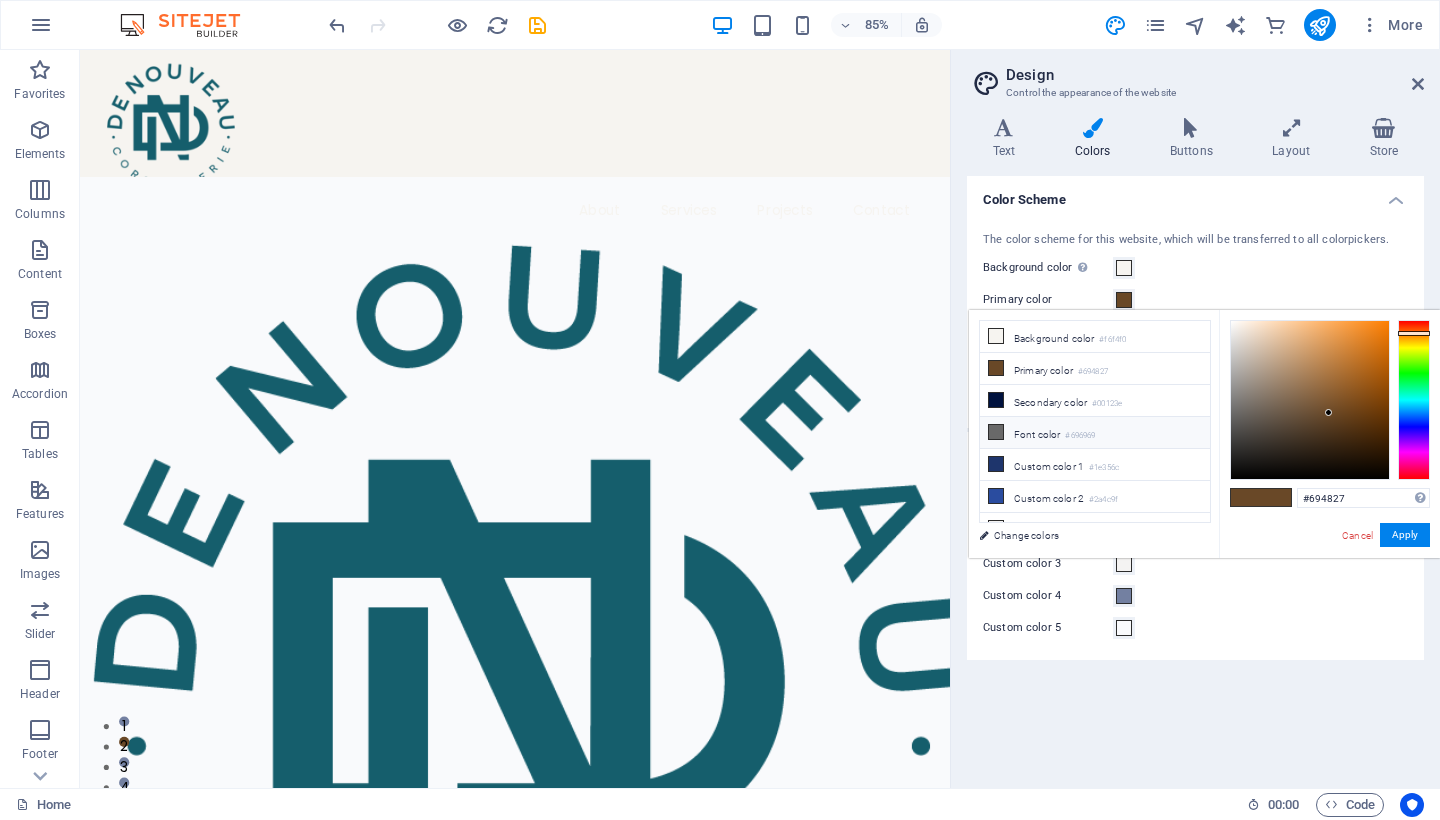 click on "#696969" at bounding box center (1080, 436) 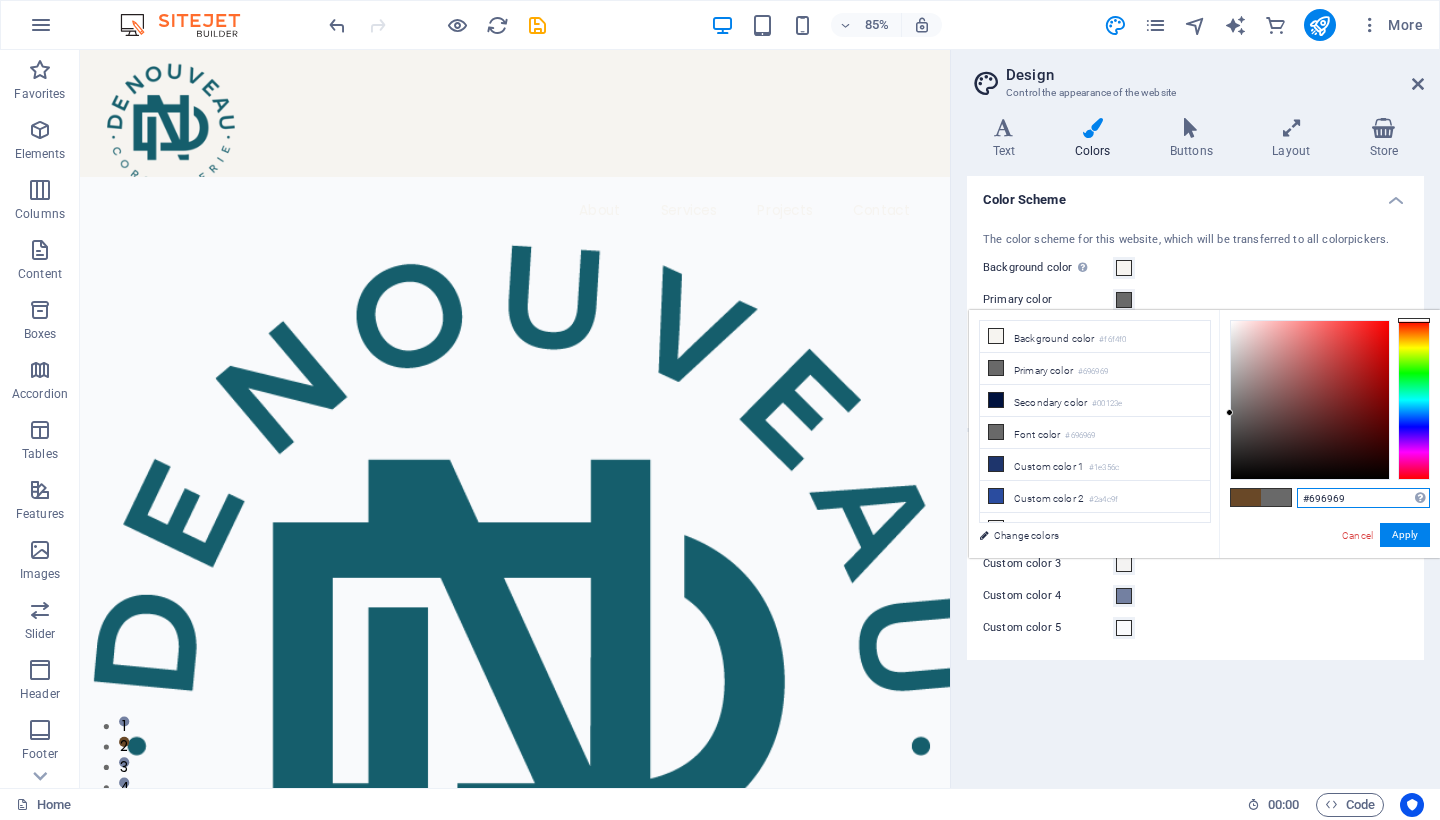 drag, startPoint x: 1359, startPoint y: 499, endPoint x: 1293, endPoint y: 492, distance: 66.37017 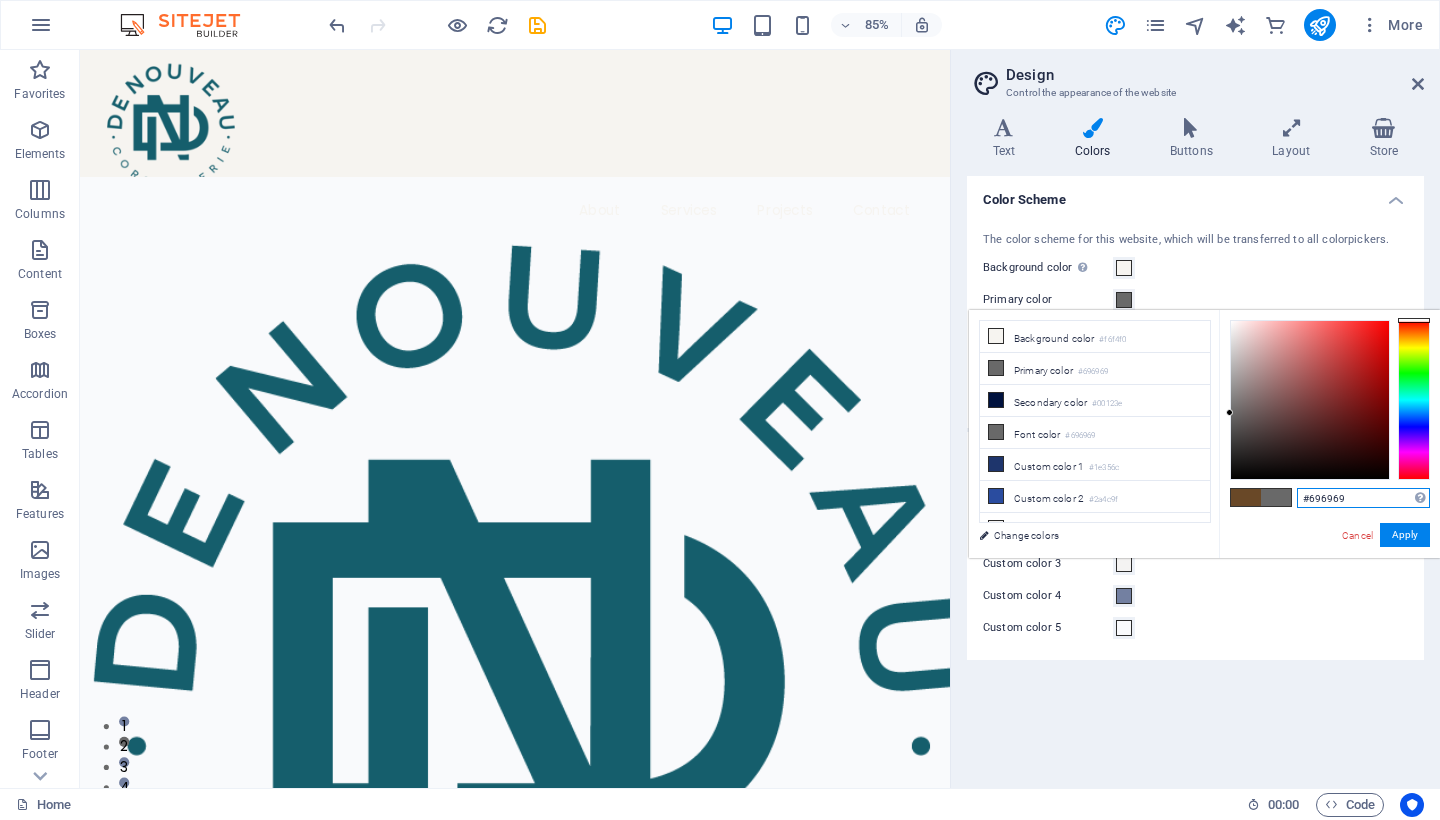 paste on "4827" 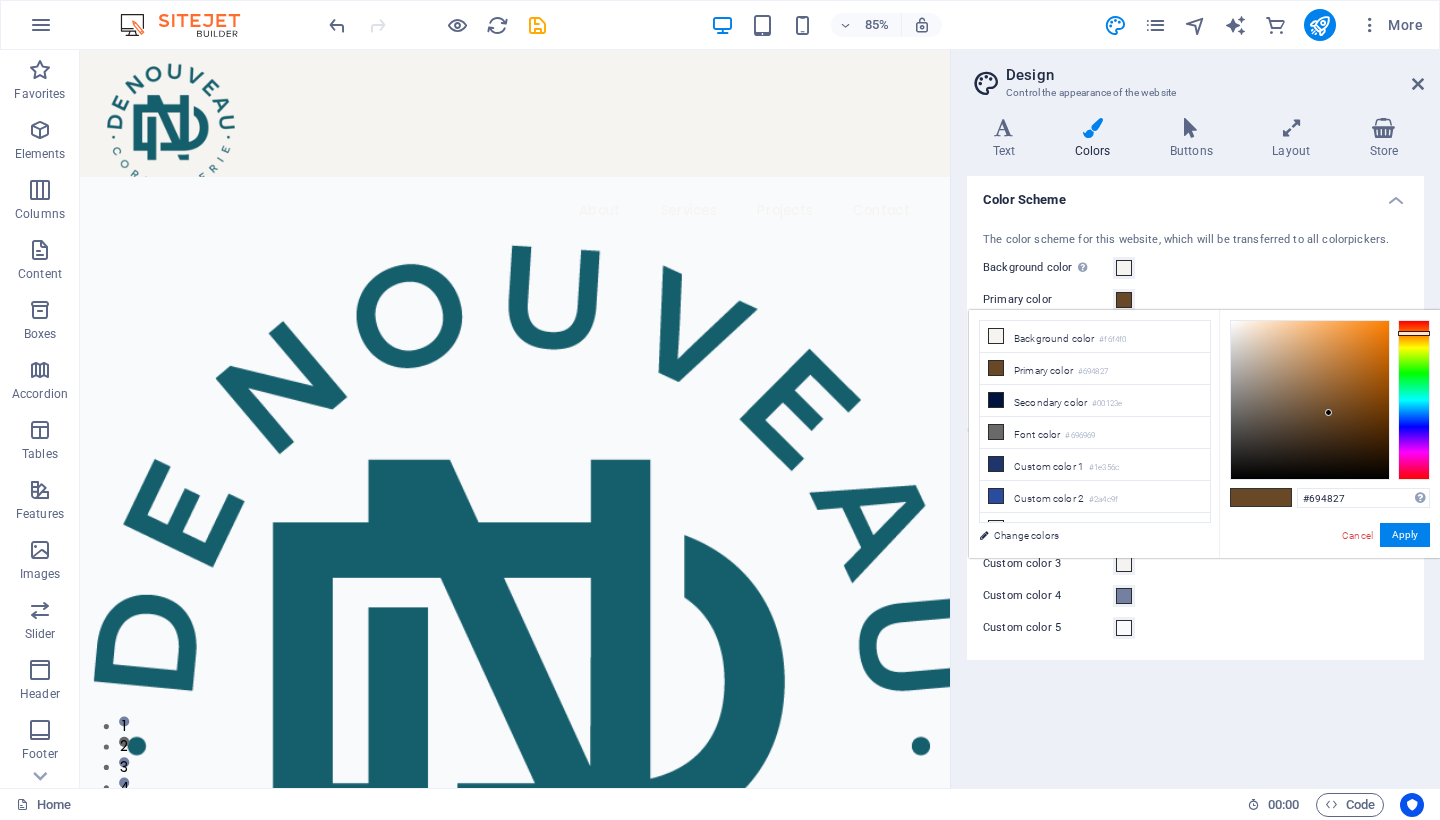 click on "Apply" at bounding box center [1405, 535] 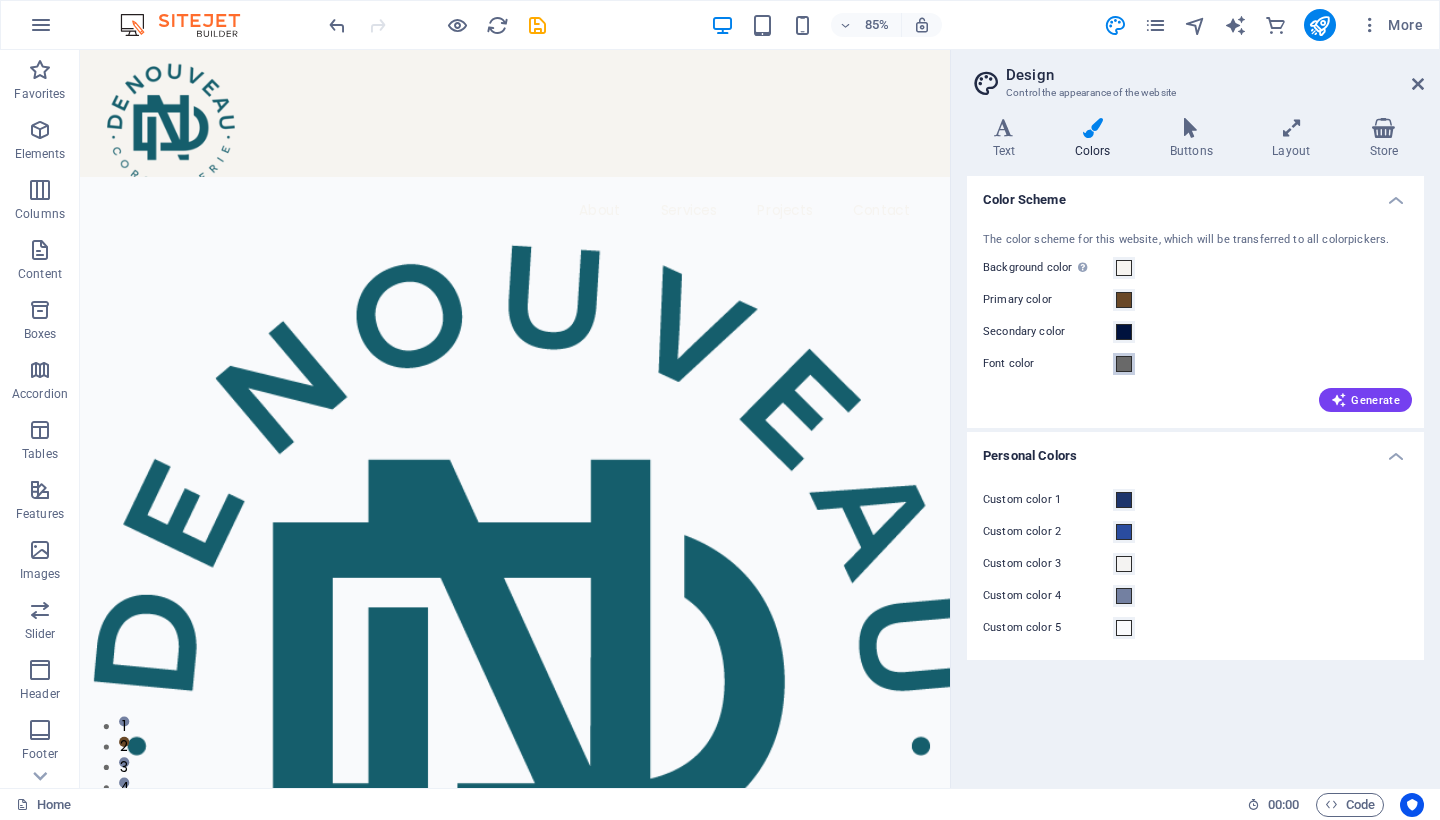 click at bounding box center [1124, 364] 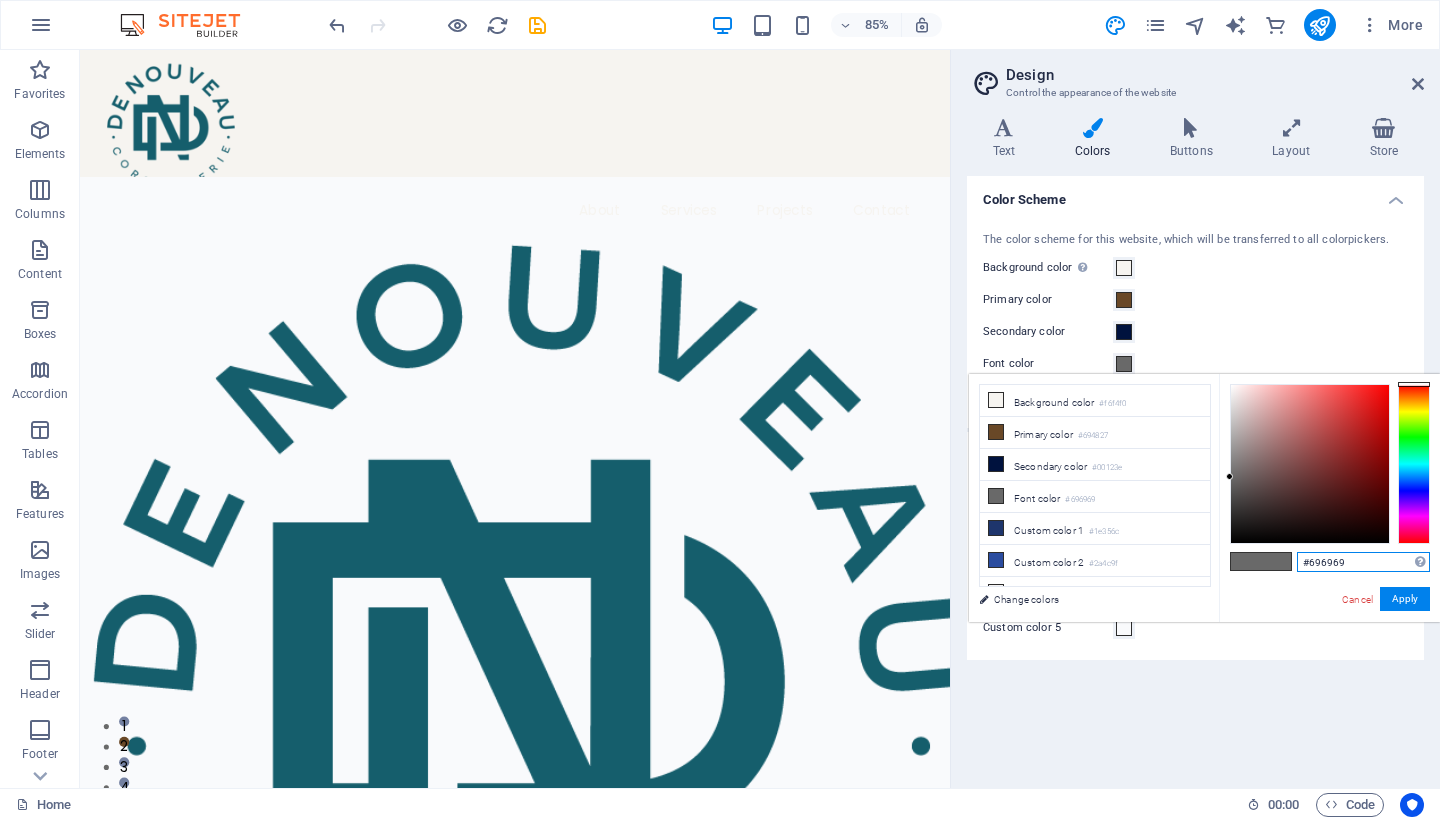 drag, startPoint x: 1355, startPoint y: 560, endPoint x: 1295, endPoint y: 556, distance: 60.133186 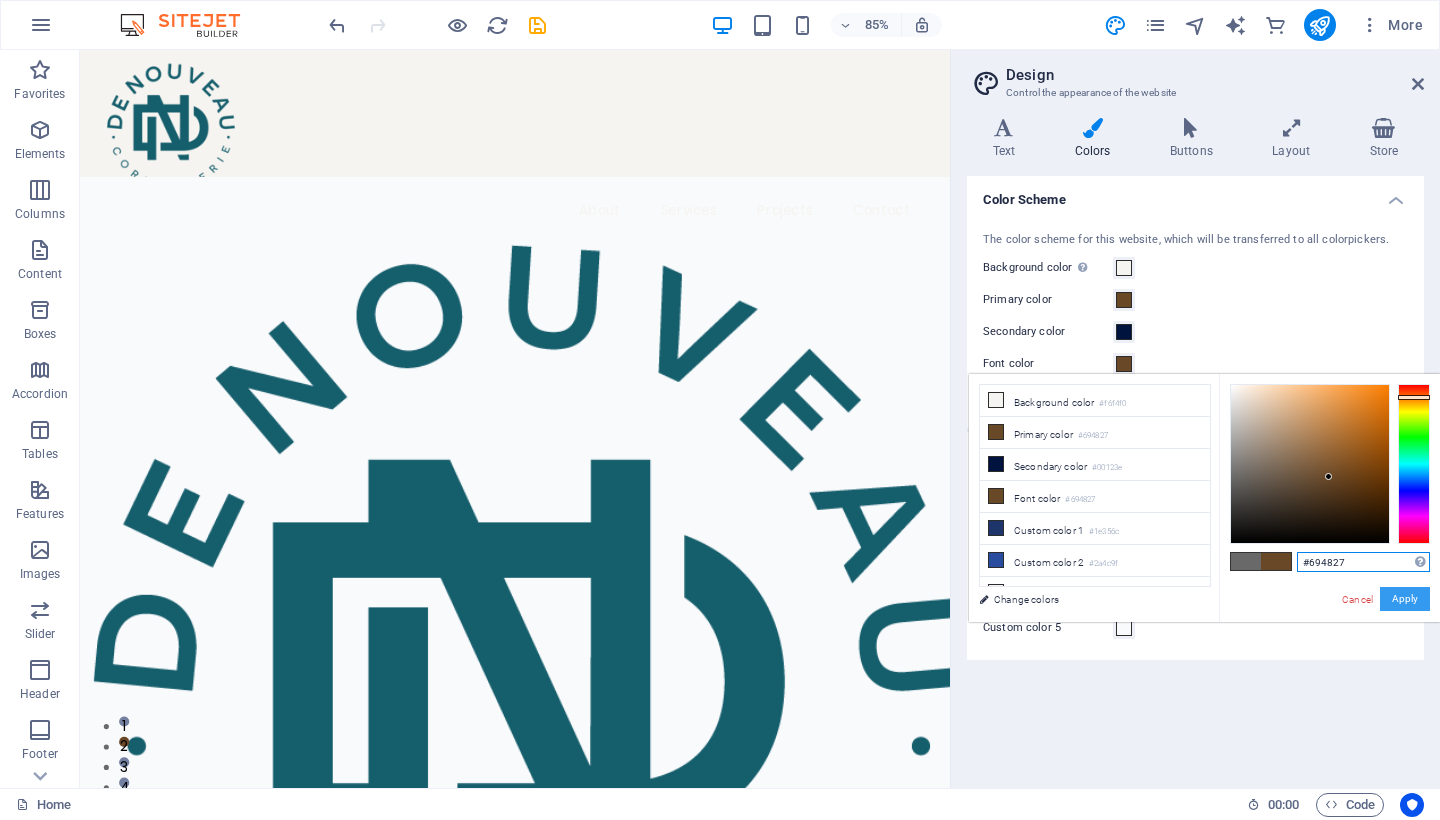 type on "#694827" 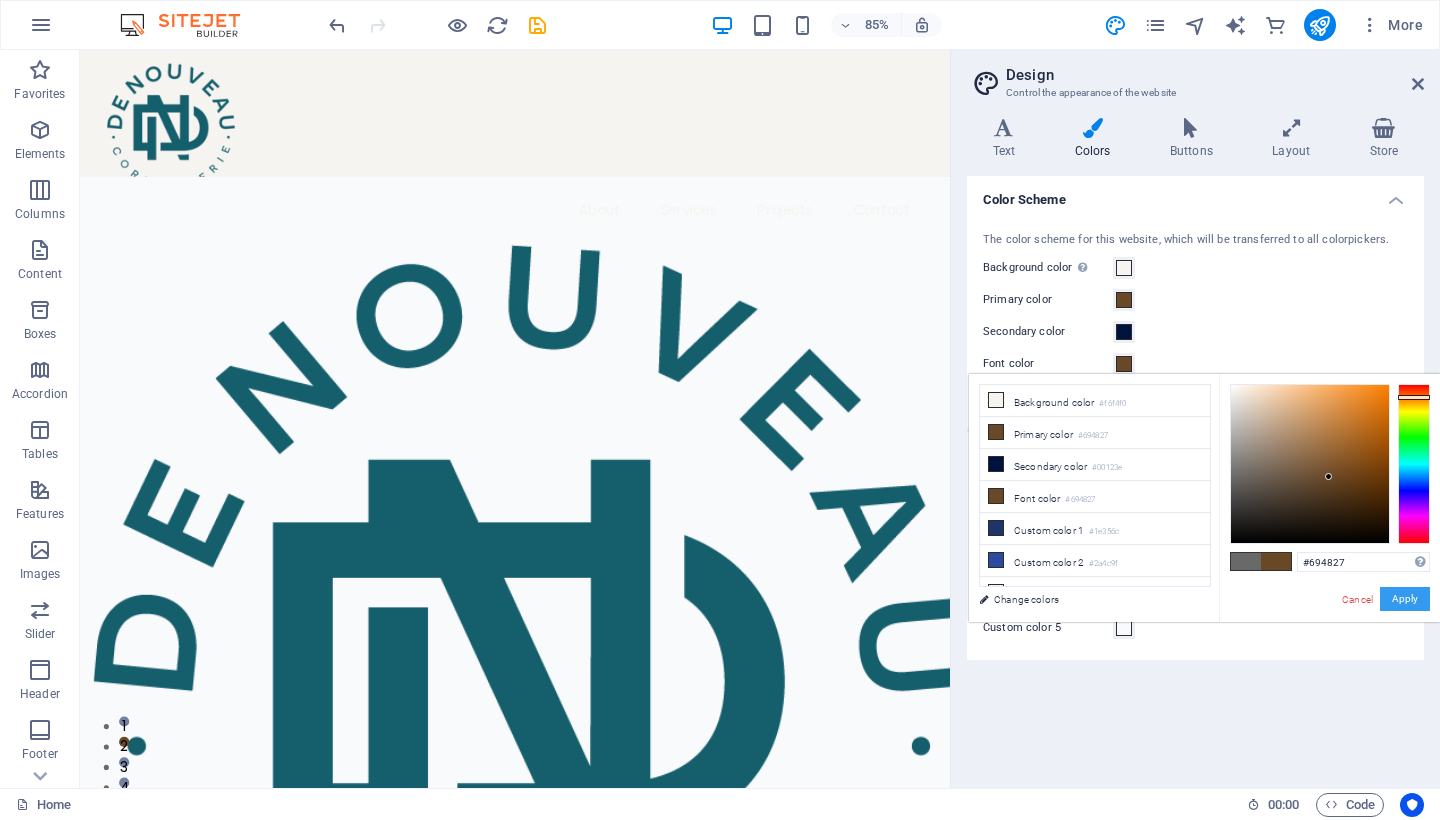 click on "Apply" at bounding box center [1405, 599] 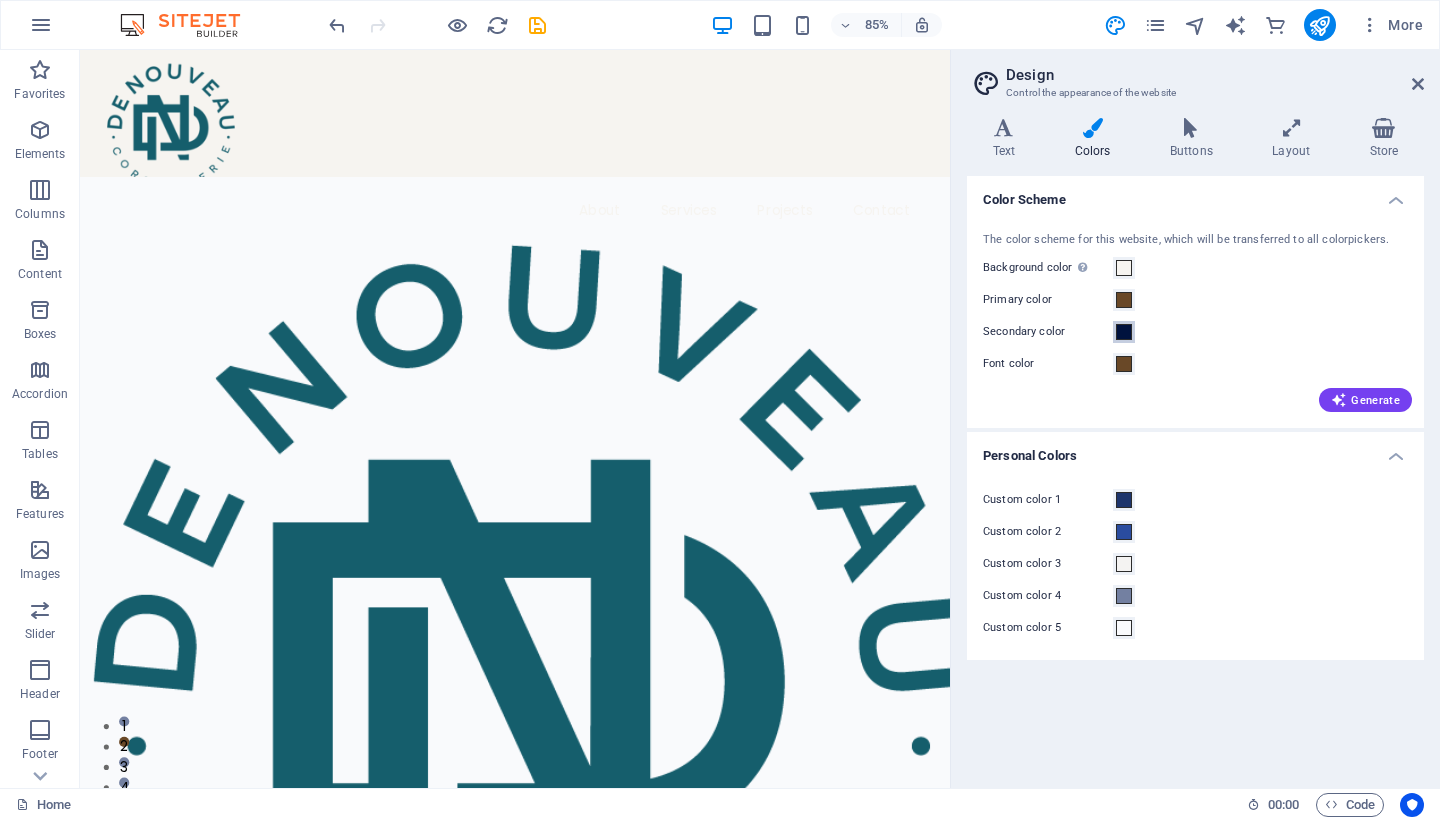 click at bounding box center [1124, 332] 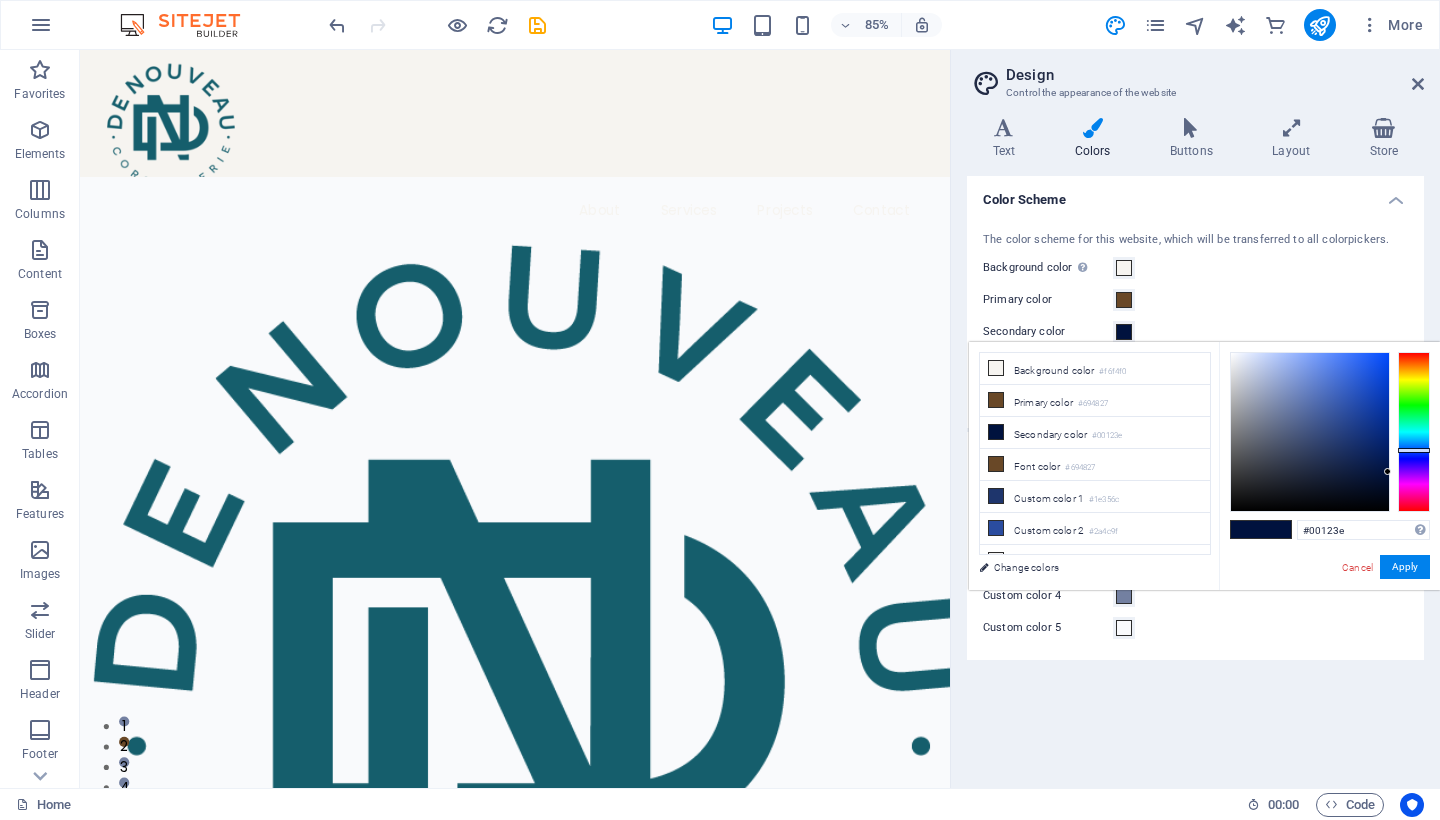 click at bounding box center [1124, 332] 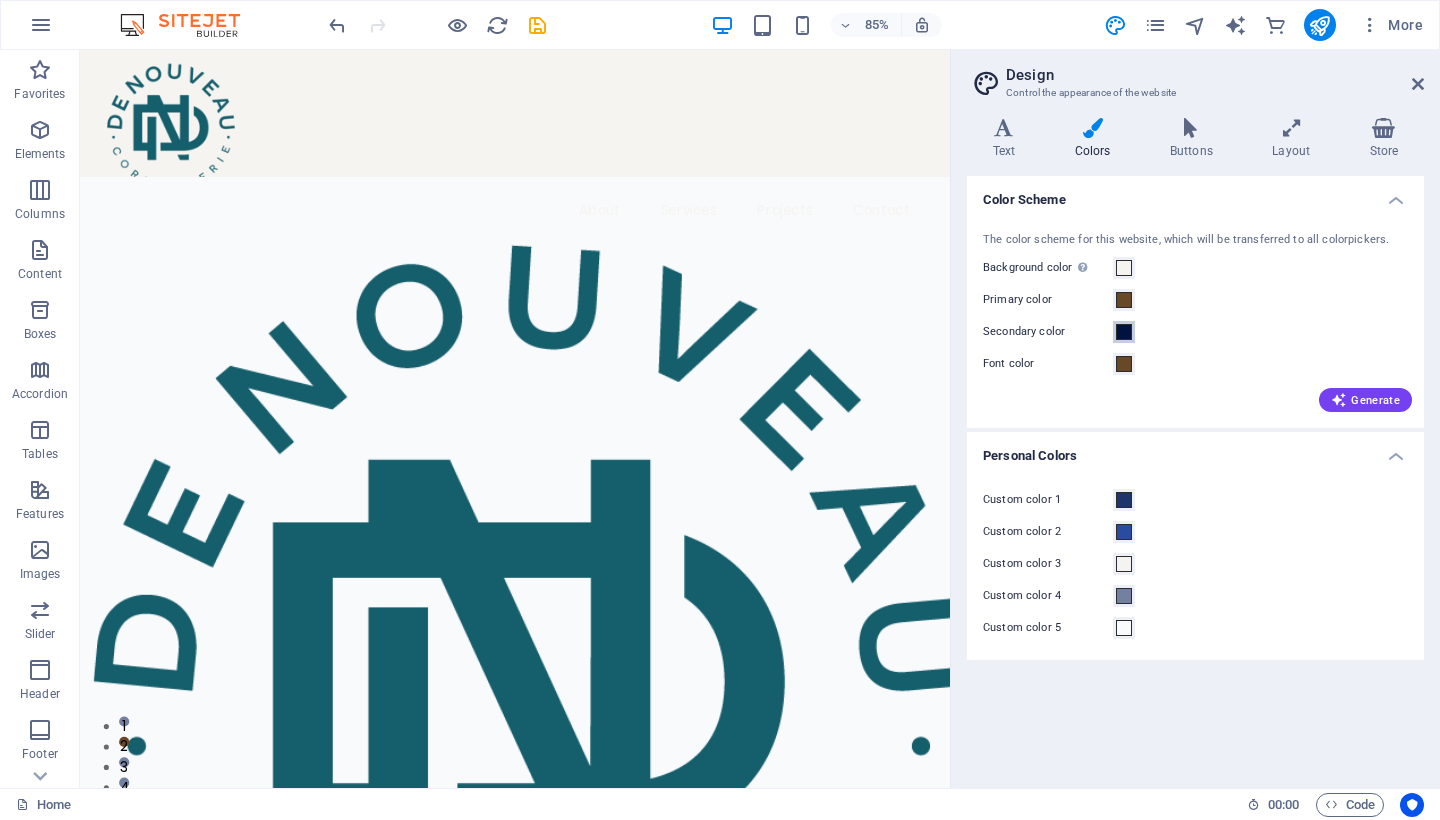 click at bounding box center (1124, 332) 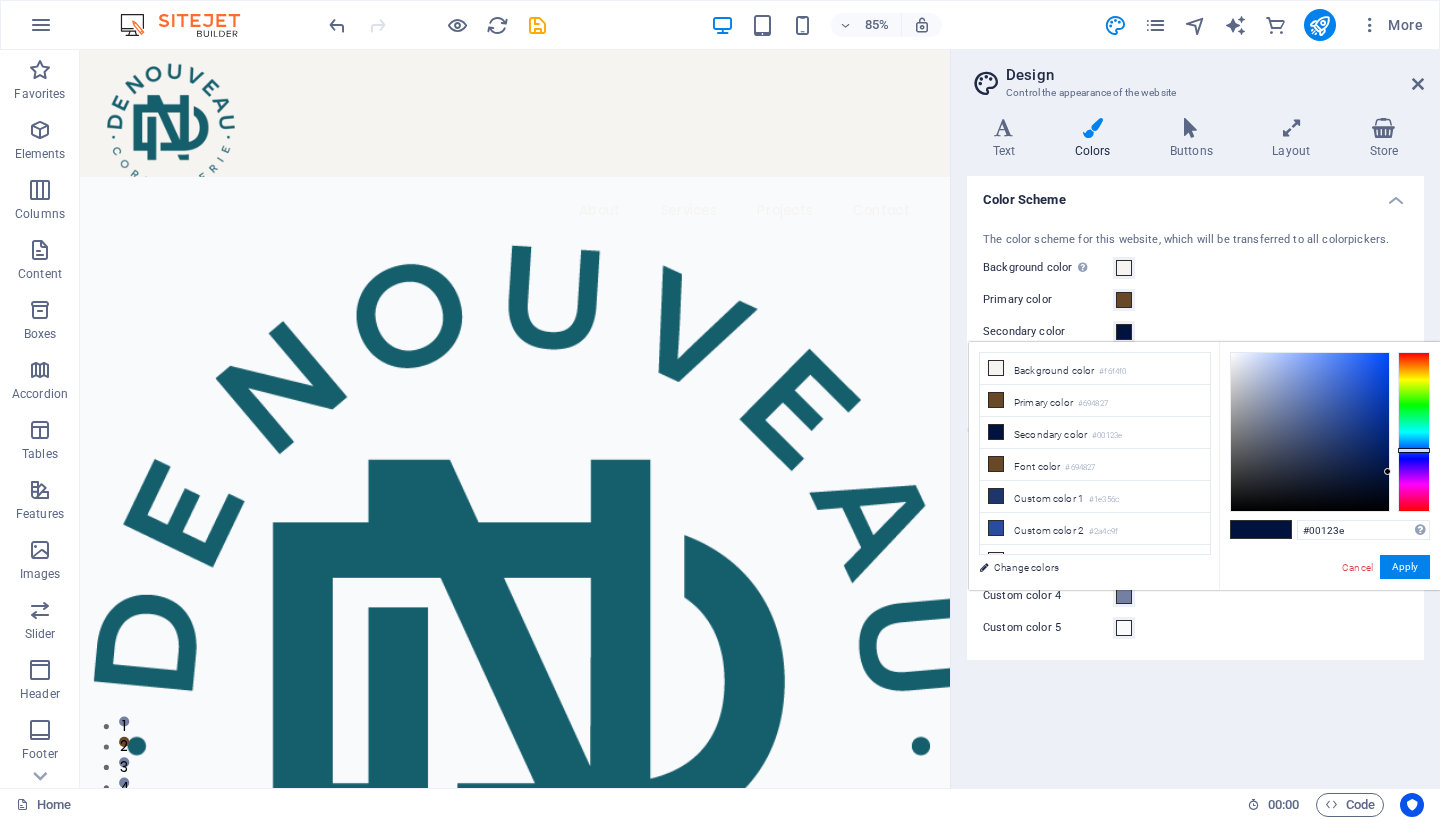 click on "Custom color 5" at bounding box center (1195, 628) 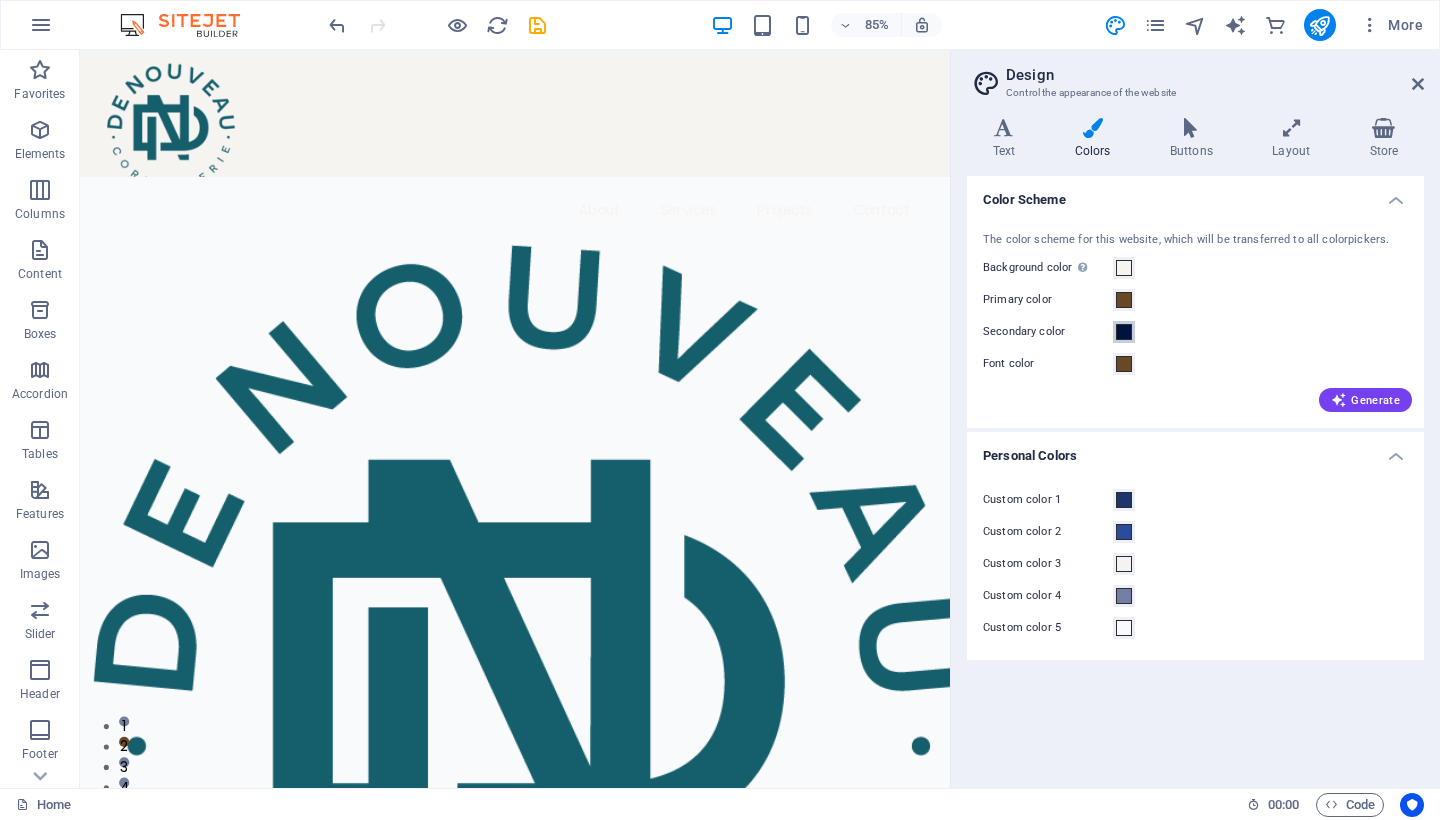 click at bounding box center [1124, 332] 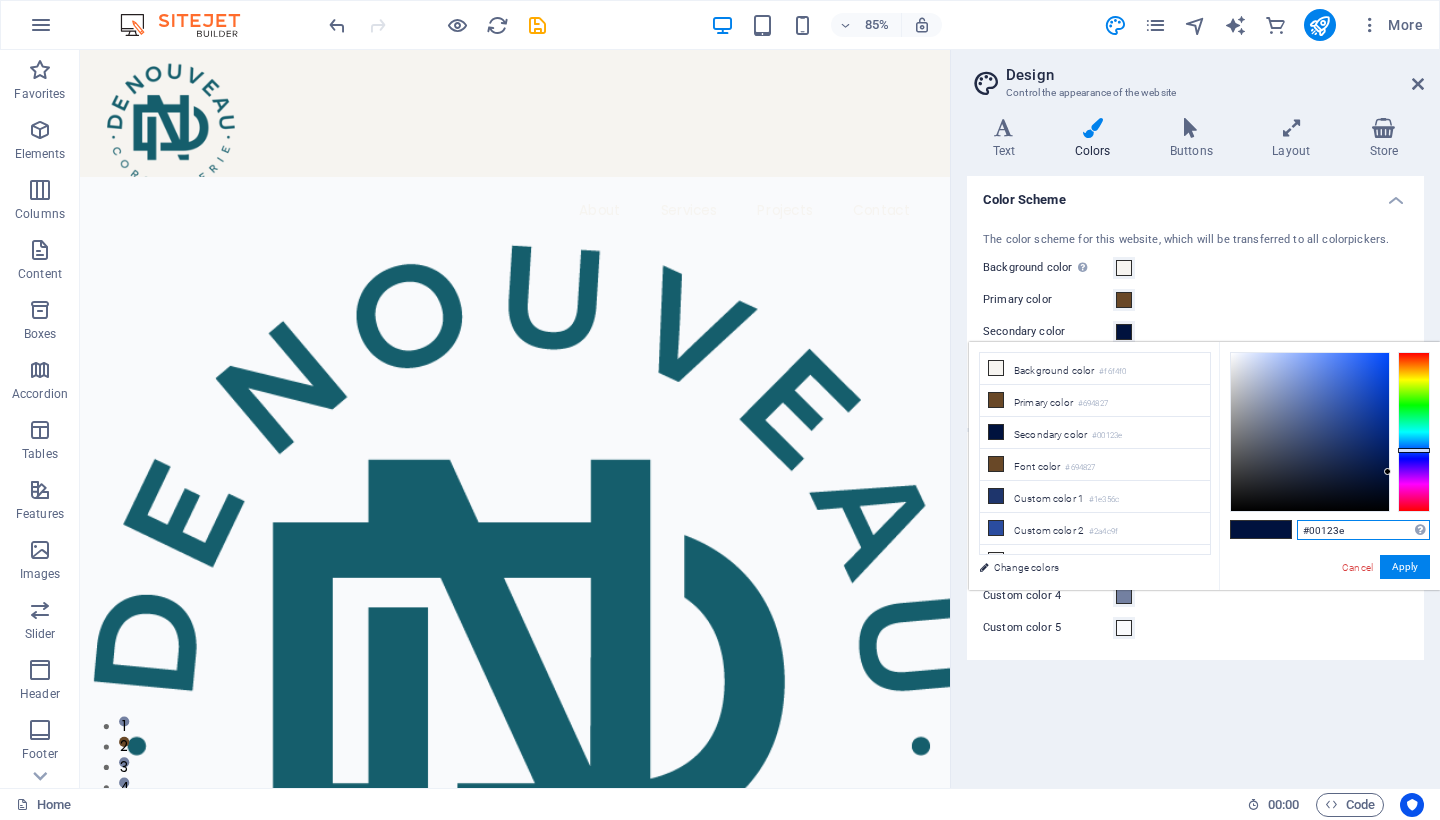 drag, startPoint x: 1348, startPoint y: 533, endPoint x: 1309, endPoint y: 529, distance: 39.20459 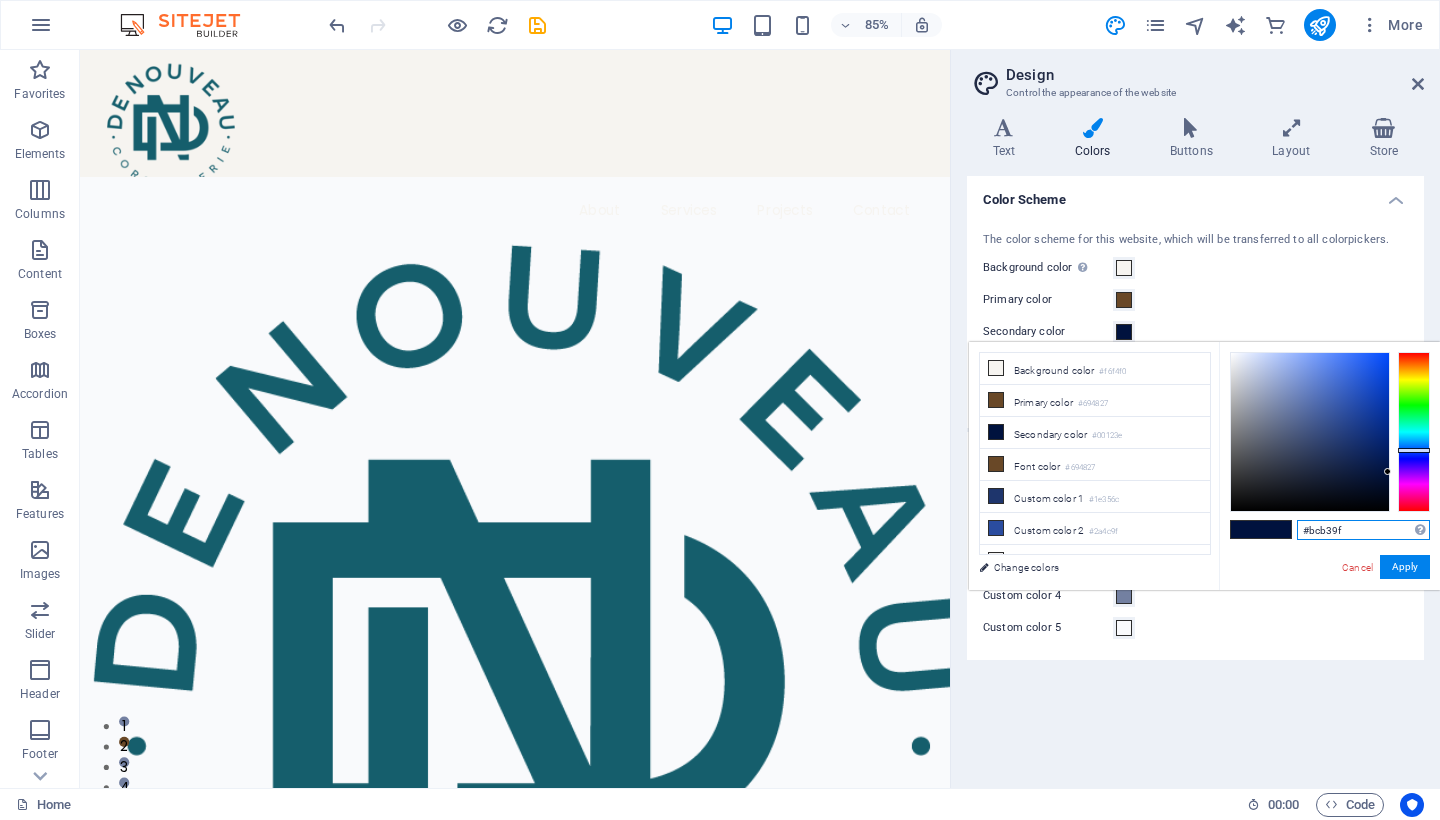 type on "#bcb39f" 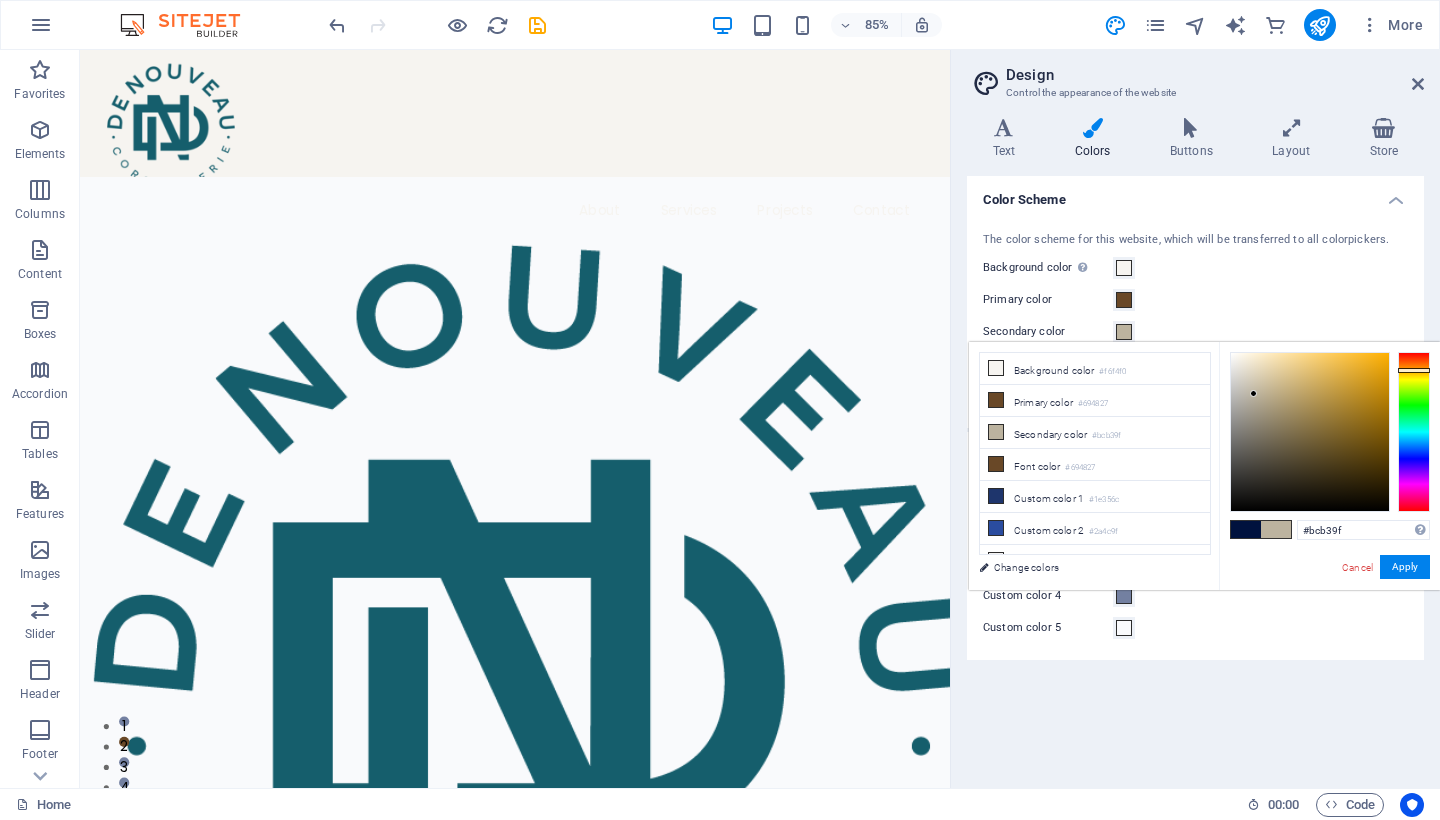 click on "Apply" at bounding box center [1405, 567] 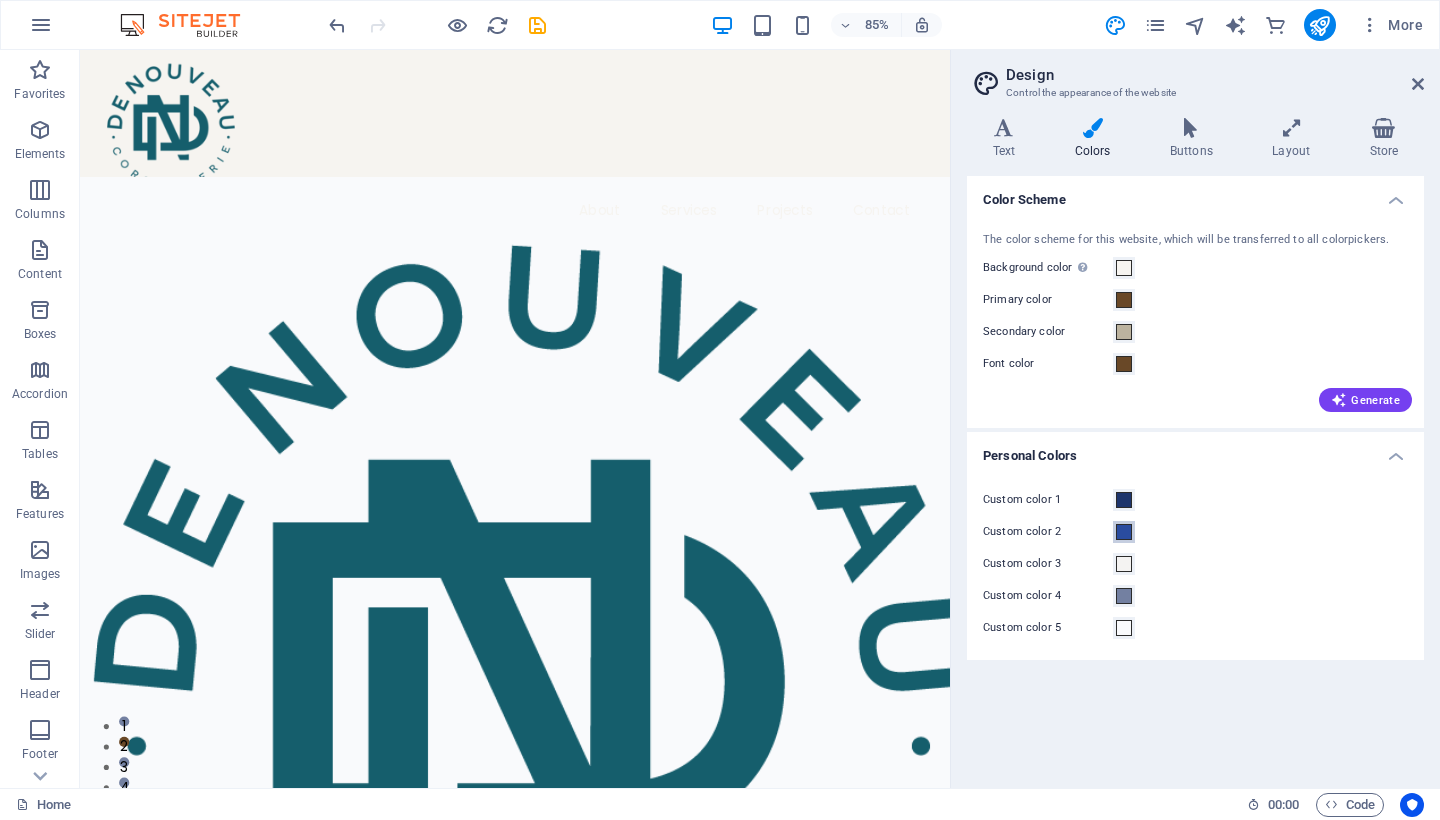 click at bounding box center [1124, 532] 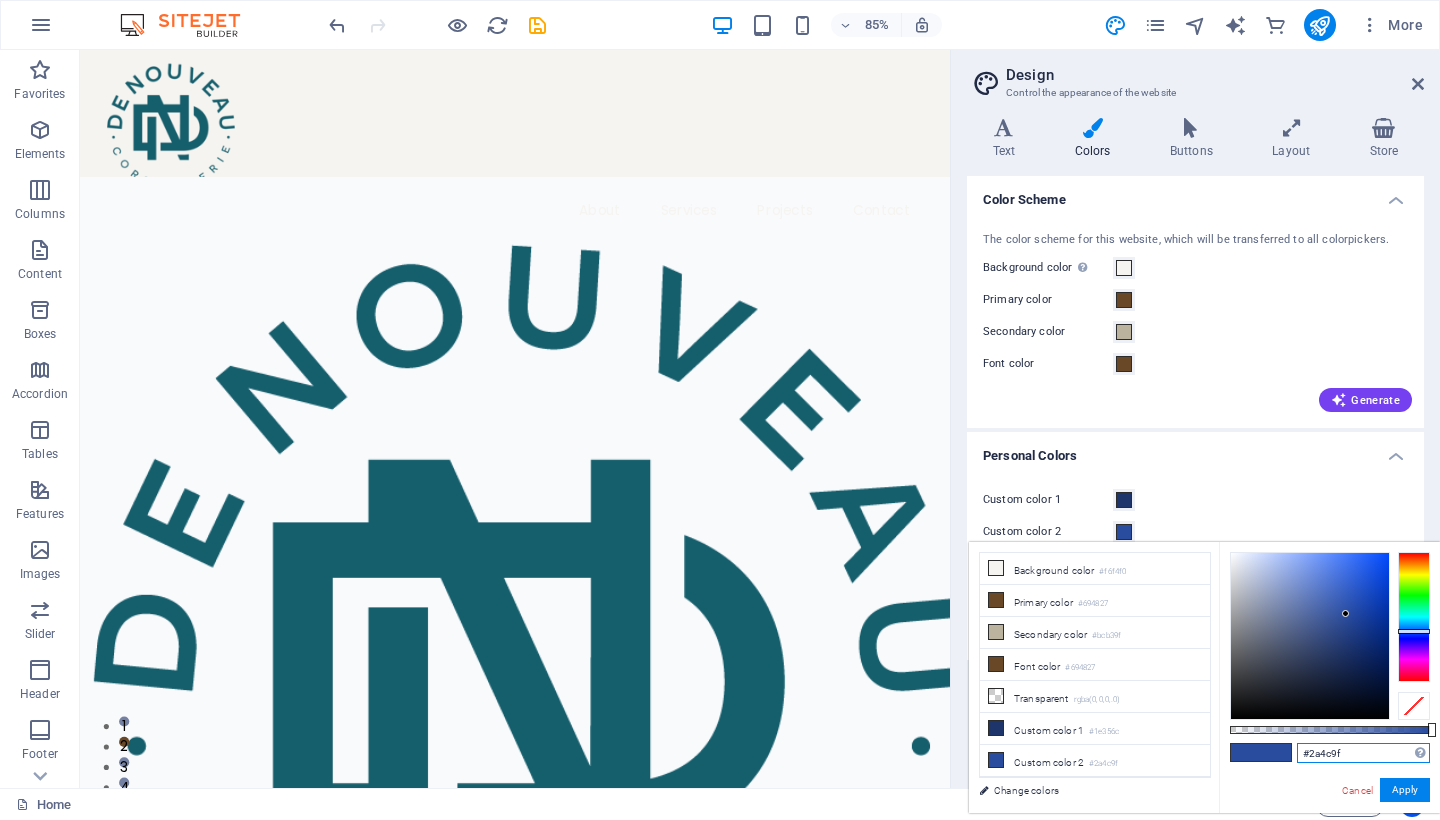click on "#2a4c9f" at bounding box center (1363, 753) 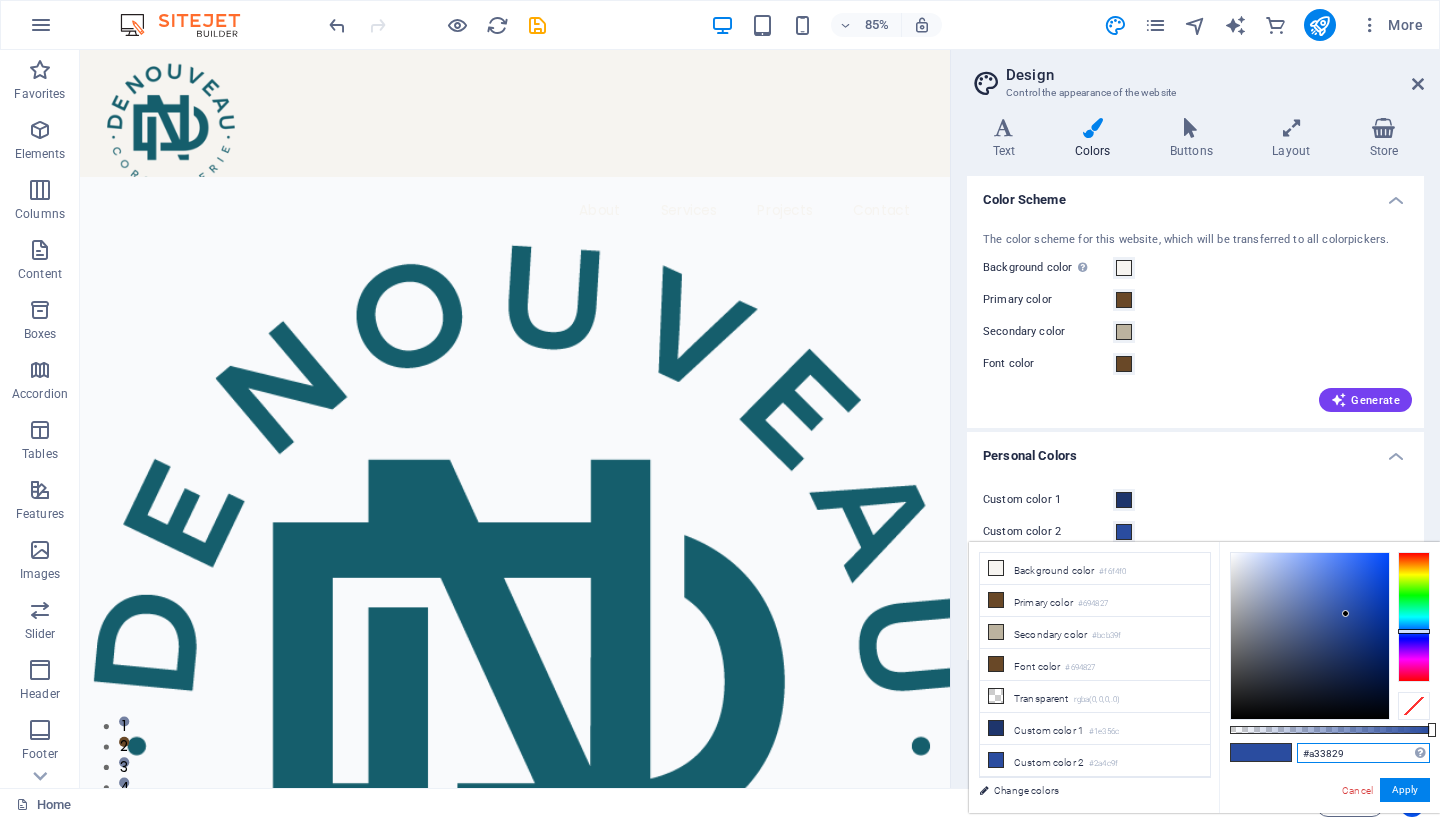 type on "#a33829" 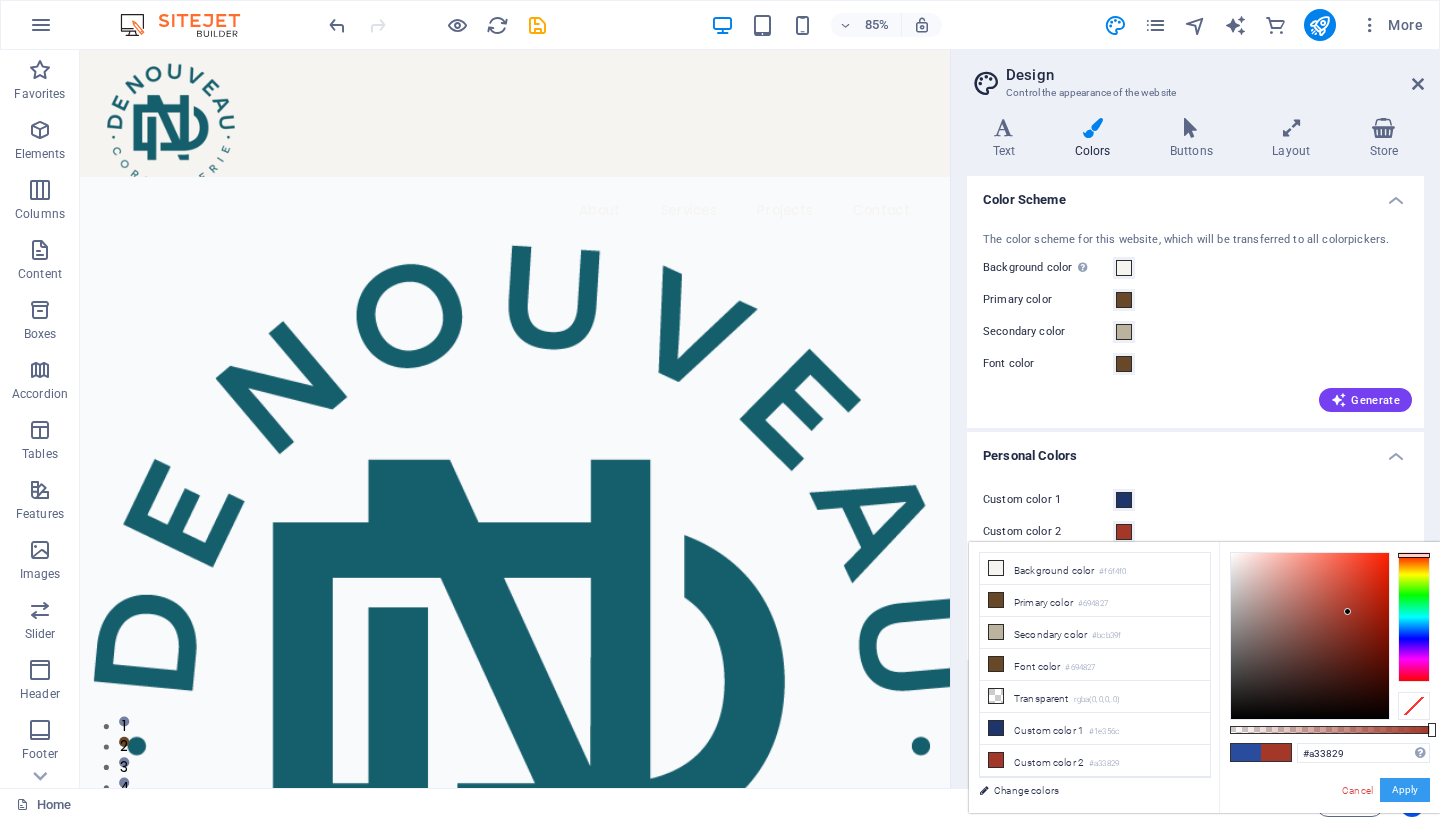 click on "Apply" at bounding box center (1405, 790) 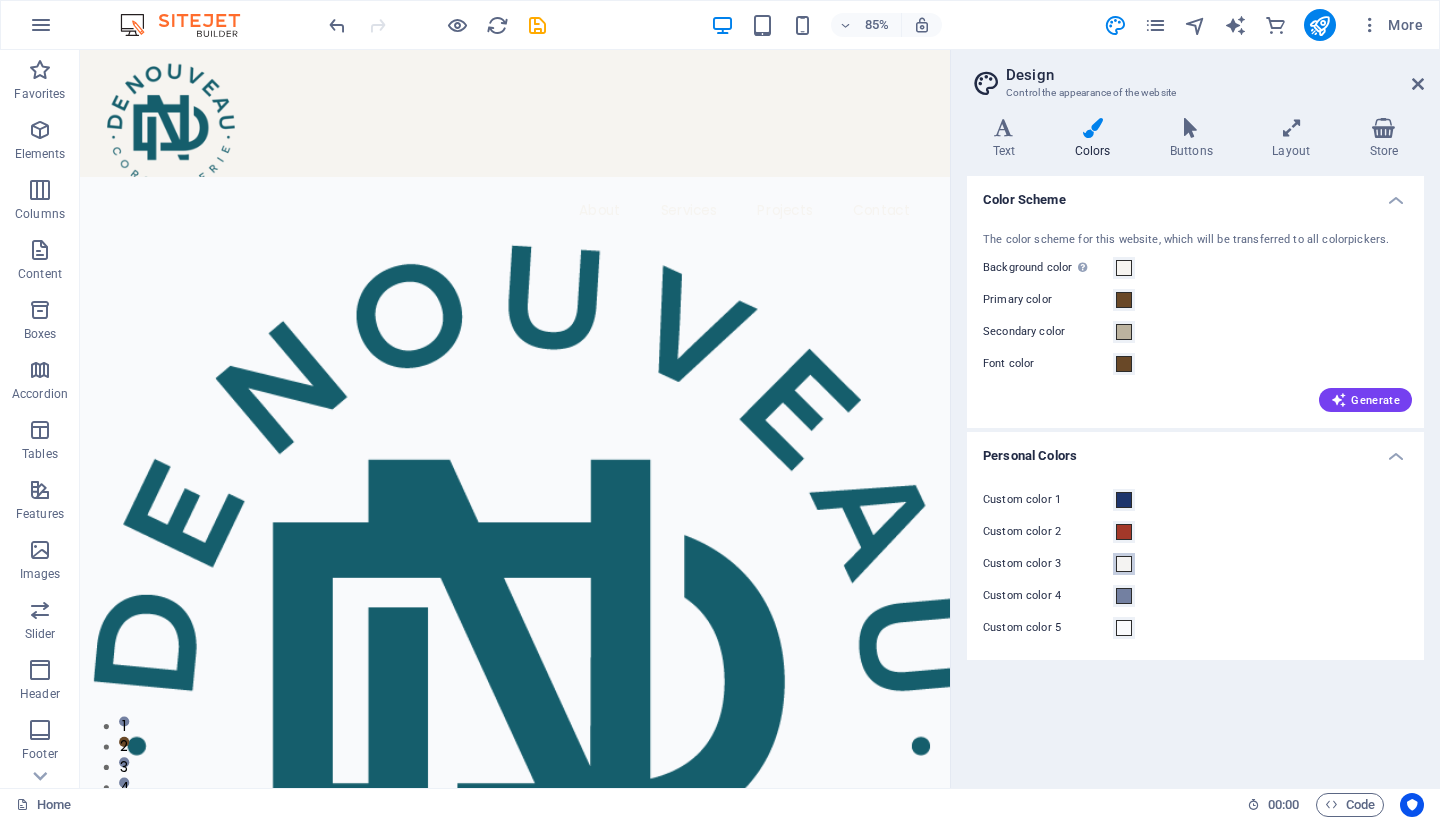 click at bounding box center [1124, 564] 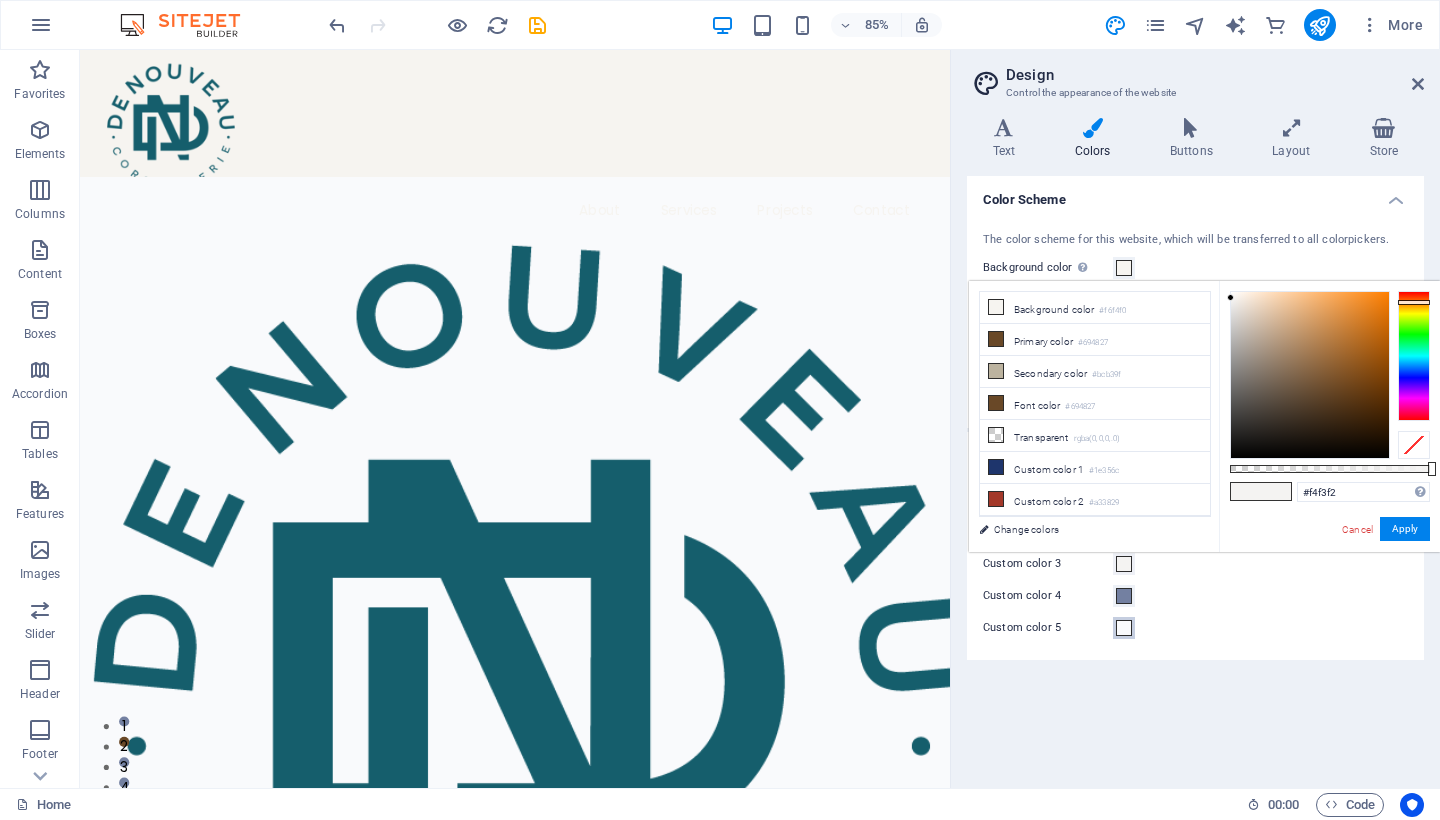 click at bounding box center [1124, 628] 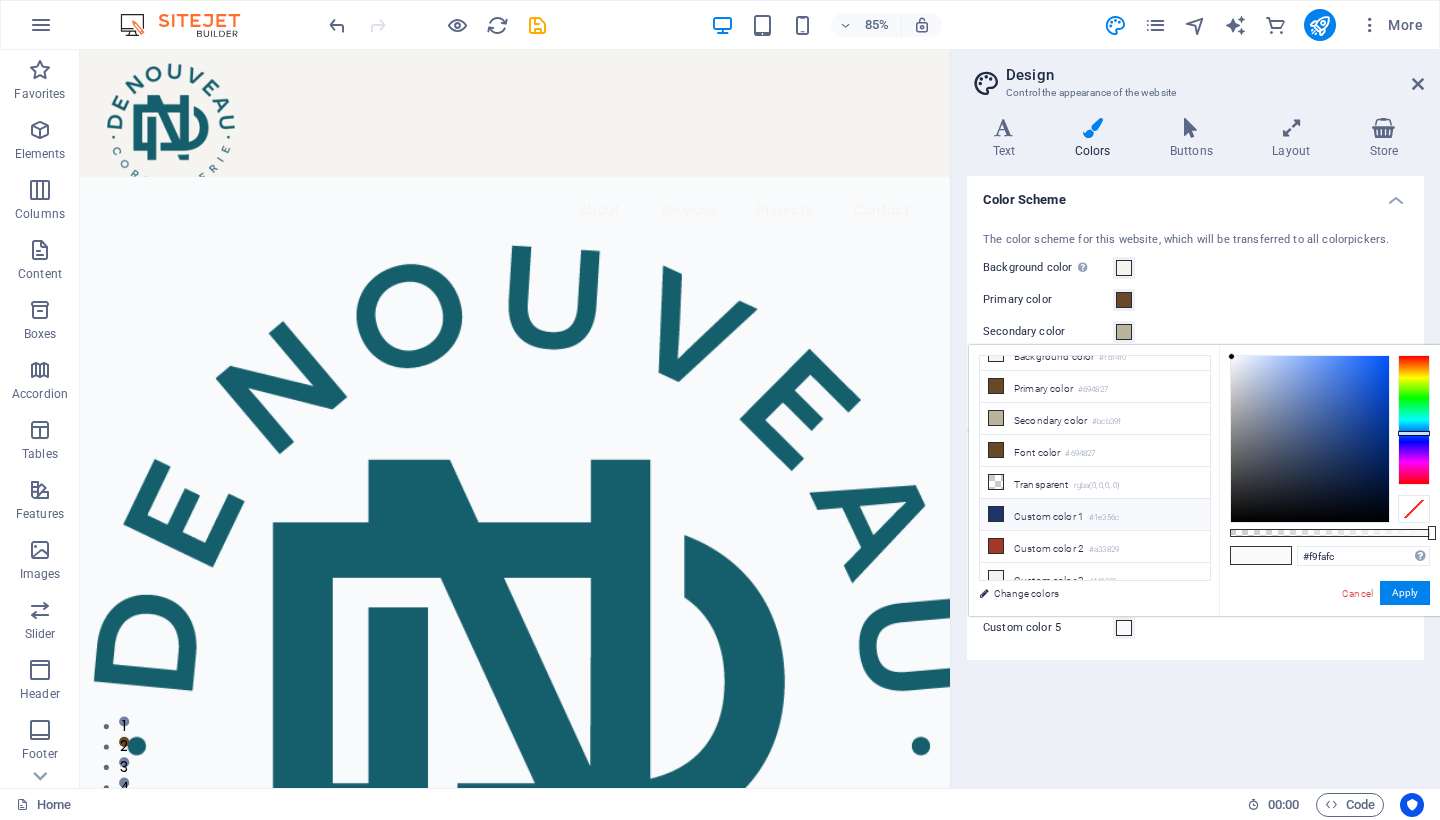 scroll, scrollTop: 96, scrollLeft: 0, axis: vertical 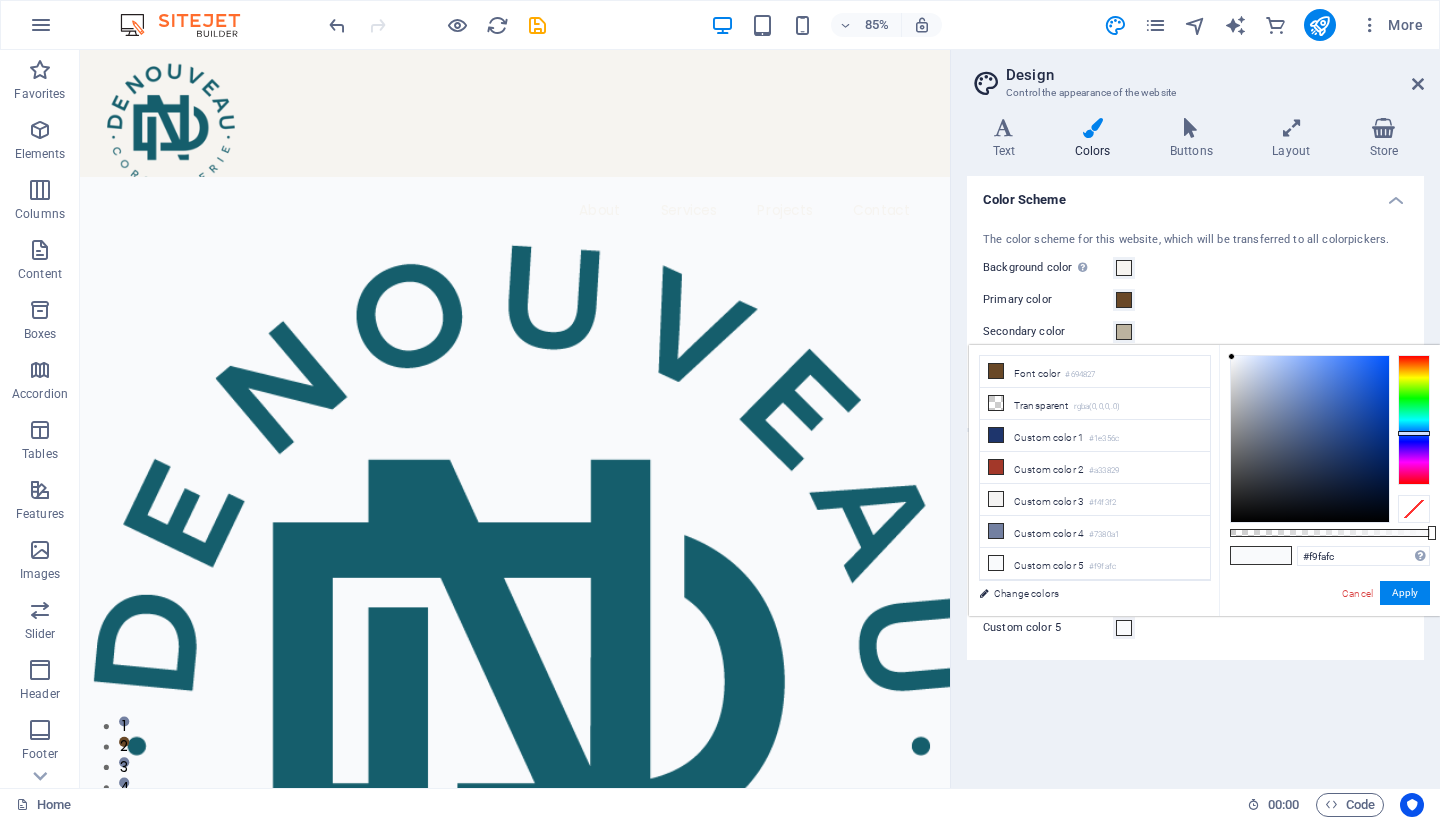 click on "Custom color 5" at bounding box center (1195, 628) 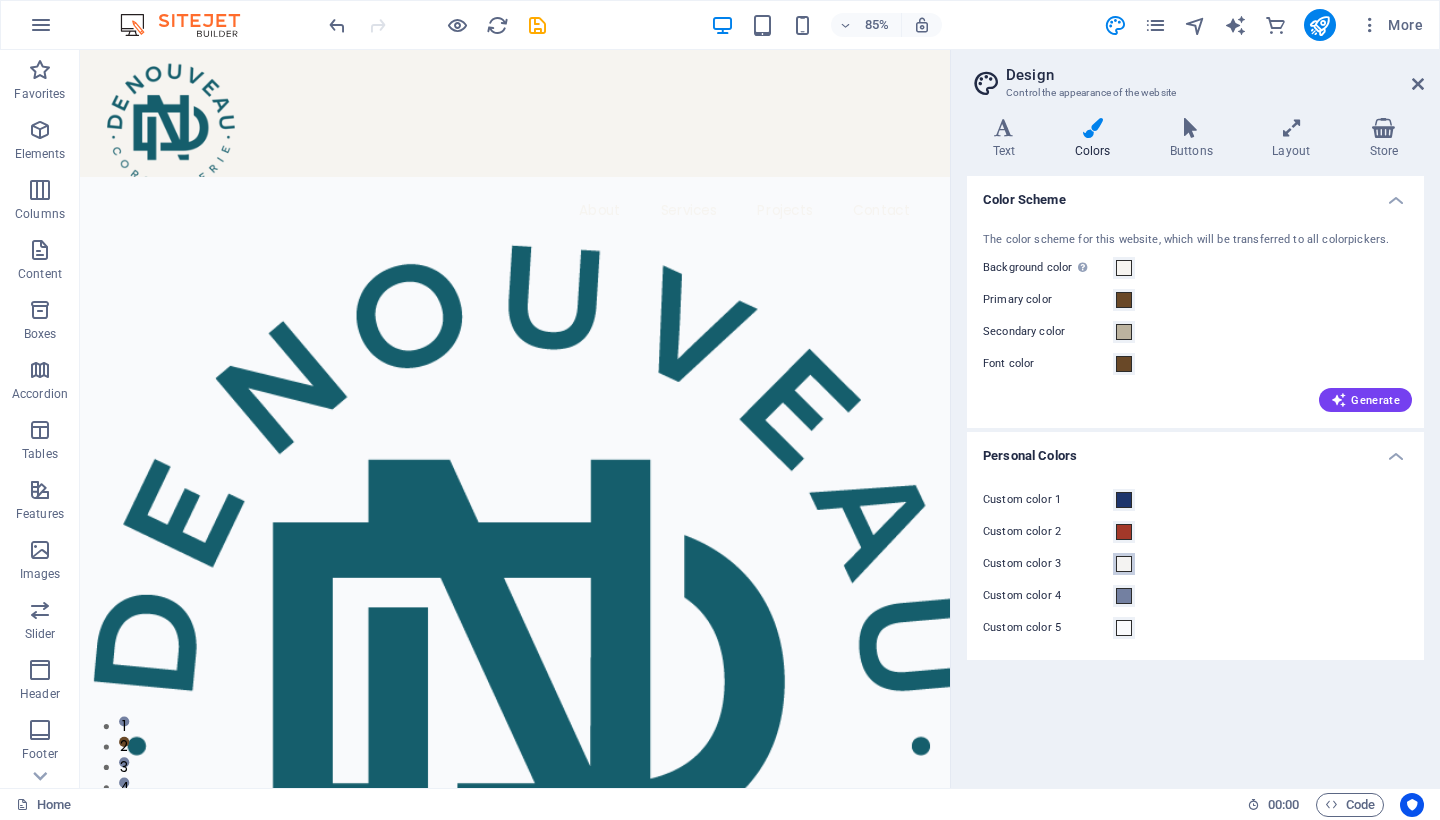 click at bounding box center (1124, 564) 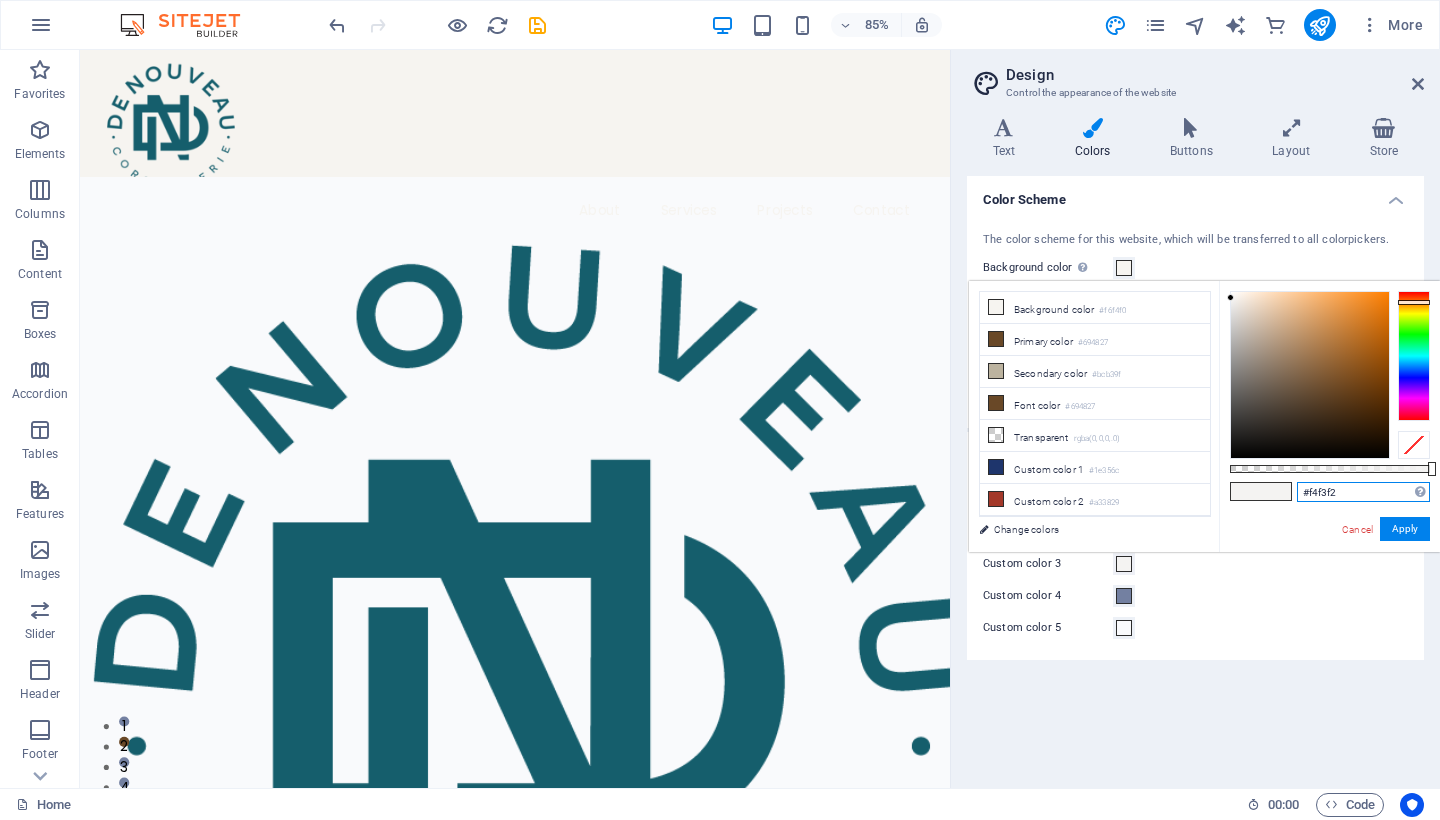 click on "#f4f3f2" at bounding box center (1363, 492) 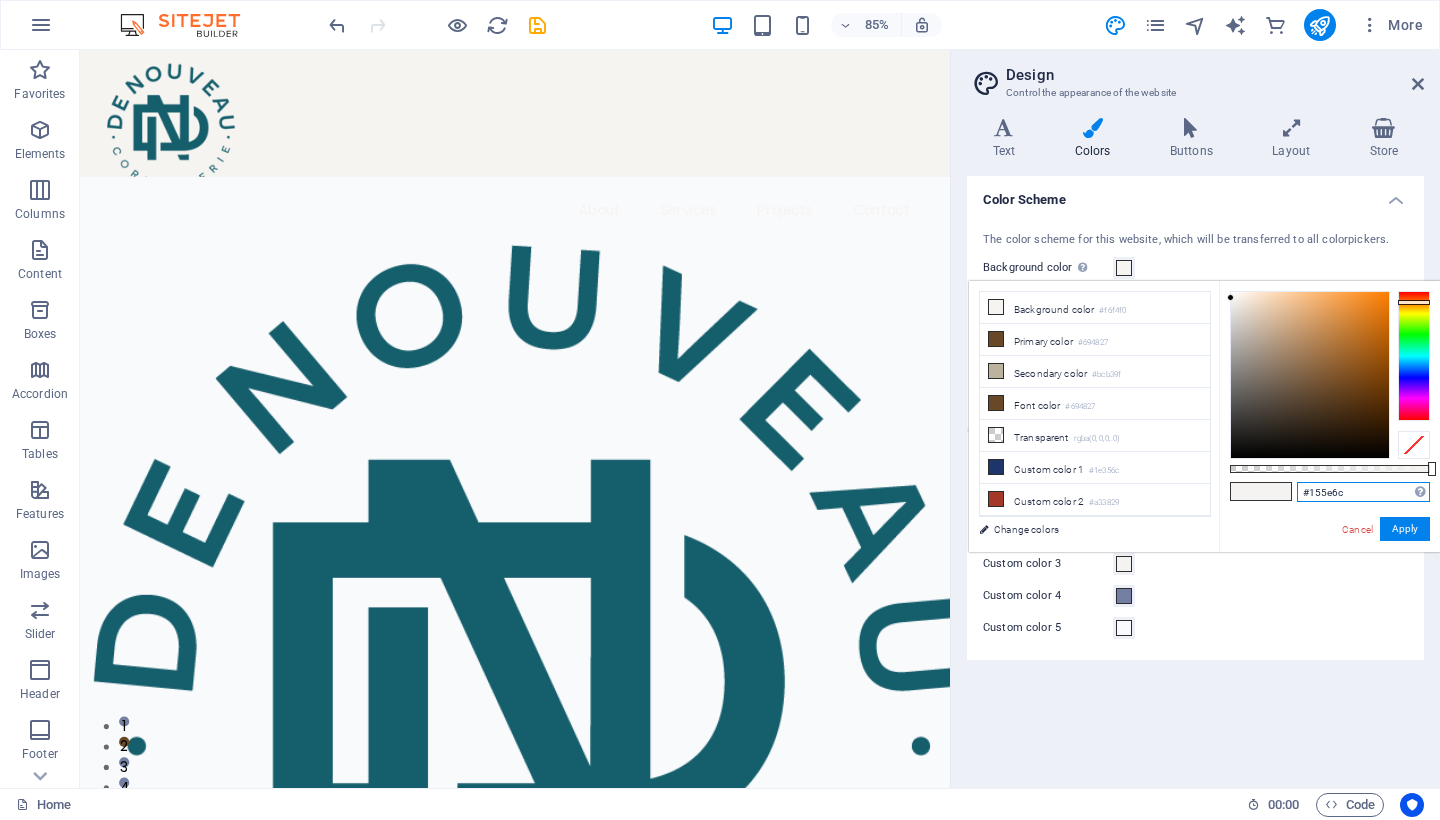type on "#155e6c" 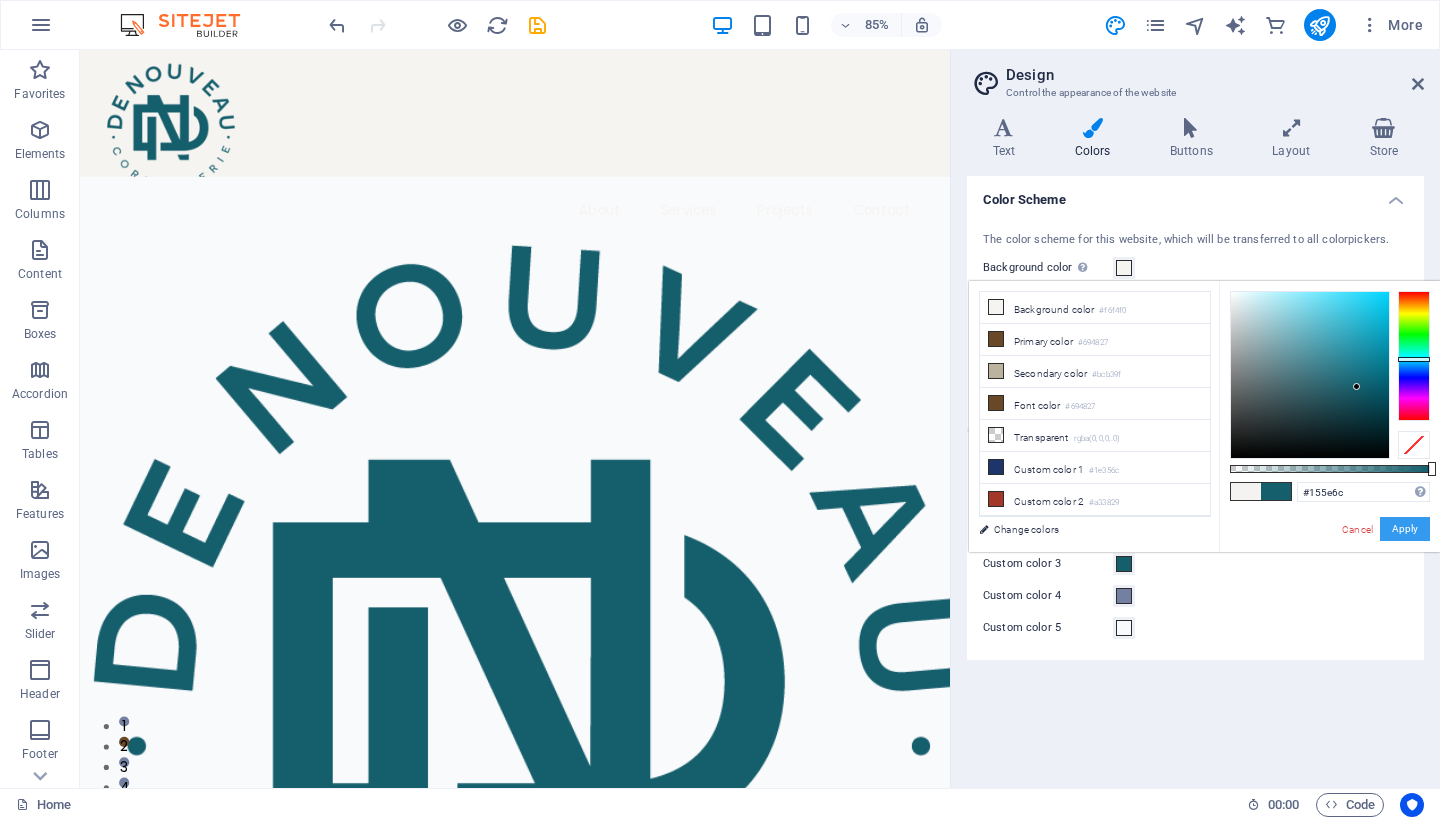 click on "Apply" at bounding box center (1405, 529) 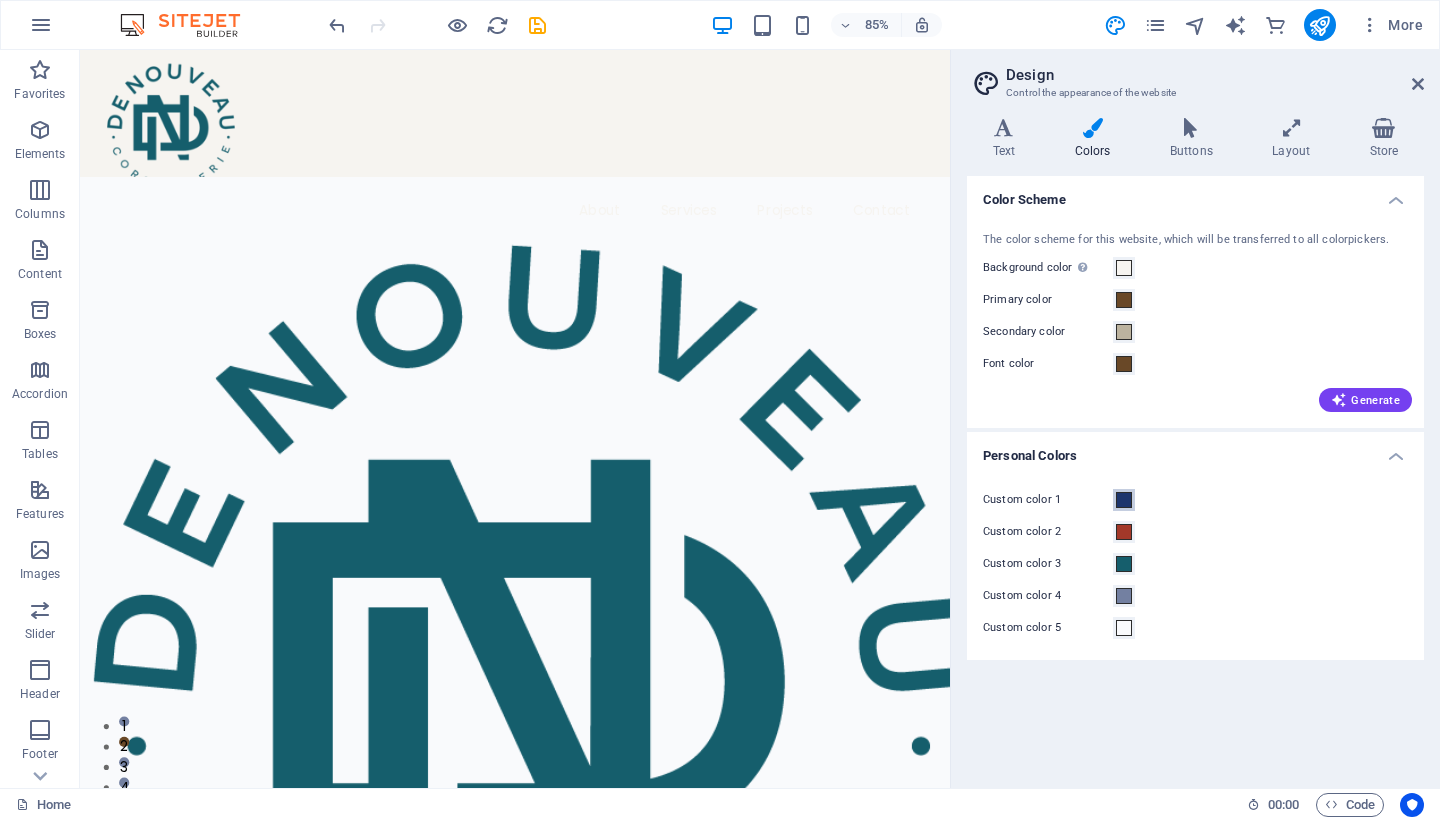 click at bounding box center [1124, 500] 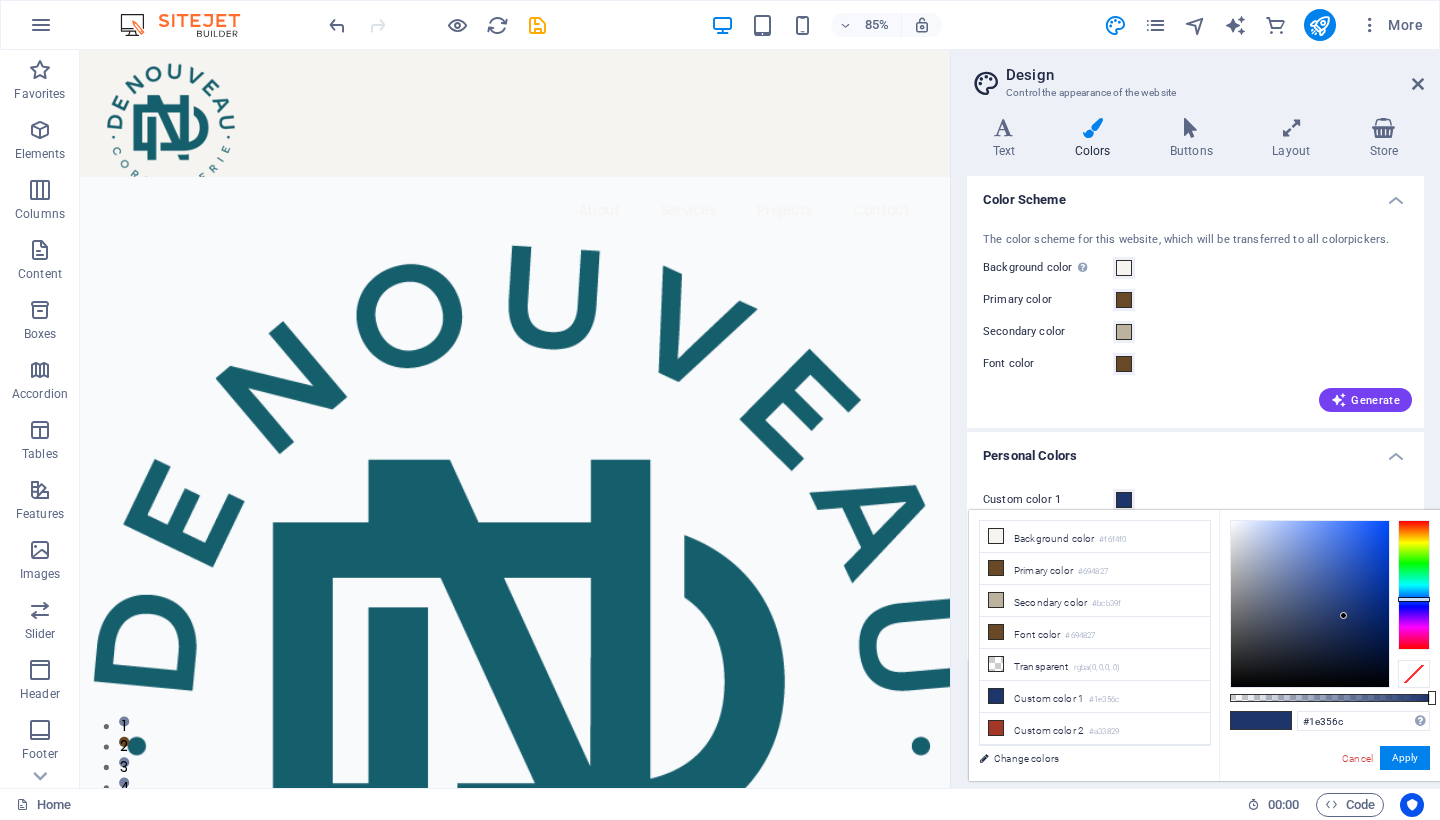 click on "Custom color 1" at bounding box center [1195, 500] 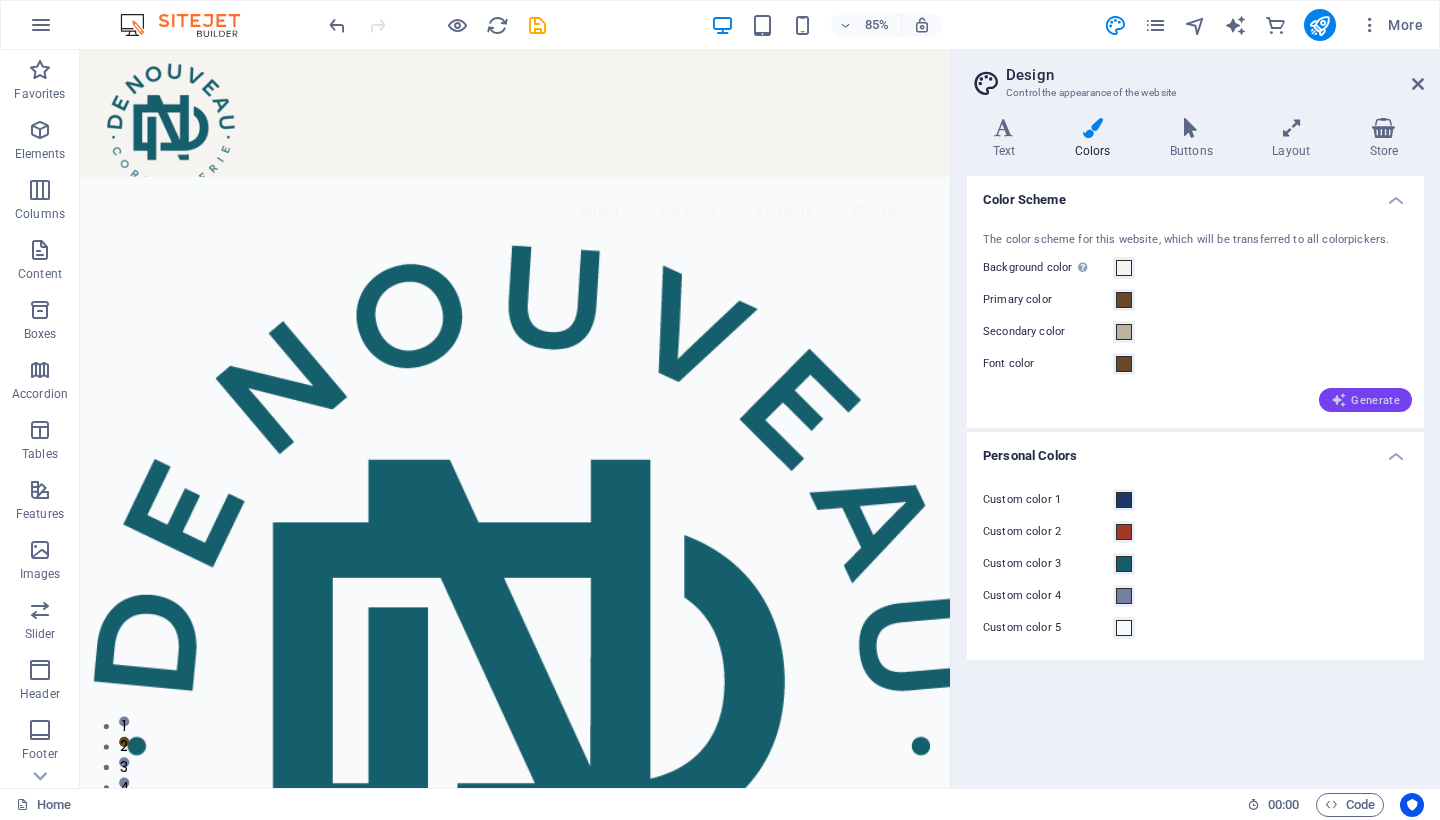 click on "Generate" at bounding box center [1365, 400] 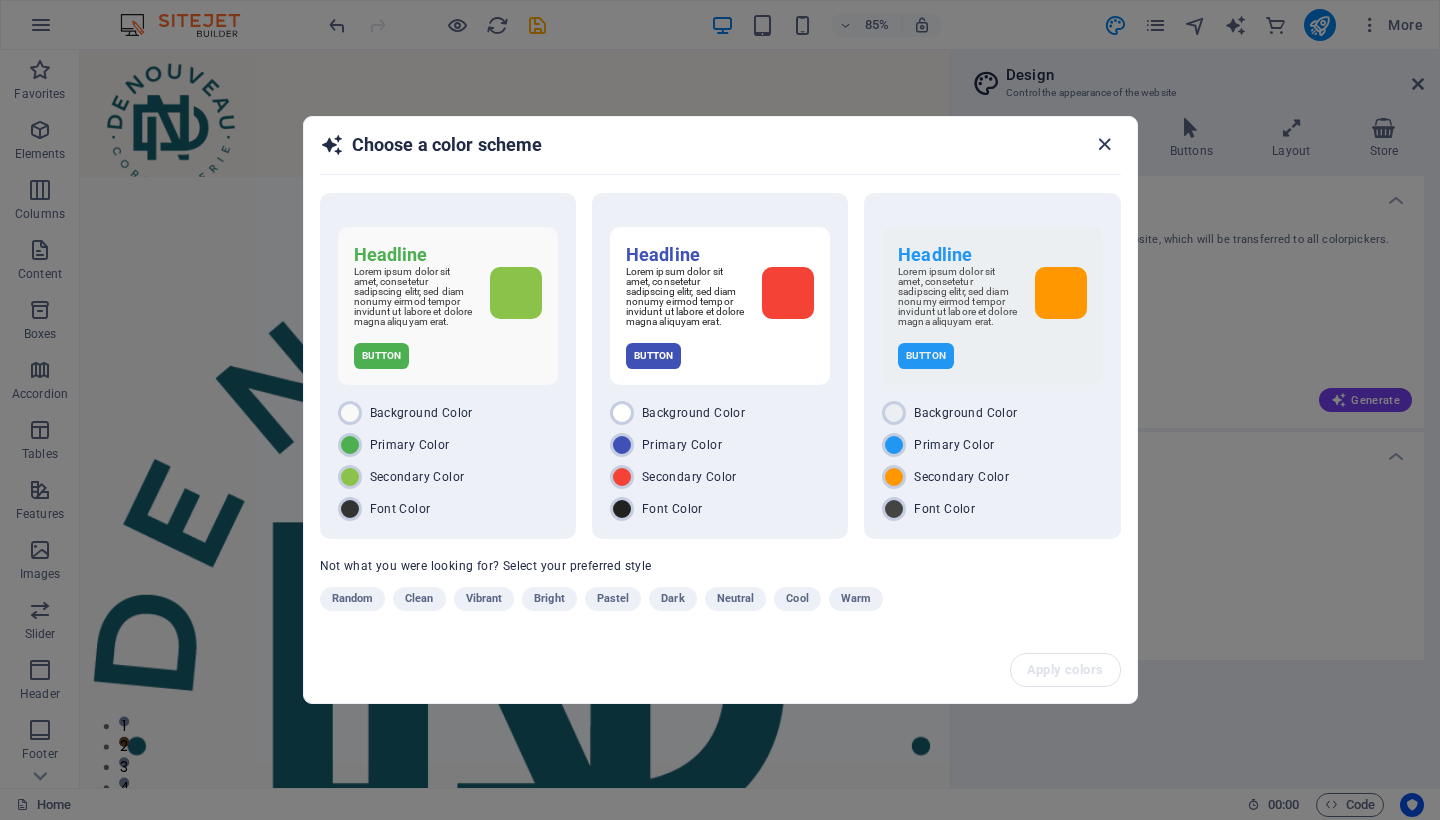 click at bounding box center (1104, 144) 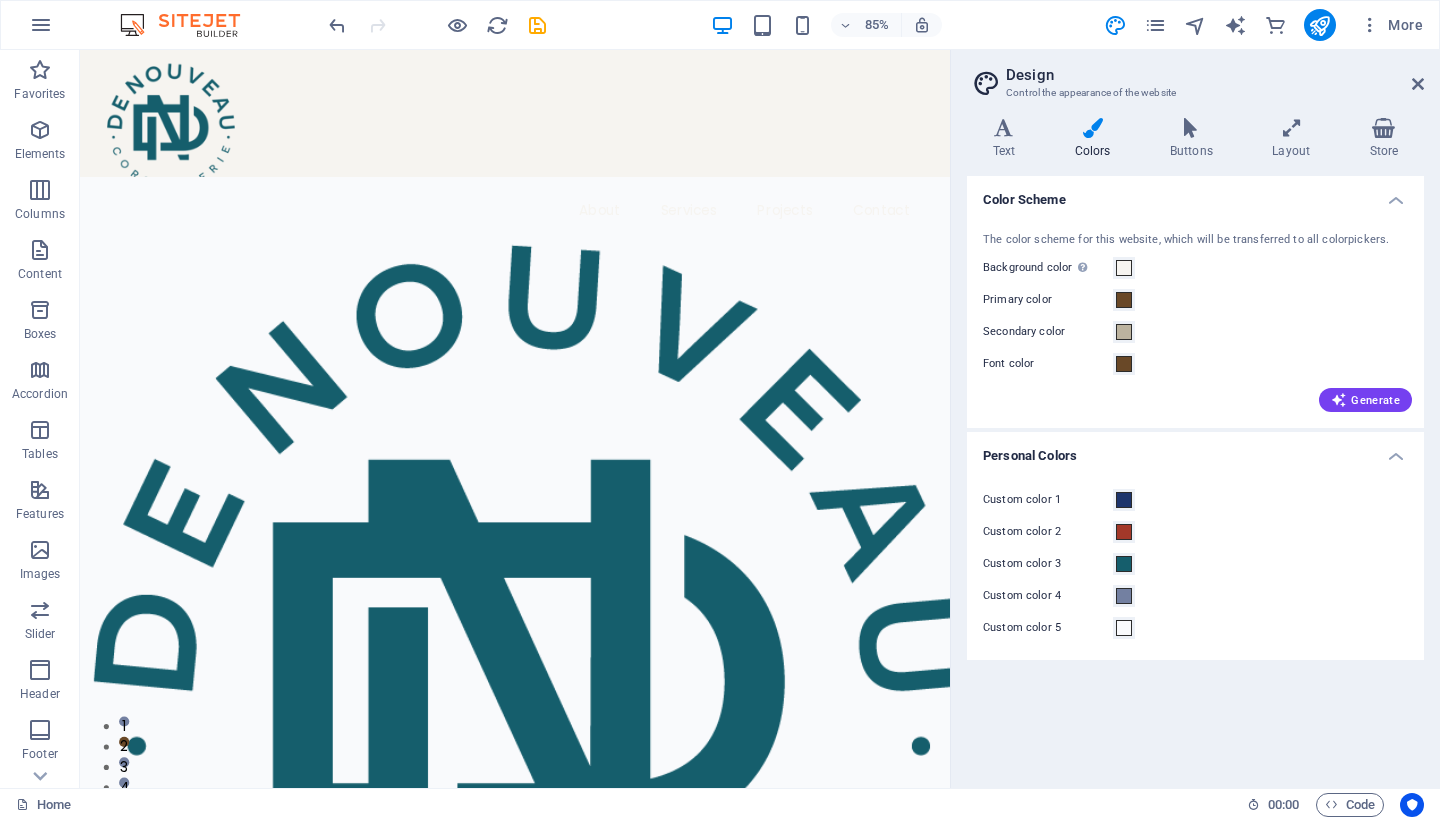 click on "Personal Colors" at bounding box center [1195, 450] 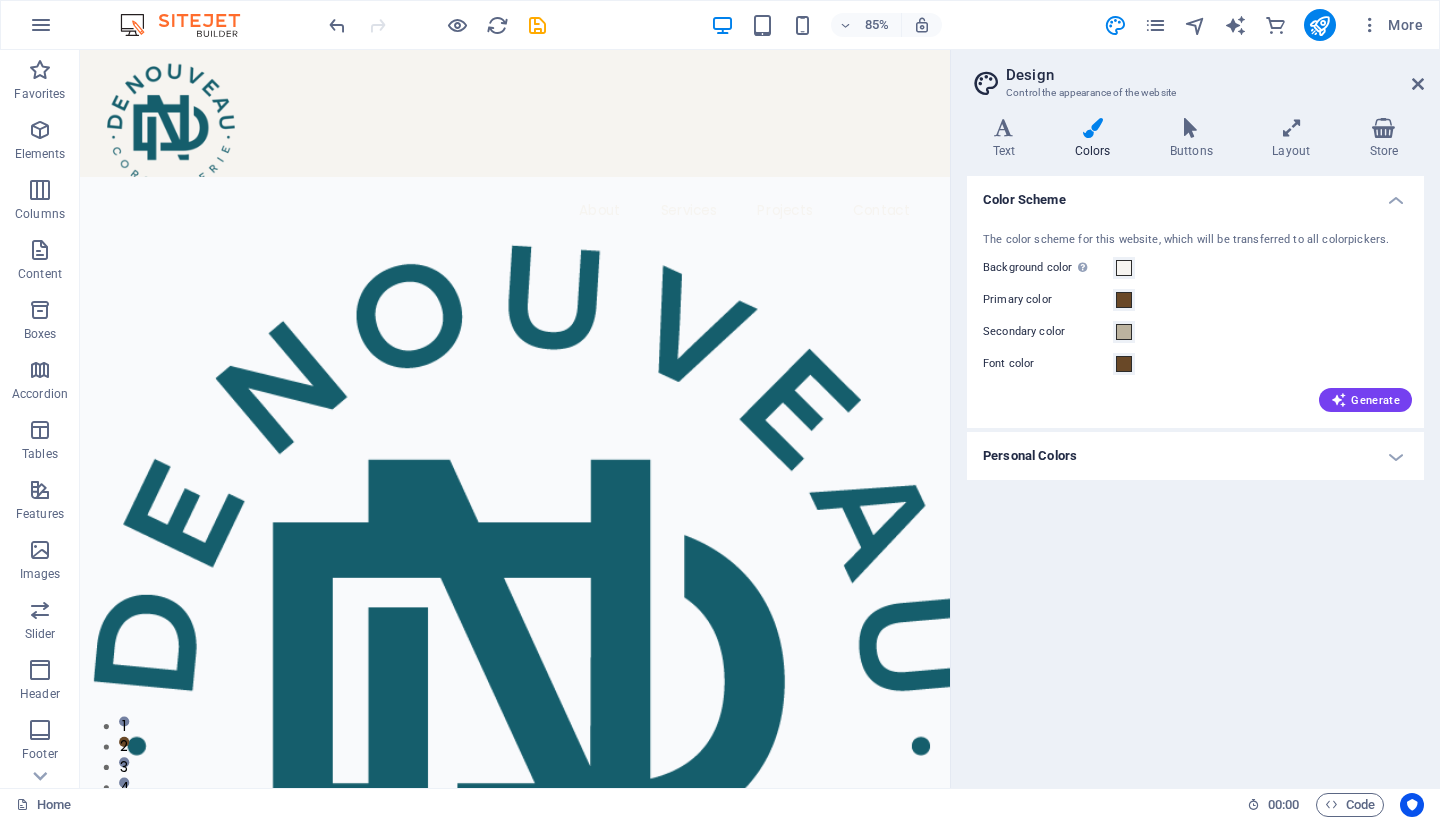 click on "Personal Colors" at bounding box center (1195, 456) 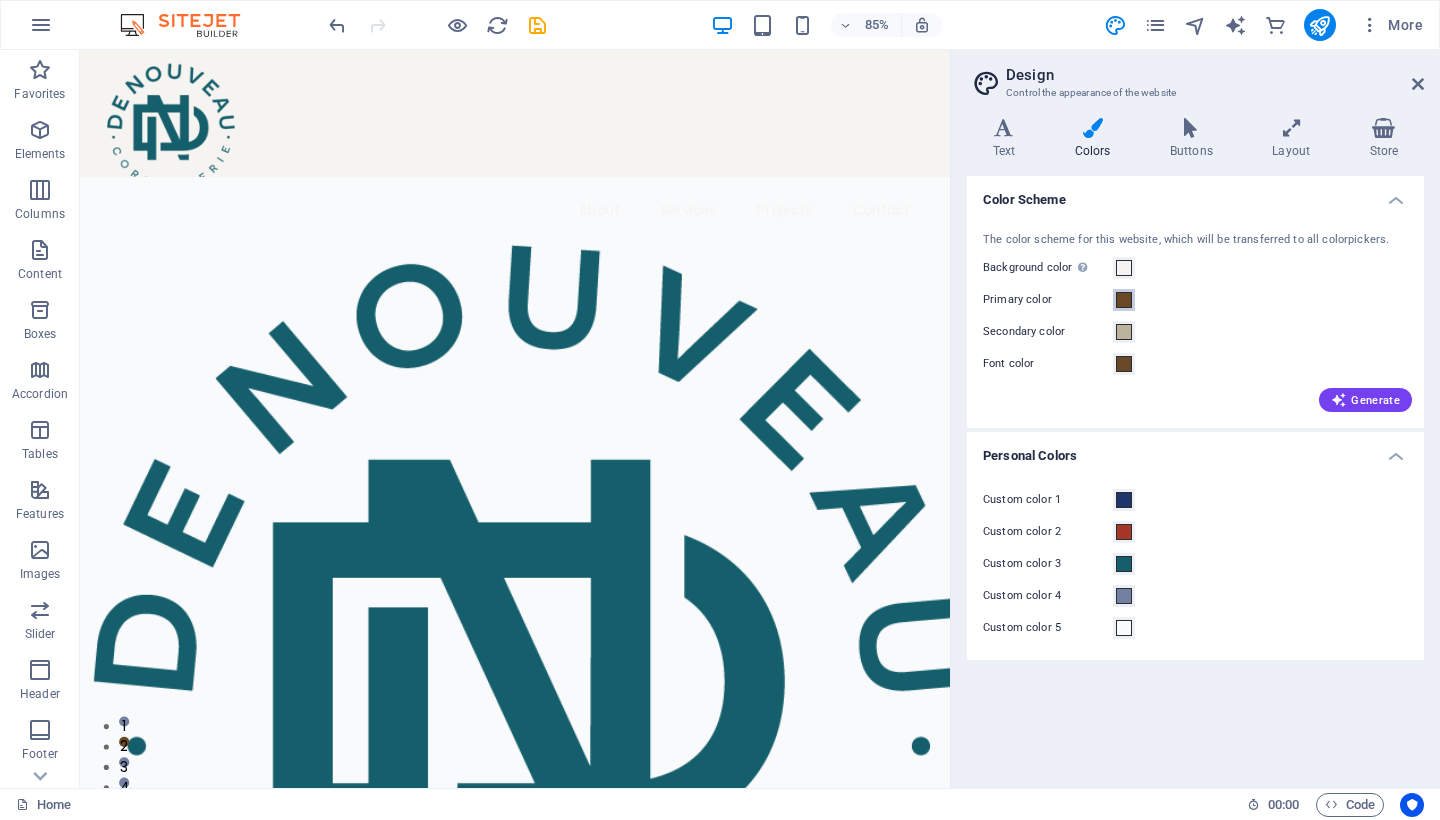 click at bounding box center (1124, 300) 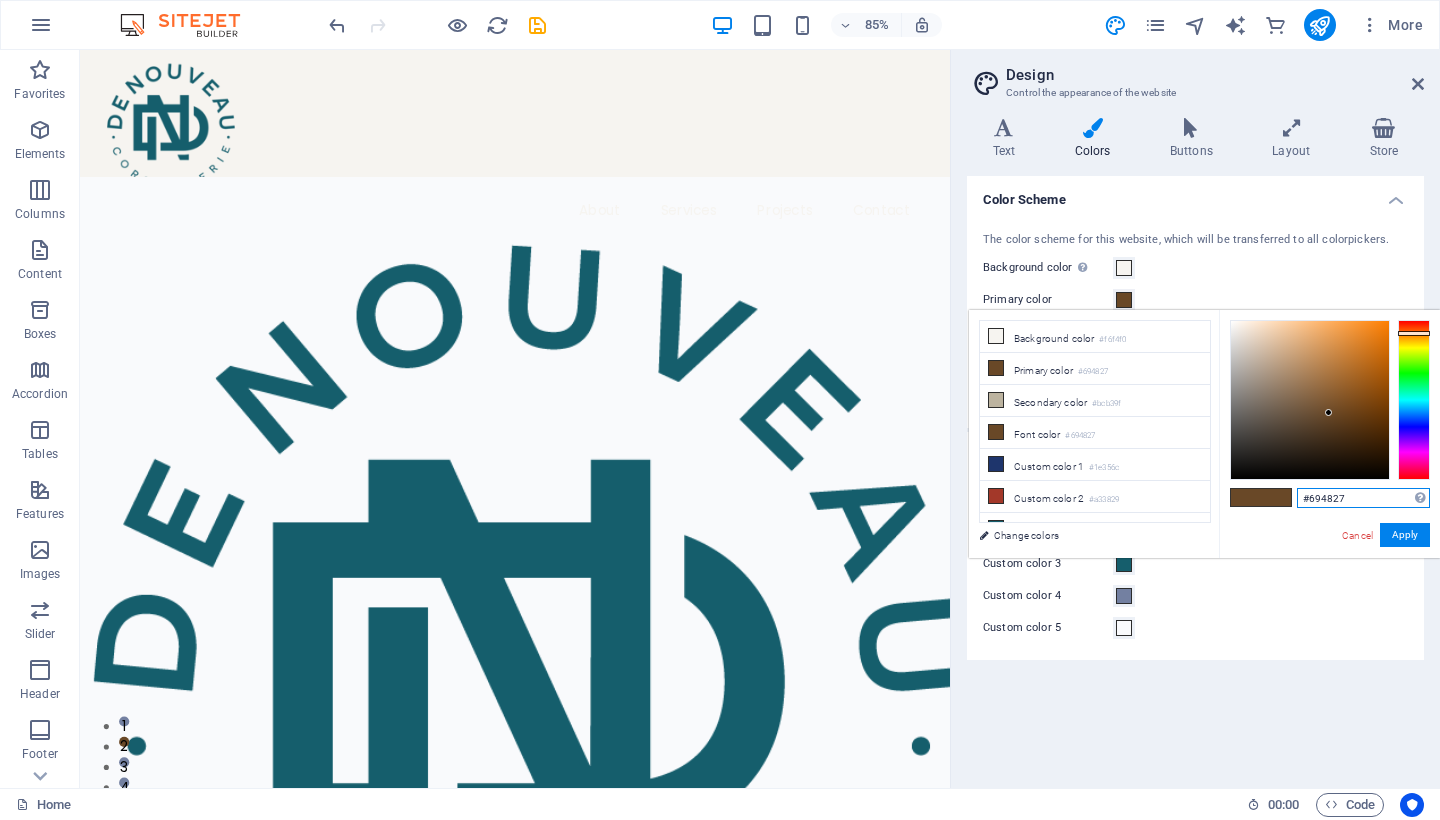 drag, startPoint x: 1349, startPoint y: 498, endPoint x: 1297, endPoint y: 493, distance: 52.23983 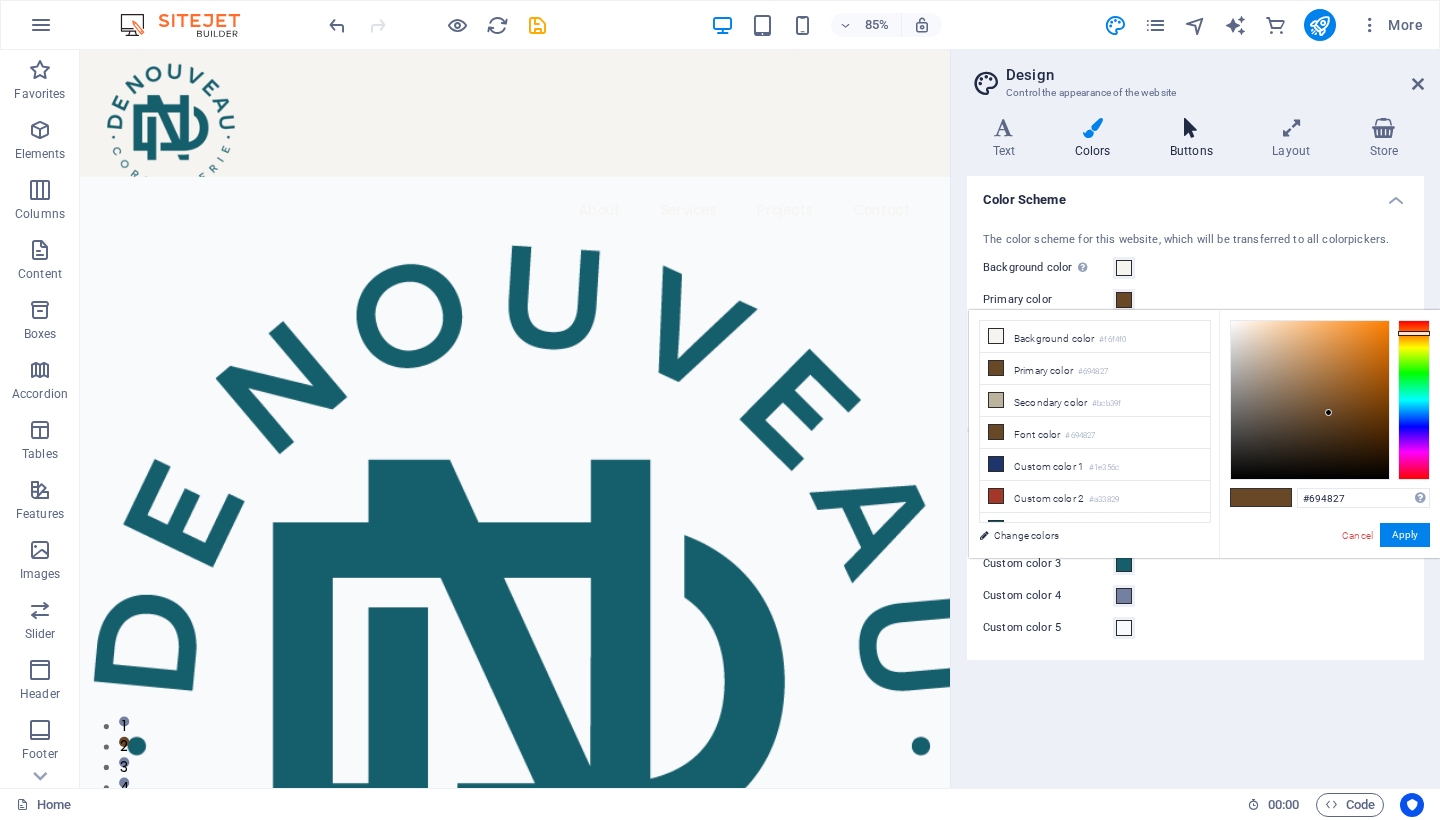 click at bounding box center (1191, 128) 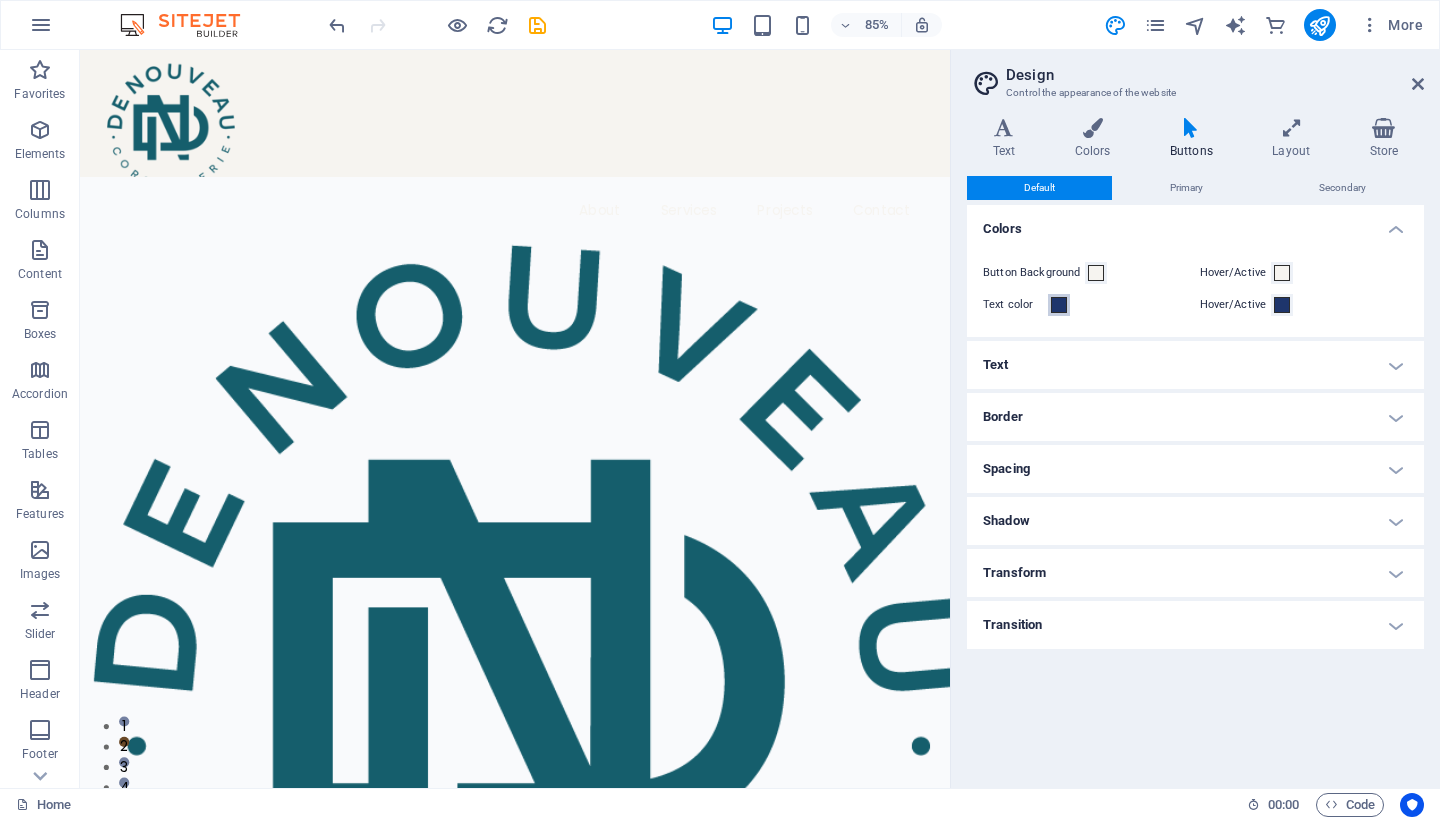 click at bounding box center [1059, 305] 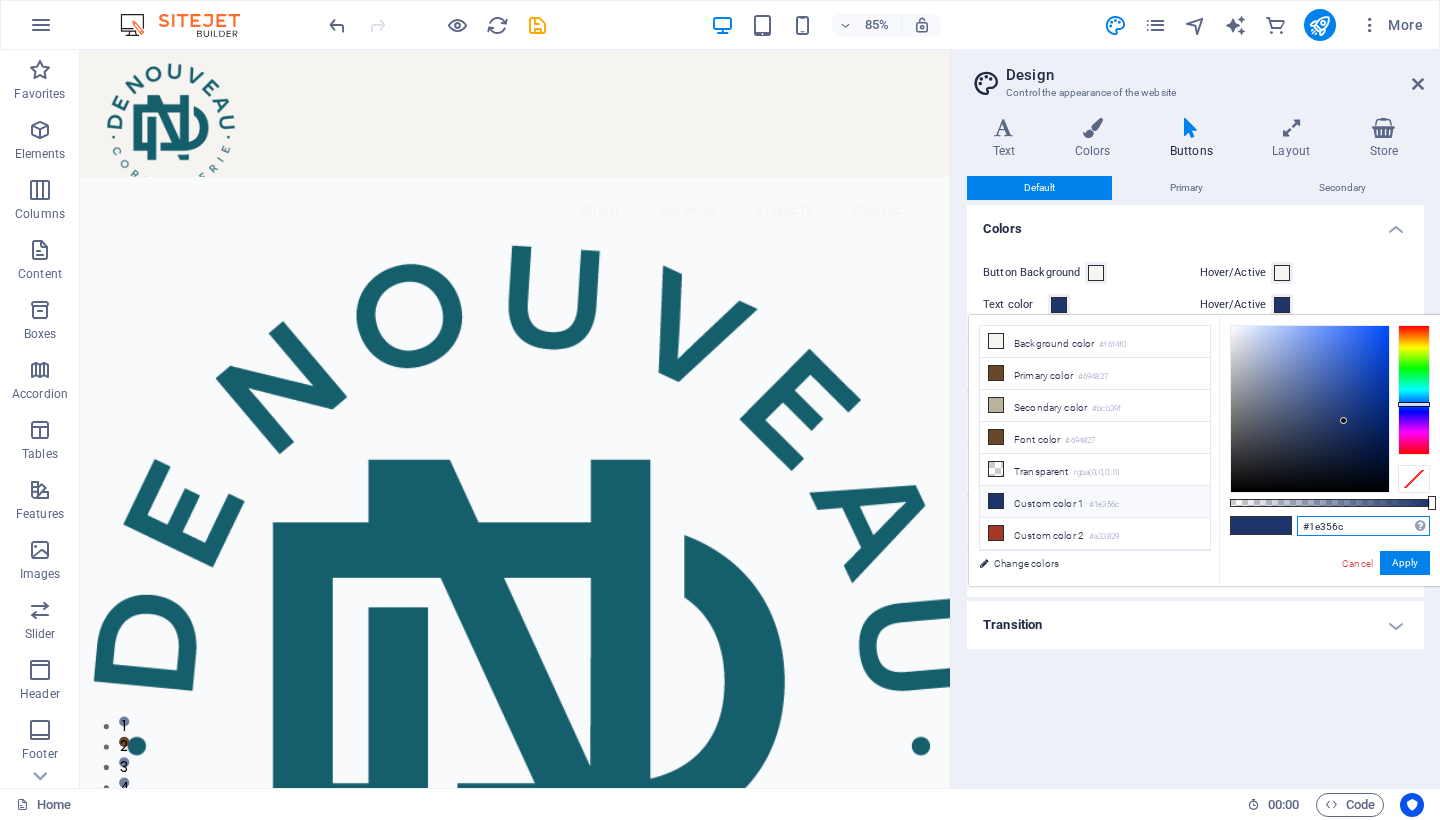 drag, startPoint x: 1347, startPoint y: 526, endPoint x: 1294, endPoint y: 525, distance: 53.009434 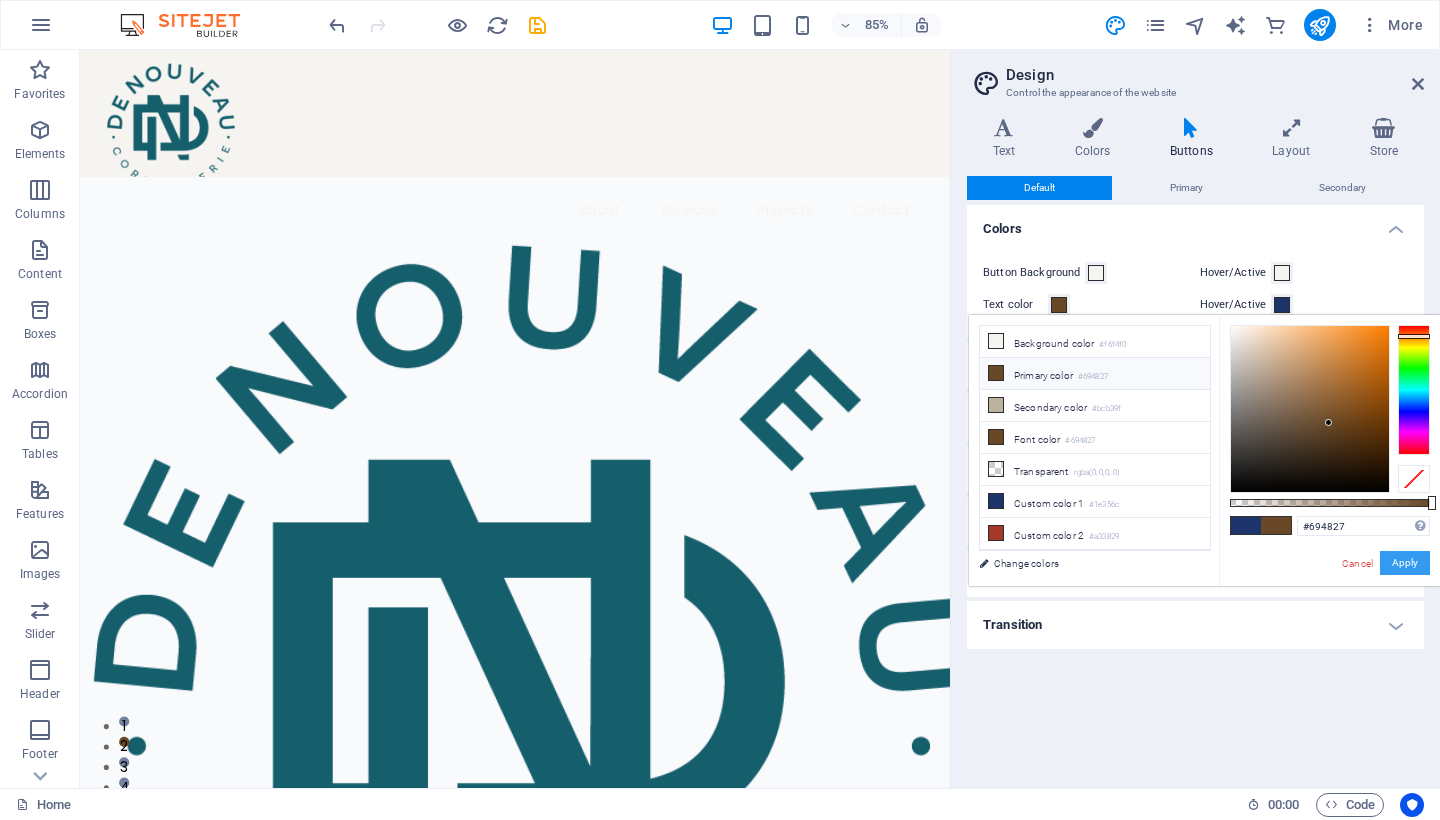 click on "Apply" at bounding box center (1405, 563) 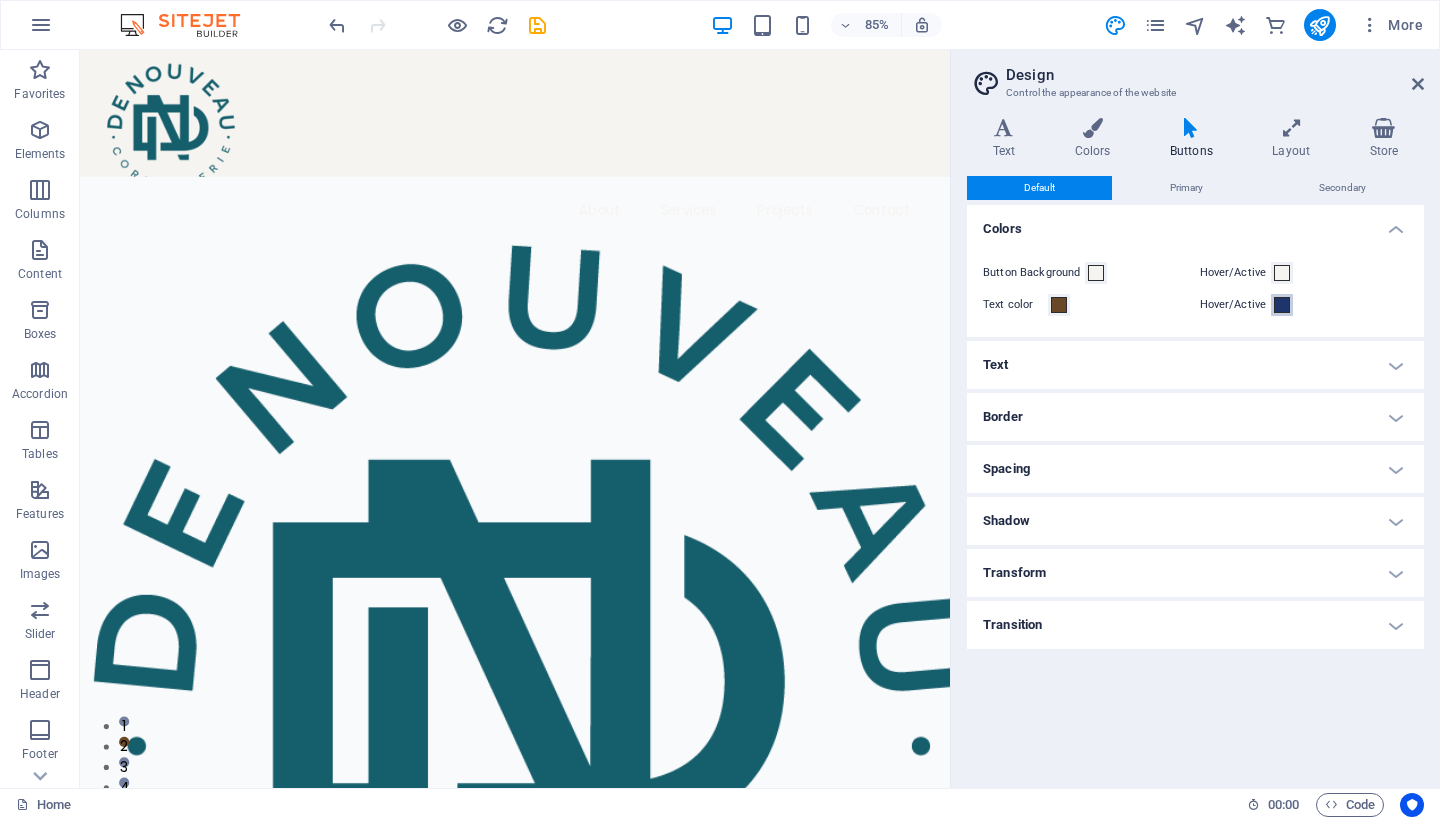 click at bounding box center [1282, 305] 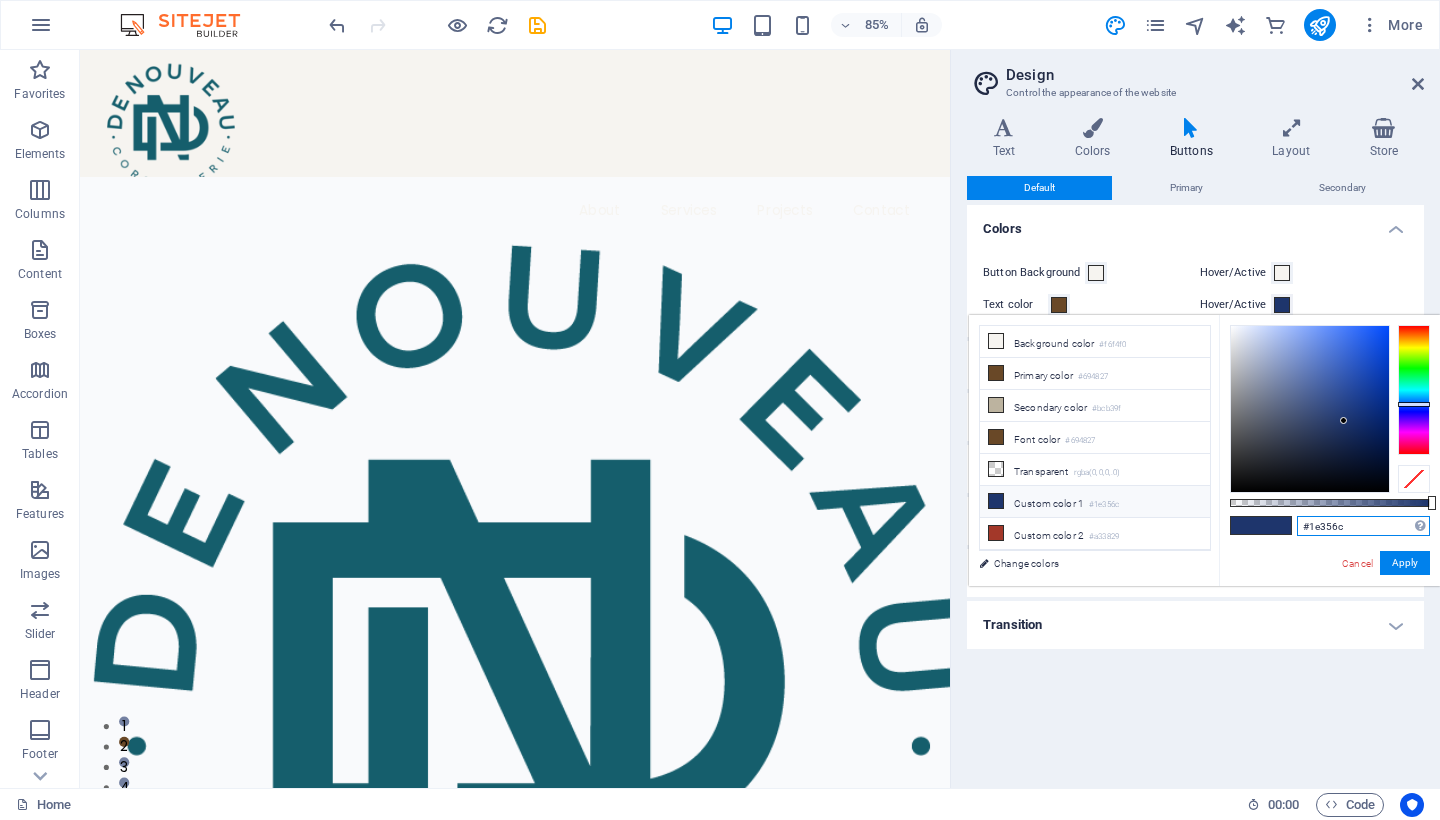 drag, startPoint x: 1351, startPoint y: 527, endPoint x: 1300, endPoint y: 526, distance: 51.009804 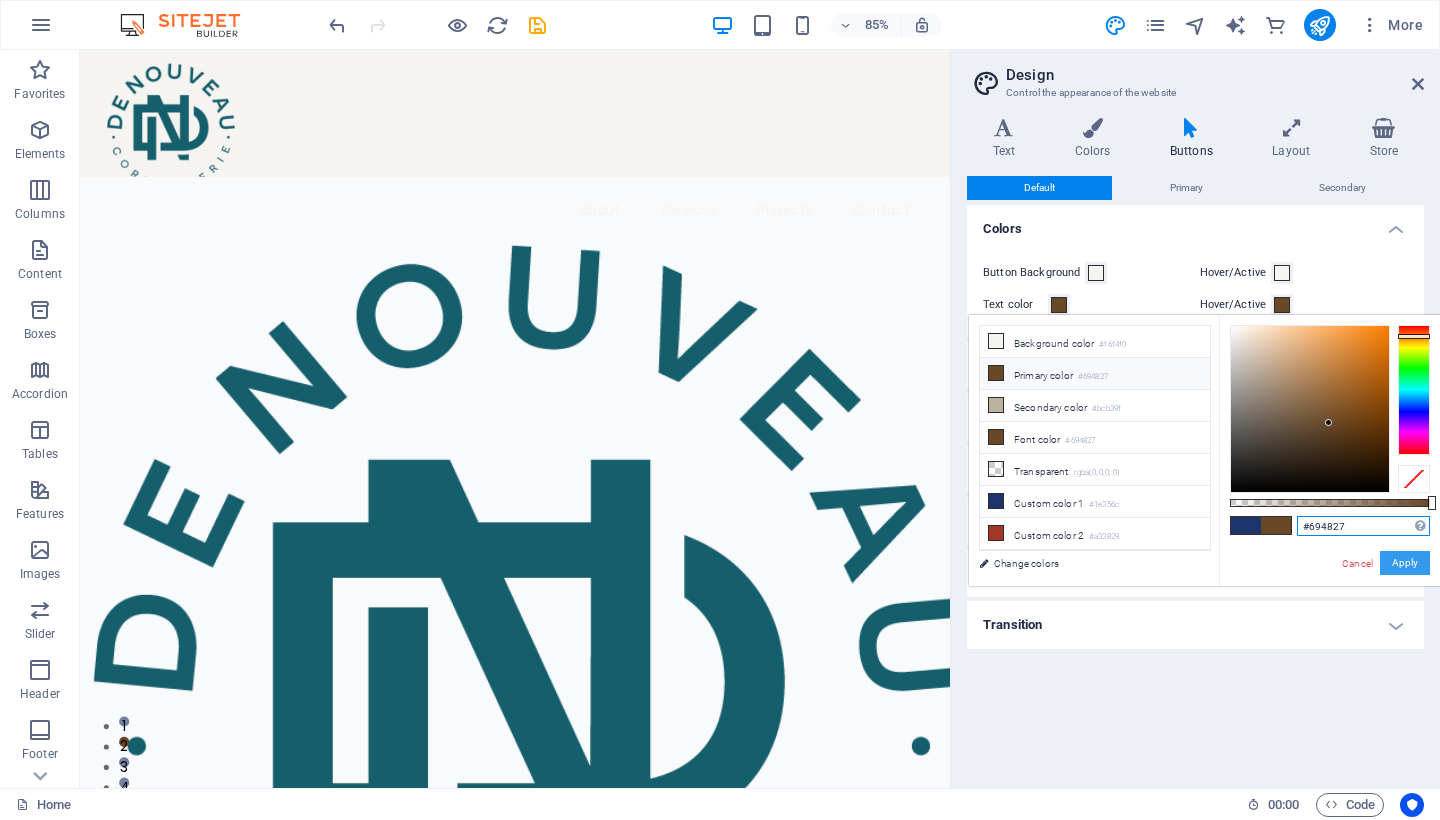 type on "#694827" 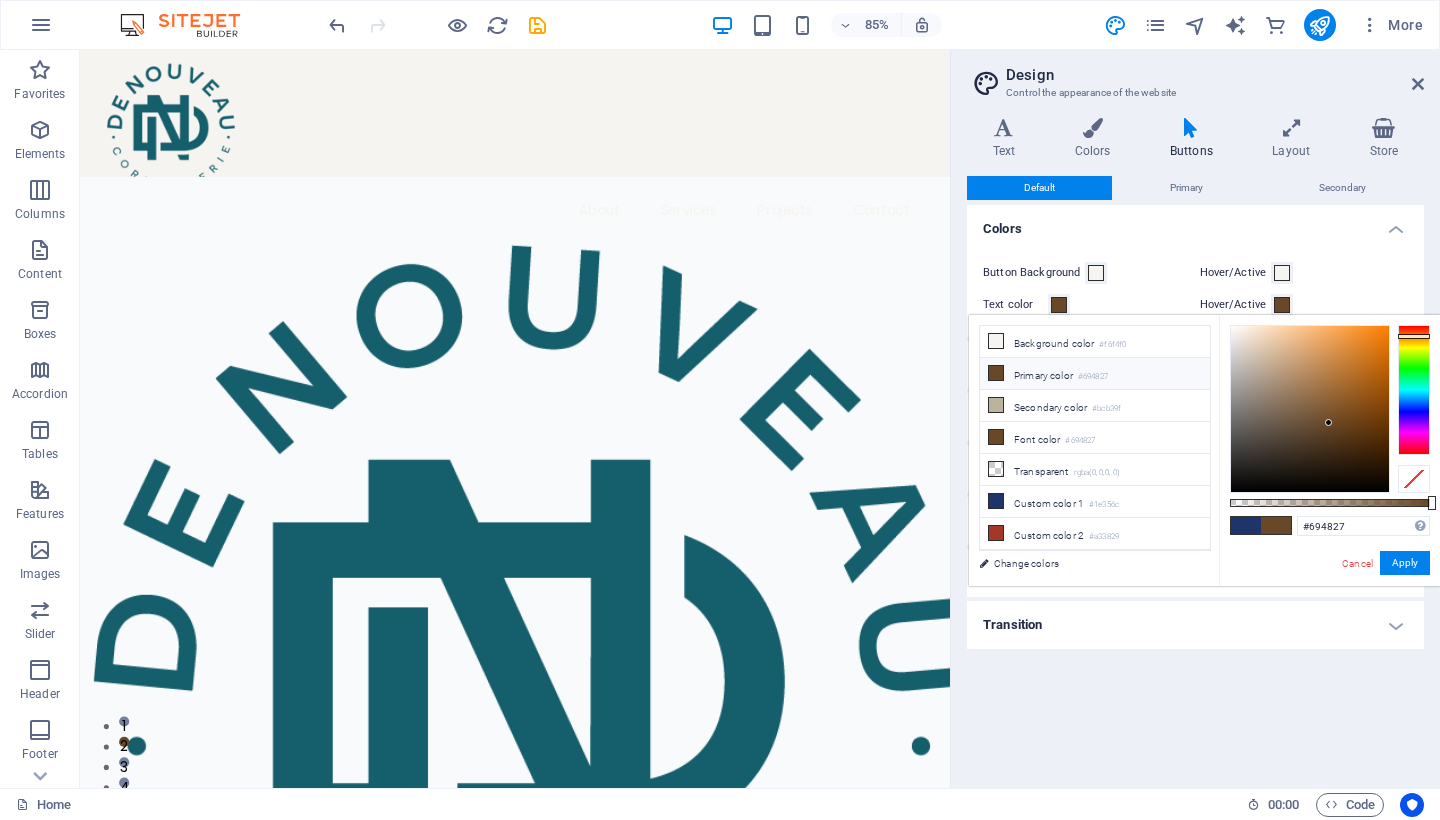 drag, startPoint x: 1405, startPoint y: 565, endPoint x: 1389, endPoint y: 561, distance: 16.492422 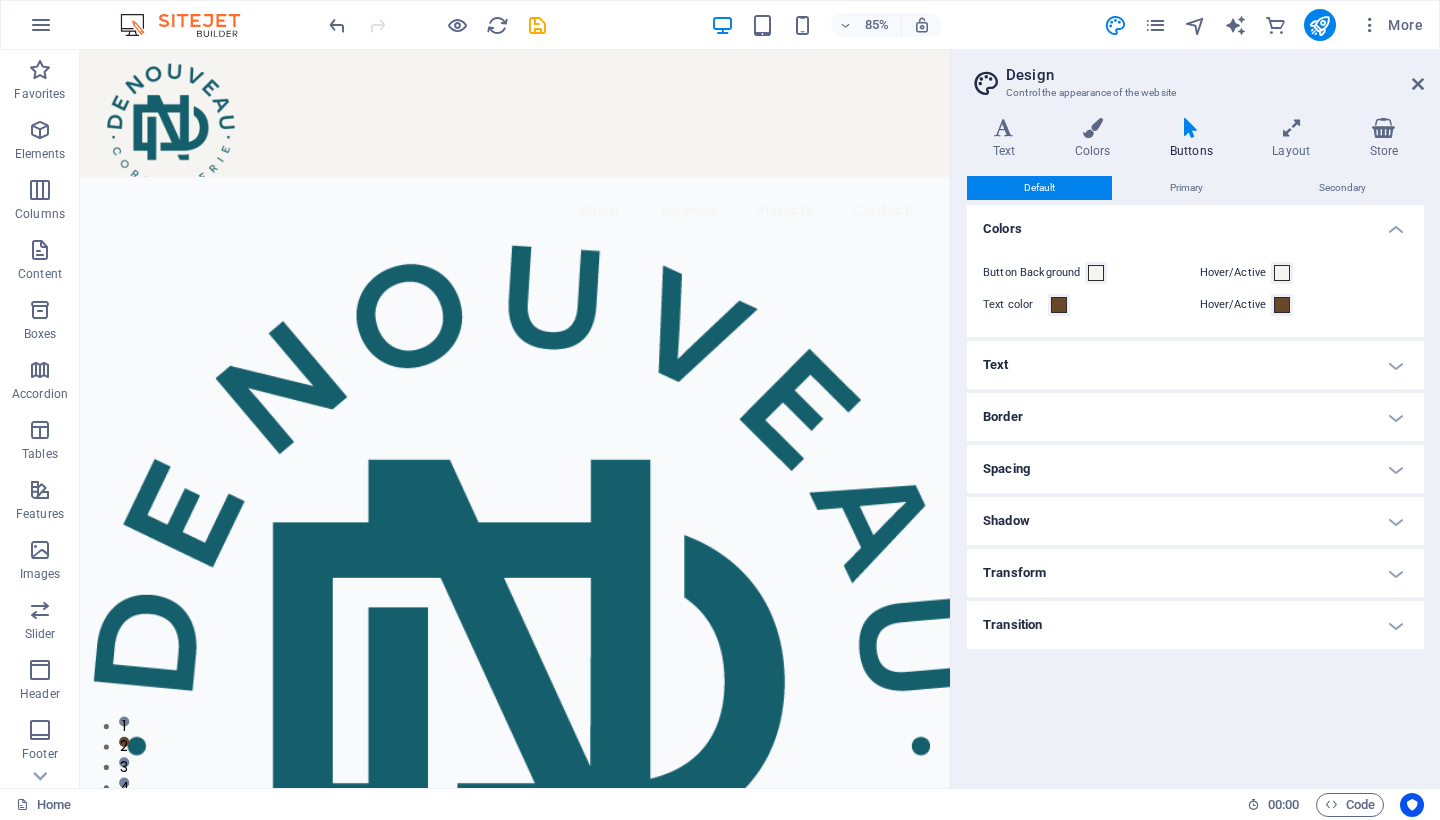 click on "Text" at bounding box center [1195, 365] 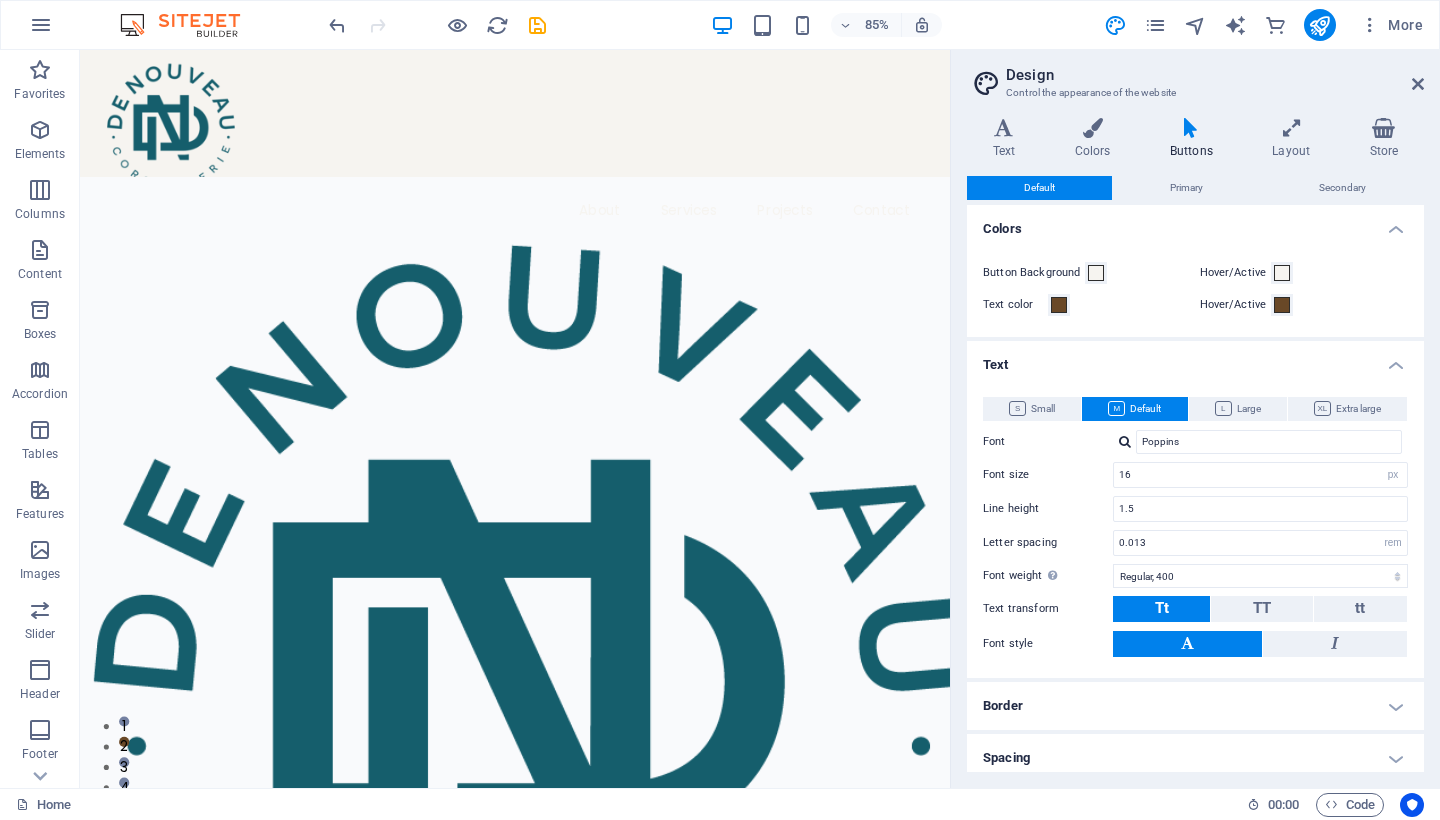 click on "Text" at bounding box center [1195, 359] 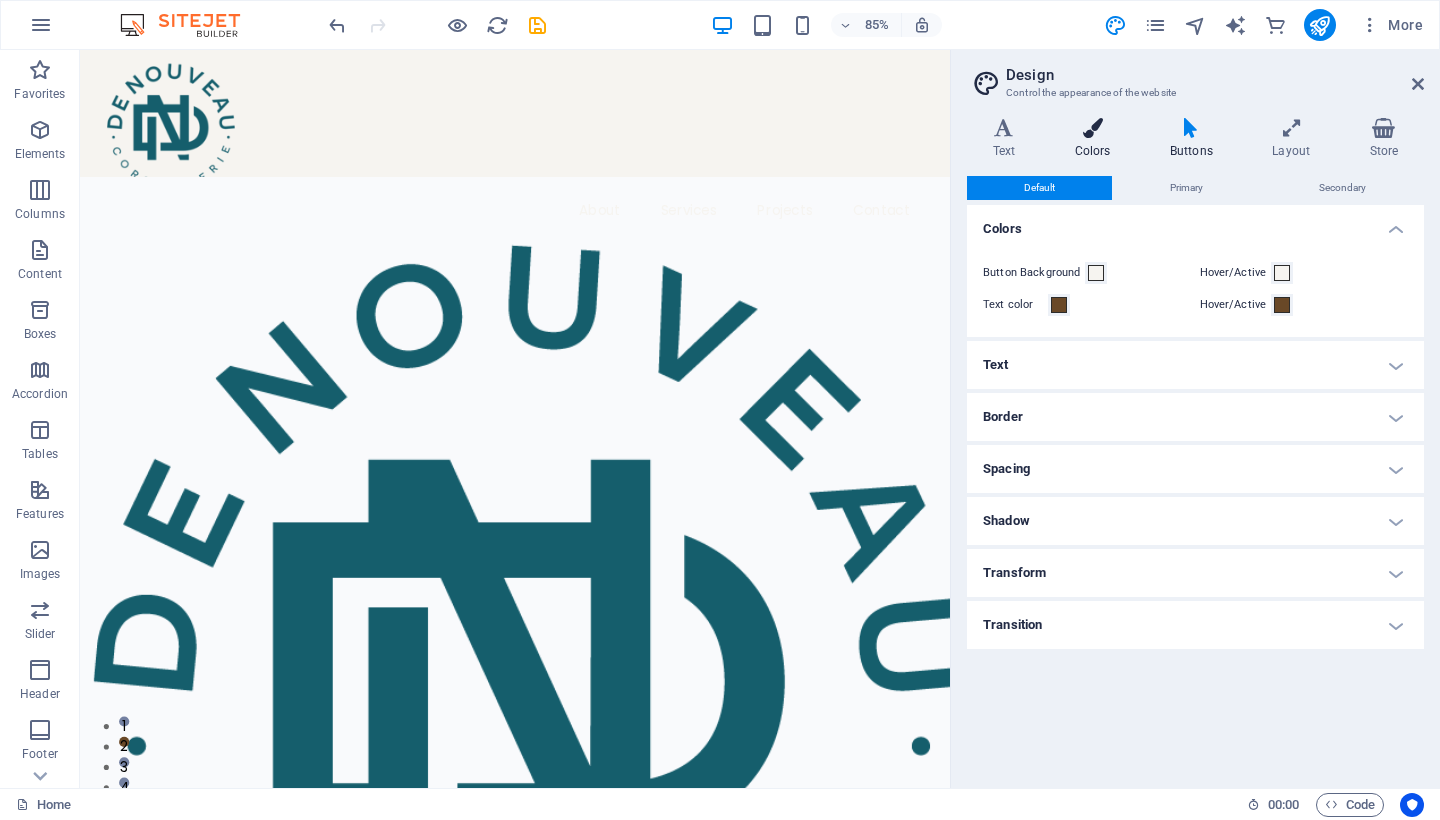 click at bounding box center [1092, 128] 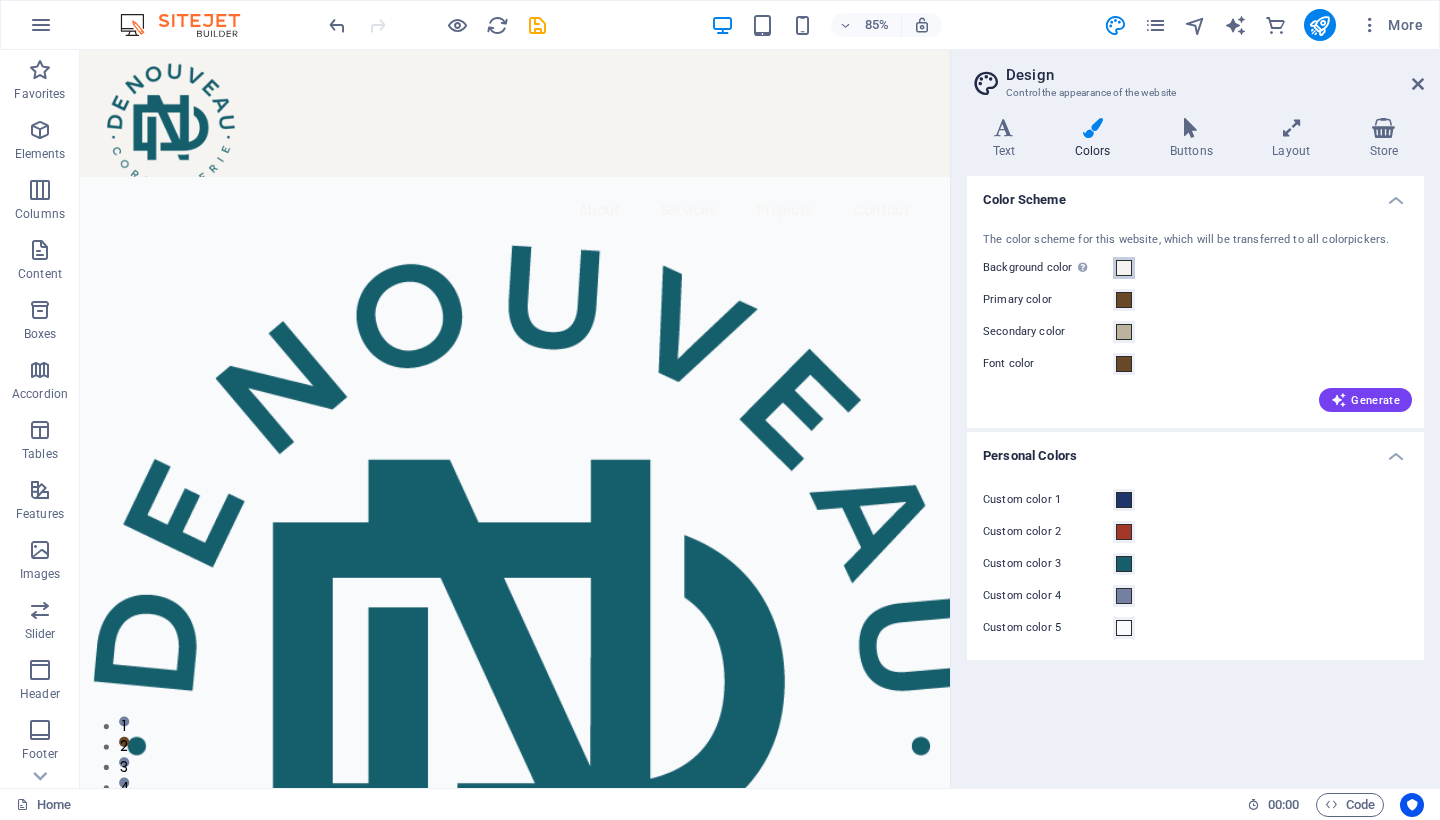 click at bounding box center (1124, 268) 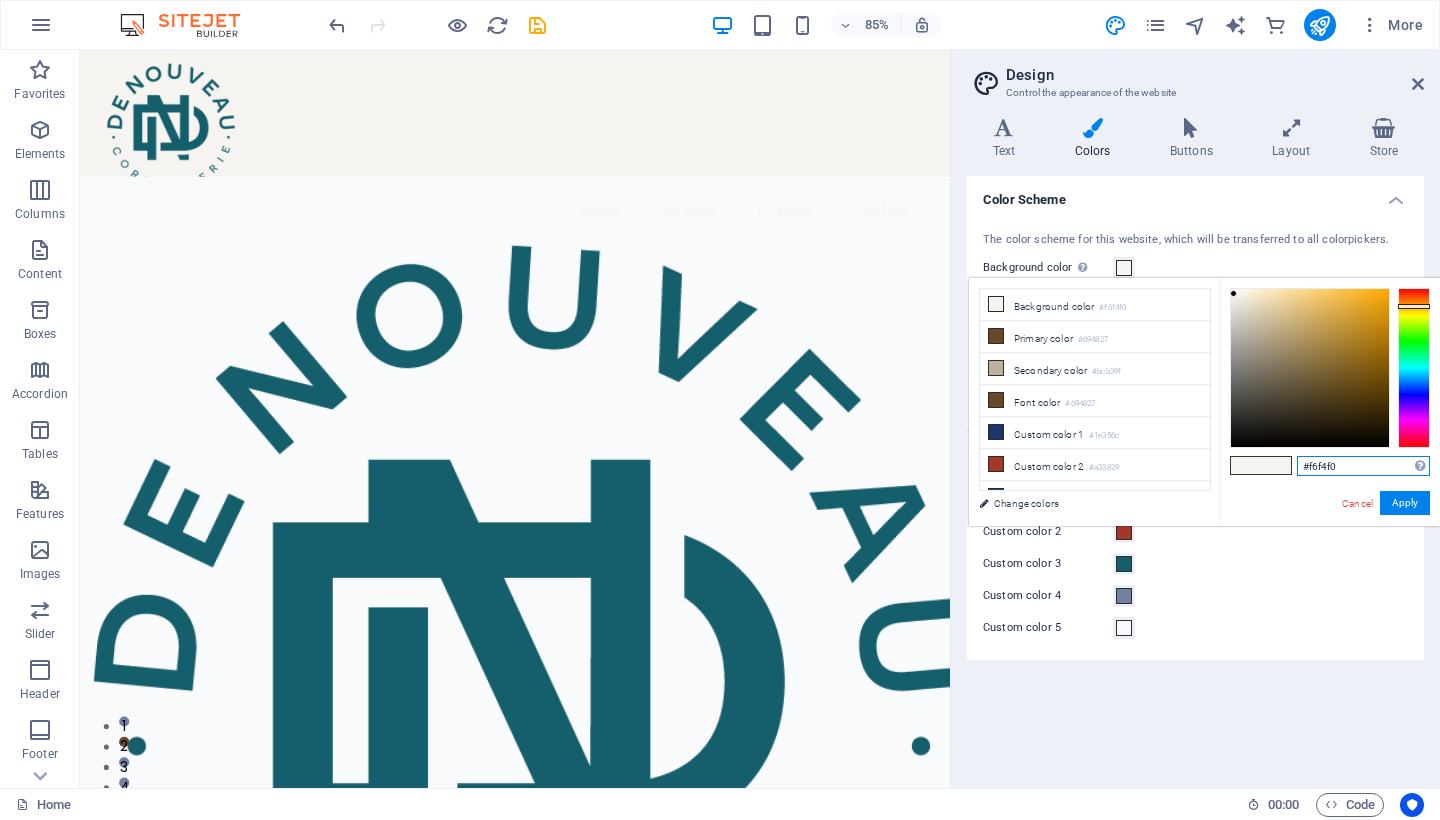 drag, startPoint x: 1346, startPoint y: 469, endPoint x: 1295, endPoint y: 461, distance: 51.62364 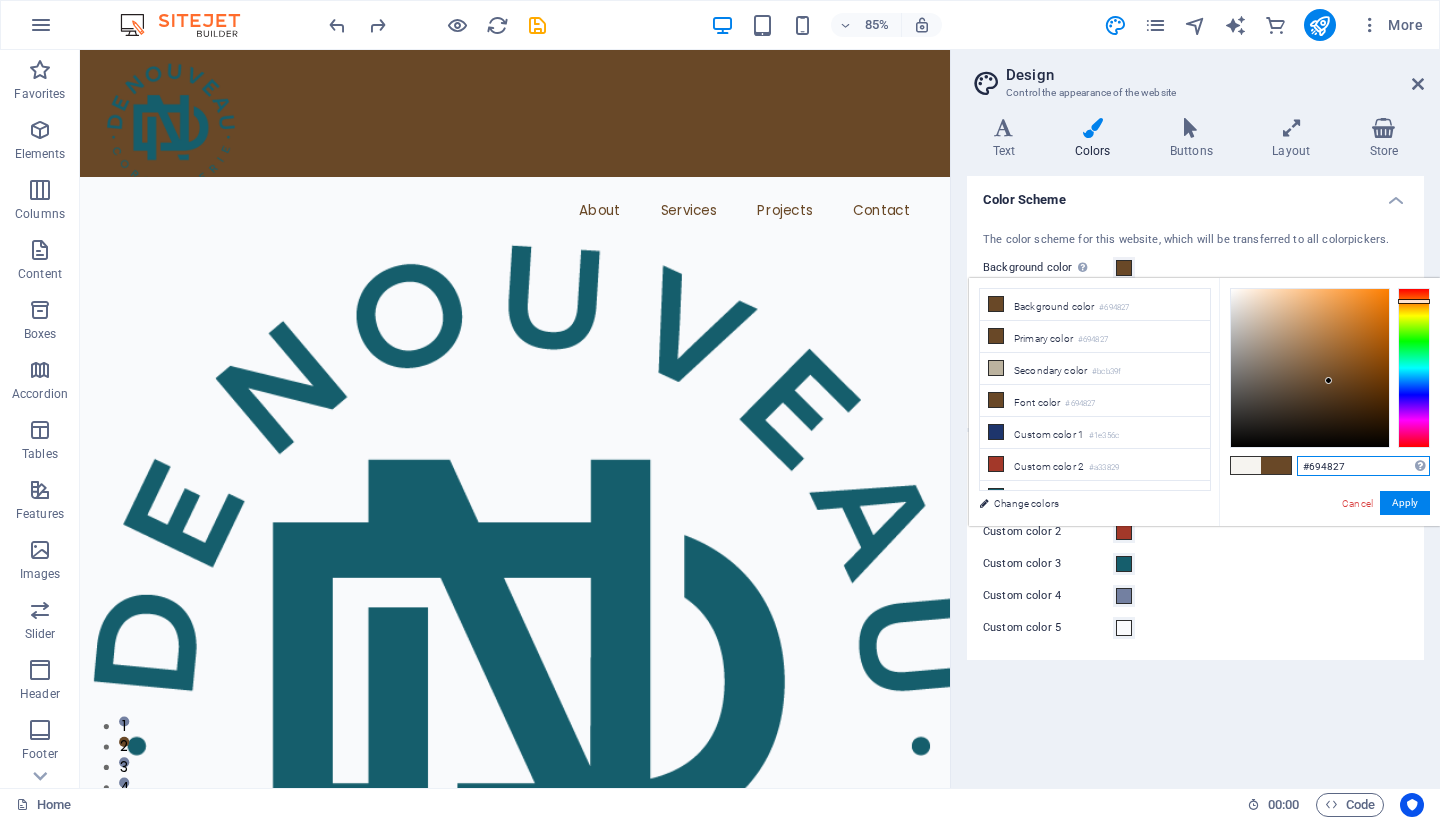 type on "#694827" 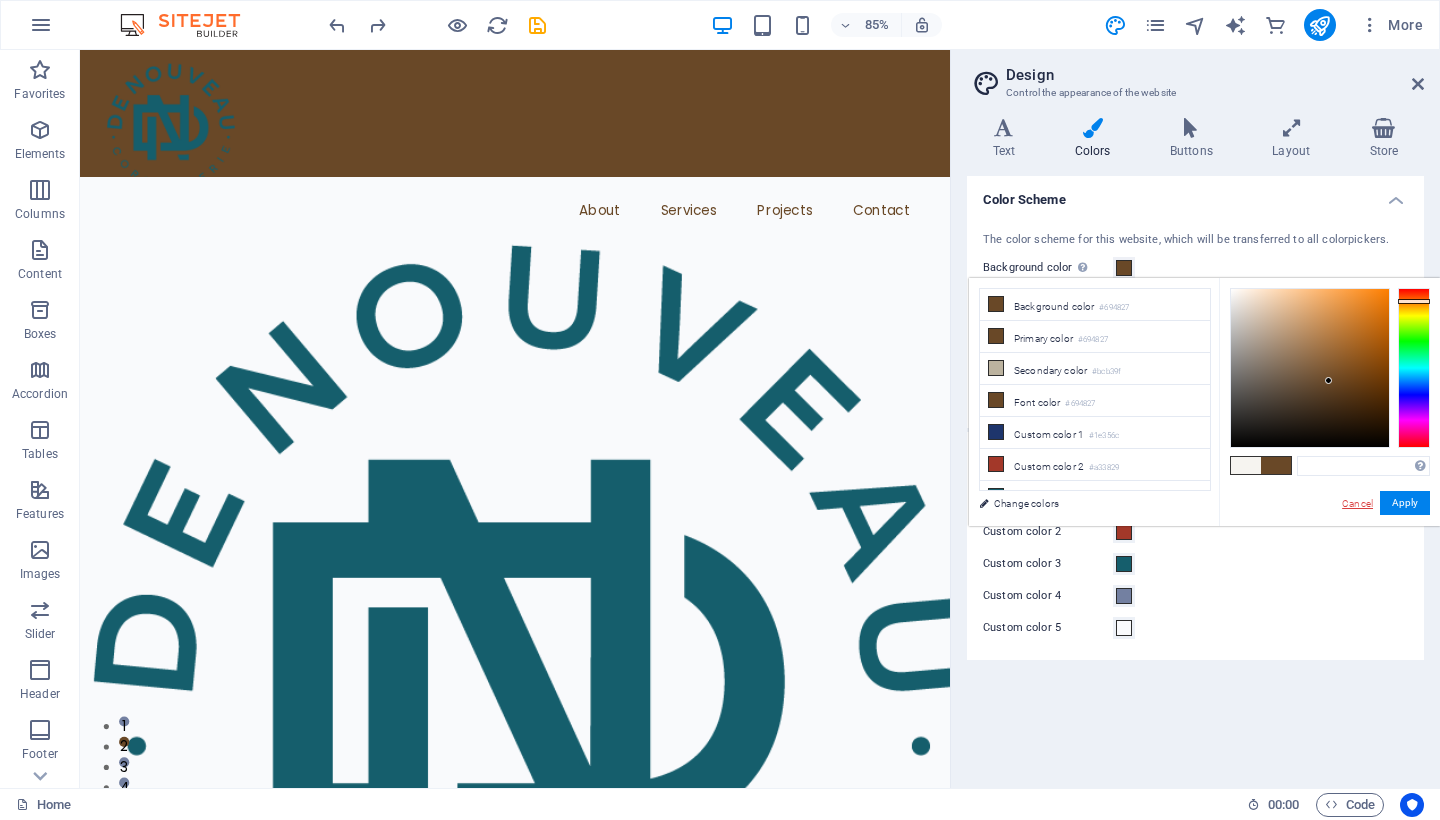 click on "Cancel" at bounding box center [1357, 503] 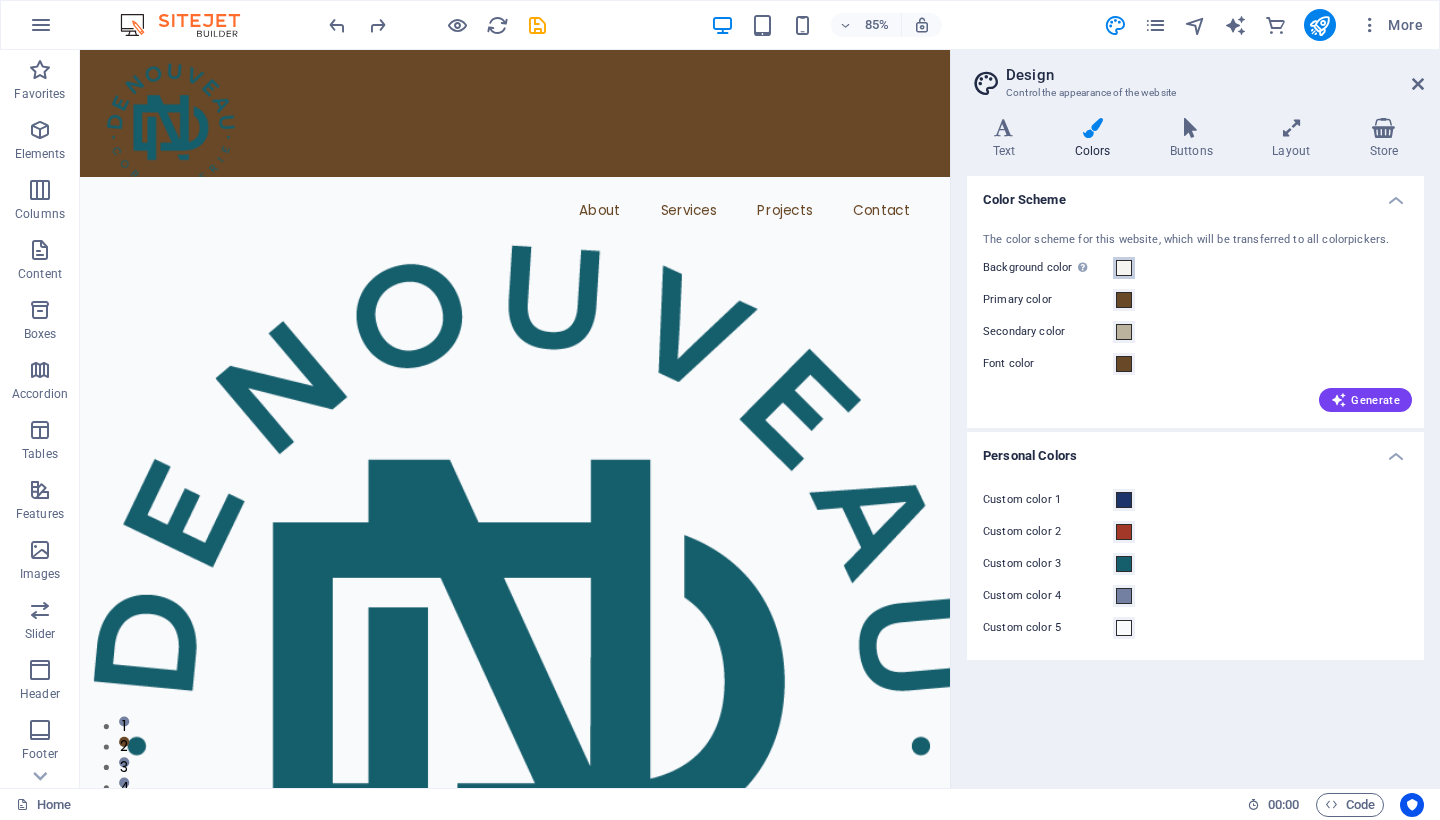 click at bounding box center (1124, 268) 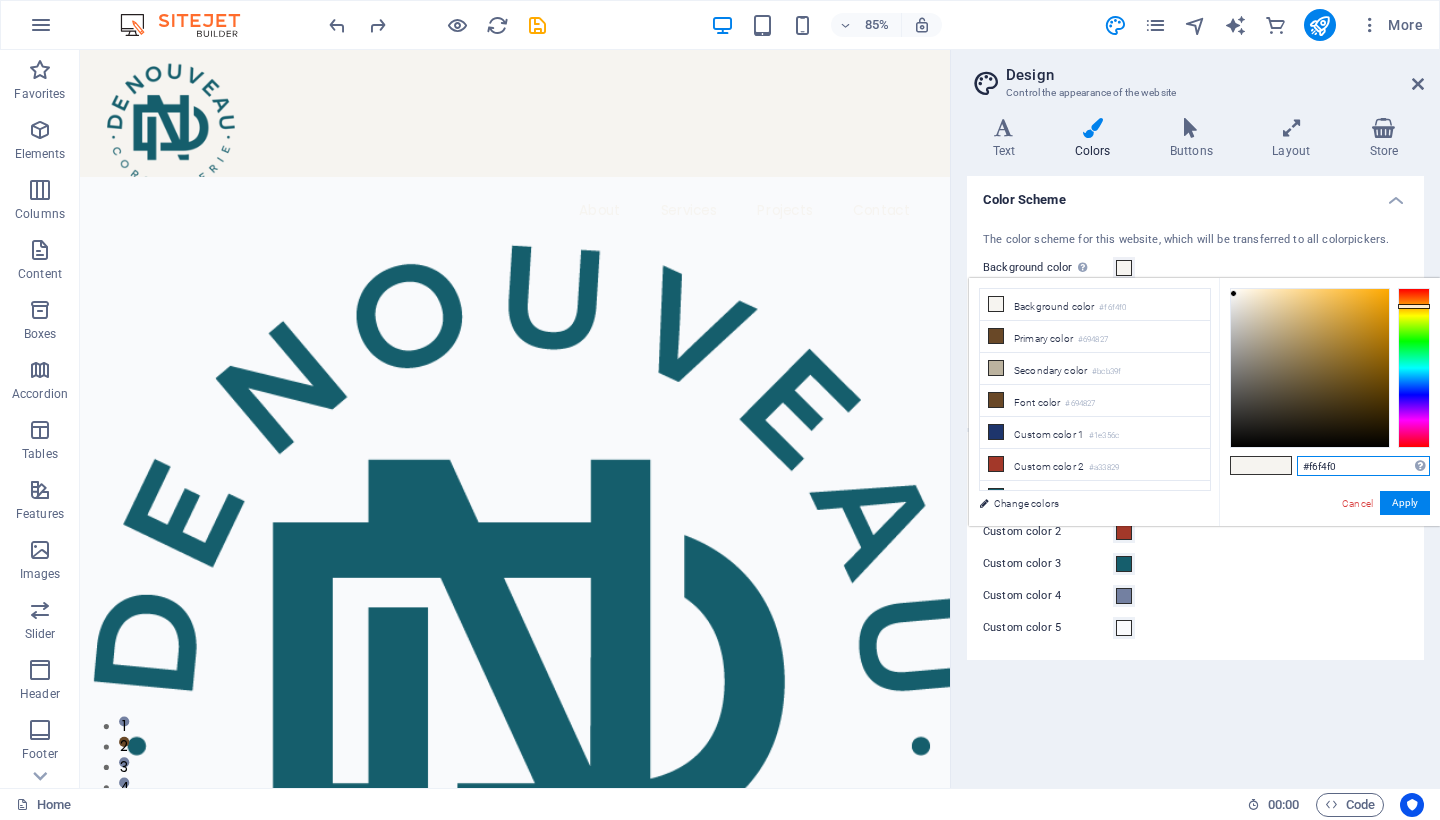 drag, startPoint x: 1342, startPoint y: 464, endPoint x: 1299, endPoint y: 460, distance: 43.185646 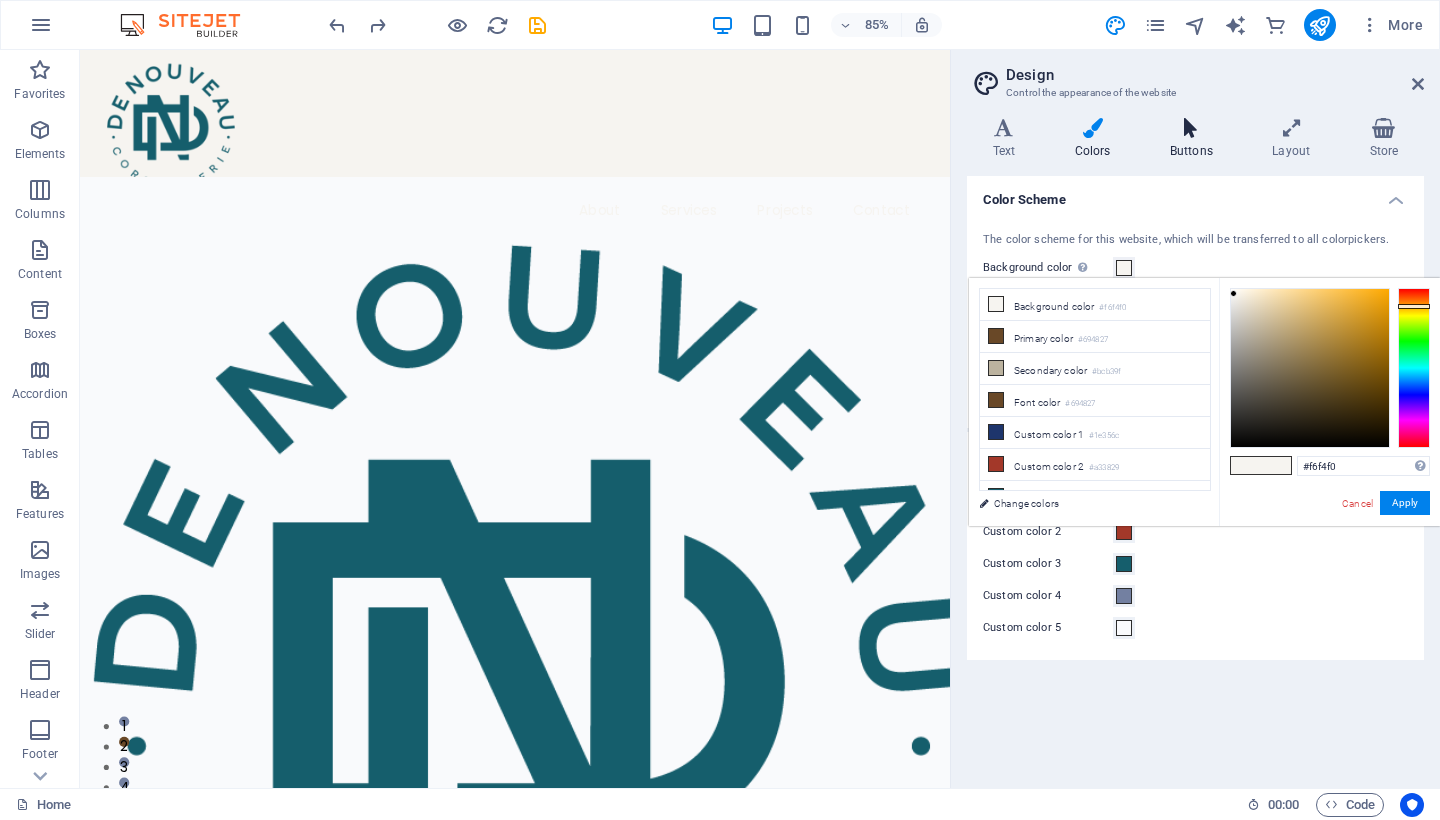 click on "Buttons" at bounding box center (1195, 139) 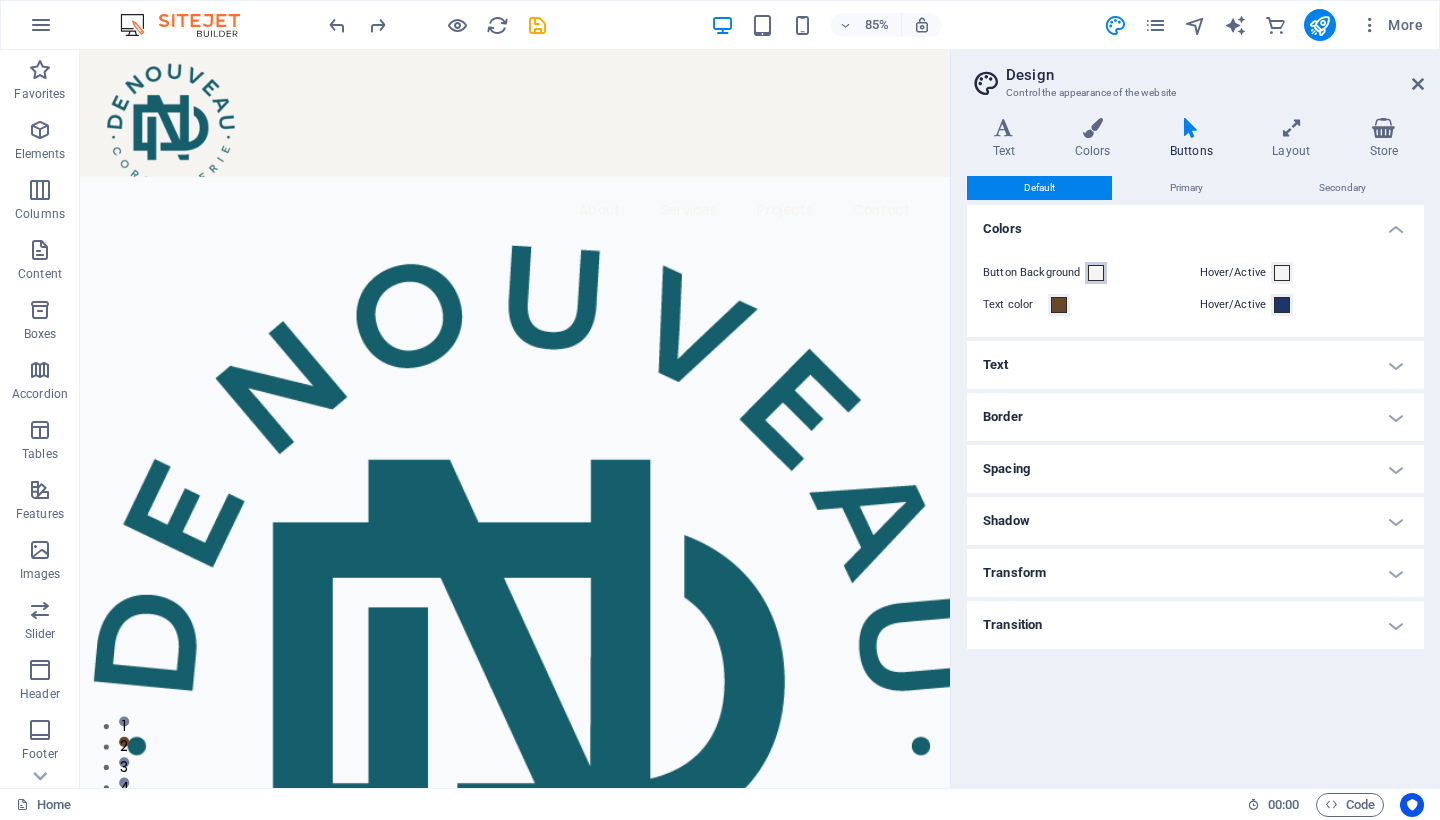 click at bounding box center (1096, 273) 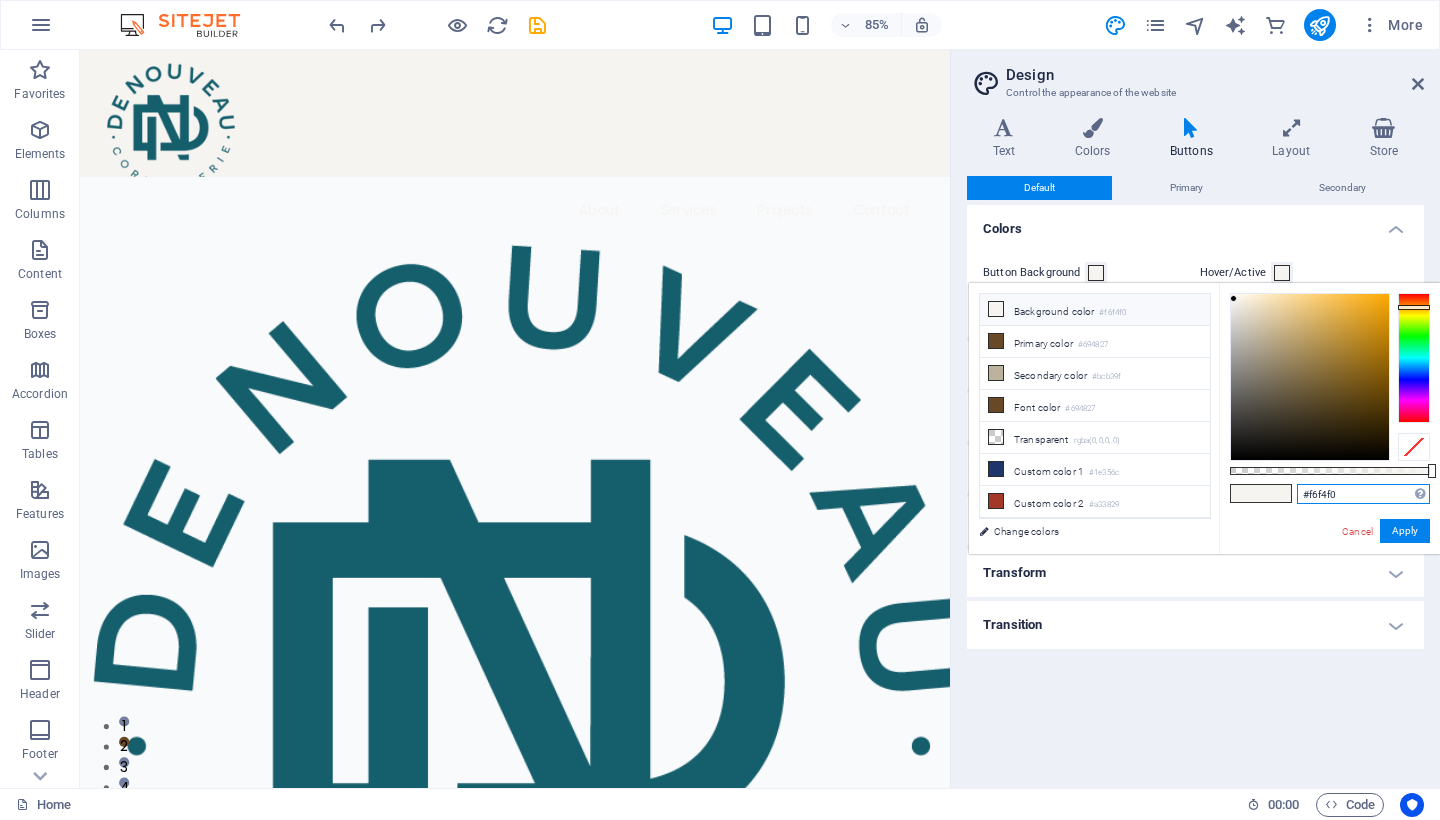 drag, startPoint x: 1353, startPoint y: 496, endPoint x: 1293, endPoint y: 491, distance: 60.207973 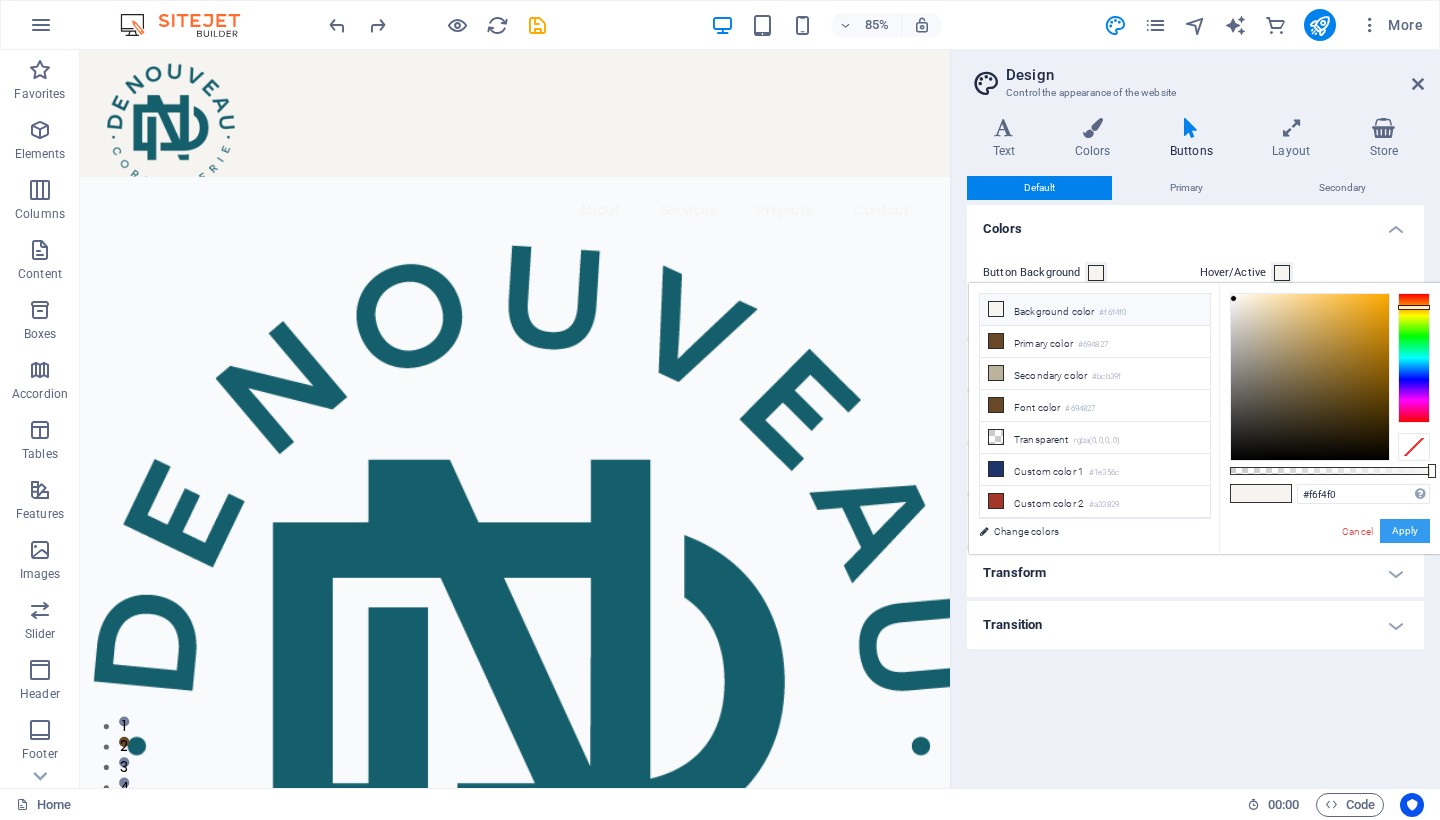 click on "Apply" at bounding box center (1405, 531) 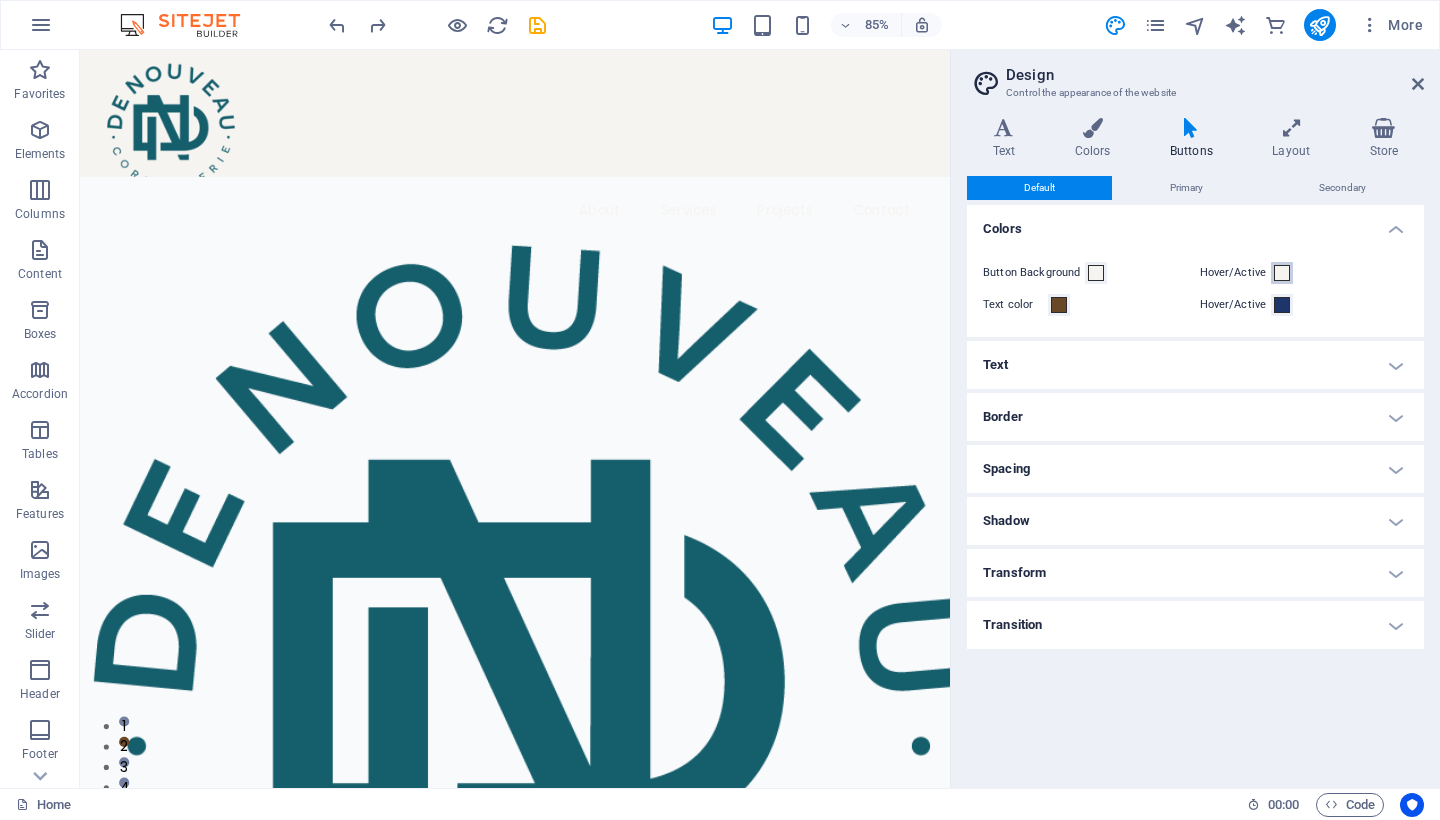 click at bounding box center [1282, 273] 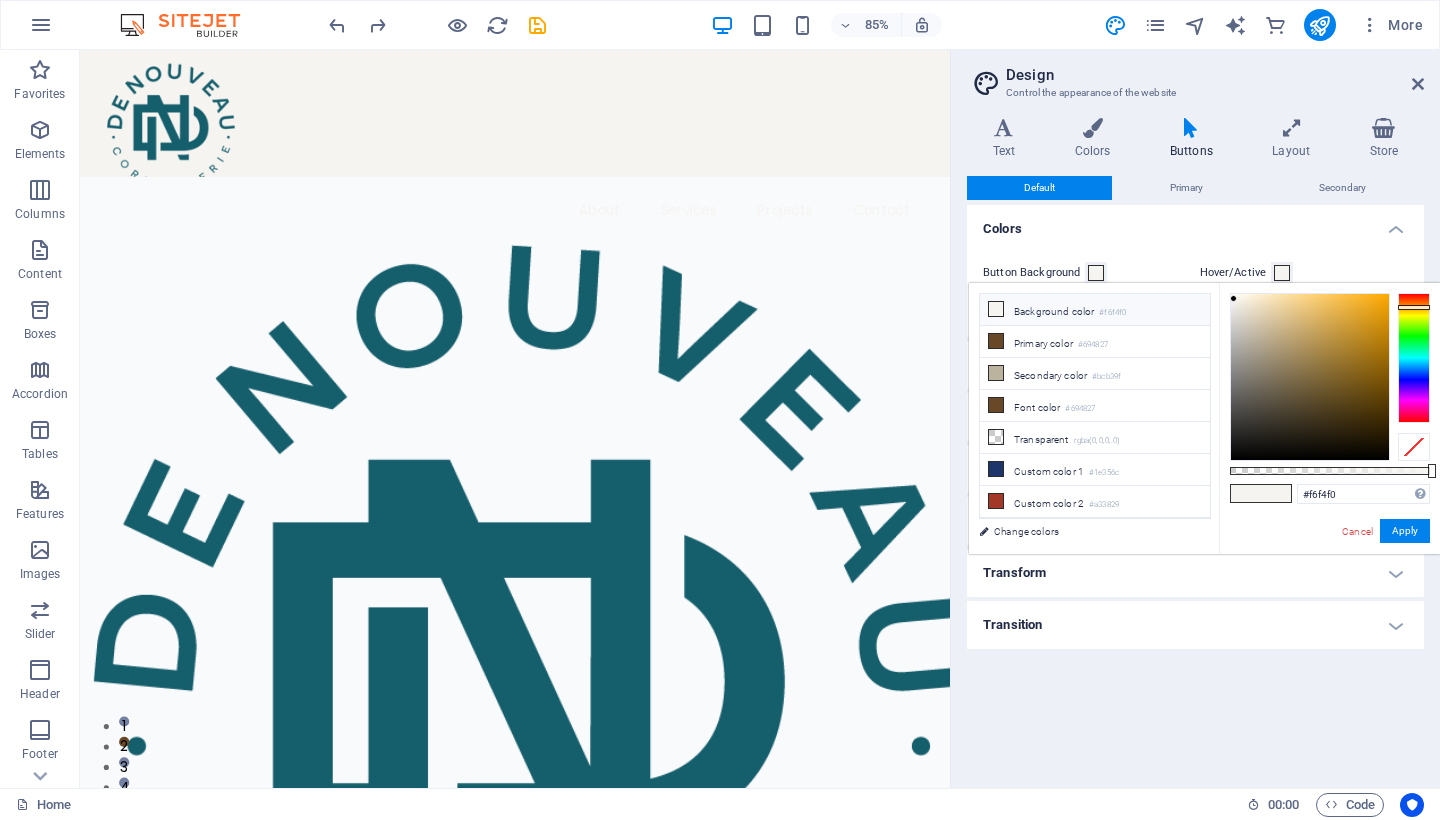 click on "Apply" at bounding box center (1405, 531) 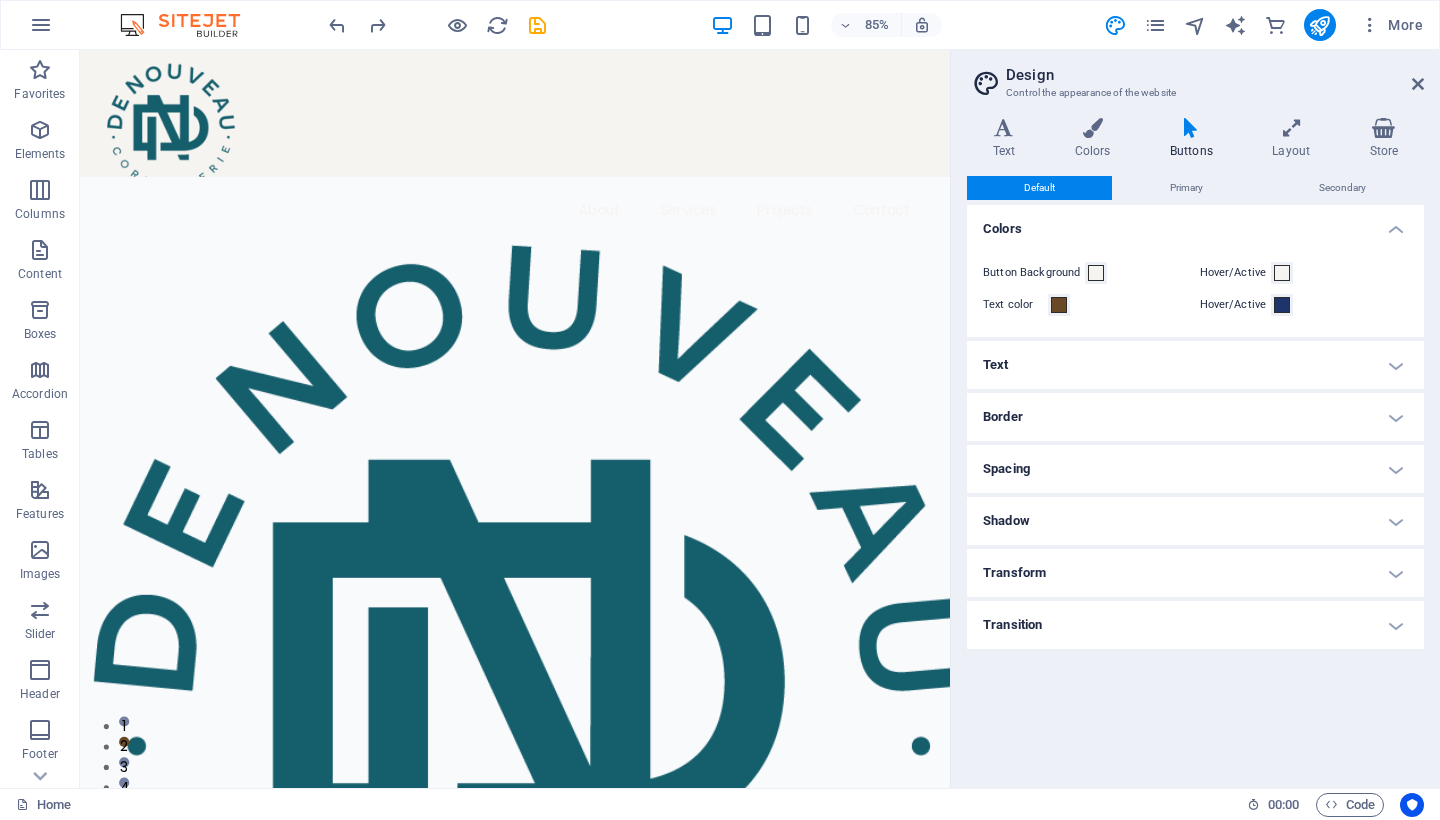 click on "Text" at bounding box center [1195, 365] 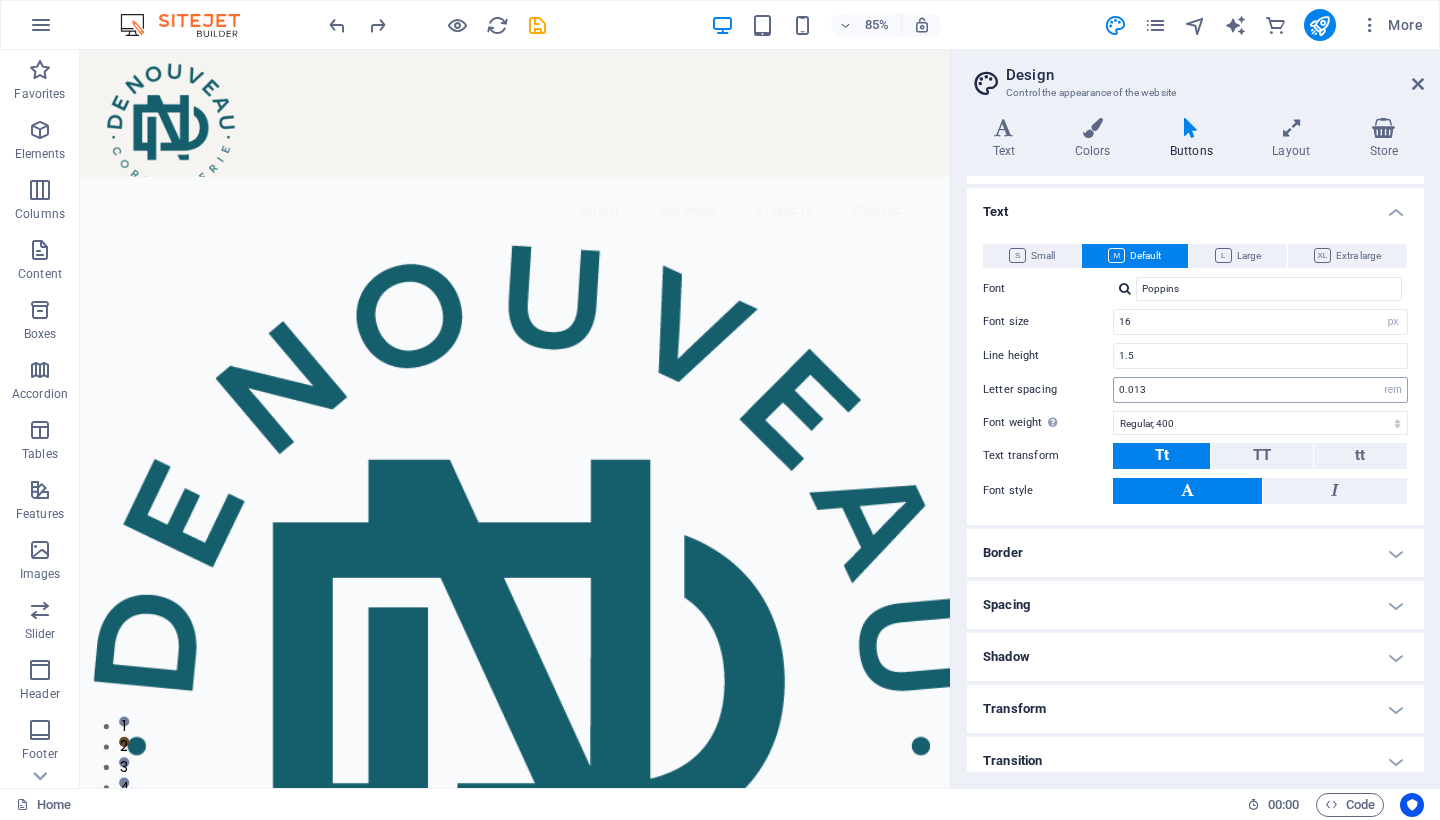scroll, scrollTop: 165, scrollLeft: 0, axis: vertical 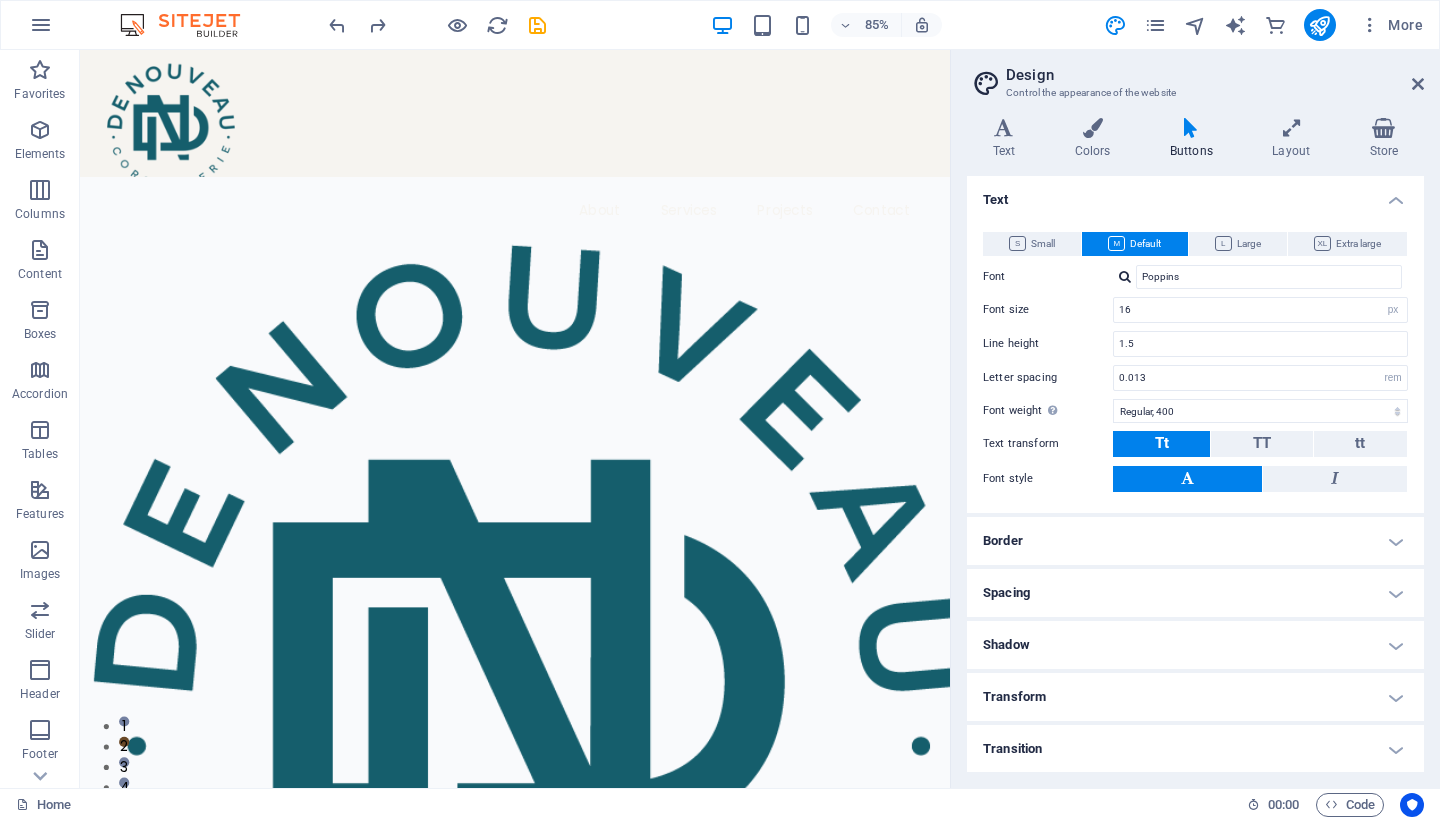 click on "Border" at bounding box center (1195, 541) 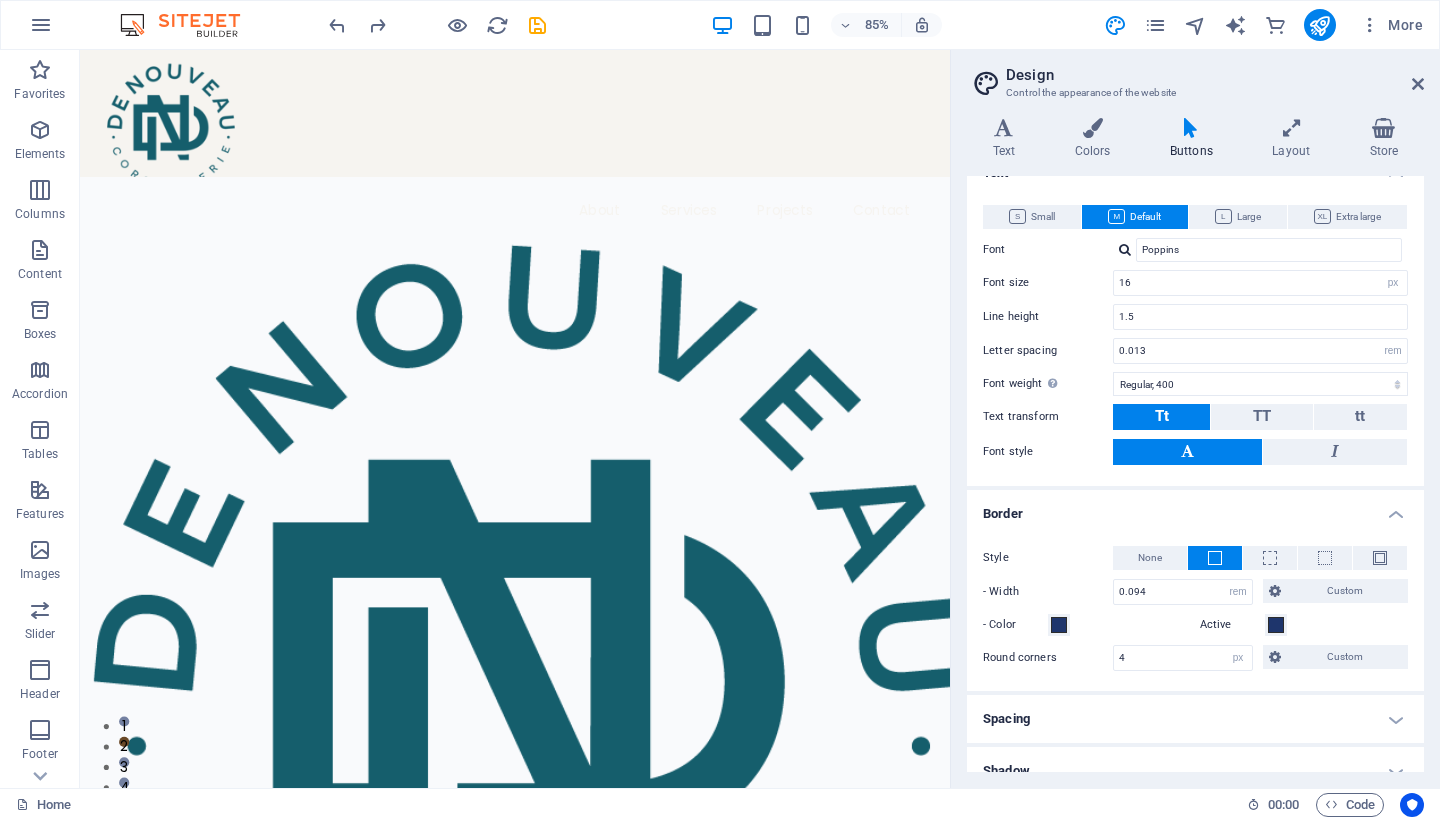 scroll, scrollTop: 318, scrollLeft: 0, axis: vertical 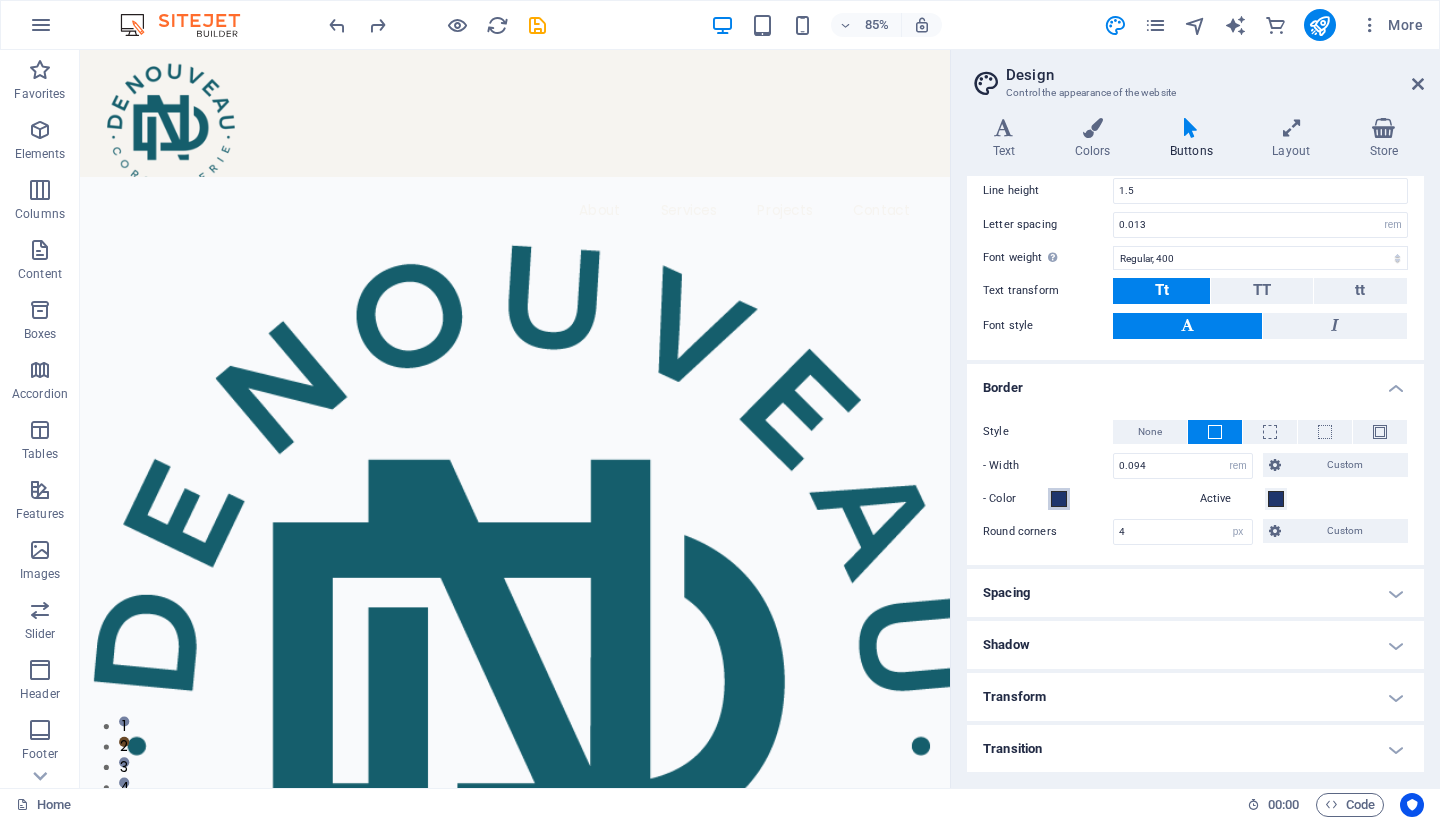 click at bounding box center (1059, 499) 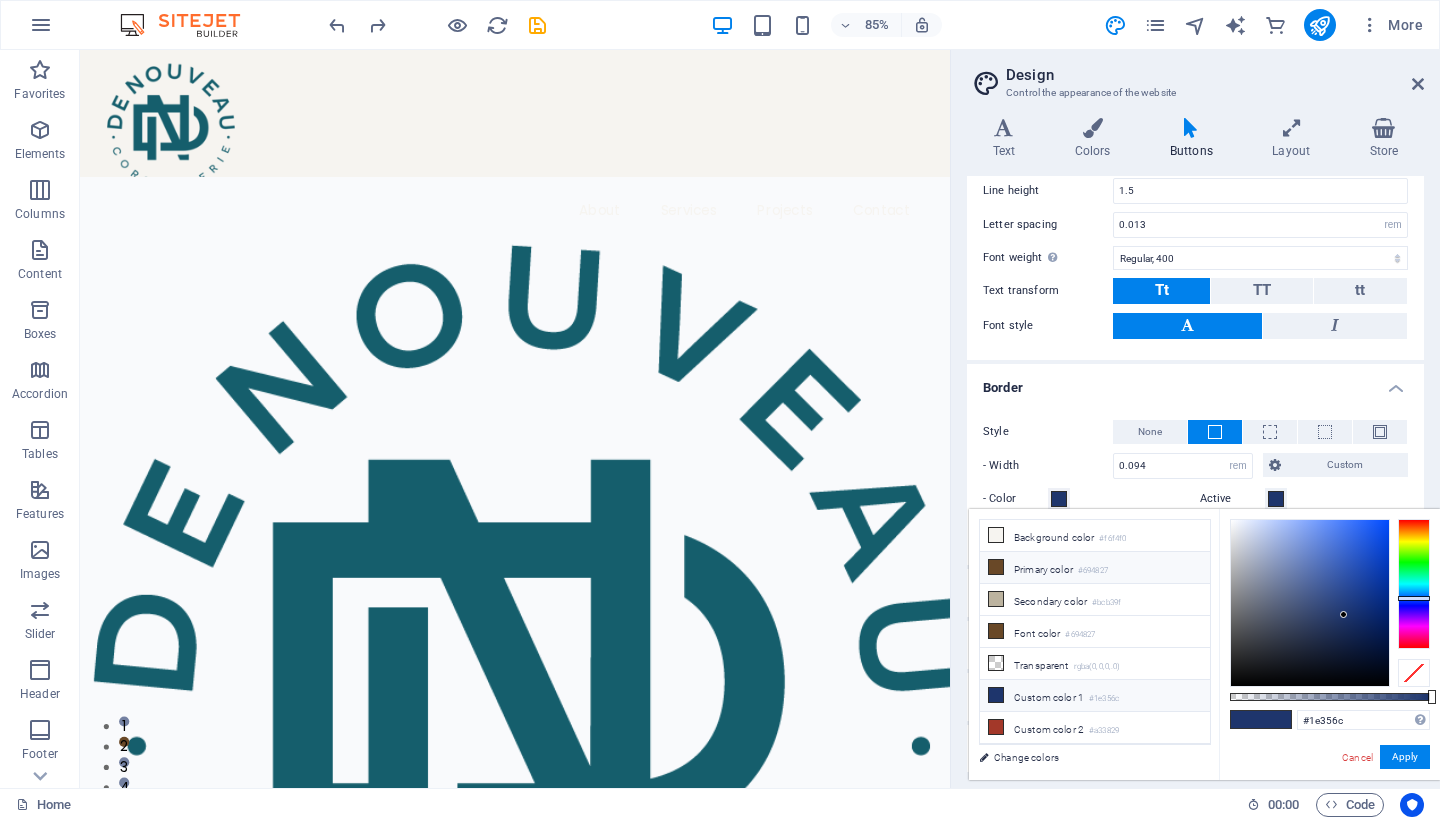 click on "Primary color
#694827" at bounding box center (1095, 568) 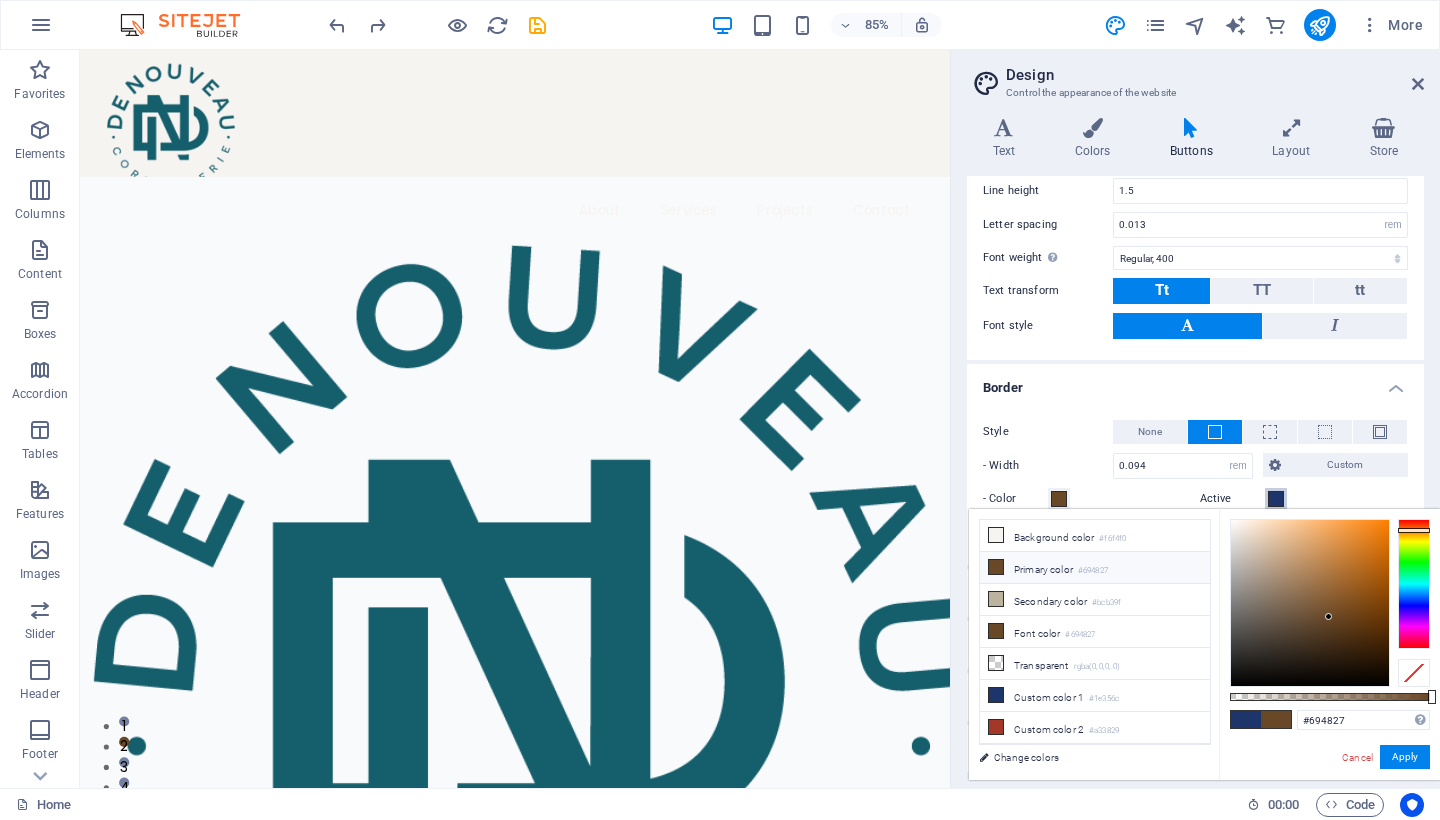 click at bounding box center (1276, 499) 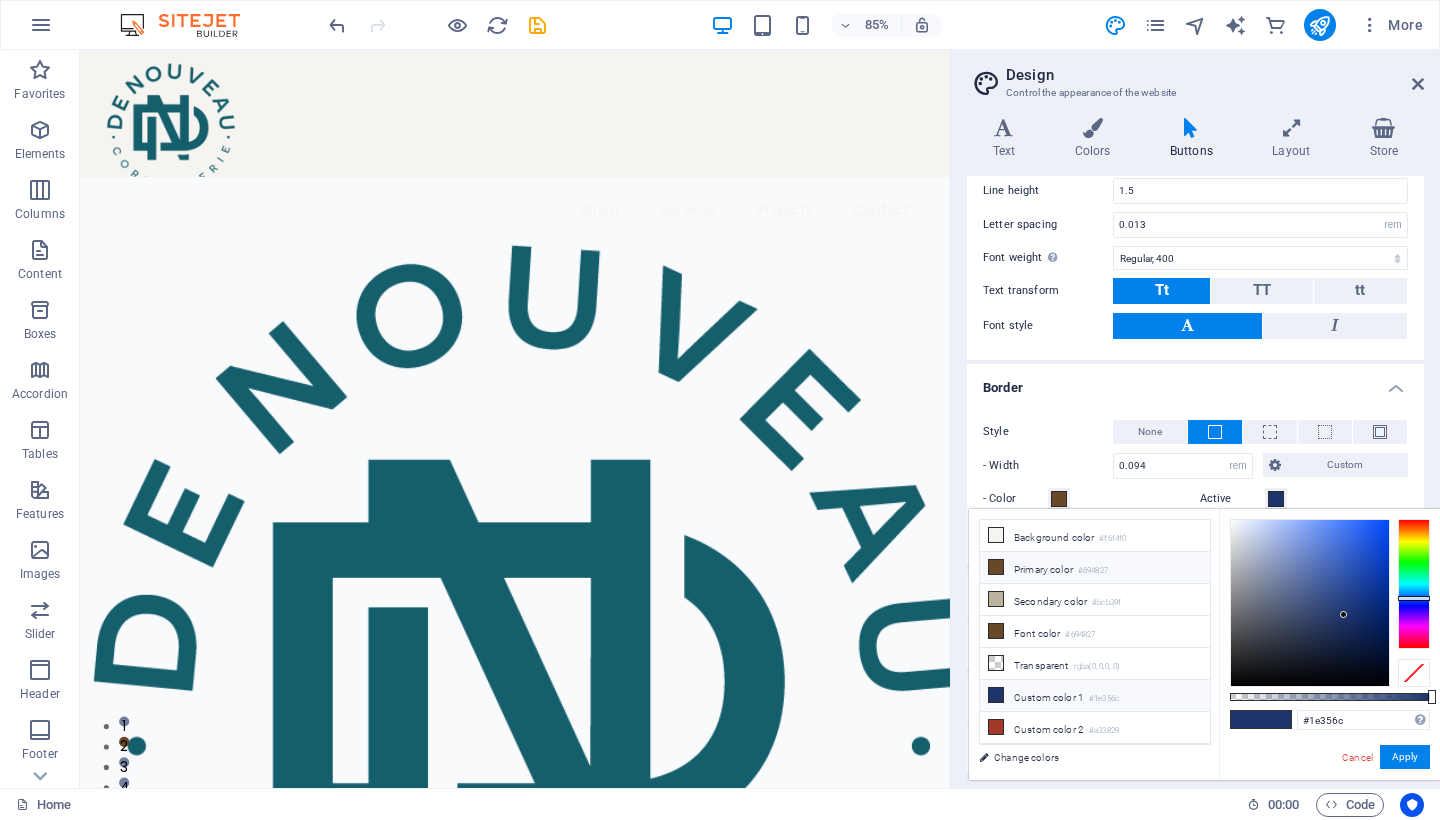 click on "Primary color
#694827" at bounding box center (1095, 568) 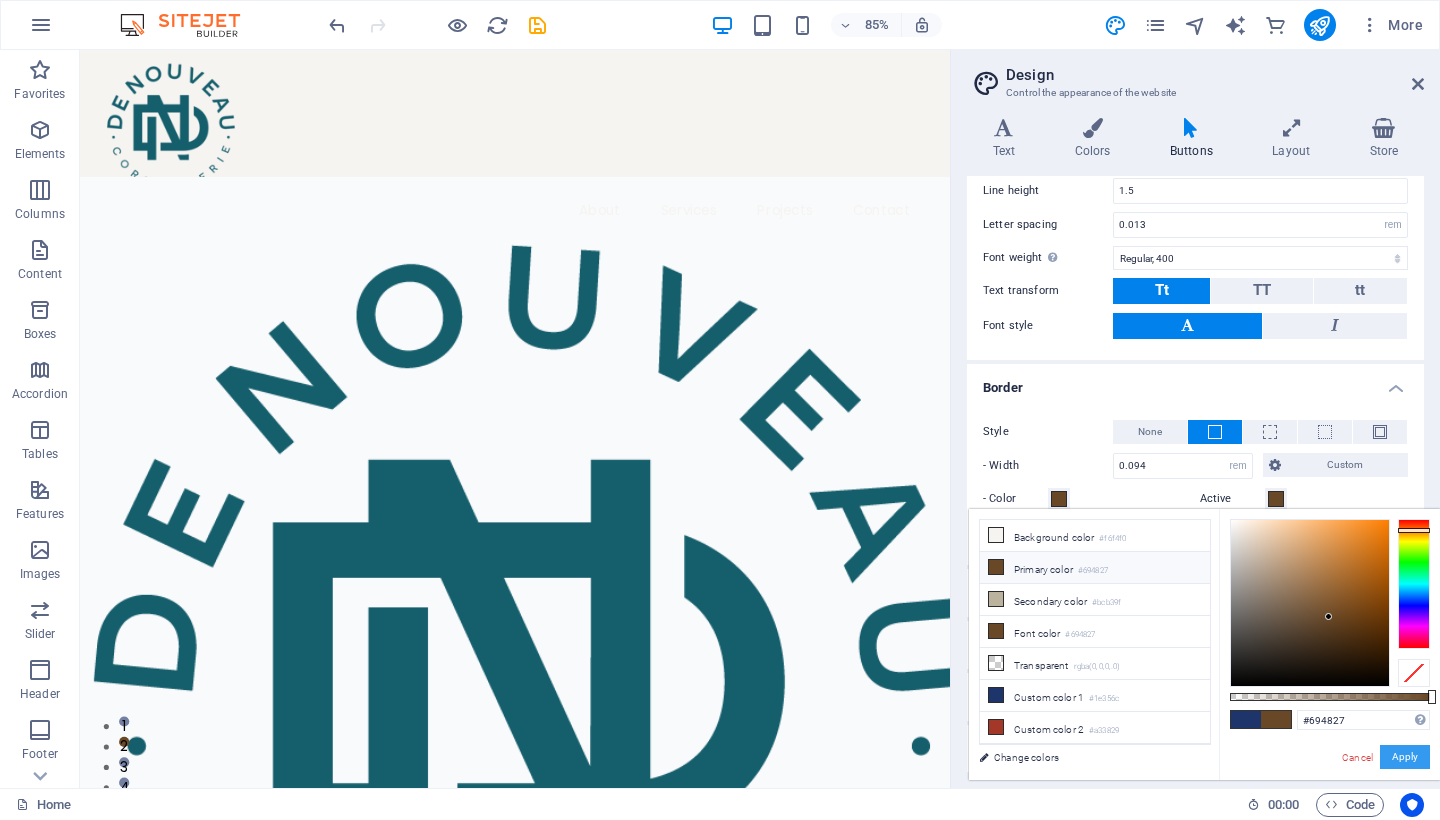 click on "Apply" at bounding box center [1405, 757] 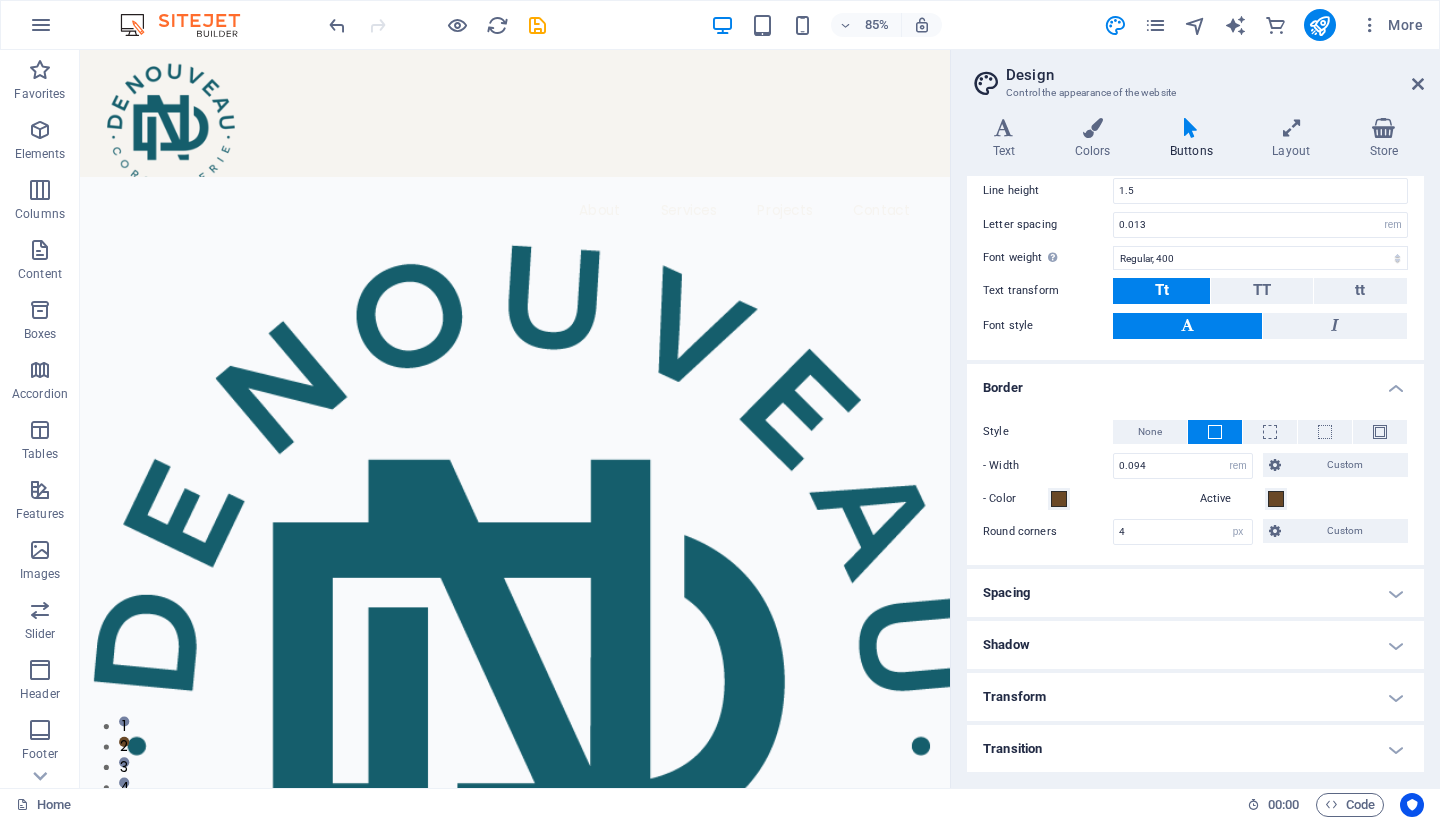 click on "Spacing" at bounding box center (1195, 593) 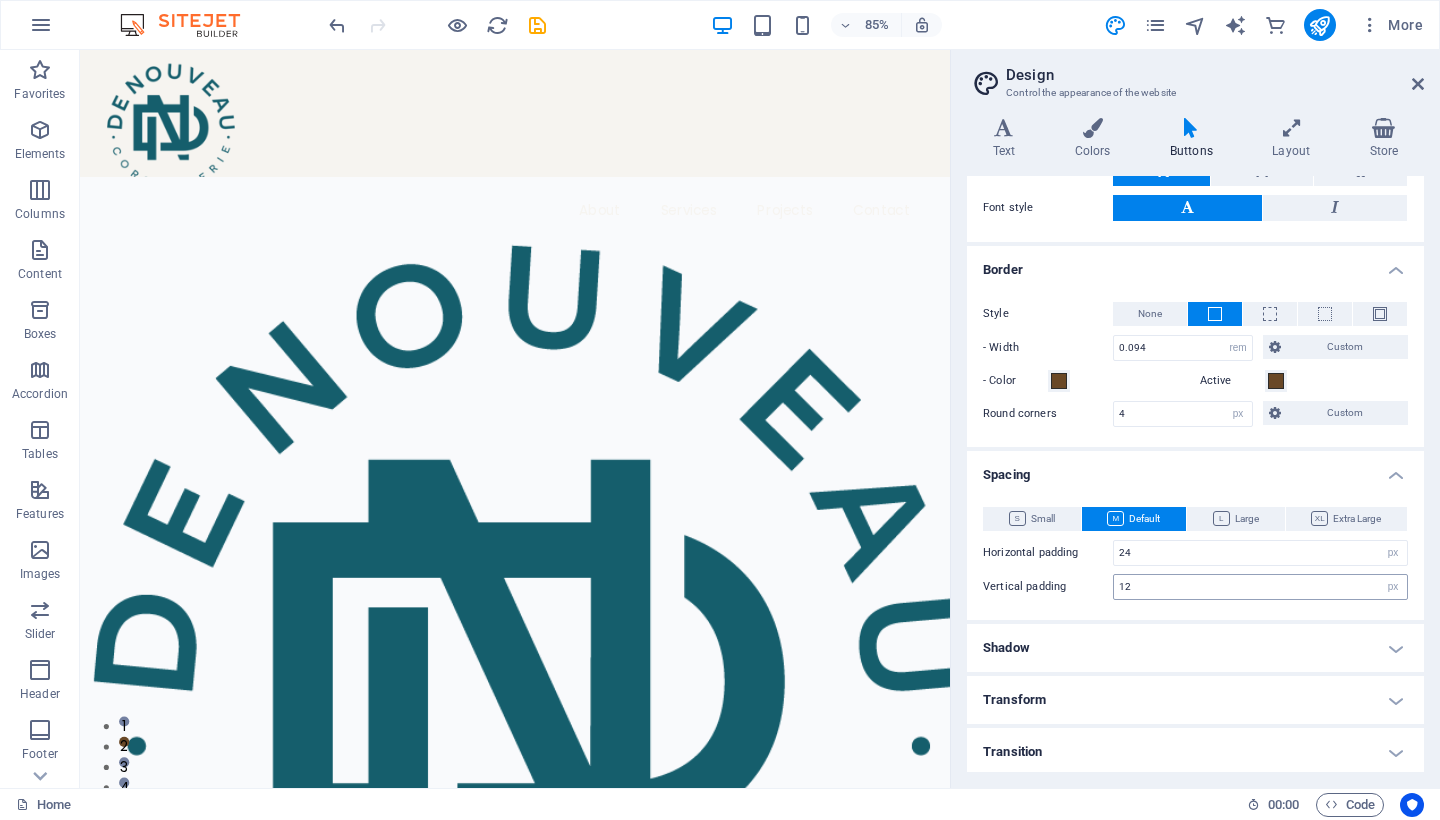 scroll, scrollTop: 439, scrollLeft: 0, axis: vertical 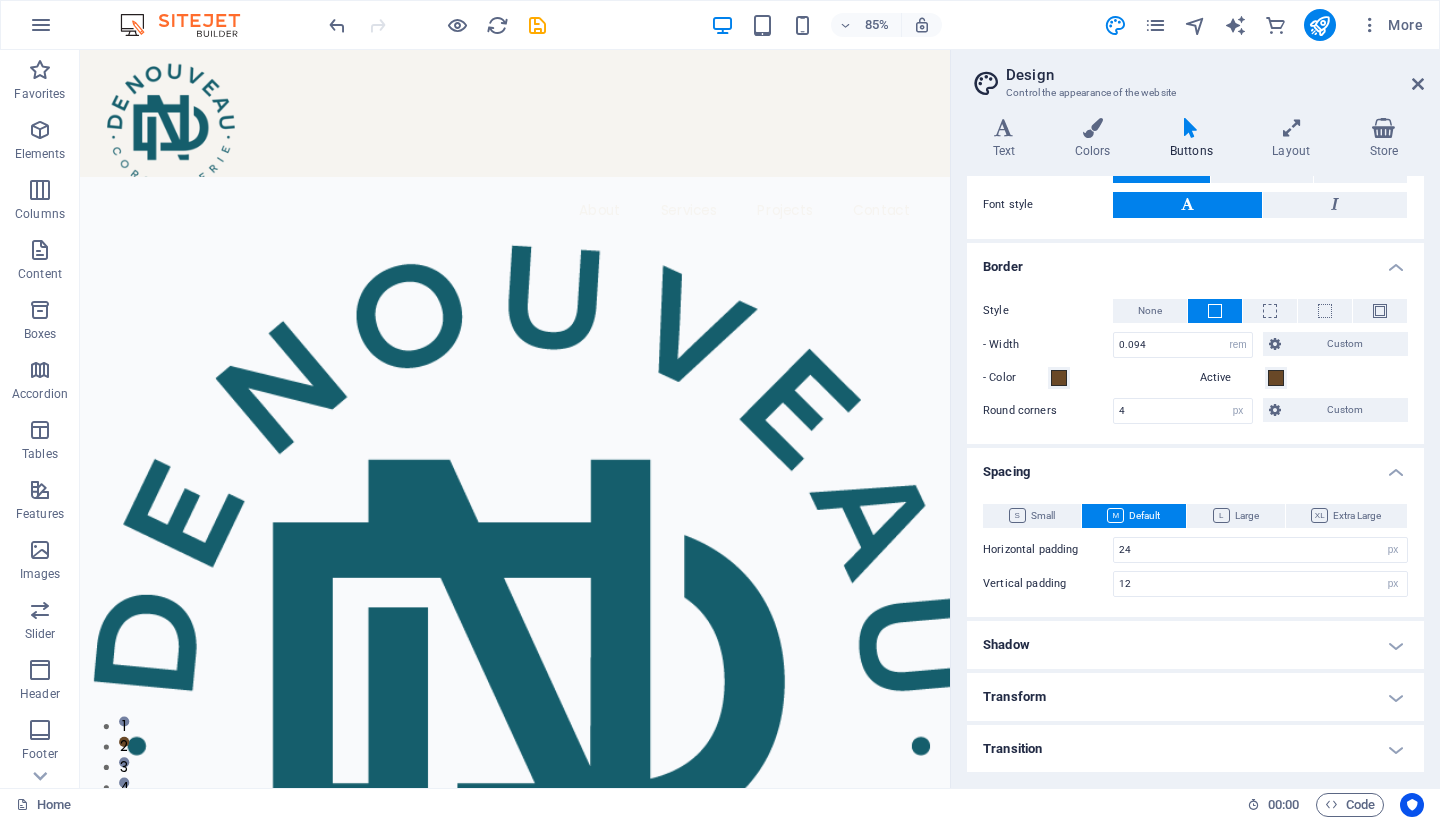 click on "Shadow" at bounding box center [1195, 645] 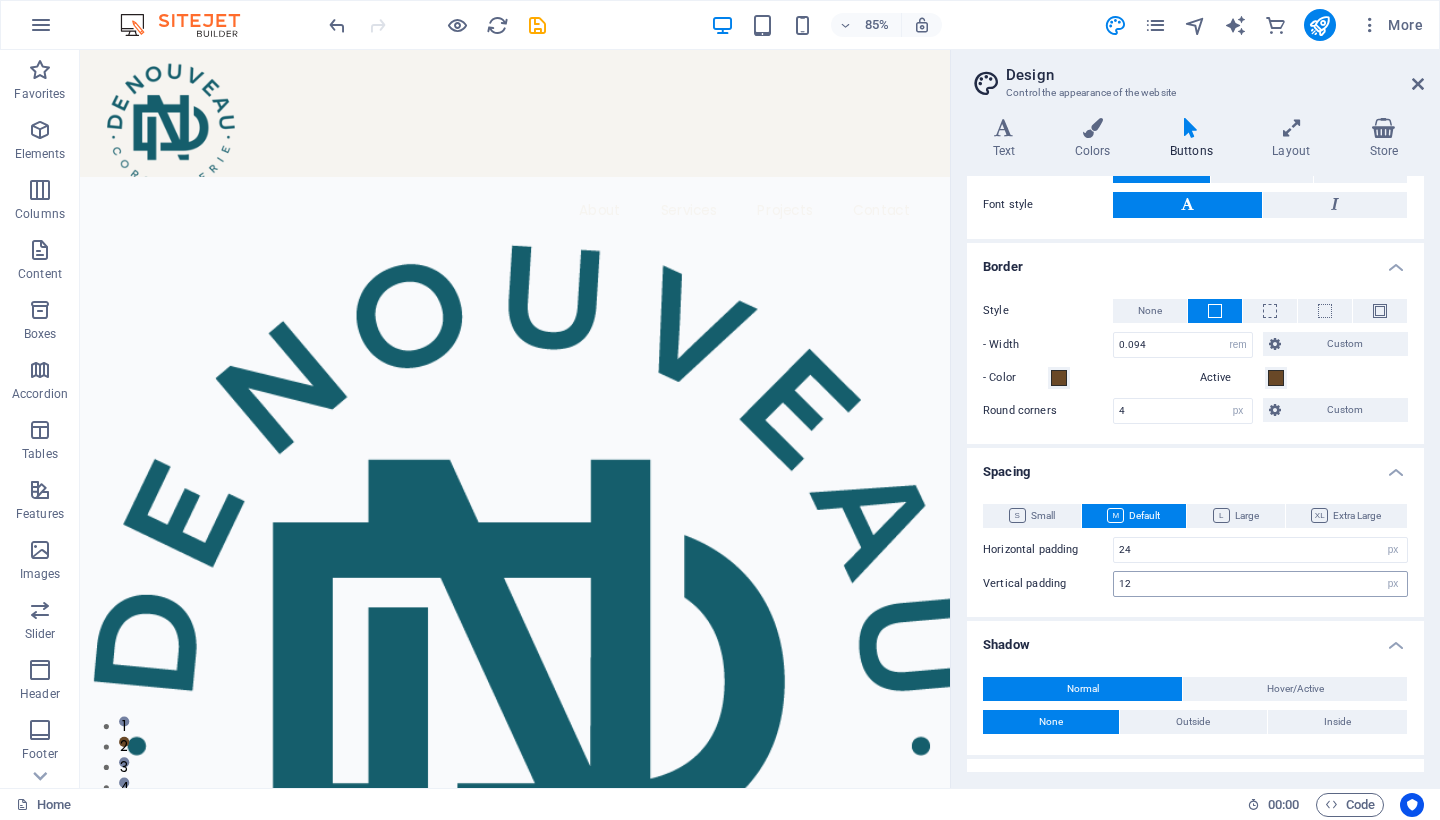 scroll, scrollTop: 525, scrollLeft: 0, axis: vertical 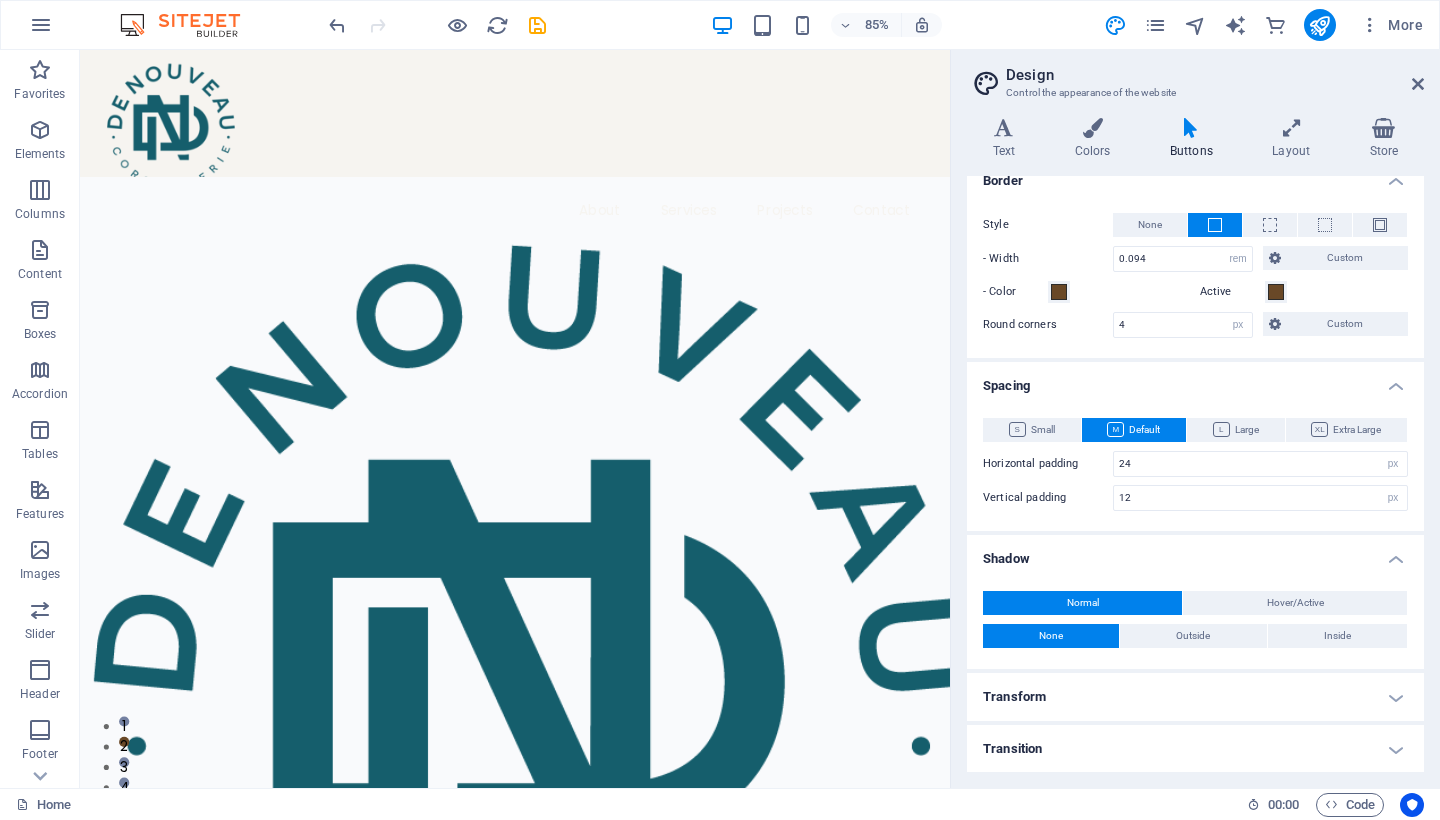 click on "Transform" at bounding box center [1195, 697] 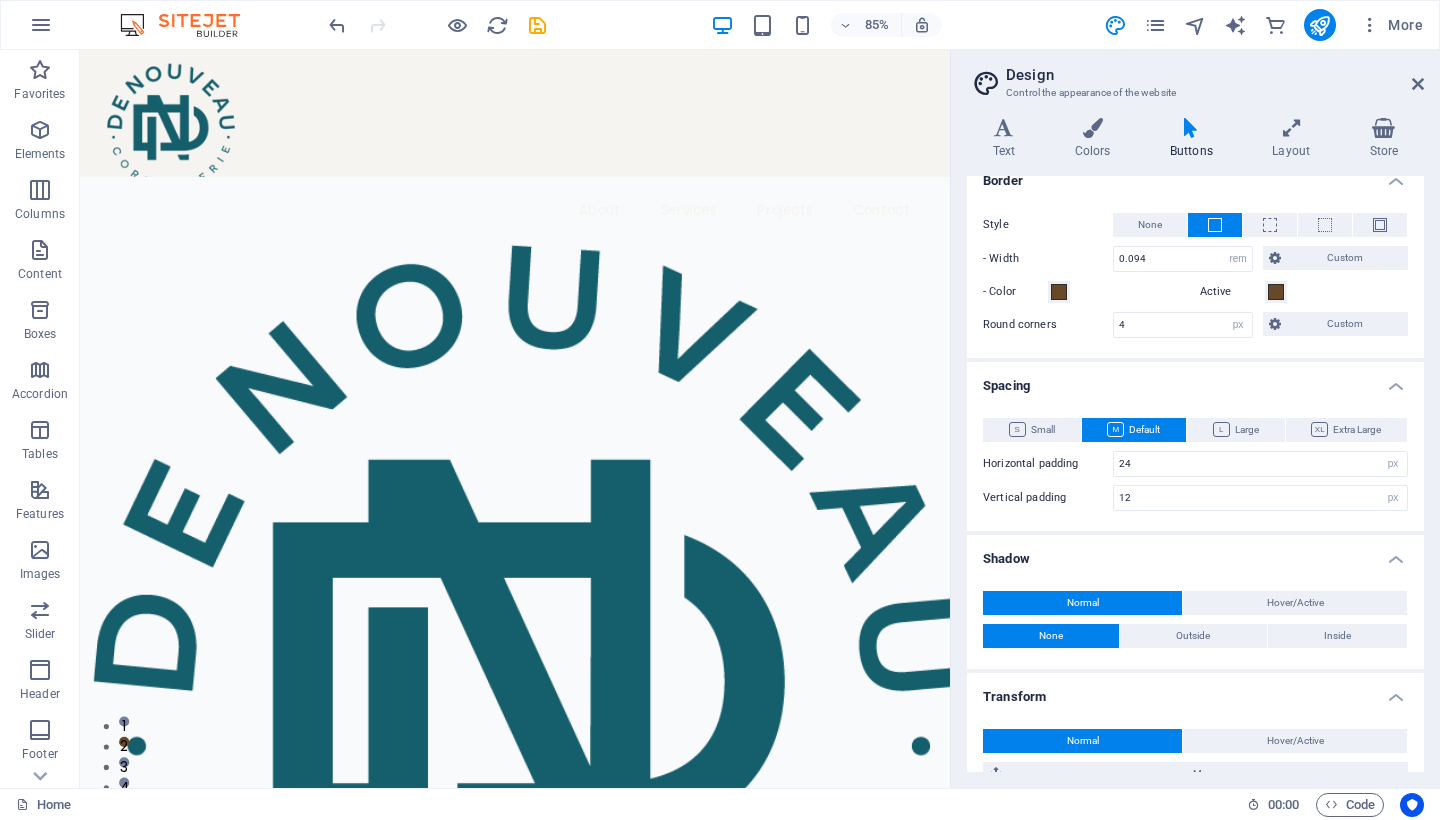 scroll, scrollTop: 706, scrollLeft: 0, axis: vertical 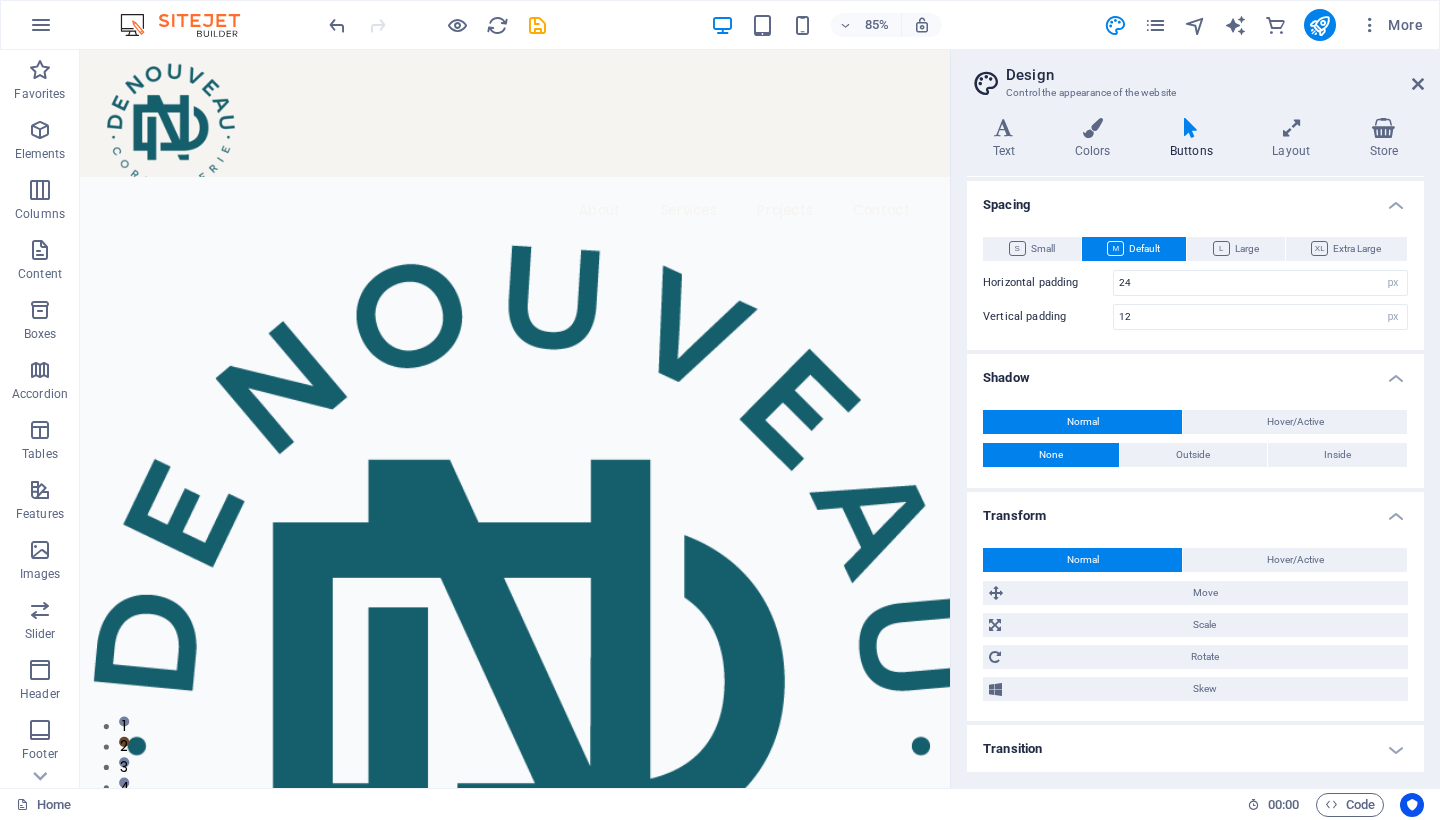 click on "Transition" at bounding box center (1195, 749) 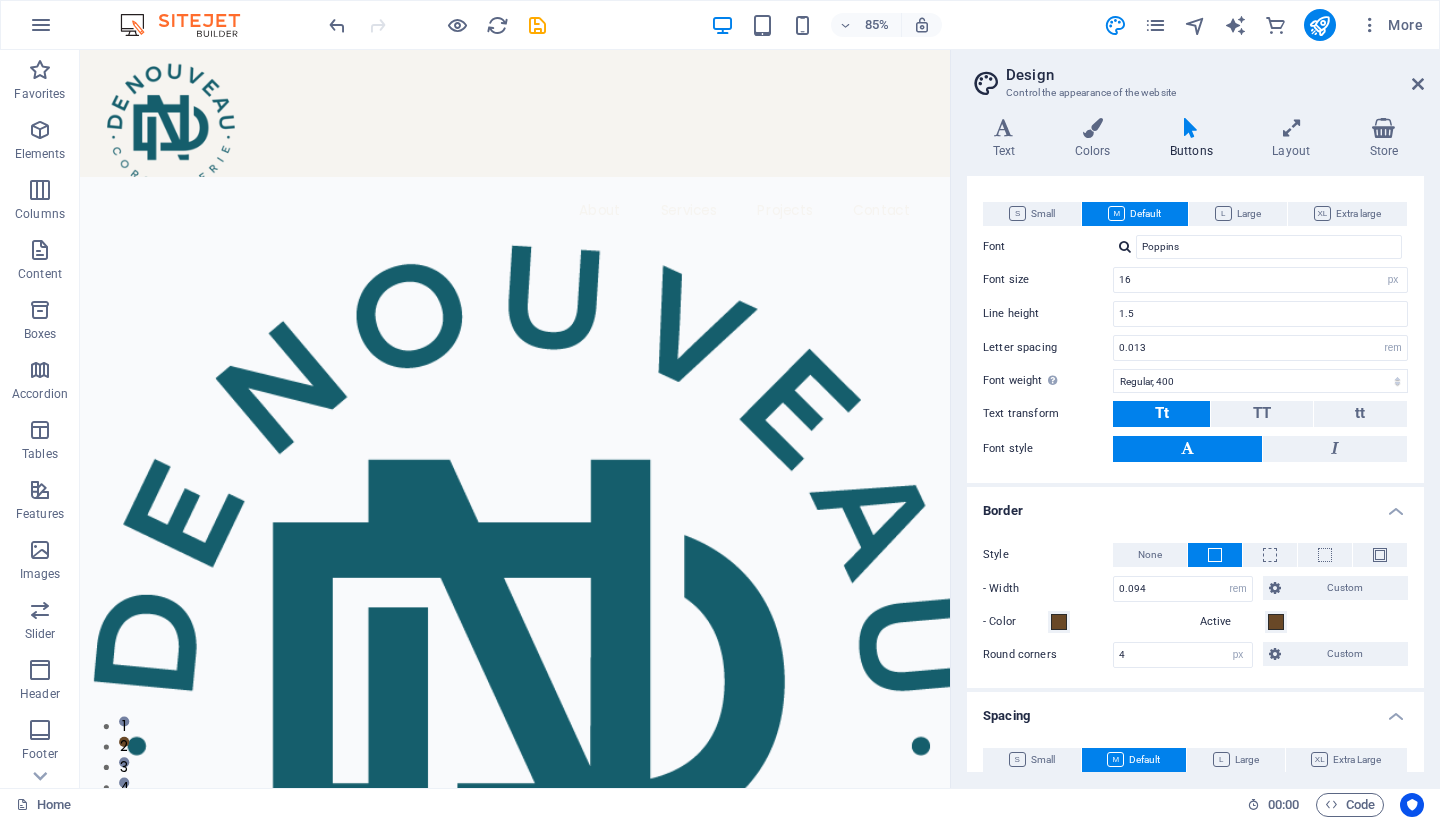 scroll, scrollTop: 0, scrollLeft: 0, axis: both 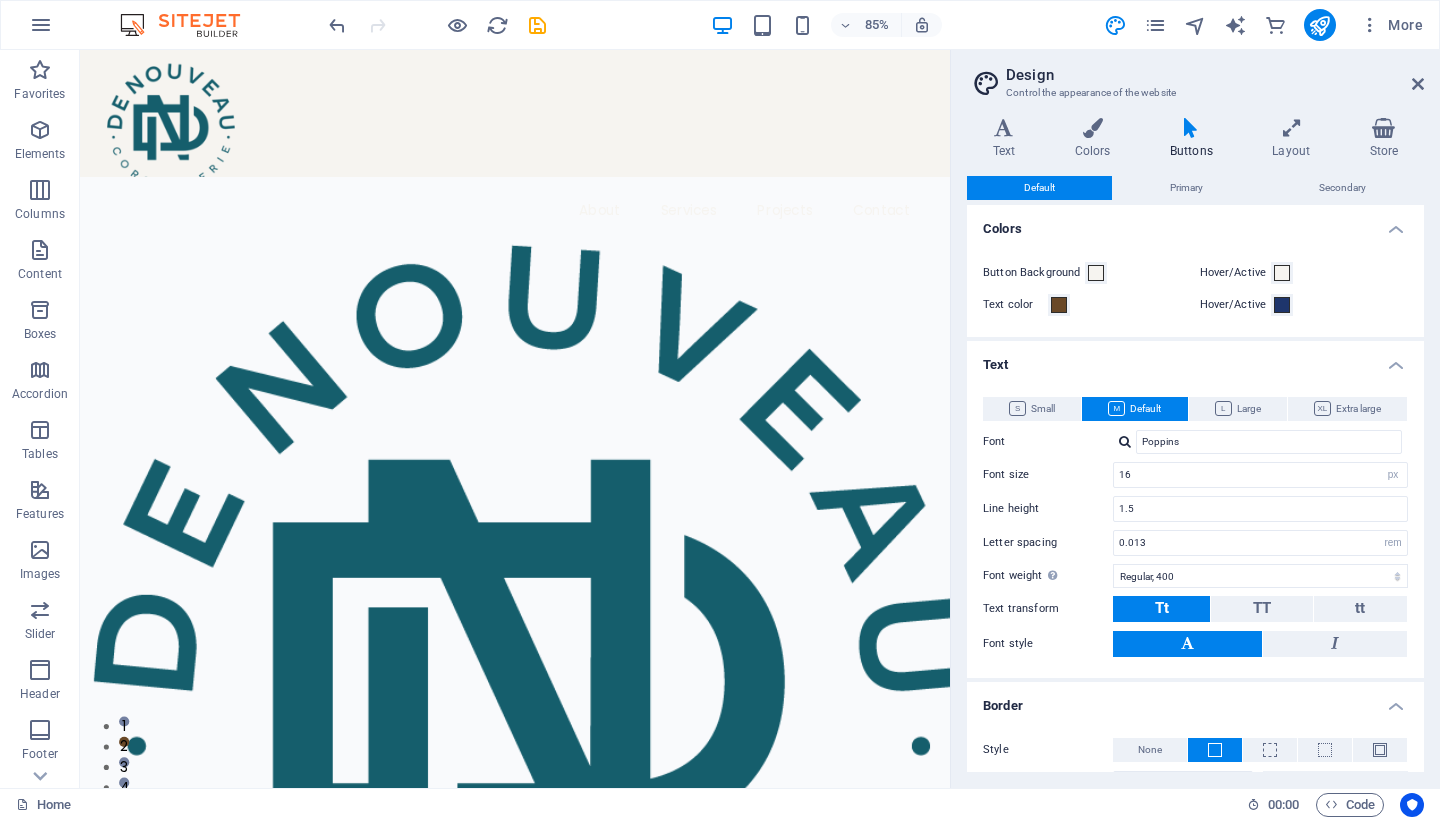 click on "Text" at bounding box center (1195, 359) 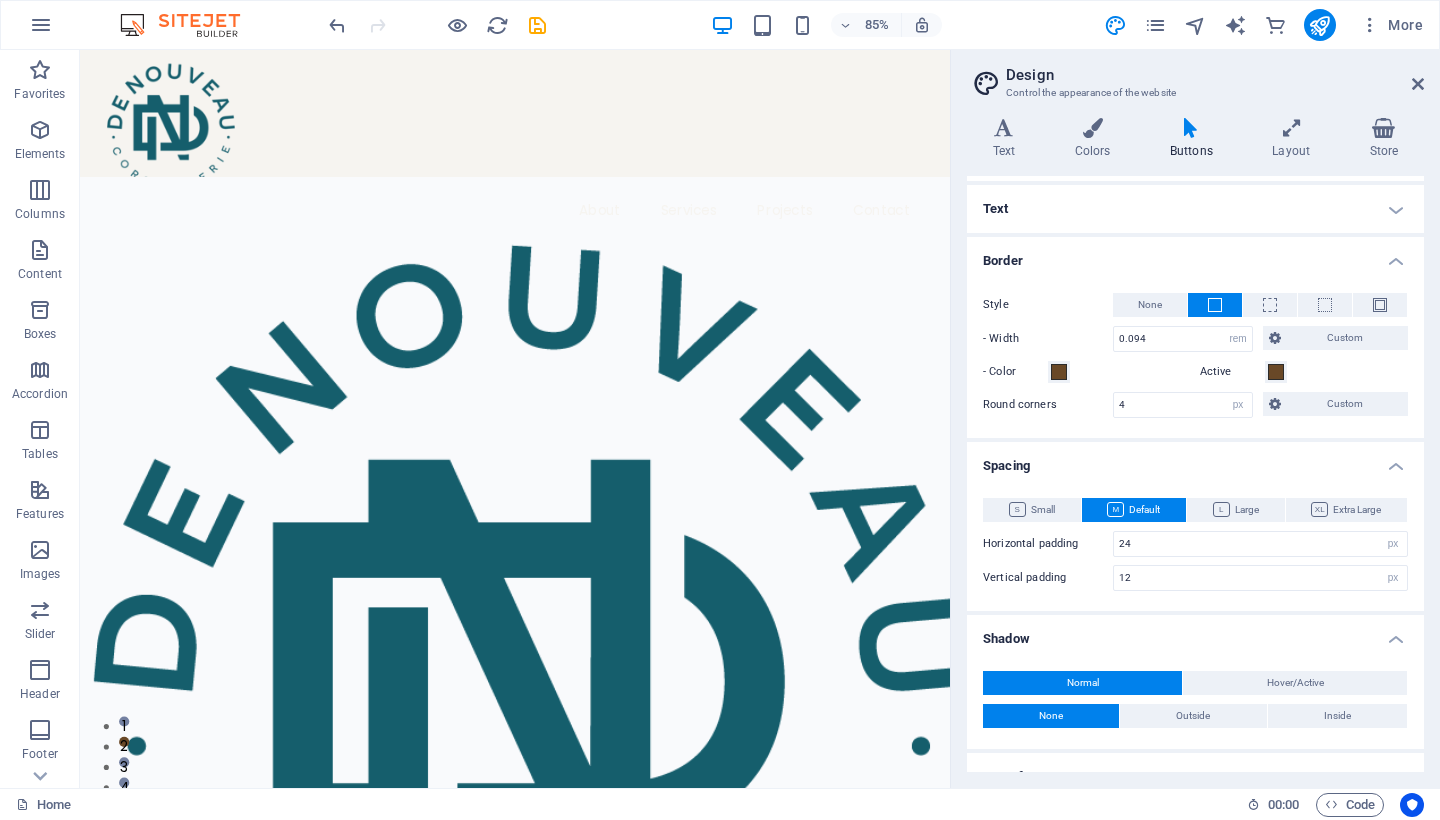 scroll, scrollTop: 0, scrollLeft: 0, axis: both 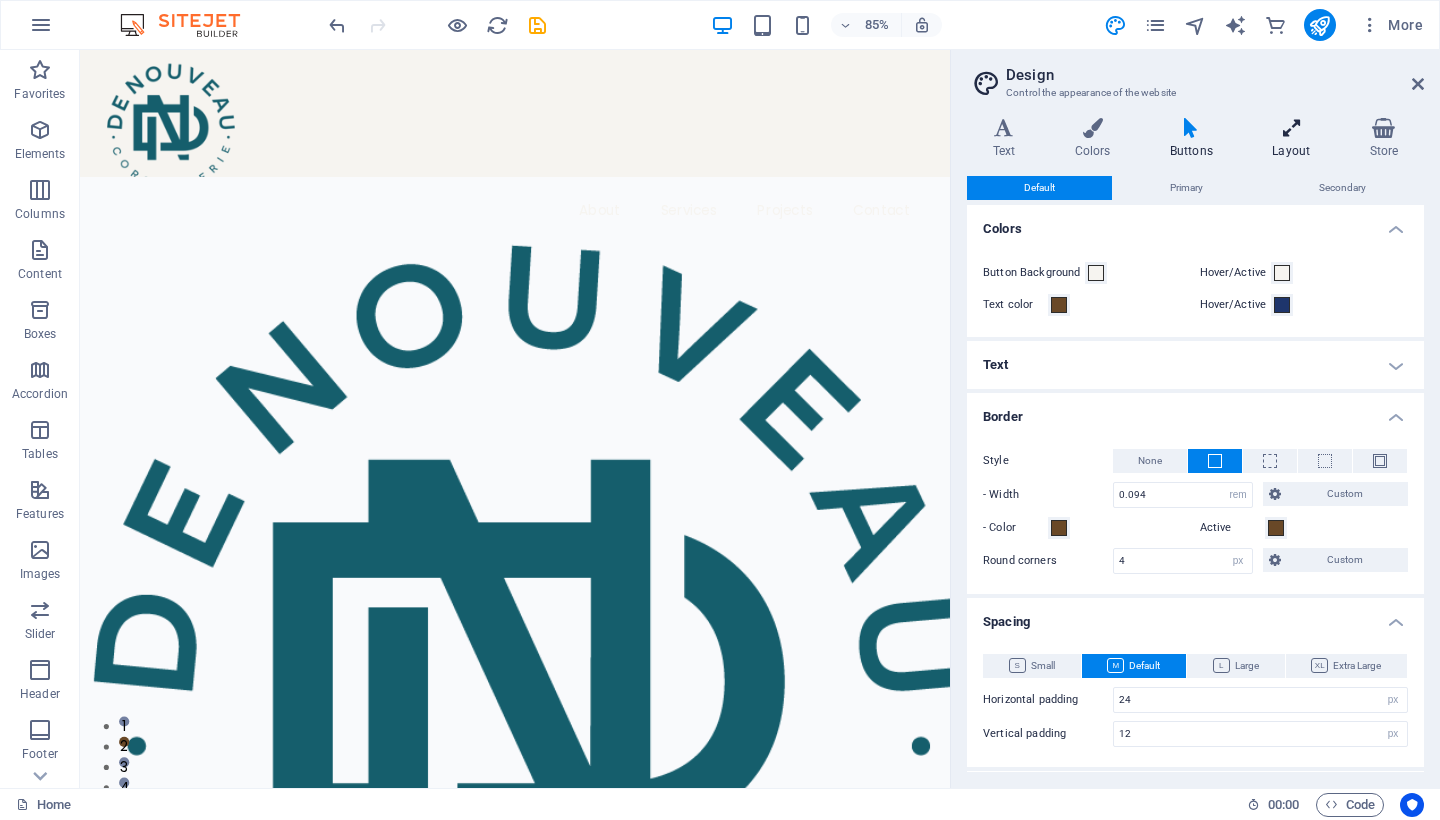 click at bounding box center [1291, 128] 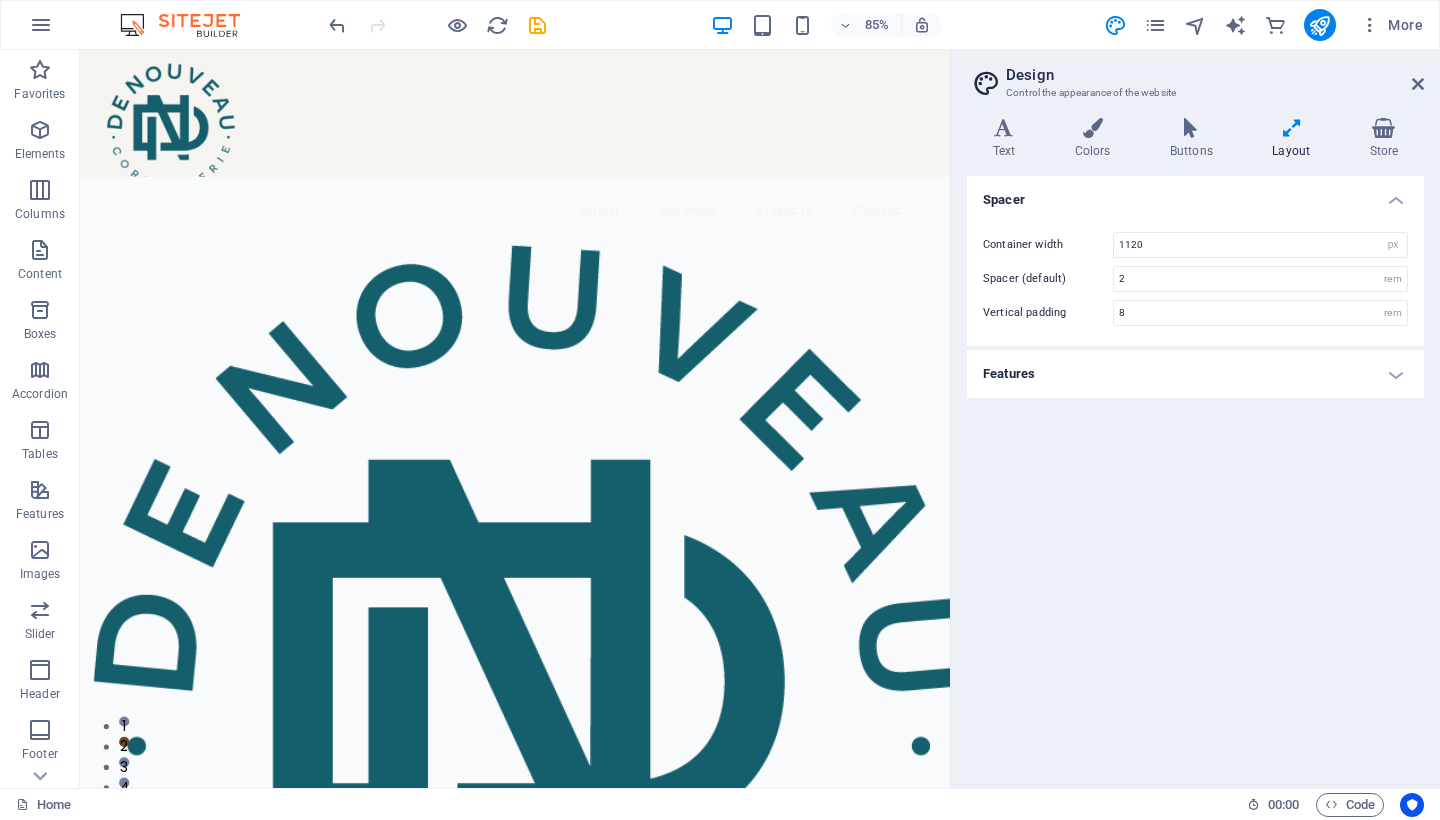 click on "Features" at bounding box center (1195, 374) 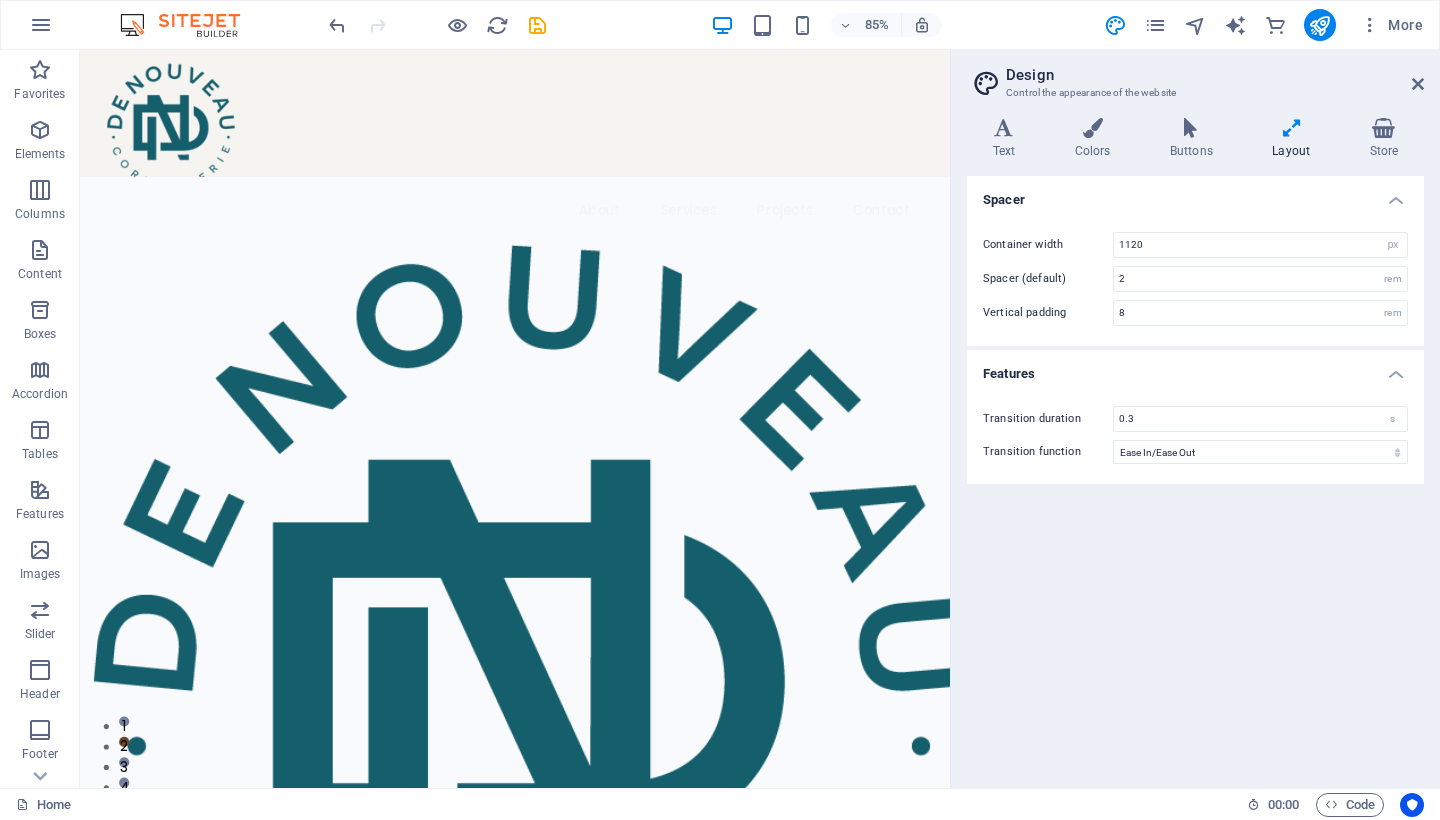 click on "Features" at bounding box center [1195, 368] 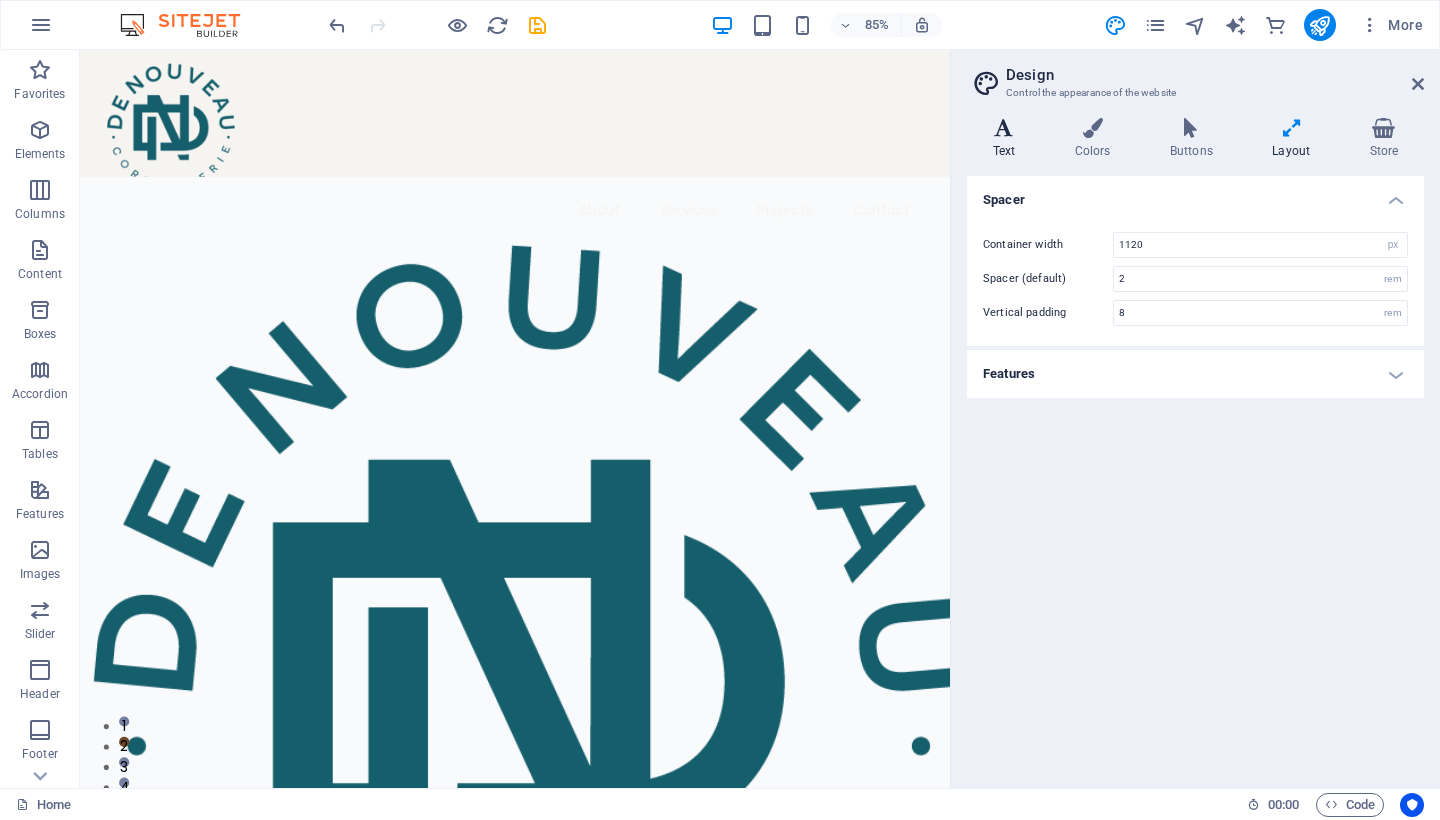 click at bounding box center [1004, 128] 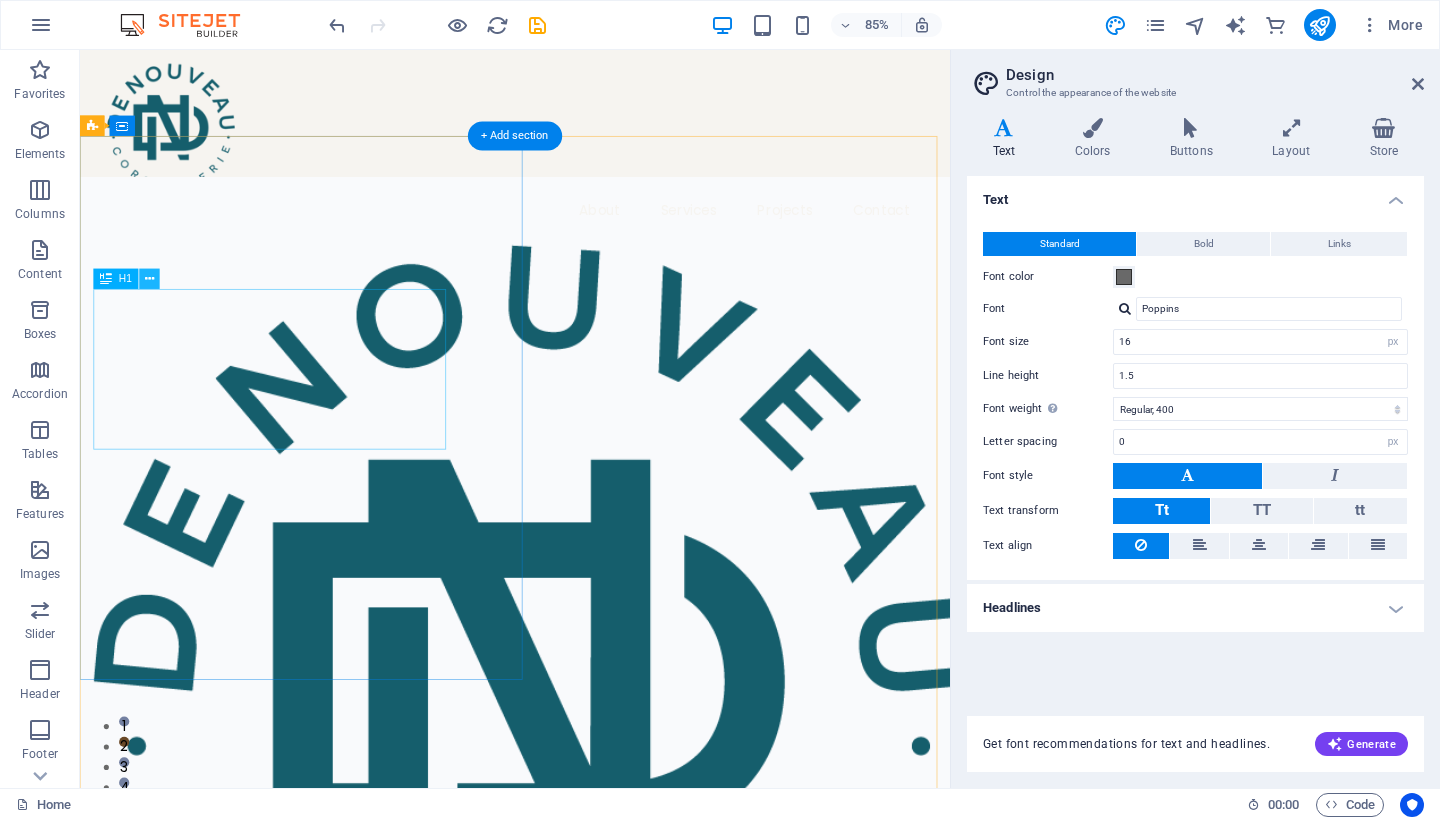 click at bounding box center [149, 279] 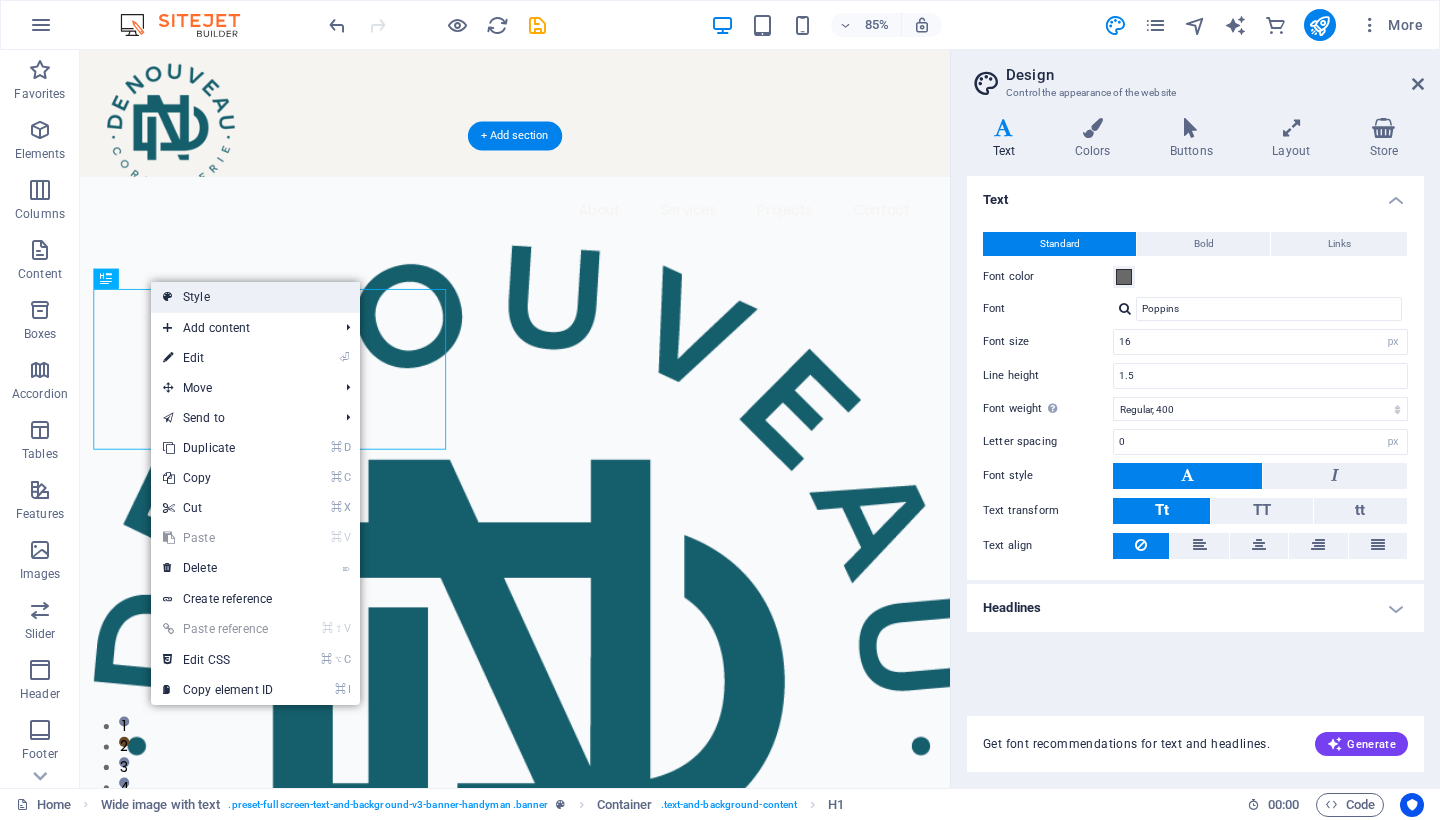 click on "Style" at bounding box center (255, 297) 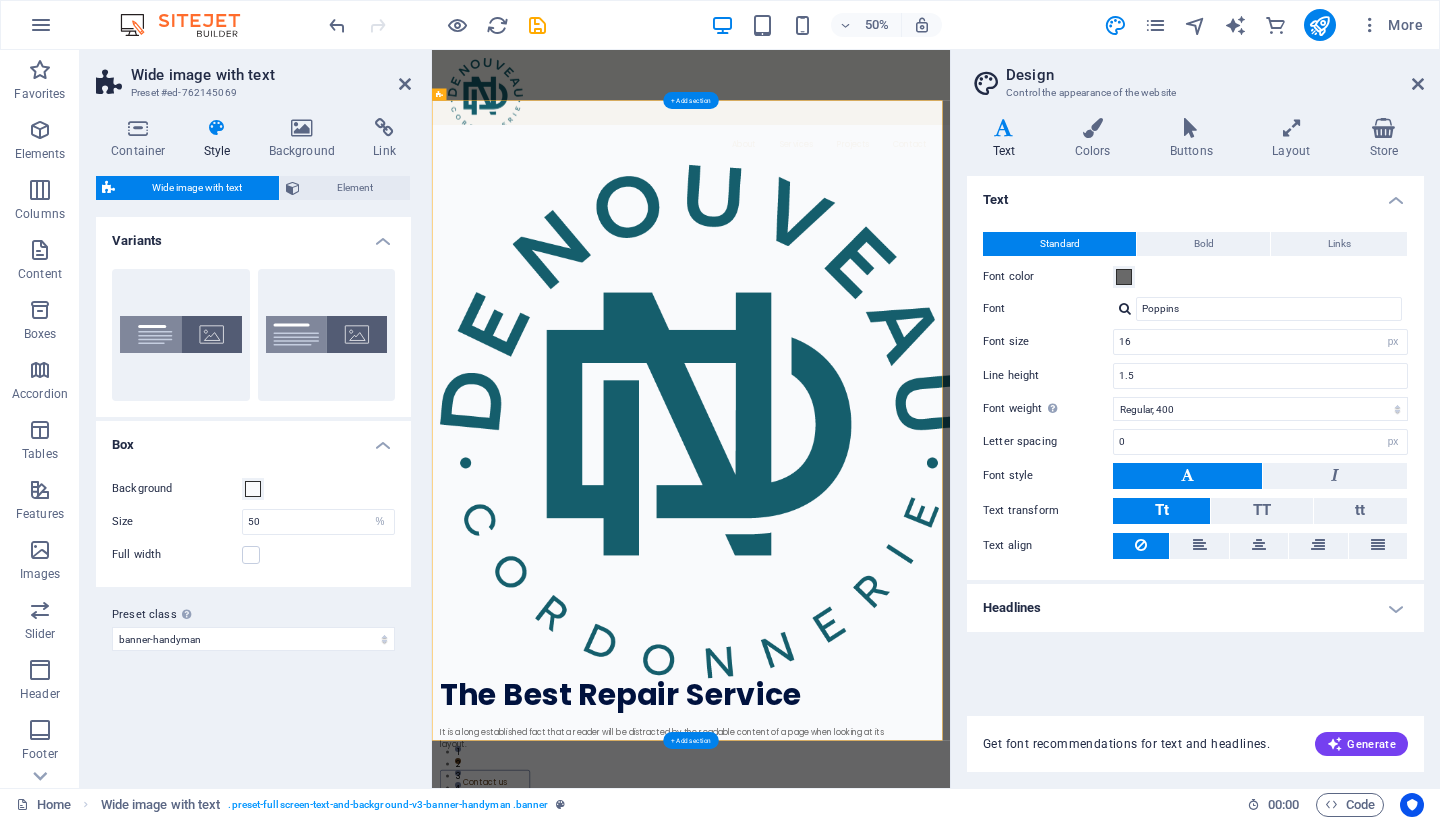 click on "Variants Aligned Default Box Background Size 50 px rem % vh vw Full width Padding 4 px rem % vh vw Custom Custom 4 px rem % vh vw 4 px rem % vh vw 4 px rem % vh vw 4 px rem % vh vw Preset class Above chosen variant and settings affect all elements which carry this preset class. banner-handyman handyman Add preset class" at bounding box center (253, 494) 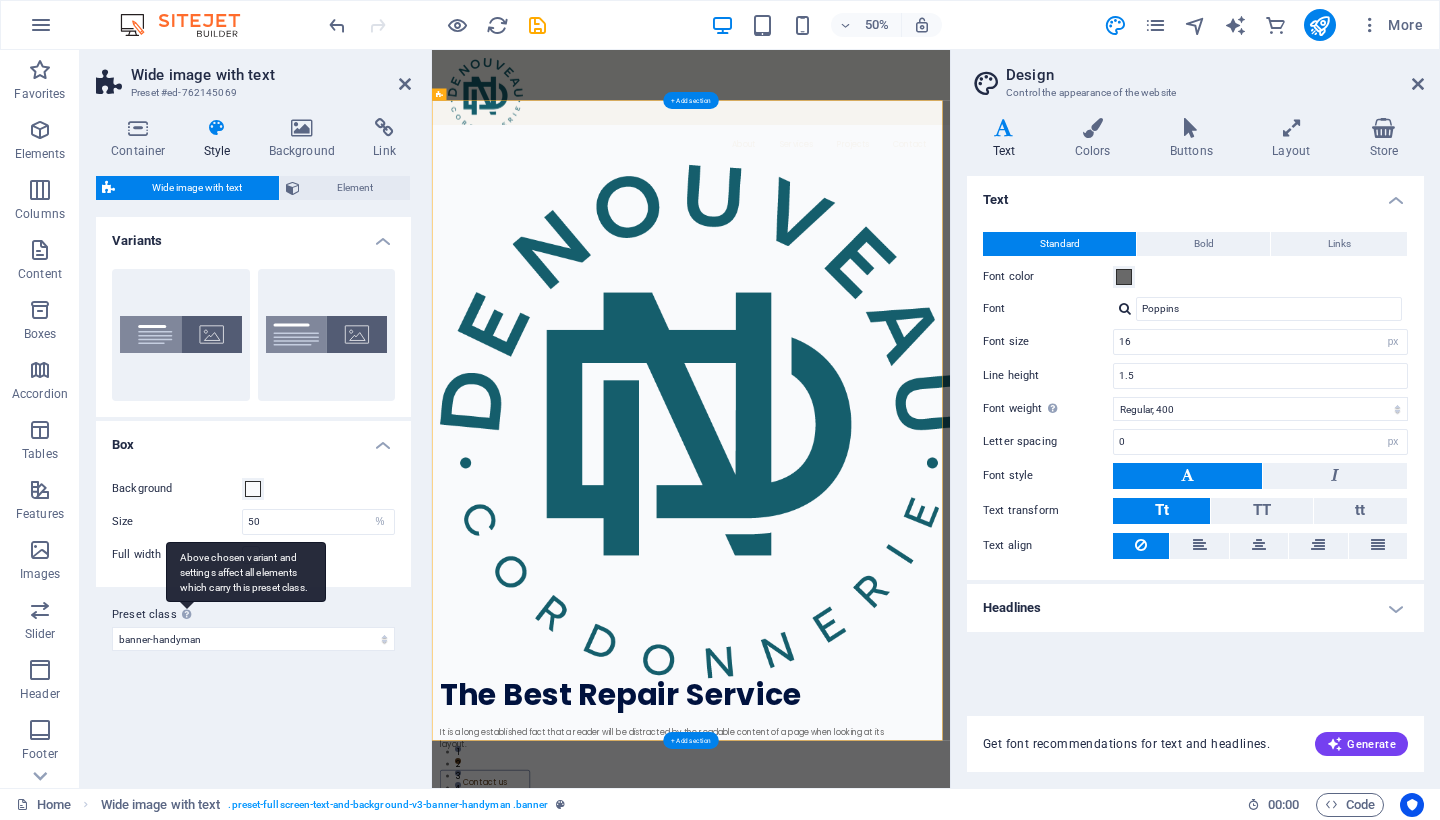 click on "Above chosen variant and settings affect all elements which carry this preset class." at bounding box center [246, 572] 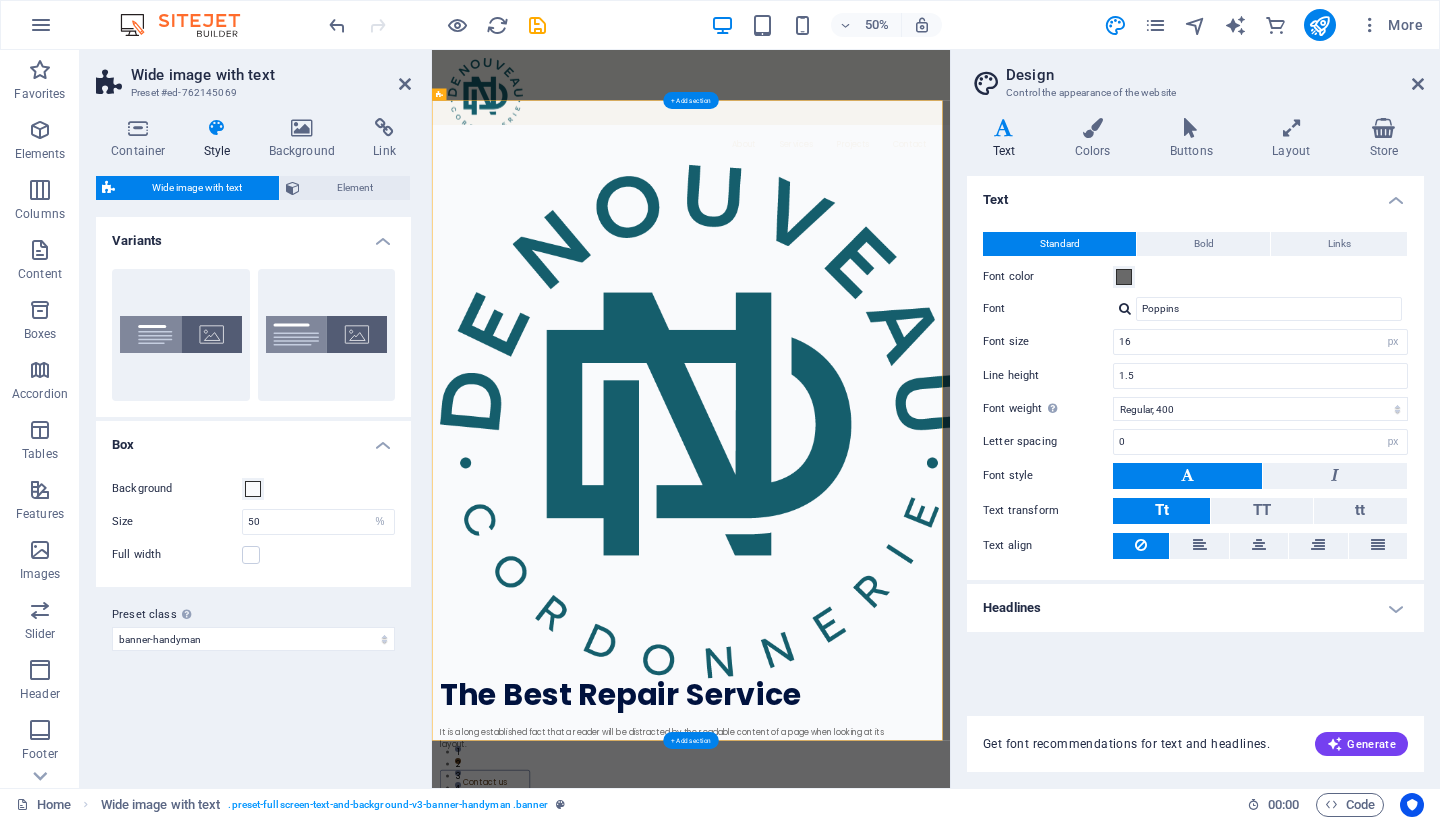 click on "Preset class Above chosen variant and settings affect all elements which carry this preset class." at bounding box center [253, 615] 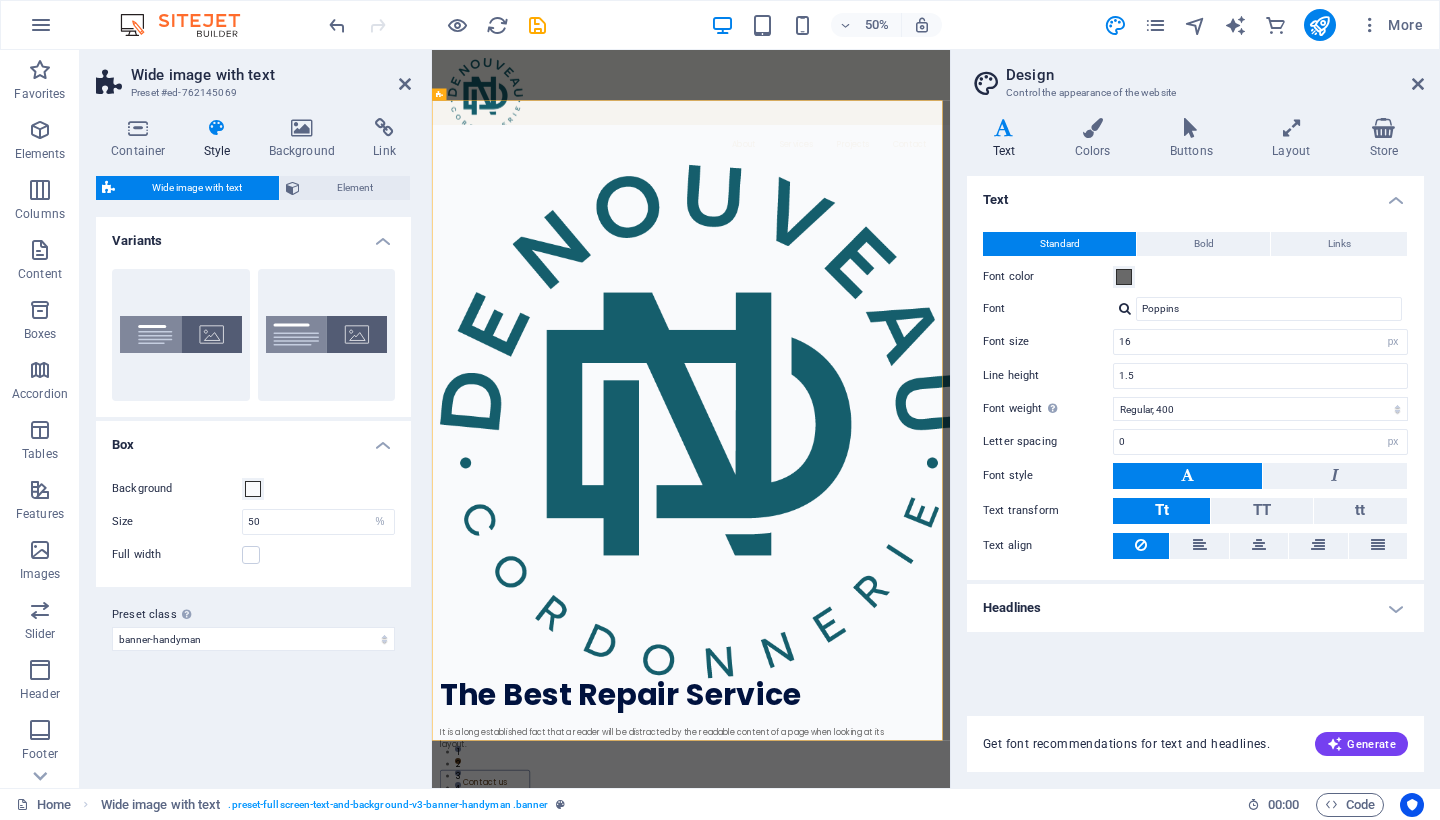 click on "Text Standard Bold Links Font color Font Poppins Font size 16 rem px Line height 1.5 Font weight To display the font weight correctly, it may need to be enabled.  Manage Fonts Thin, 100 Extra-light, 200 Light, 300 Regular, 400 Medium, 500 Semi-bold, 600 Bold, 700 Extra-bold, 800 Black, 900 Letter spacing 0 rem px Font style Text transform Tt TT tt Text align Font weight To display the font weight correctly, it may need to be enabled.  Manage Fonts Thin, 100 Extra-light, 200 Light, 300 Regular, 400 Medium, 500 Semi-bold, 600 Bold, 700 Extra-bold, 800 Black, 900 Default Hover / Active Font color Font color Decoration None Decoration None Transition duration 0.3 s Transition function Ease Ease In Ease Out Ease In/Ease Out Linear Headlines All H1 / Textlogo H2 H3 H4 H5 H6 Font color Font Poppins Line height 1.5 Font weight To display the font weight correctly, it may need to be enabled.  Manage Fonts Thin, 100 Extra-light, 200 Light, 300 Regular, 400 Medium, 500 Semi-bold, 600 Bold, 700 Extra-bold, 800 Black, 900" at bounding box center [1195, 434] 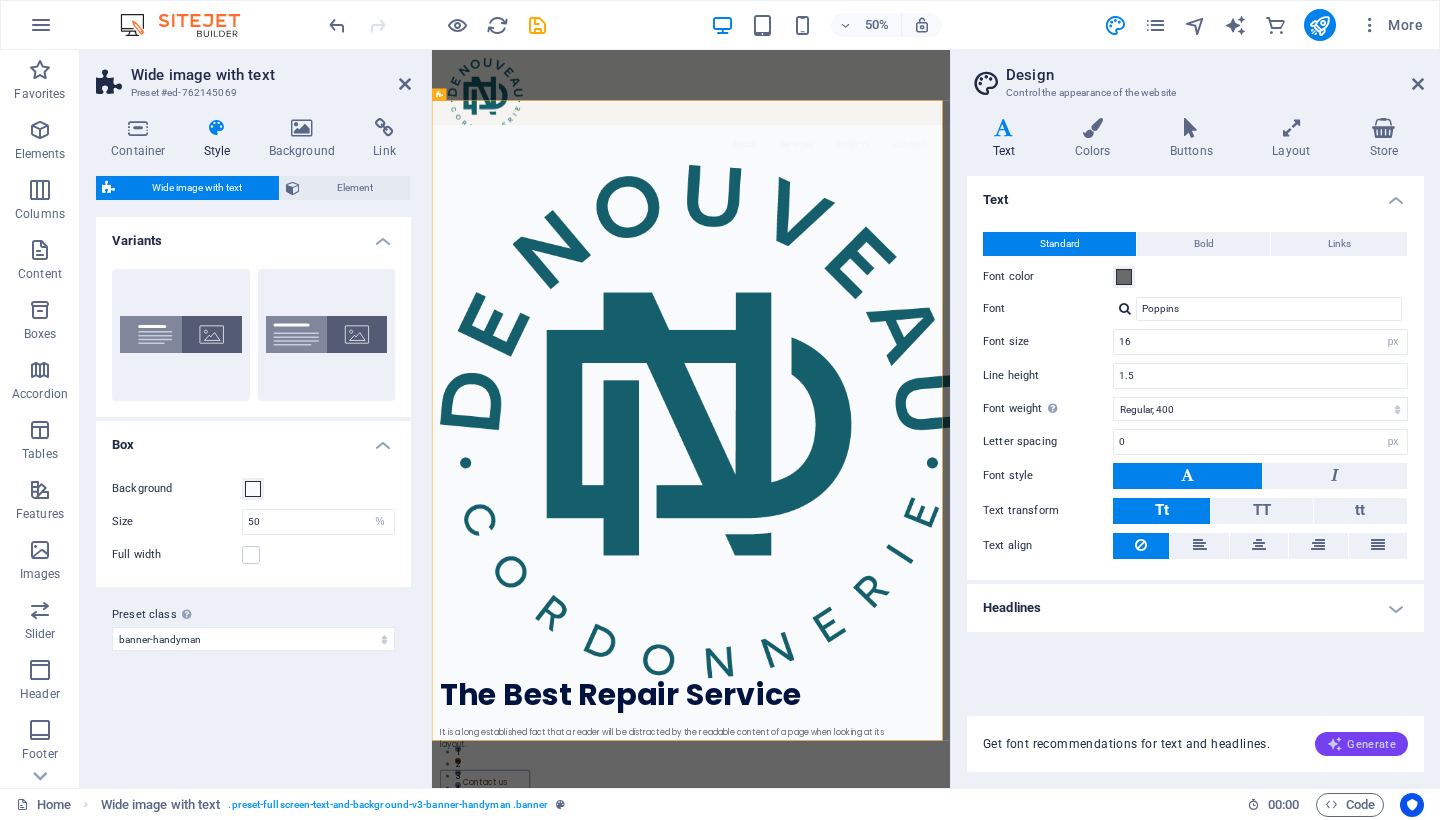 click on "Generate" at bounding box center (1361, 744) 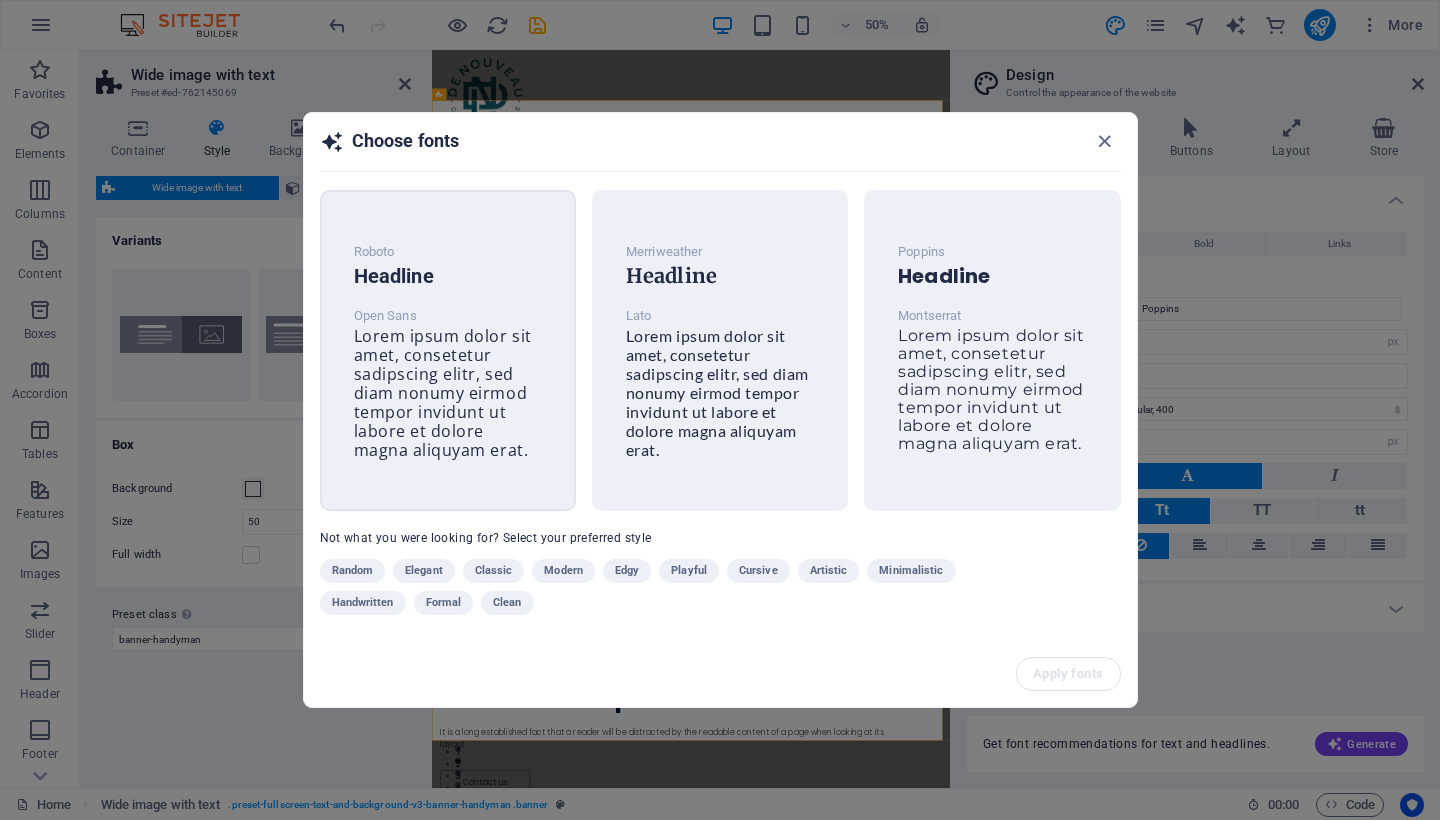 click on "Headline" at bounding box center (448, 276) 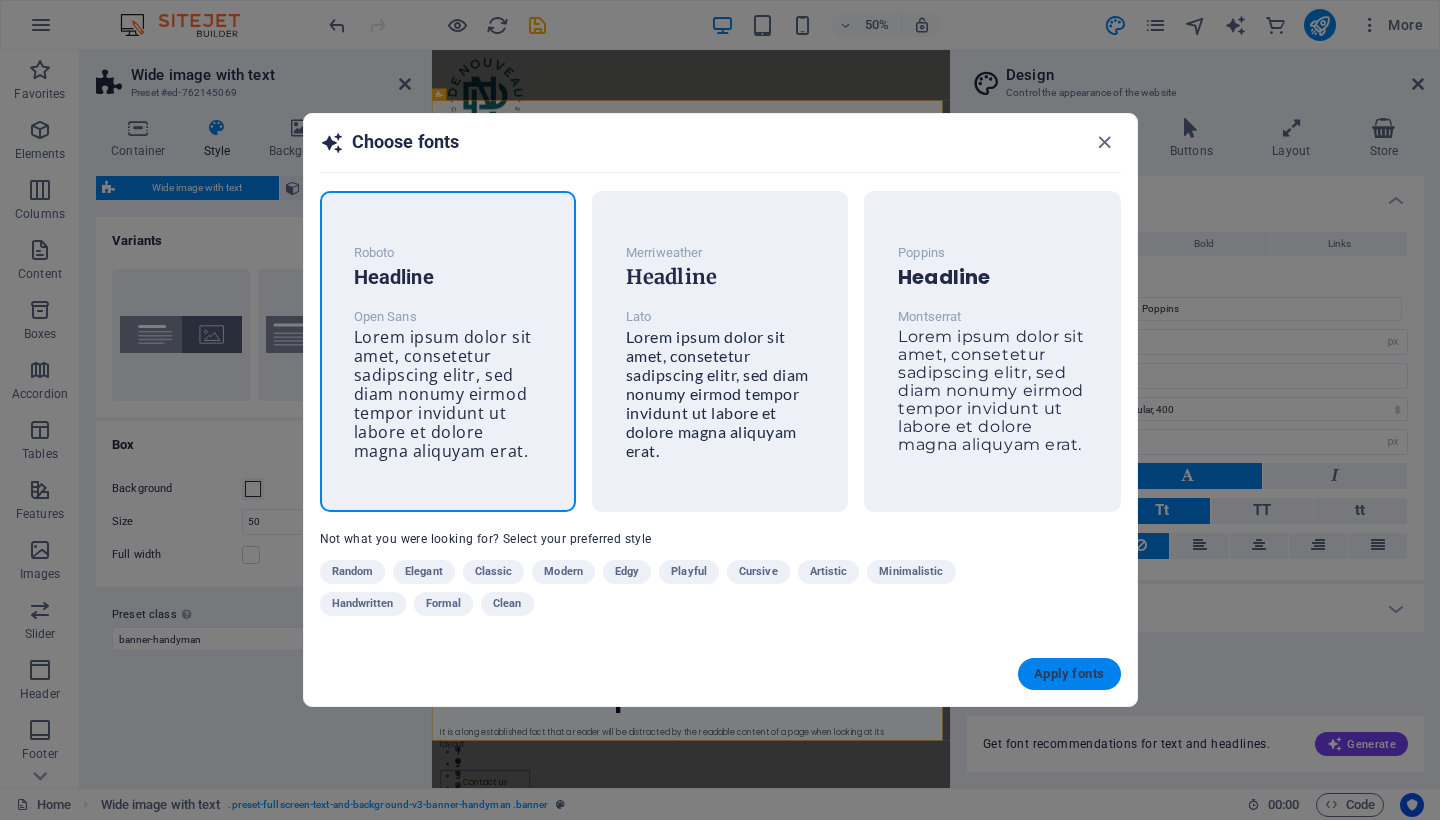 click on "Apply fonts" at bounding box center [1069, 674] 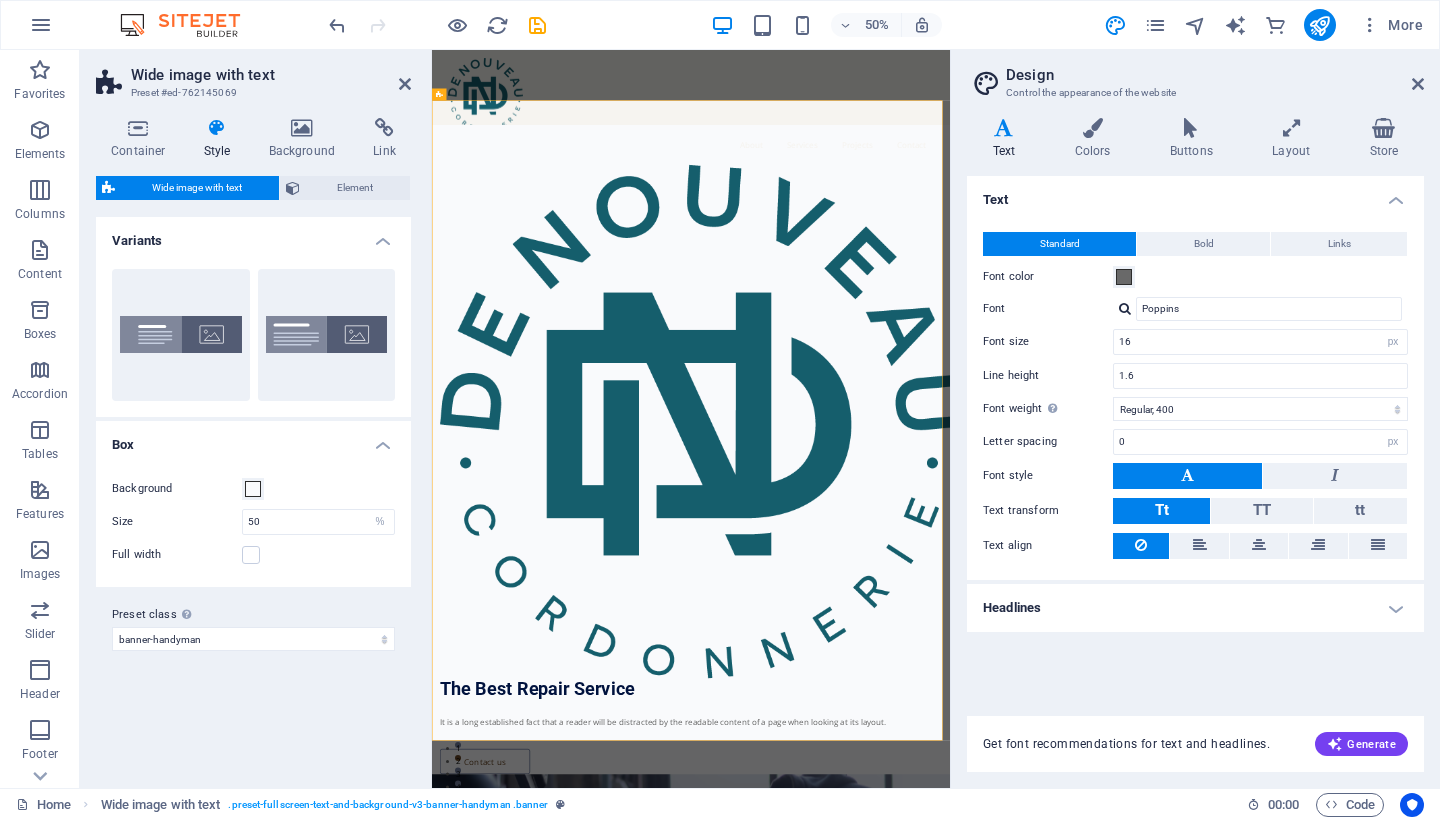 type on "Open Sans" 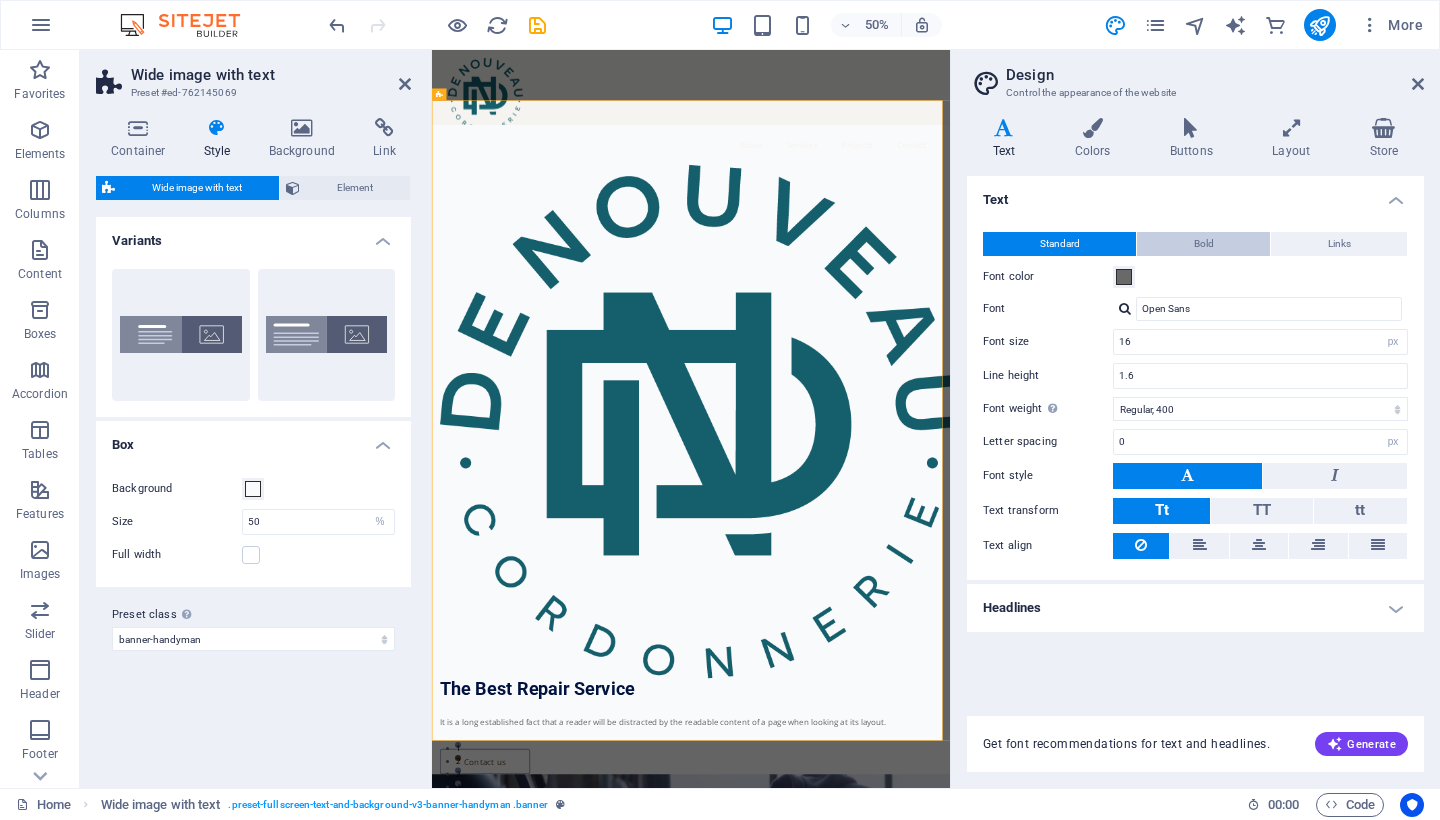 click on "Bold" at bounding box center [1204, 244] 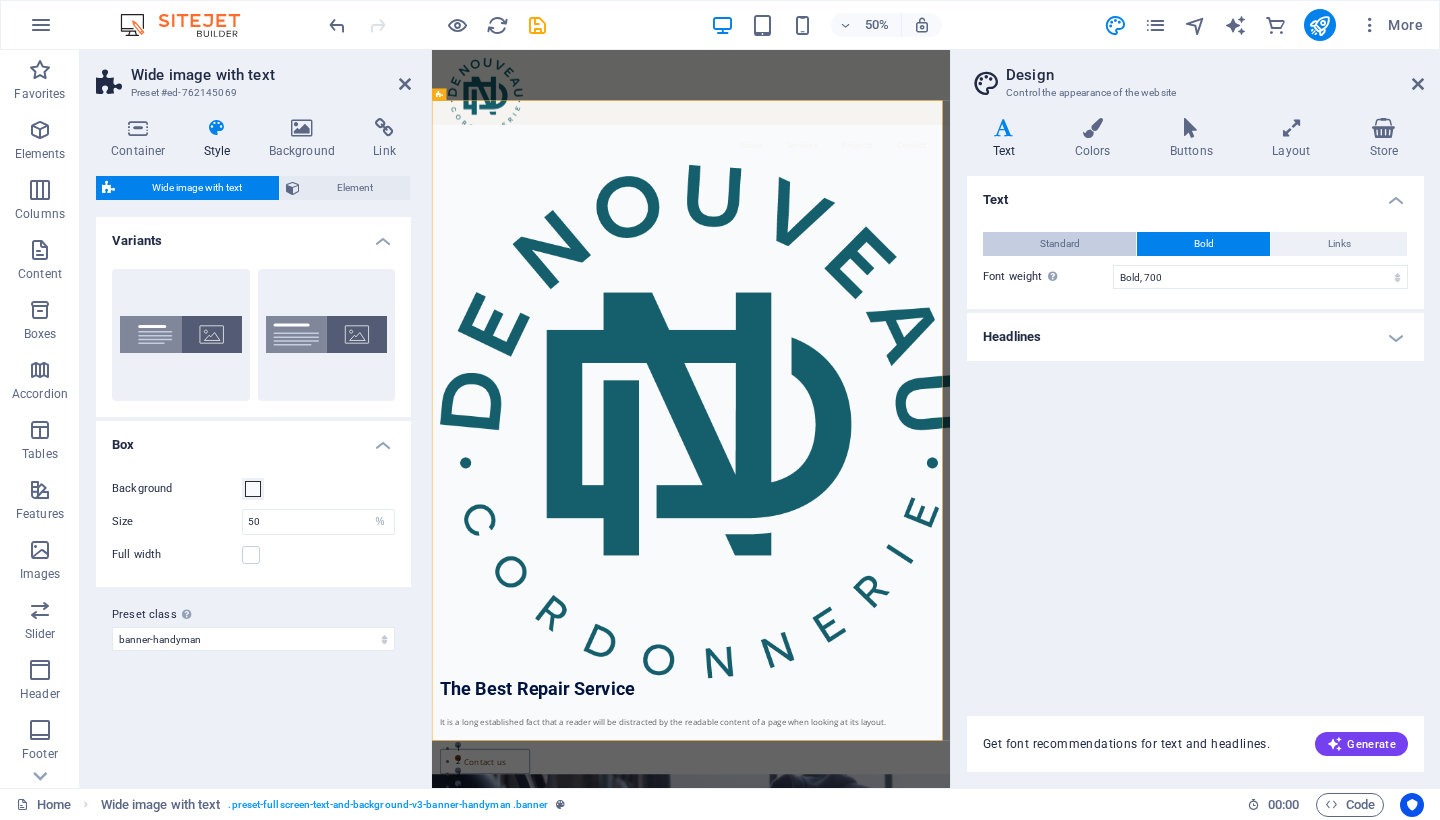 click on "Standard" at bounding box center [1060, 244] 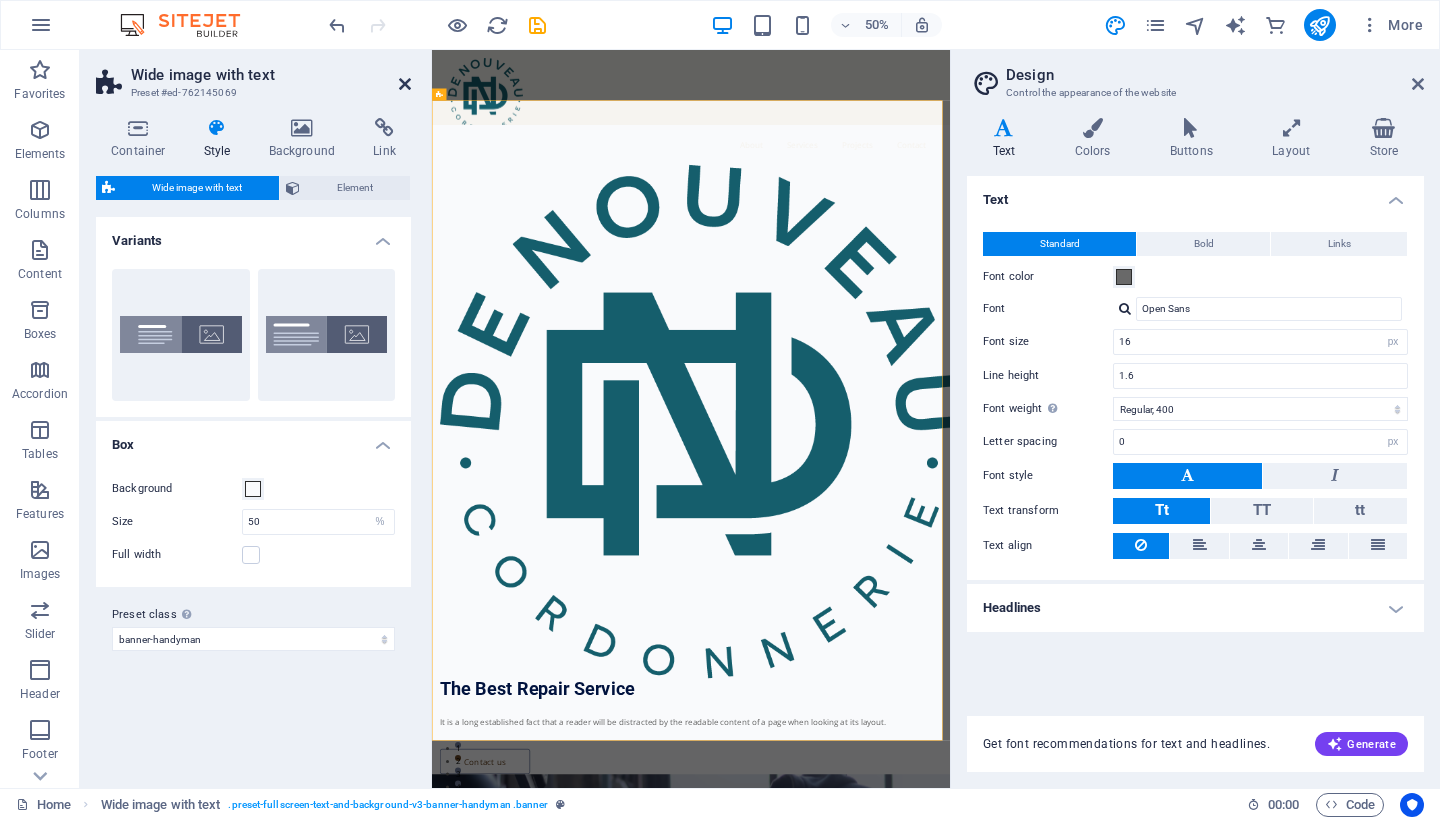 click at bounding box center (405, 84) 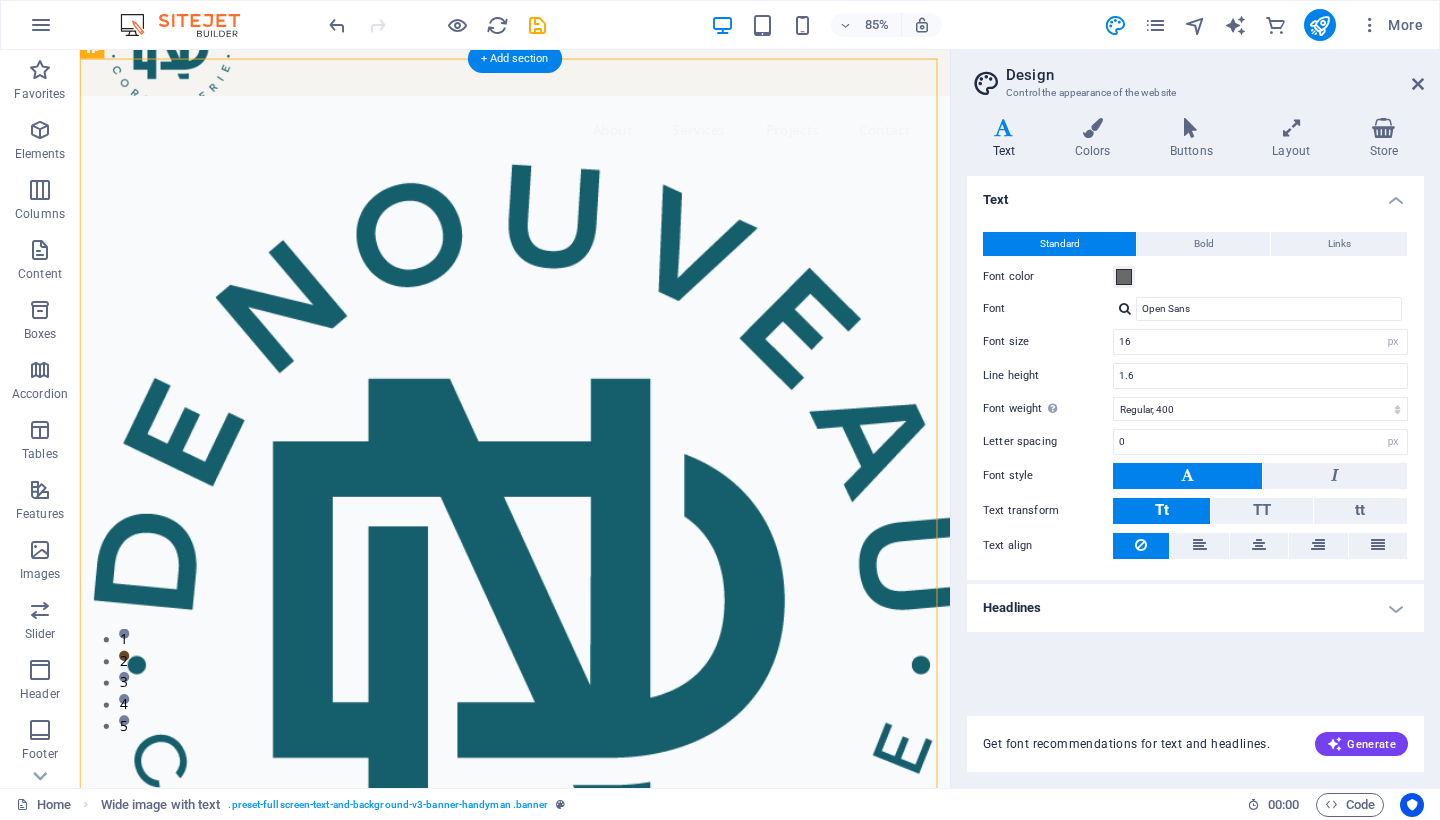 scroll, scrollTop: 0, scrollLeft: 0, axis: both 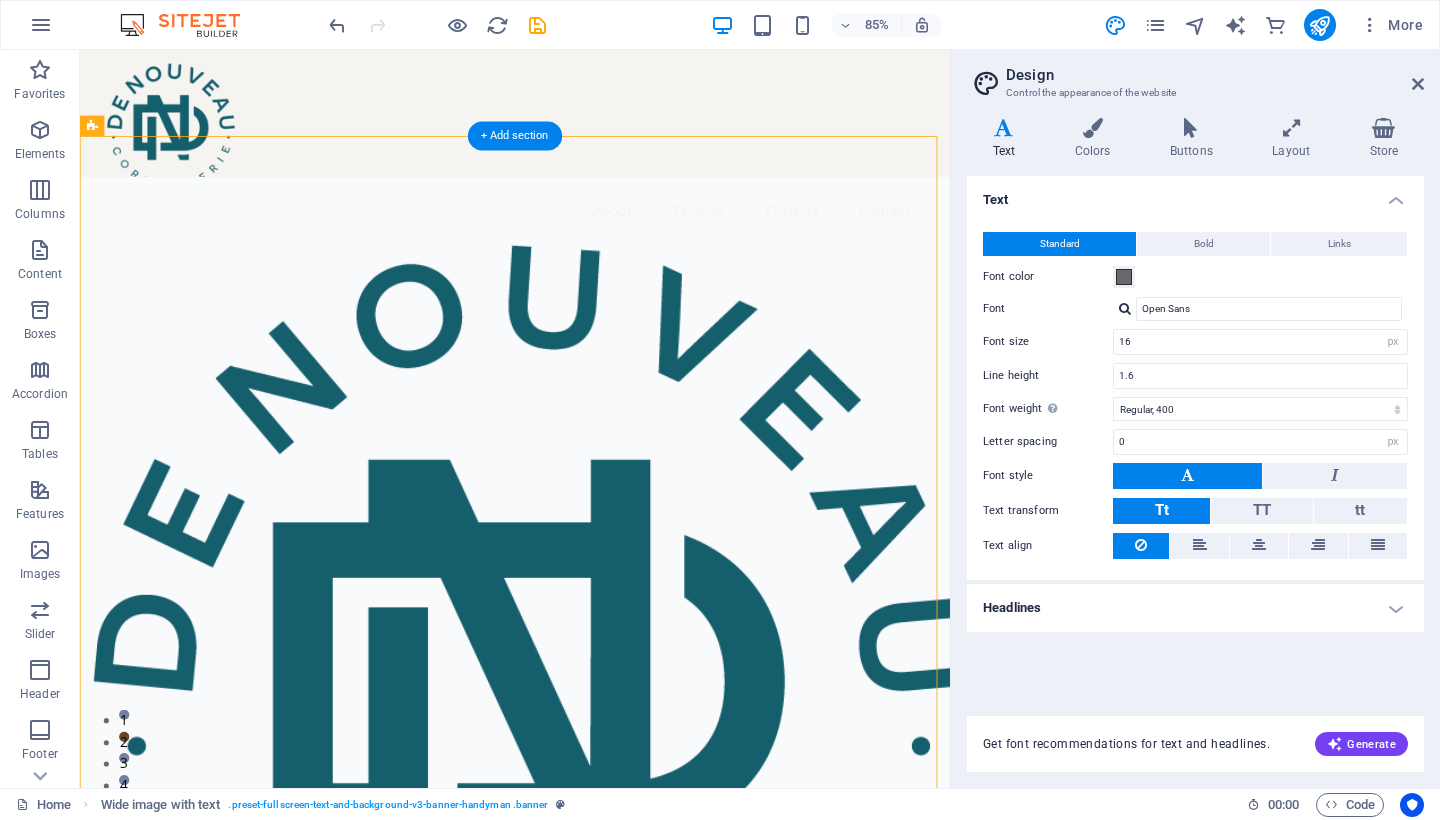 click at bounding box center [592, 1806] 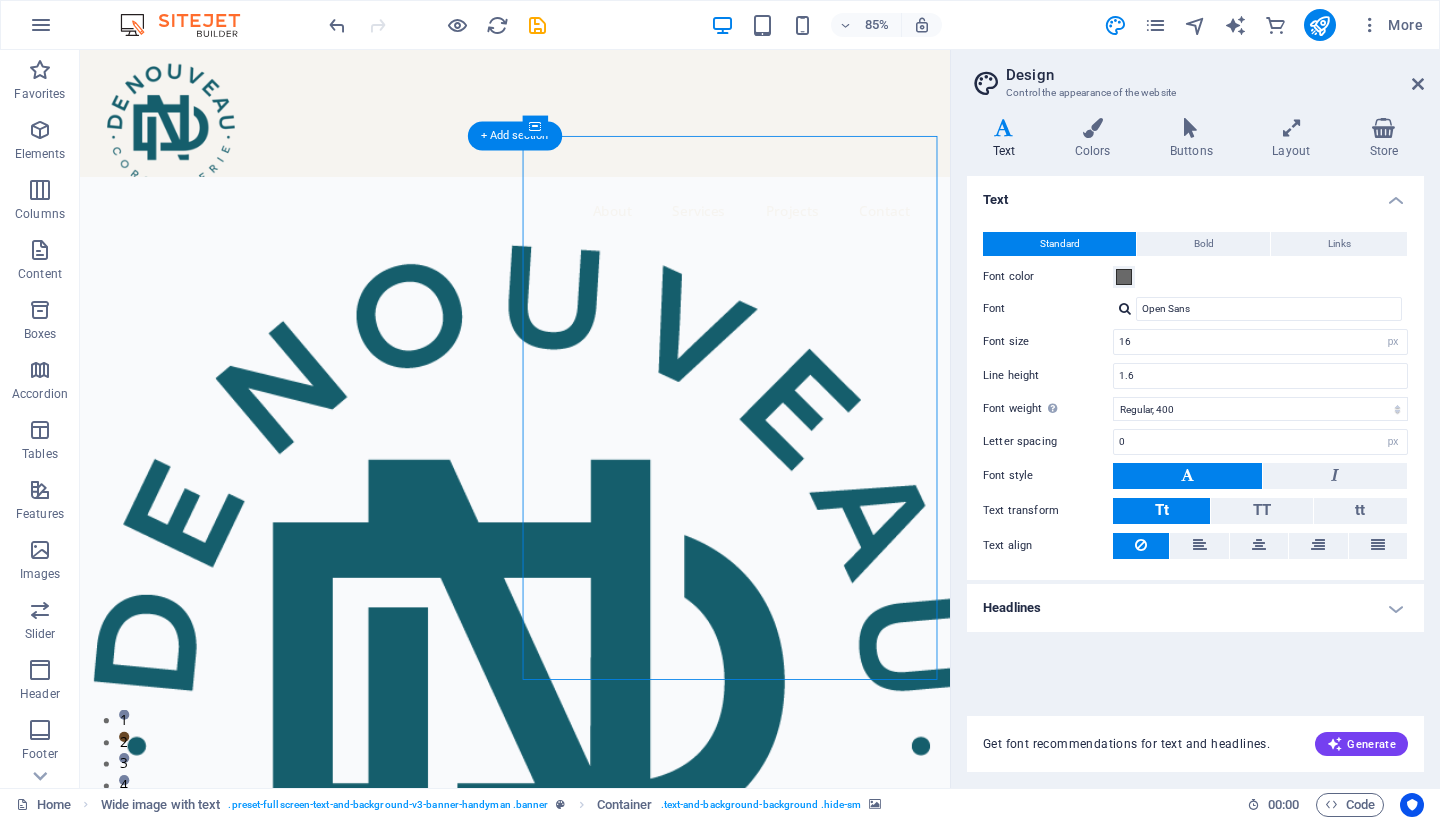 click at bounding box center [592, 1806] 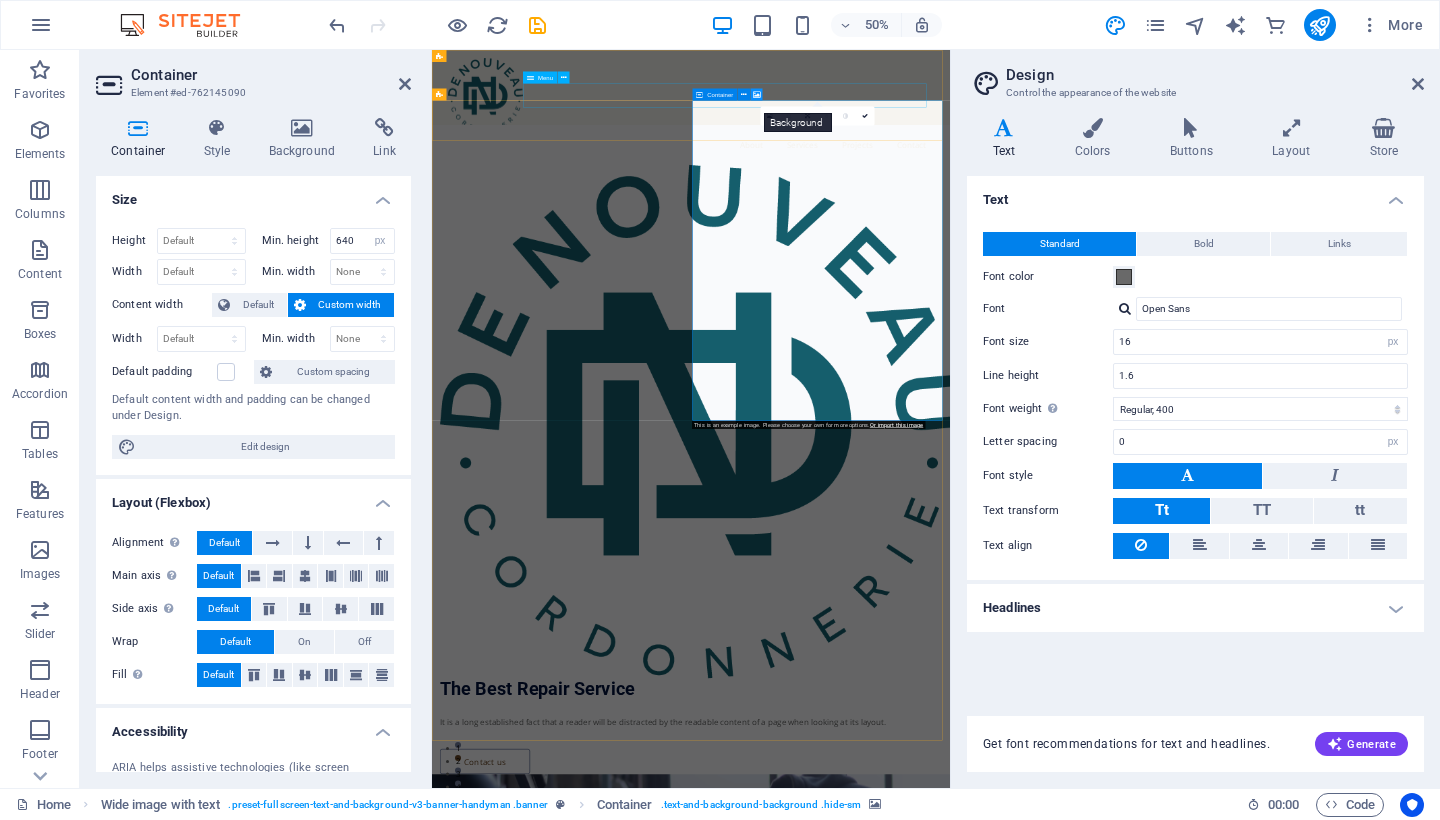 click at bounding box center [757, 94] 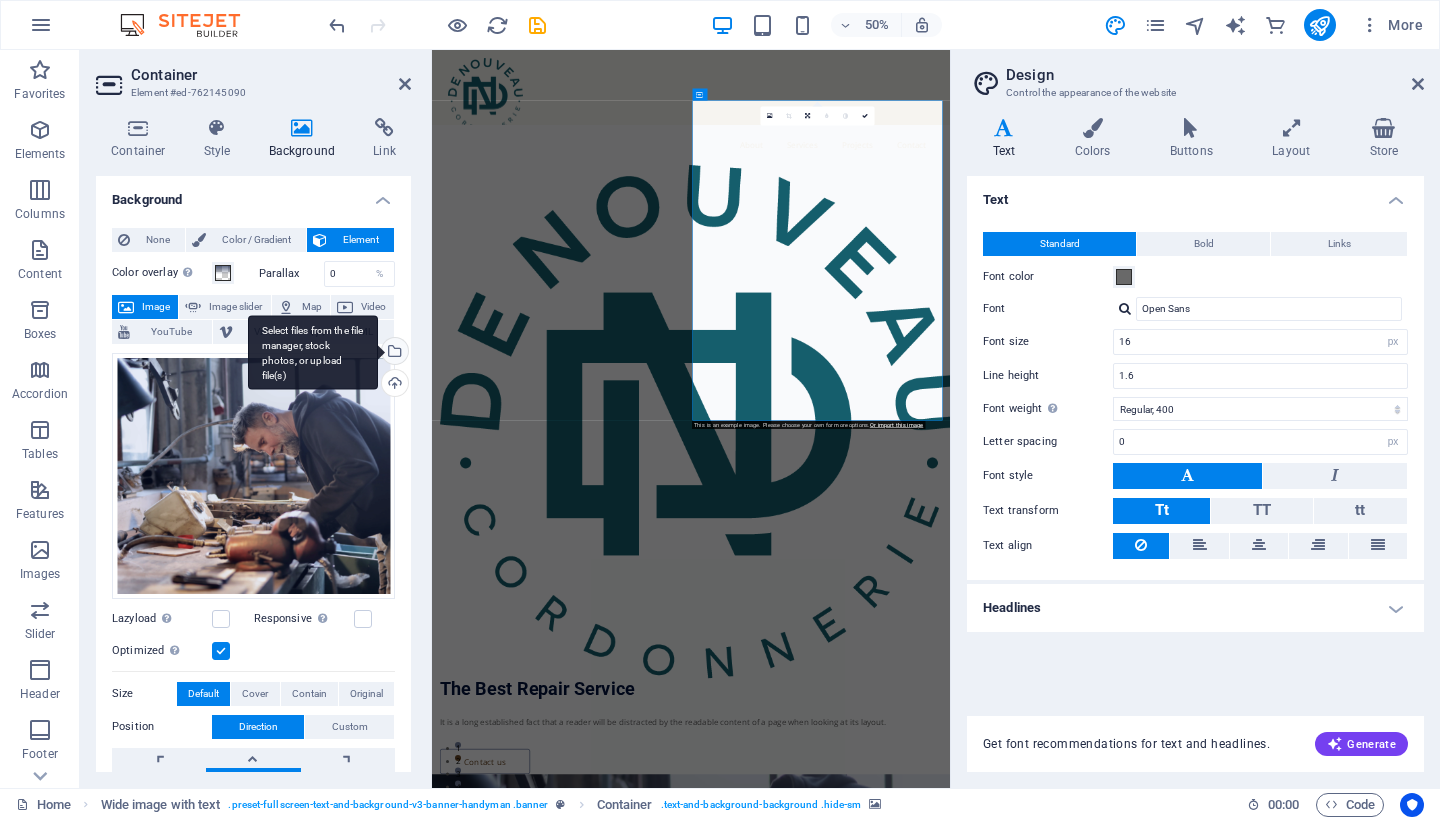 click on "Select files from the file manager, stock photos, or upload file(s)" at bounding box center [393, 353] 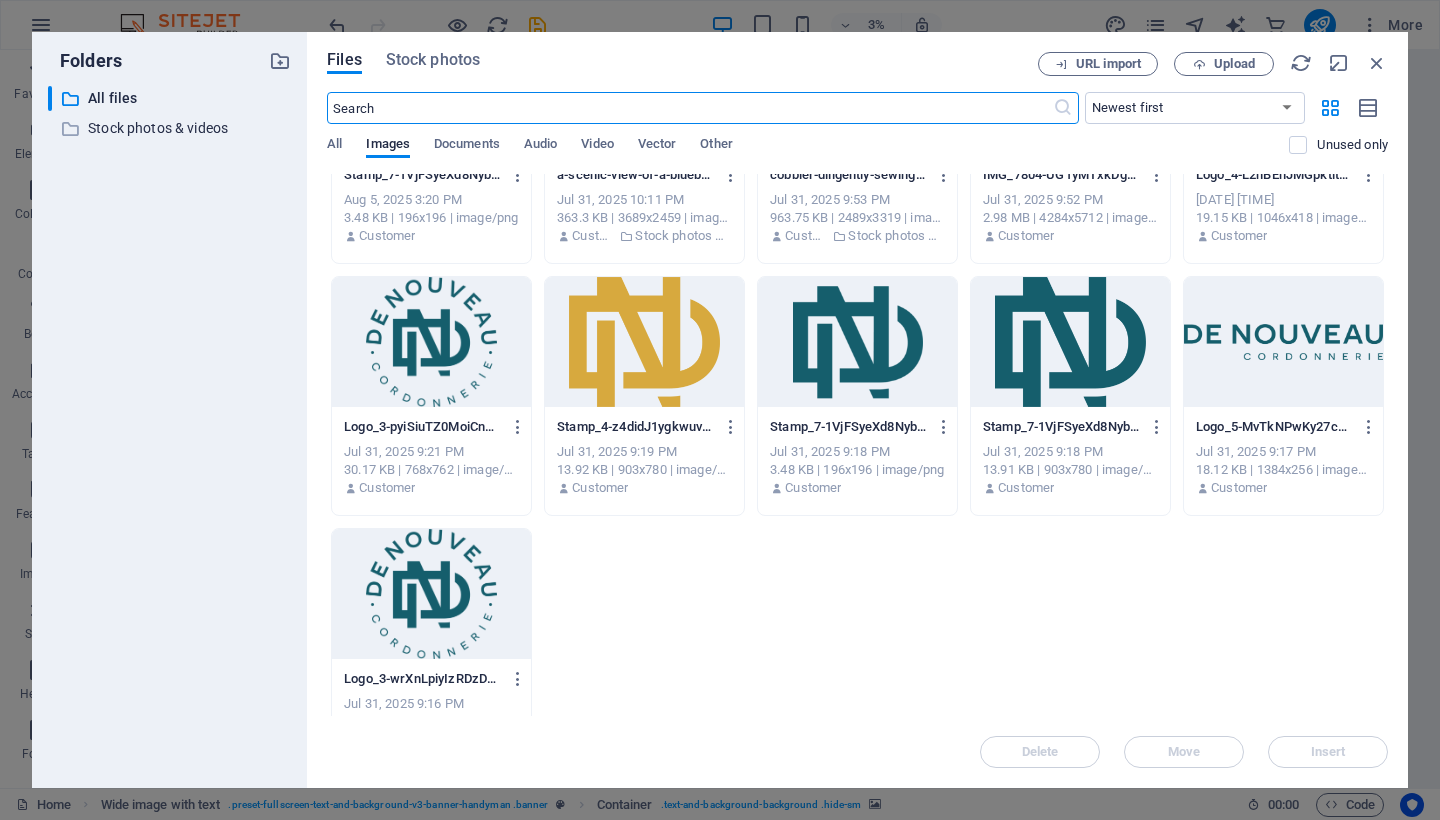 scroll, scrollTop: 0, scrollLeft: 0, axis: both 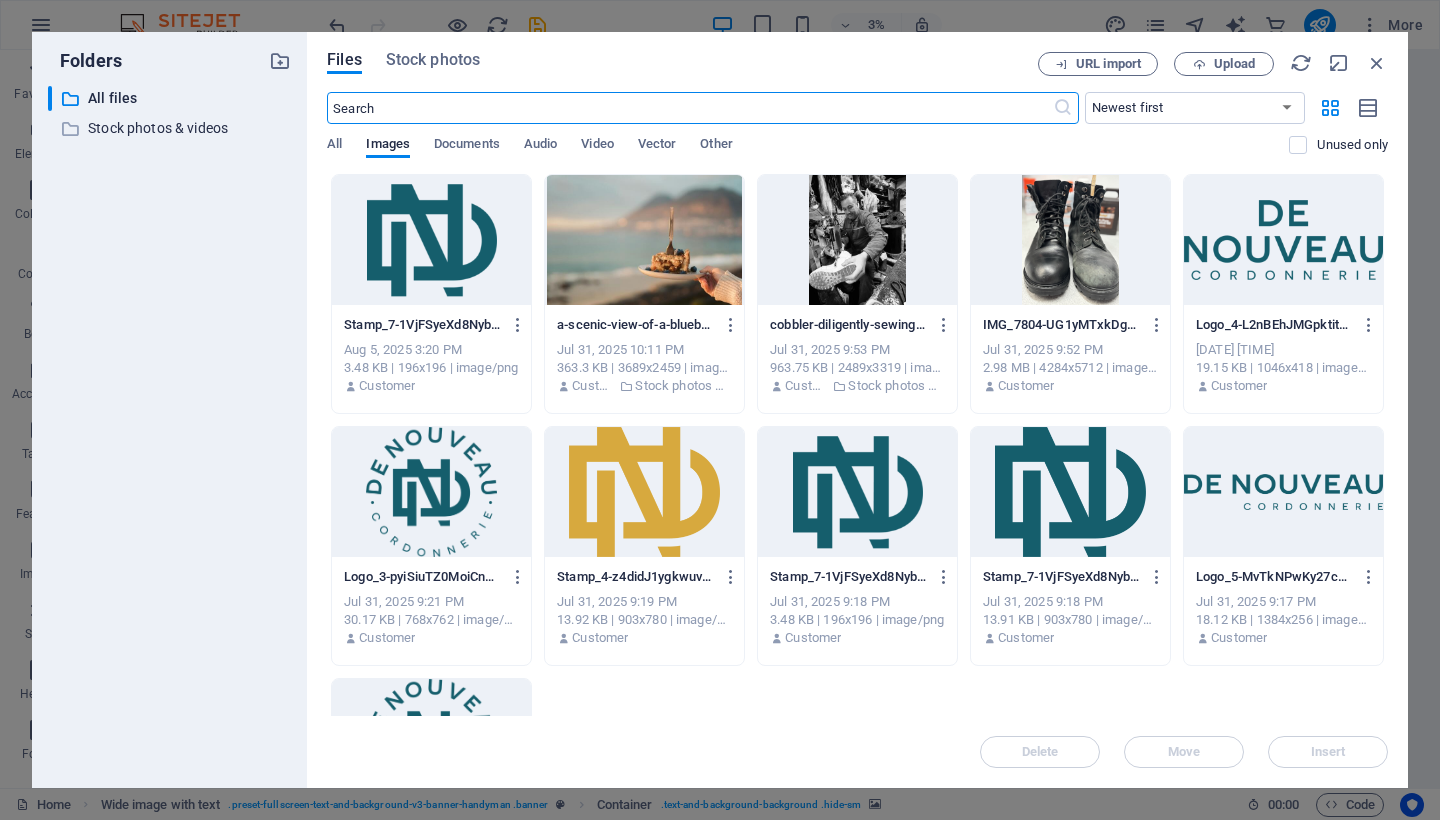 click at bounding box center (857, 240) 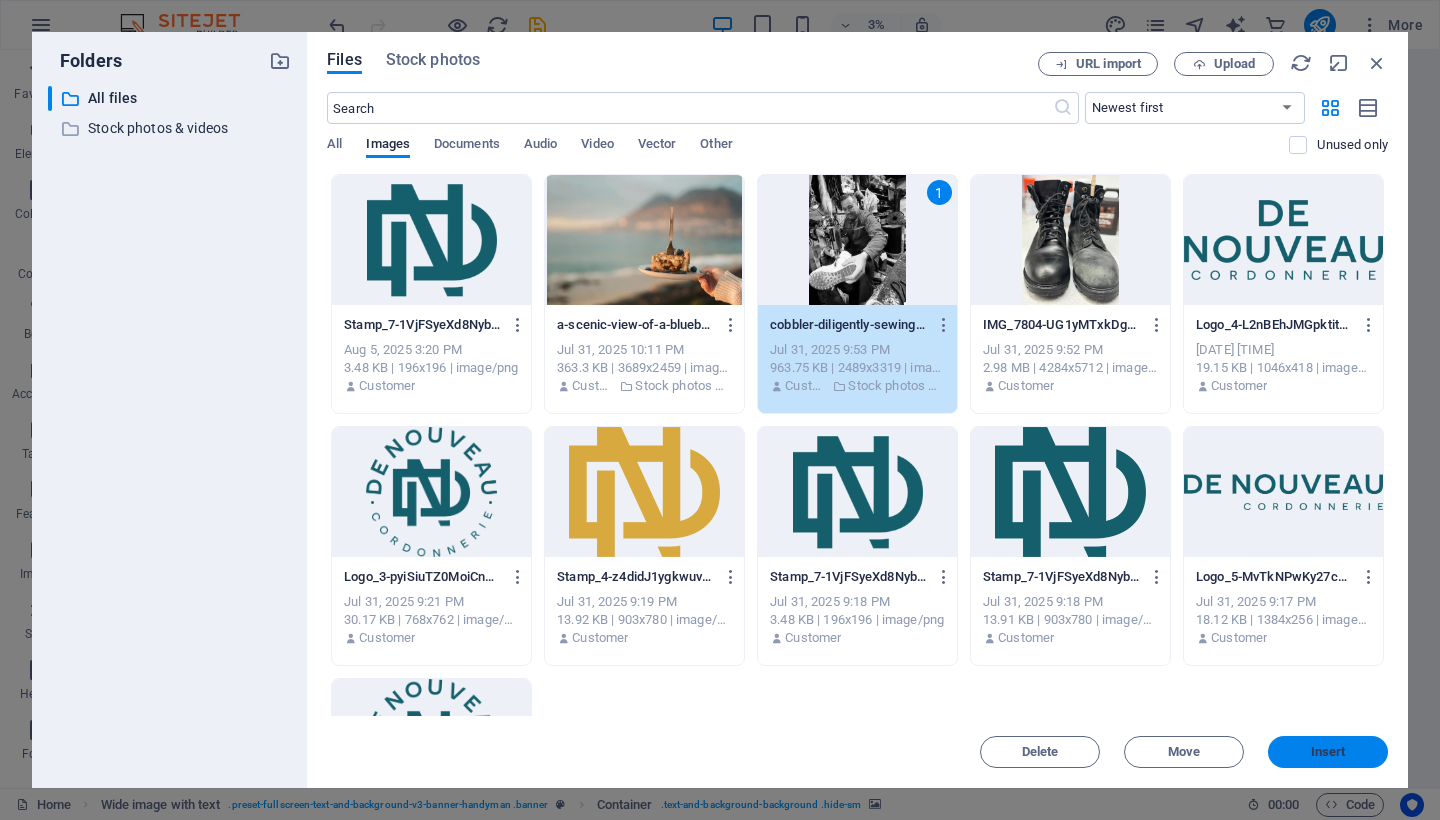 click on "Insert" at bounding box center [1328, 752] 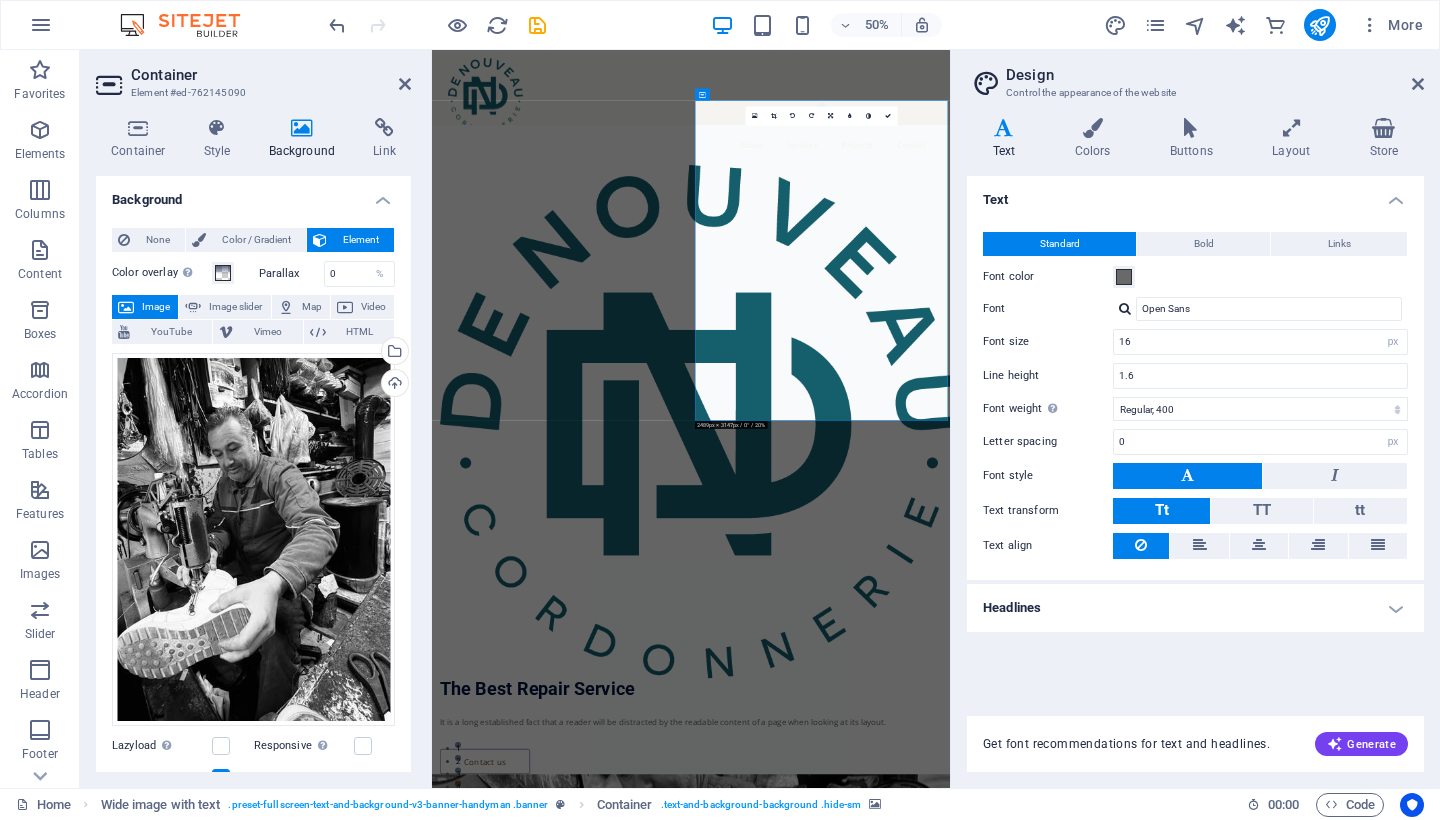 drag, startPoint x: 1170, startPoint y: 564, endPoint x: 1212, endPoint y: 562, distance: 42.047592 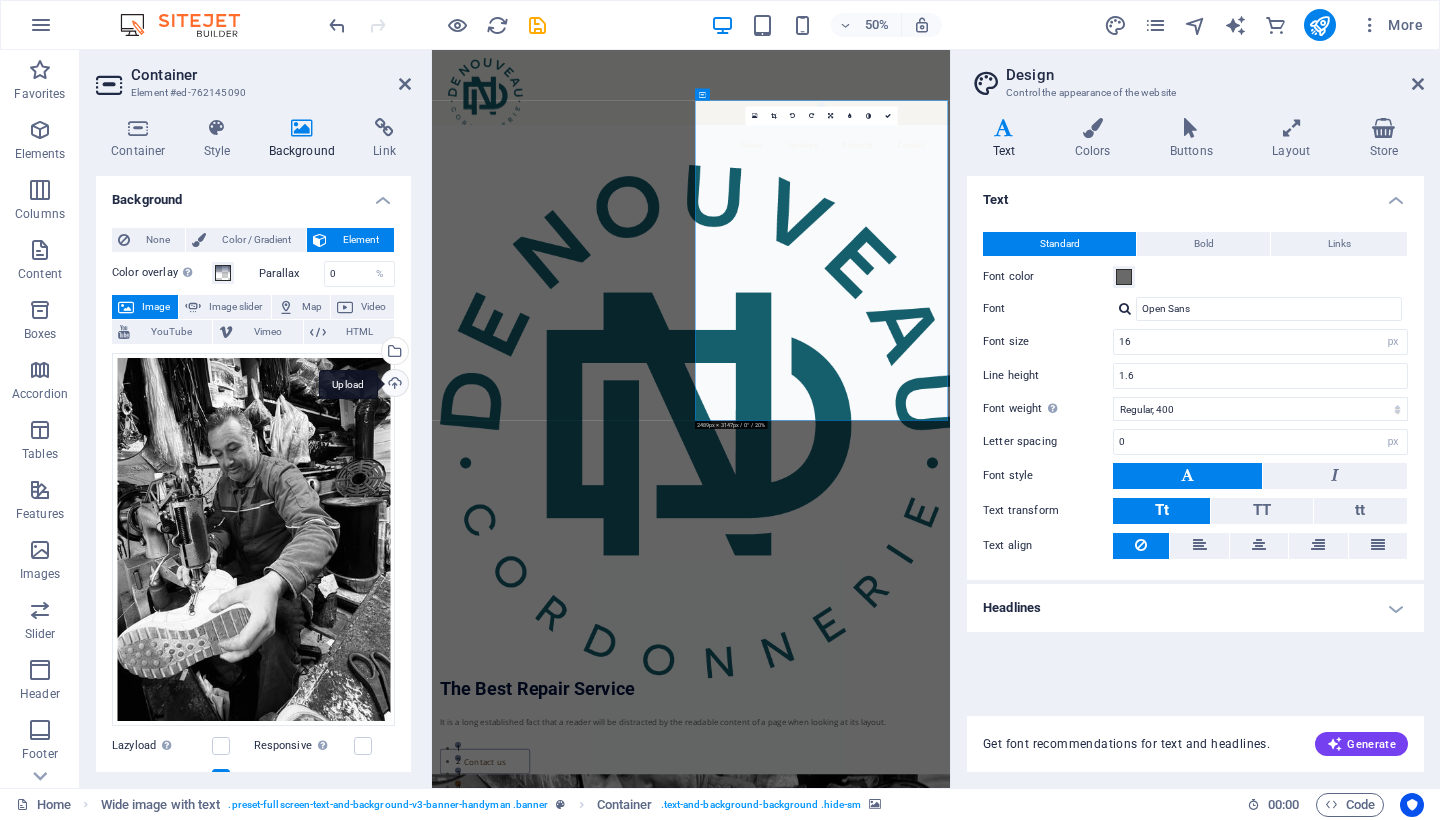 click on "Upload" at bounding box center [393, 385] 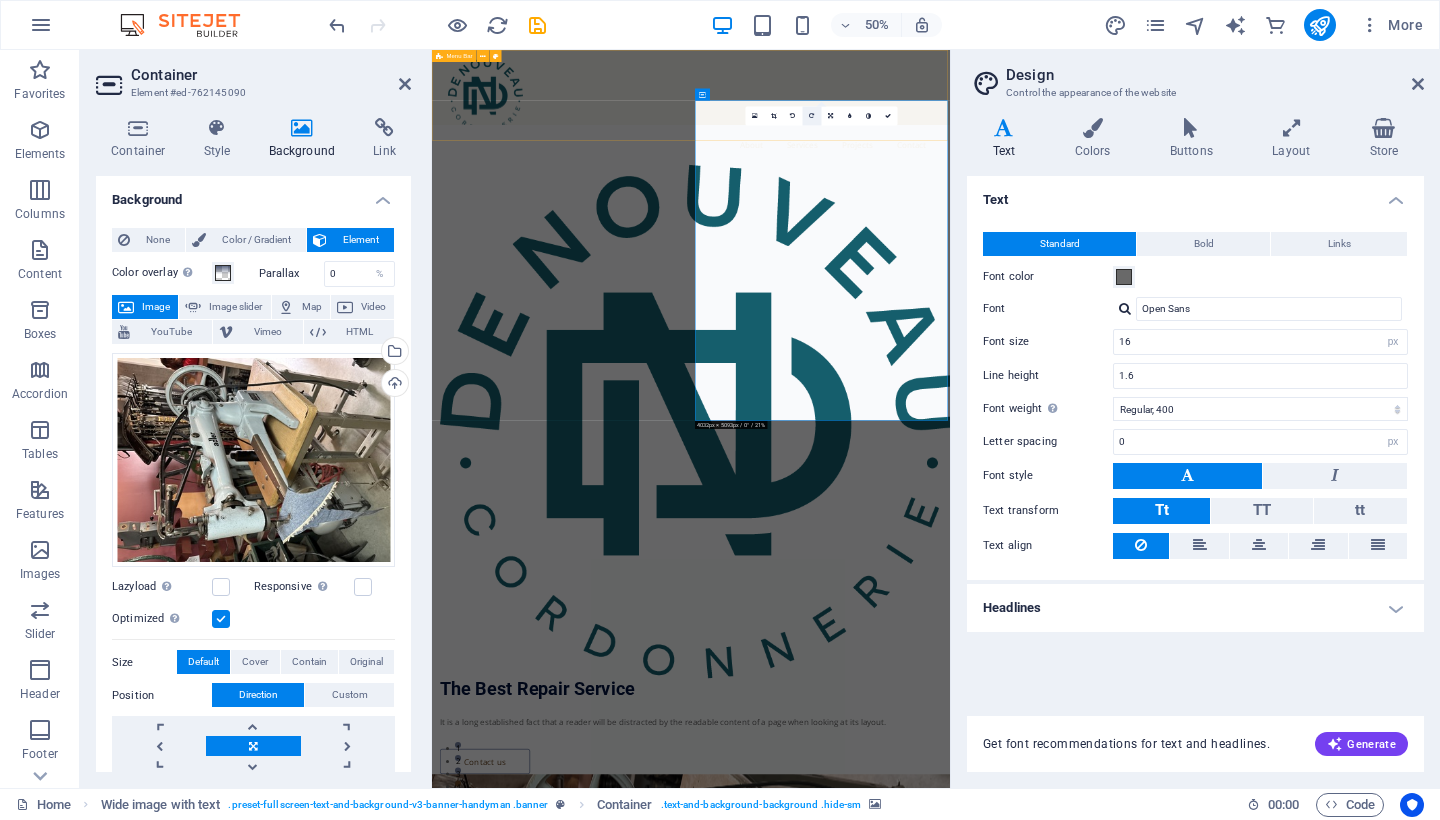 click at bounding box center (812, 116) 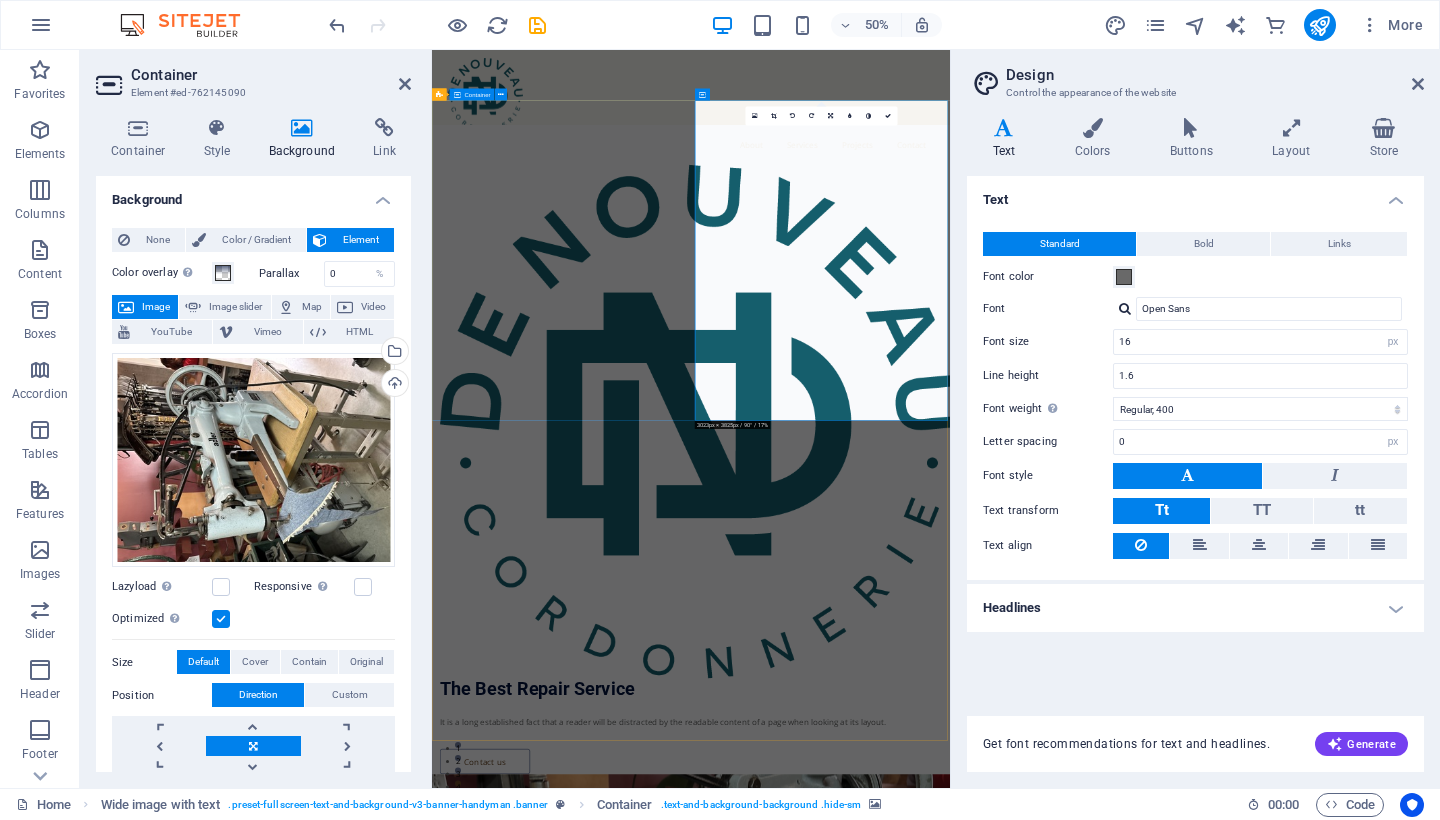 click on "The Best Repair Service It is a long established fact that a reader will be distracted by the readable content of a page when looking at its layout. Contact us" at bounding box center (950, 848) 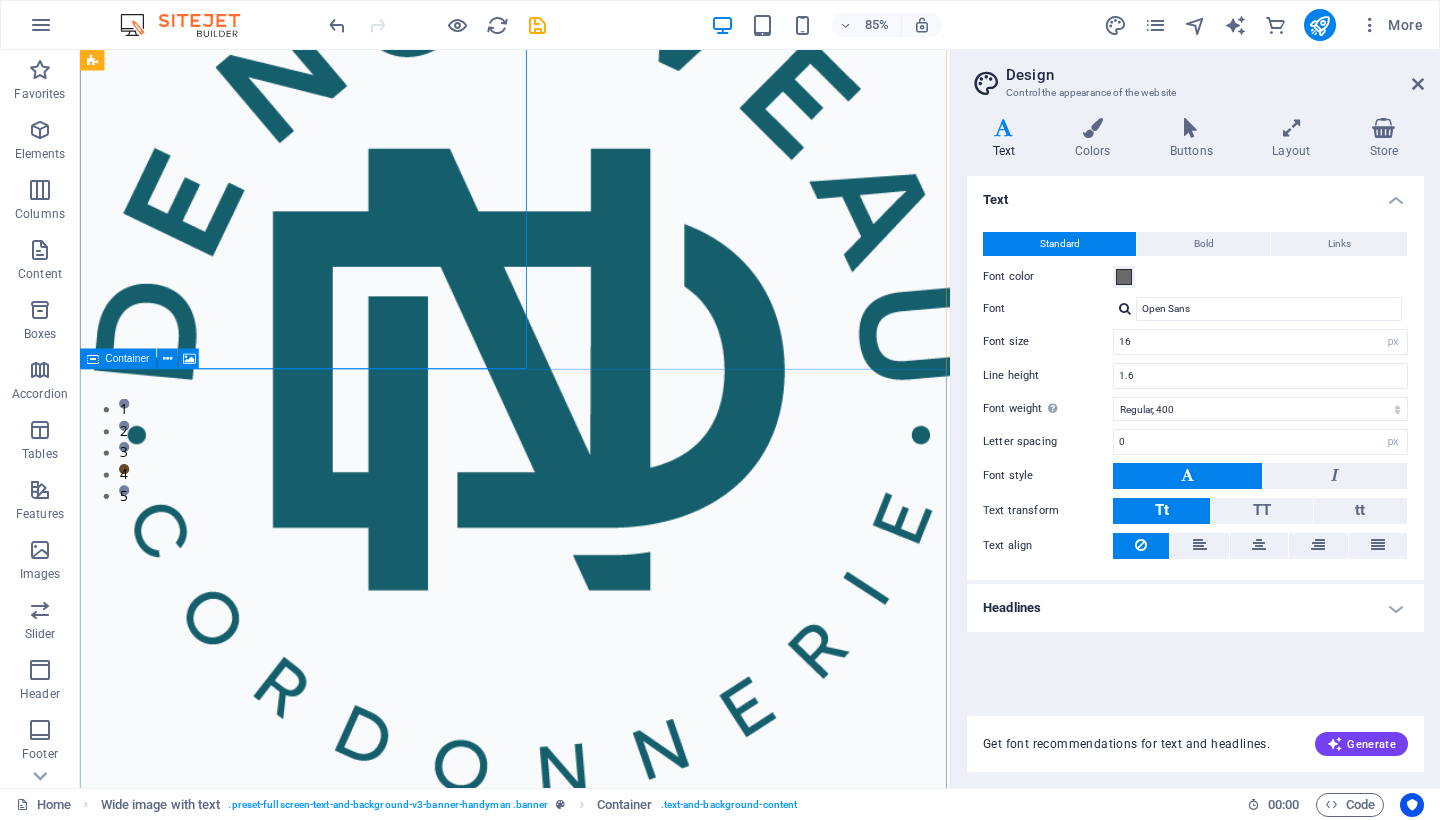scroll, scrollTop: 0, scrollLeft: 0, axis: both 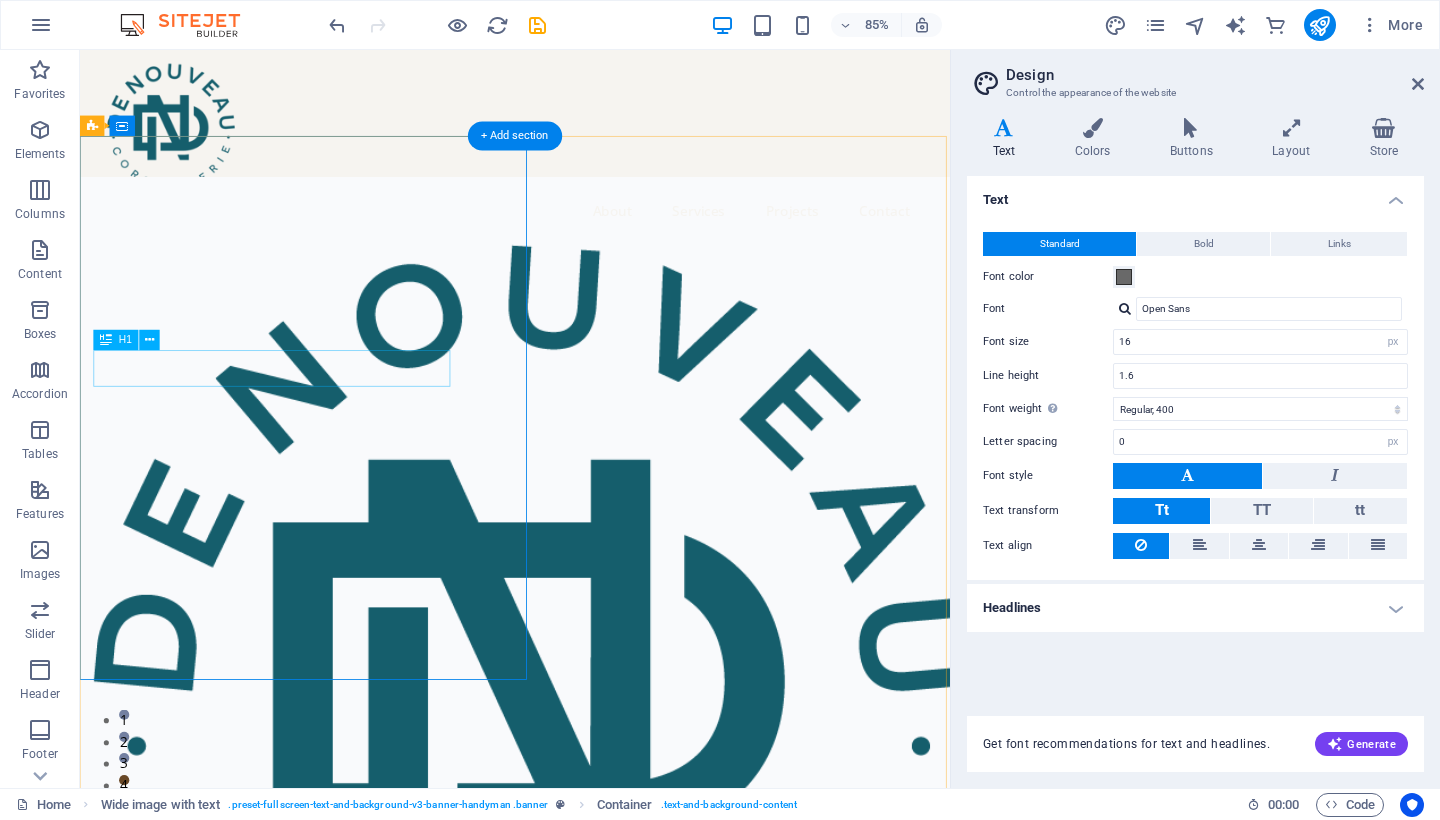 click on "The Best Repair Service" at bounding box center [555, 1316] 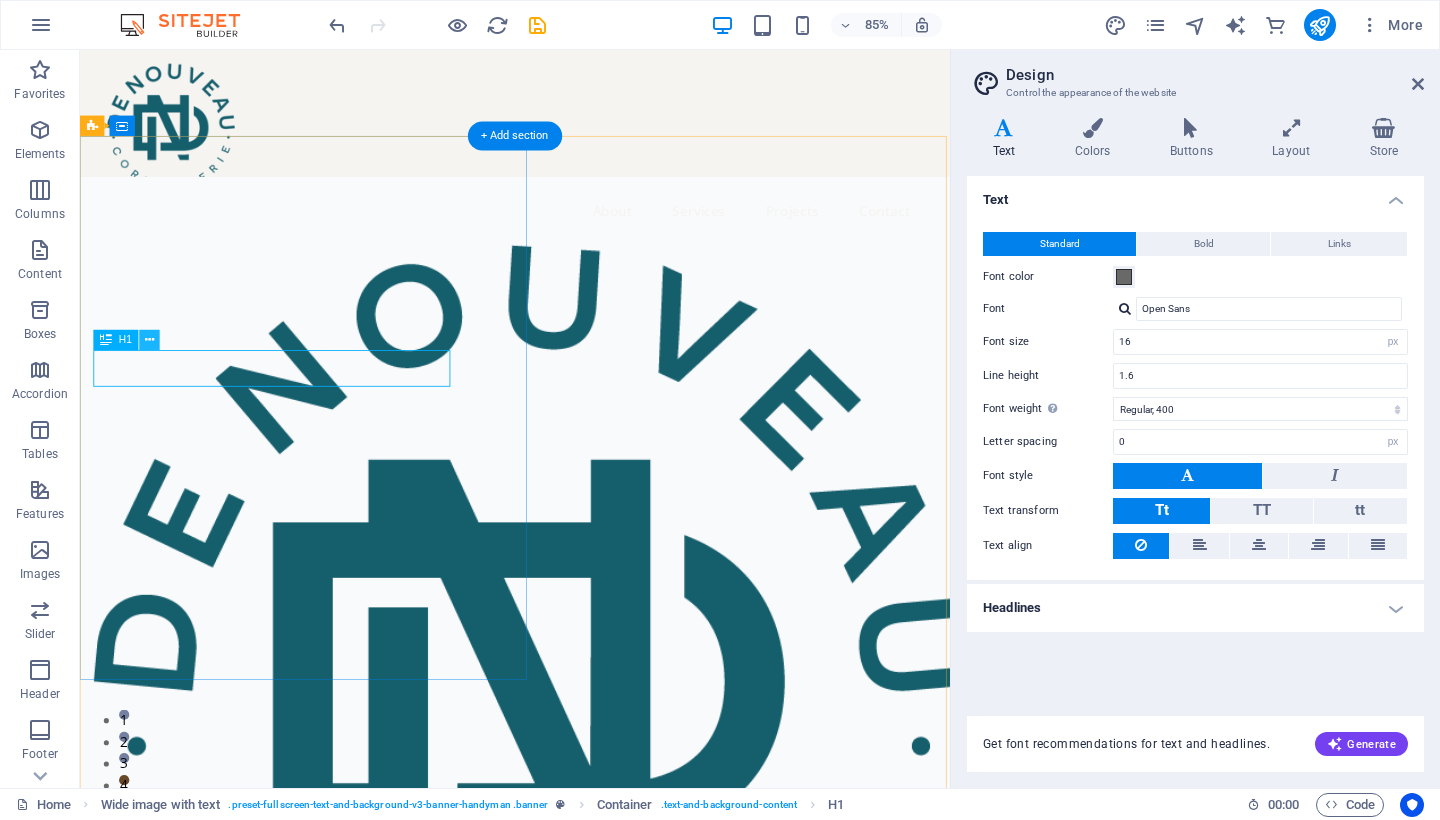 click at bounding box center [149, 340] 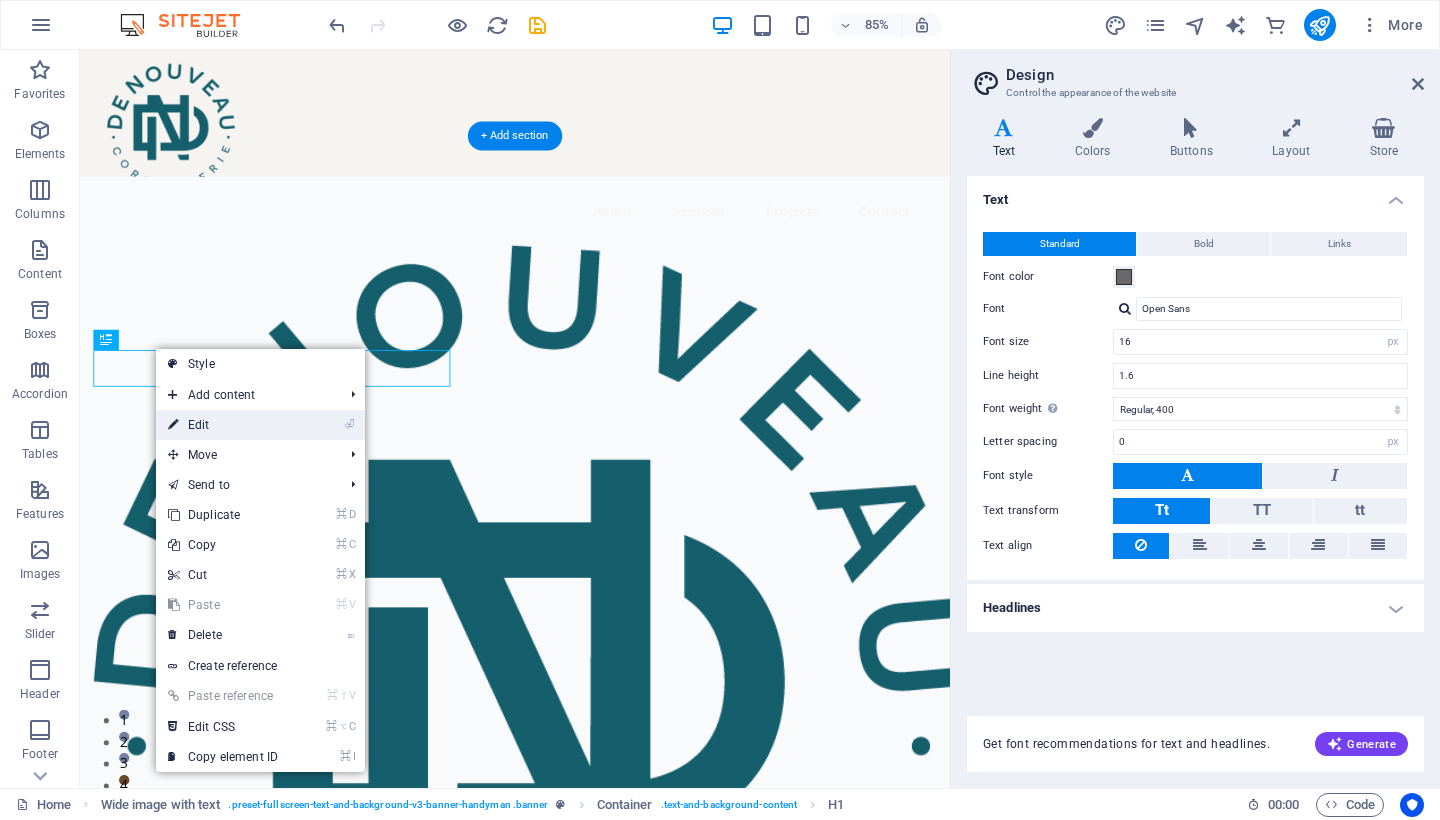 click on "⏎  Edit" at bounding box center [223, 425] 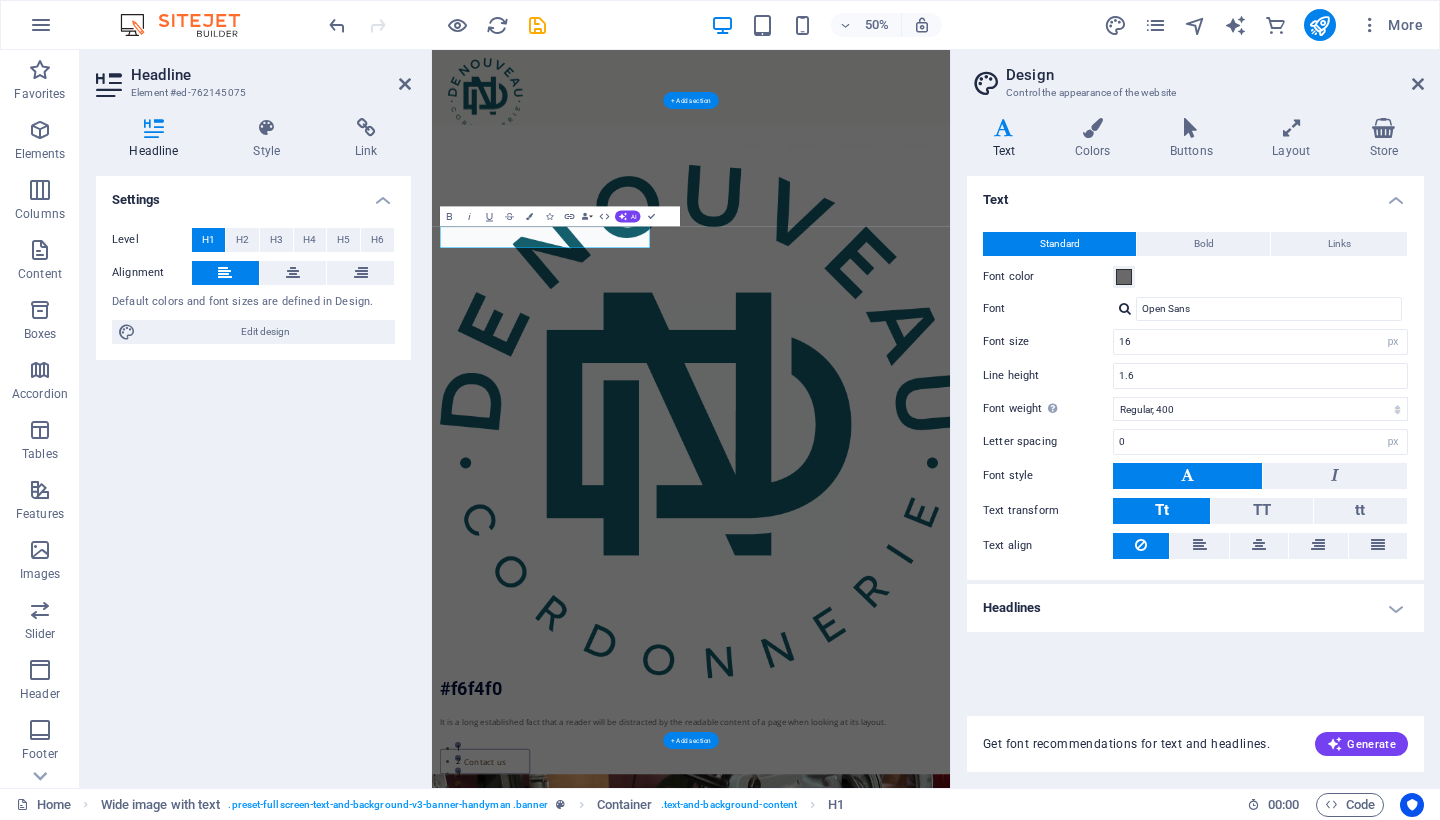 scroll, scrollTop: 0, scrollLeft: 9, axis: horizontal 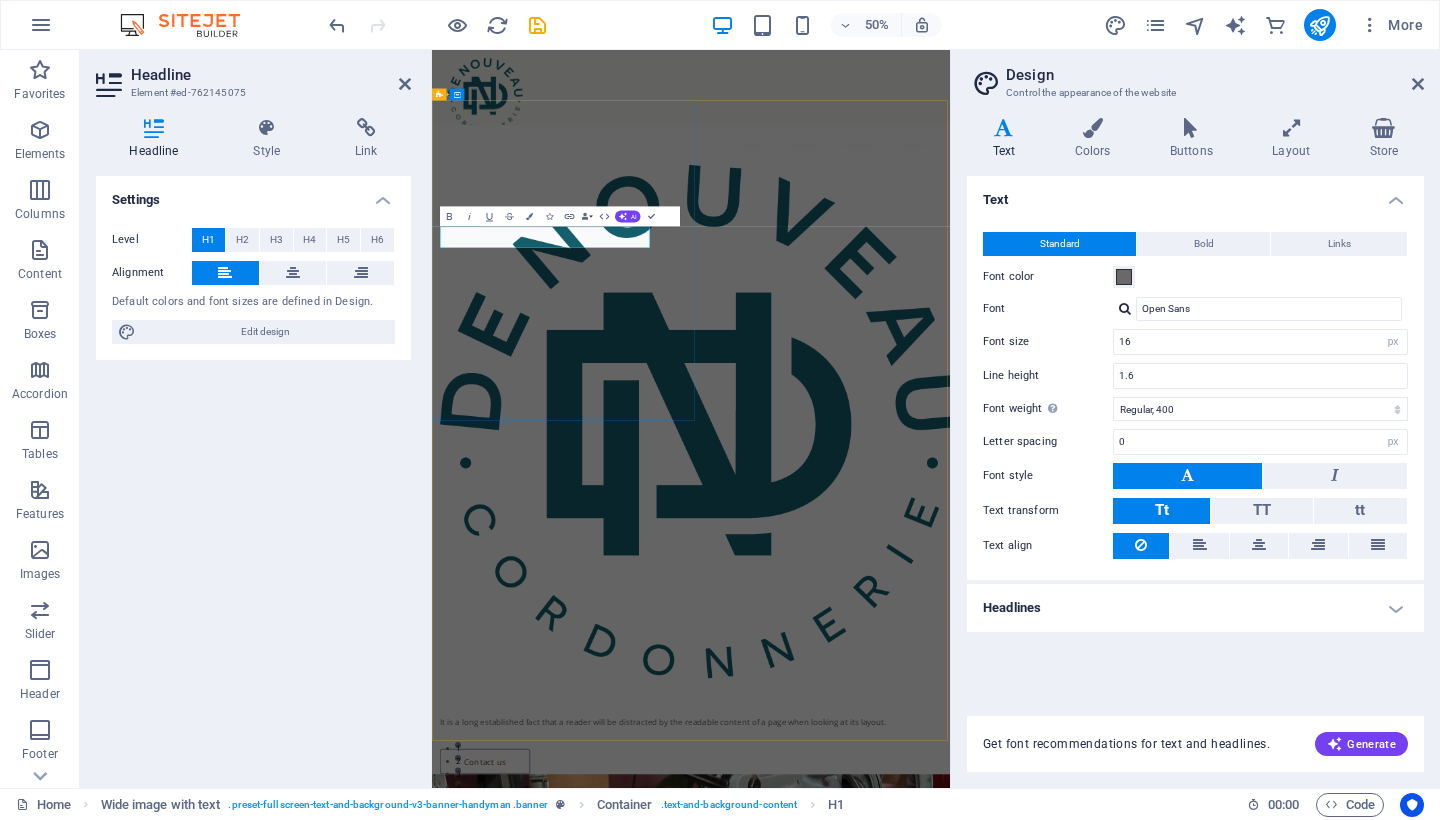 click on "​" at bounding box center (913, 1328) 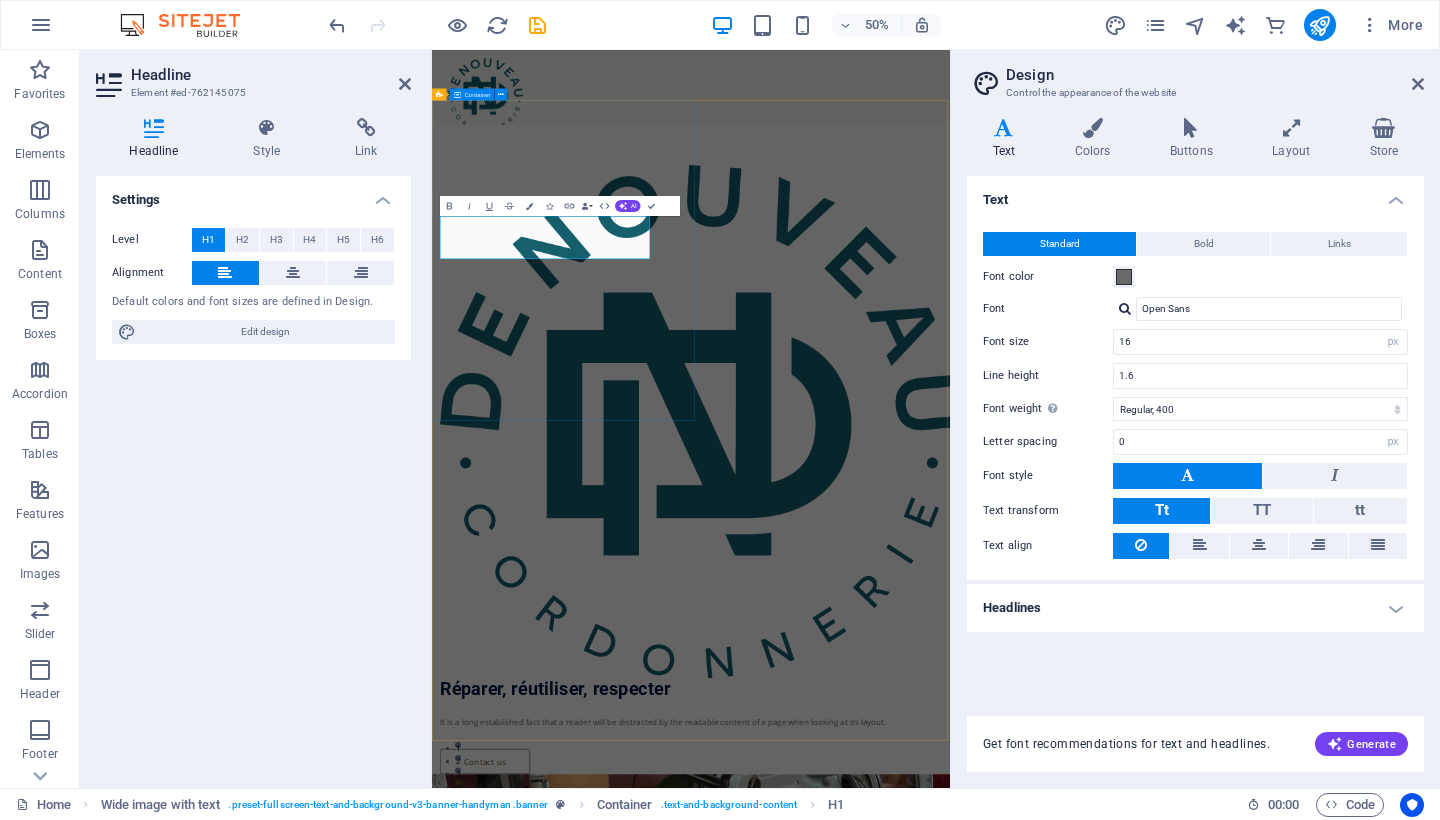 click on "​Réparer, réutiliser, respecter  #f6f4f0 It is a long established fact that a reader will be distracted by the readable content of a page when looking at its layout. Contact us" at bounding box center (950, 848) 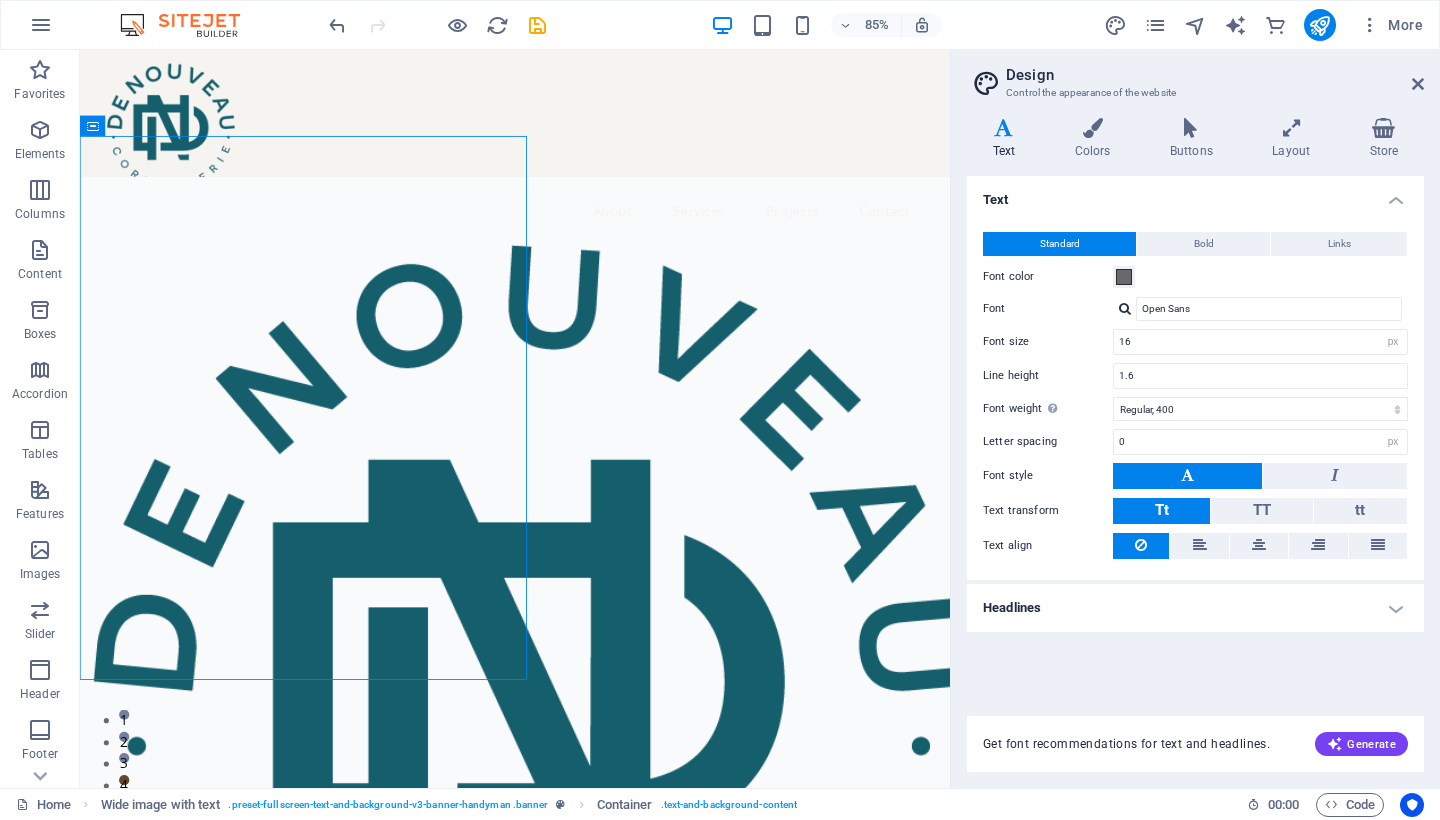 click on "Headlines" at bounding box center [1195, 608] 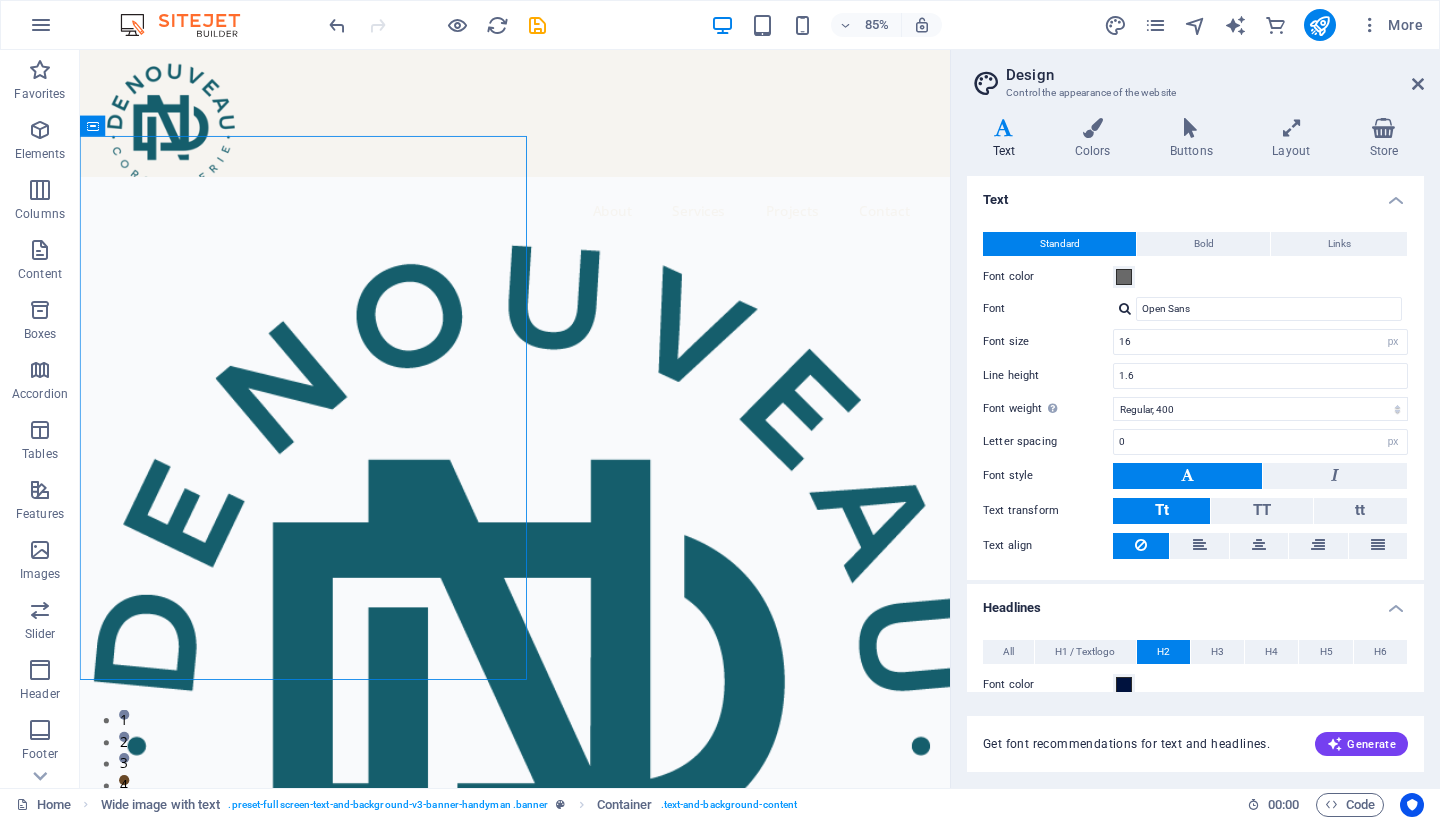 scroll, scrollTop: 4, scrollLeft: 0, axis: vertical 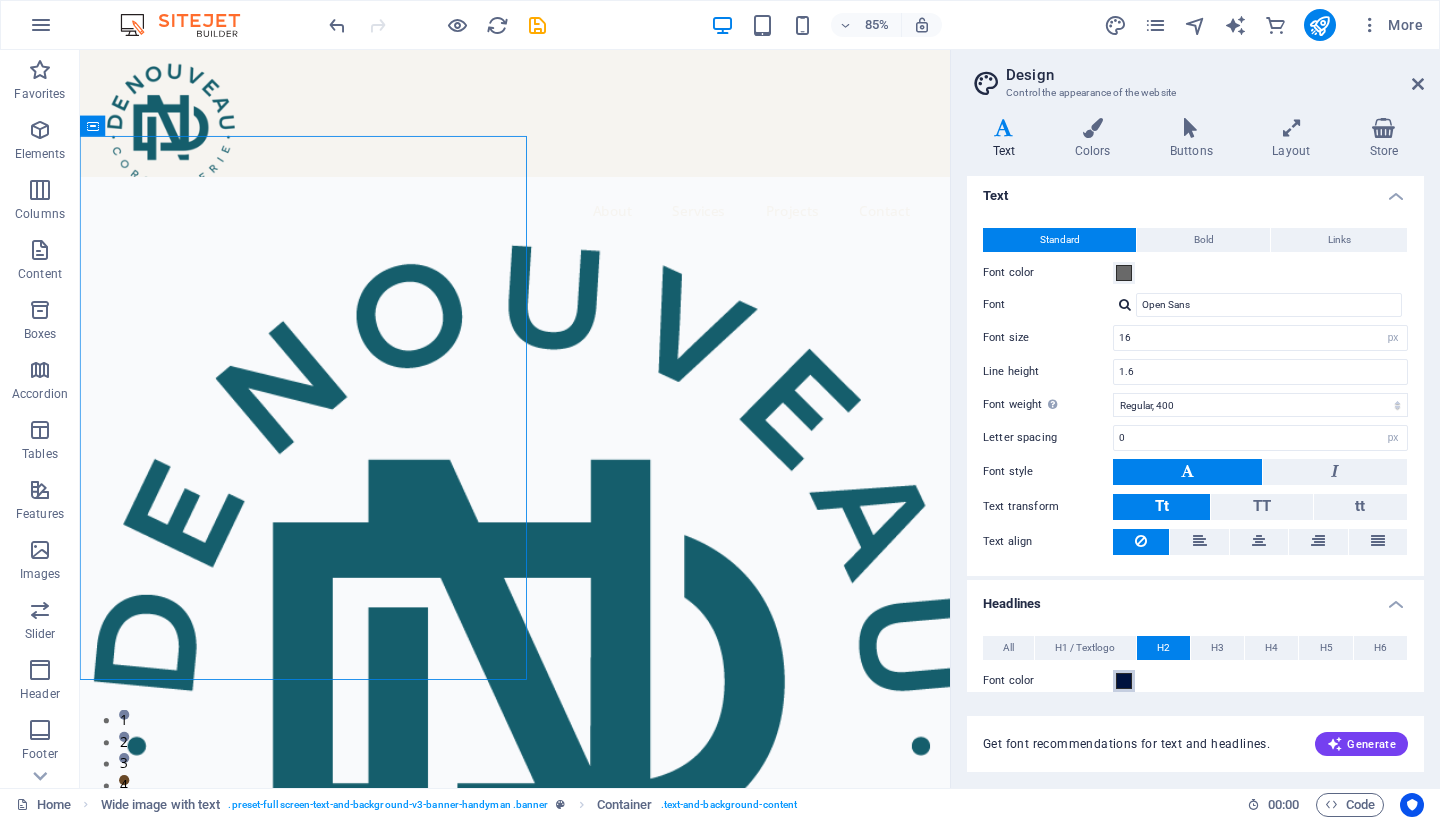click at bounding box center (1124, 681) 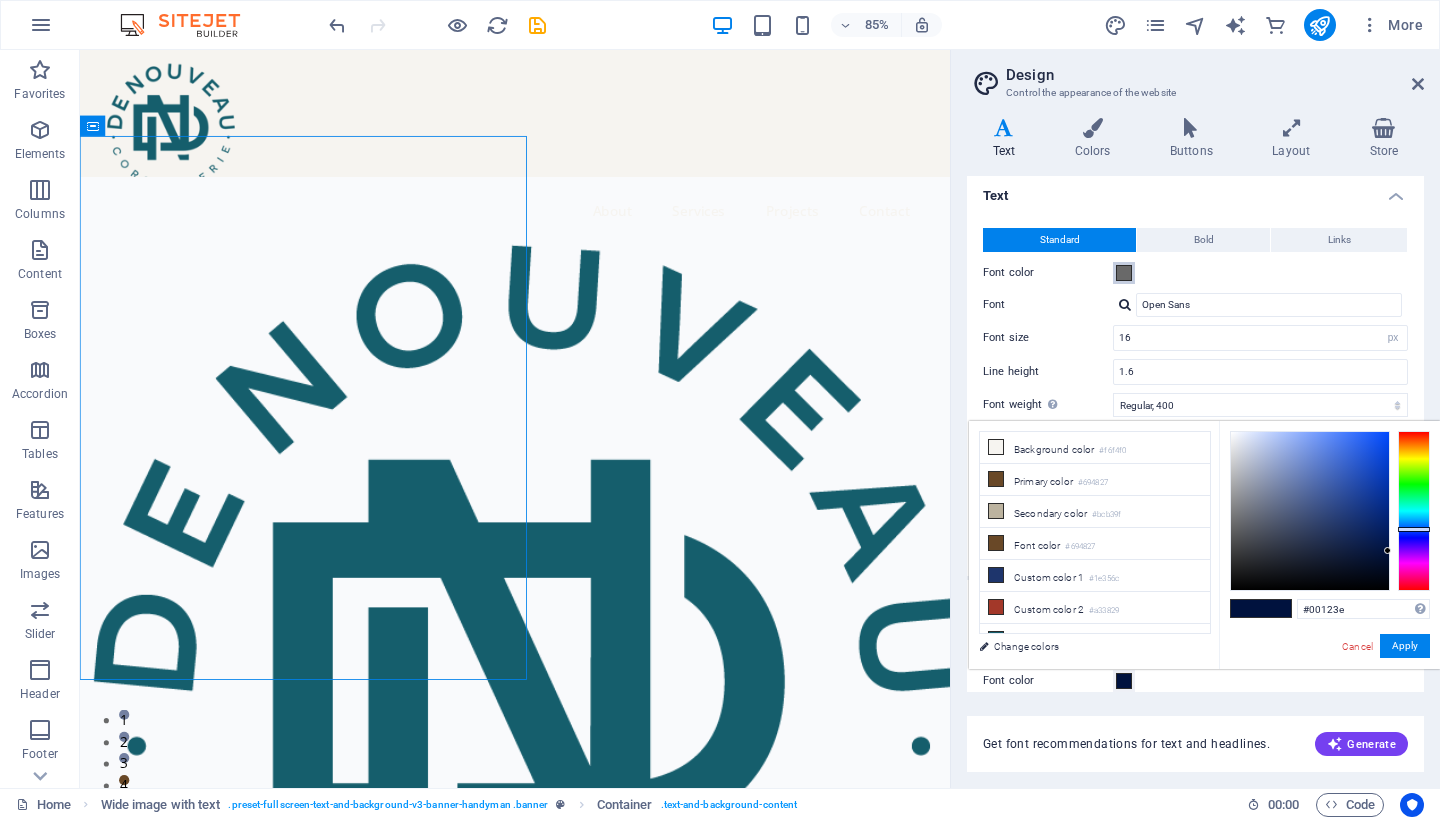 click at bounding box center [1124, 273] 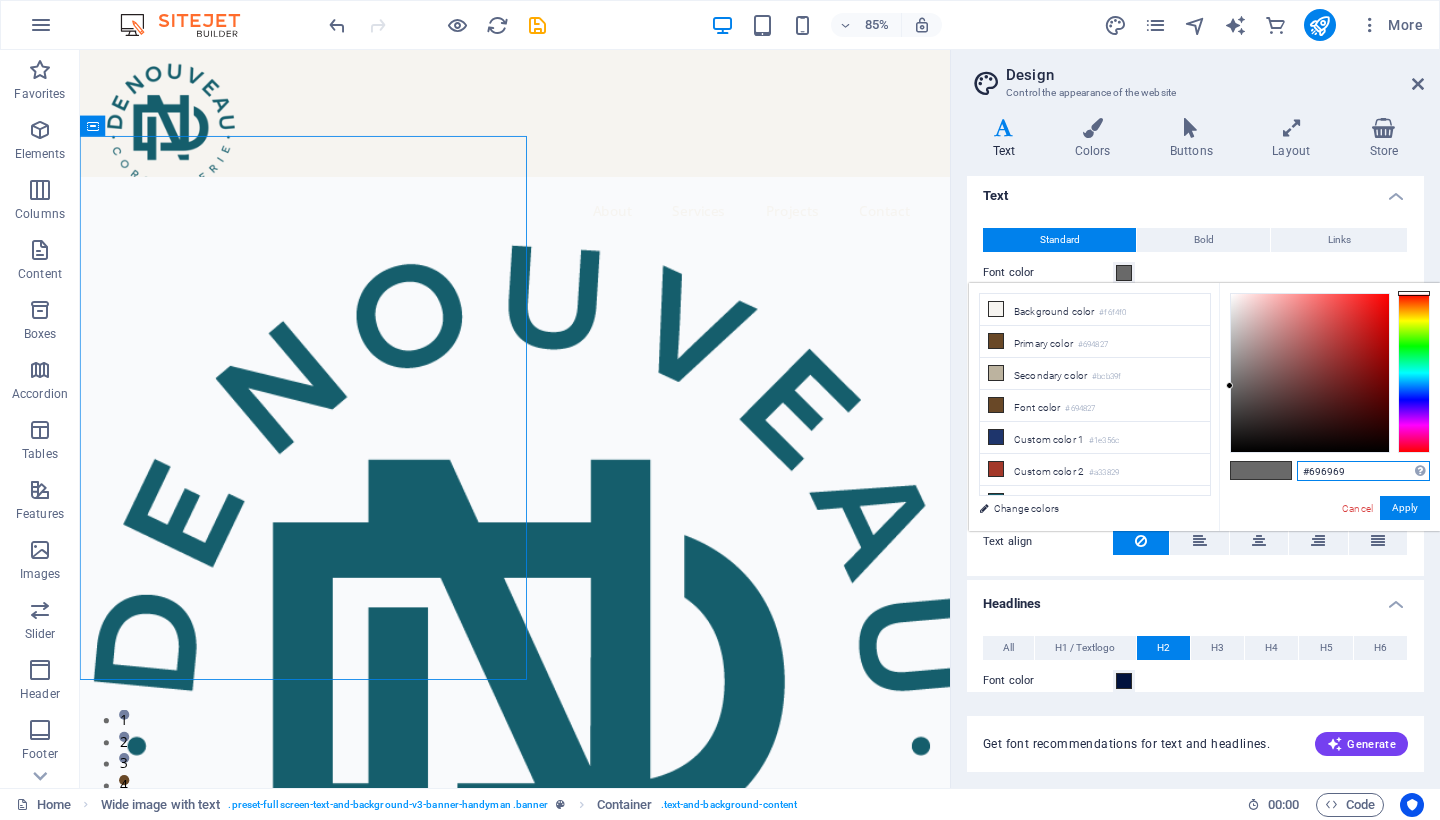 drag, startPoint x: 1349, startPoint y: 471, endPoint x: 1299, endPoint y: 471, distance: 50 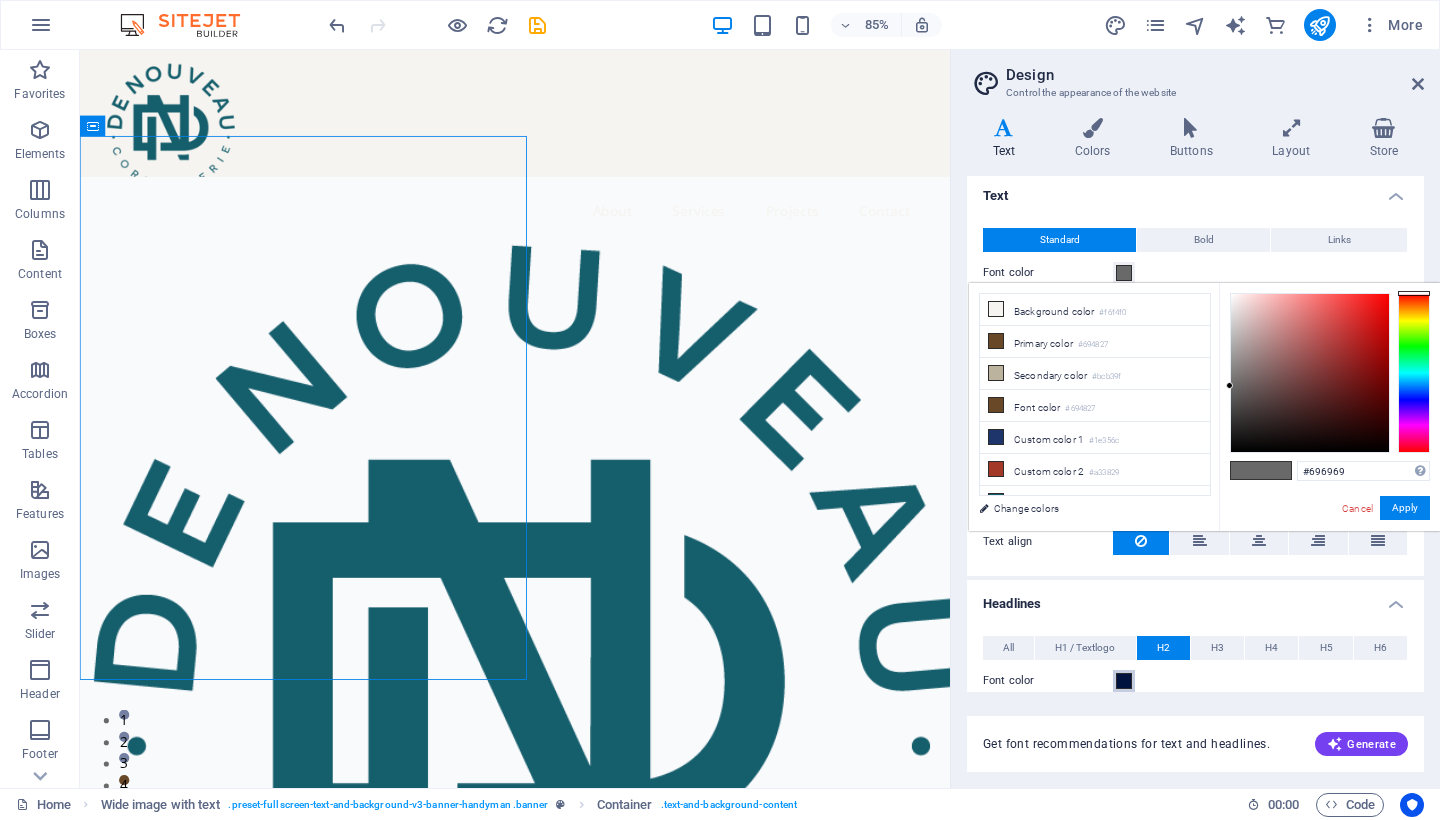 click at bounding box center [1124, 681] 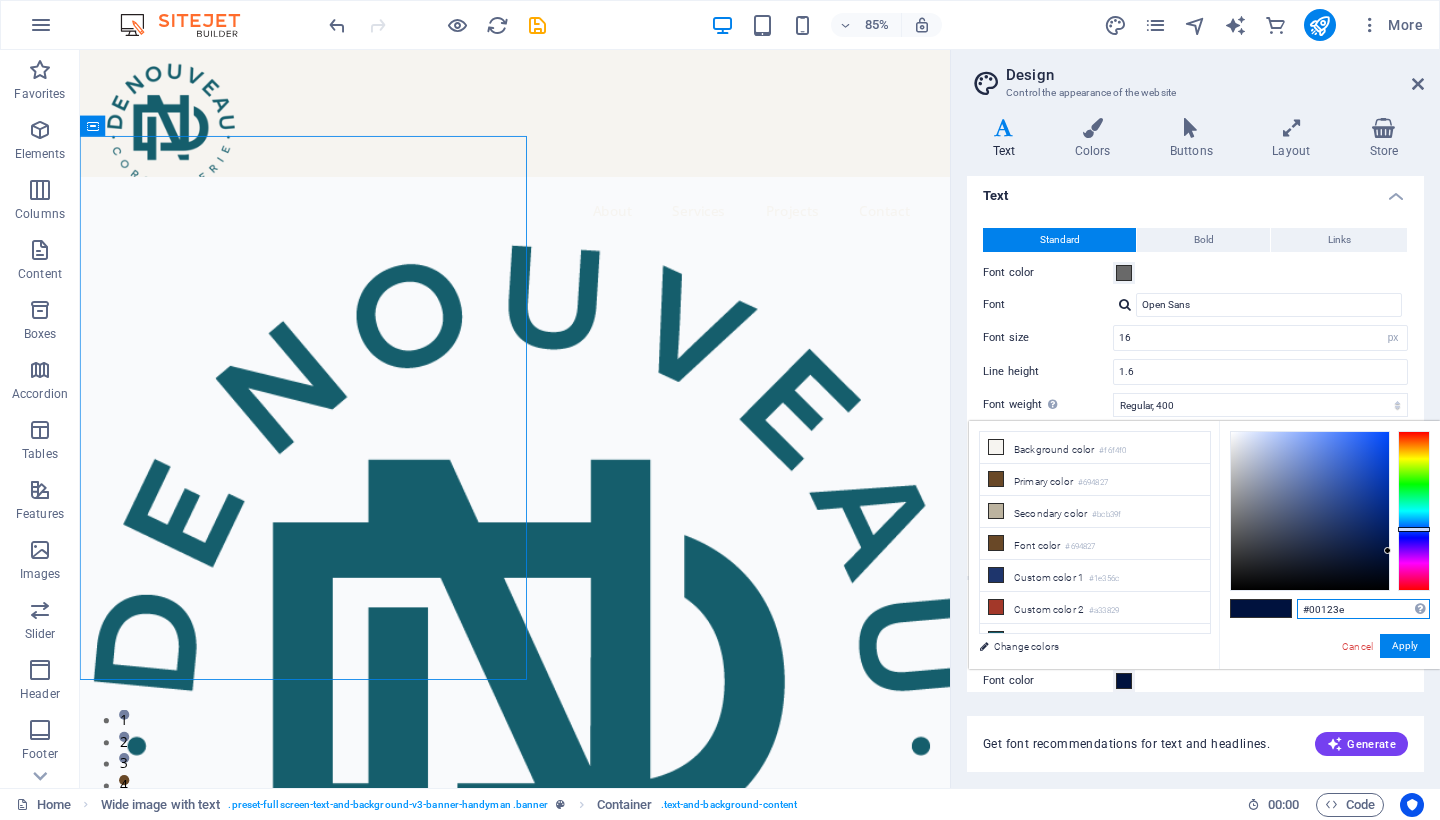 drag, startPoint x: 1356, startPoint y: 611, endPoint x: 1278, endPoint y: 609, distance: 78.025635 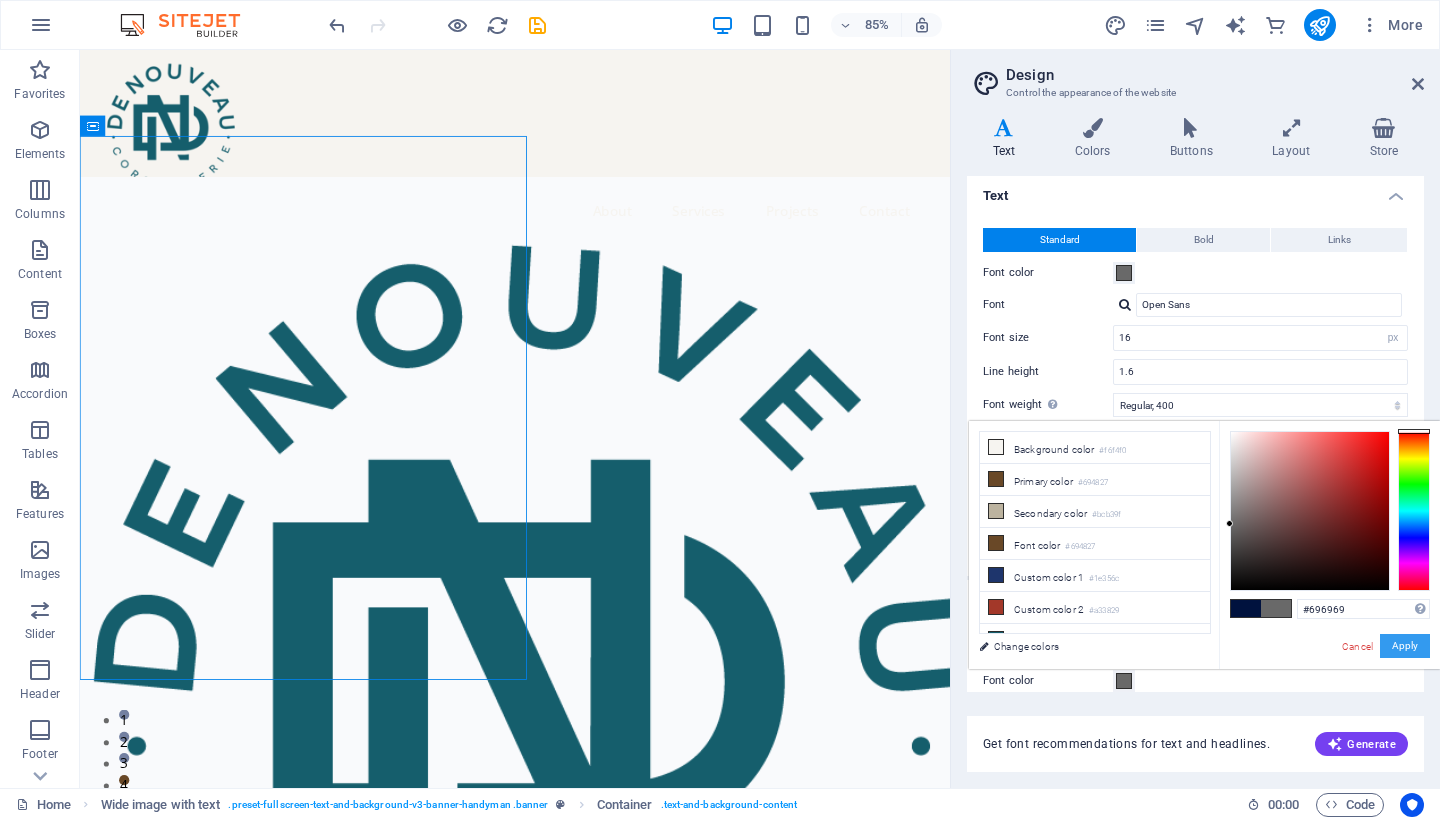 click on "Apply" at bounding box center [1405, 646] 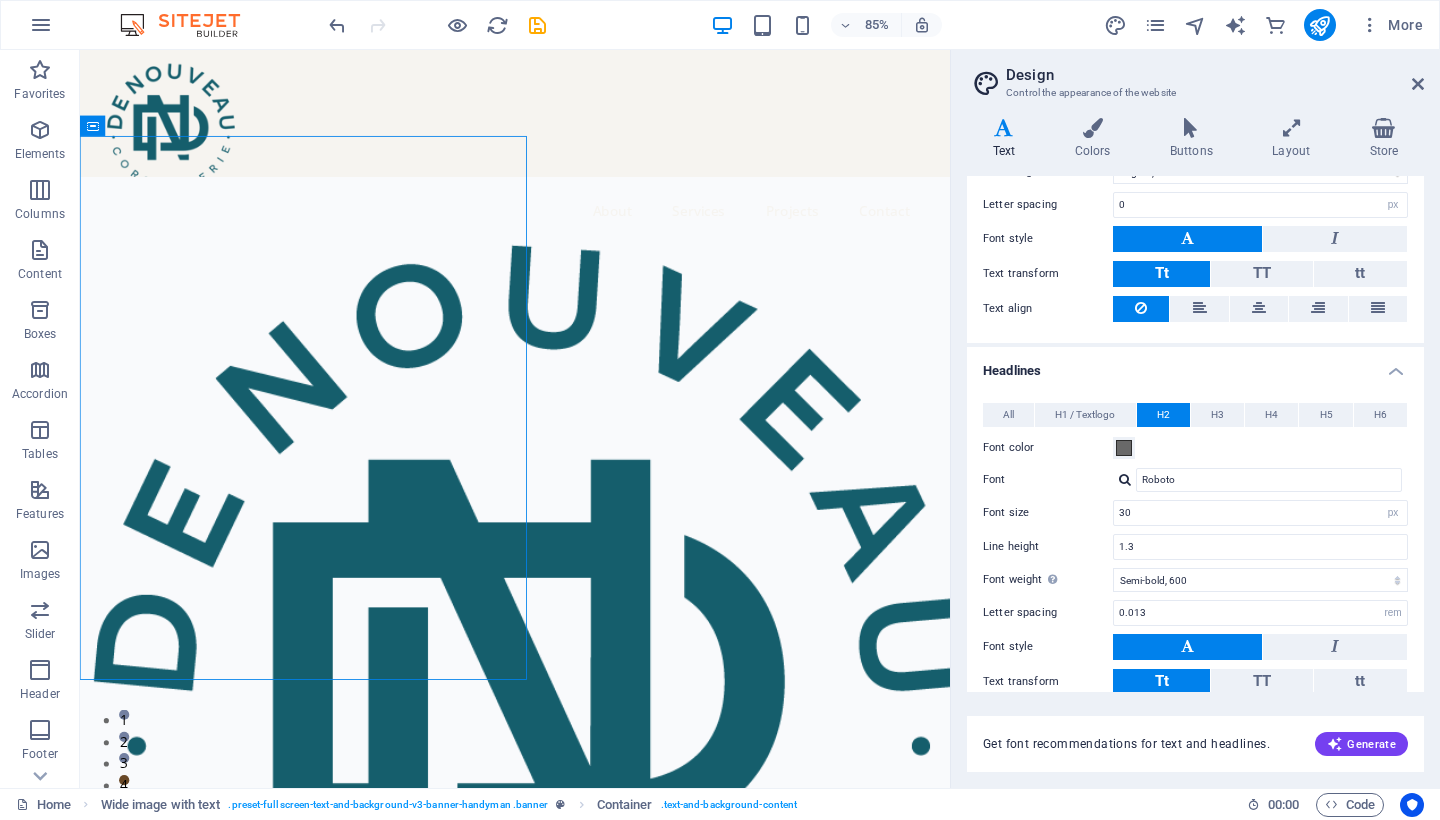 scroll, scrollTop: 364, scrollLeft: 0, axis: vertical 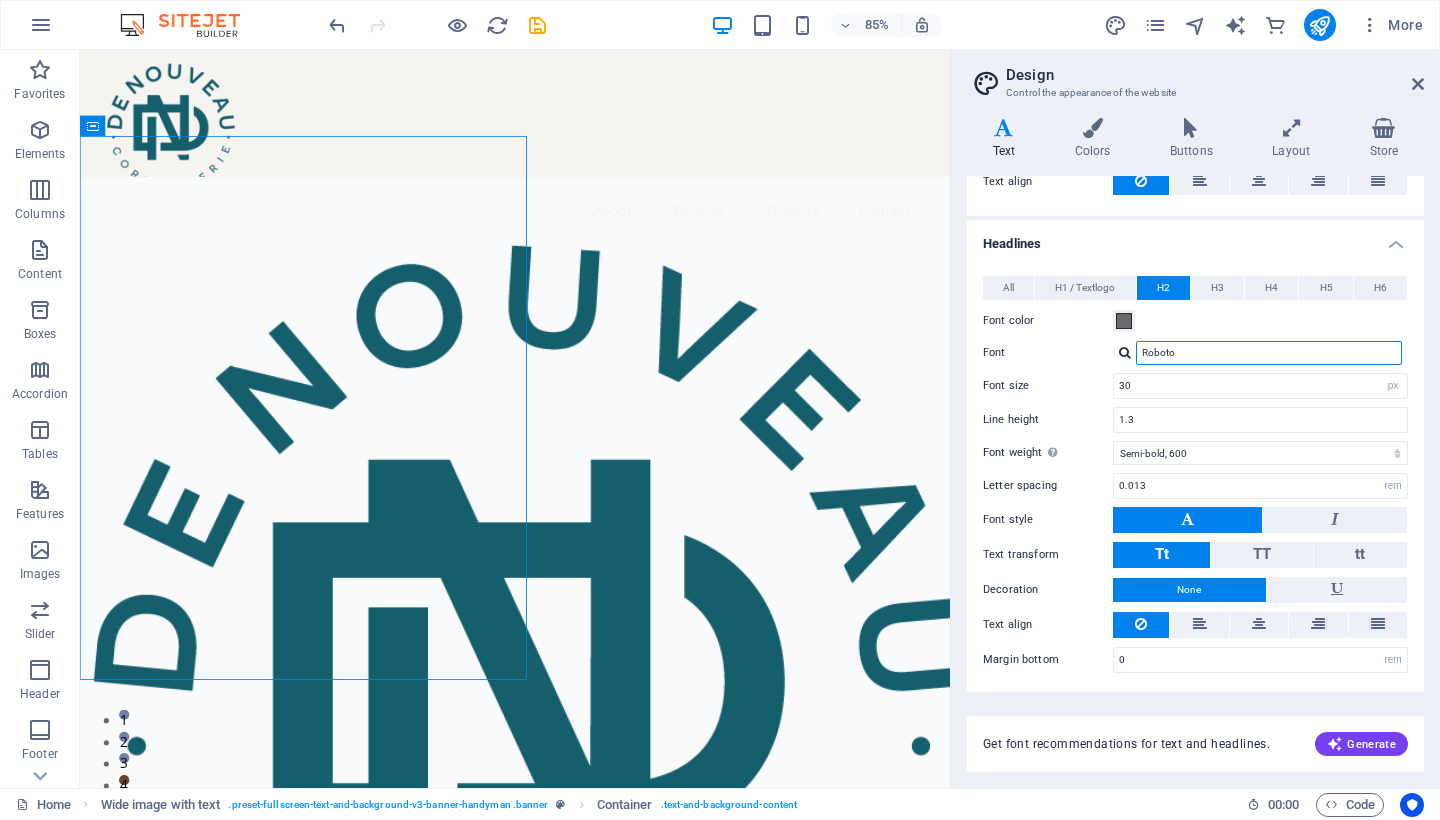 click on "Roboto" at bounding box center (1269, 353) 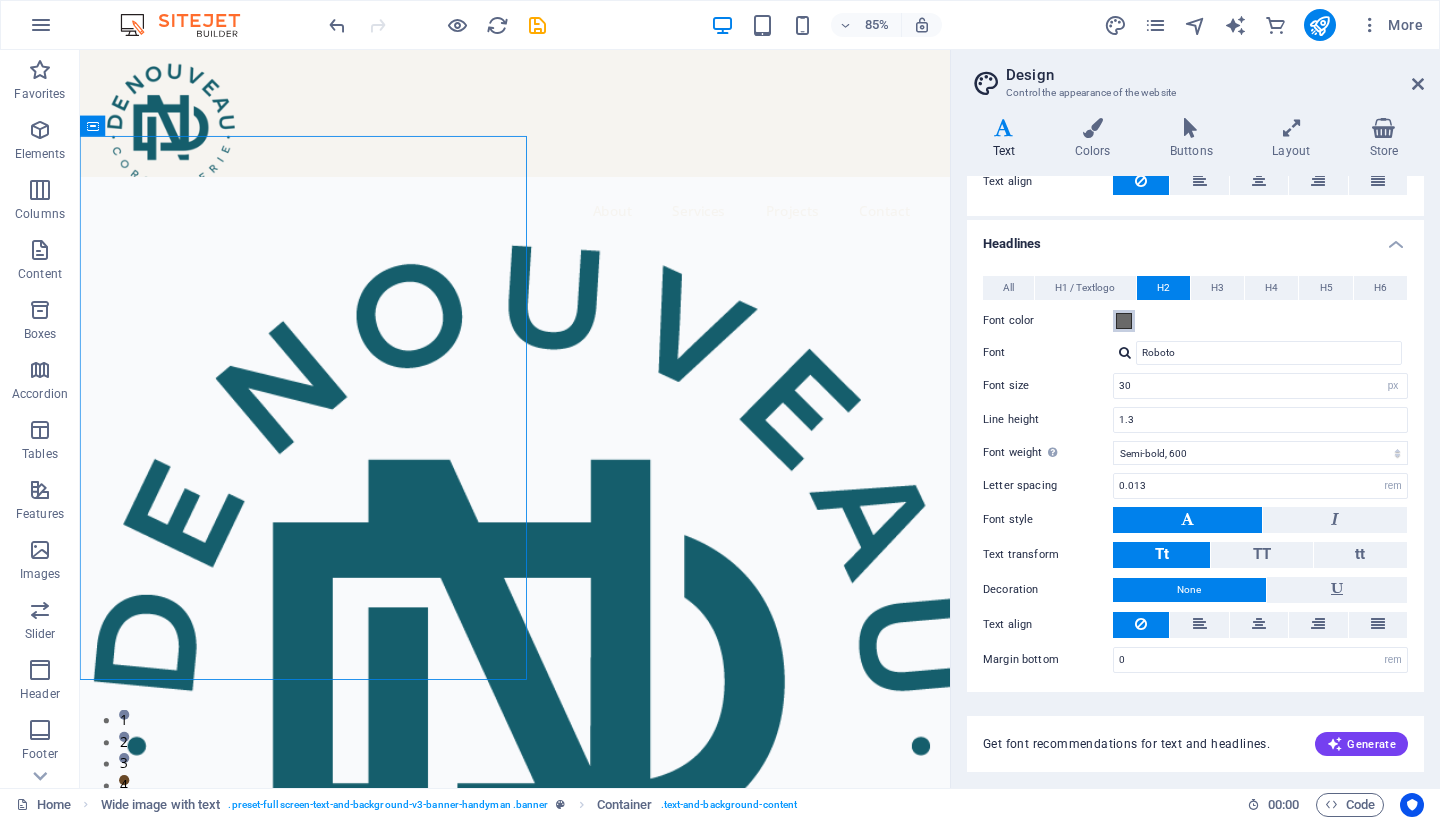 click at bounding box center [1124, 321] 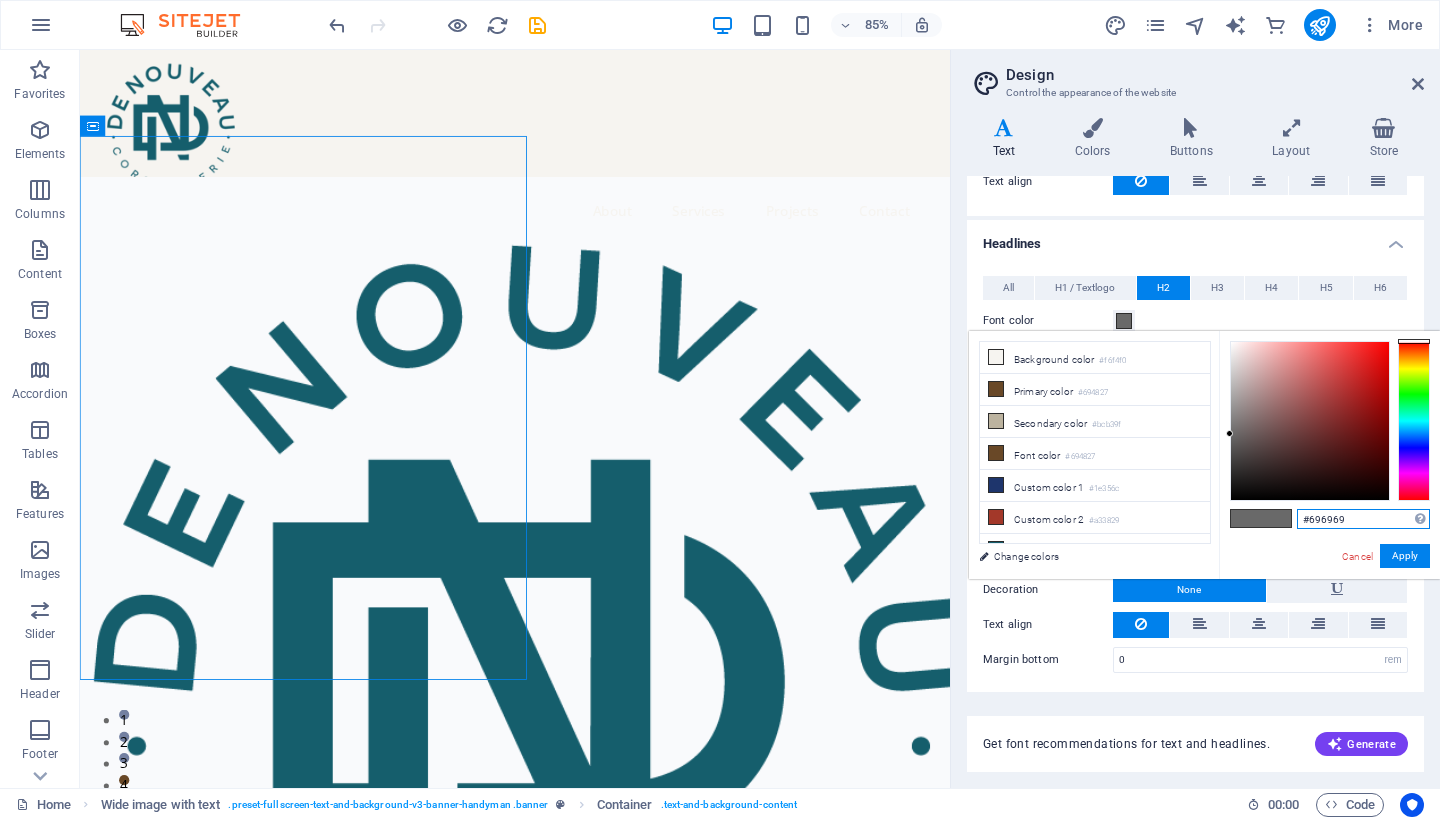 click on "#696969" at bounding box center (1363, 519) 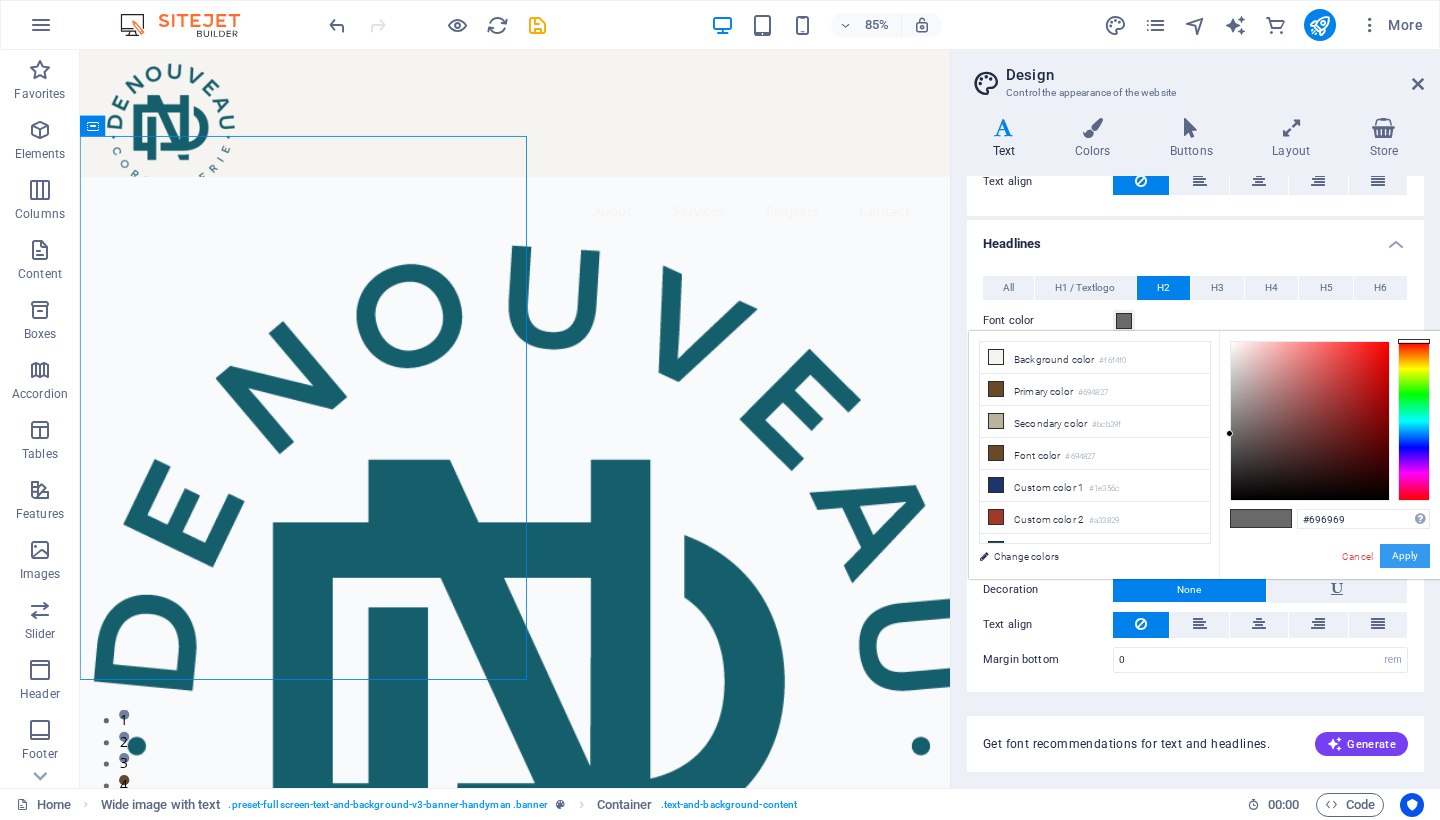 click on "Apply" at bounding box center (1405, 556) 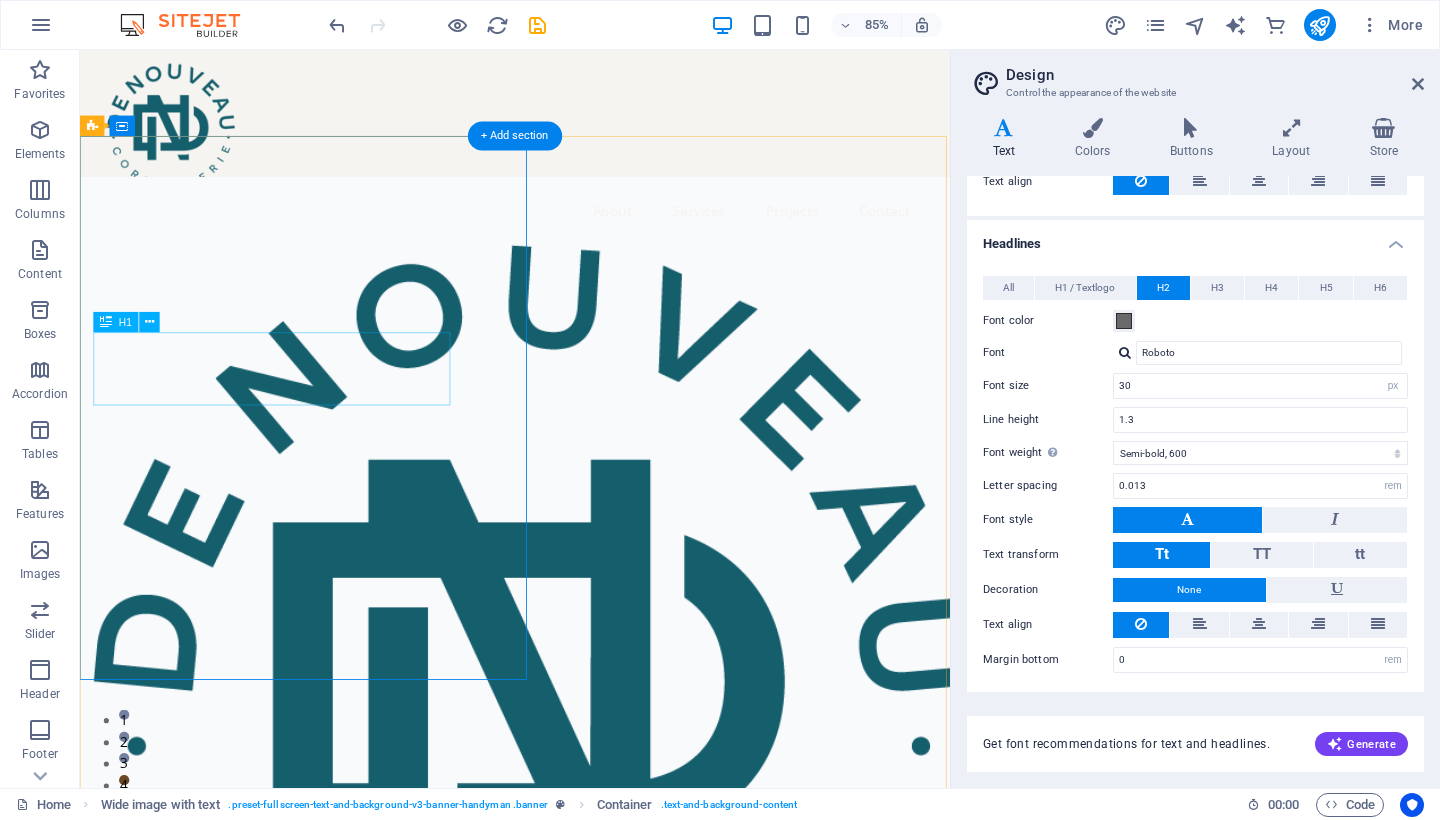 click on "Réparer, réutiliser, respecter" at bounding box center (555, 1316) 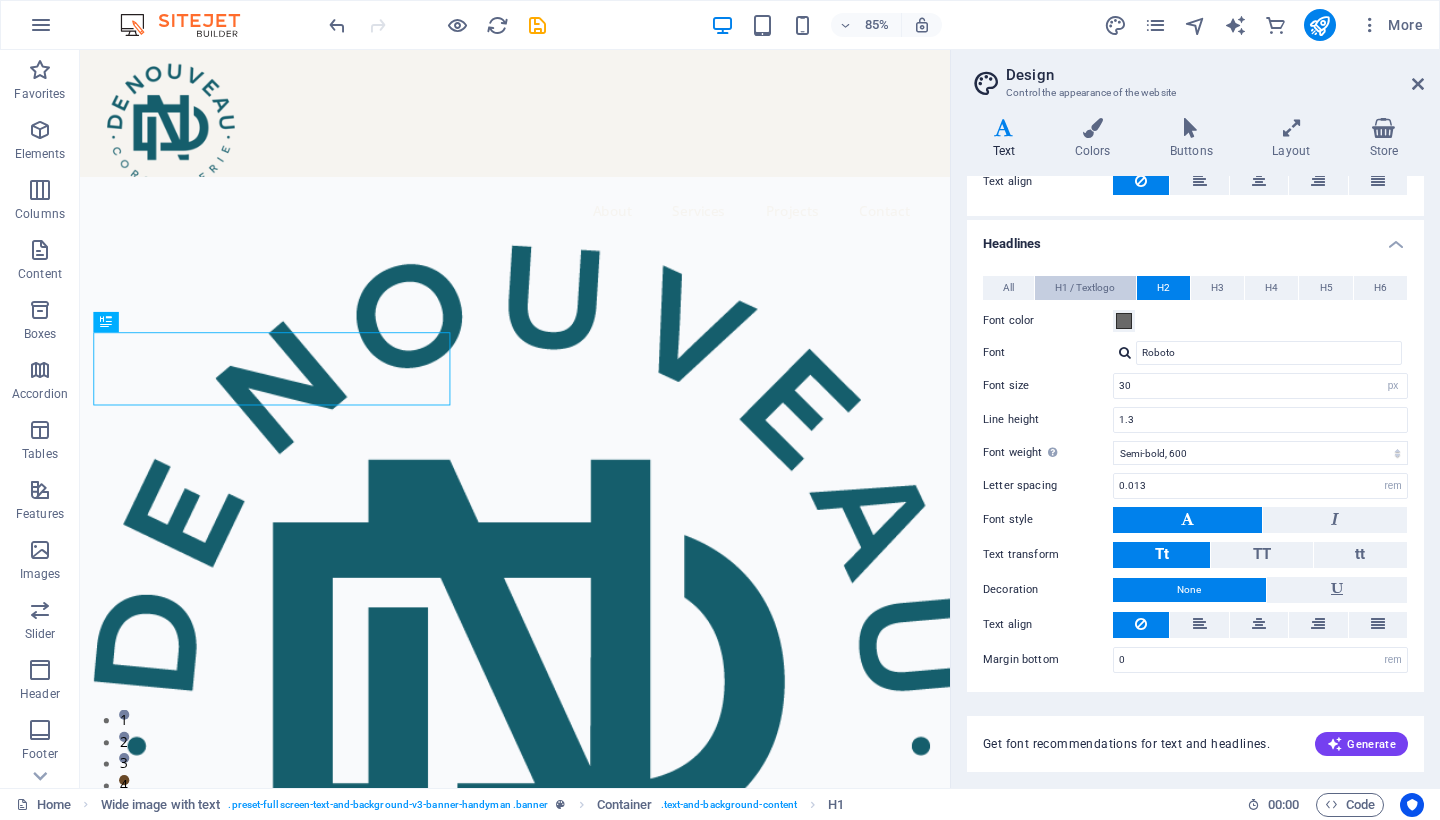 click on "H1 / Textlogo" at bounding box center [1085, 288] 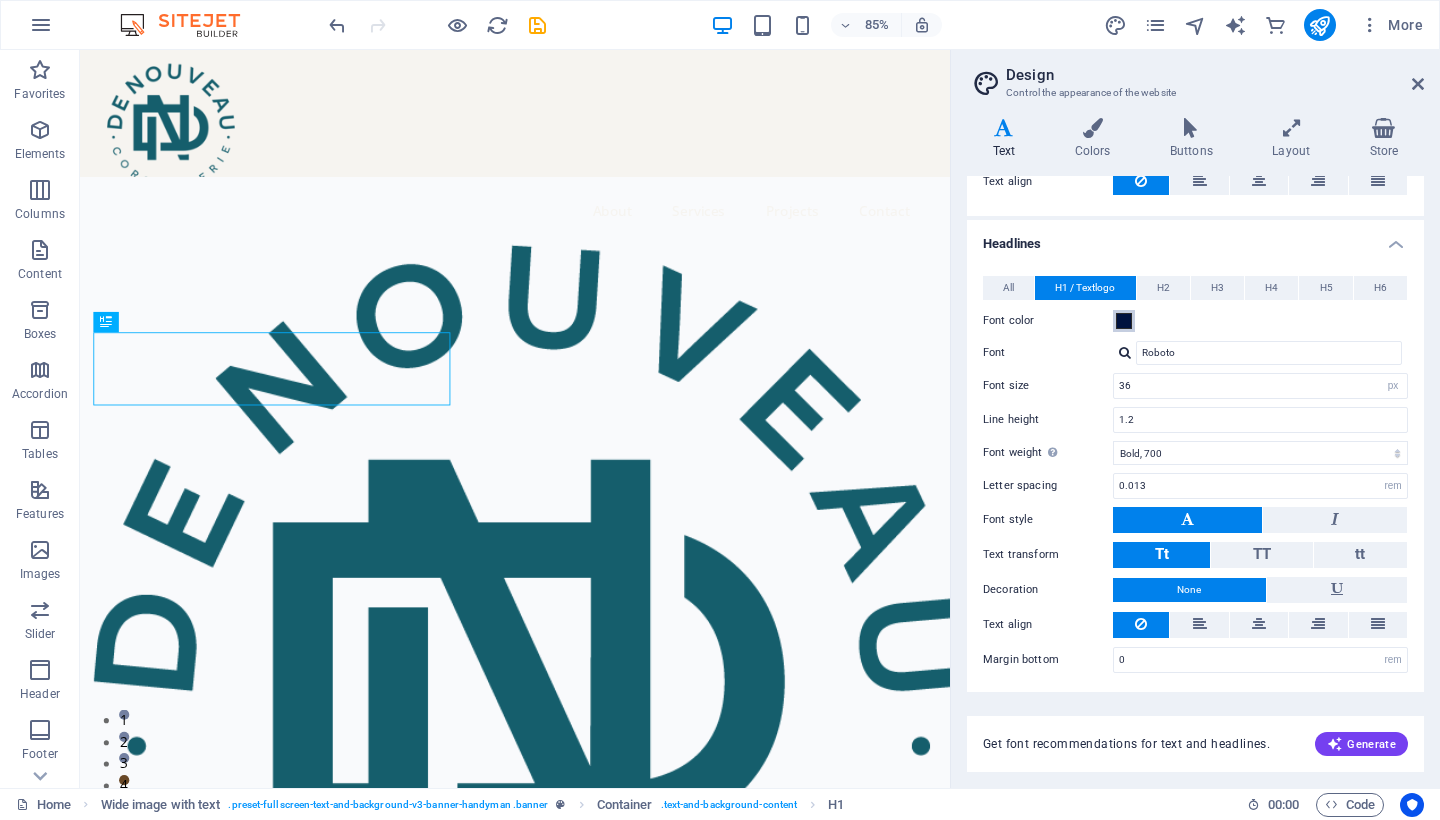 click at bounding box center [1124, 321] 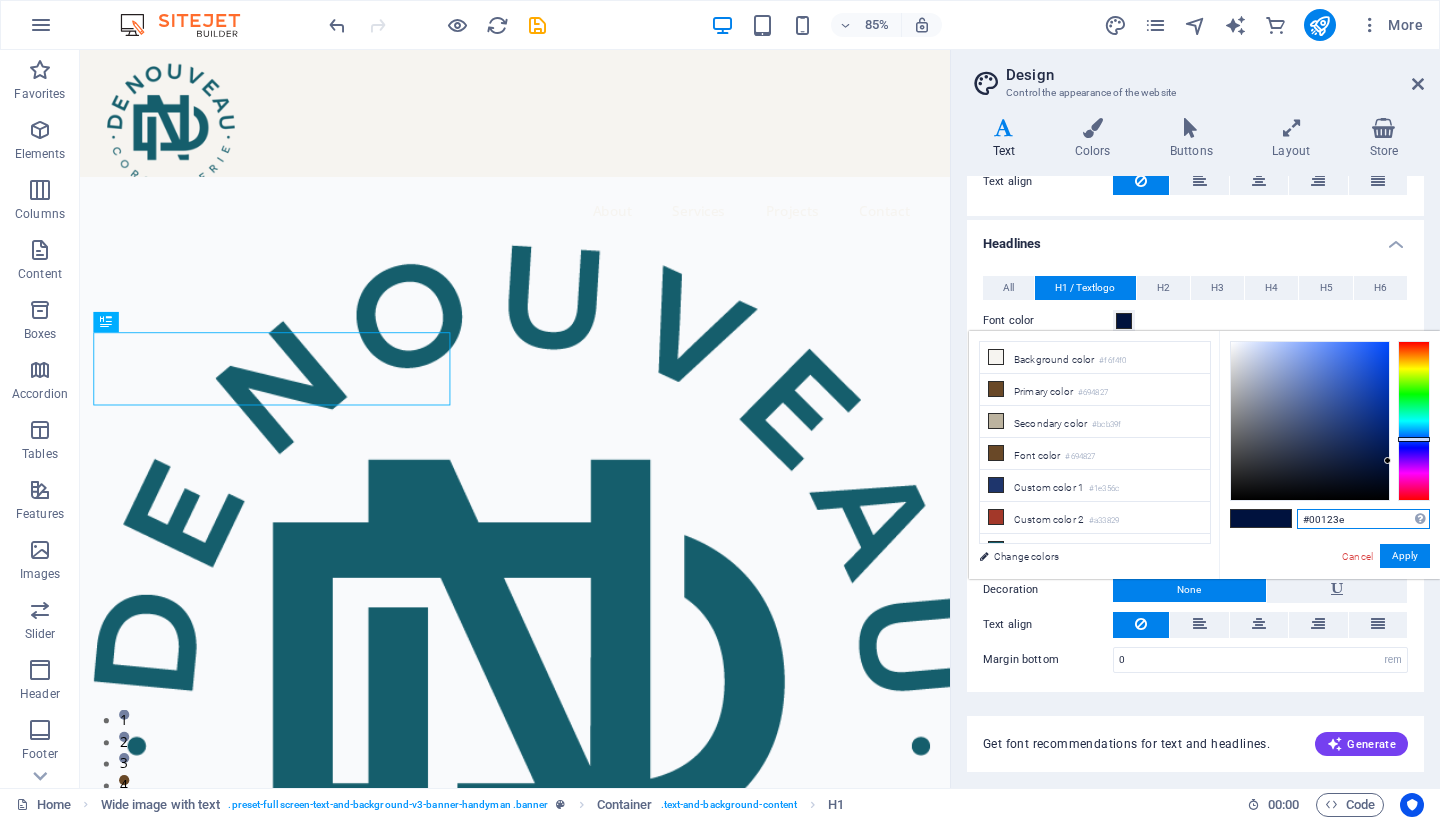 drag, startPoint x: 1354, startPoint y: 520, endPoint x: 1280, endPoint y: 515, distance: 74.168724 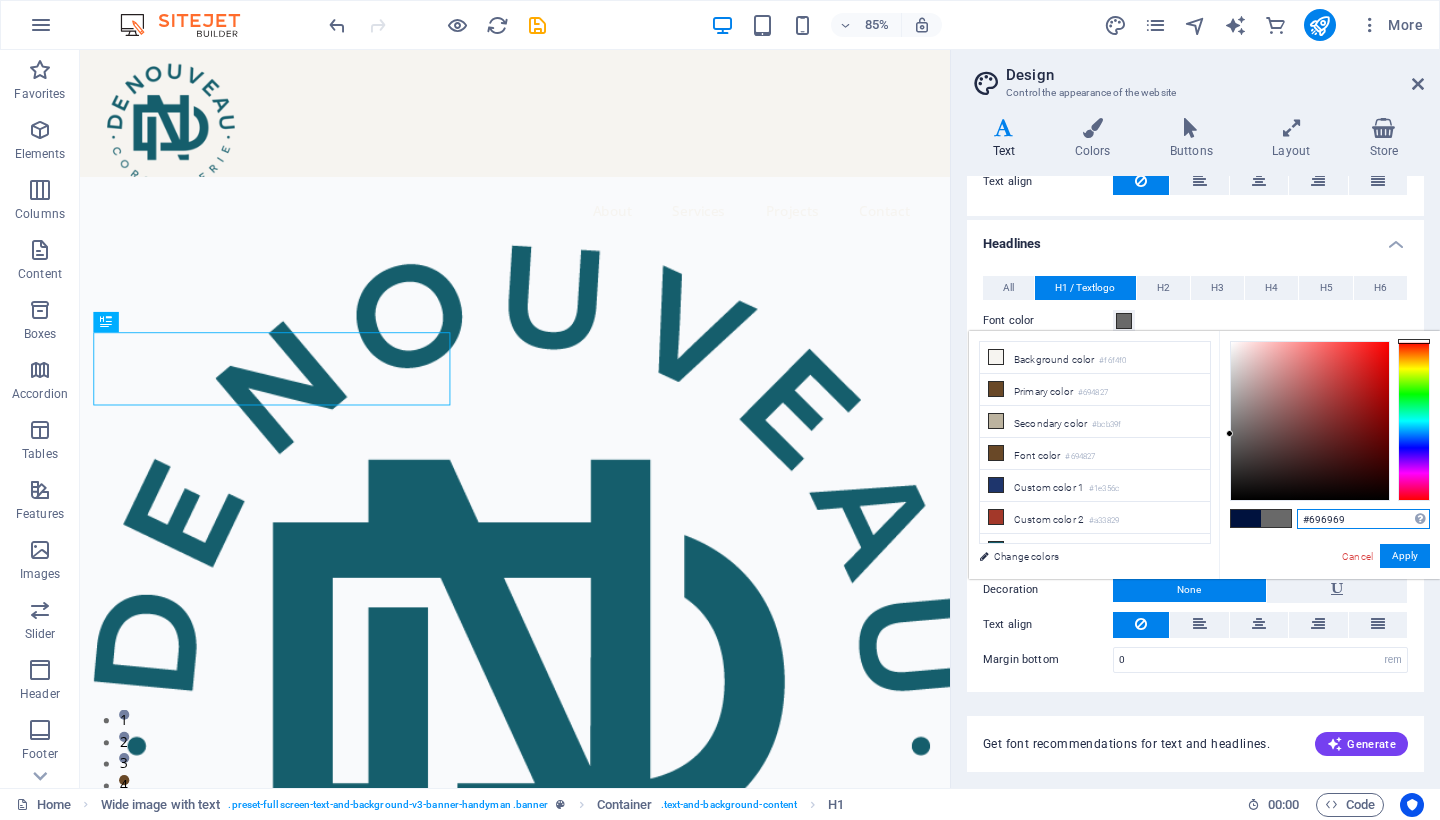 type on "#696969" 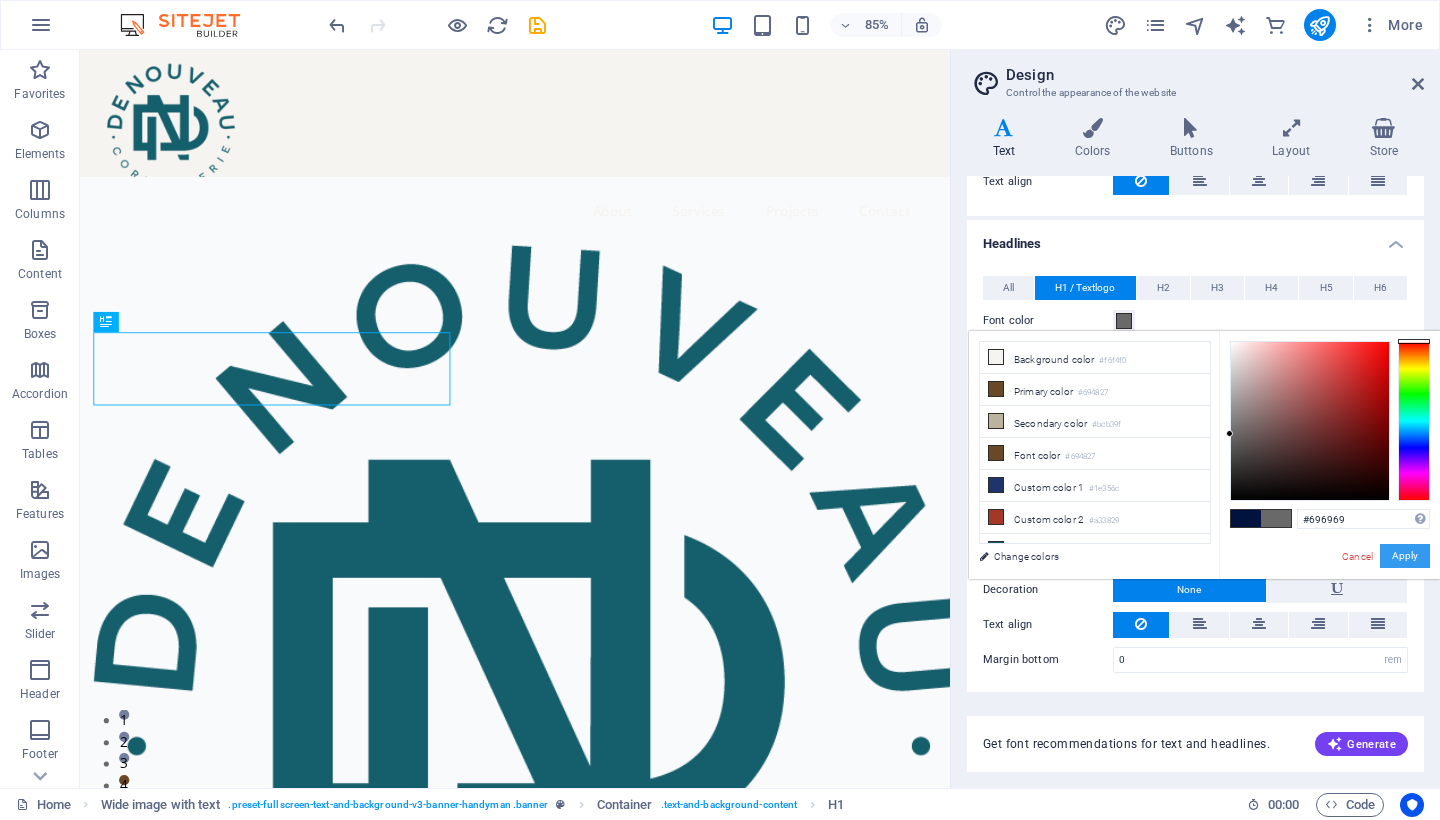 click on "Apply" at bounding box center (1405, 556) 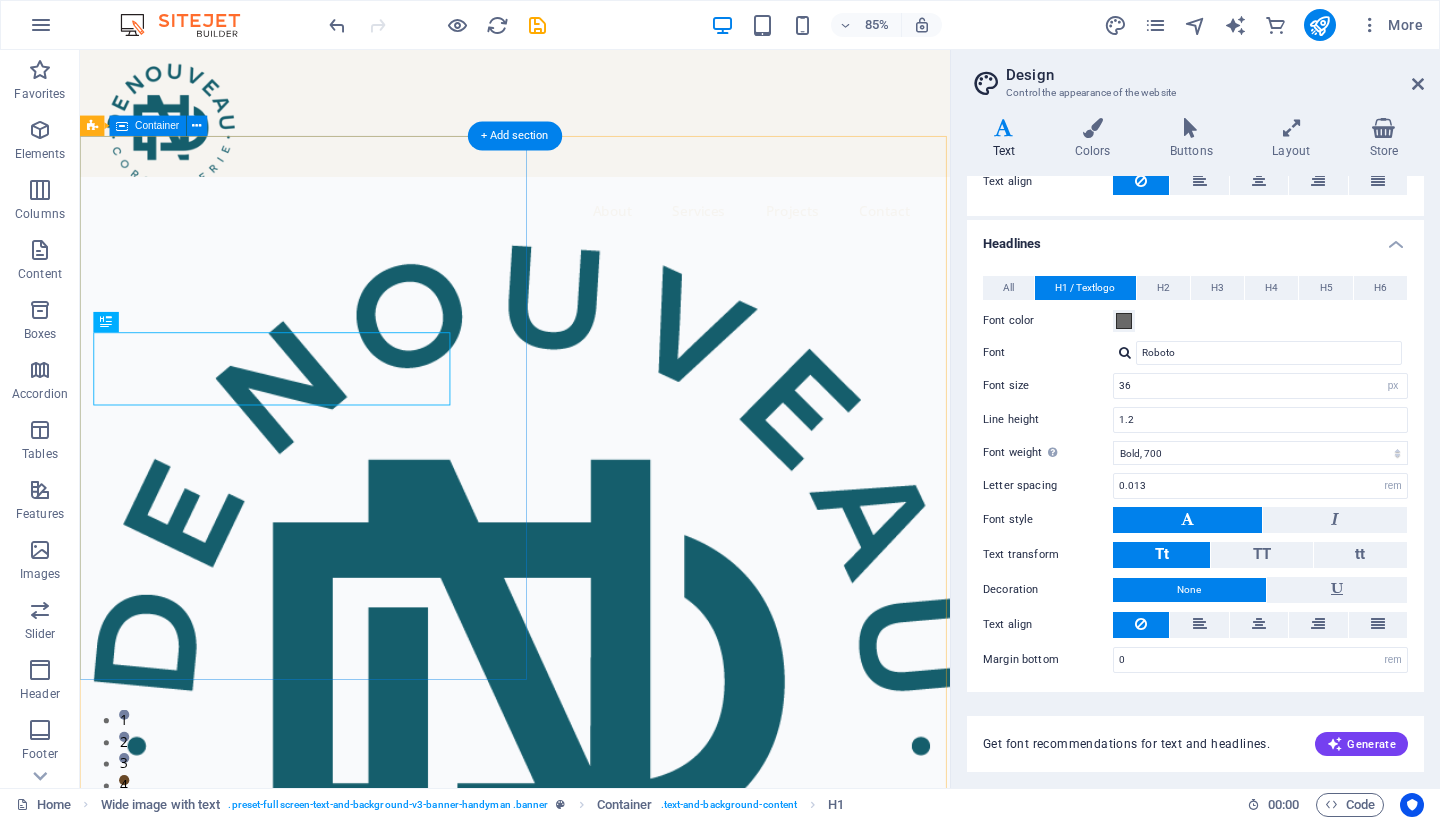 click on "Réparer, réutiliser, respecter It is a long established fact that a reader will be distracted by the readable content of a page when looking at its layout. Contact us" at bounding box center [592, 842] 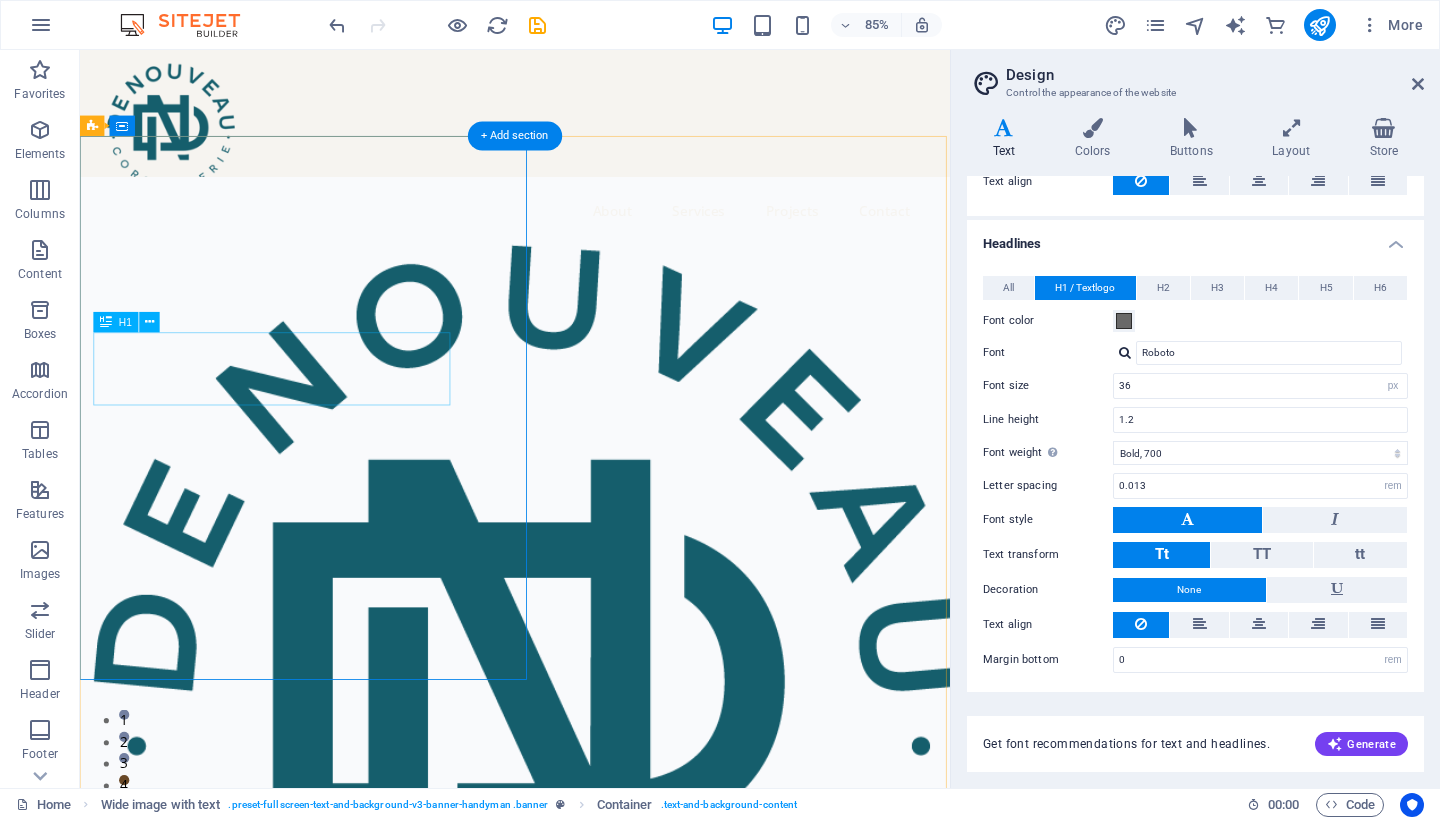 click on "Réparer, réutiliser, respecter" at bounding box center (555, 1316) 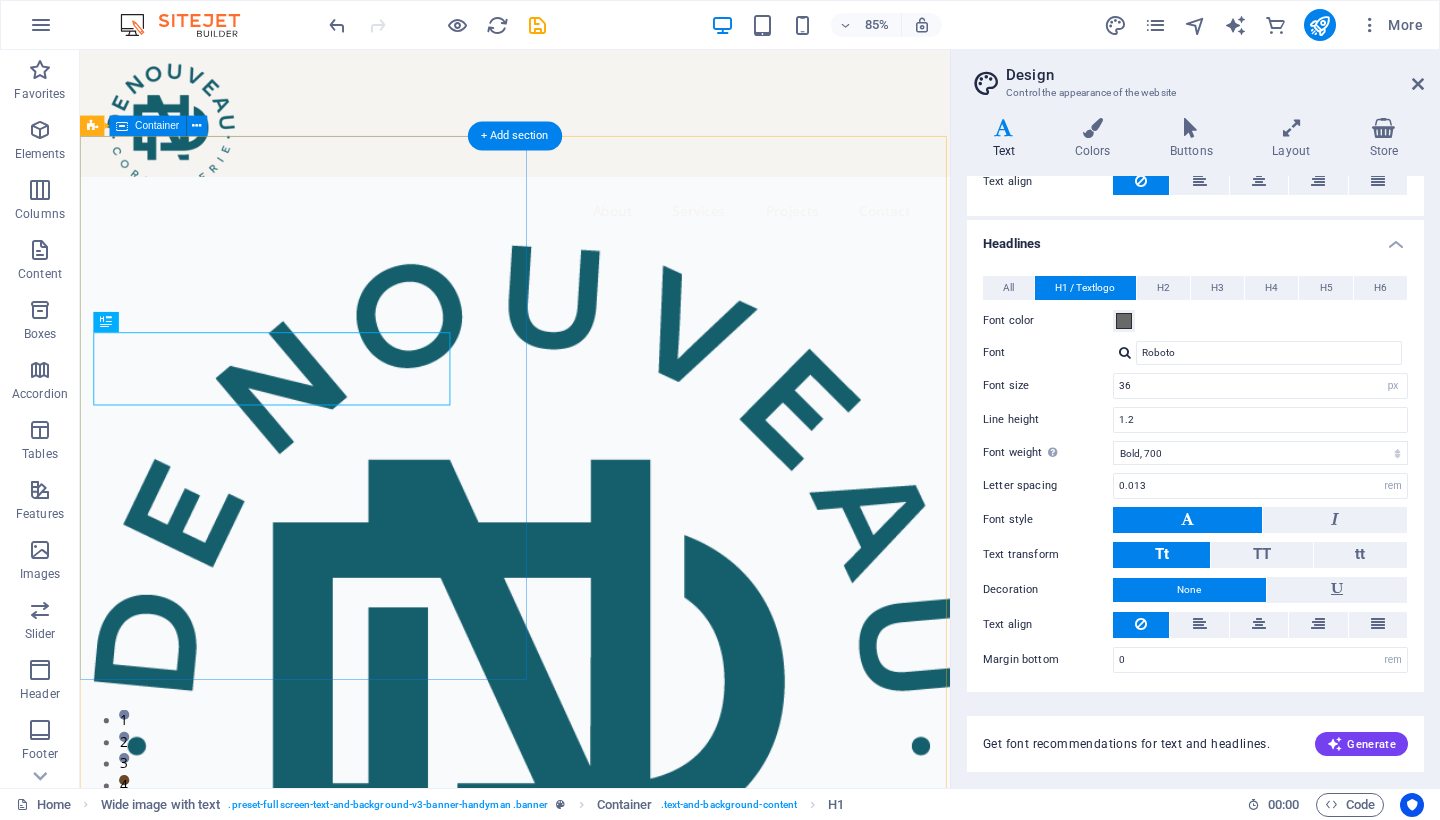 click on "Réparer, réutiliser, respecter It is a long established fact that a reader will be distracted by the readable content of a page when looking at its layout. Contact us" at bounding box center (592, 842) 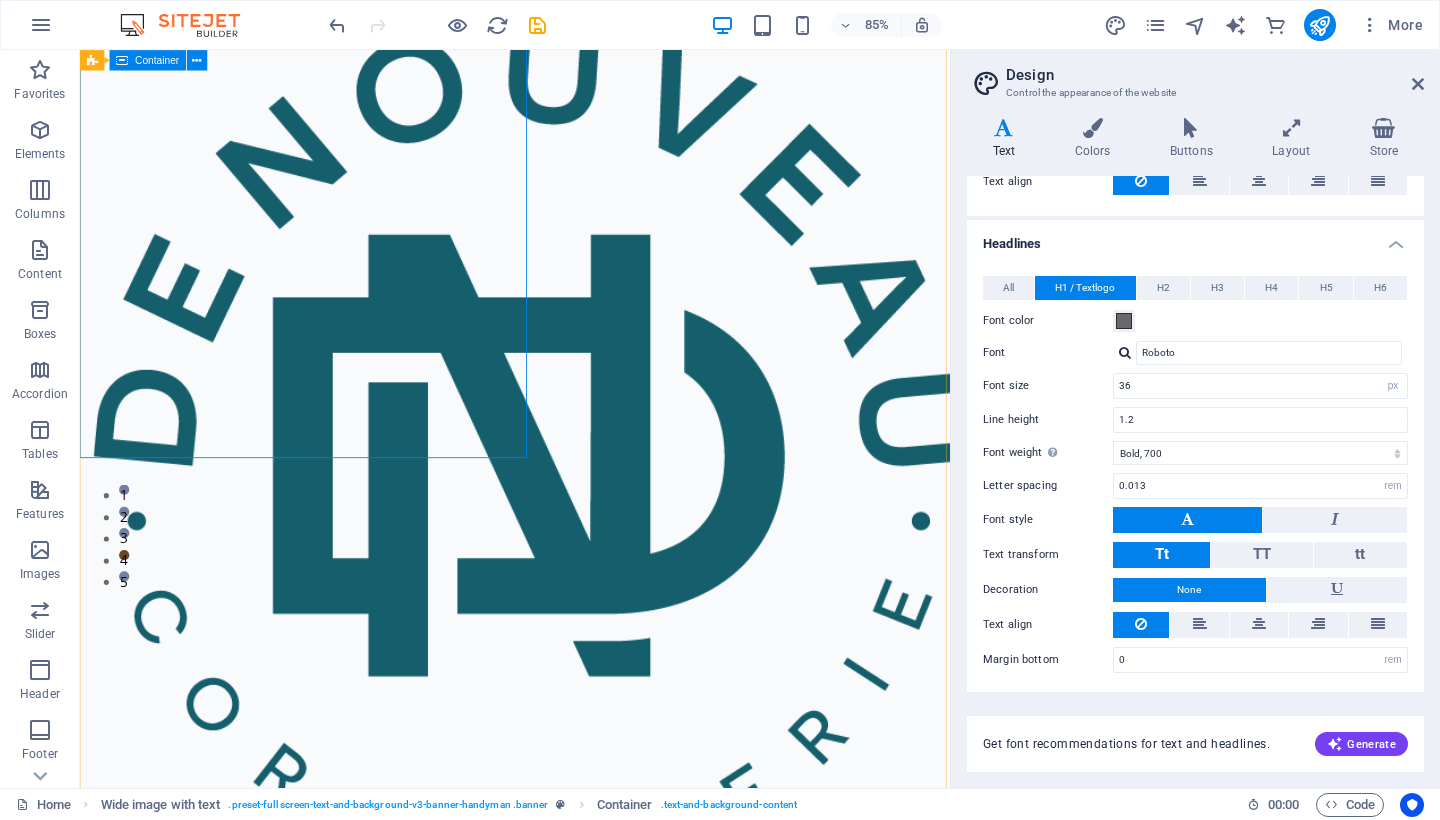 scroll, scrollTop: 0, scrollLeft: 0, axis: both 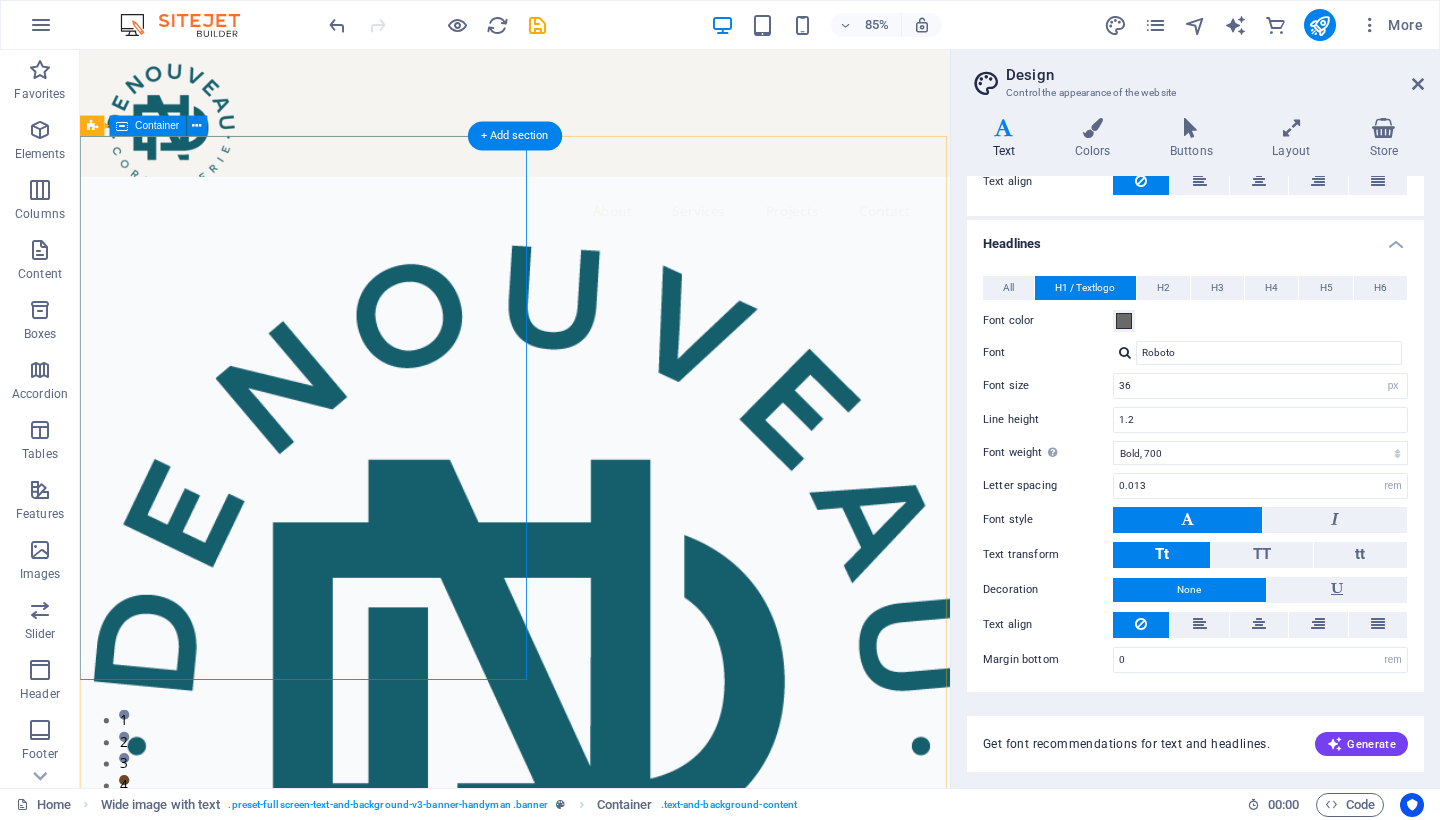 click on "Réparer, réutiliser, respecter It is a long established fact that a reader will be distracted by the readable content of a page when looking at its layout. Contact us" at bounding box center (592, 842) 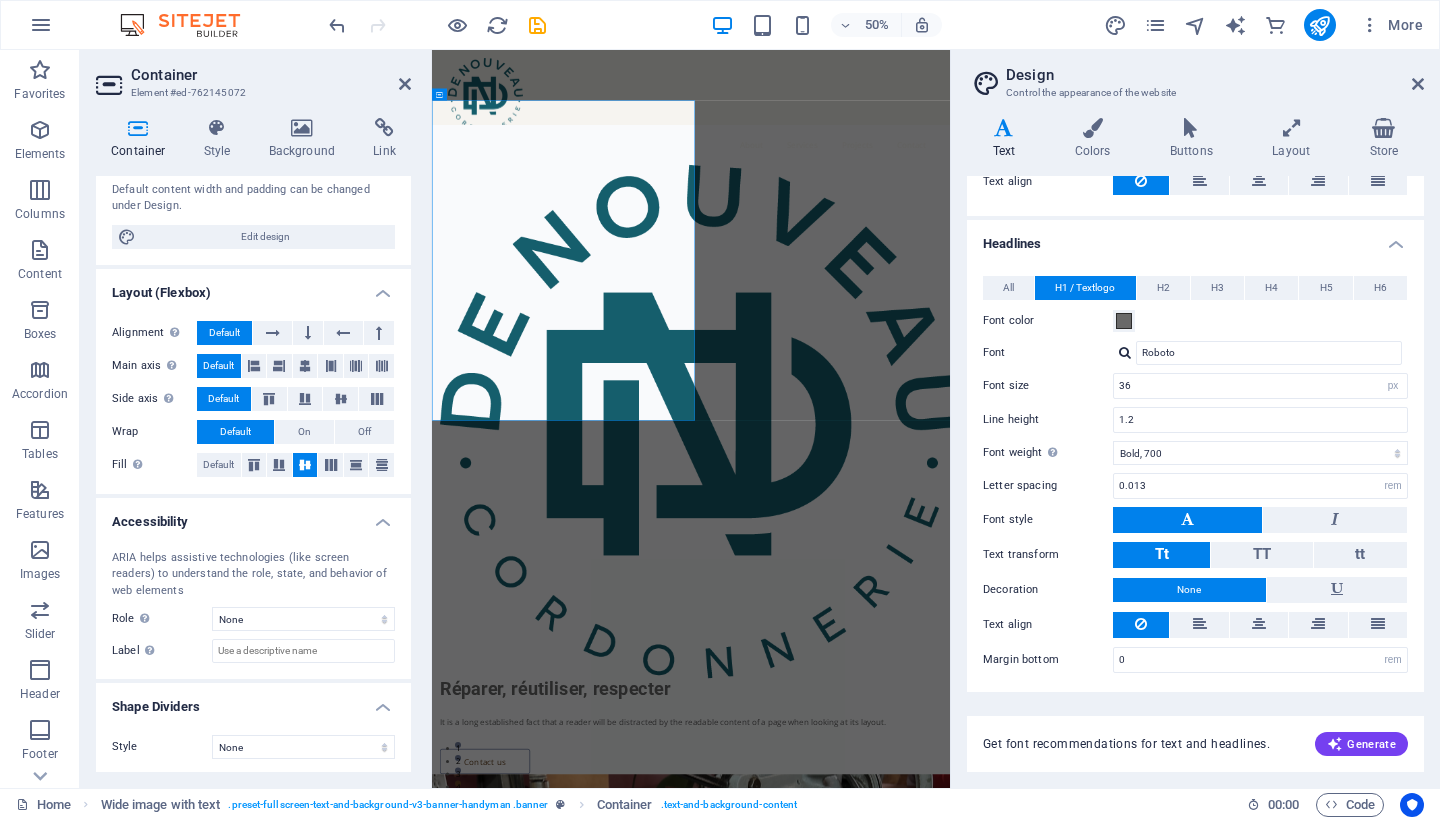 scroll, scrollTop: 0, scrollLeft: 0, axis: both 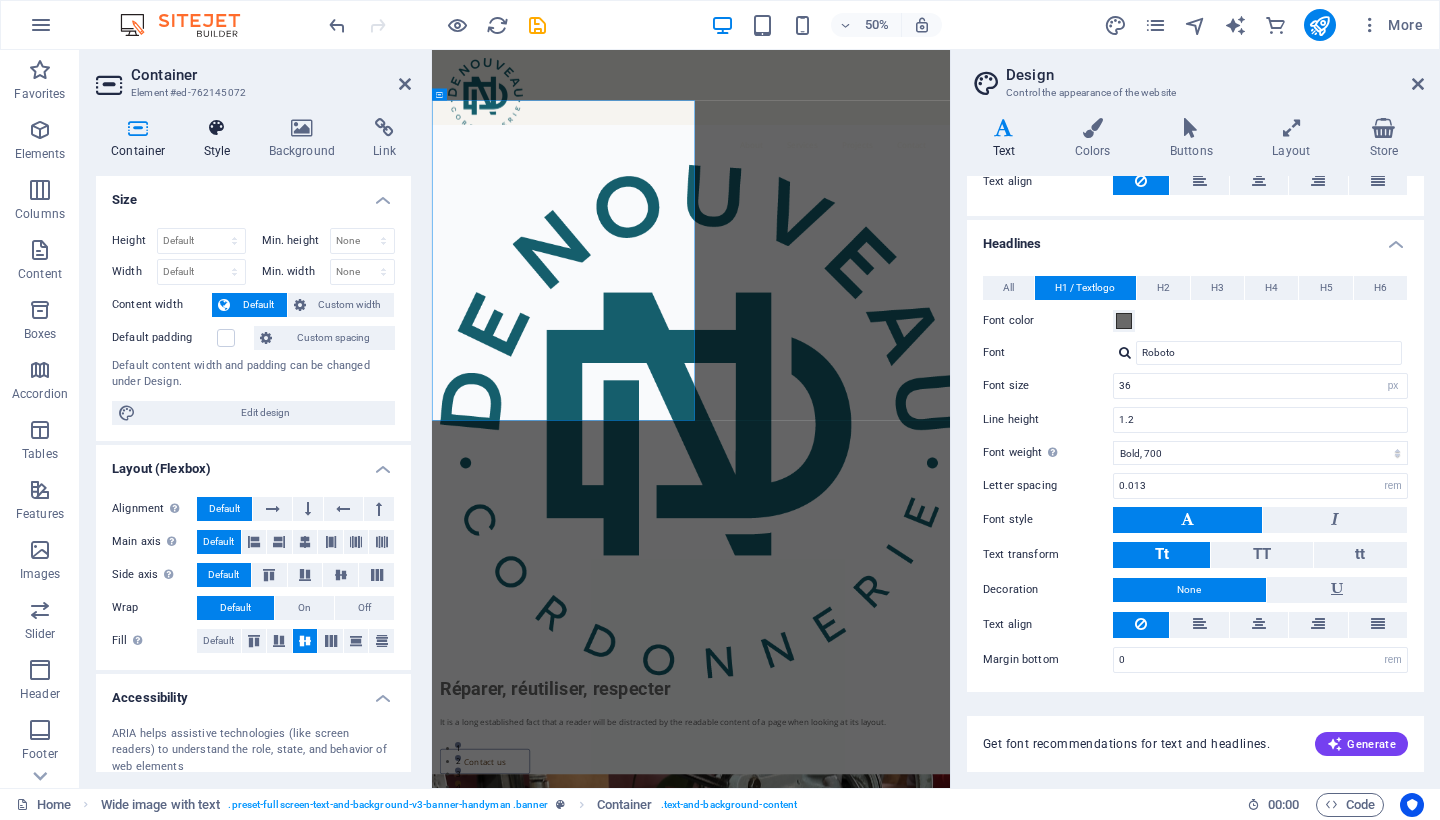 click on "Style" at bounding box center (221, 139) 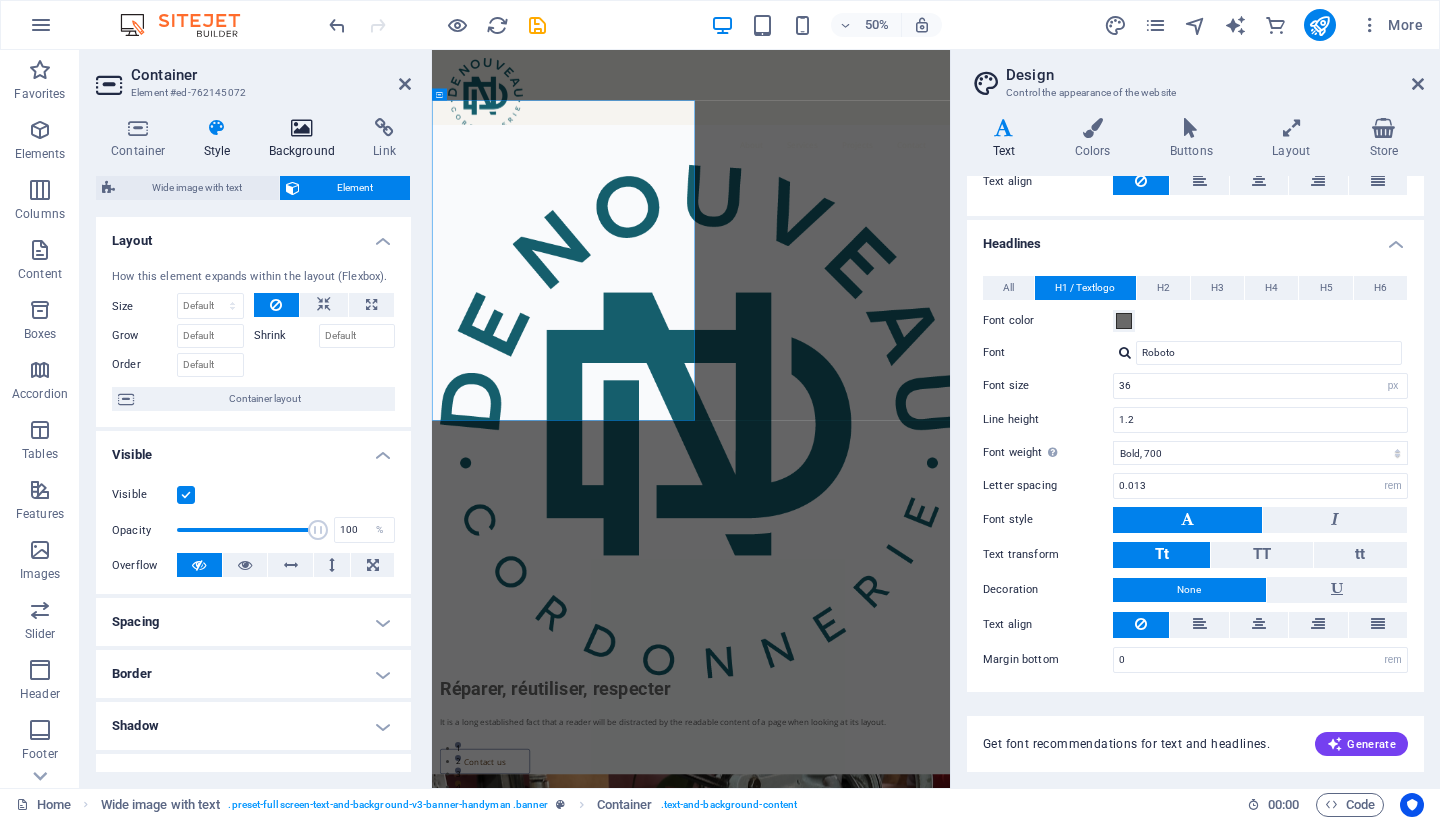 click at bounding box center (302, 128) 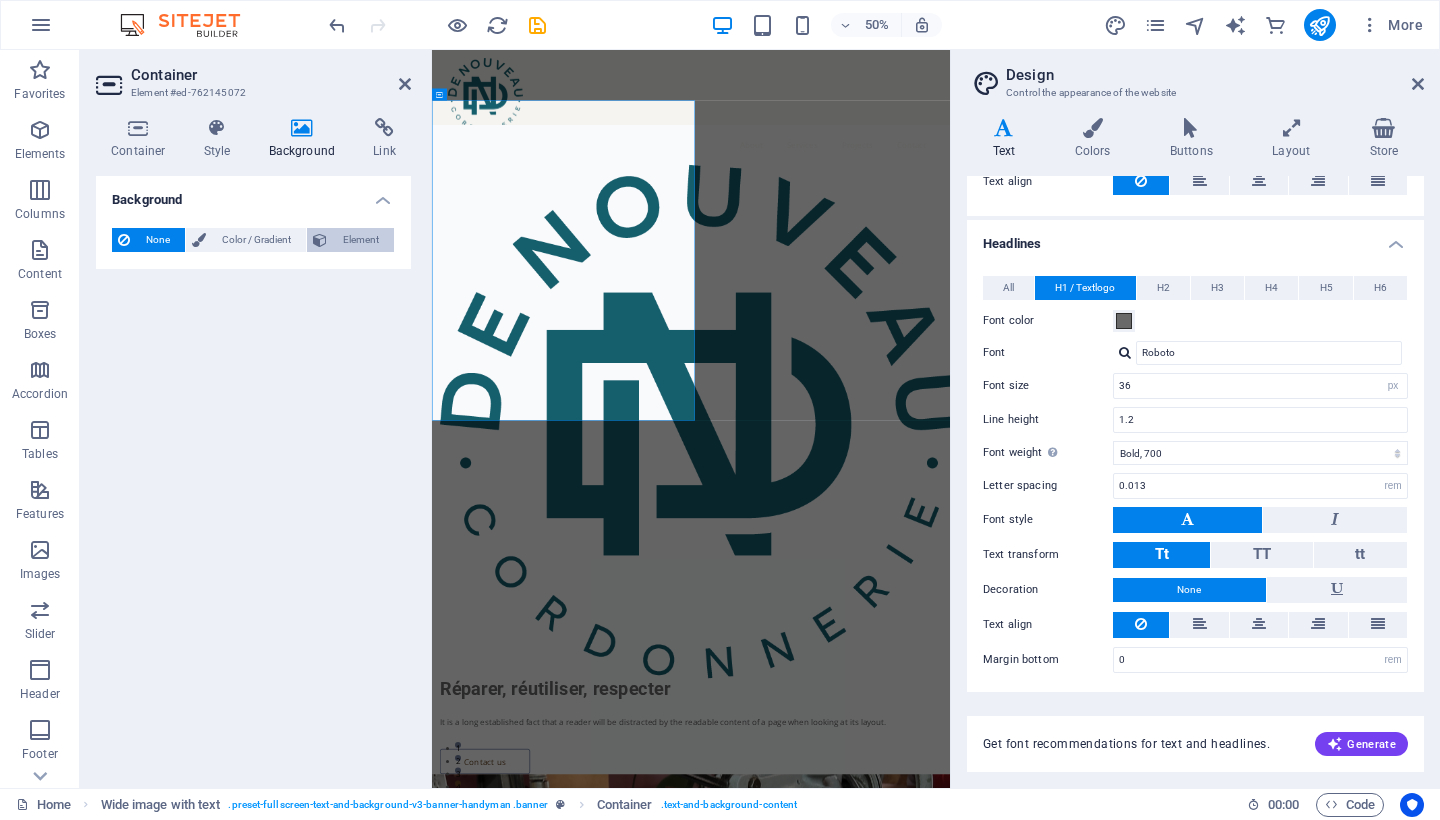 click on "Element" at bounding box center [360, 240] 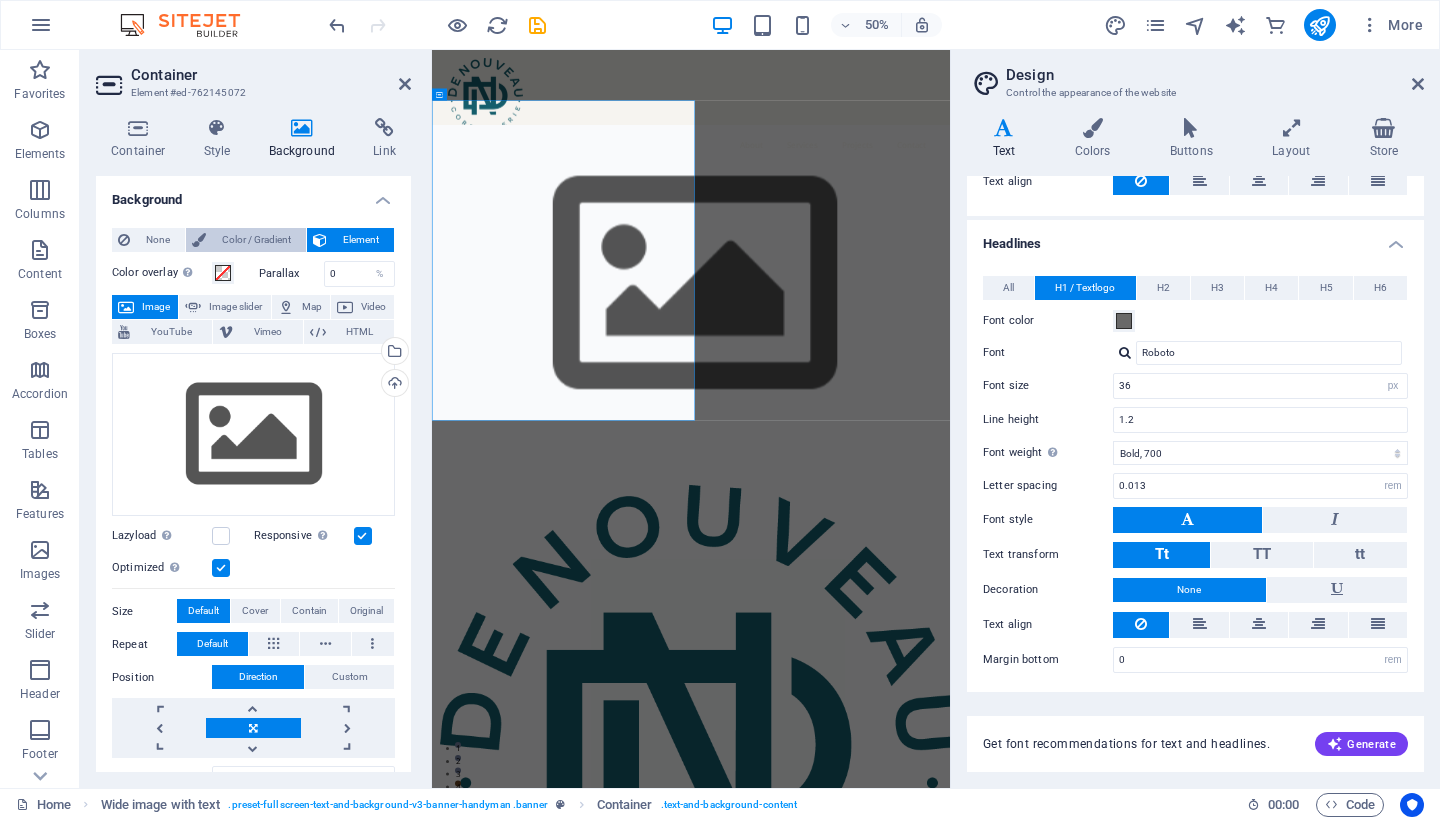 click on "Color / Gradient" at bounding box center (256, 240) 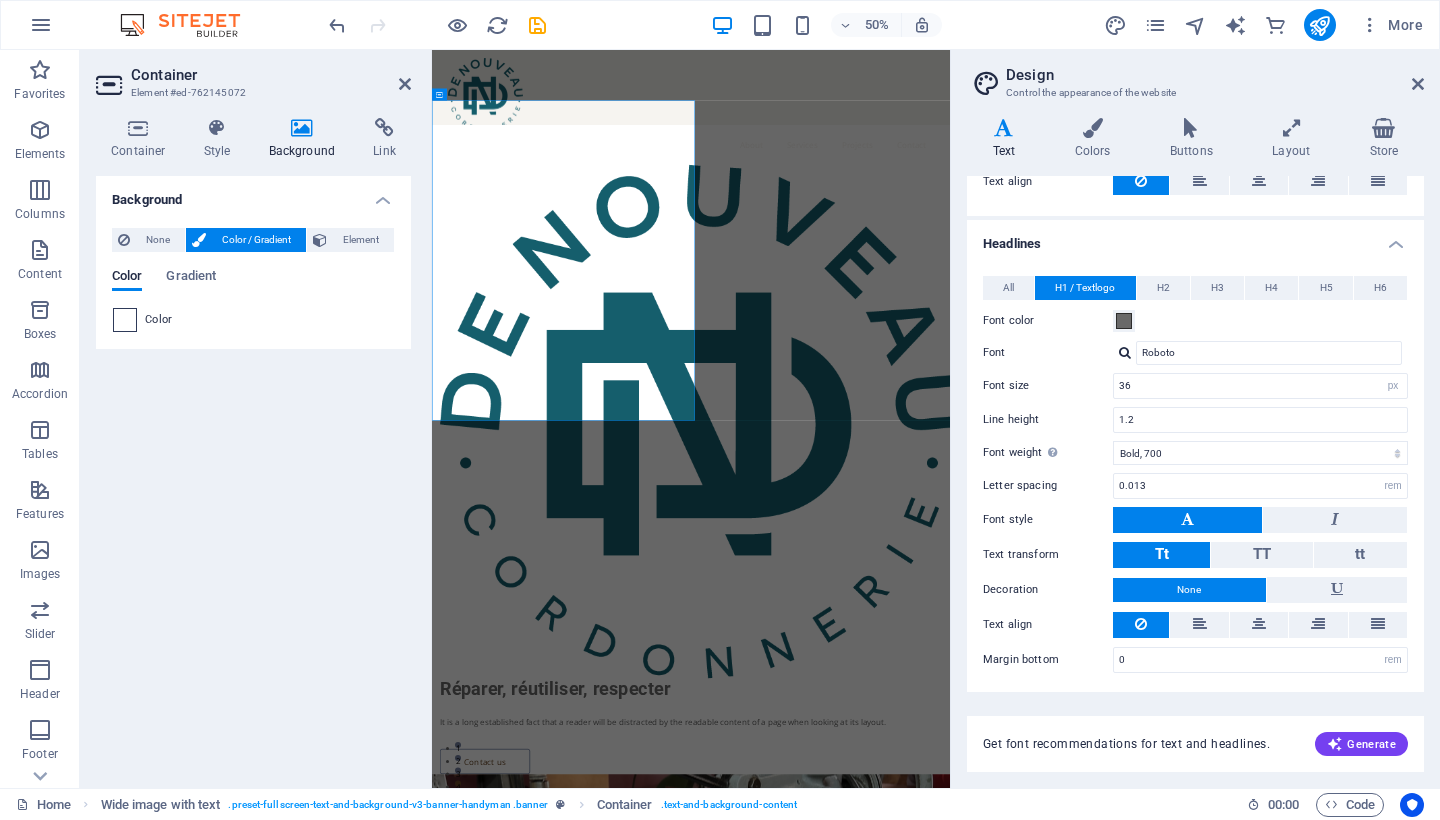 click at bounding box center (125, 320) 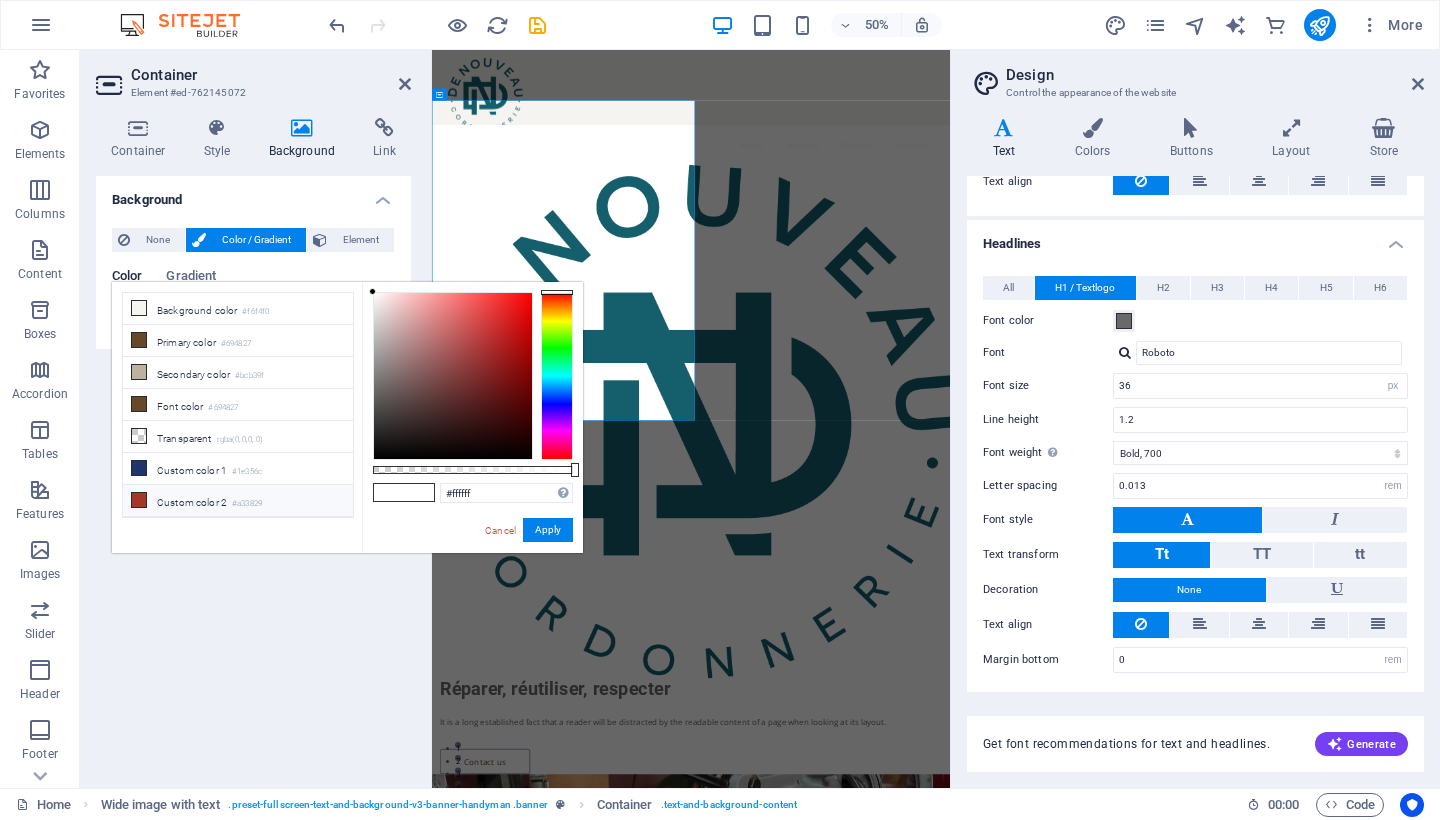 click on "Custom color 2
#a33829" at bounding box center [238, 501] 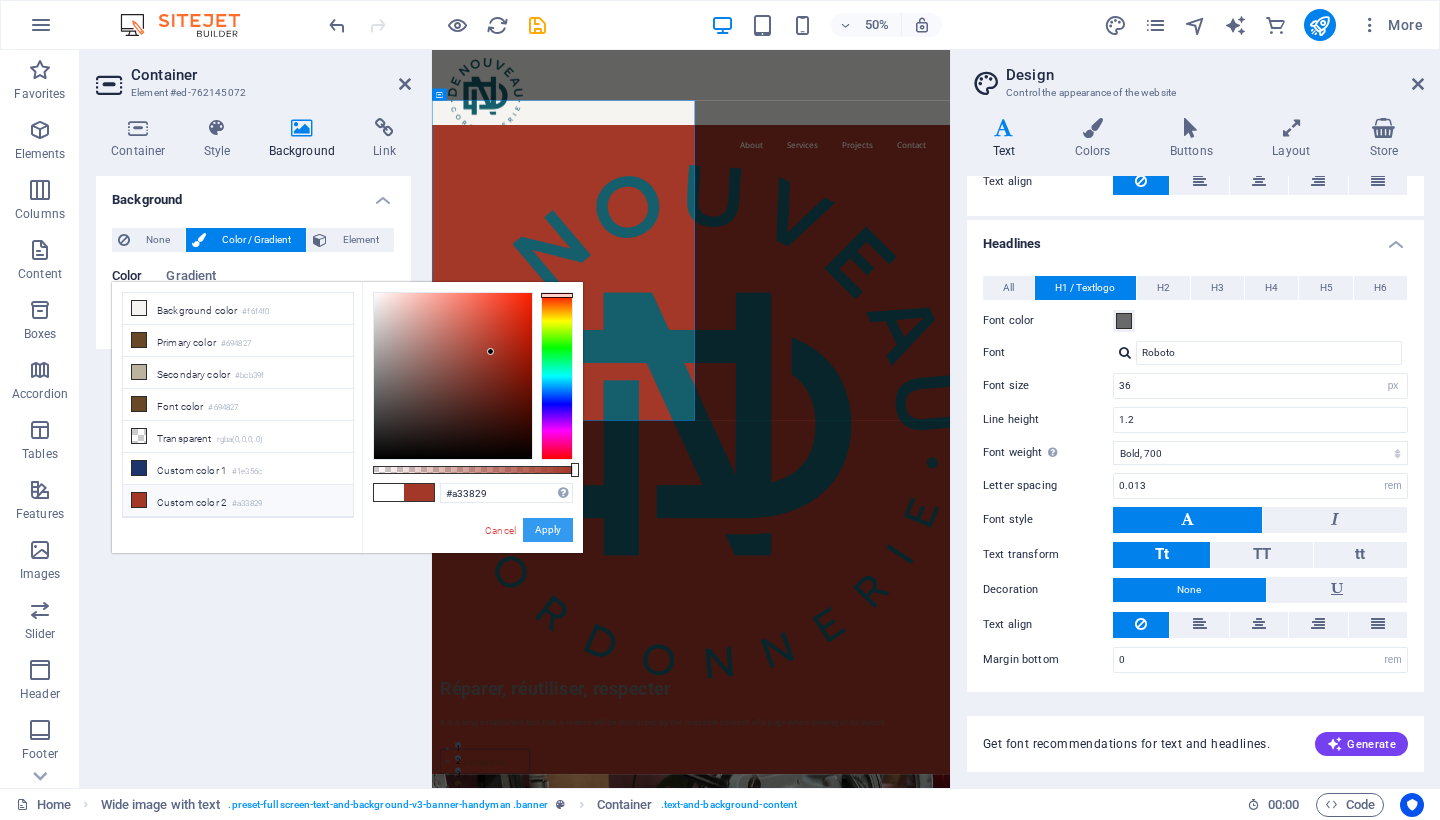drag, startPoint x: 540, startPoint y: 535, endPoint x: 184, endPoint y: 960, distance: 554.4015 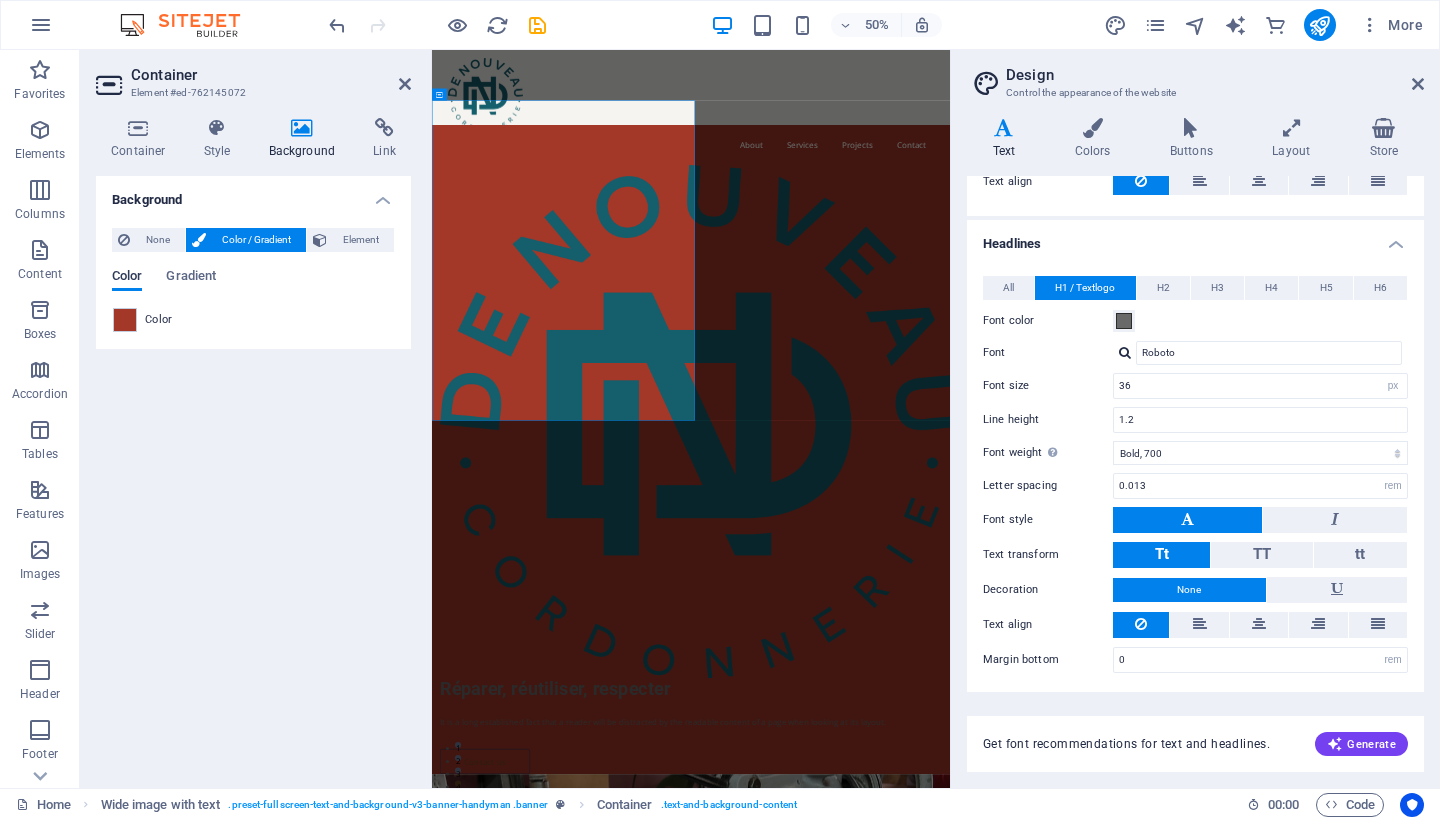 click on "Color" at bounding box center (127, 278) 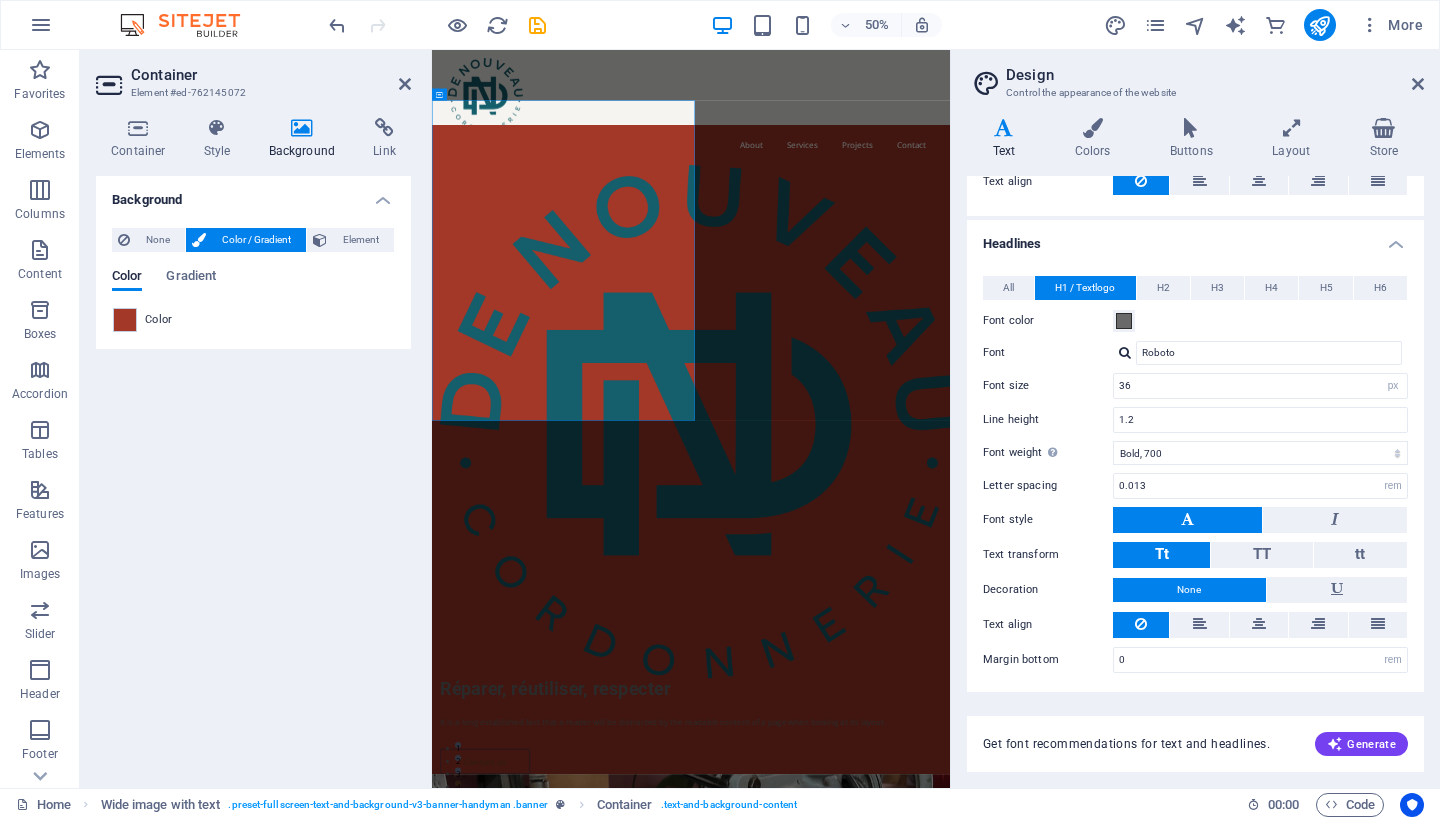 click on "Color" at bounding box center (159, 320) 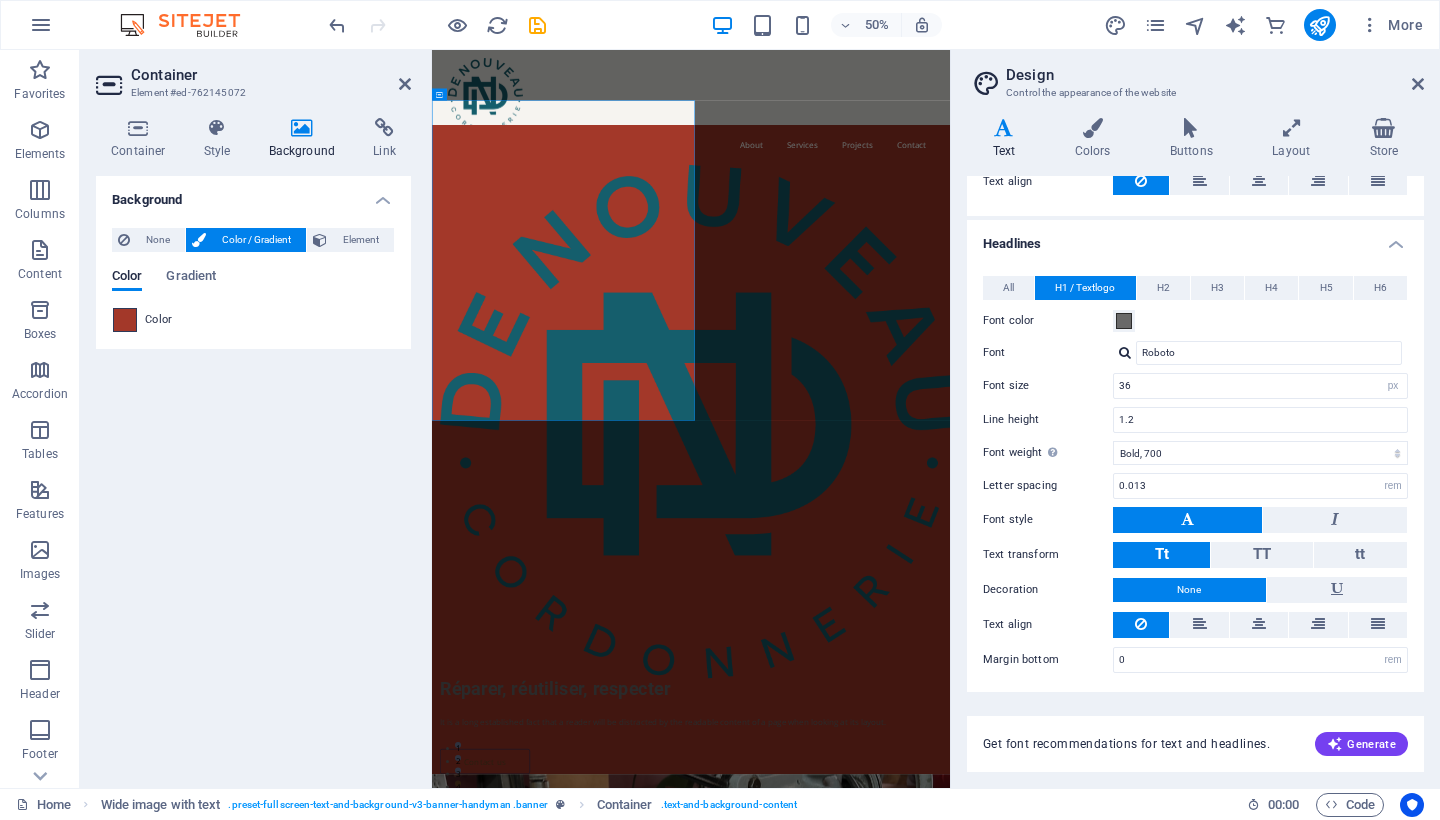 click at bounding box center (125, 320) 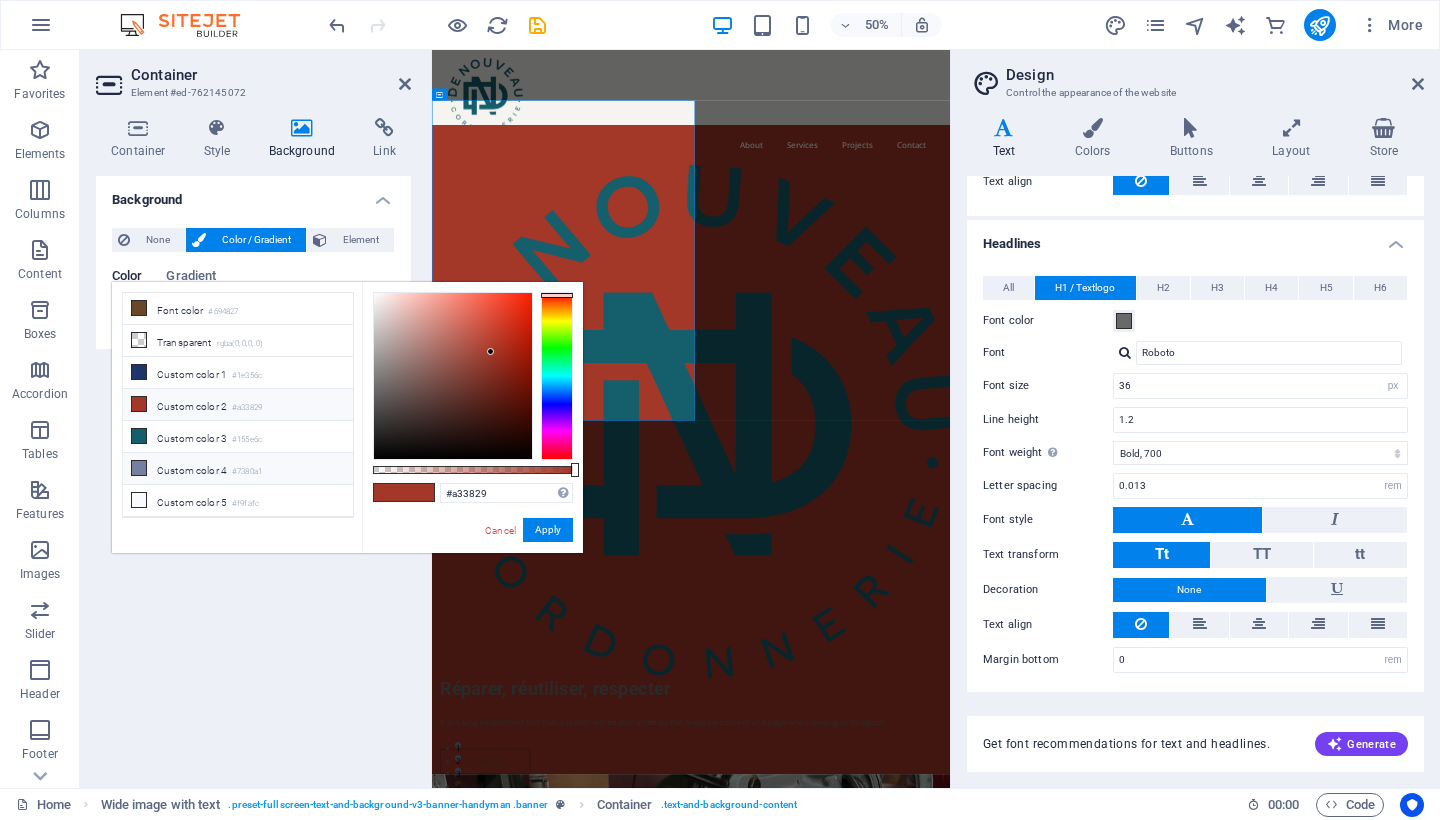 scroll, scrollTop: 0, scrollLeft: 0, axis: both 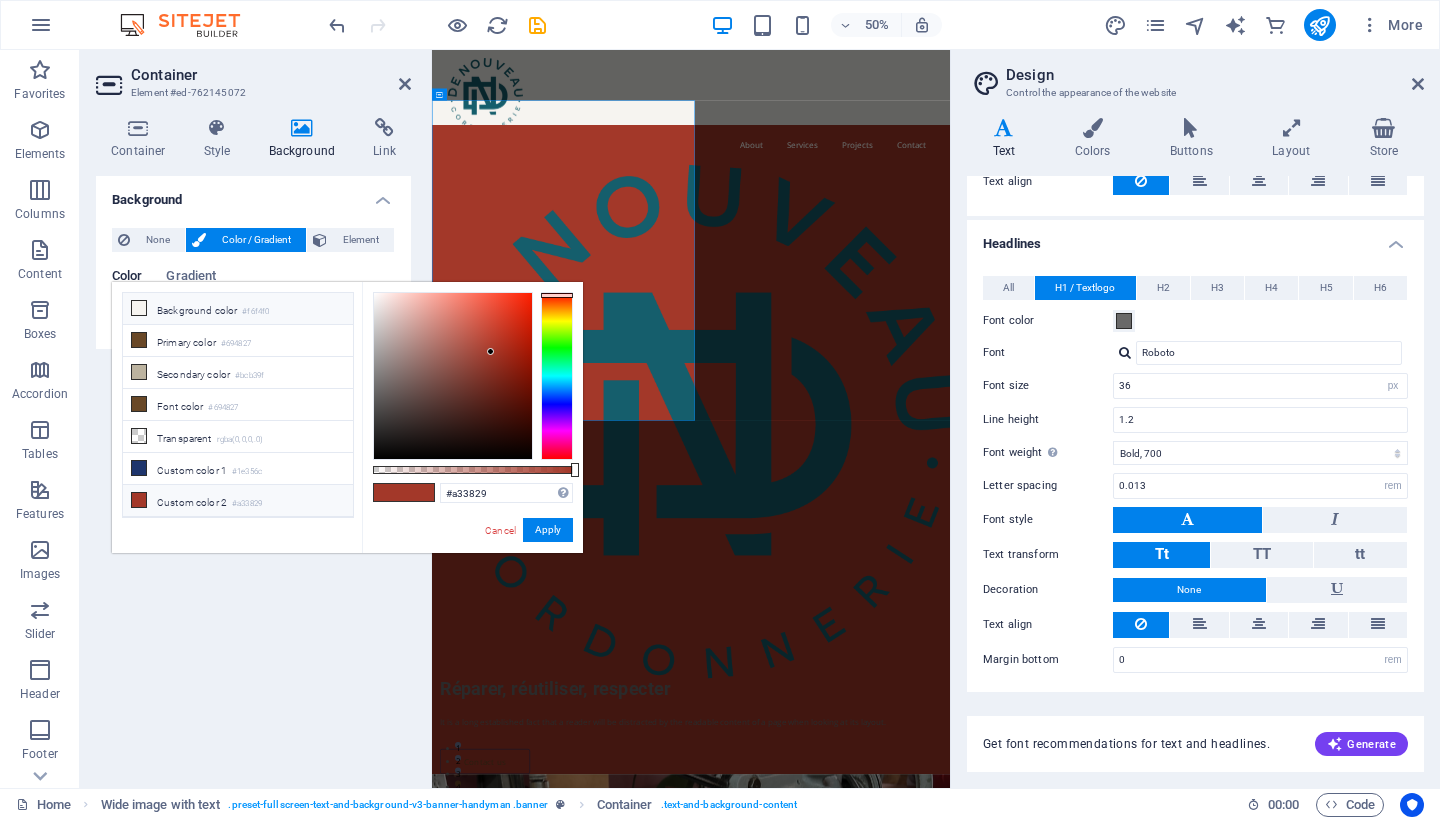 click on "Background color
#f6f4f0" at bounding box center [238, 309] 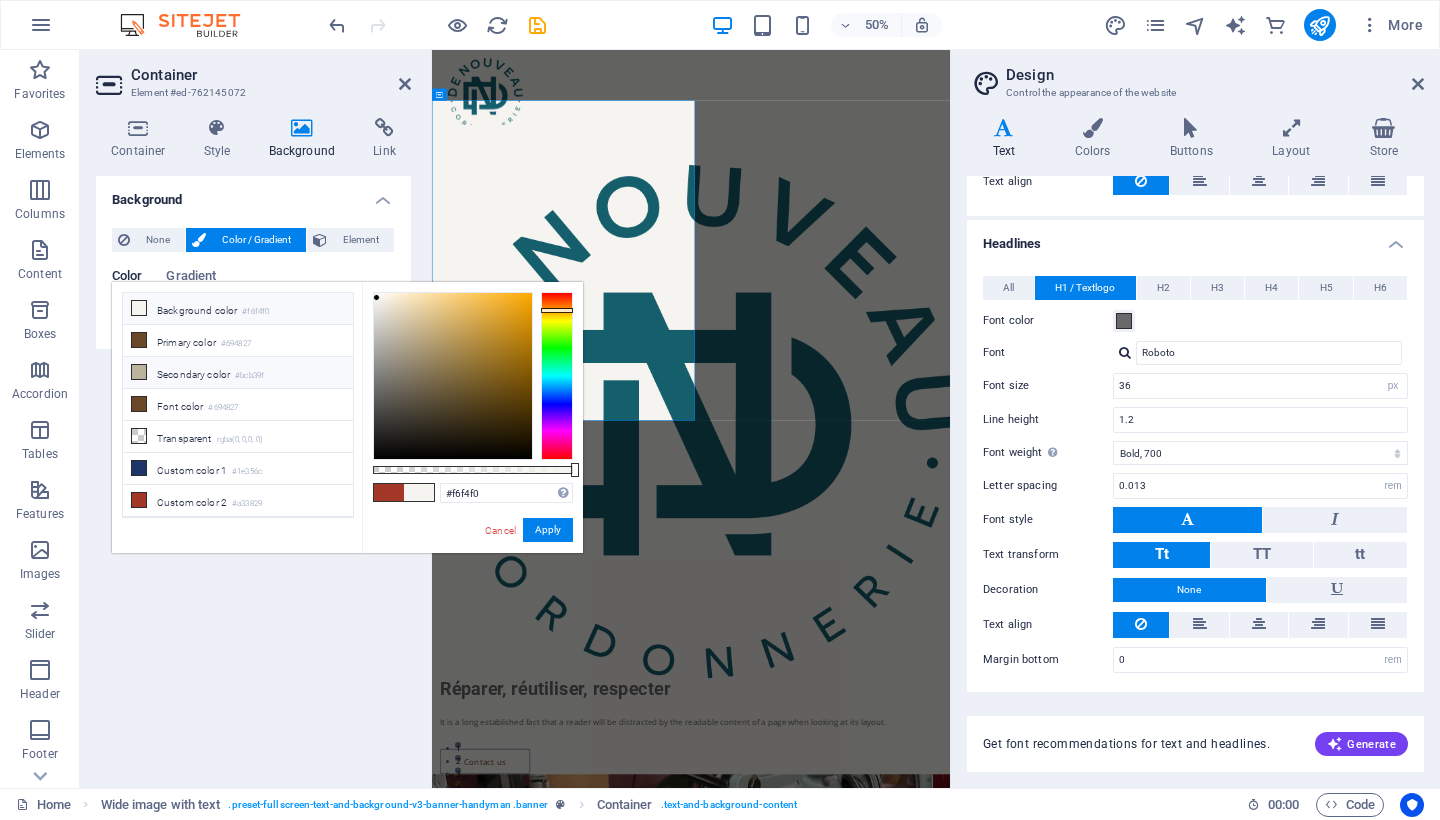 click on "Secondary color
#bcb39f" at bounding box center [238, 373] 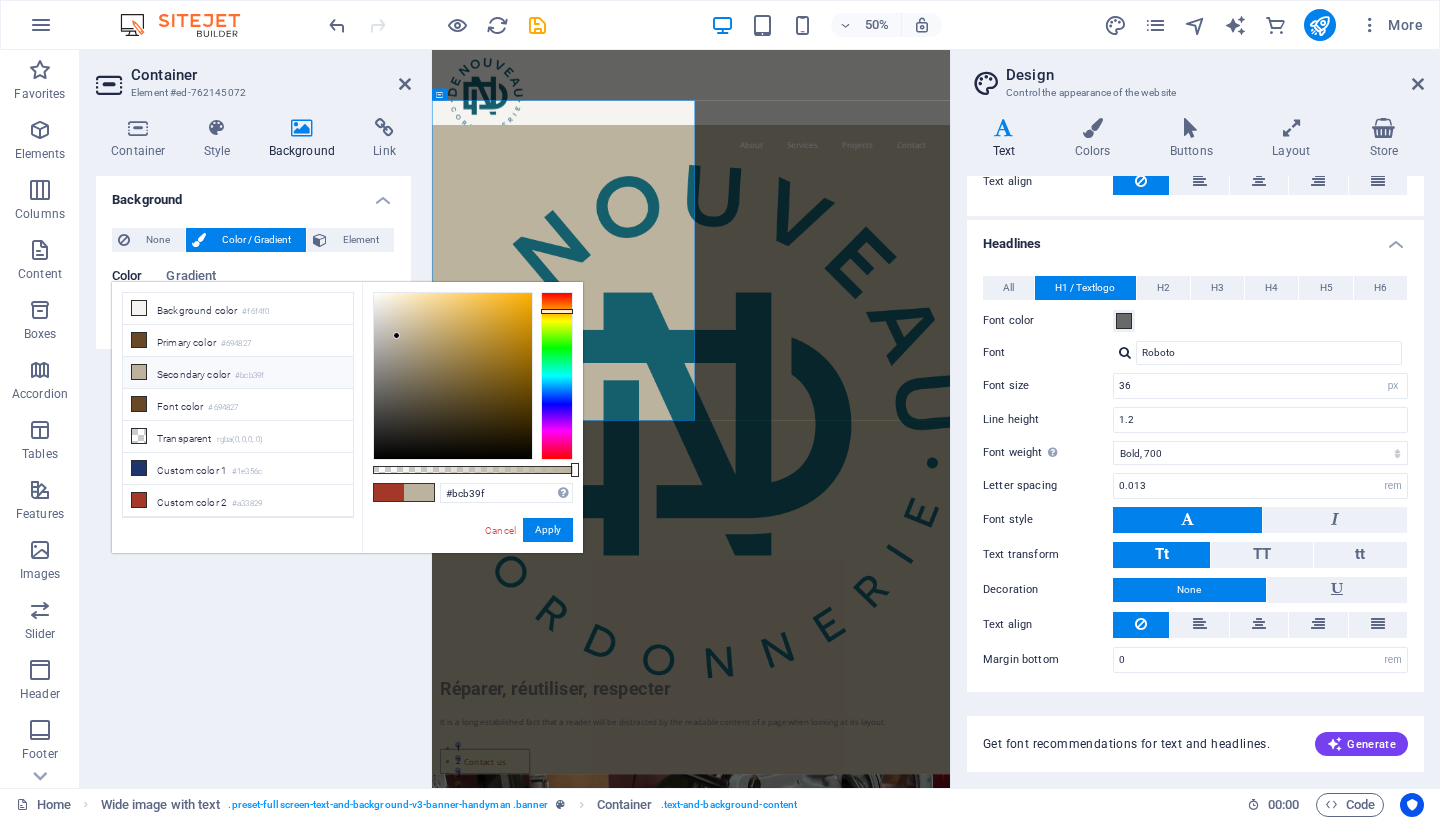 click on "#bcb39f Supported formats #0852ed rgb(8, 82, 237) rgba(8, 82, 237, 90%) hsv(221,97,93) hsl(221, 93%, 48%) Cancel Apply" at bounding box center [472, 562] 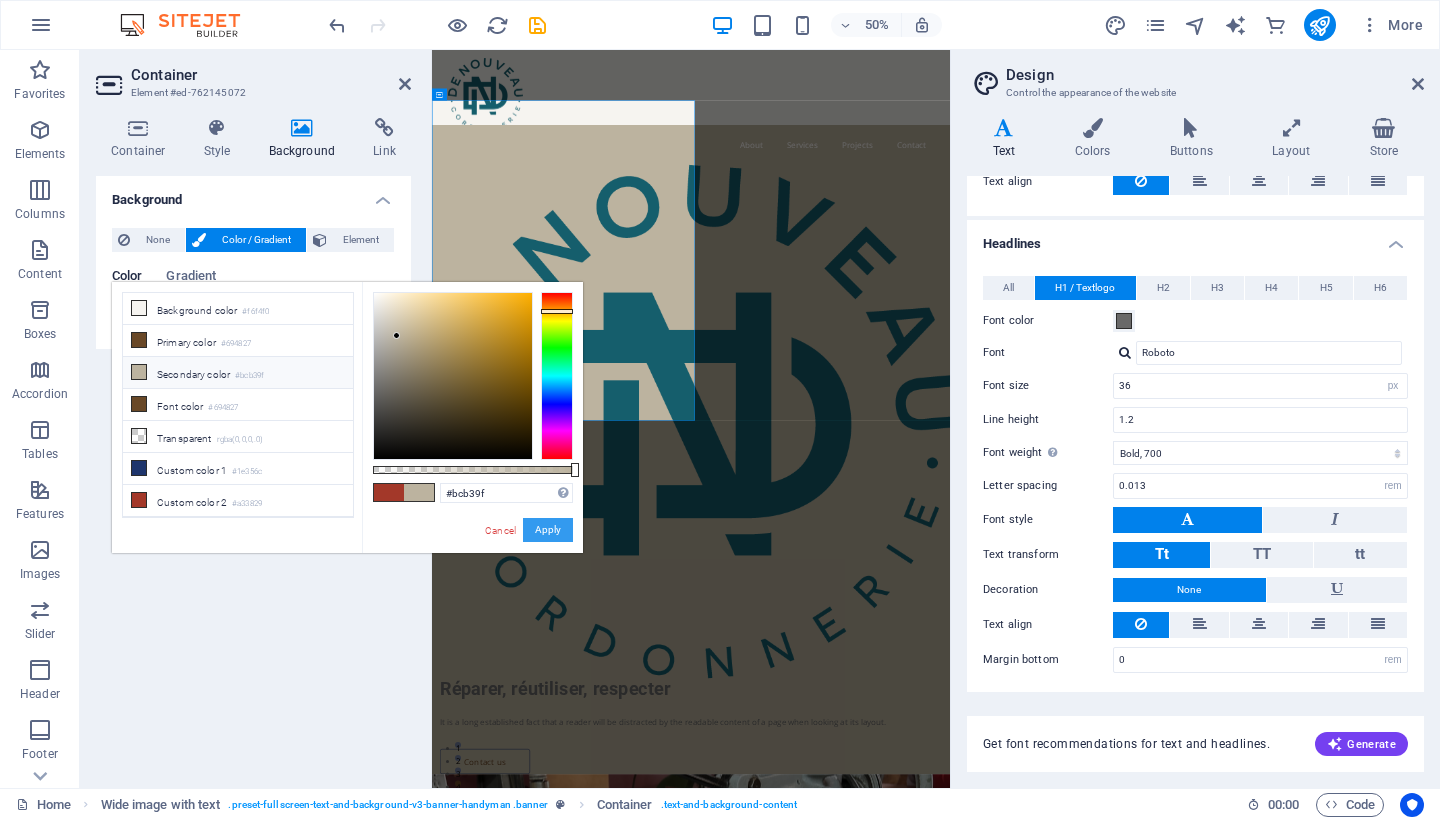 click on "Apply" at bounding box center (548, 530) 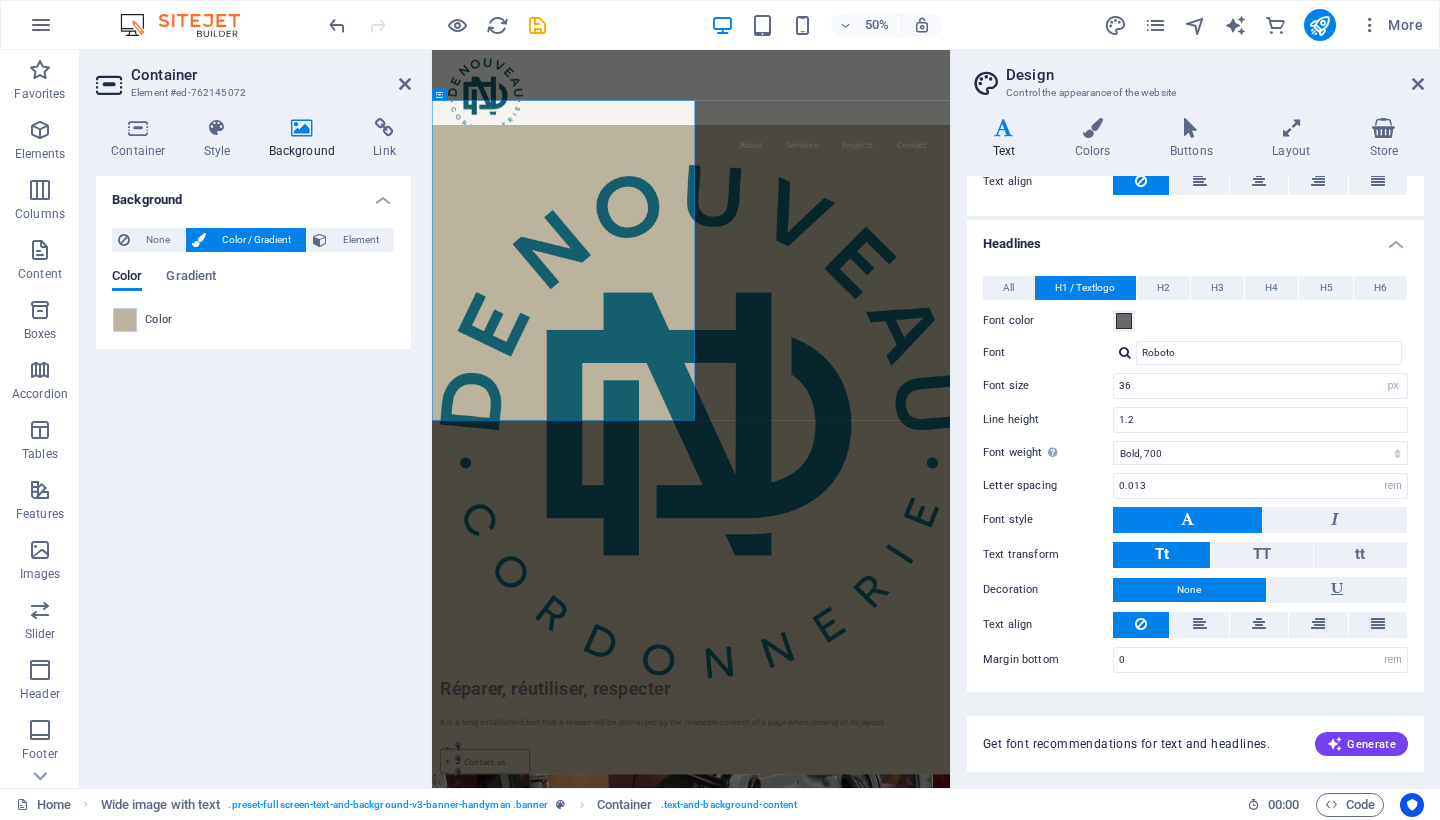 click at bounding box center (950, 2600) 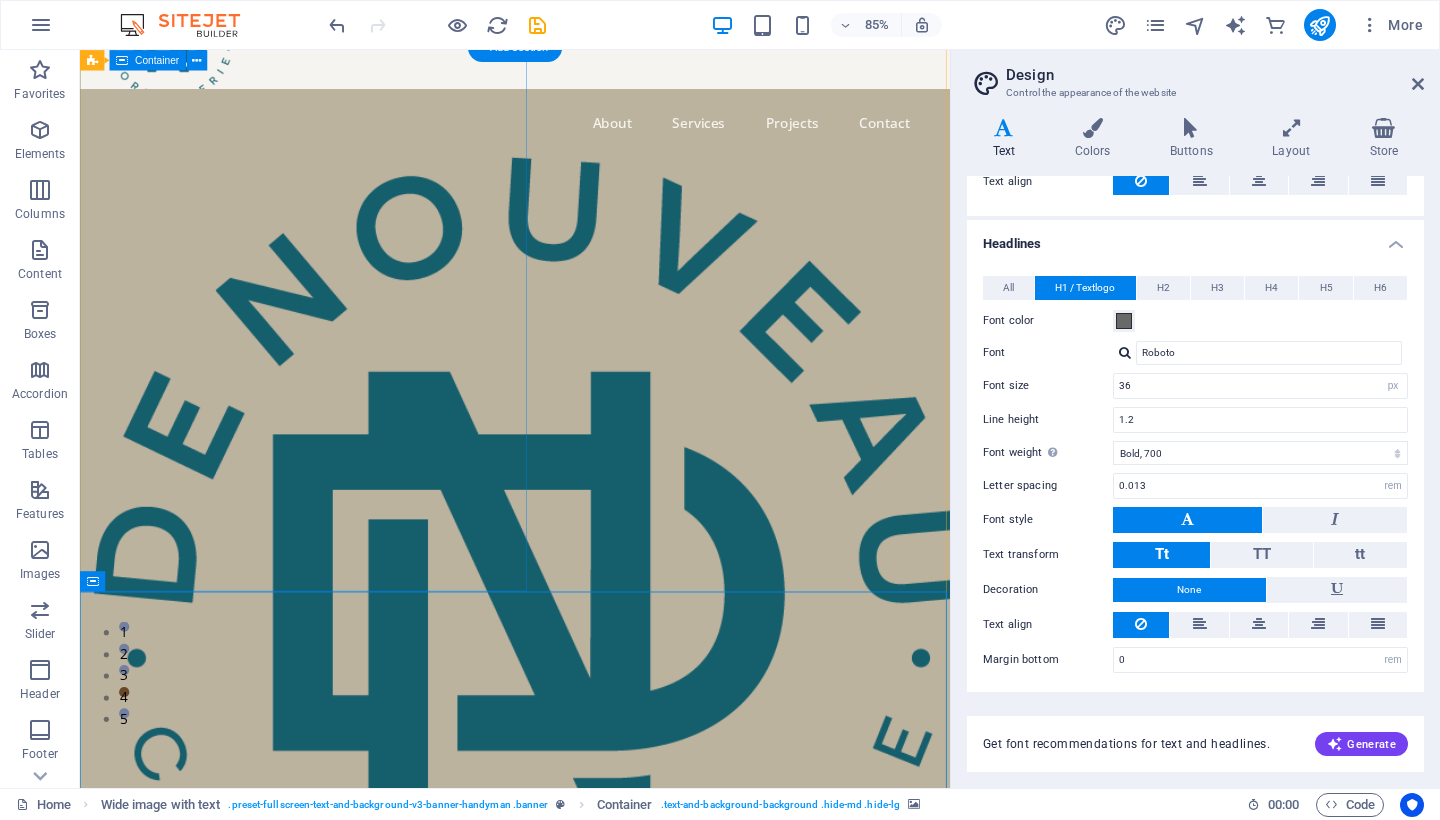 scroll, scrollTop: 0, scrollLeft: 0, axis: both 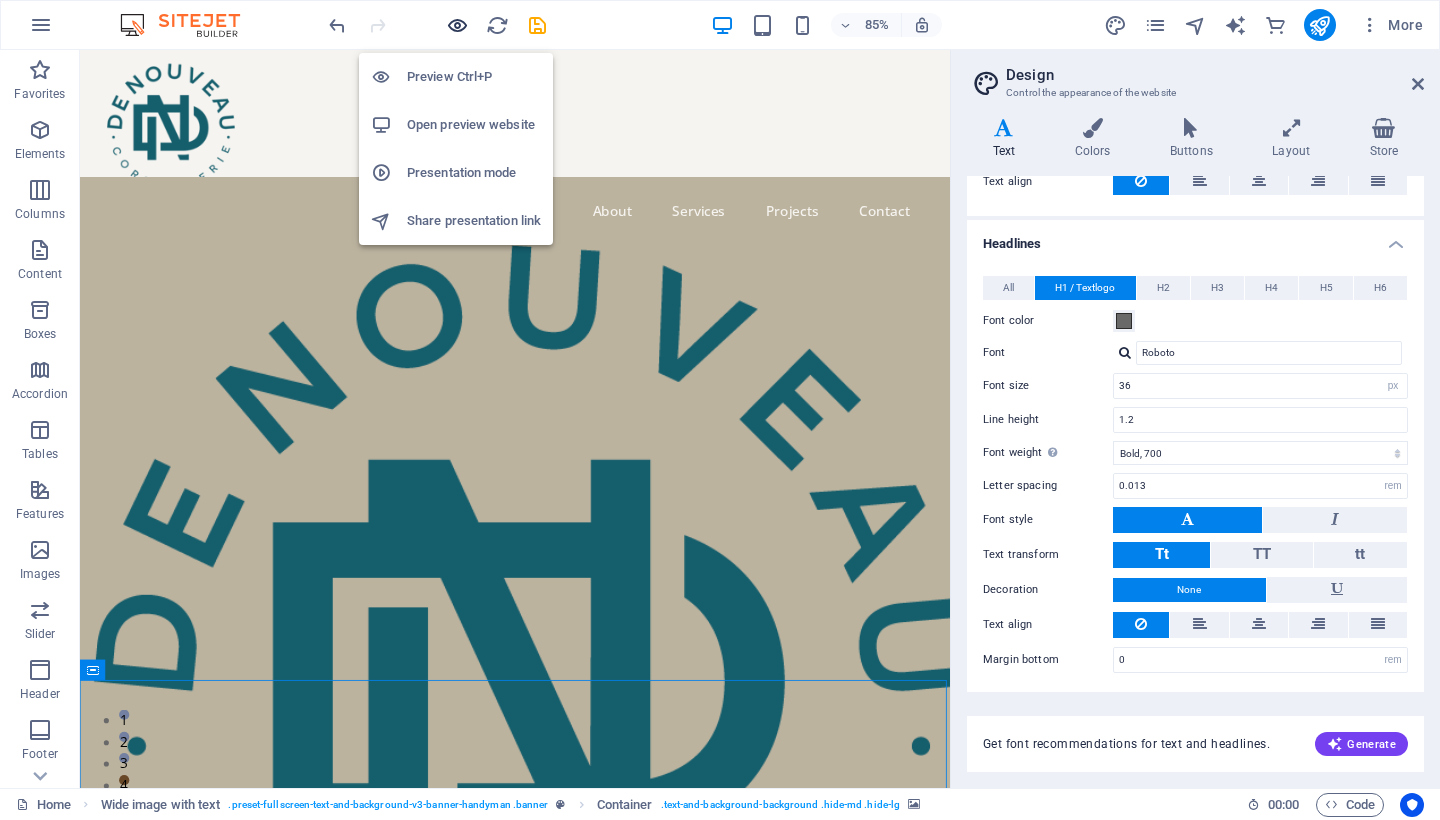 click at bounding box center [457, 25] 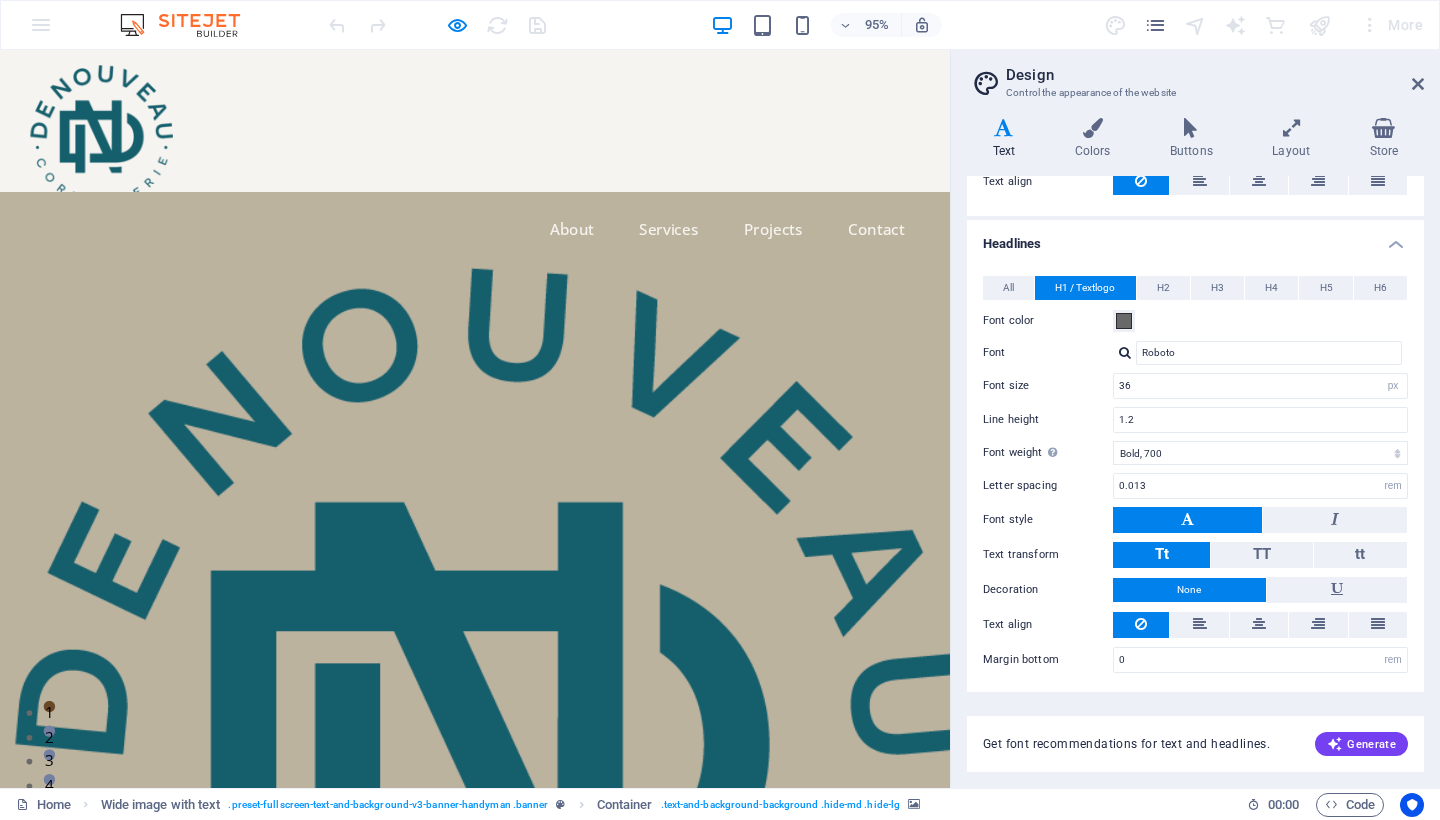 click on "It is a long established fact that a reader will be distracted by the readable content of a page when looking at its layout." at bounding box center (463, 1359) 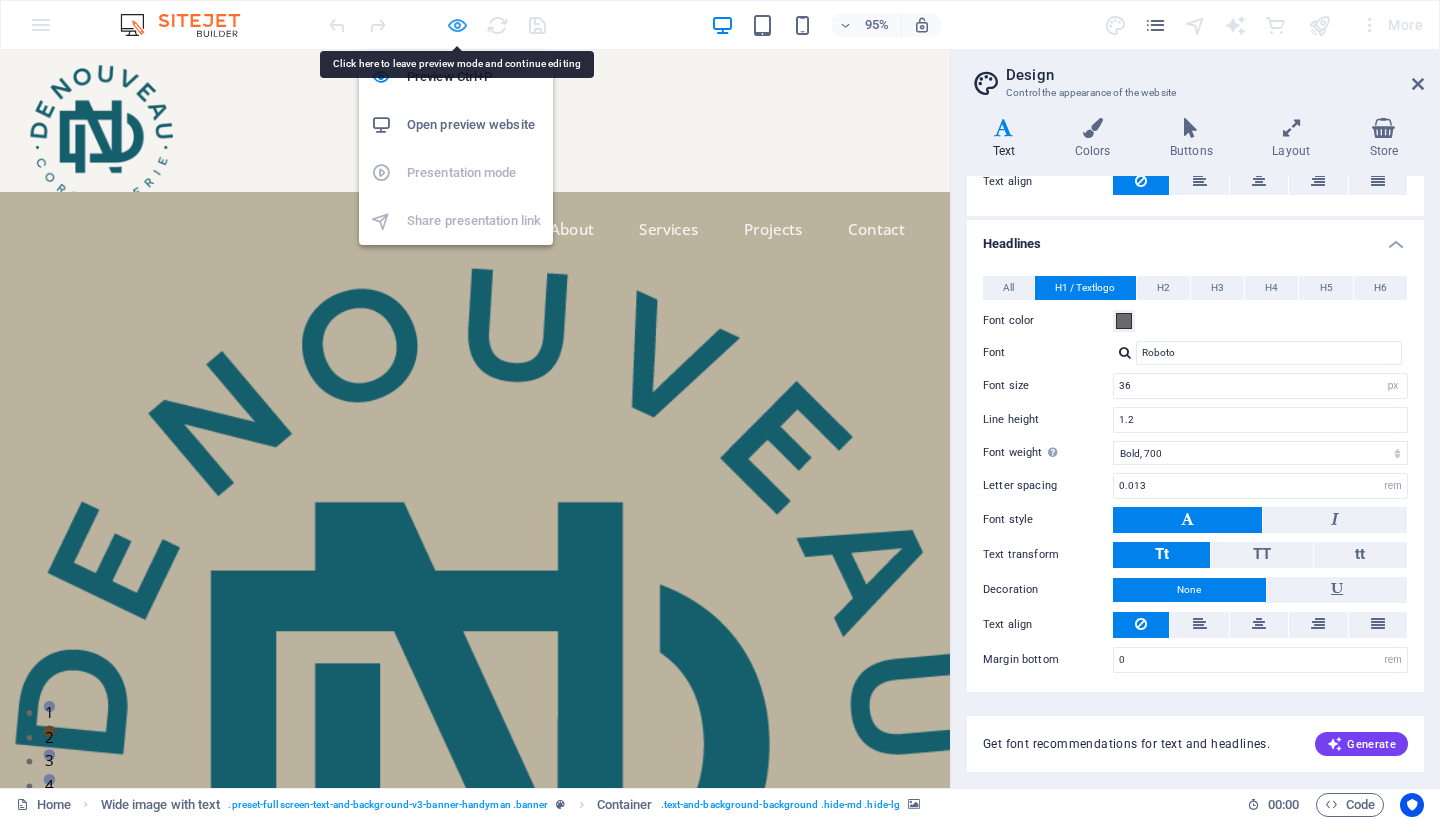 click at bounding box center (457, 25) 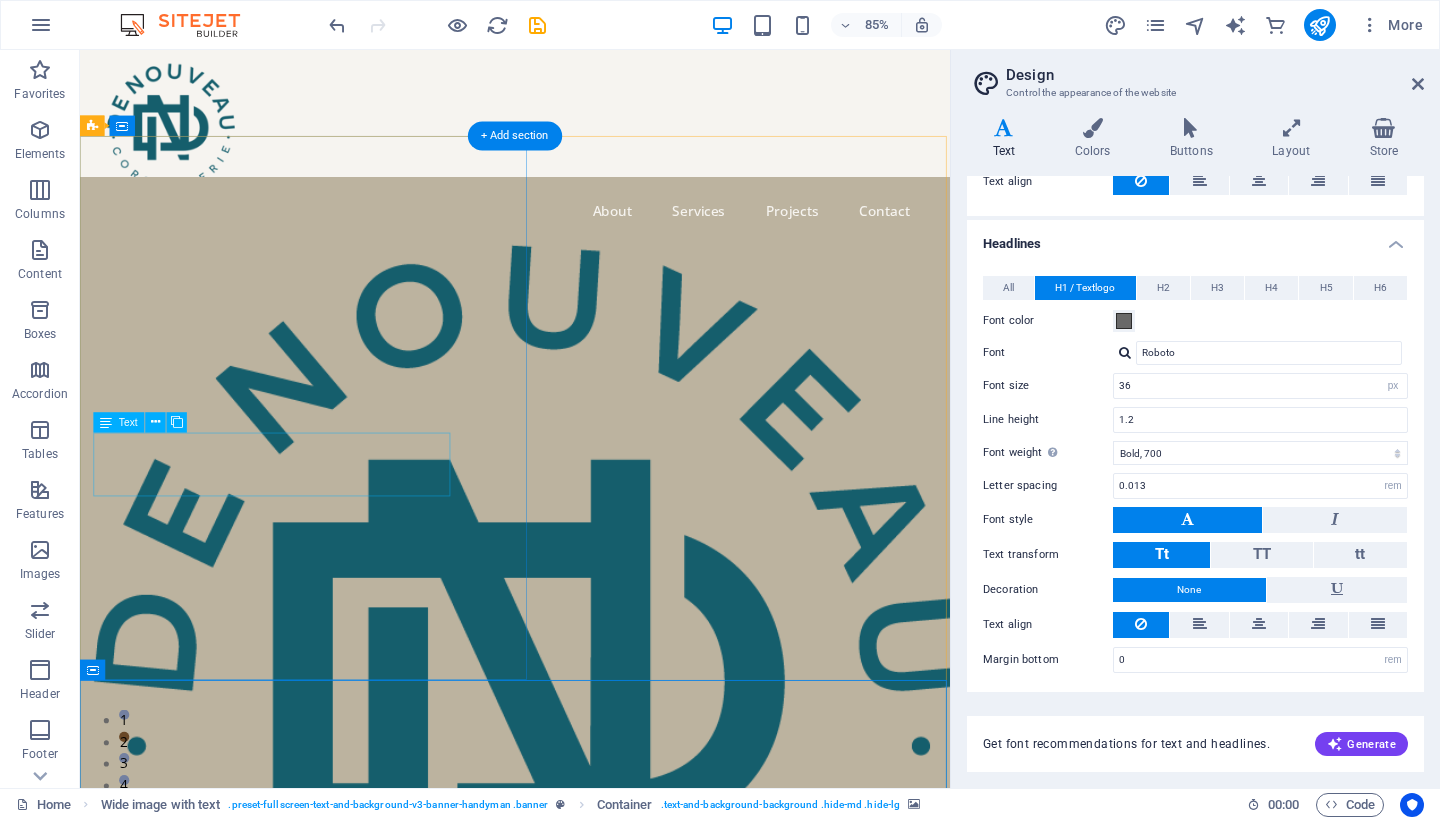 click on "It is a long established fact that a reader will be distracted by the readable content of a page when looking at its layout." at bounding box center [555, 1383] 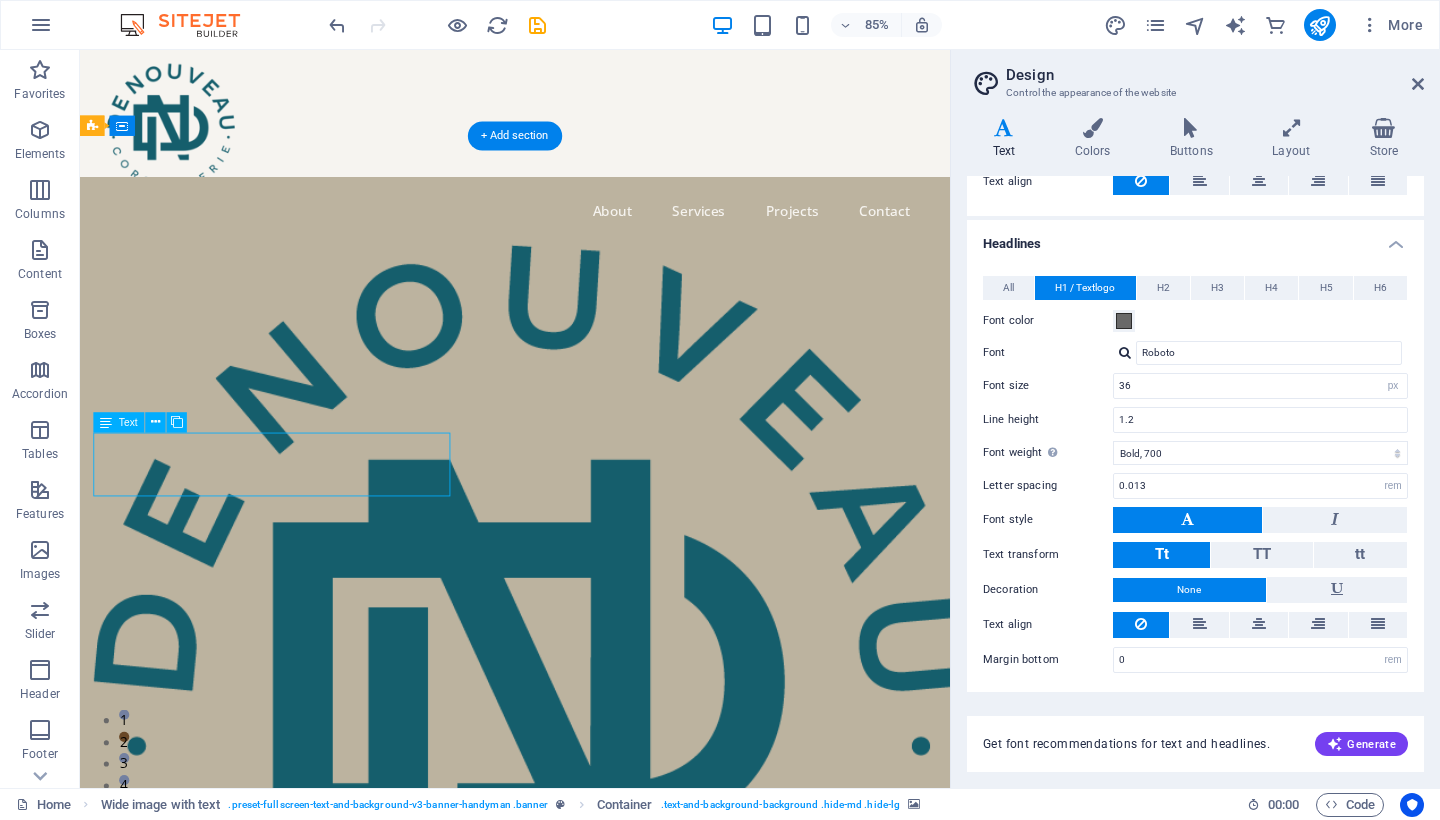 click on "It is a long established fact that a reader will be distracted by the readable content of a page when looking at its layout." at bounding box center [555, 1383] 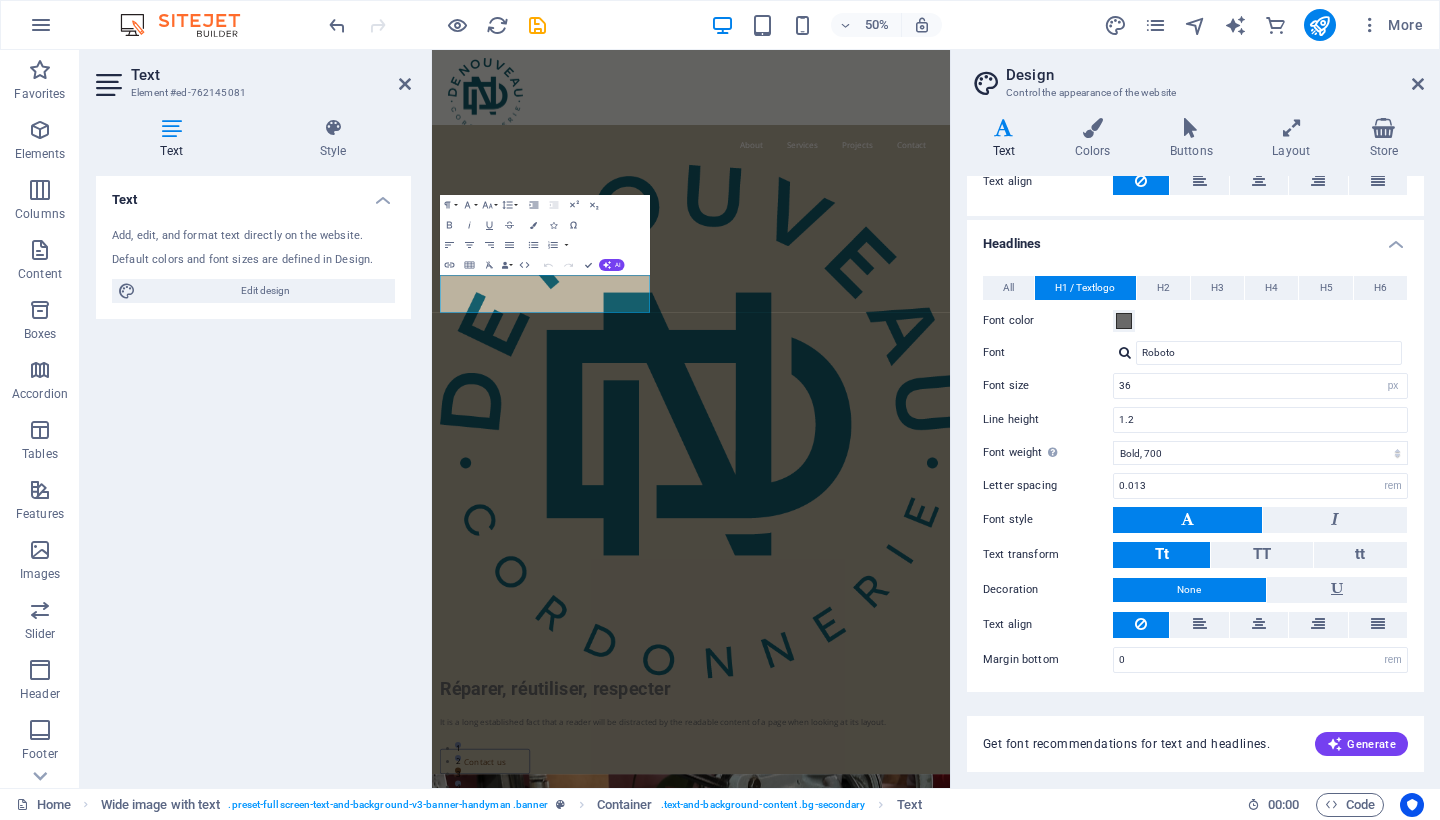 drag, startPoint x: 368, startPoint y: 258, endPoint x: 174, endPoint y: 237, distance: 195.13329 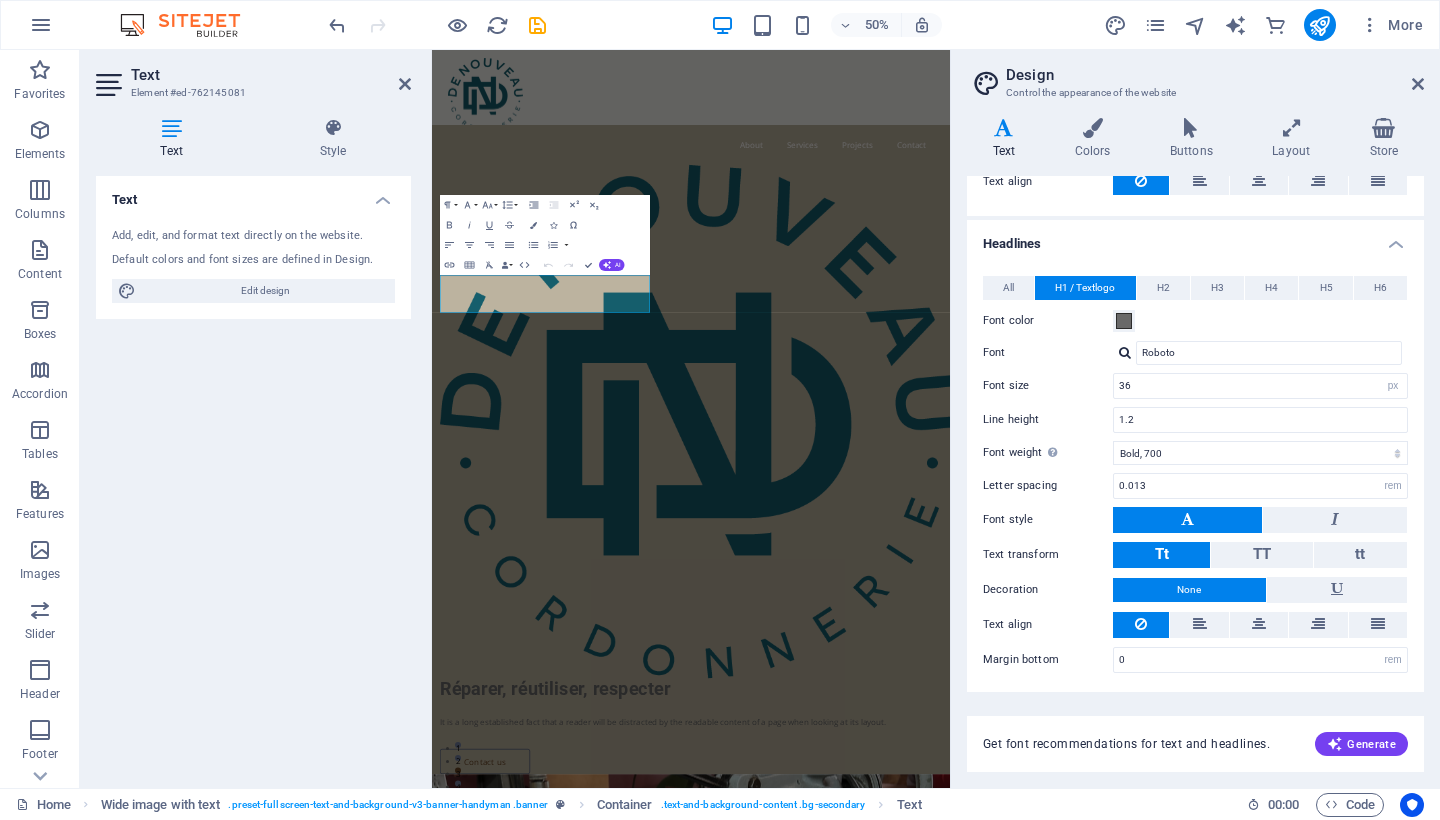 drag, startPoint x: 114, startPoint y: 233, endPoint x: 245, endPoint y: 245, distance: 131.54848 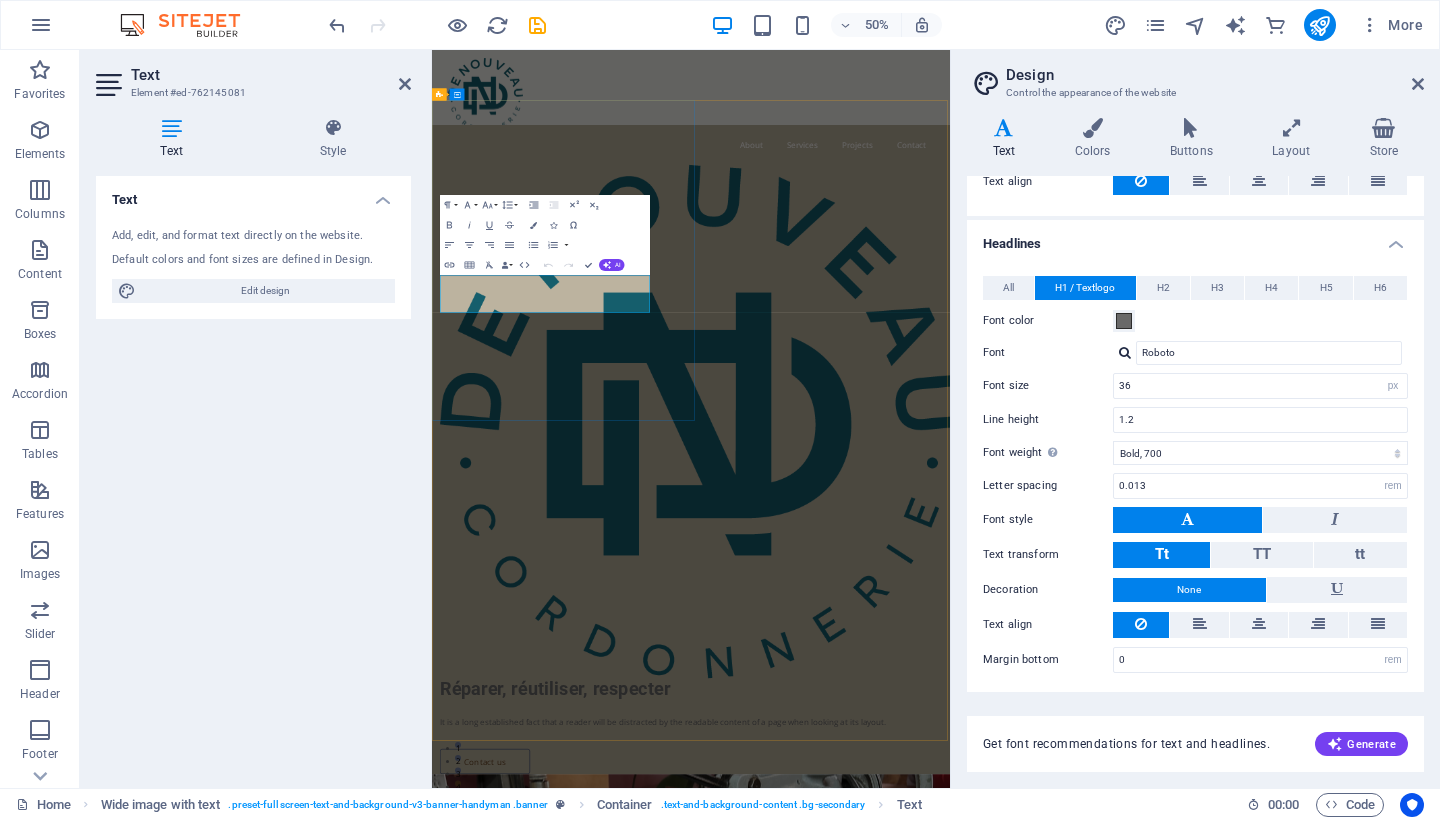 click on "It is a long established fact that a reader will be distracted by the readable content of a page when looking at its layout." at bounding box center (913, 1395) 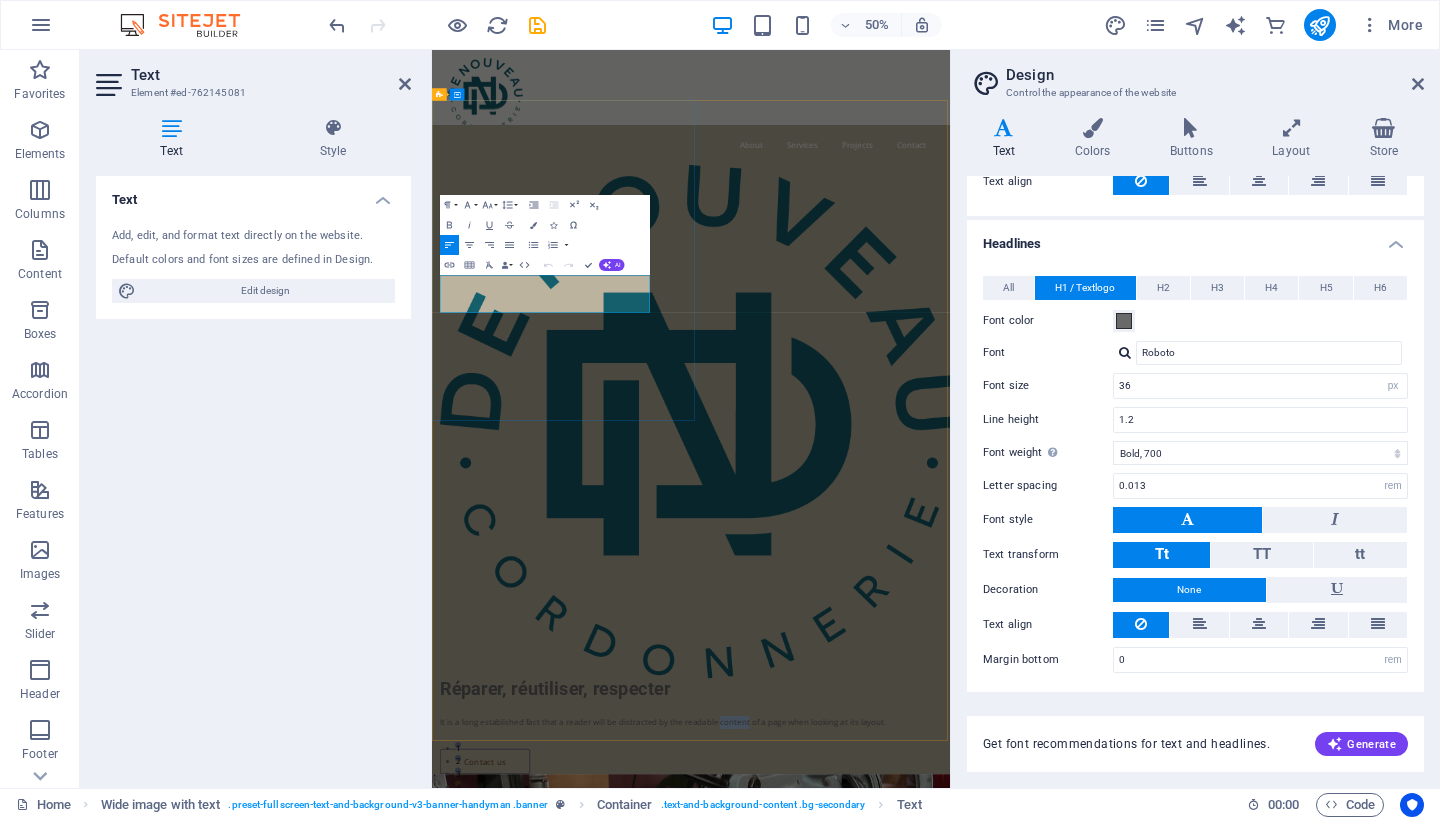 click on "It is a long established fact that a reader will be distracted by the readable content of a page when looking at its layout." at bounding box center [913, 1395] 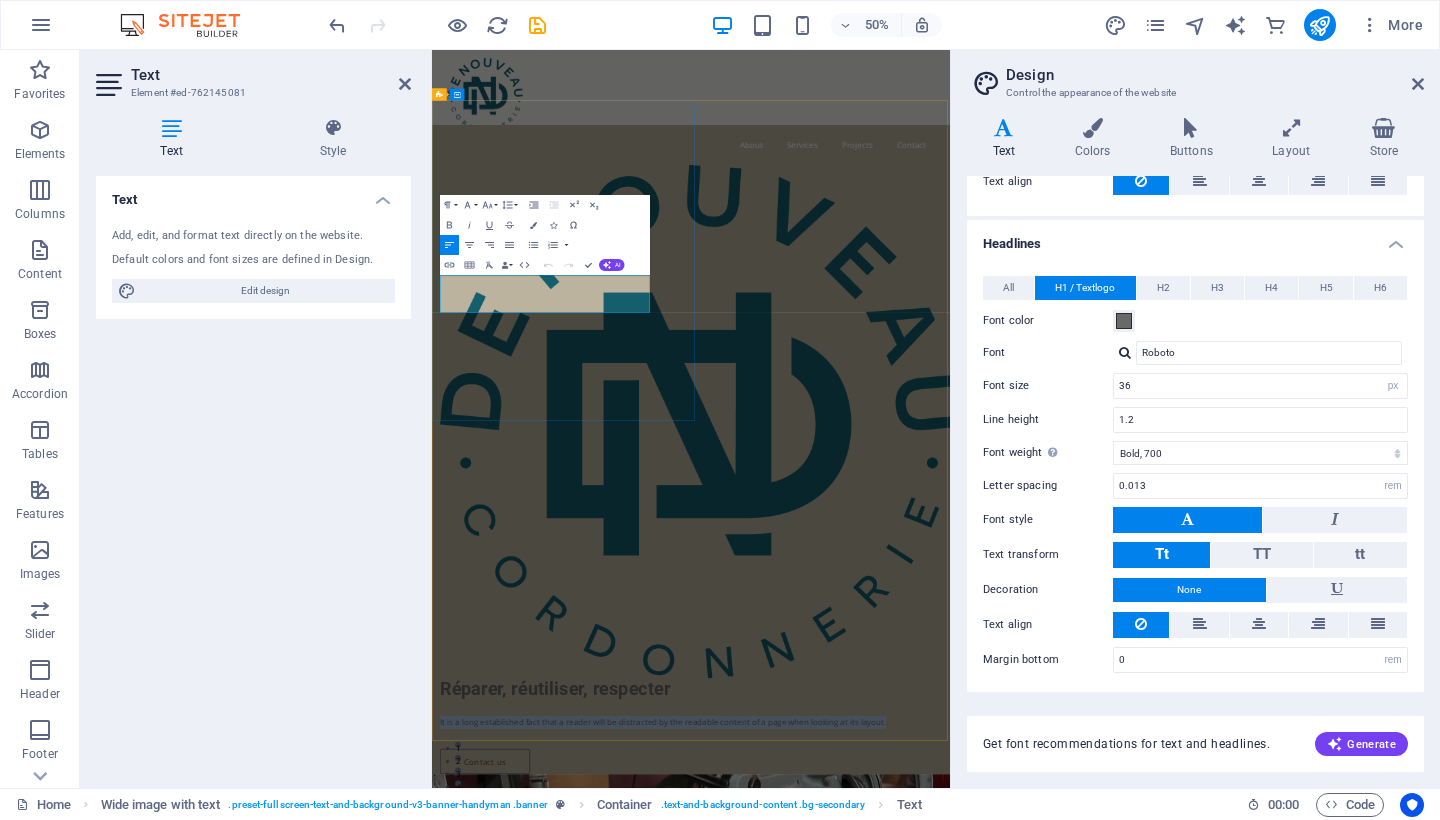 drag, startPoint x: 616, startPoint y: 554, endPoint x: 444, endPoint y: 508, distance: 178.04494 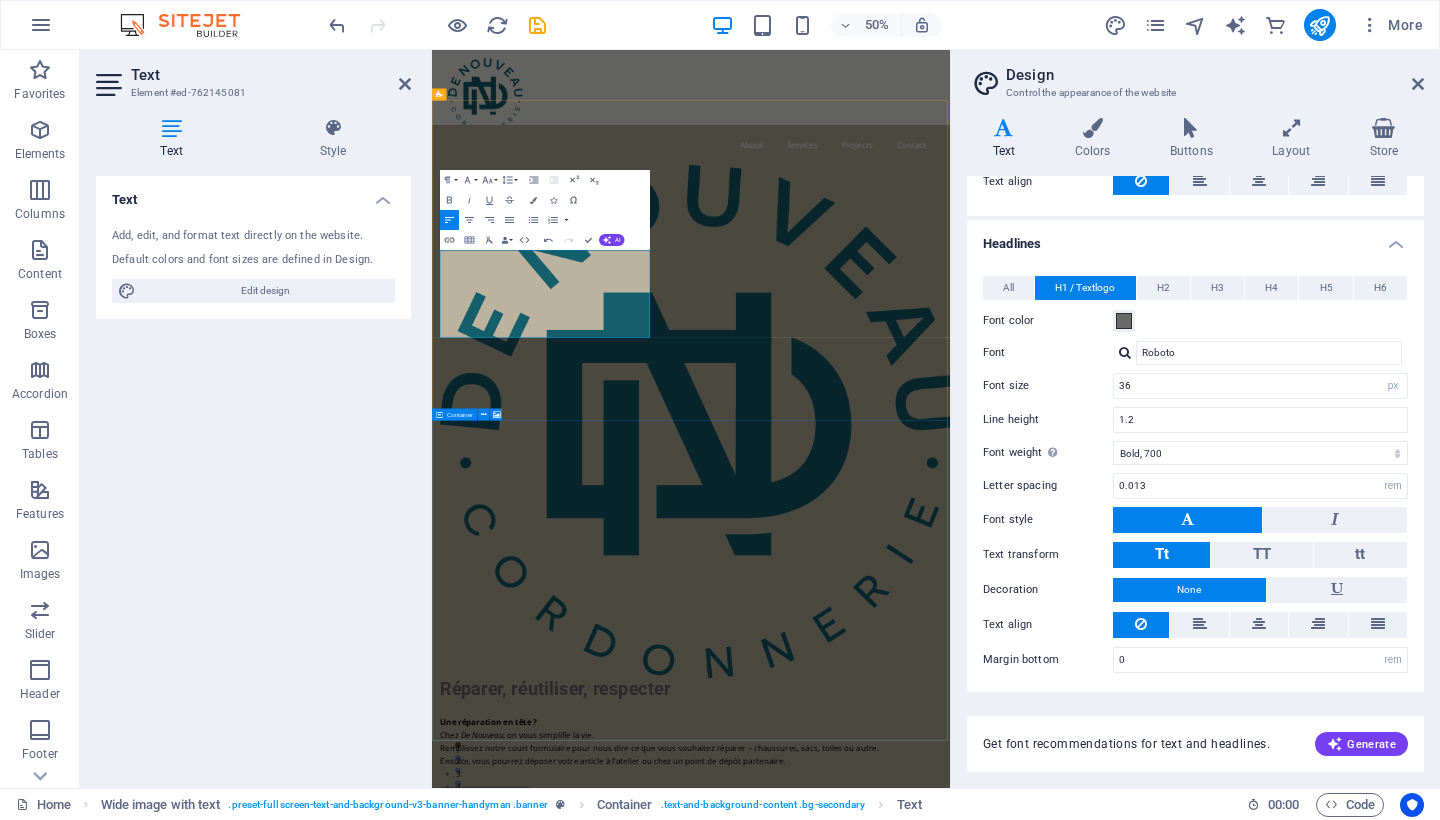 click on "Drop content here or  Add elements  Paste clipboard" at bounding box center (1000, 3067) 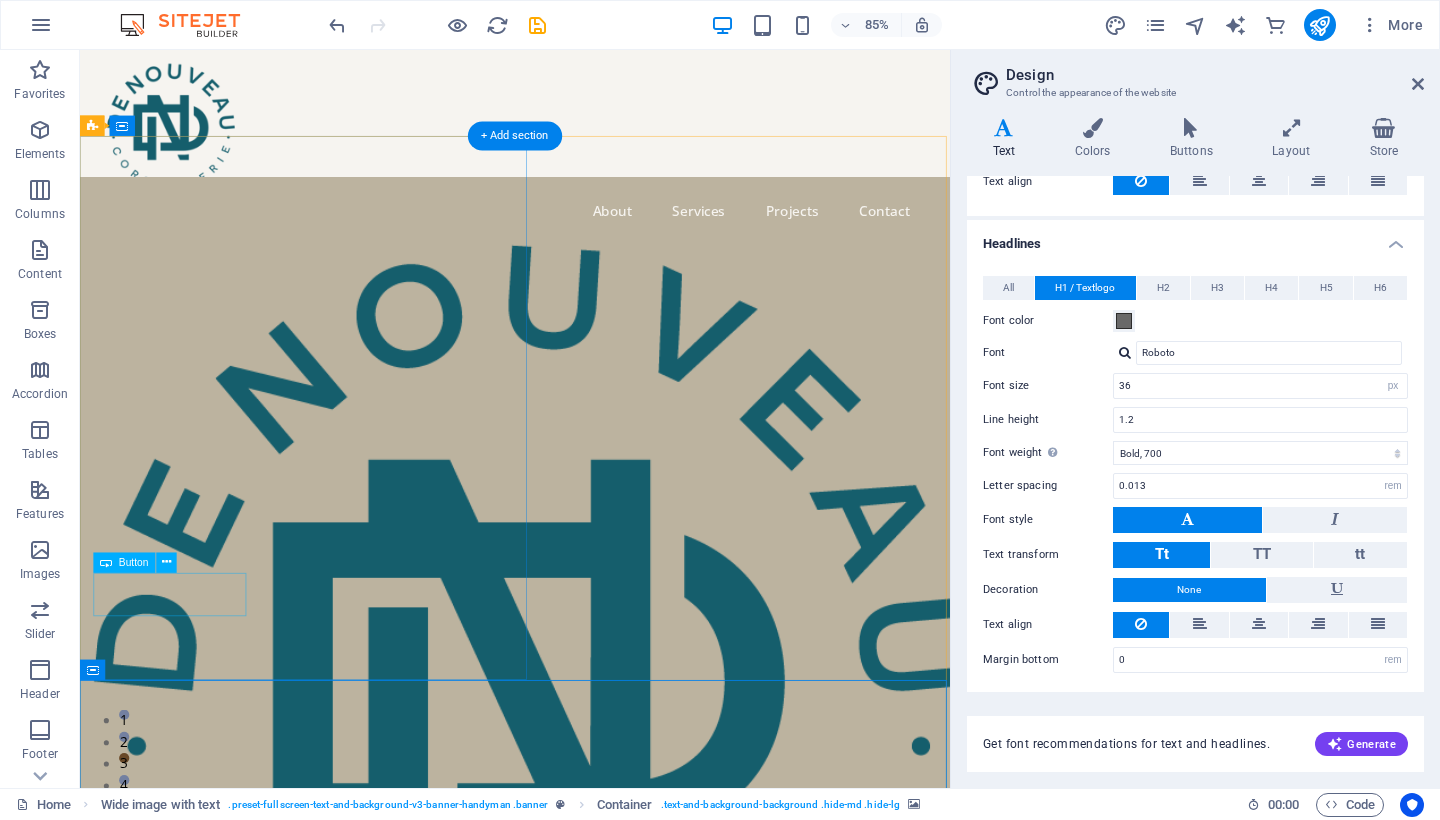click on "Contact us" at bounding box center (555, 1538) 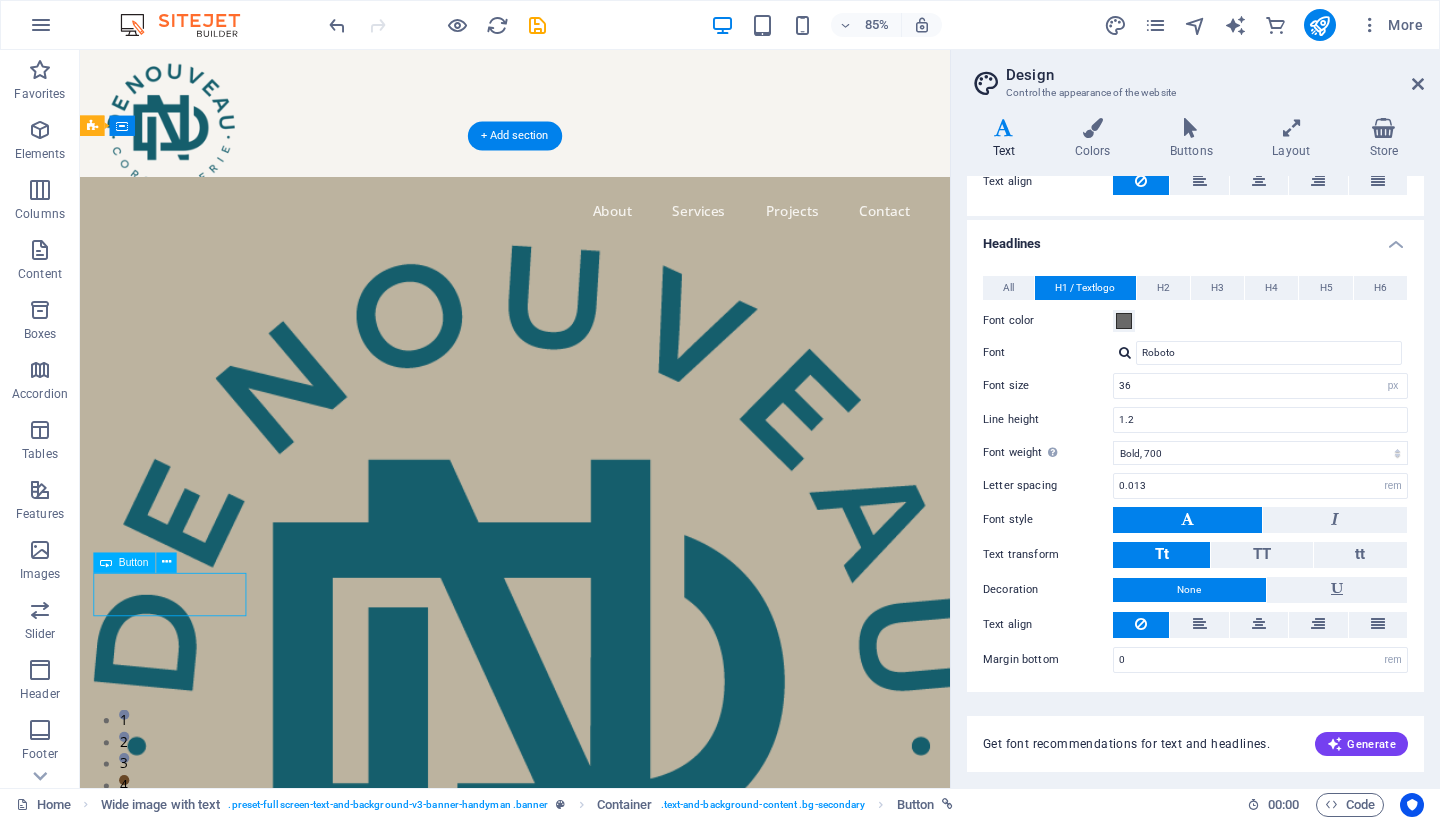 click on "Contact us" at bounding box center [555, 1538] 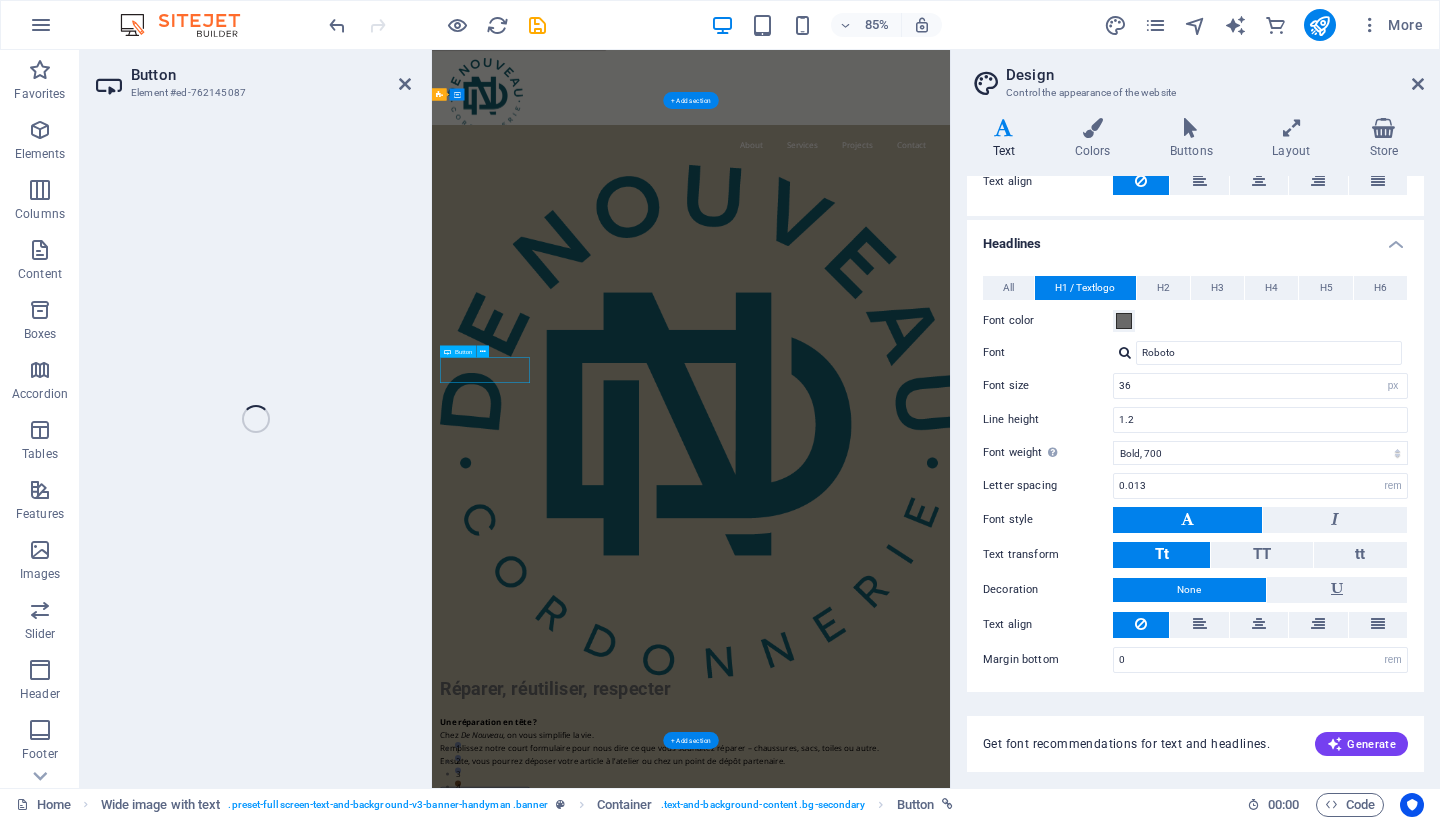 select on "px" 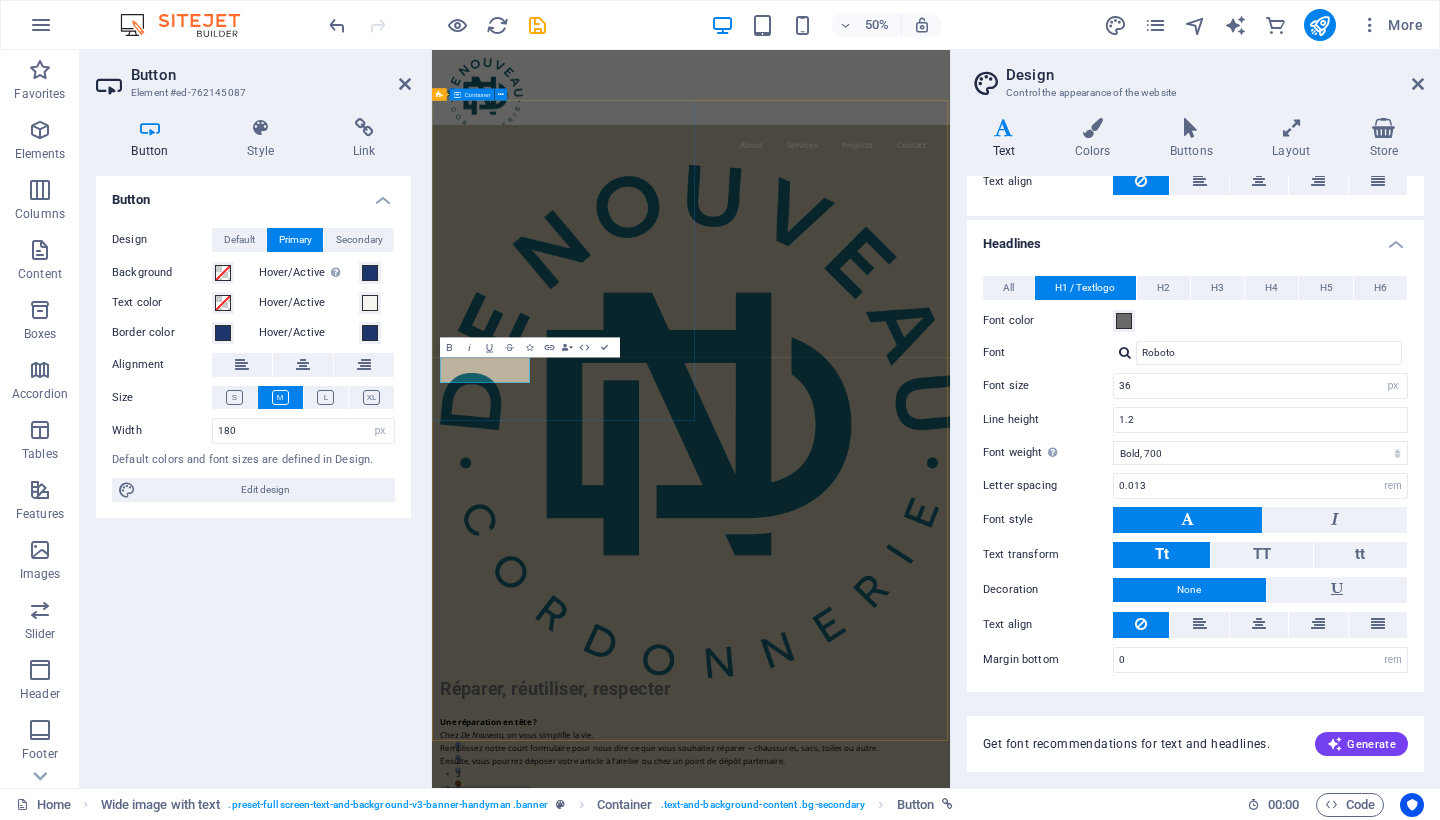 type 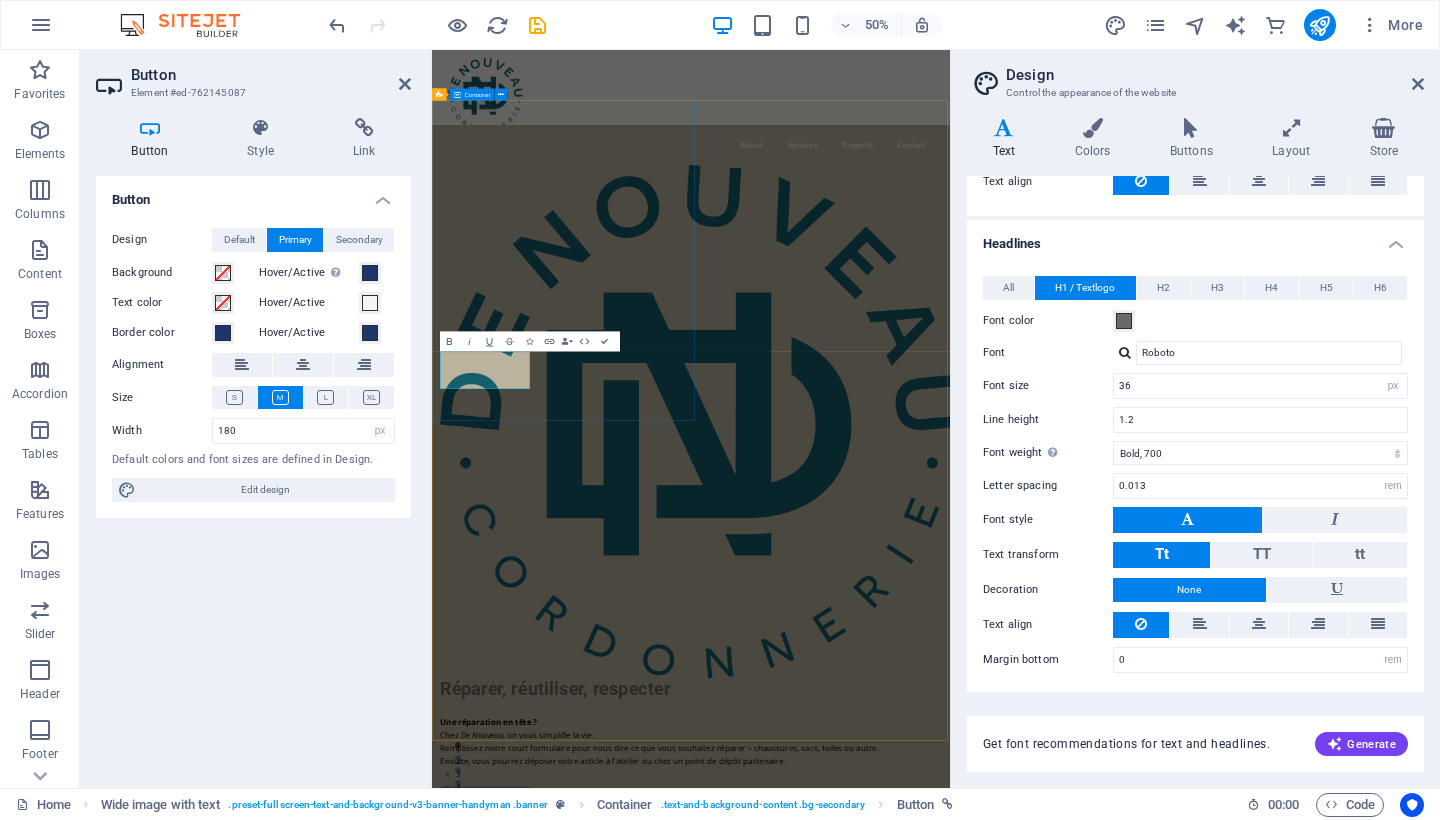 click on "Réparer, réutiliser, respecter Une réparation en tête ? Chez   De Nouveau , on vous simplifie la vie. Remplissez notre court formulaire pour nous dire ce que vous souhaitez réparer – chaussures, sacs, toiles ou autre. Ensuite, vous pourrez déposer votre article à l’atelier ou chez un point de dépôt partenaire. Formulaire de réparation" at bounding box center [950, 898] 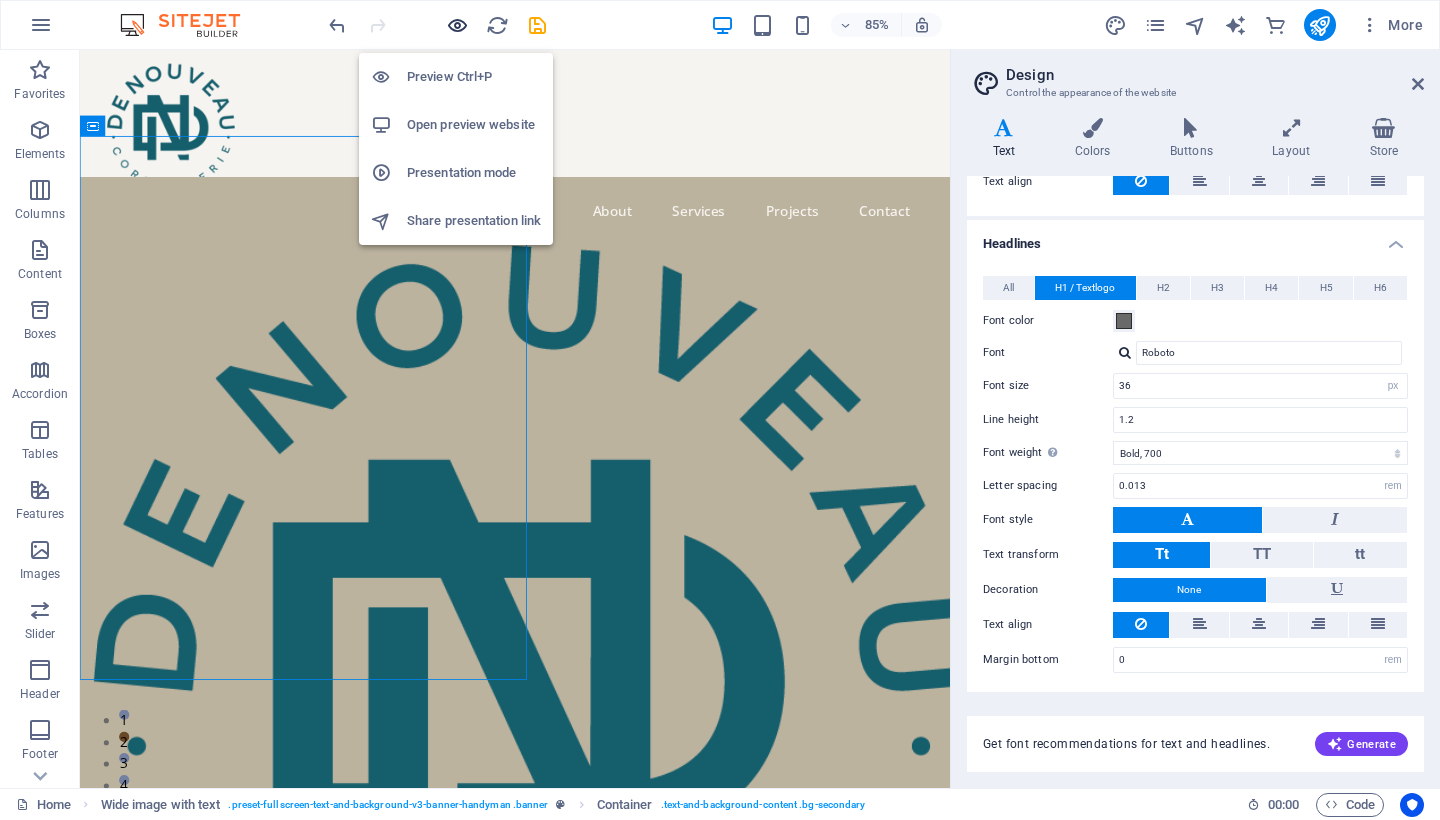 click at bounding box center [457, 25] 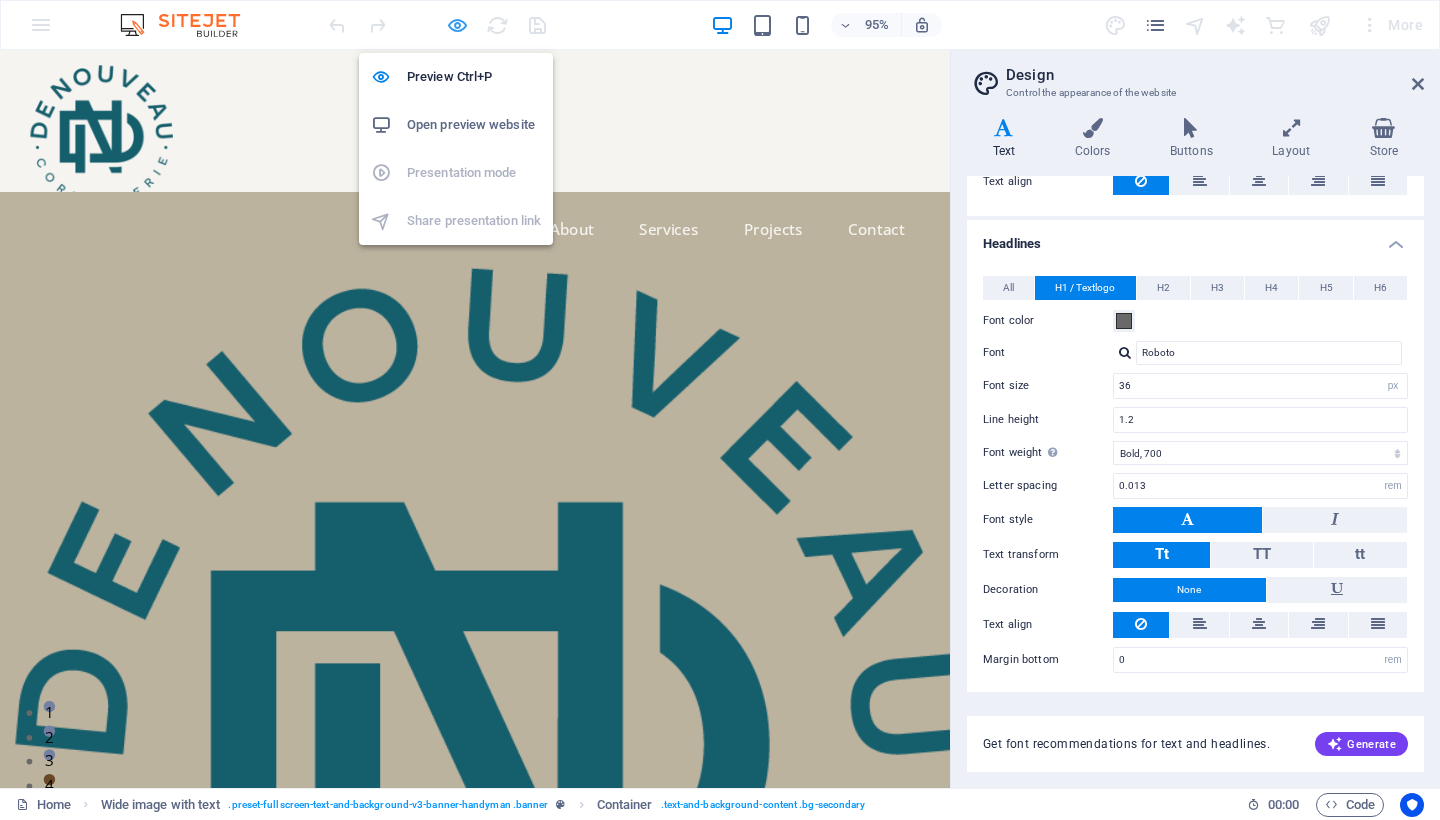 click at bounding box center (457, 25) 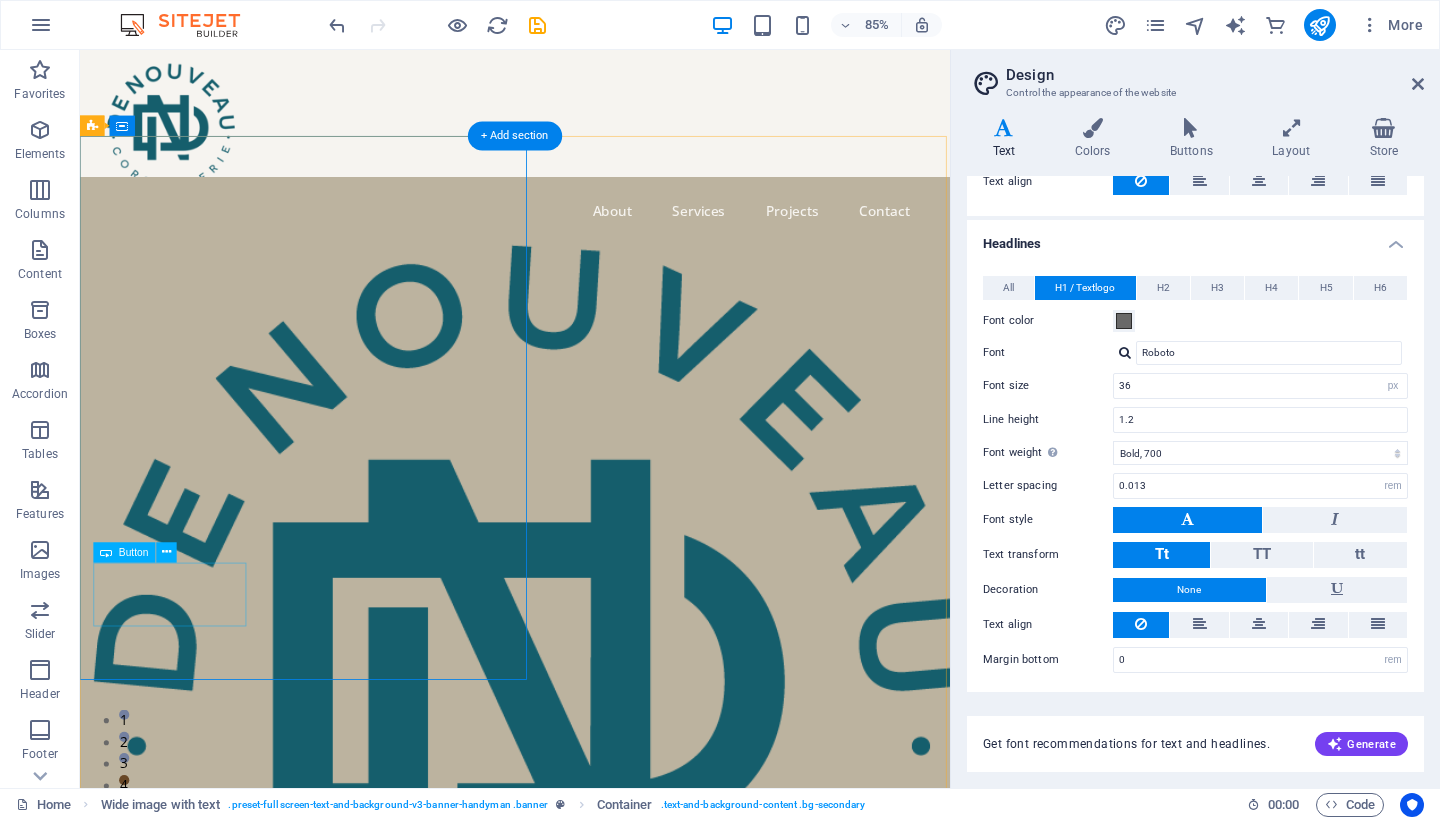 click on "Formulaire de réparation" at bounding box center [555, 1550] 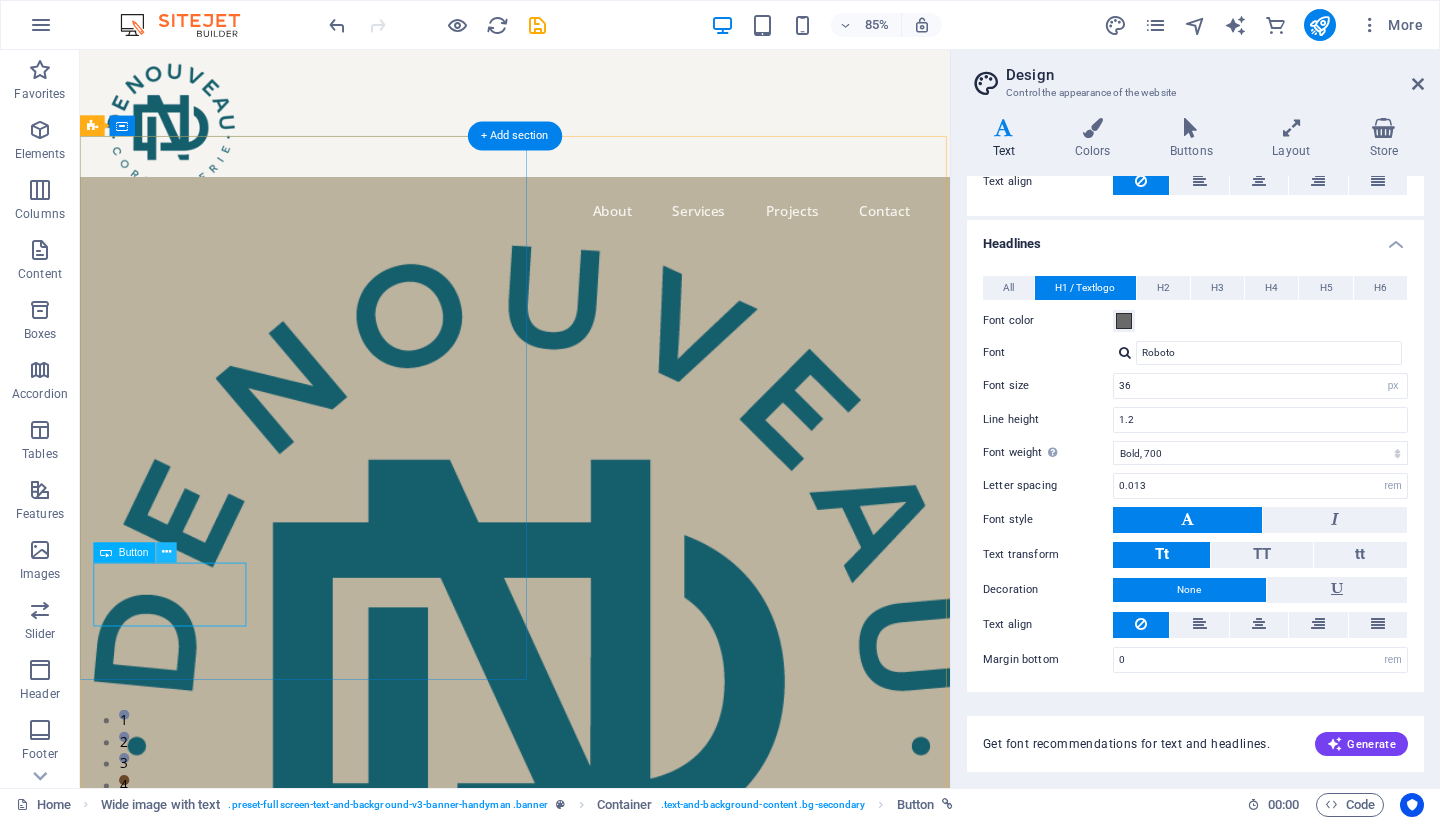 click at bounding box center (166, 552) 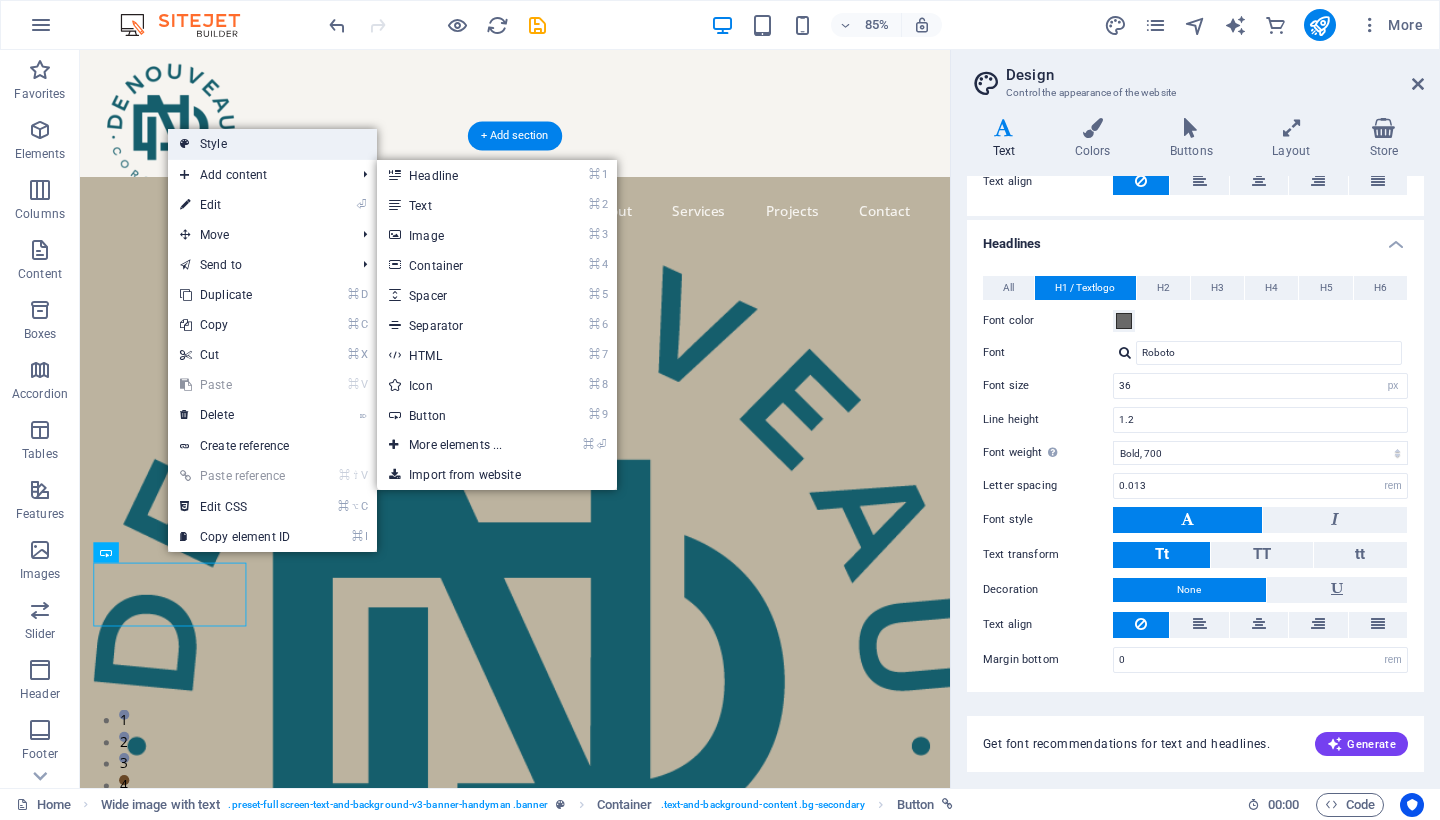 click on "Style" at bounding box center [272, 144] 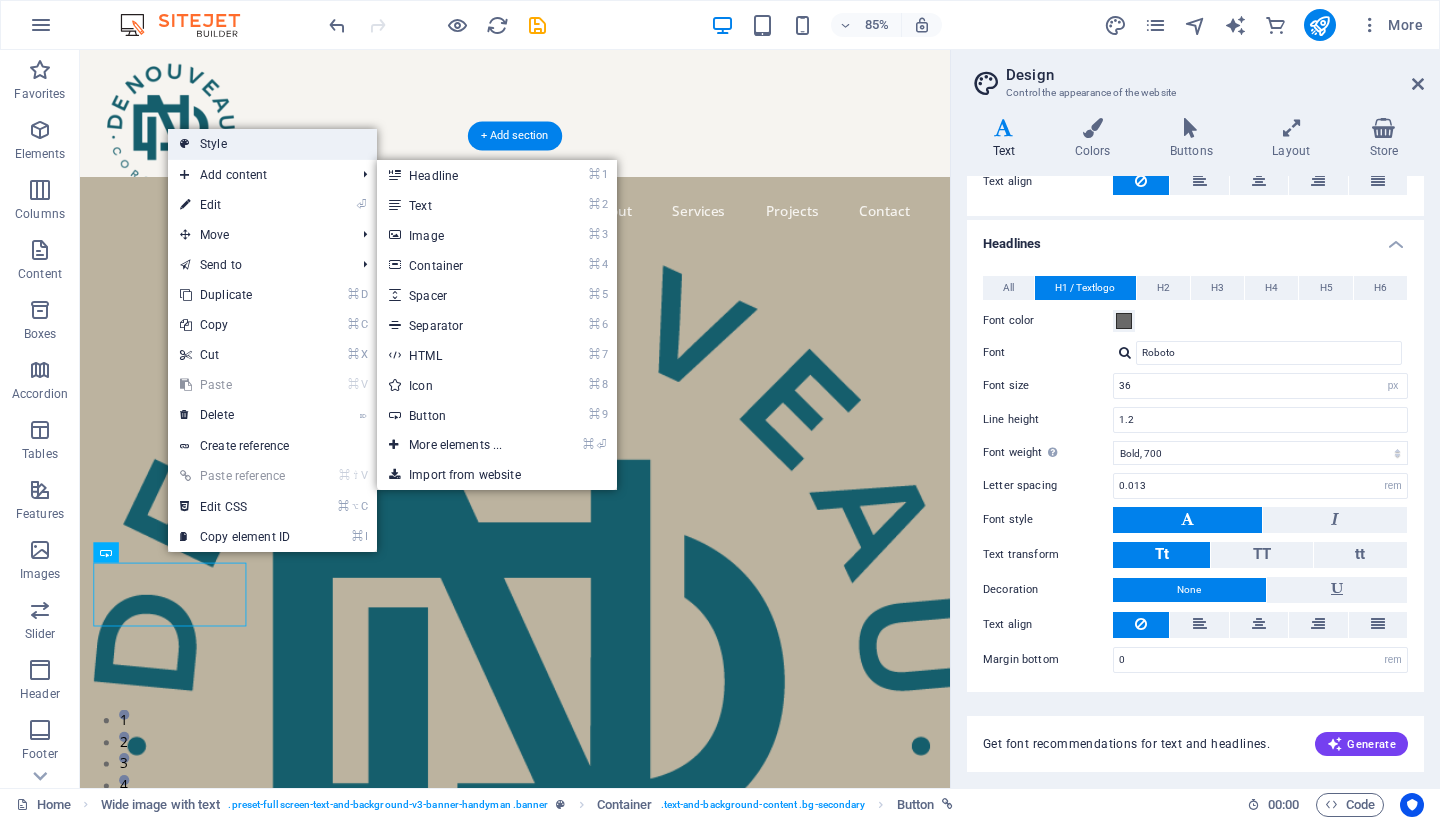 select on "%" 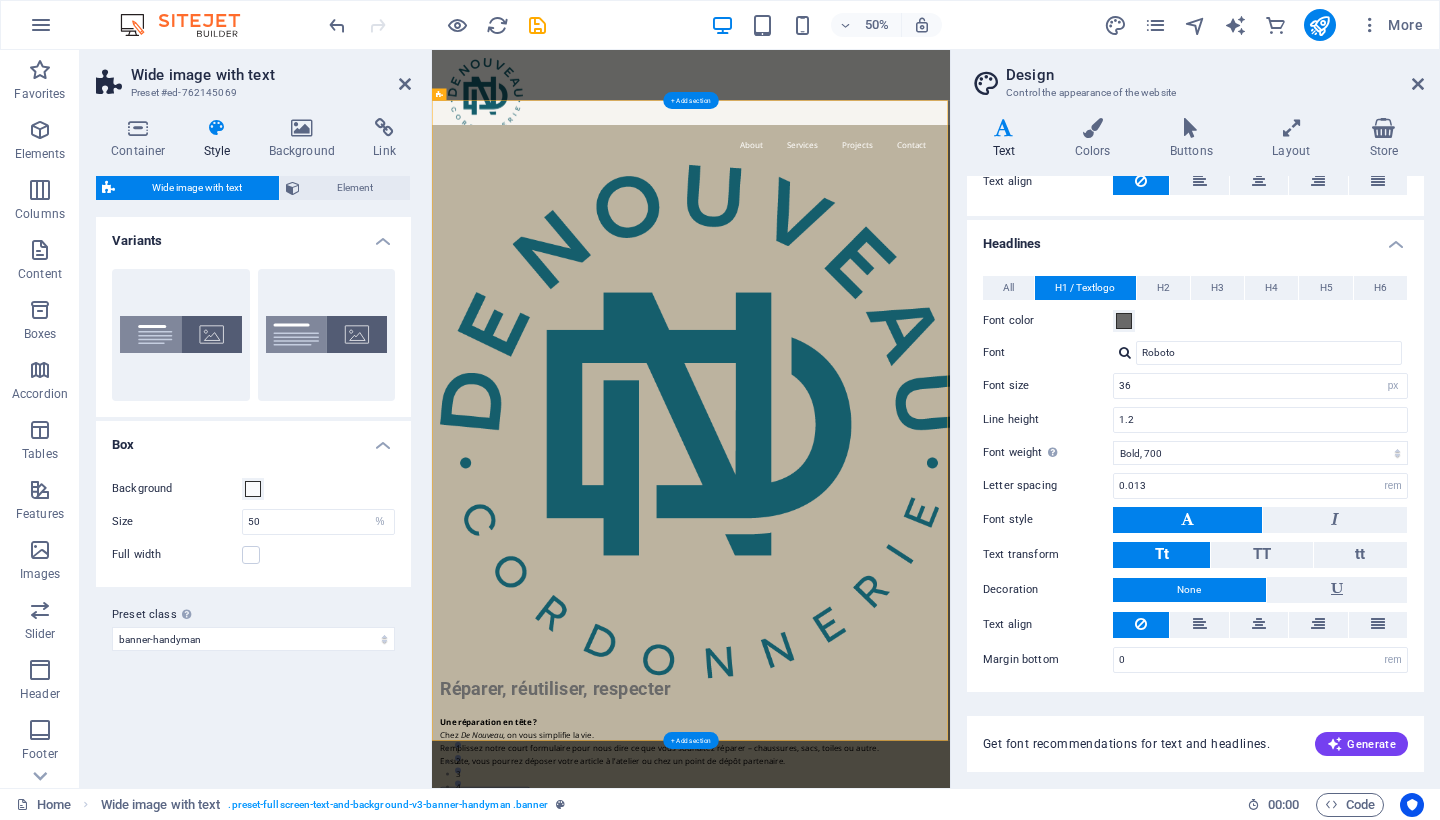 click at bounding box center (217, 128) 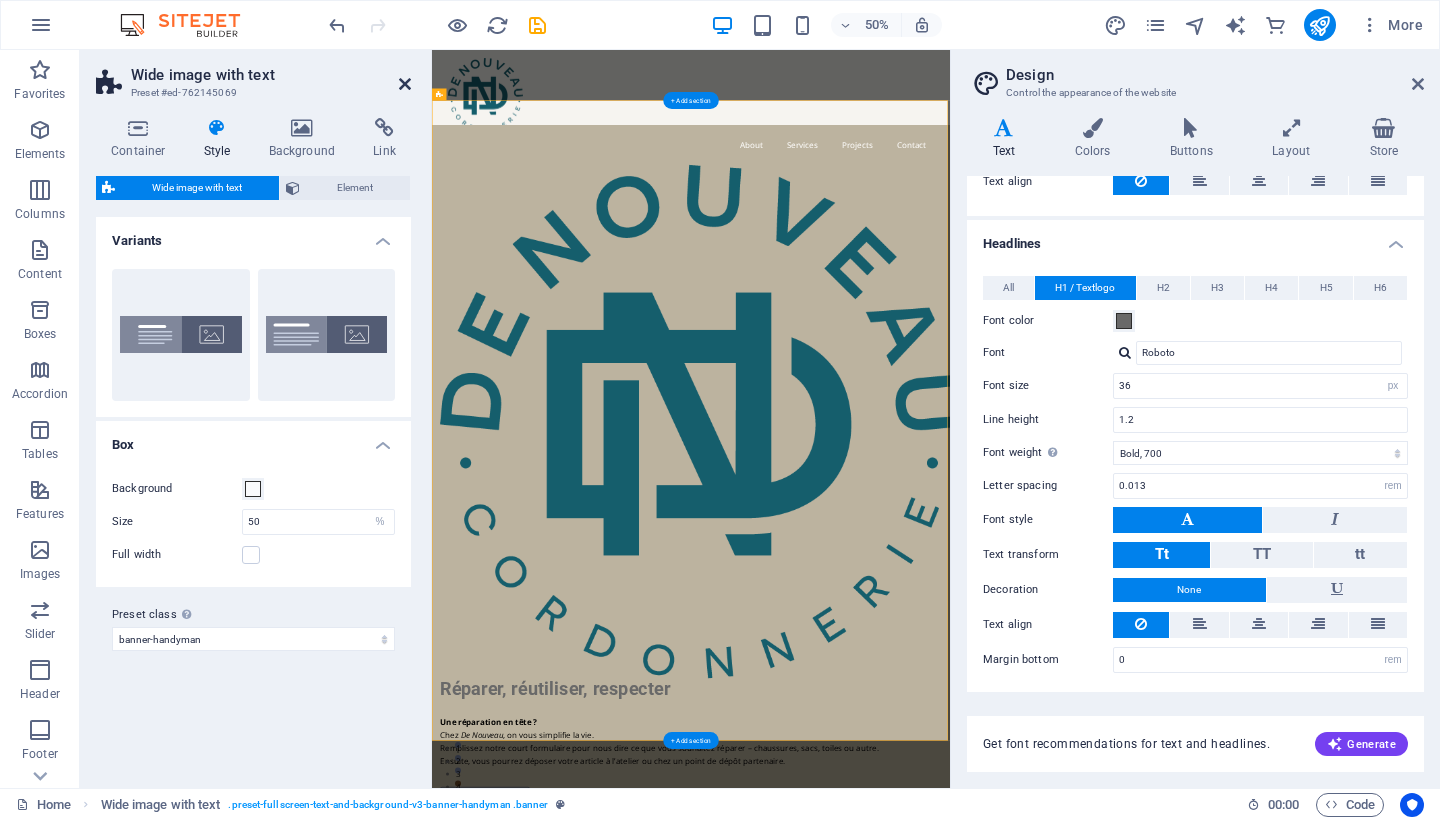 click at bounding box center (405, 84) 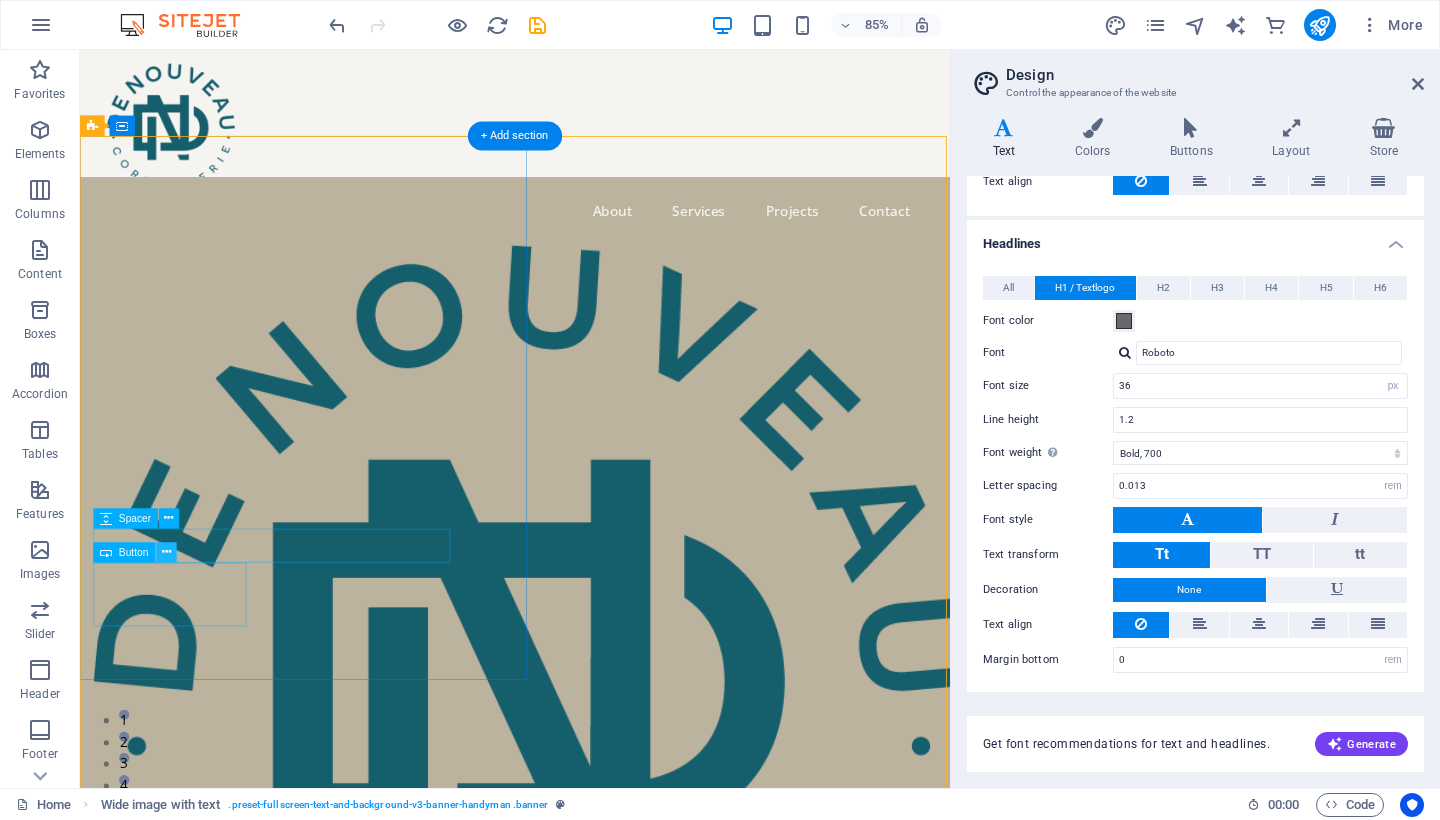 click at bounding box center (166, 552) 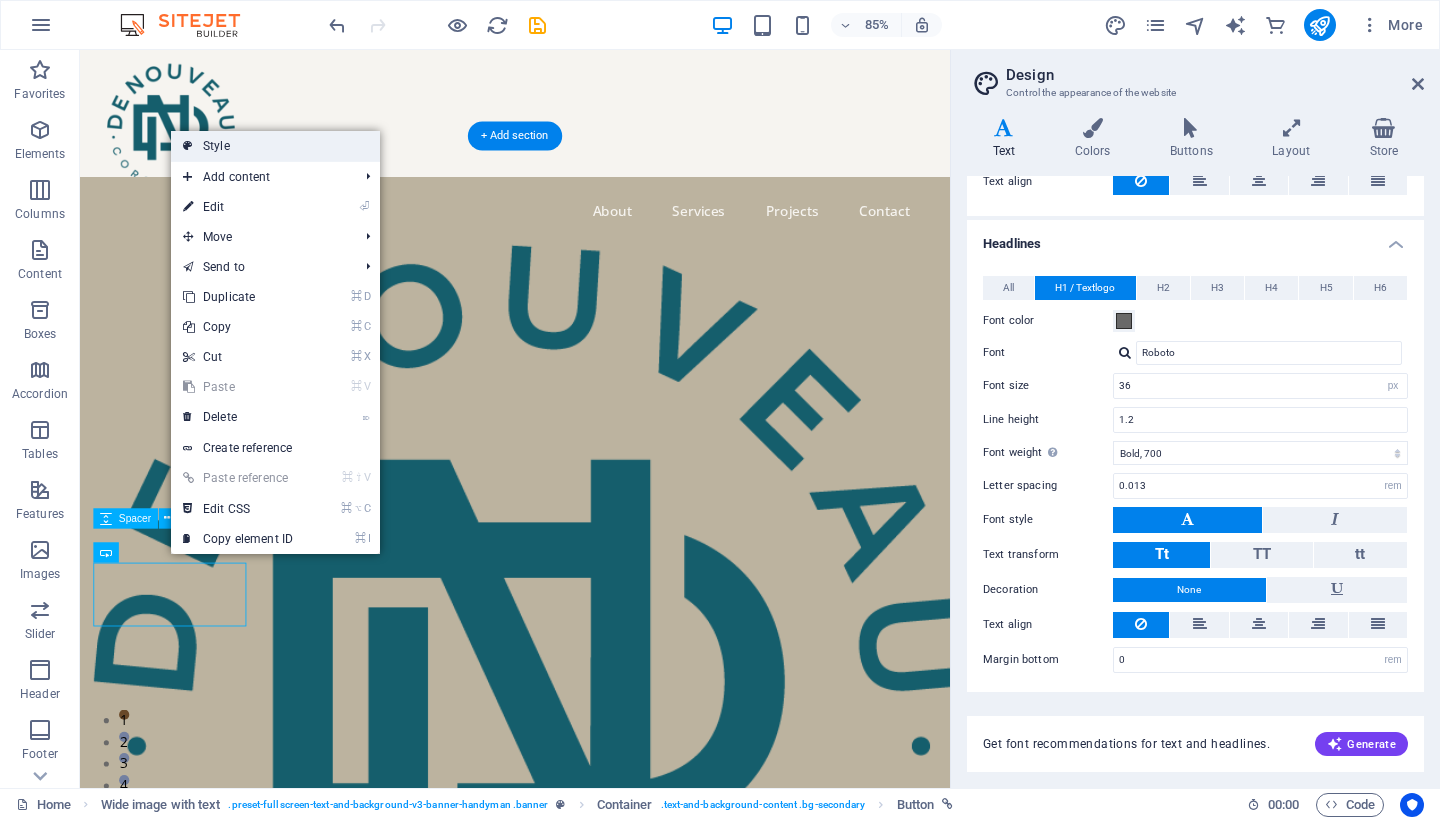 click on "Style" at bounding box center [275, 146] 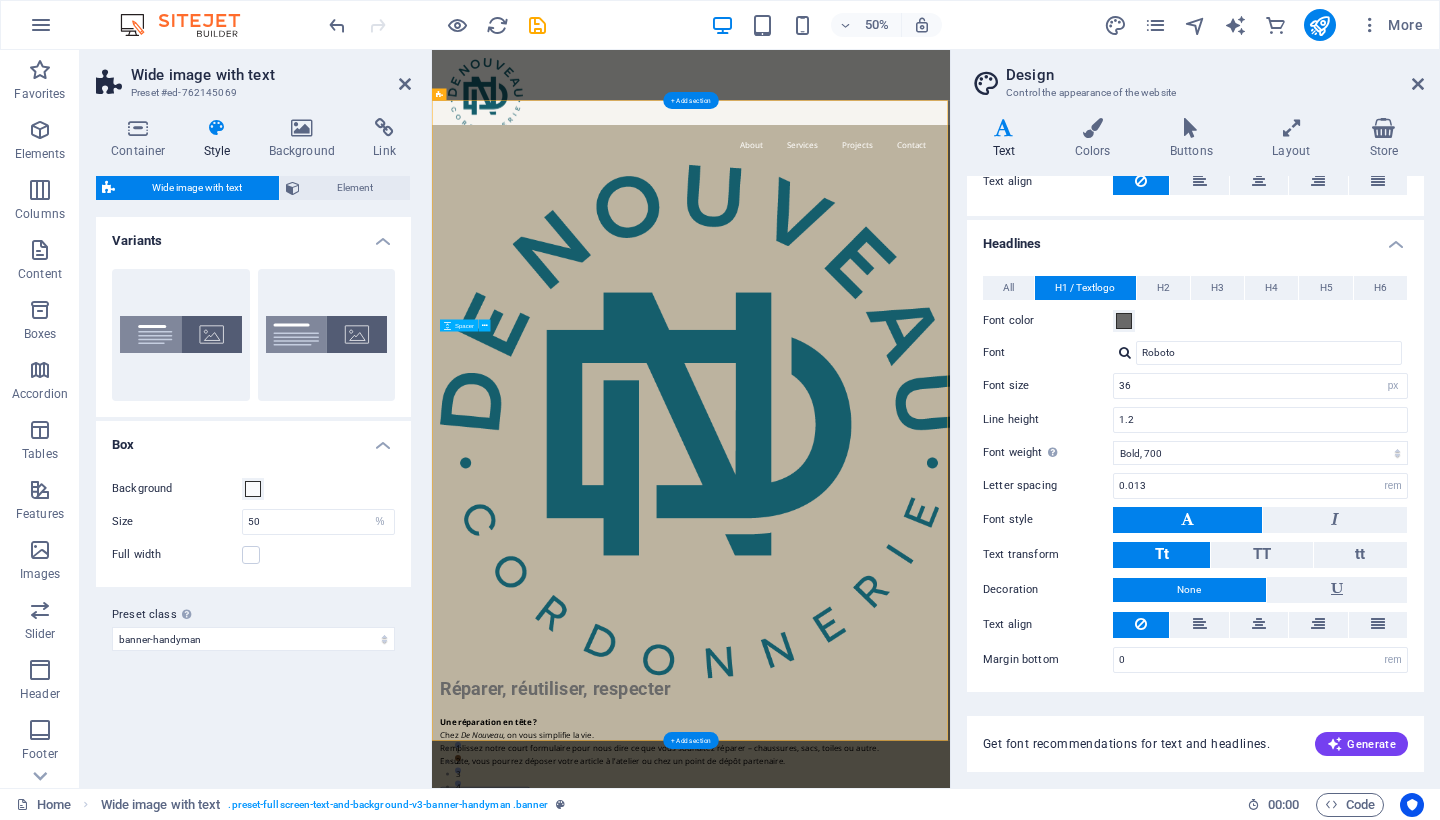 click on "Style" at bounding box center (221, 139) 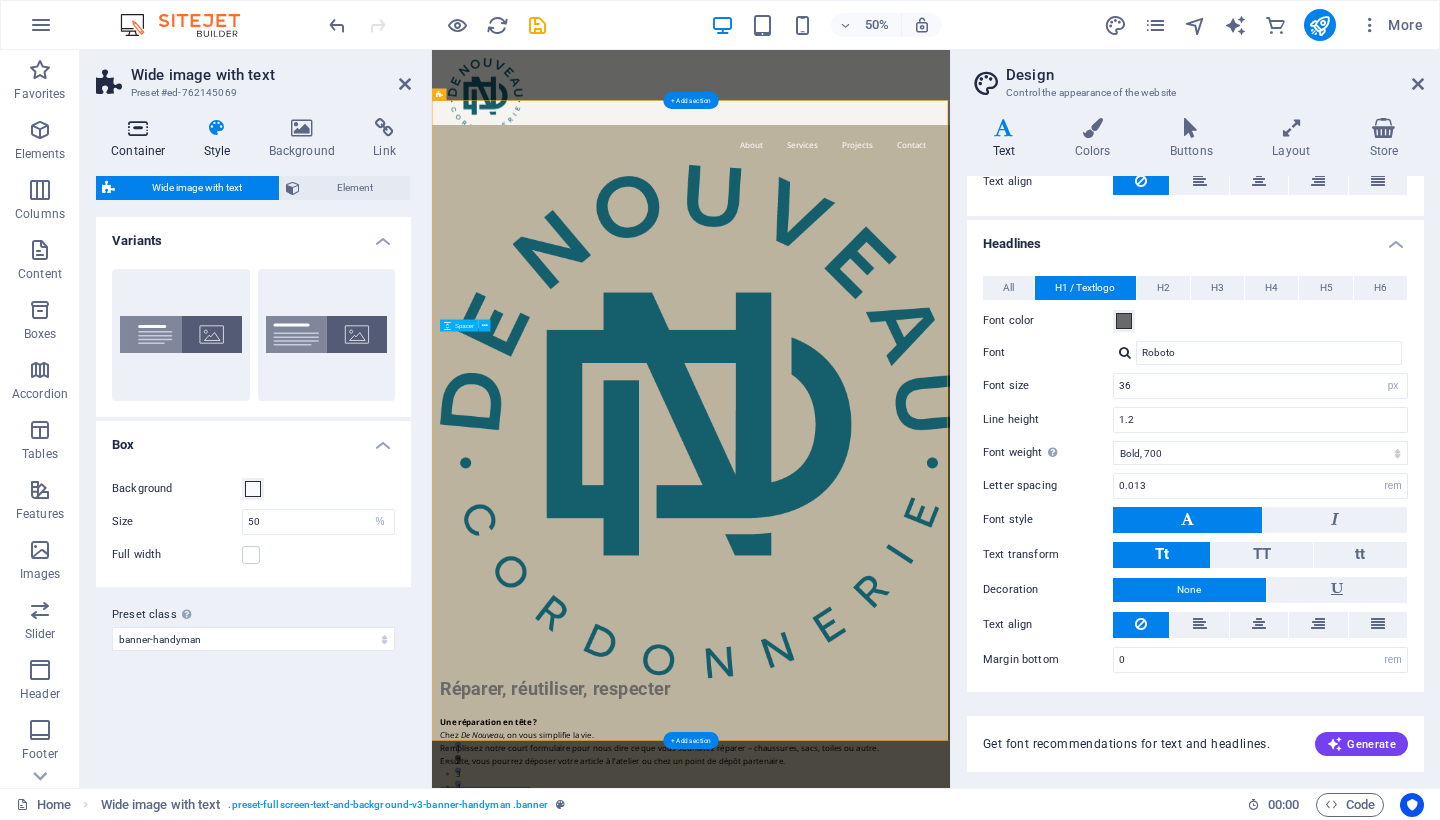 click at bounding box center (138, 128) 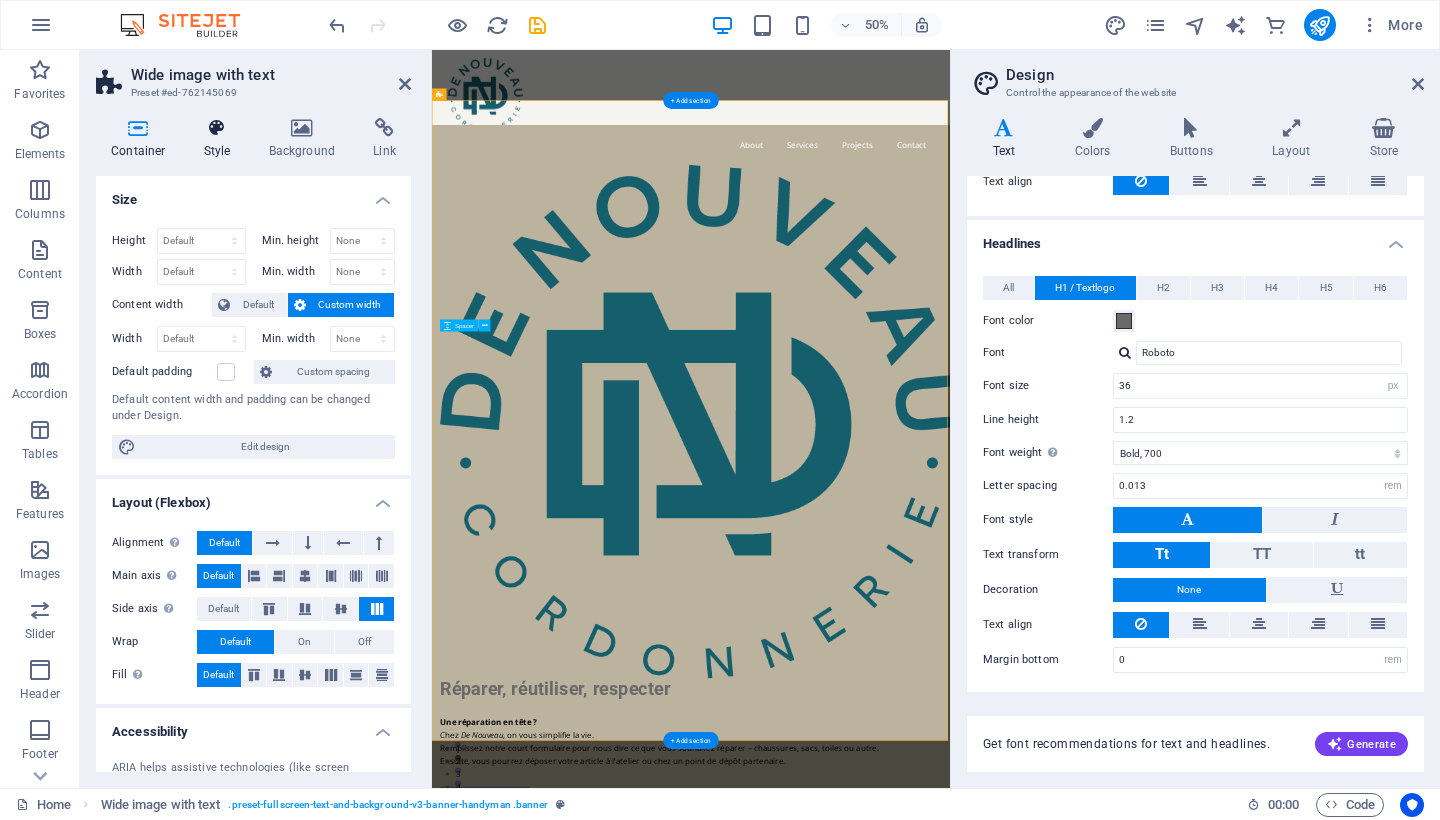 click at bounding box center (217, 128) 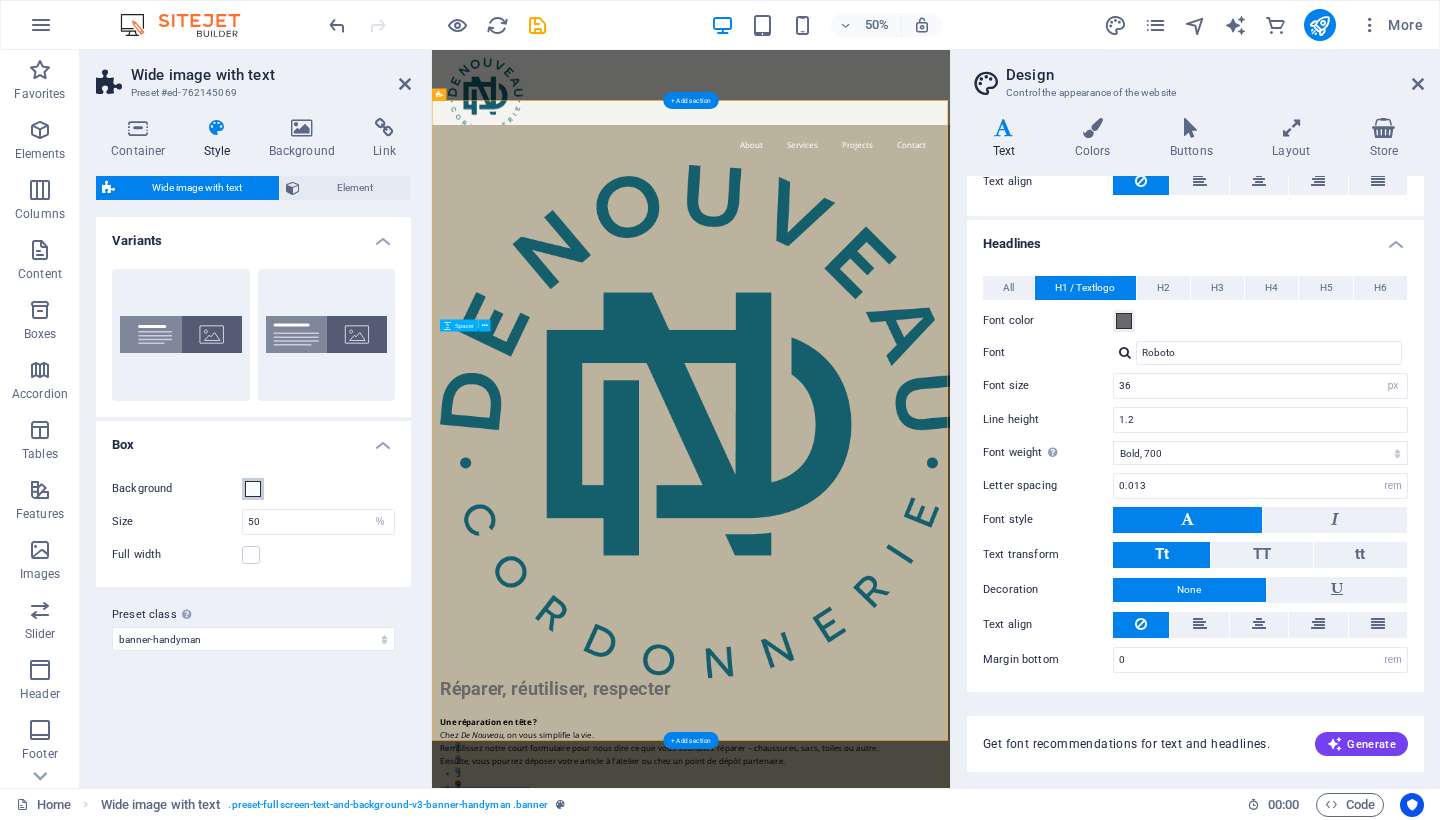 click at bounding box center (253, 489) 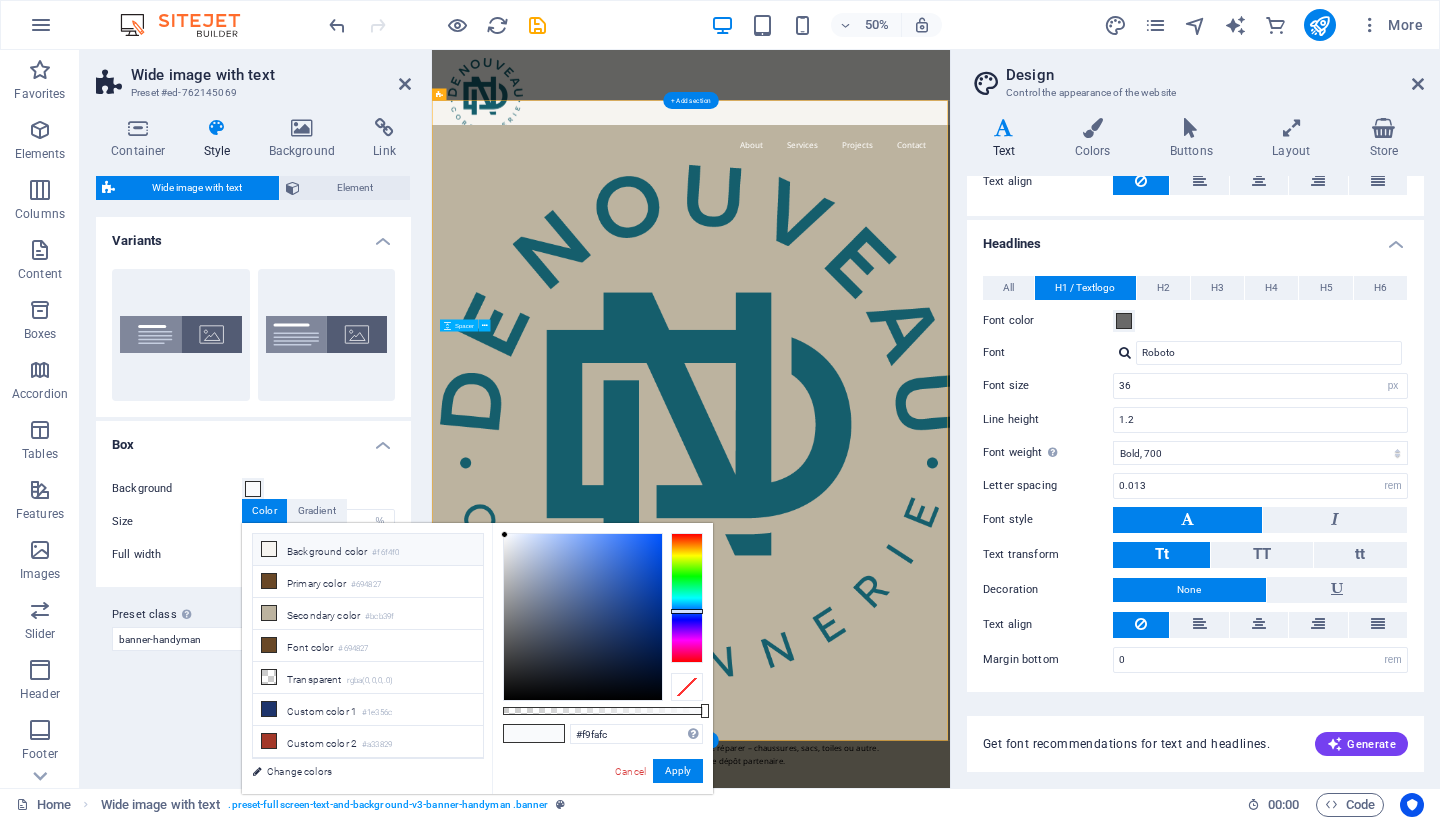 click at bounding box center (269, 549) 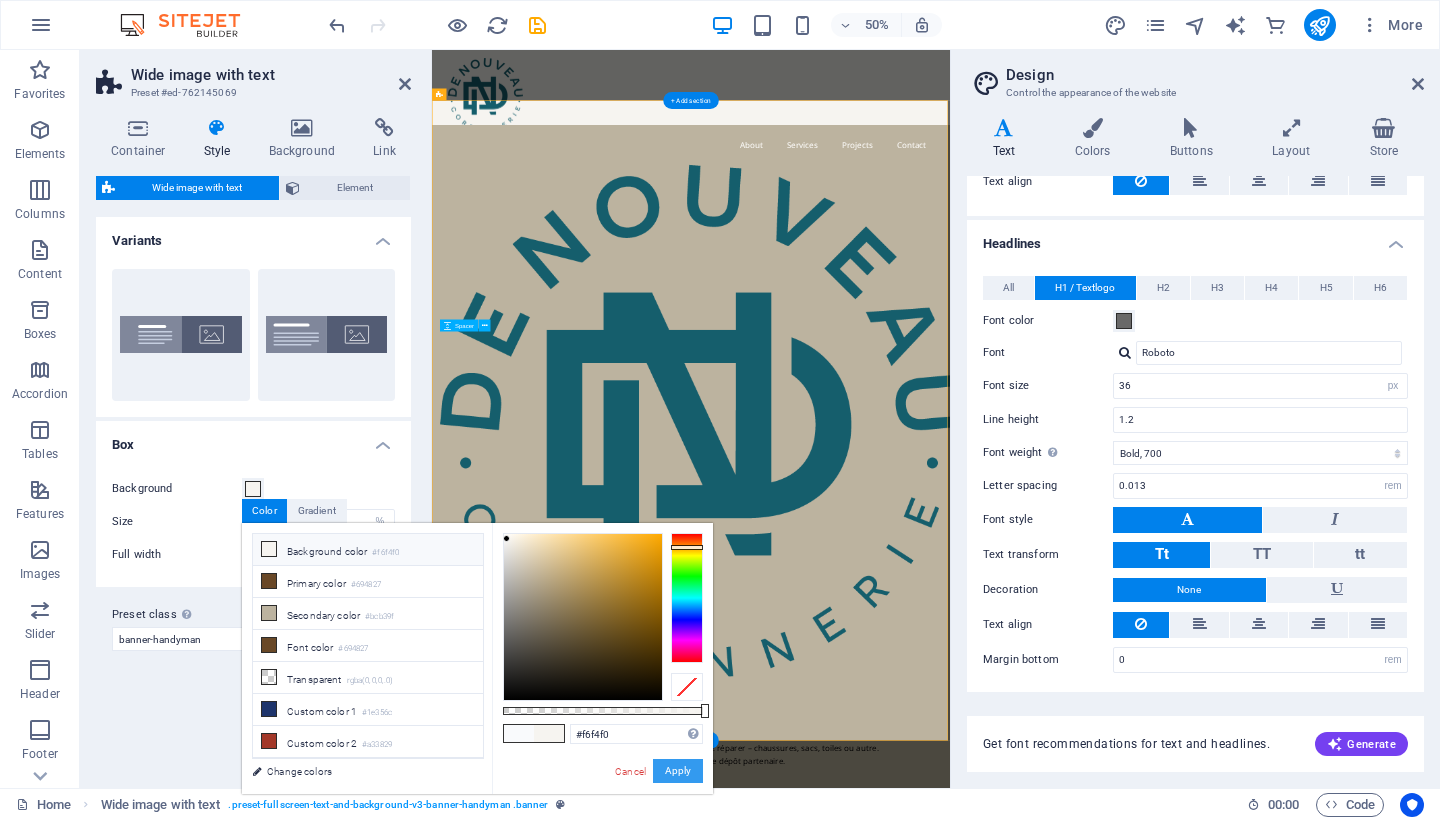 drag, startPoint x: 676, startPoint y: 767, endPoint x: 488, endPoint y: 1434, distance: 692.98846 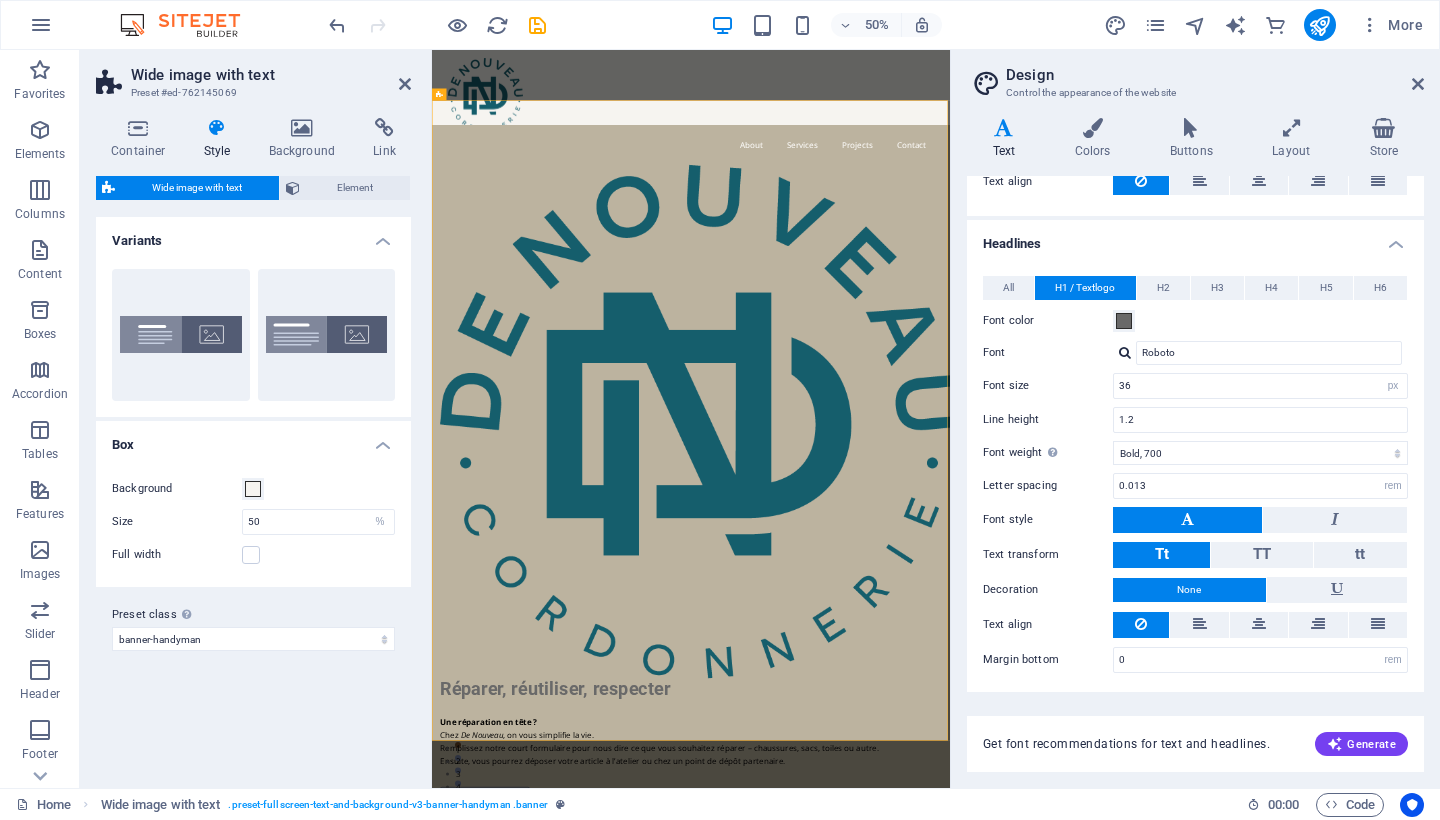 click on "Preset class Above chosen variant and settings affect all elements which carry this preset class." at bounding box center [253, 615] 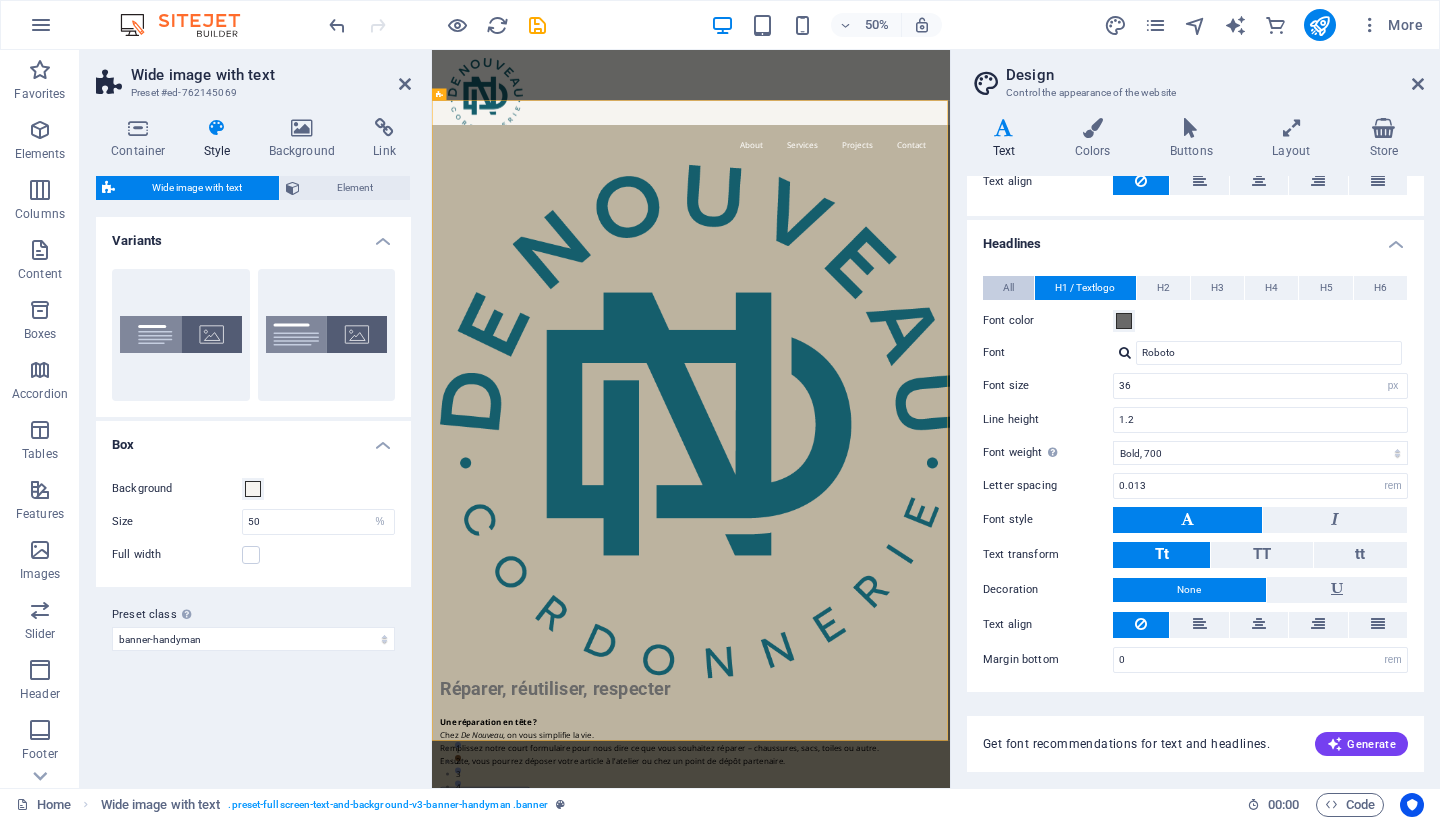 click on "All" at bounding box center [1008, 288] 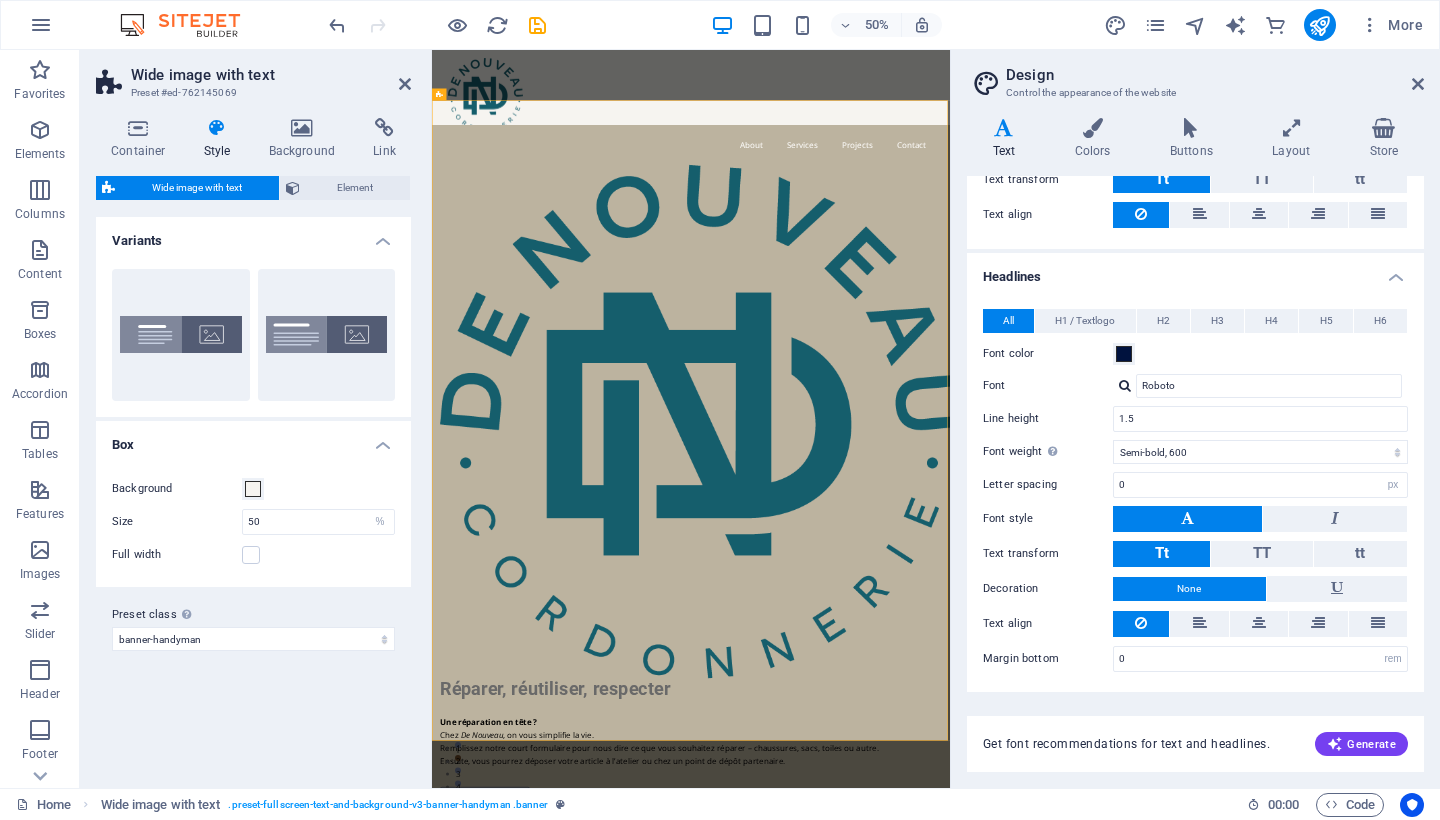 scroll, scrollTop: 330, scrollLeft: 0, axis: vertical 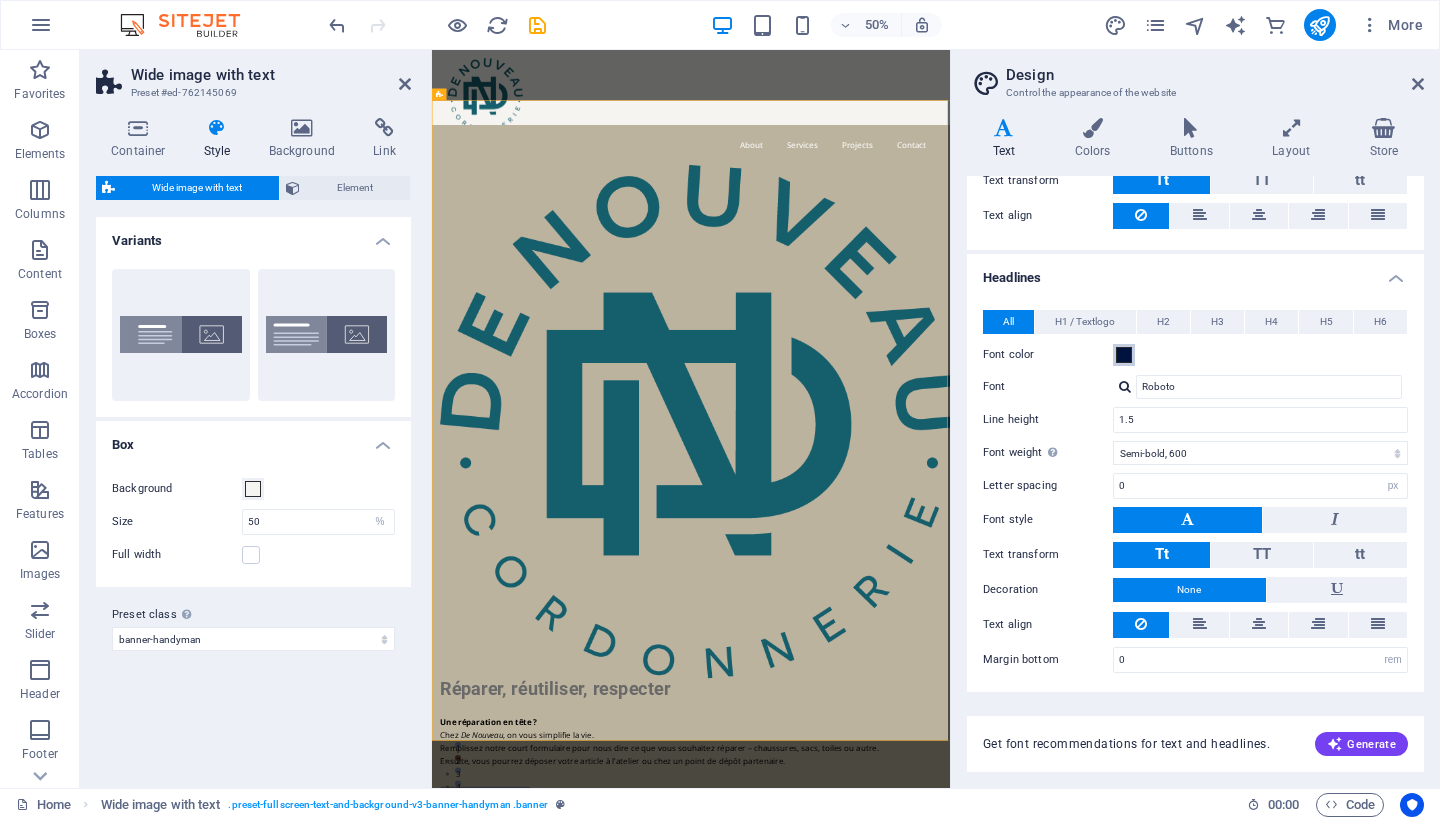 click at bounding box center (1124, 355) 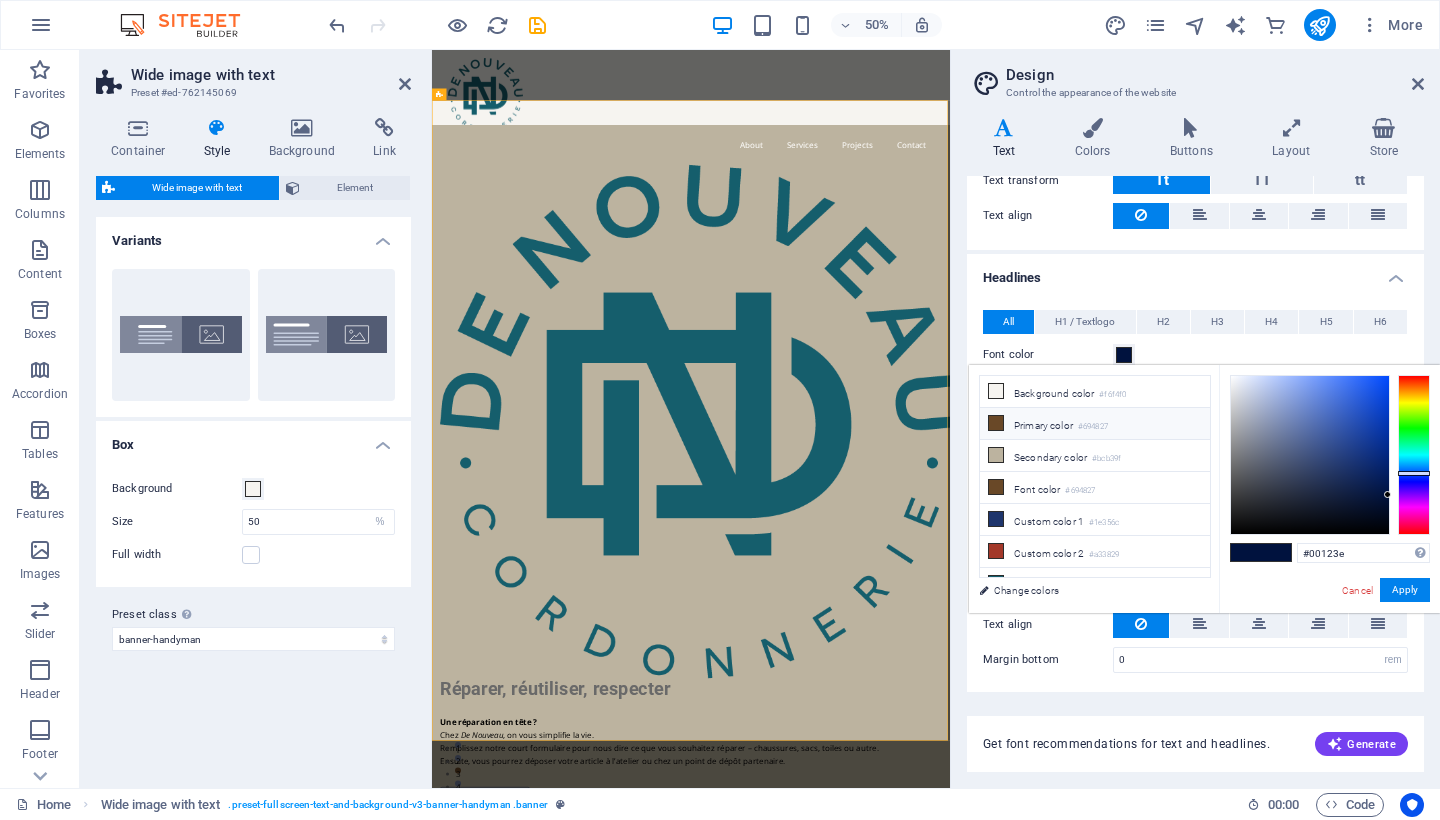 click on "Primary color
#694827" at bounding box center [1095, 424] 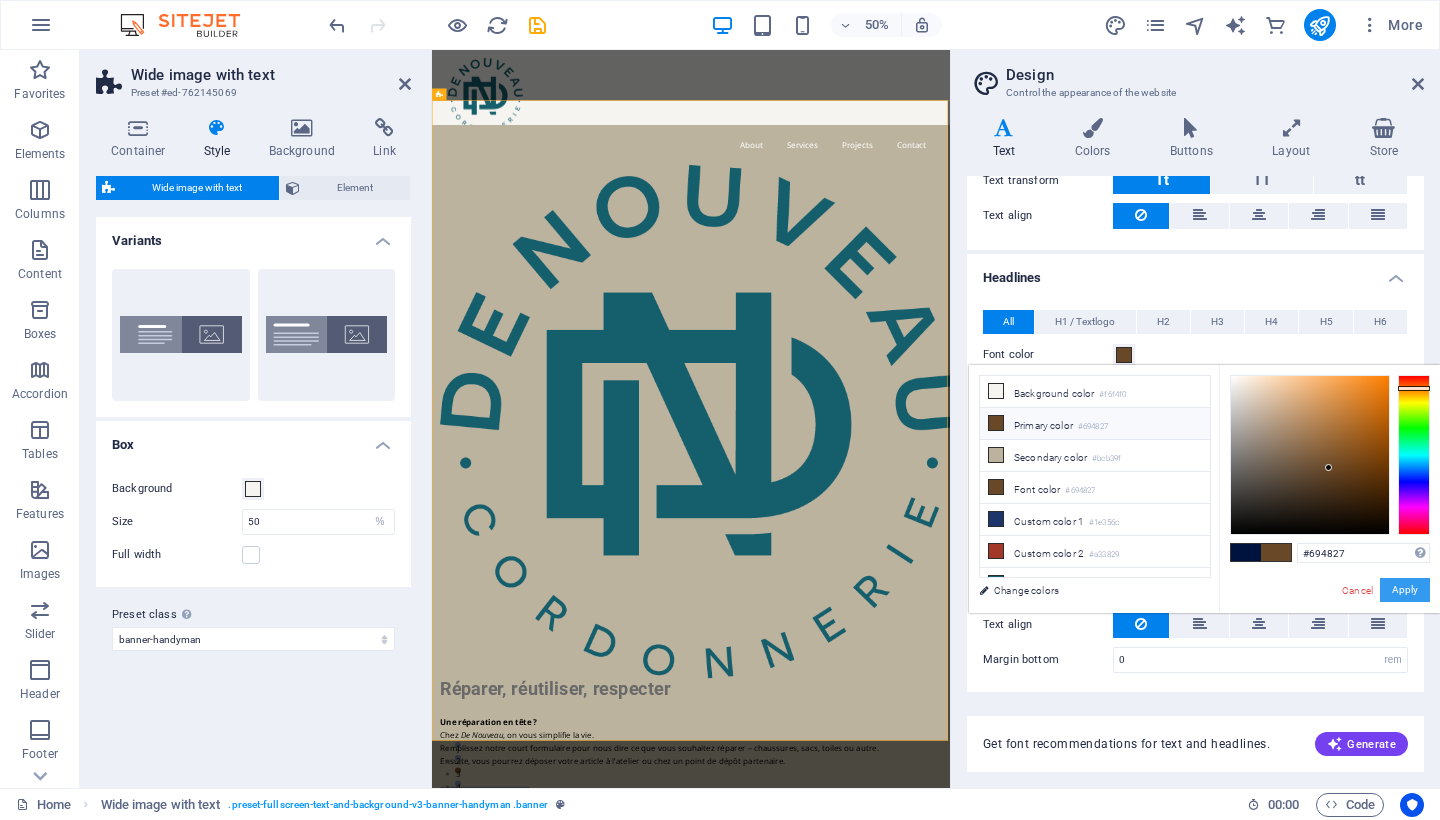 click on "Apply" at bounding box center [1405, 590] 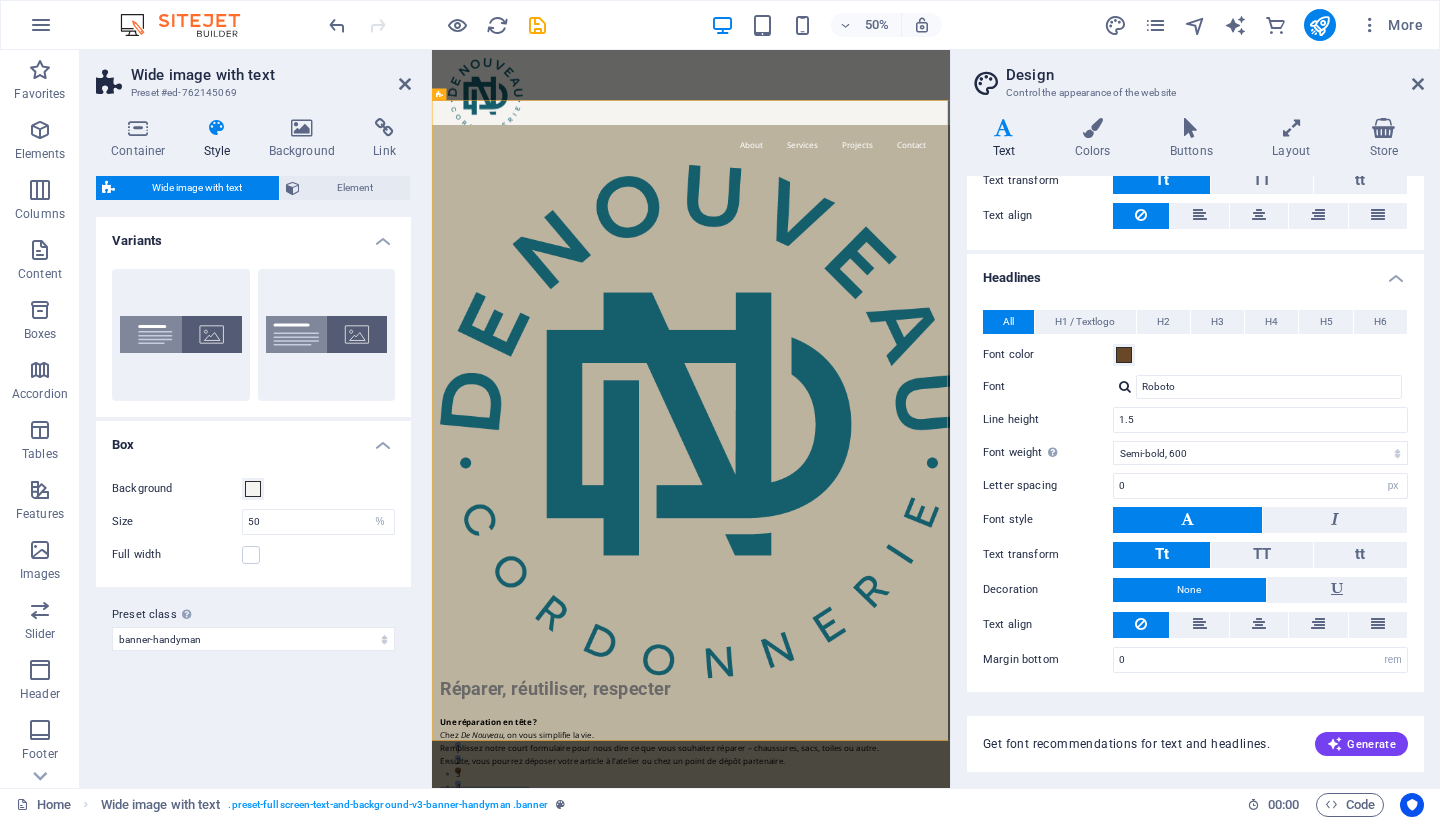 click on "Headlines" at bounding box center [1195, 272] 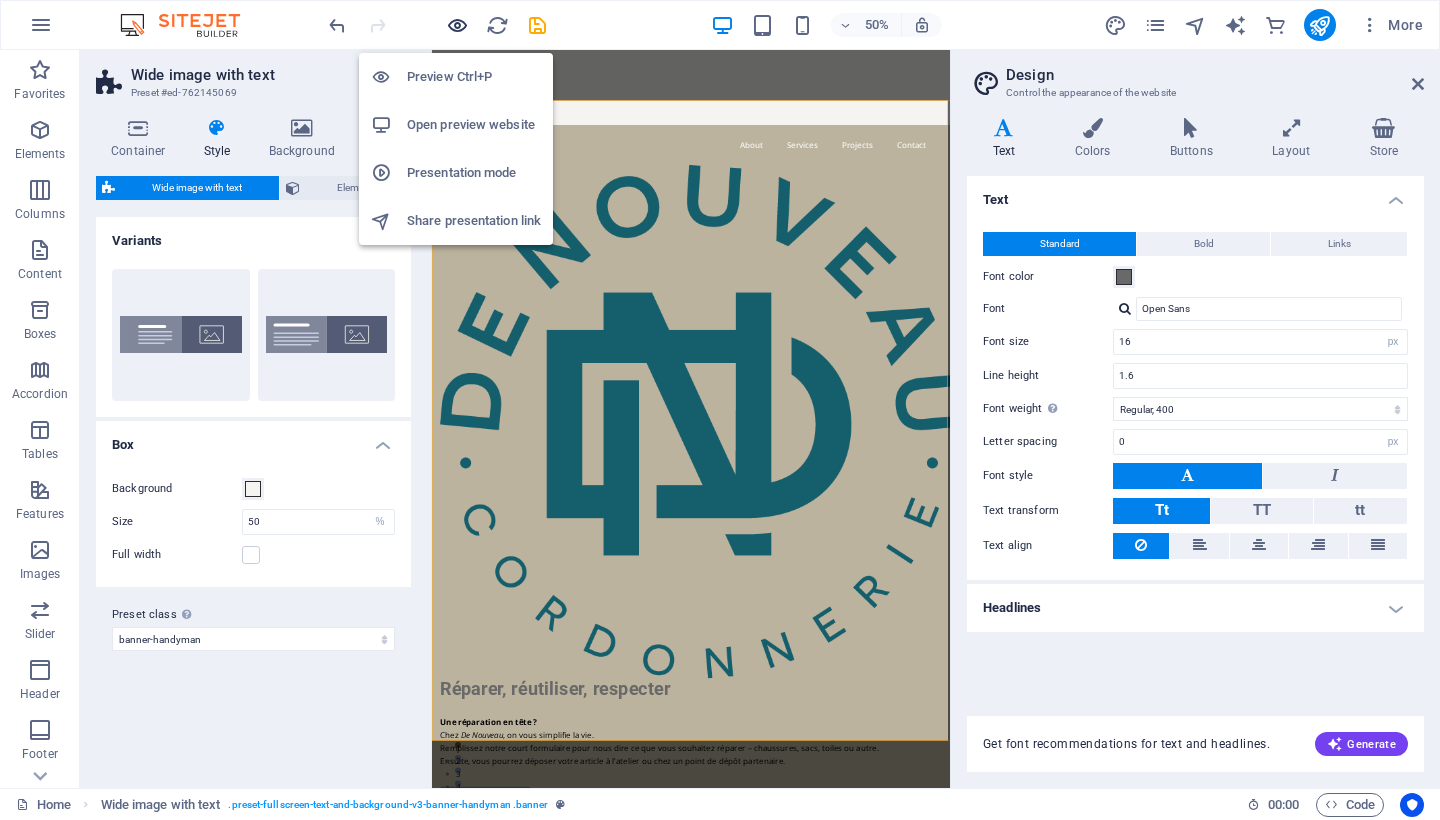 click at bounding box center [457, 25] 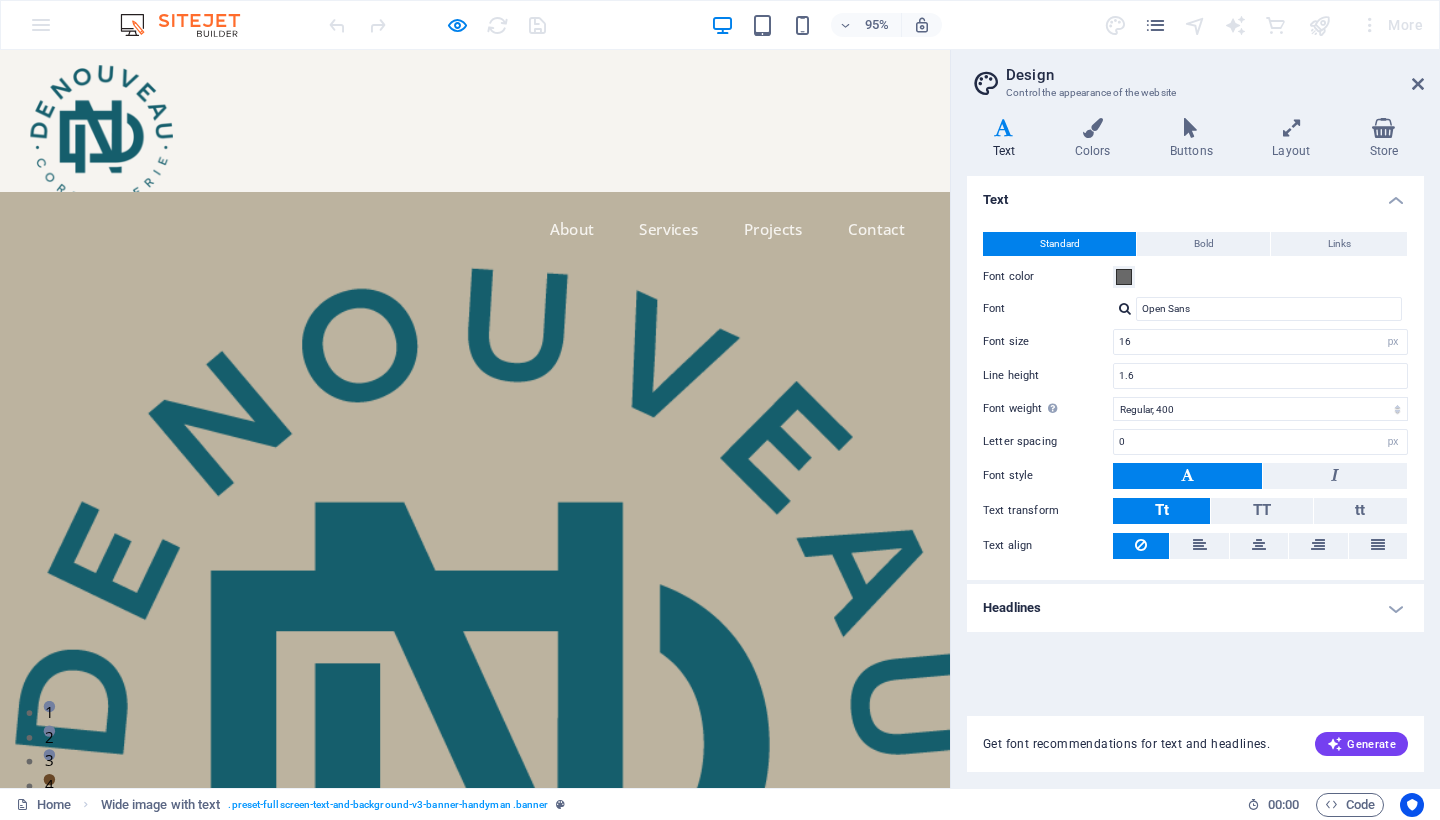 click on "Remplissez notre court formulaire pour nous dire ce que vous souhaitez réparer – chaussures, sacs, toiles ou autre." at bounding box center [454, 1410] 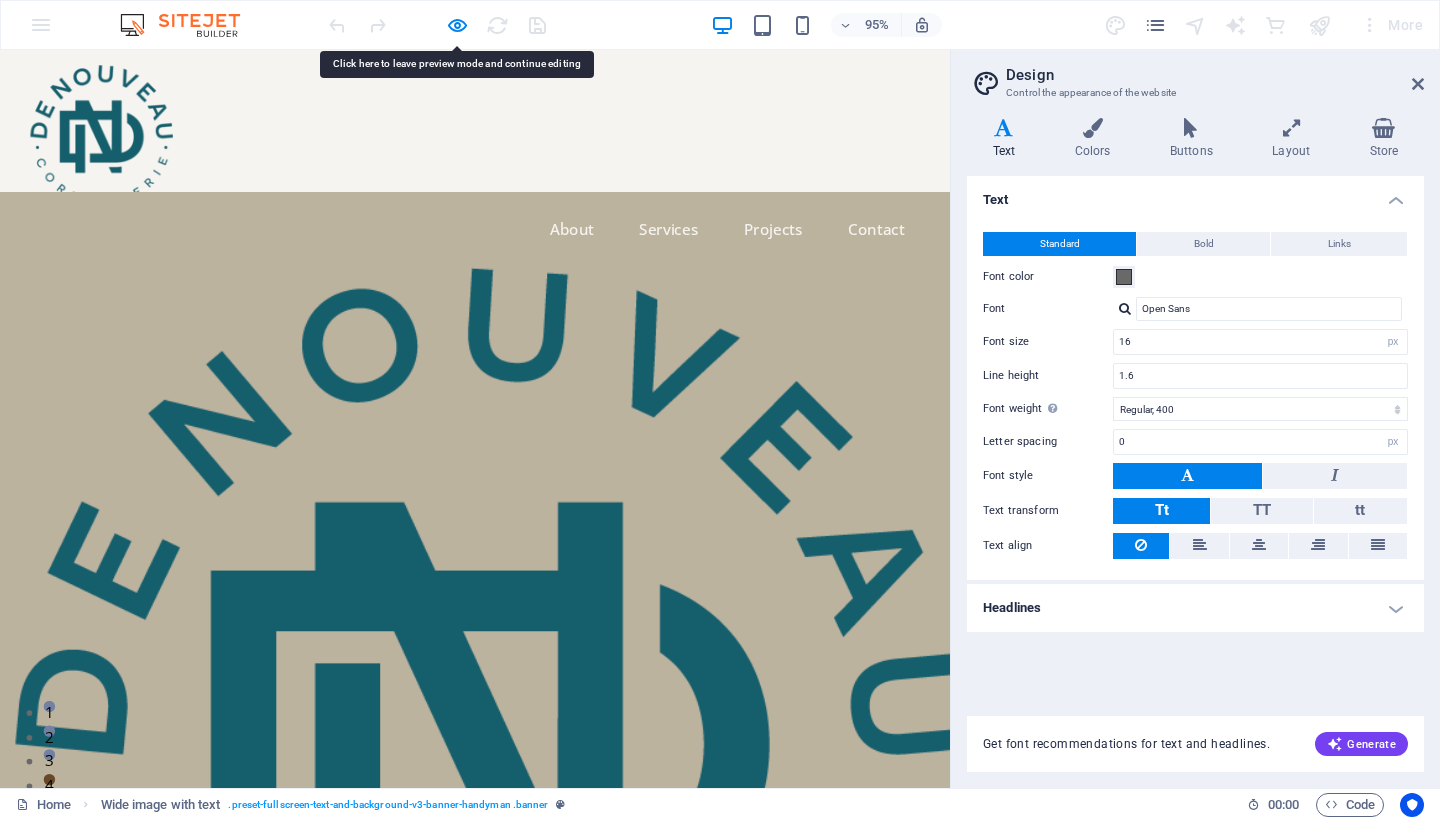 click on "Remplissez notre court formulaire pour nous dire ce que vous souhaitez réparer – chaussures, sacs, toiles ou autre." at bounding box center [454, 1410] 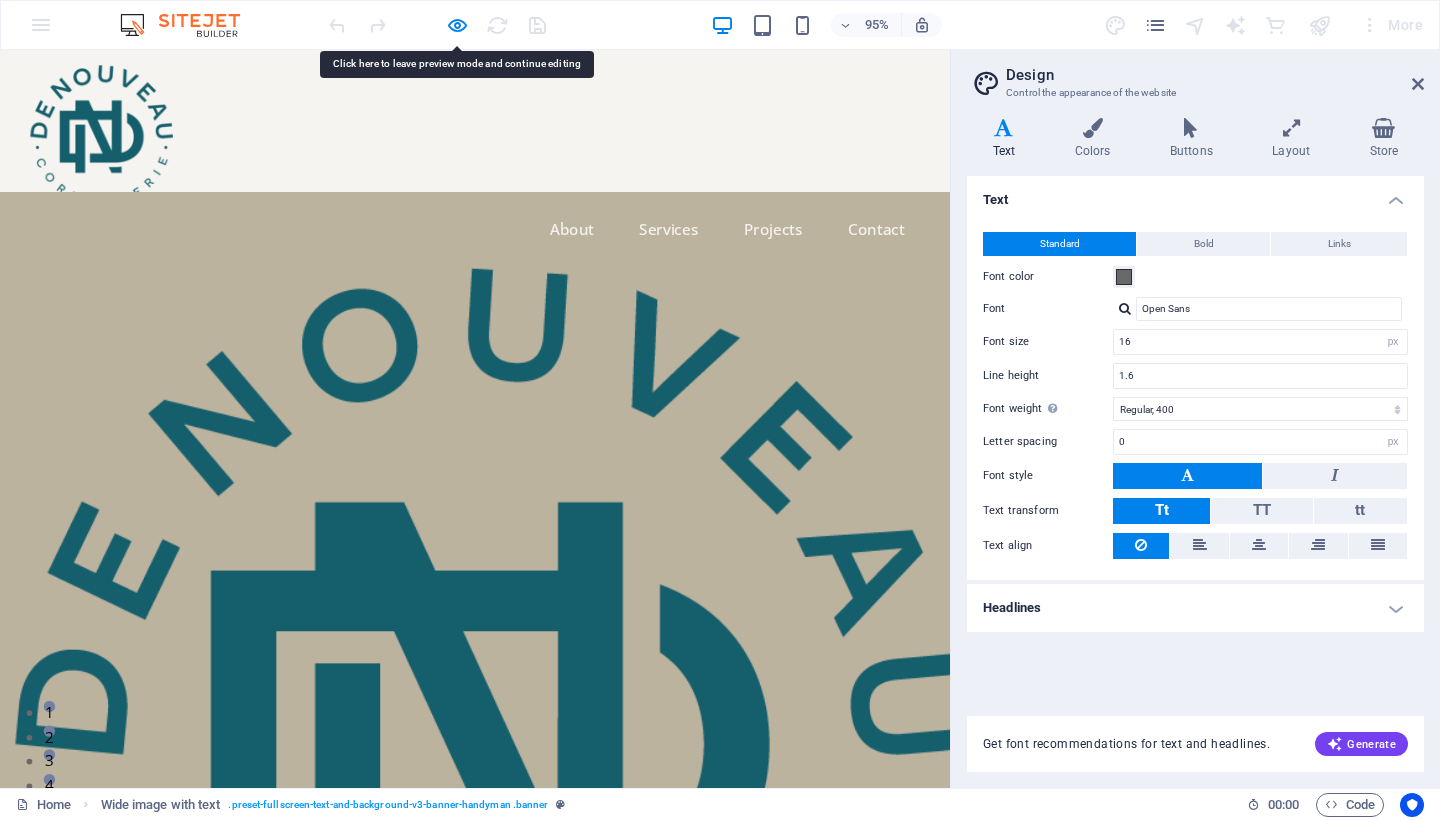 click on "Remplissez notre court formulaire pour nous dire ce que vous souhaitez réparer – chaussures, sacs, toiles ou autre." at bounding box center (454, 1410) 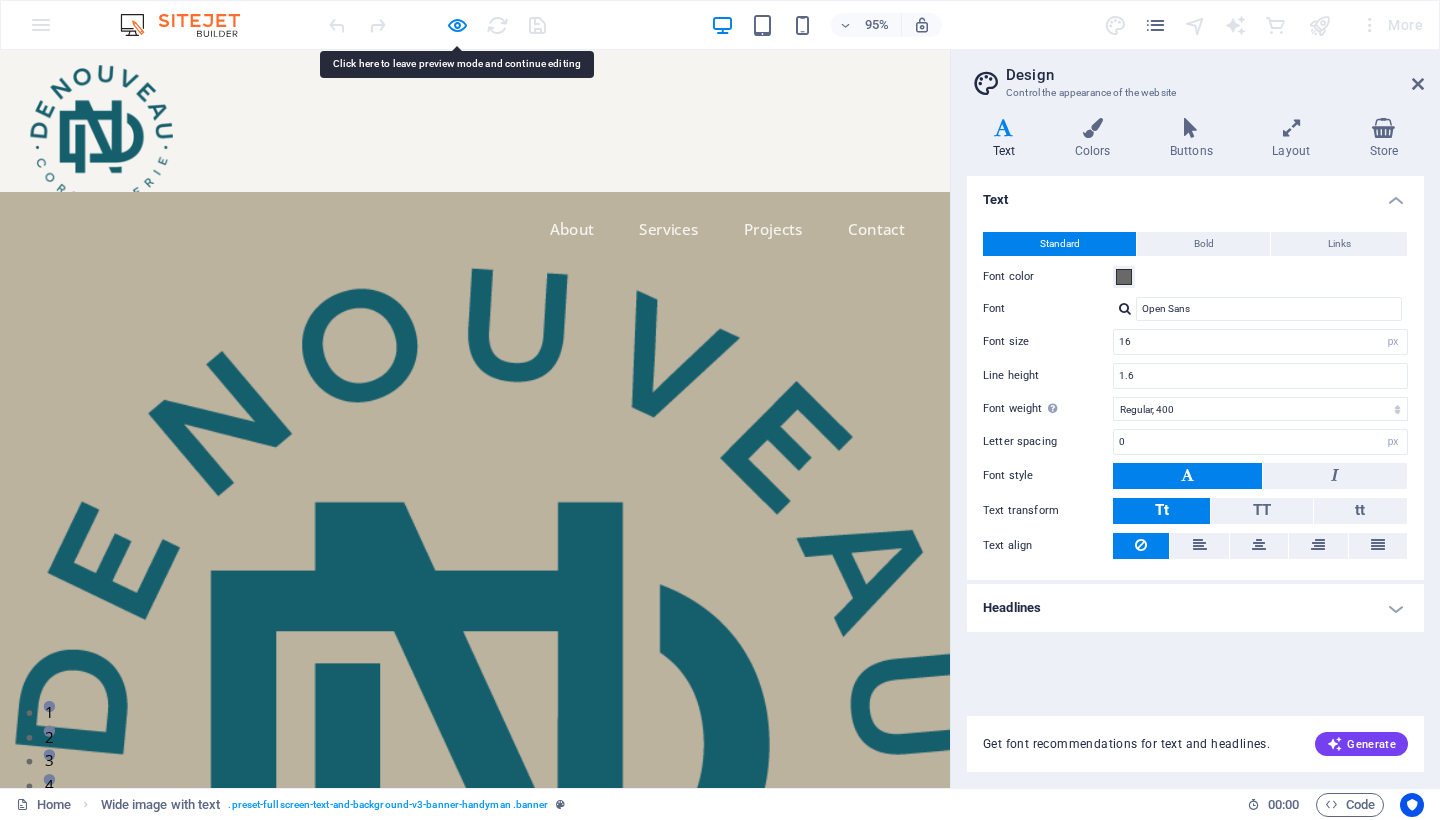 click on "Remplissez notre court formulaire pour nous dire ce que vous souhaitez réparer – chaussures, sacs, toiles ou autre." at bounding box center (454, 1410) 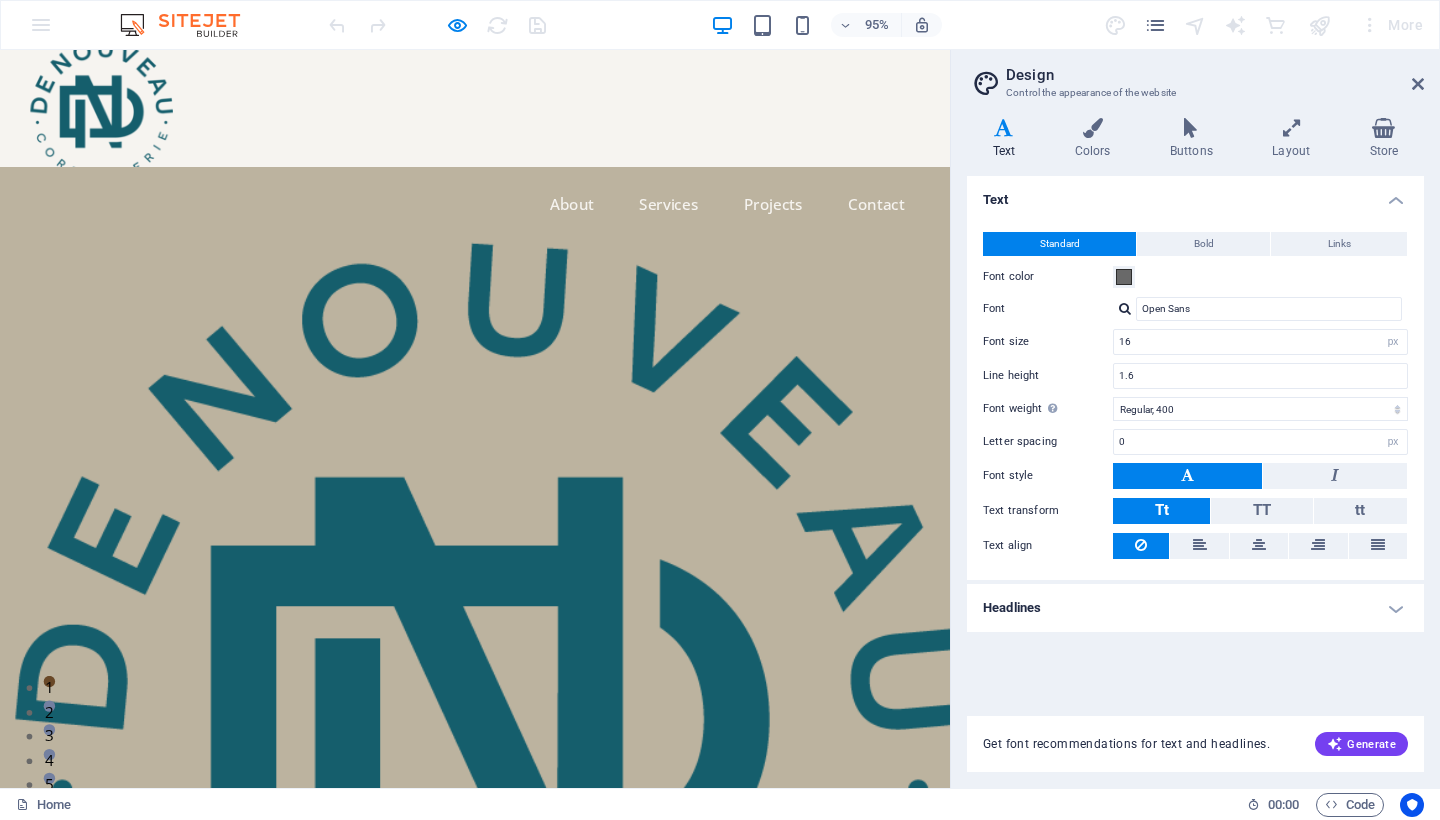 scroll, scrollTop: 0, scrollLeft: 0, axis: both 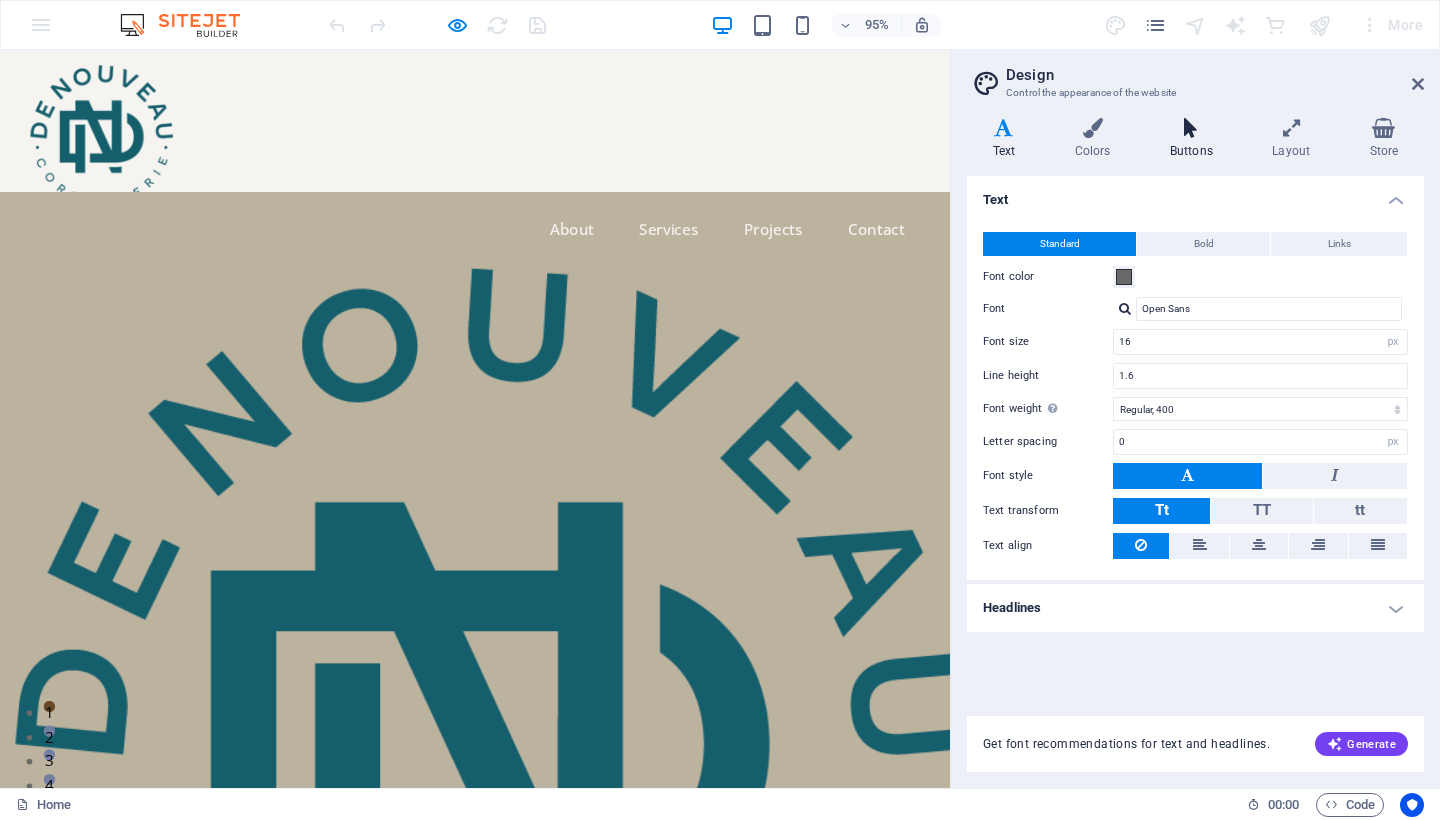 click on "Buttons" at bounding box center (1195, 139) 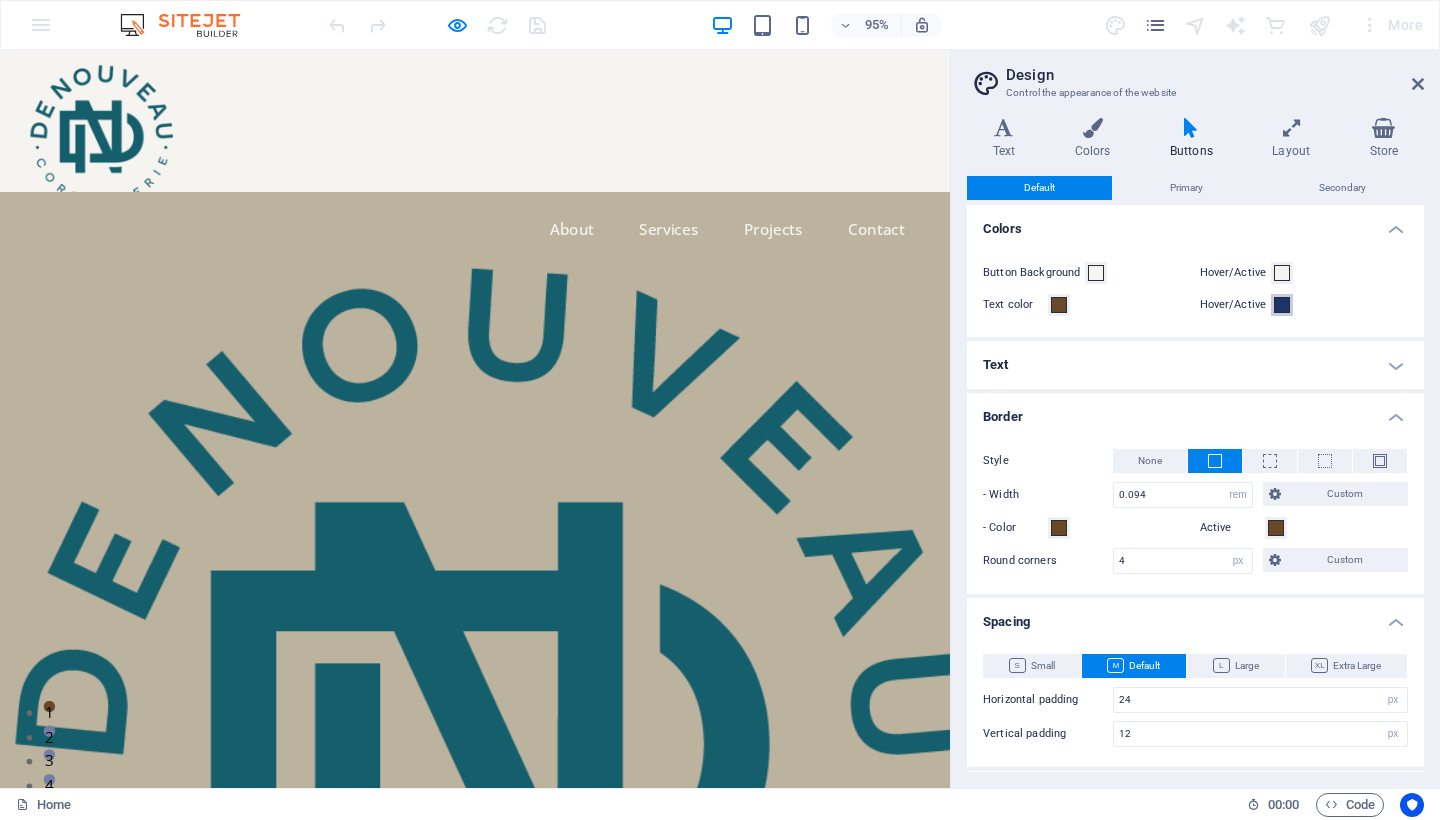 click at bounding box center (1282, 305) 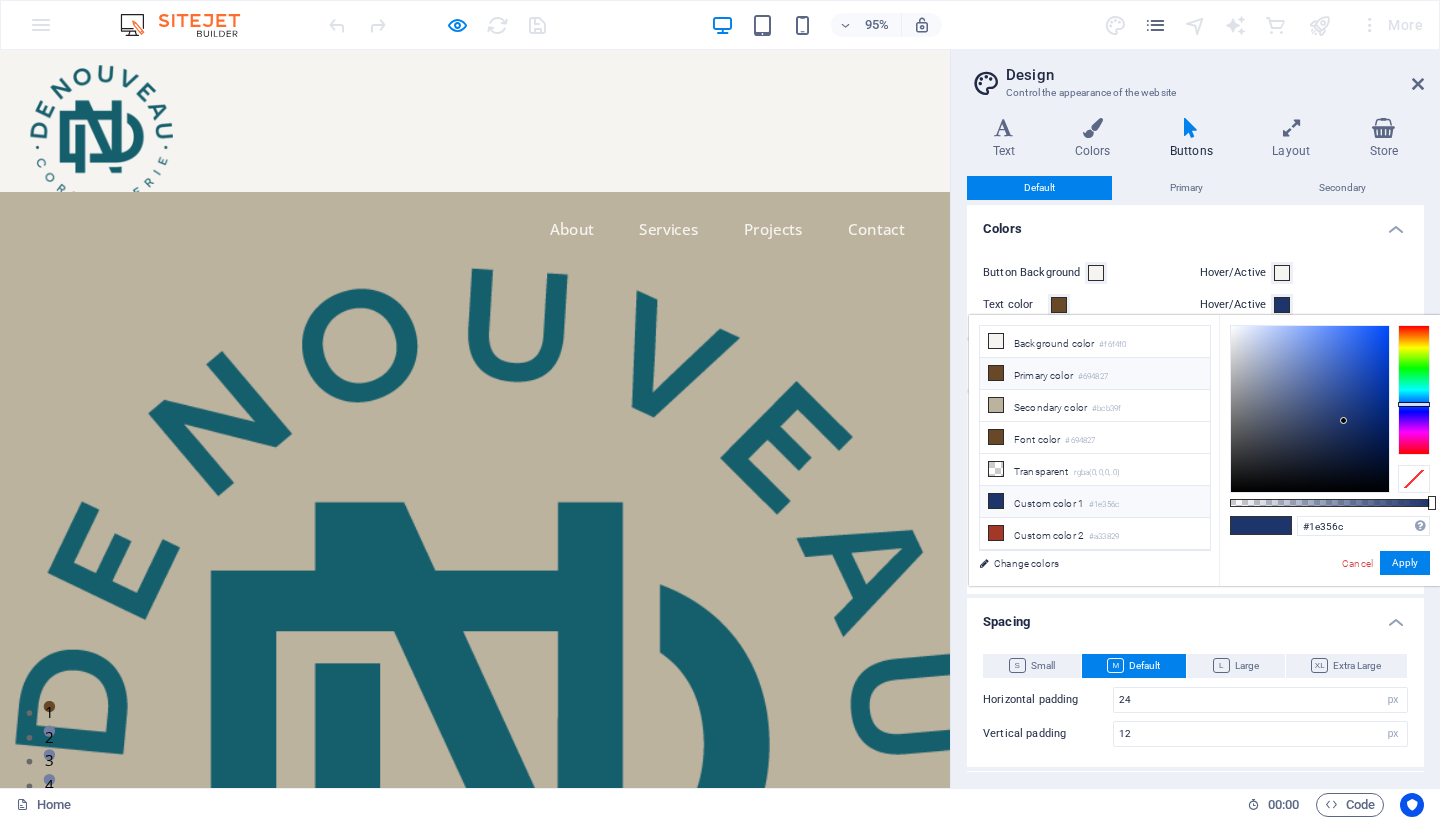 click at bounding box center (996, 373) 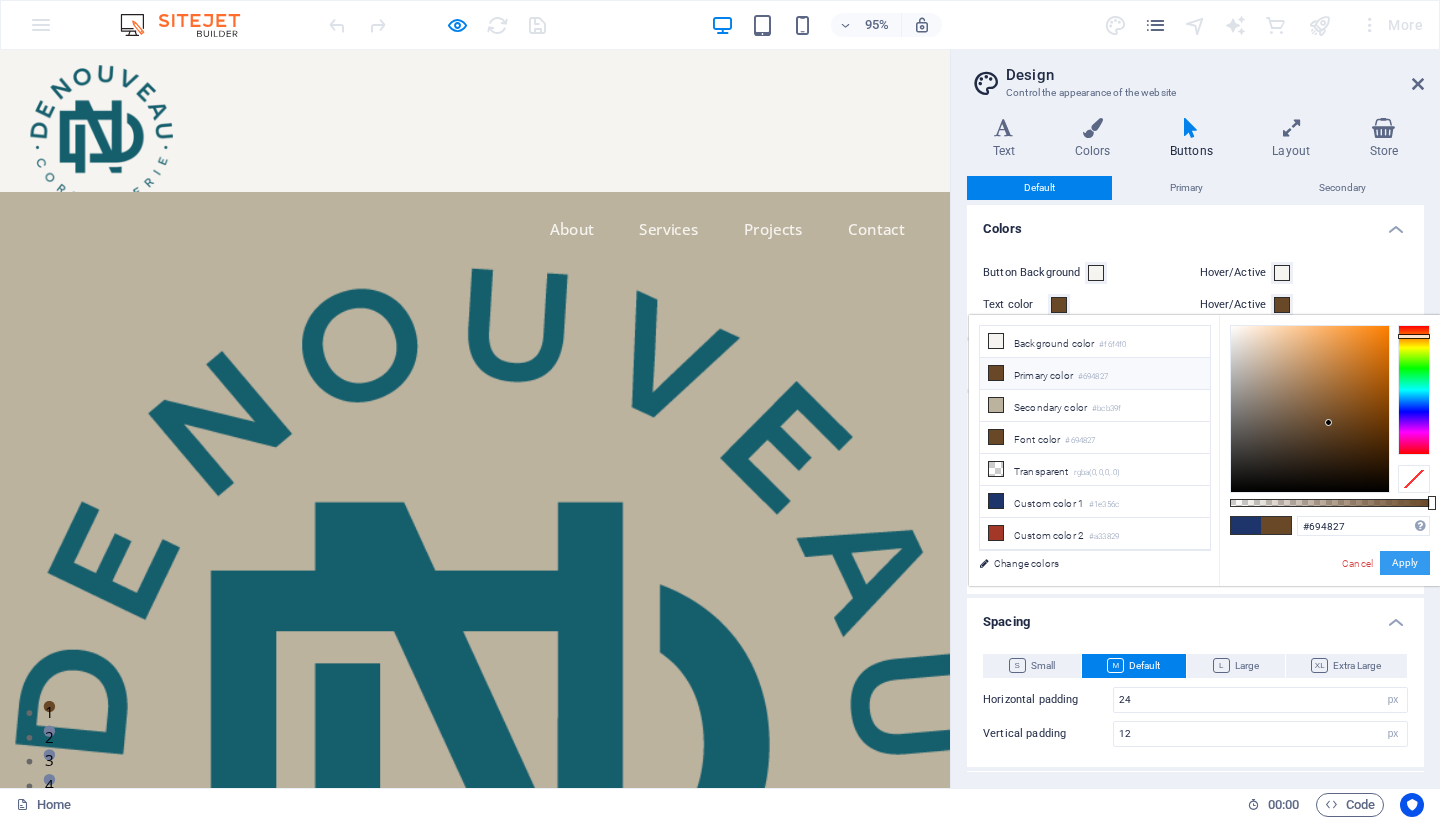 click on "Apply" at bounding box center (1405, 563) 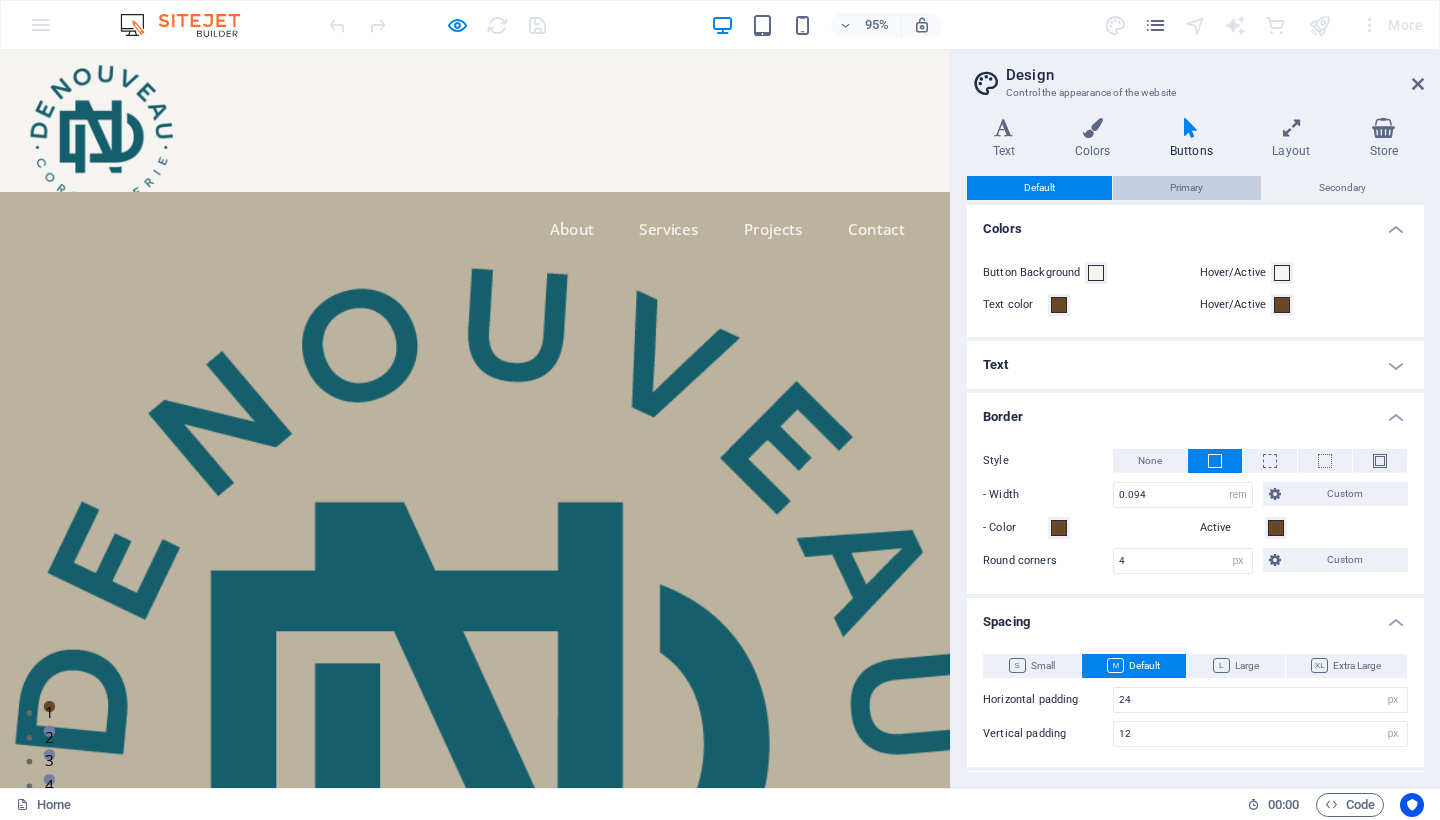 click on "Primary" at bounding box center (1186, 188) 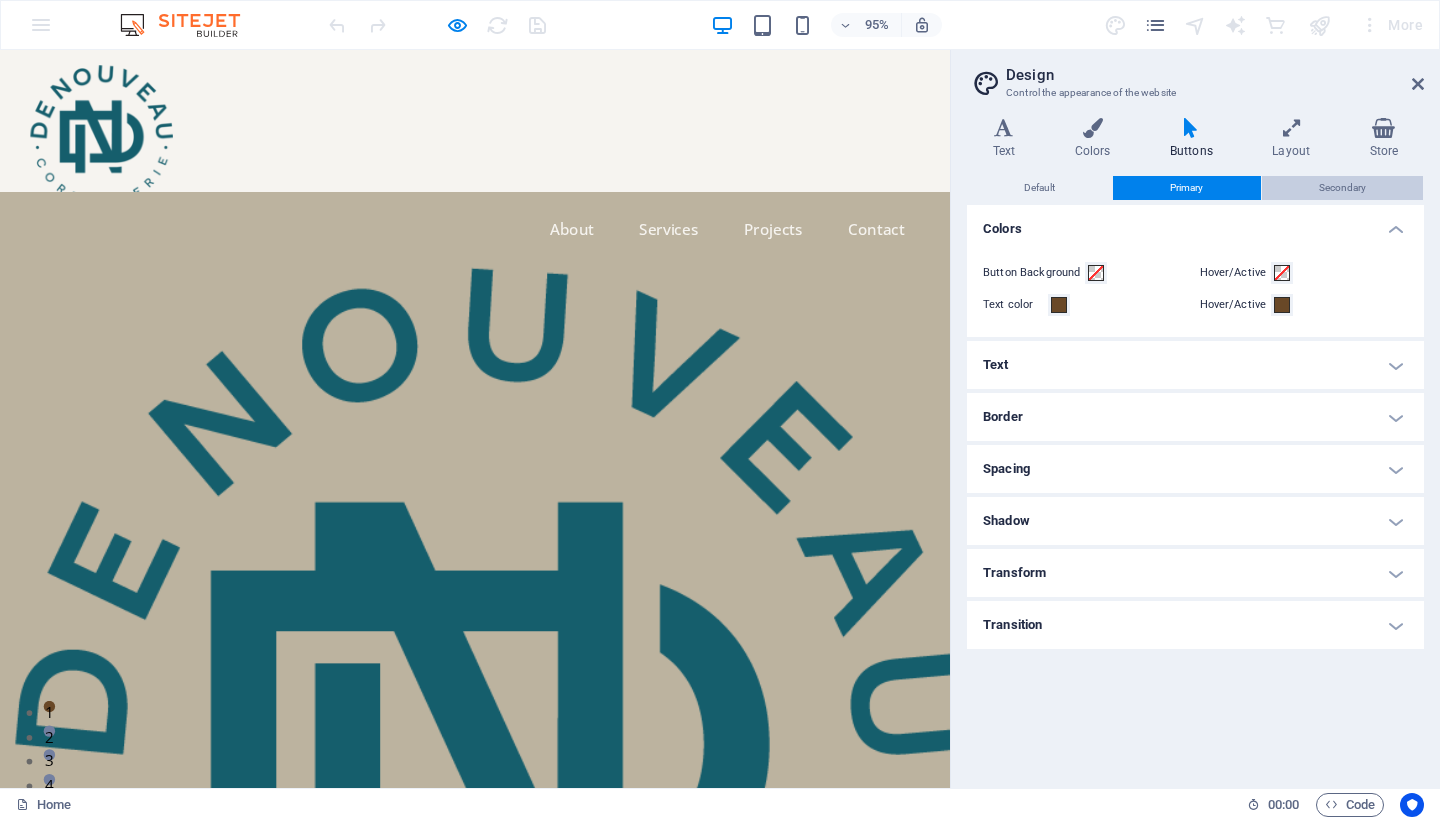 click on "Secondary" at bounding box center (1342, 188) 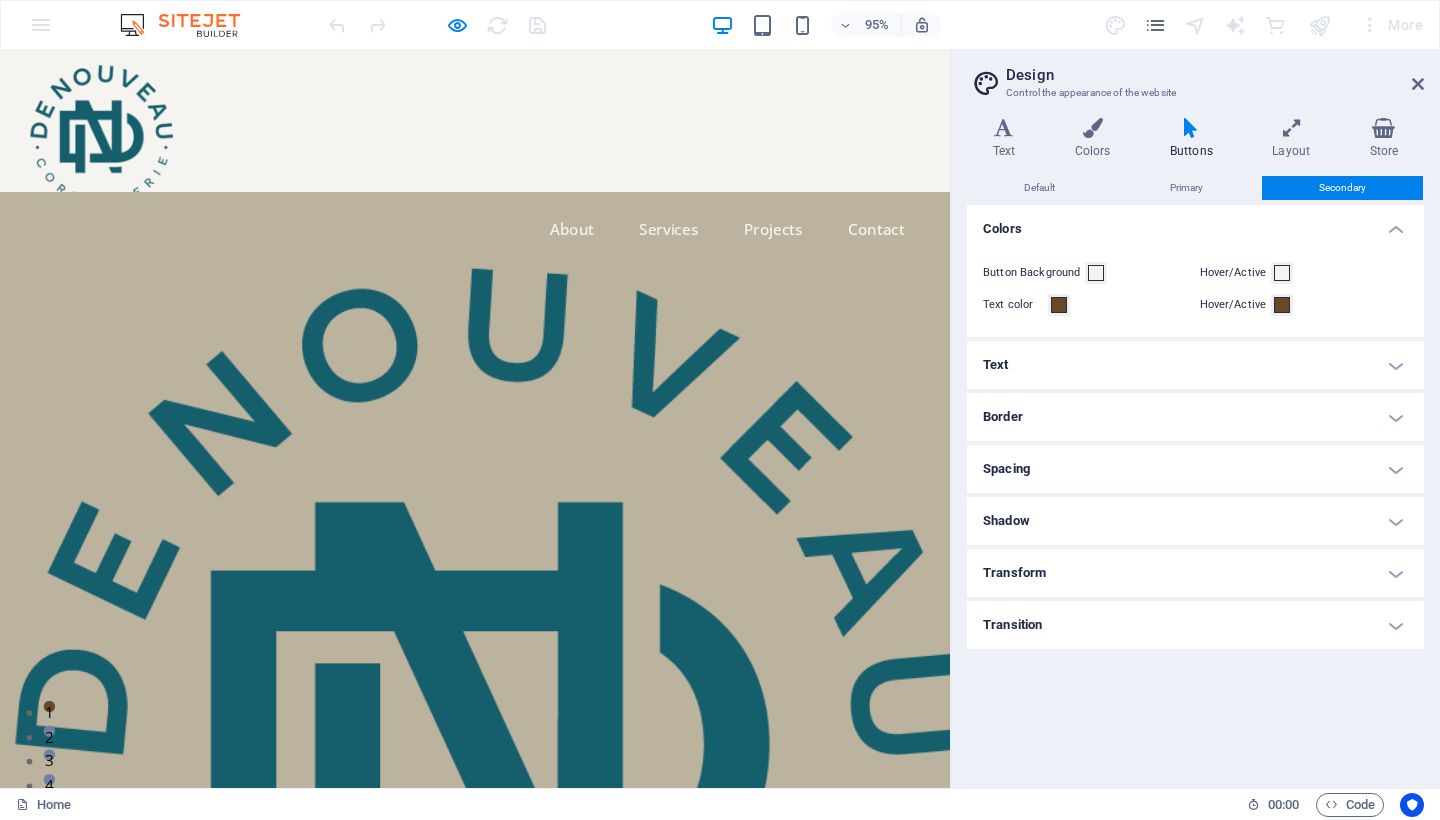 click on "Border" at bounding box center [1195, 417] 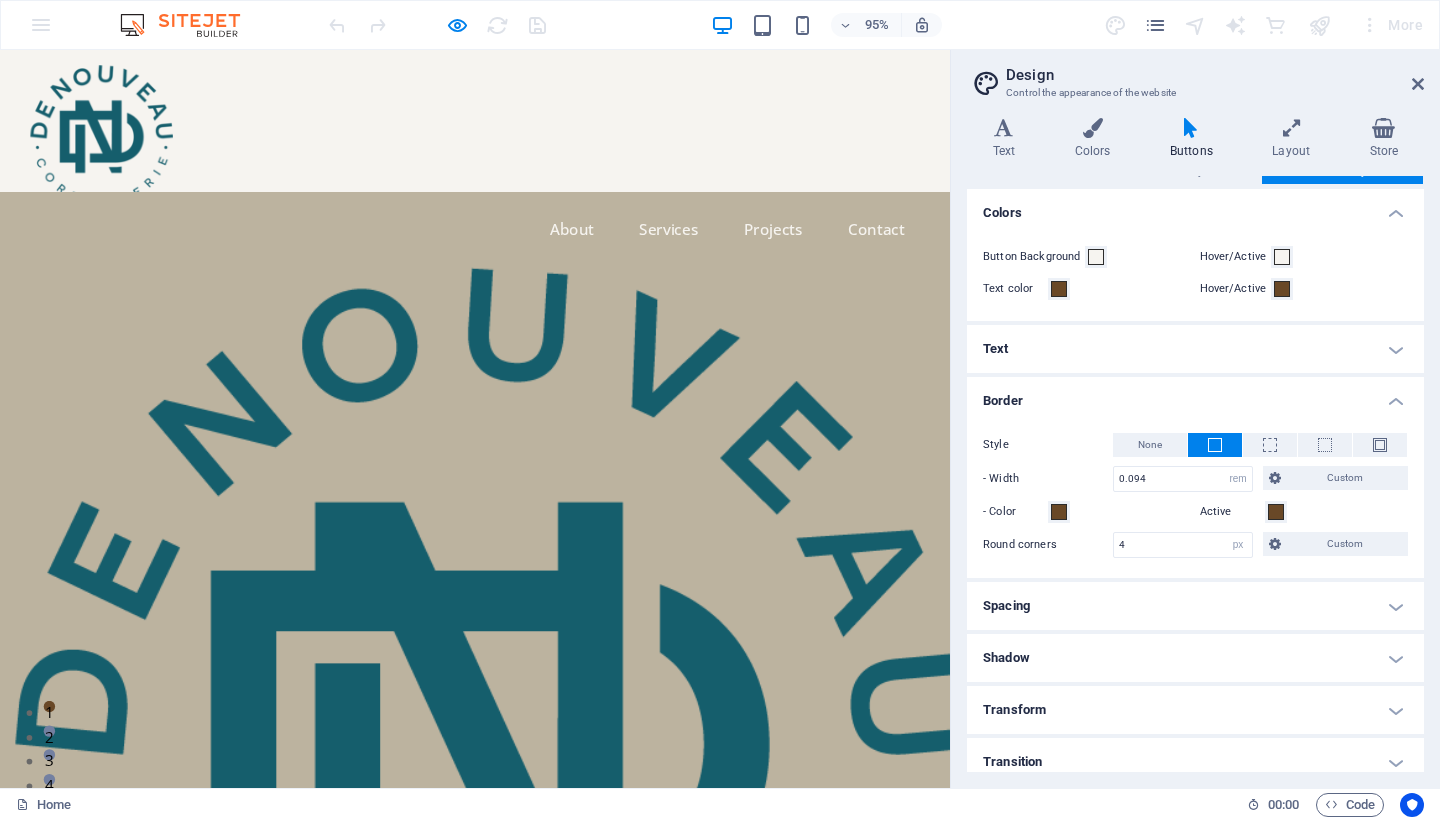 scroll, scrollTop: 29, scrollLeft: 0, axis: vertical 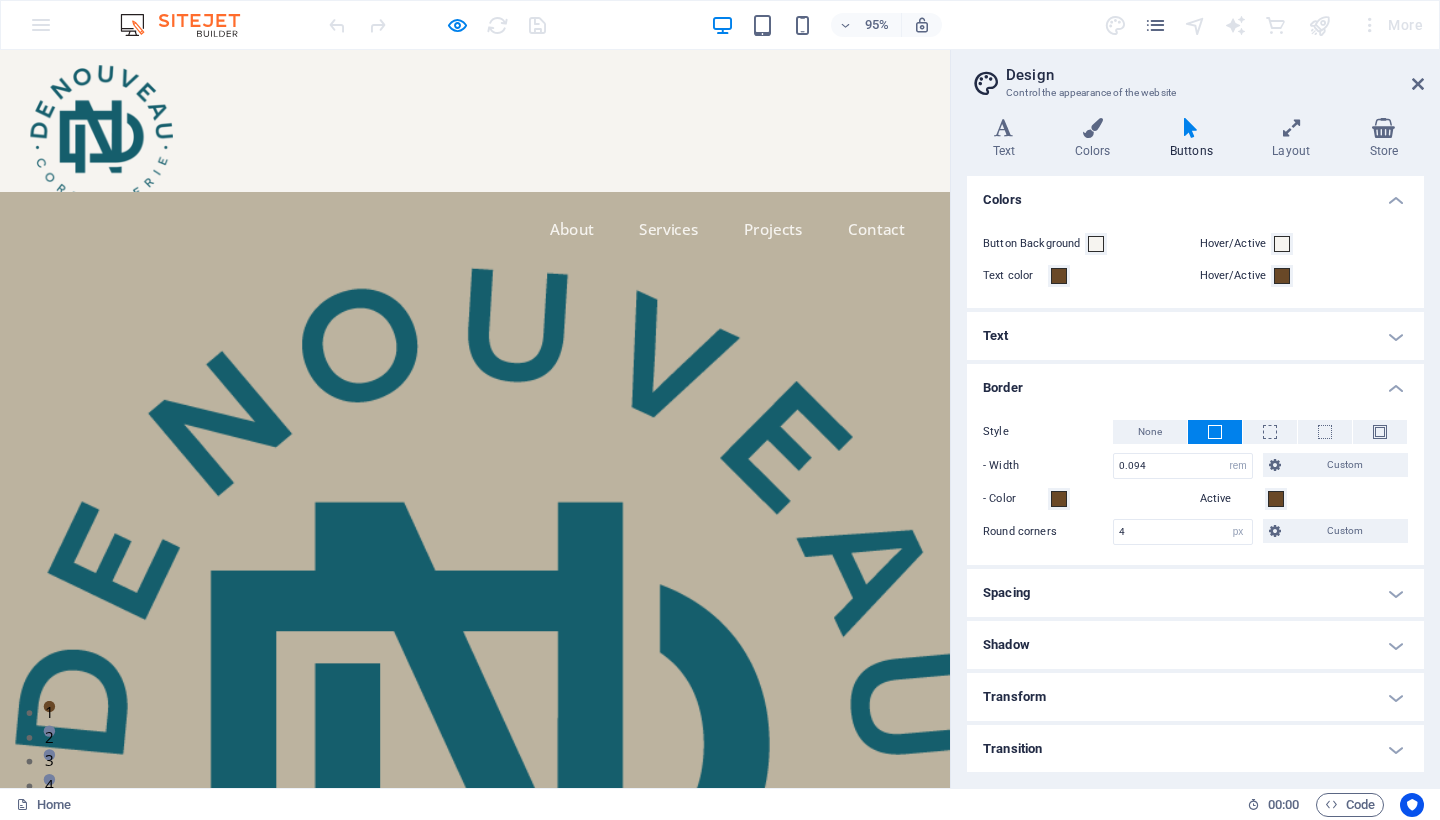 click on "Shadow" at bounding box center [1195, 645] 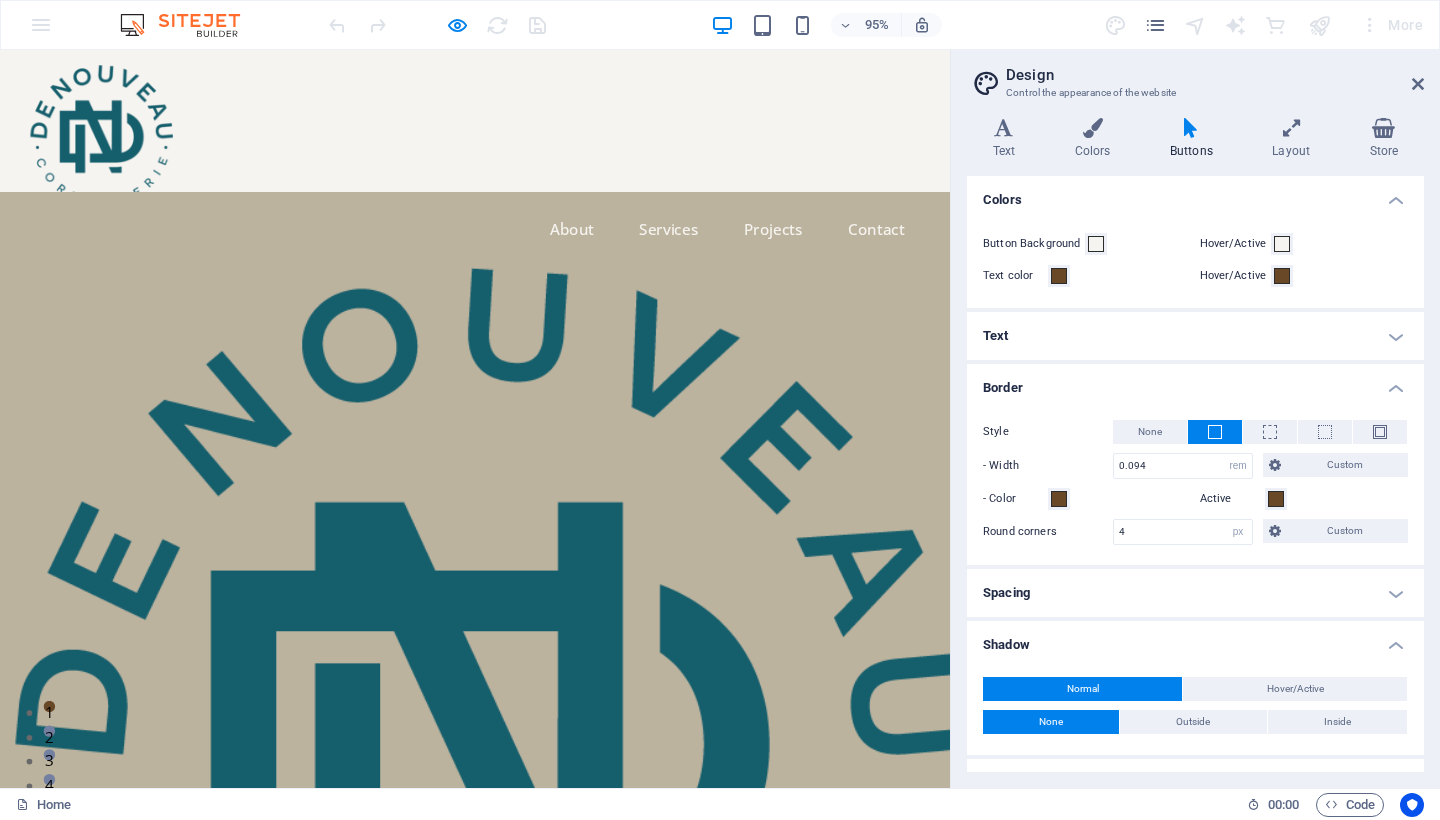 scroll, scrollTop: 115, scrollLeft: 0, axis: vertical 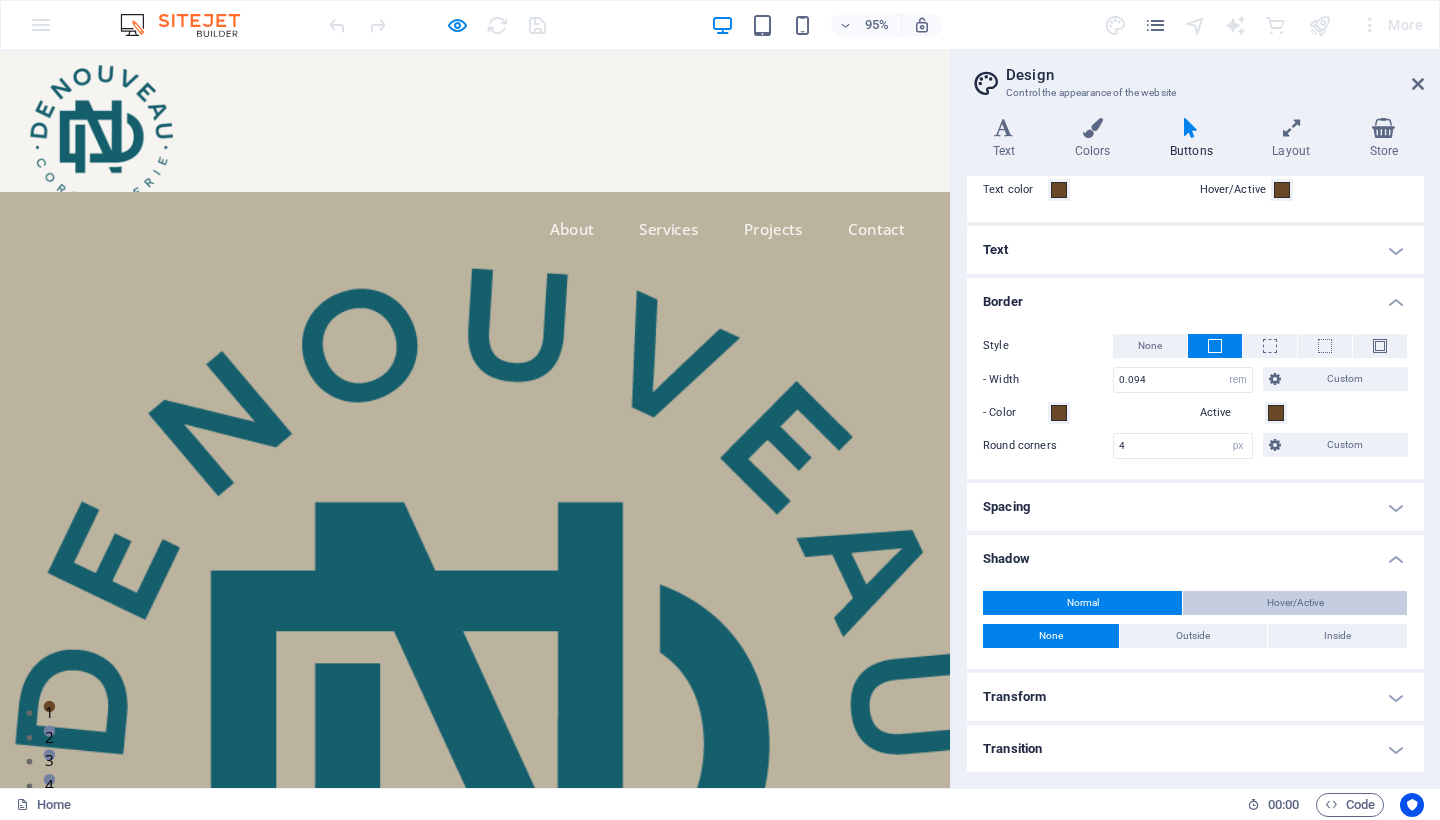 click on "Hover/Active" at bounding box center [1295, 603] 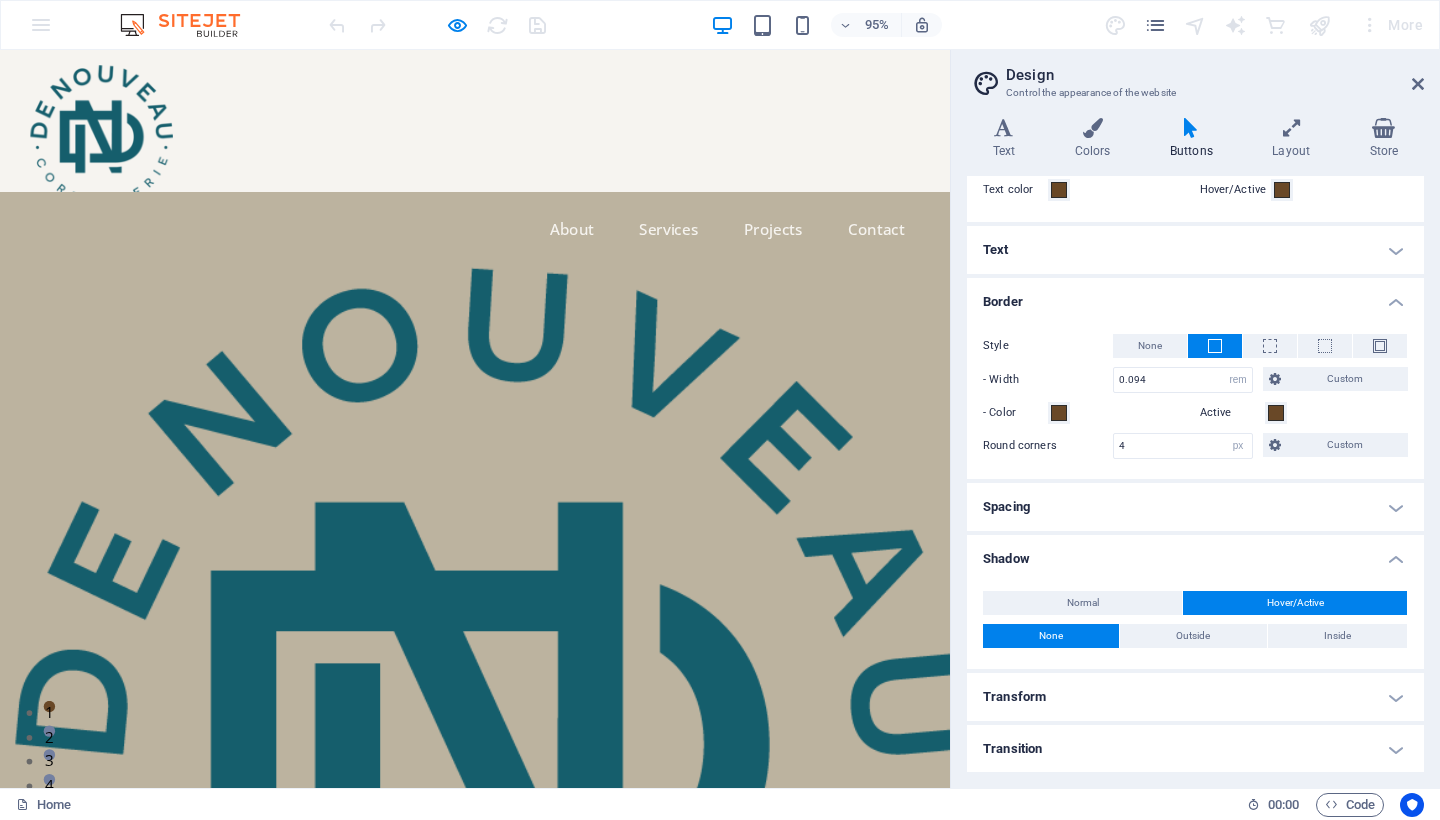 scroll, scrollTop: 0, scrollLeft: 0, axis: both 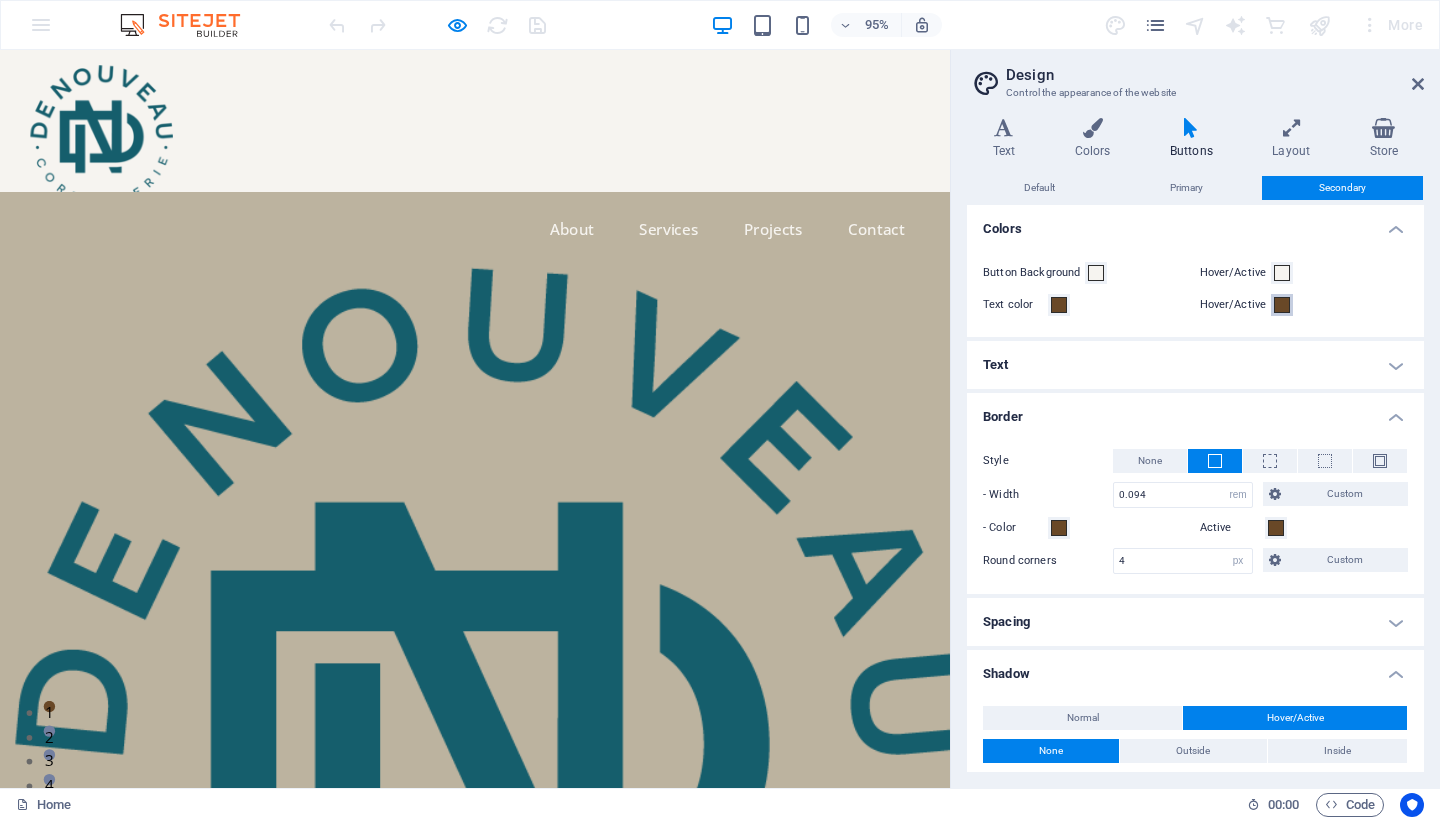 click at bounding box center [1282, 305] 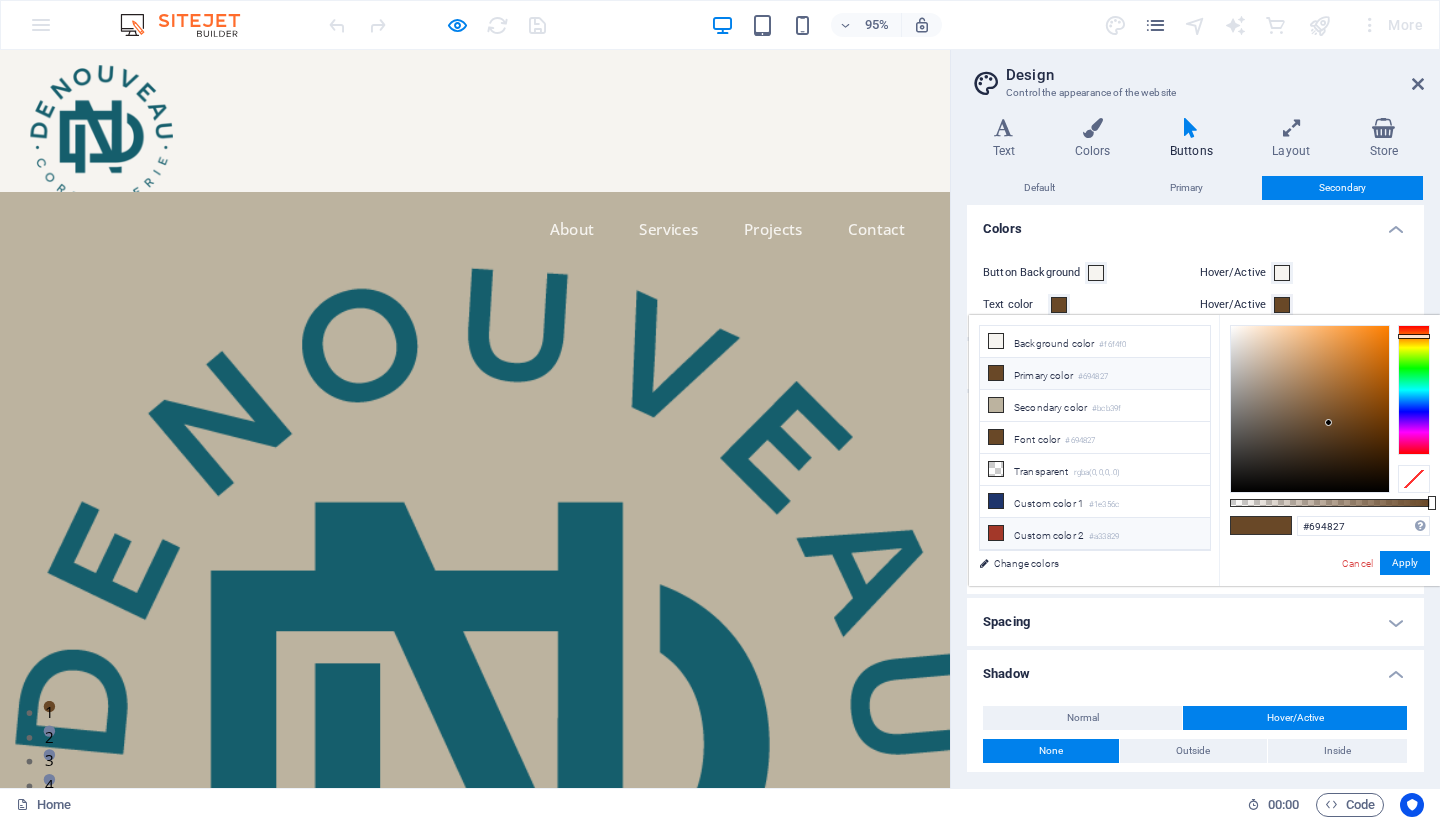 click on "Custom color 2
#a33829" at bounding box center [1095, 534] 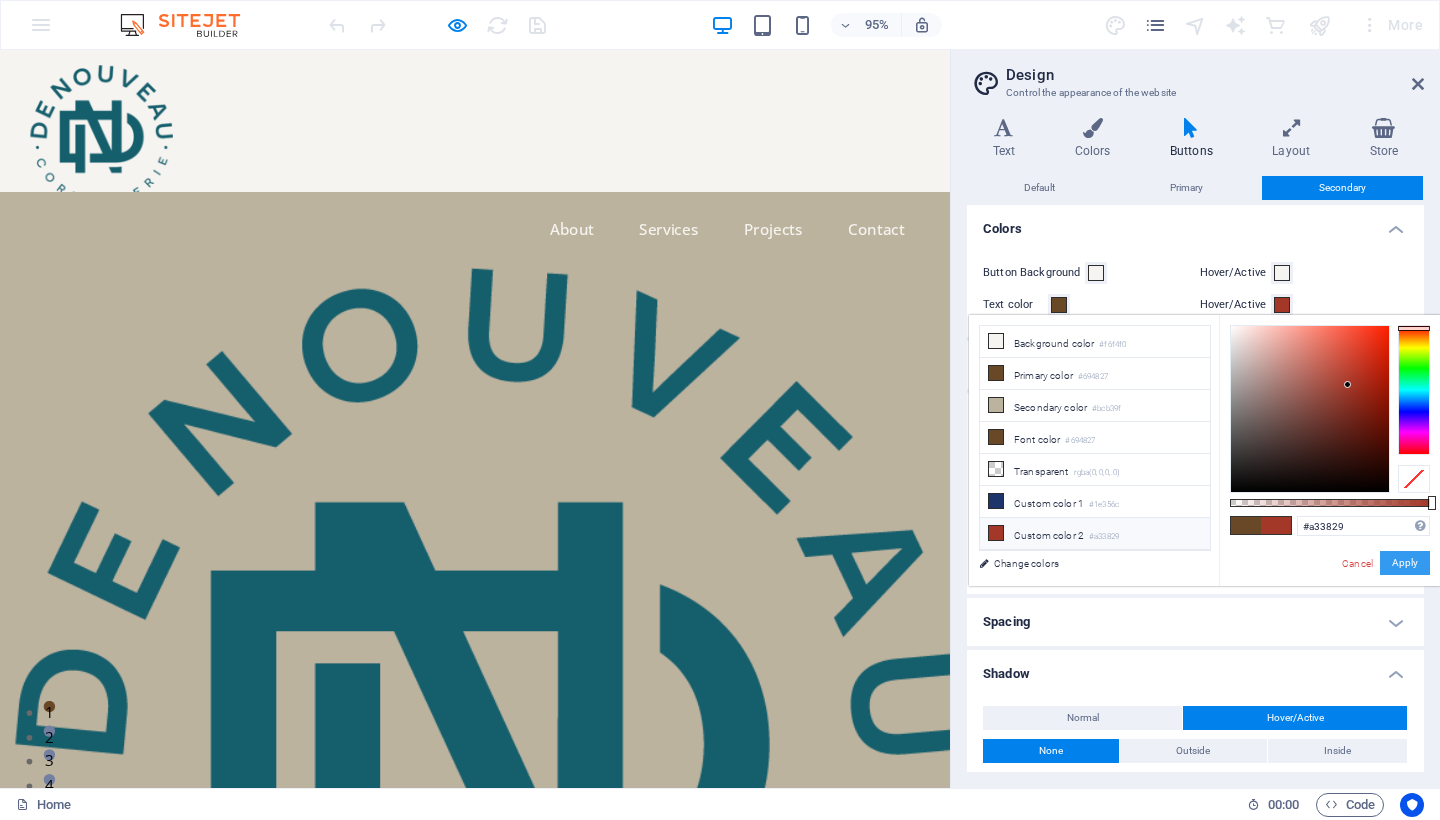 click on "Apply" at bounding box center (1405, 563) 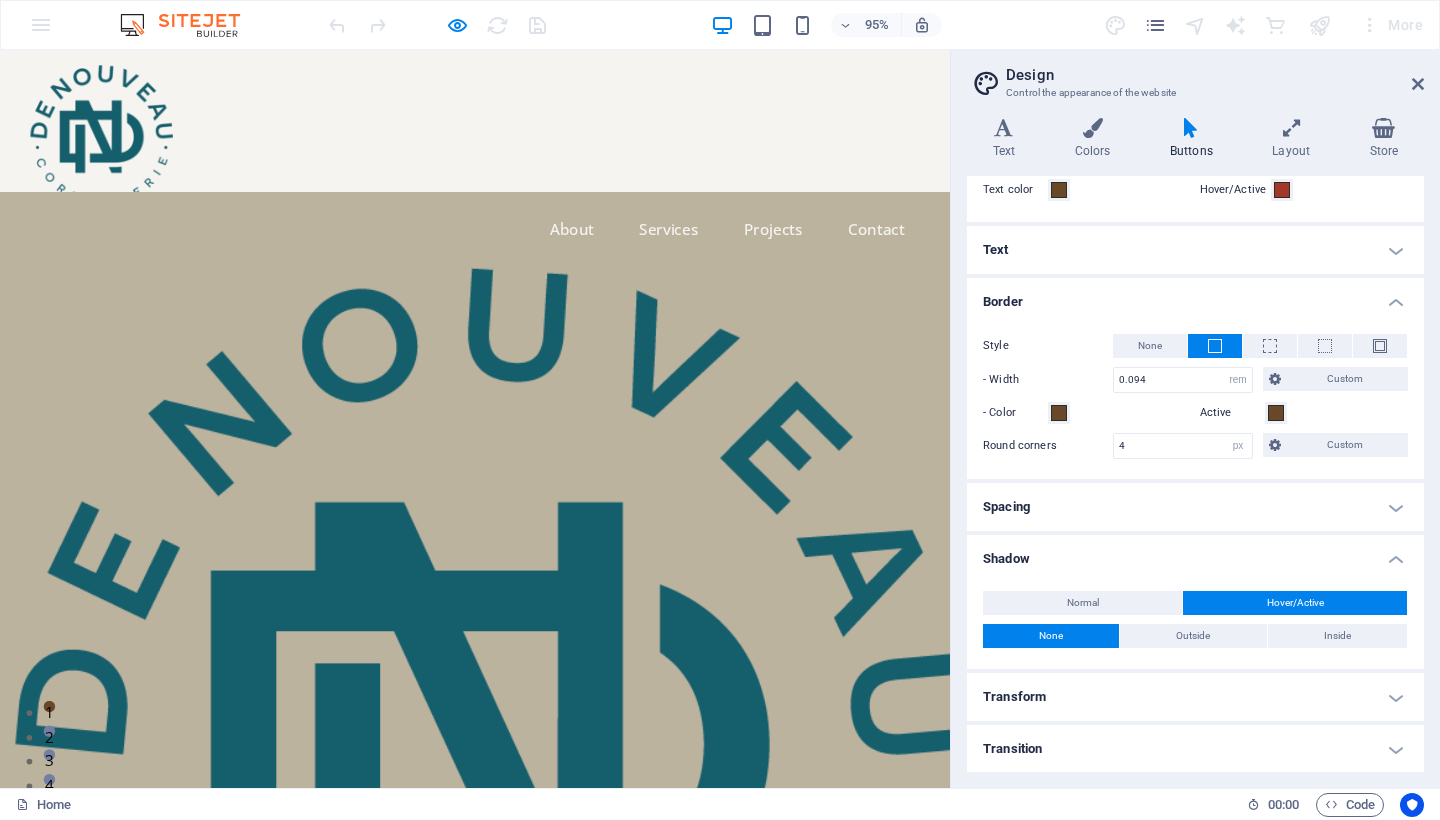 scroll, scrollTop: 0, scrollLeft: 0, axis: both 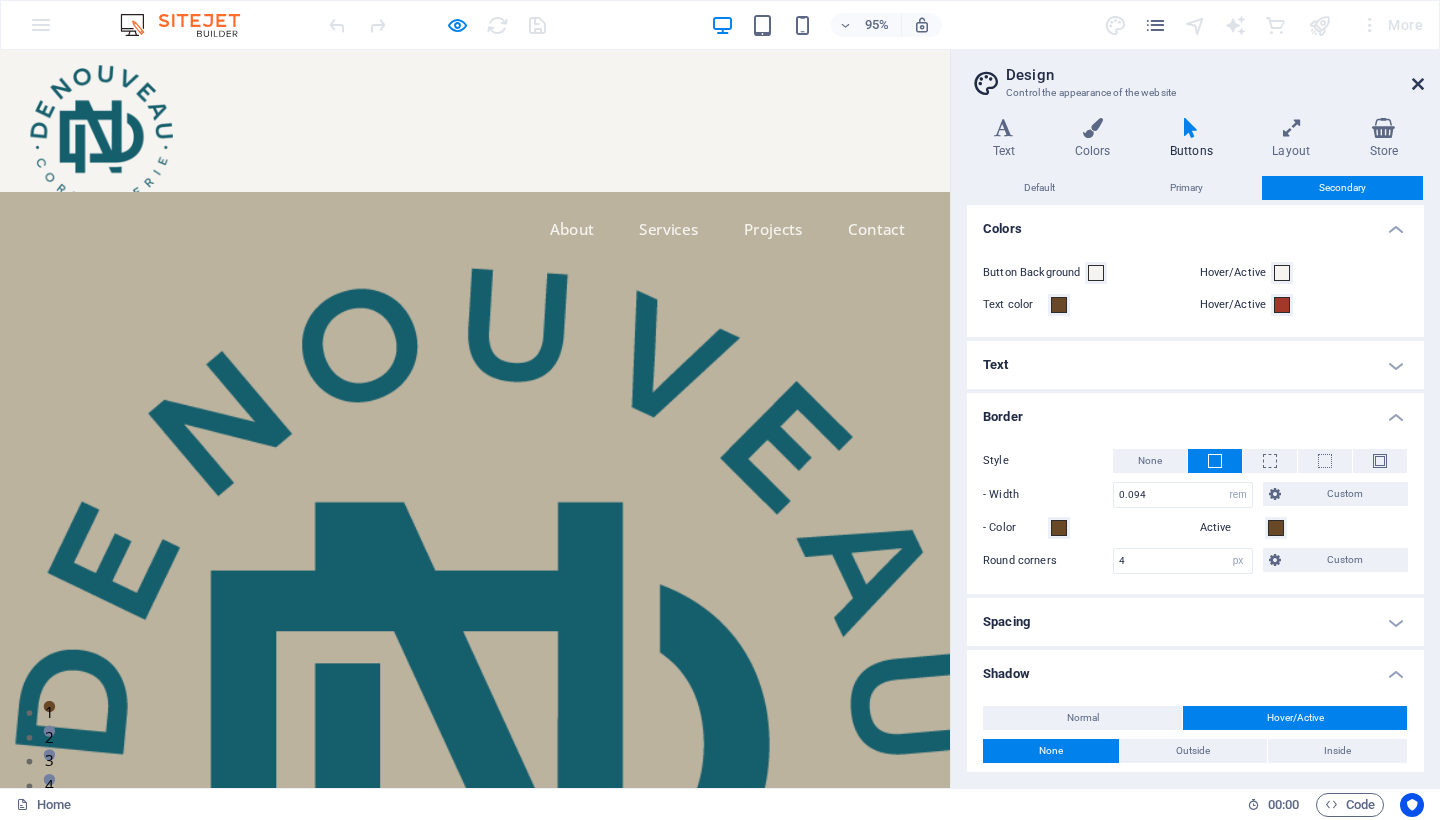 click at bounding box center (1418, 84) 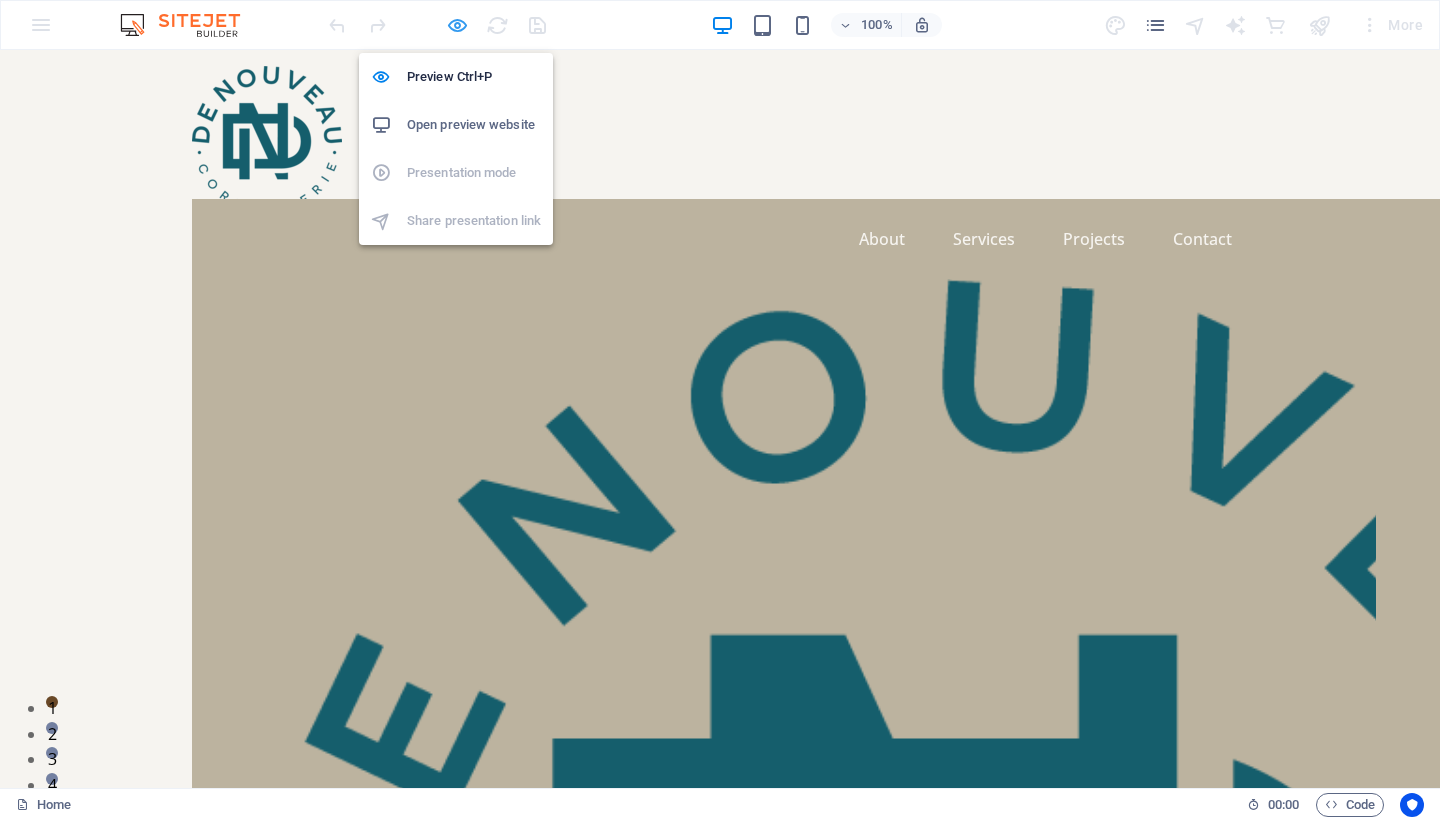 click at bounding box center (457, 25) 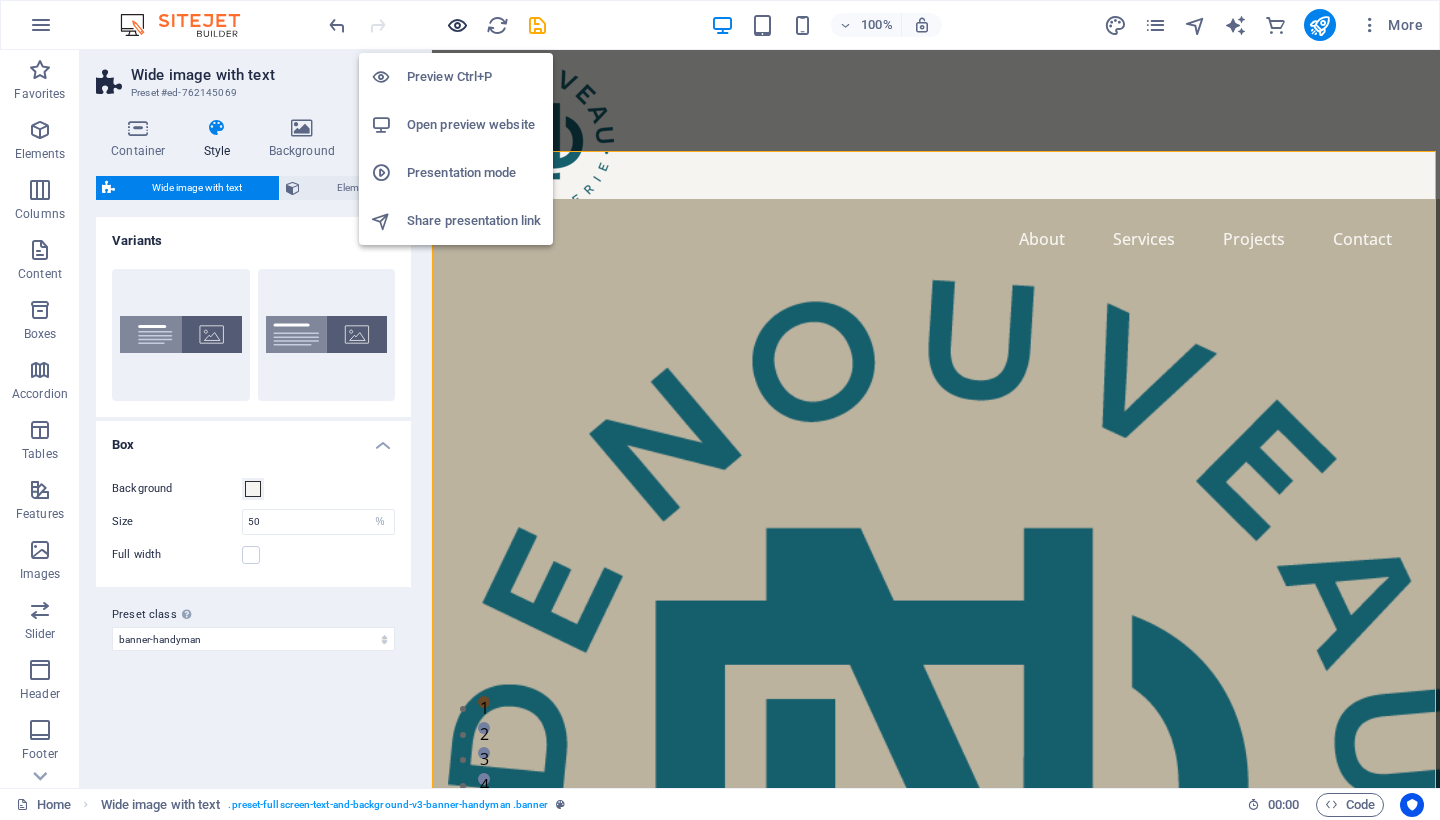 click at bounding box center [457, 25] 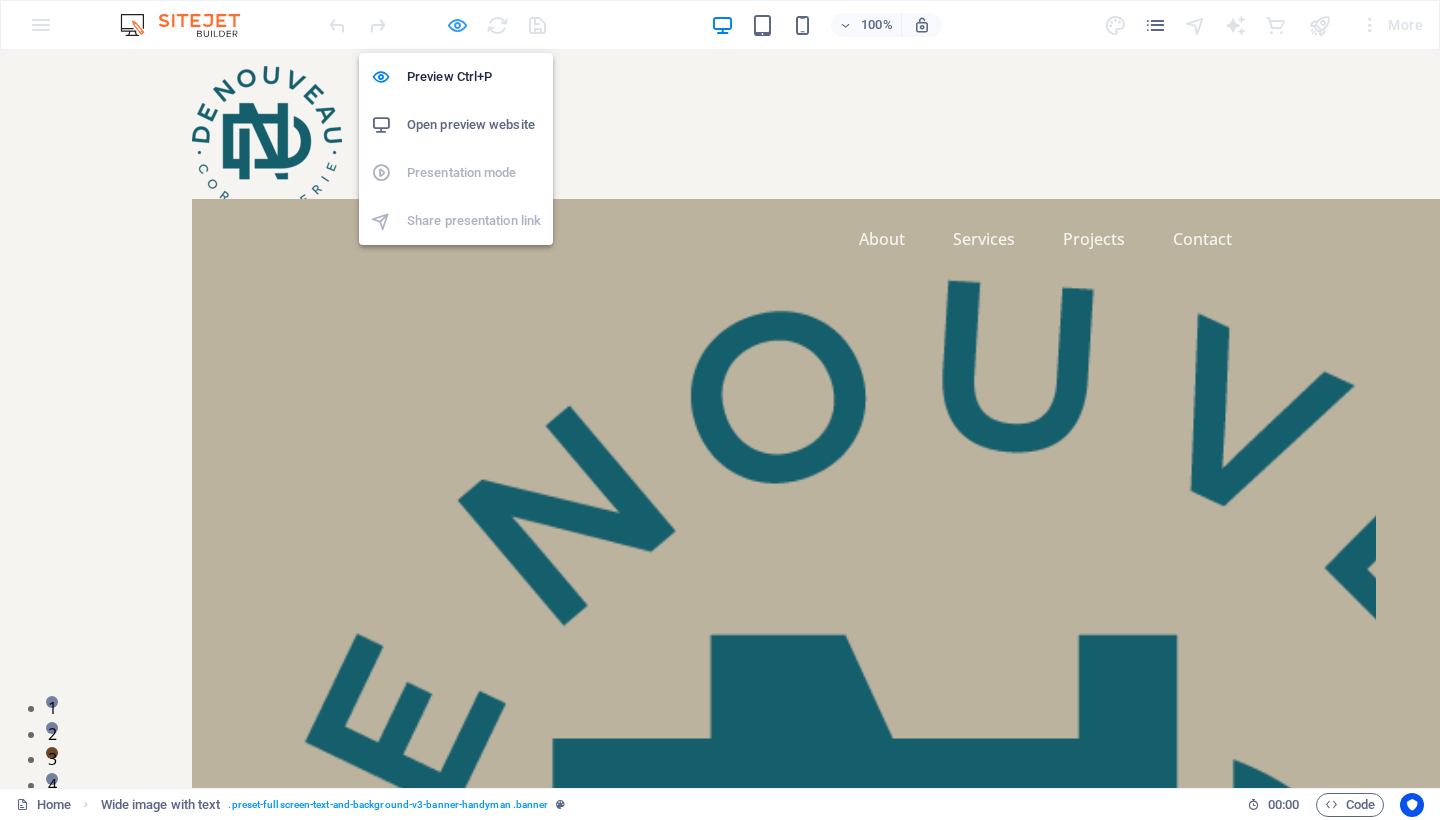 click at bounding box center (457, 25) 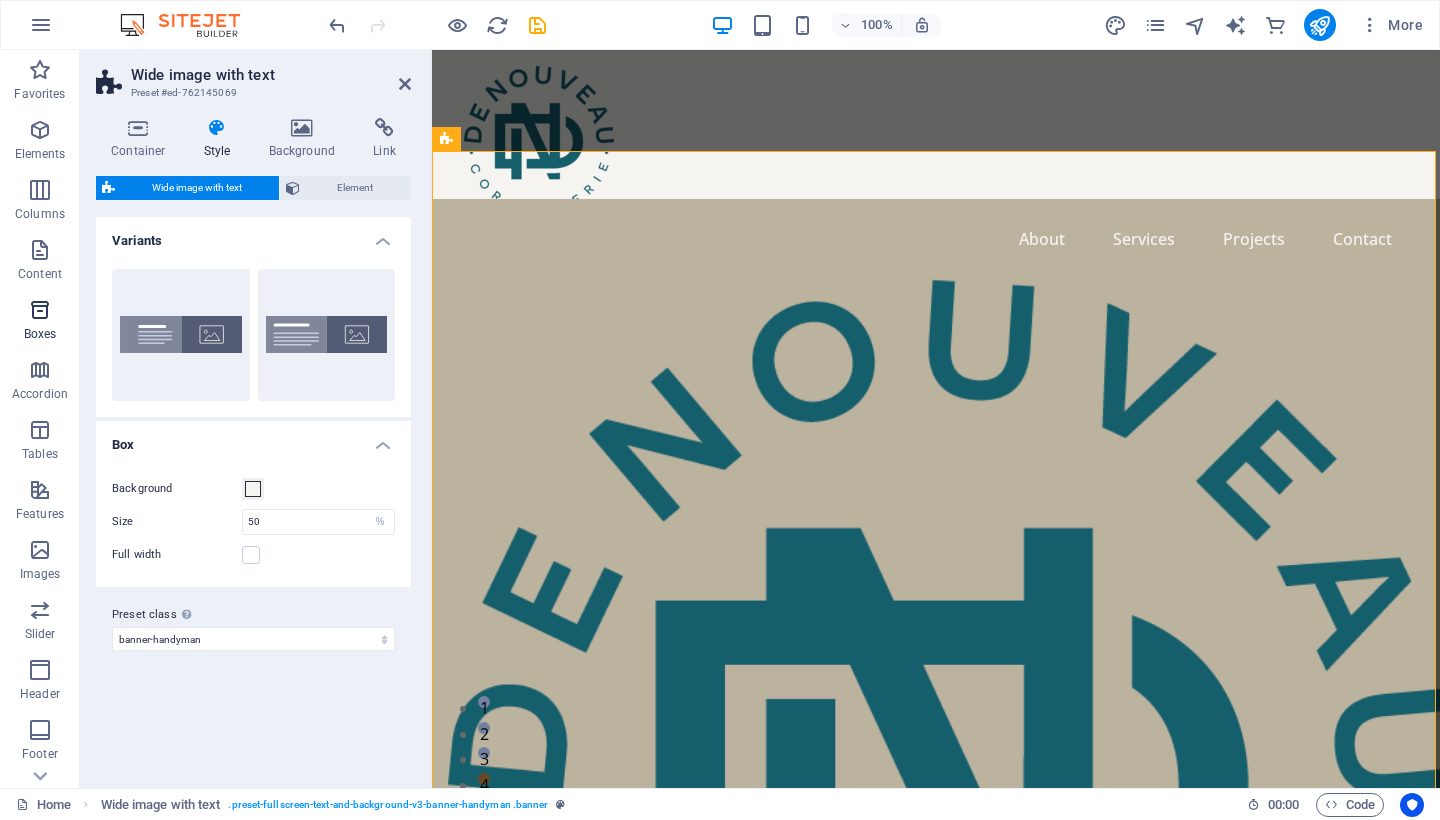 click at bounding box center (40, 310) 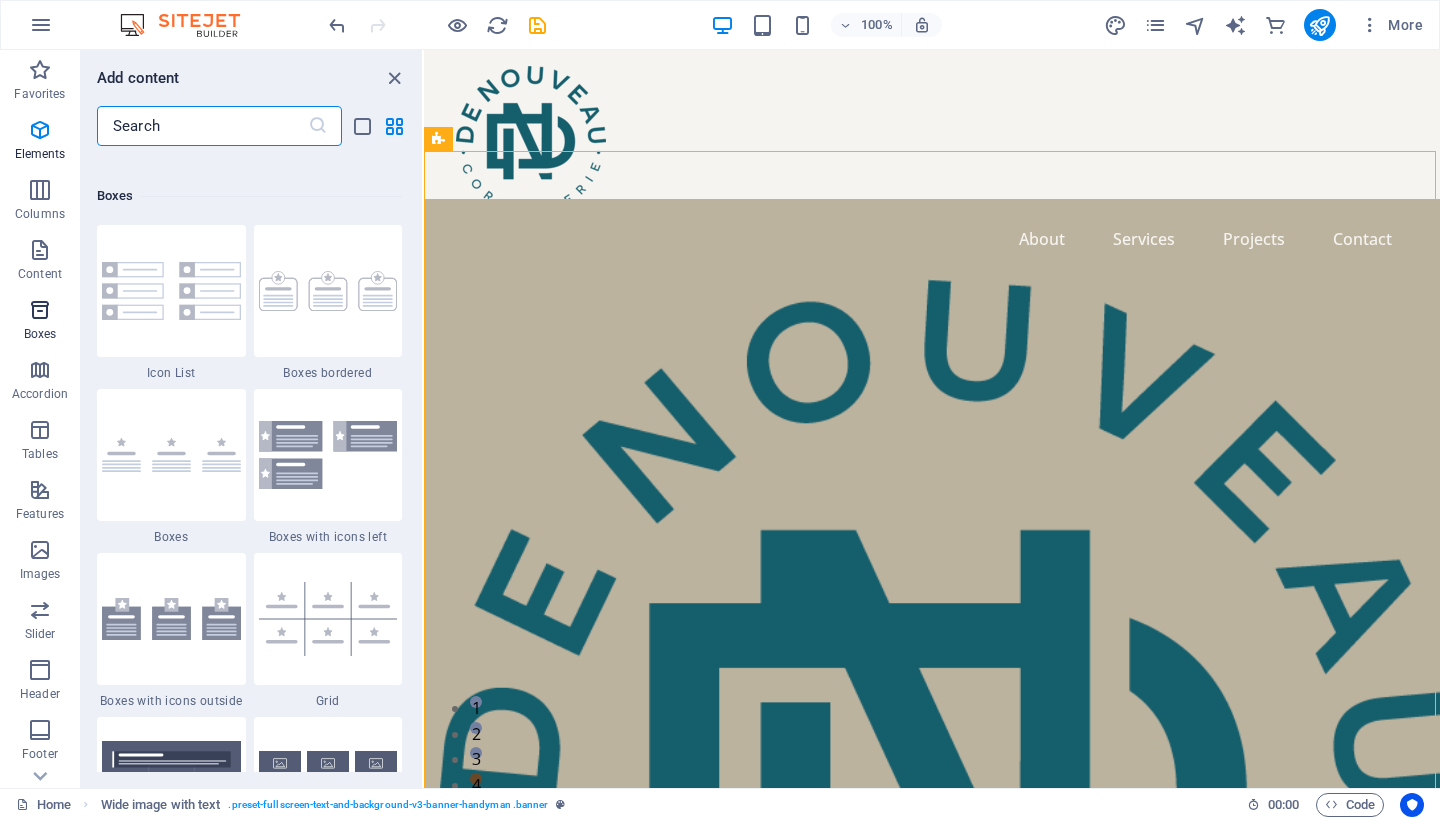 scroll, scrollTop: 5516, scrollLeft: 0, axis: vertical 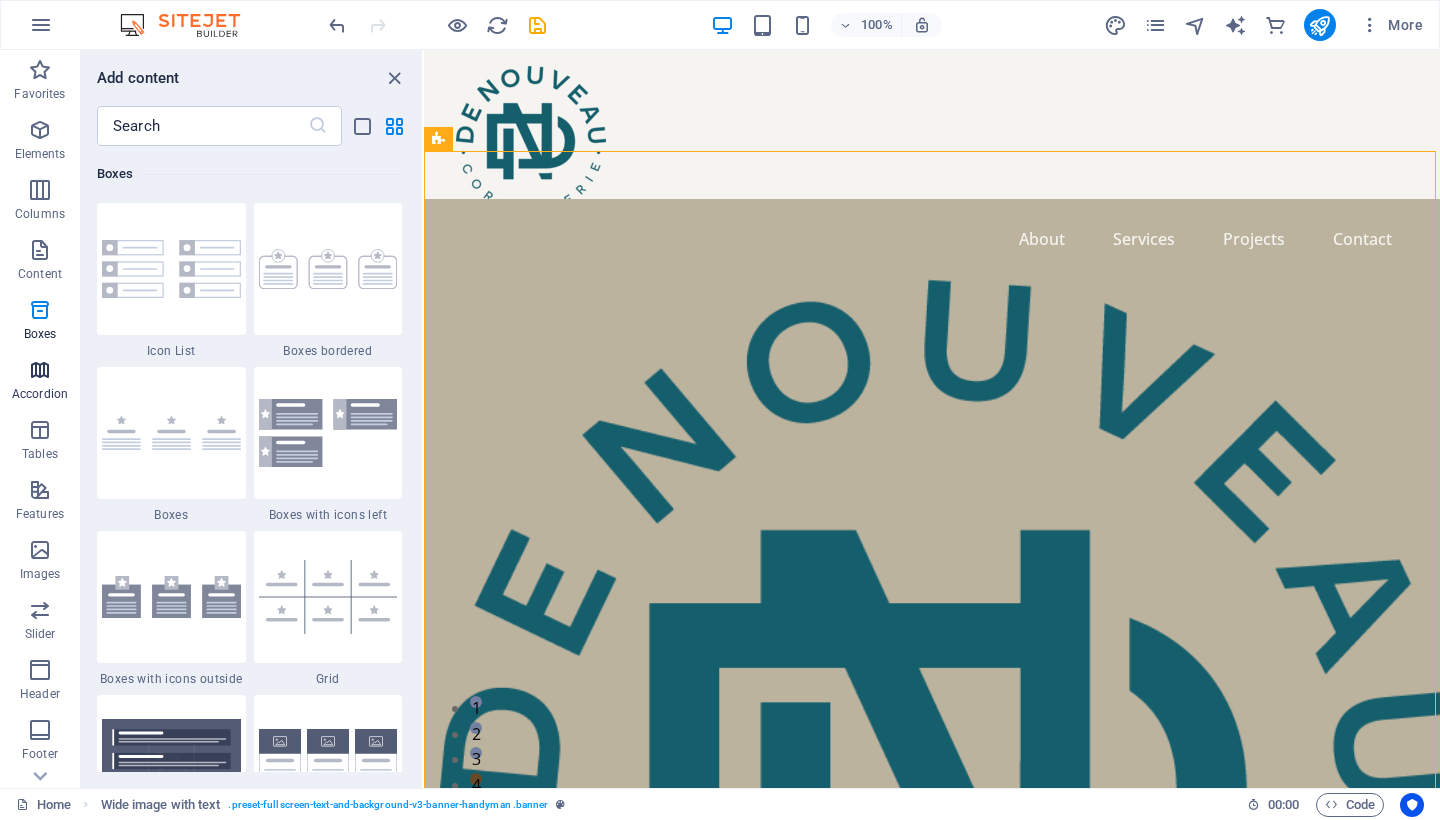 click at bounding box center [40, 370] 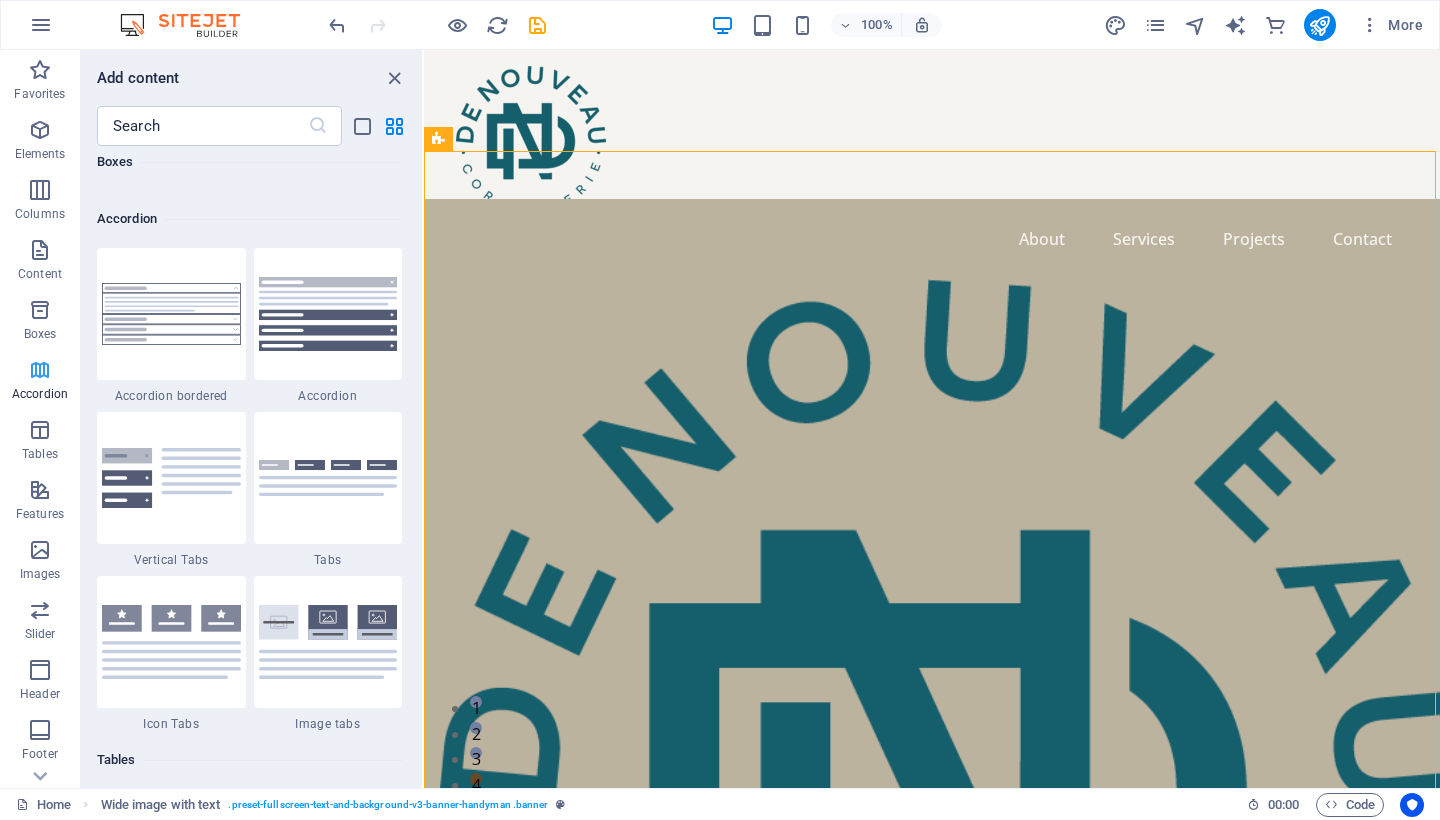 scroll, scrollTop: 6385, scrollLeft: 0, axis: vertical 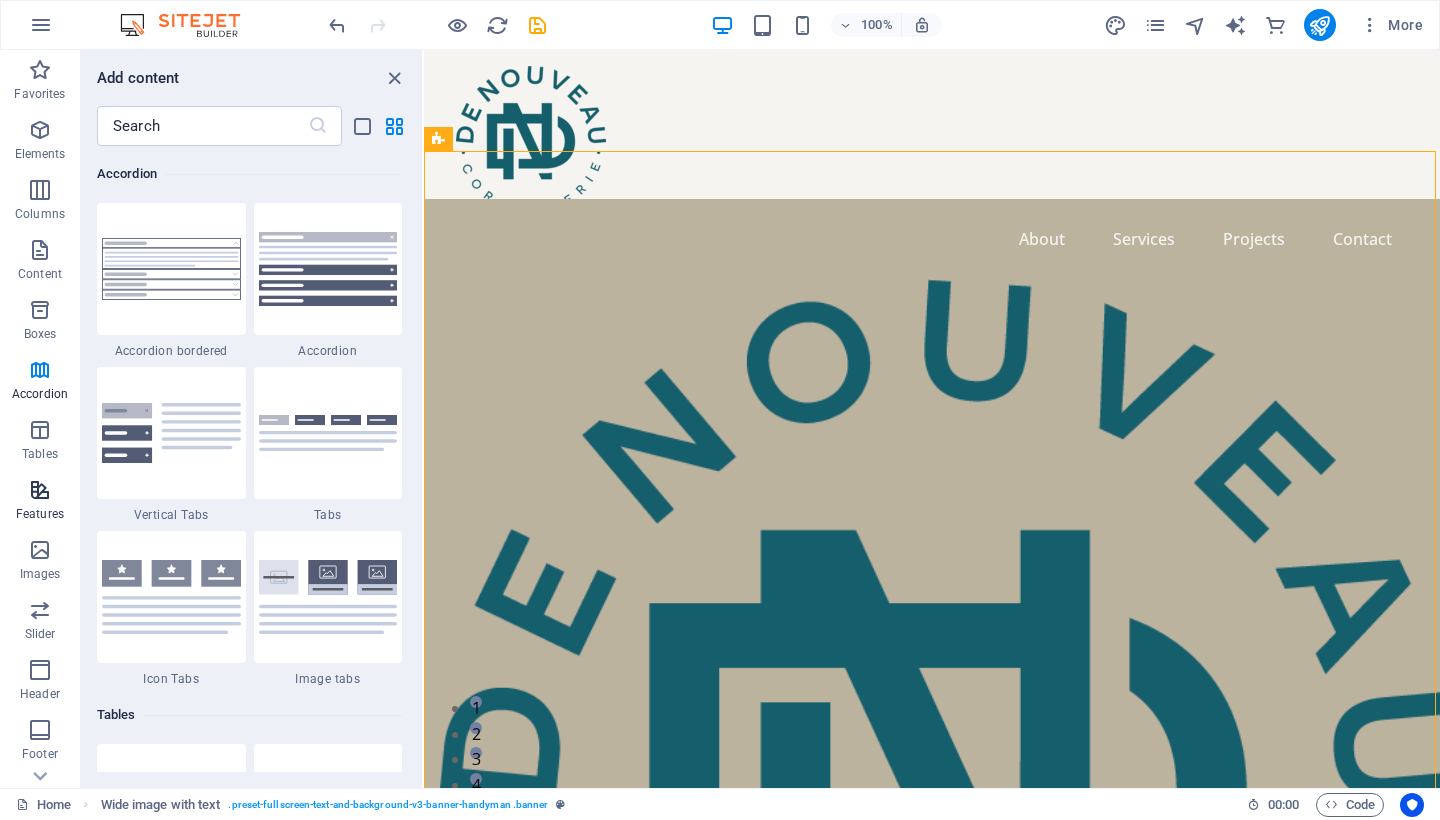 click at bounding box center (40, 490) 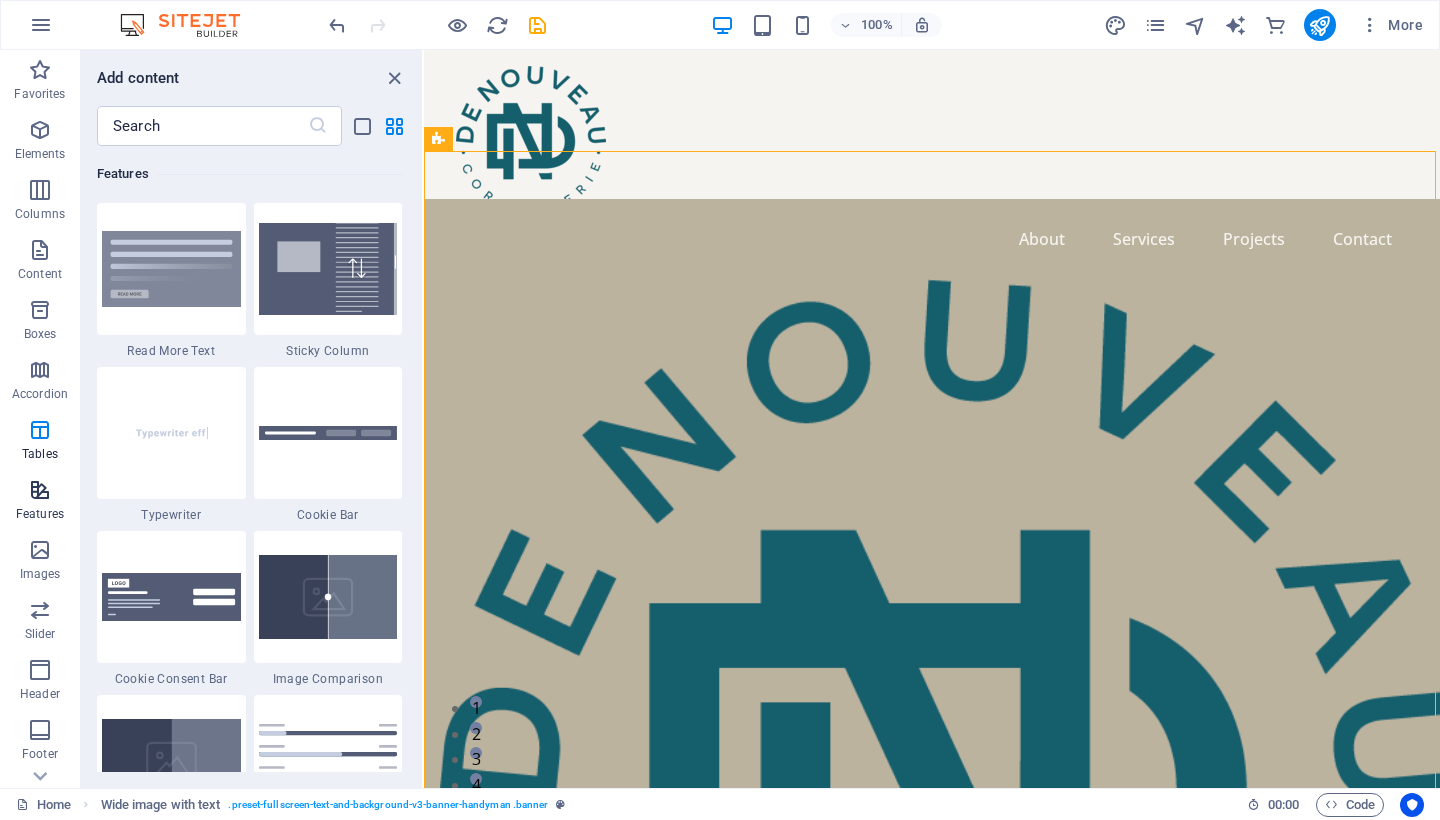 scroll, scrollTop: 7795, scrollLeft: 0, axis: vertical 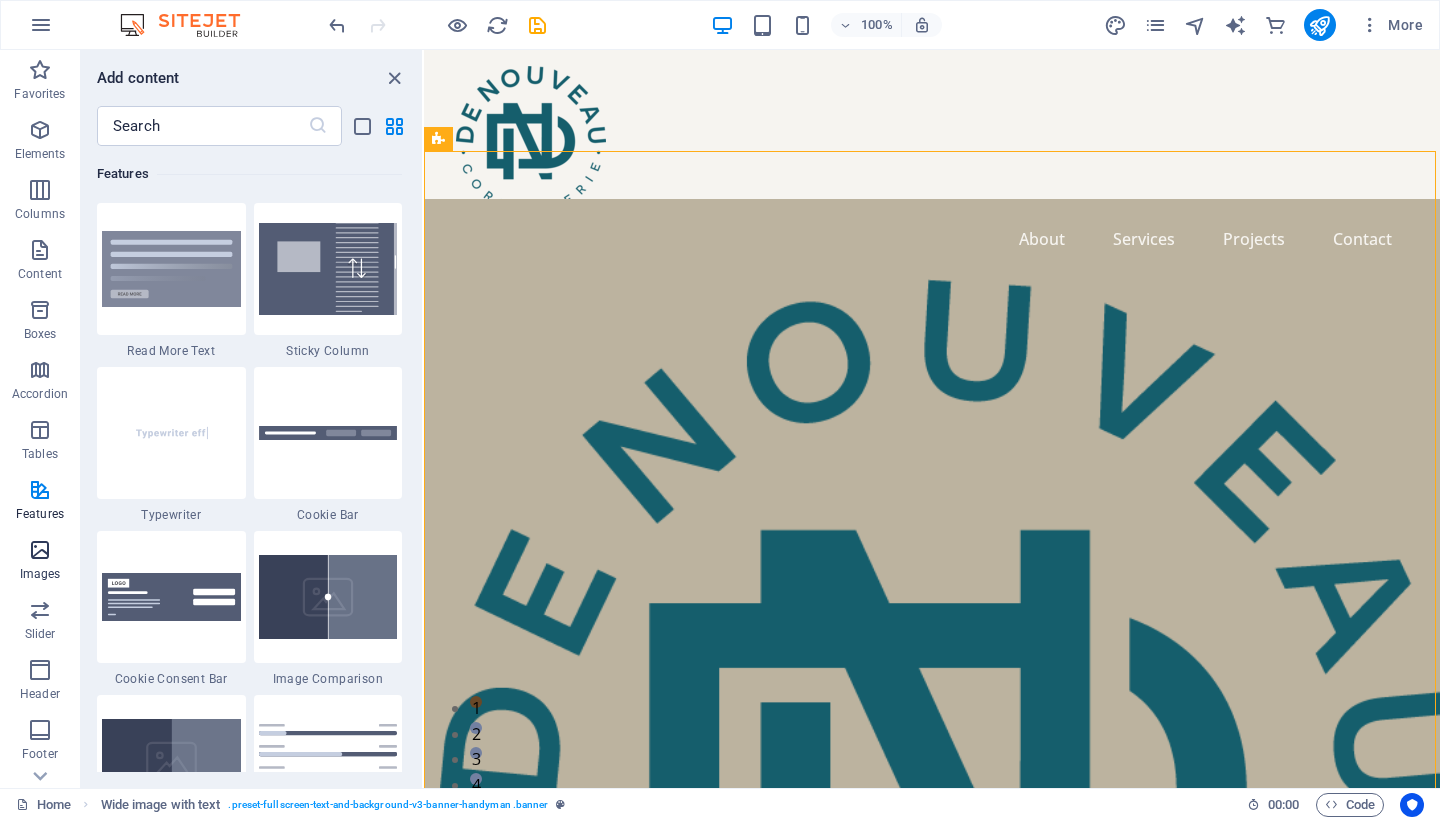 click at bounding box center (40, 550) 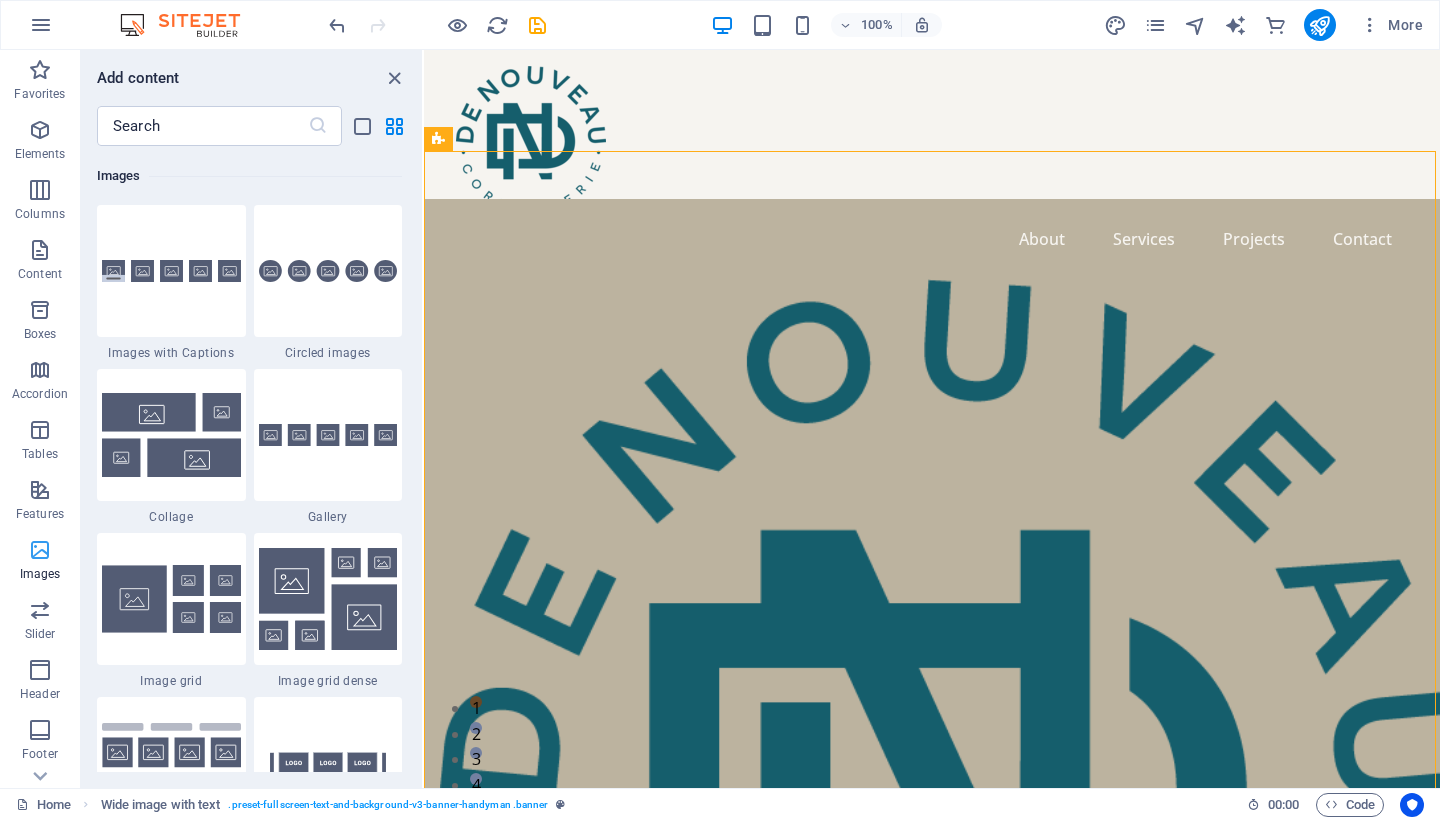 scroll, scrollTop: 10140, scrollLeft: 0, axis: vertical 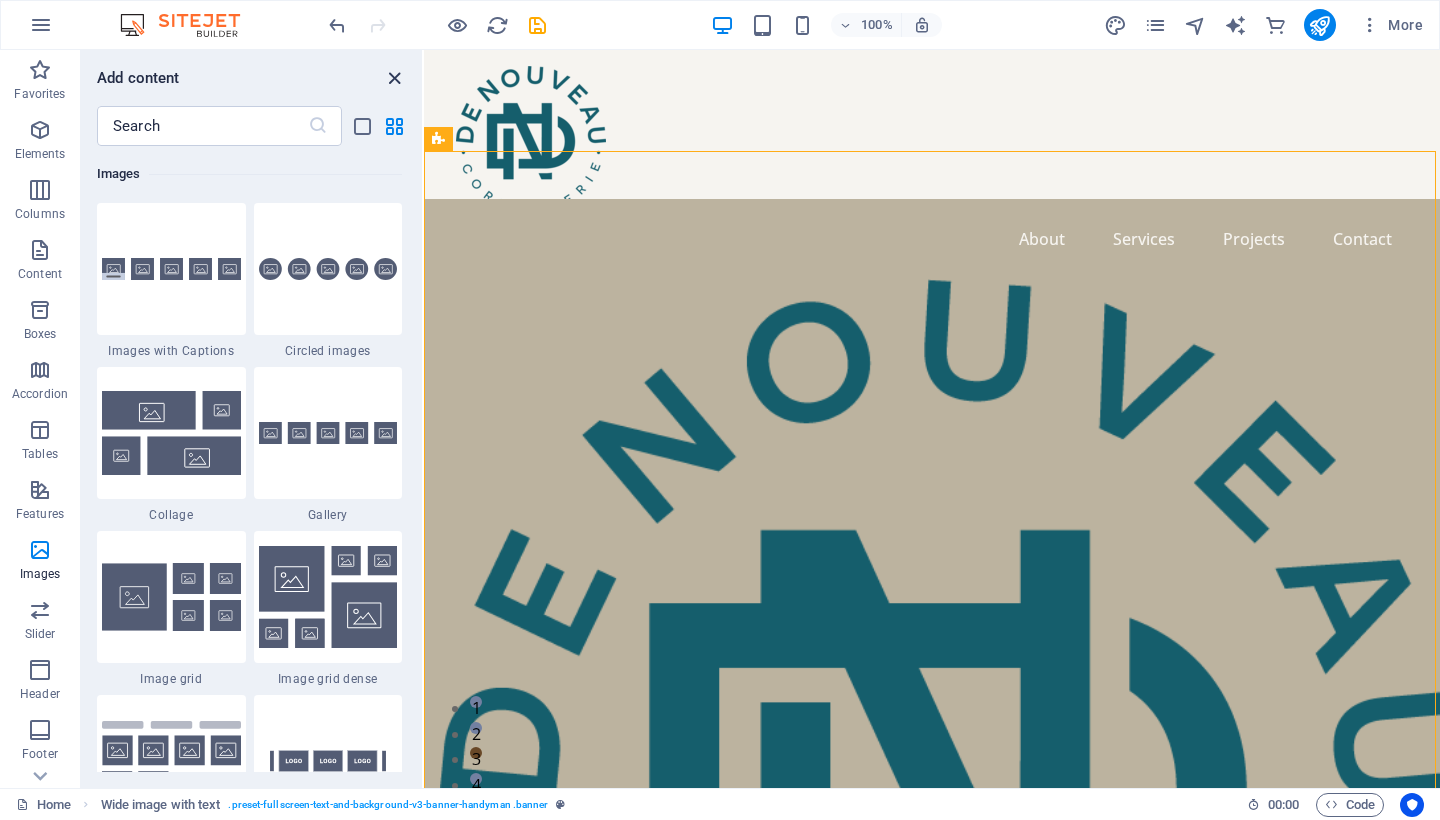 click at bounding box center [394, 78] 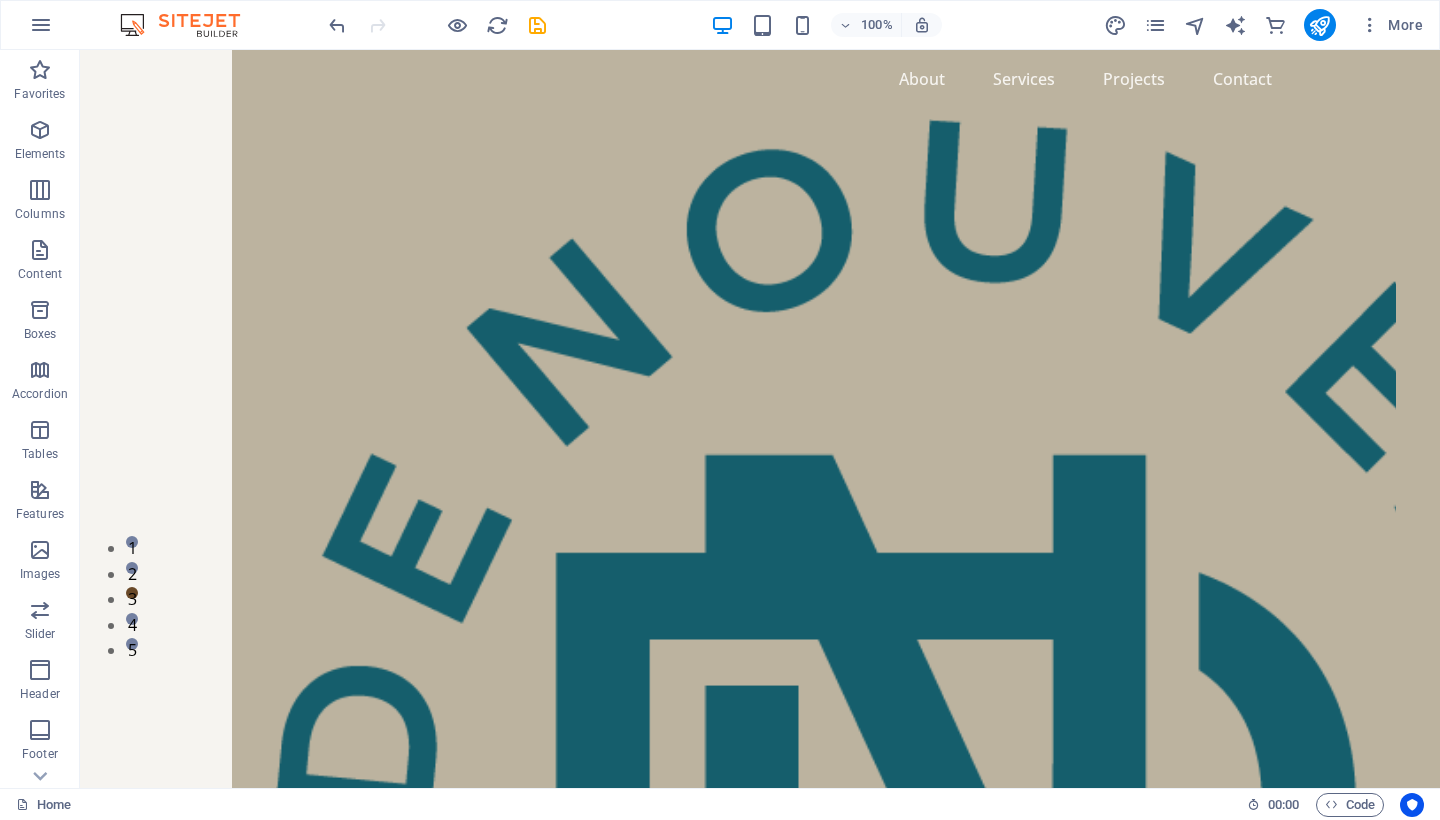 scroll, scrollTop: 0, scrollLeft: 0, axis: both 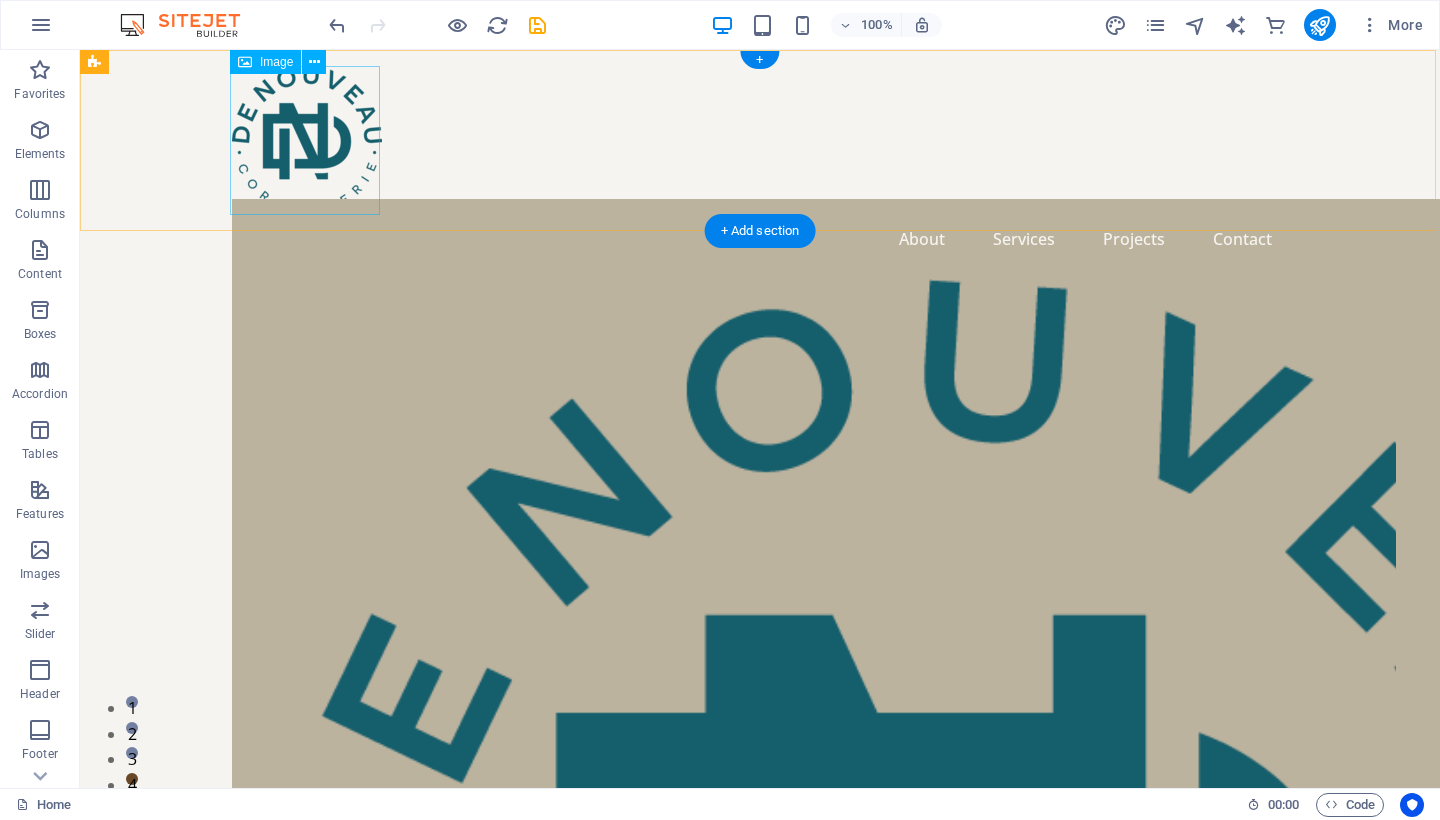 click on "Image" at bounding box center (276, 62) 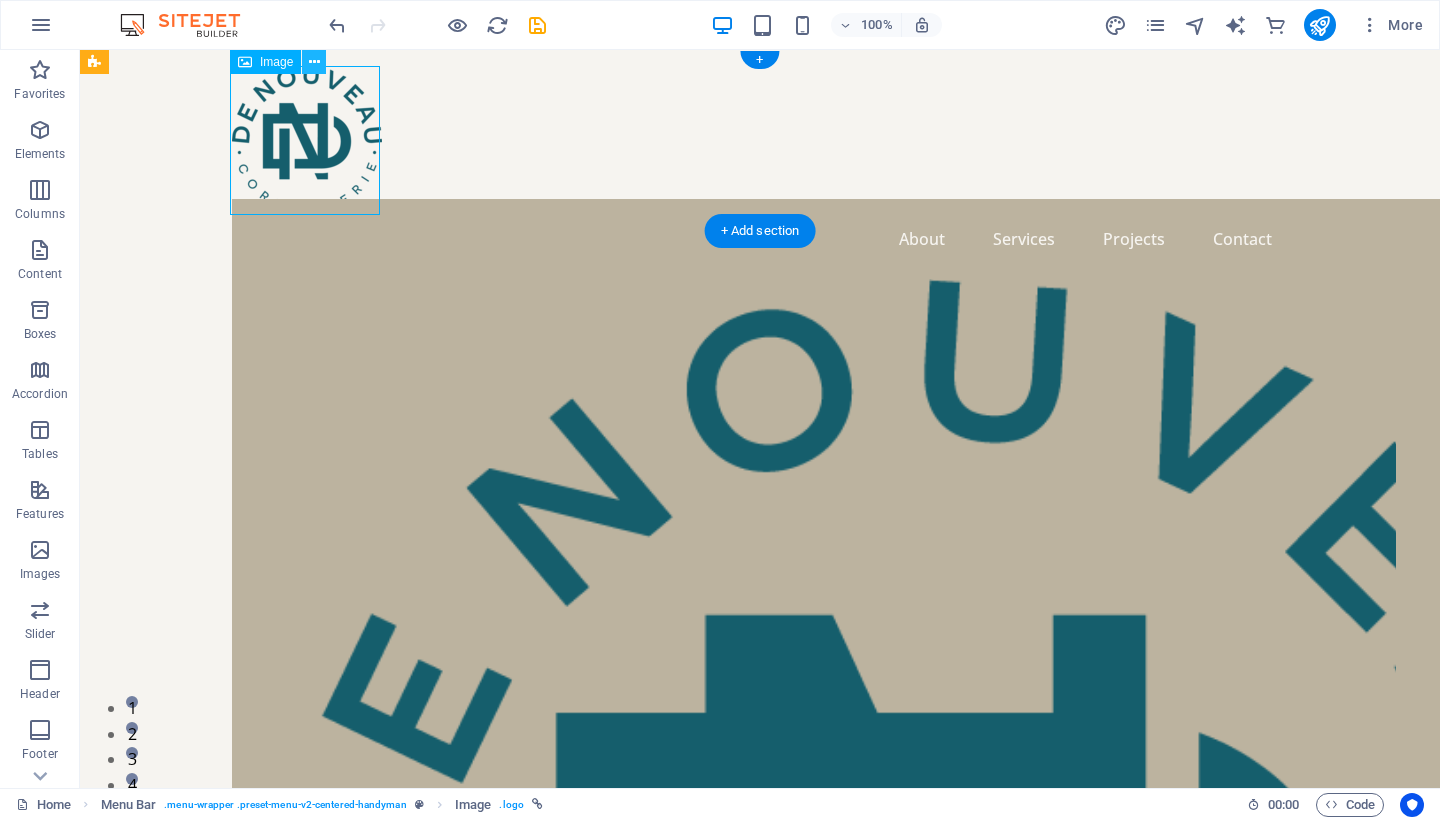 click at bounding box center (314, 62) 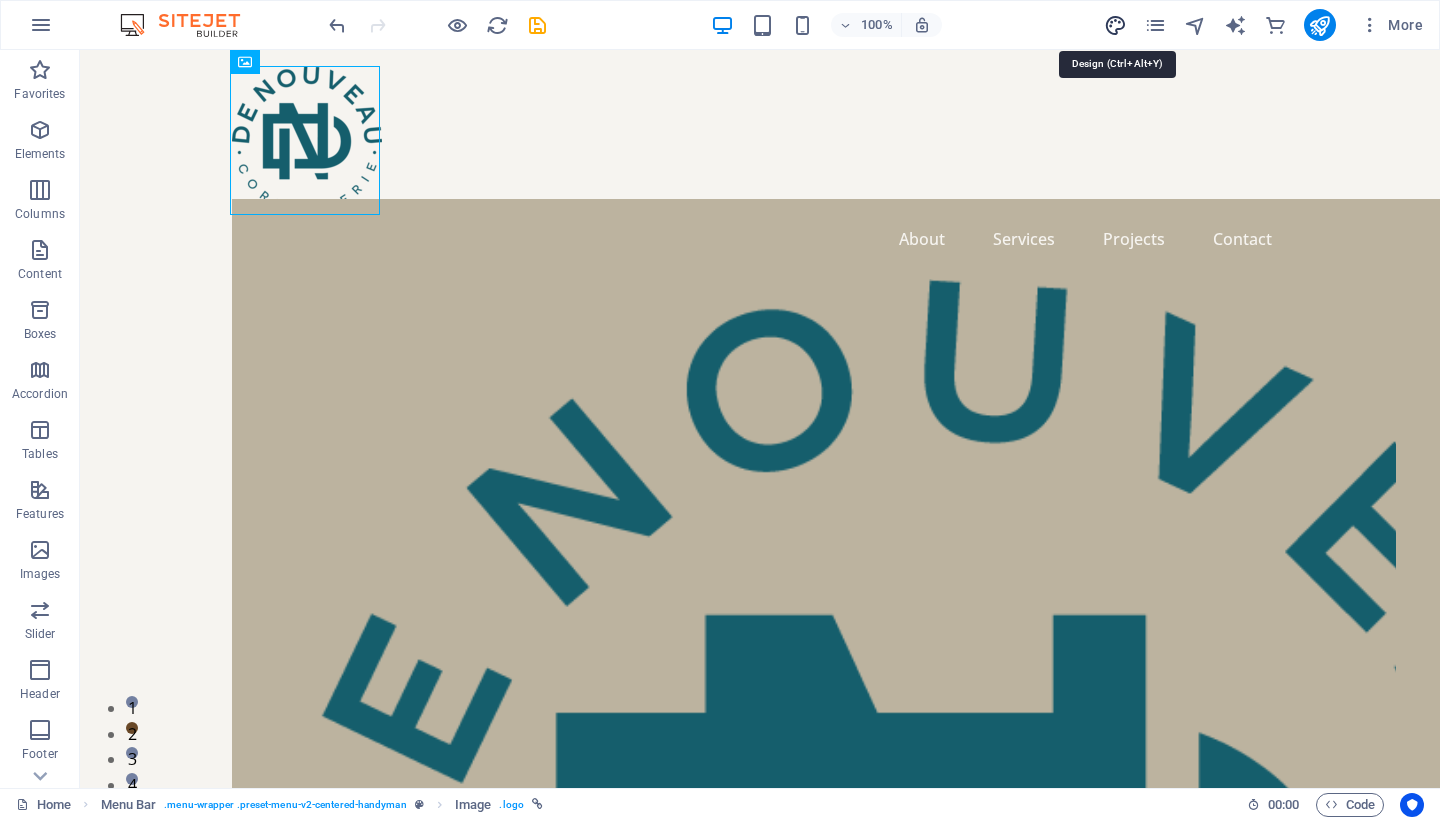 click at bounding box center (1115, 25) 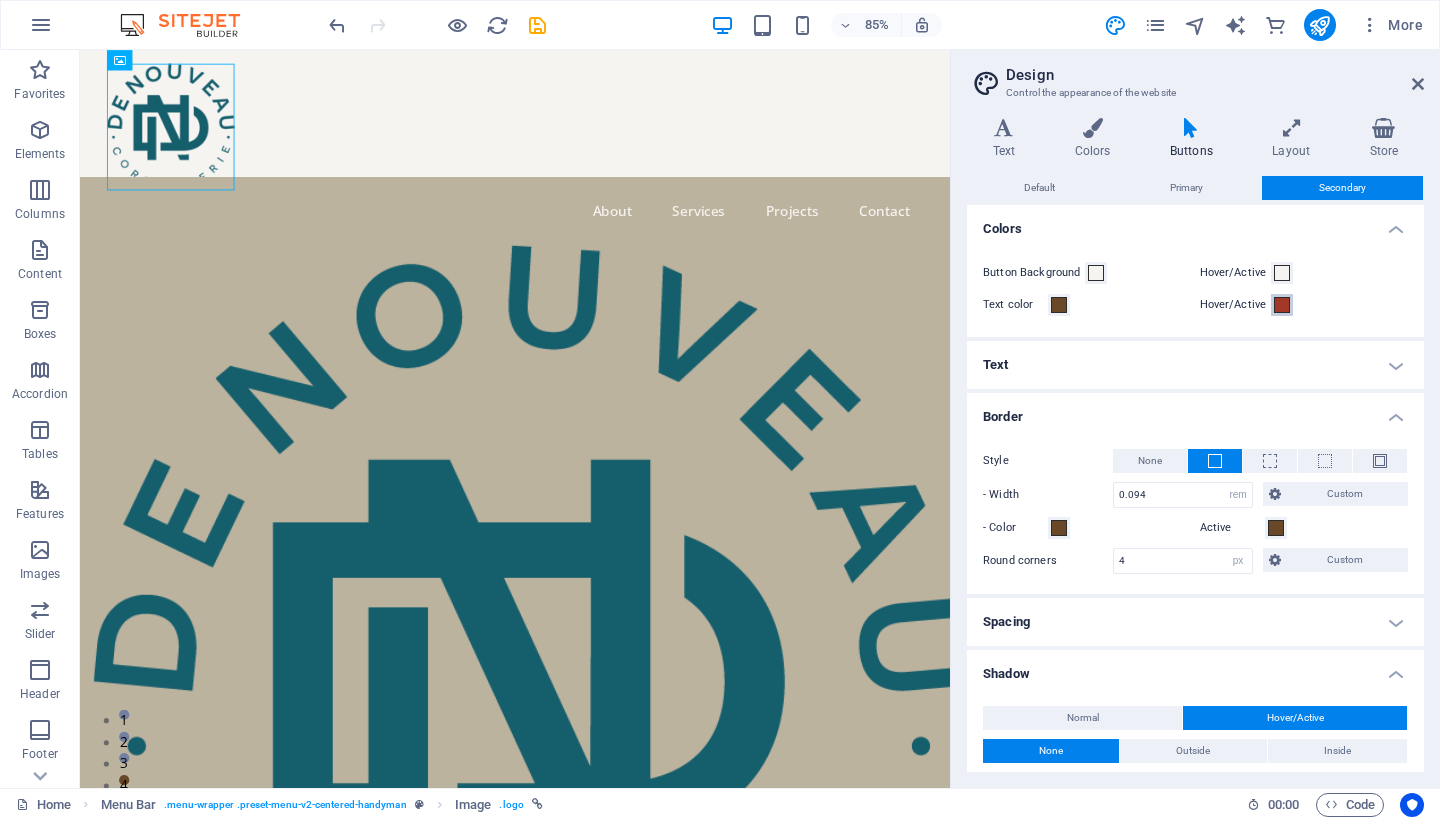 click at bounding box center (1282, 305) 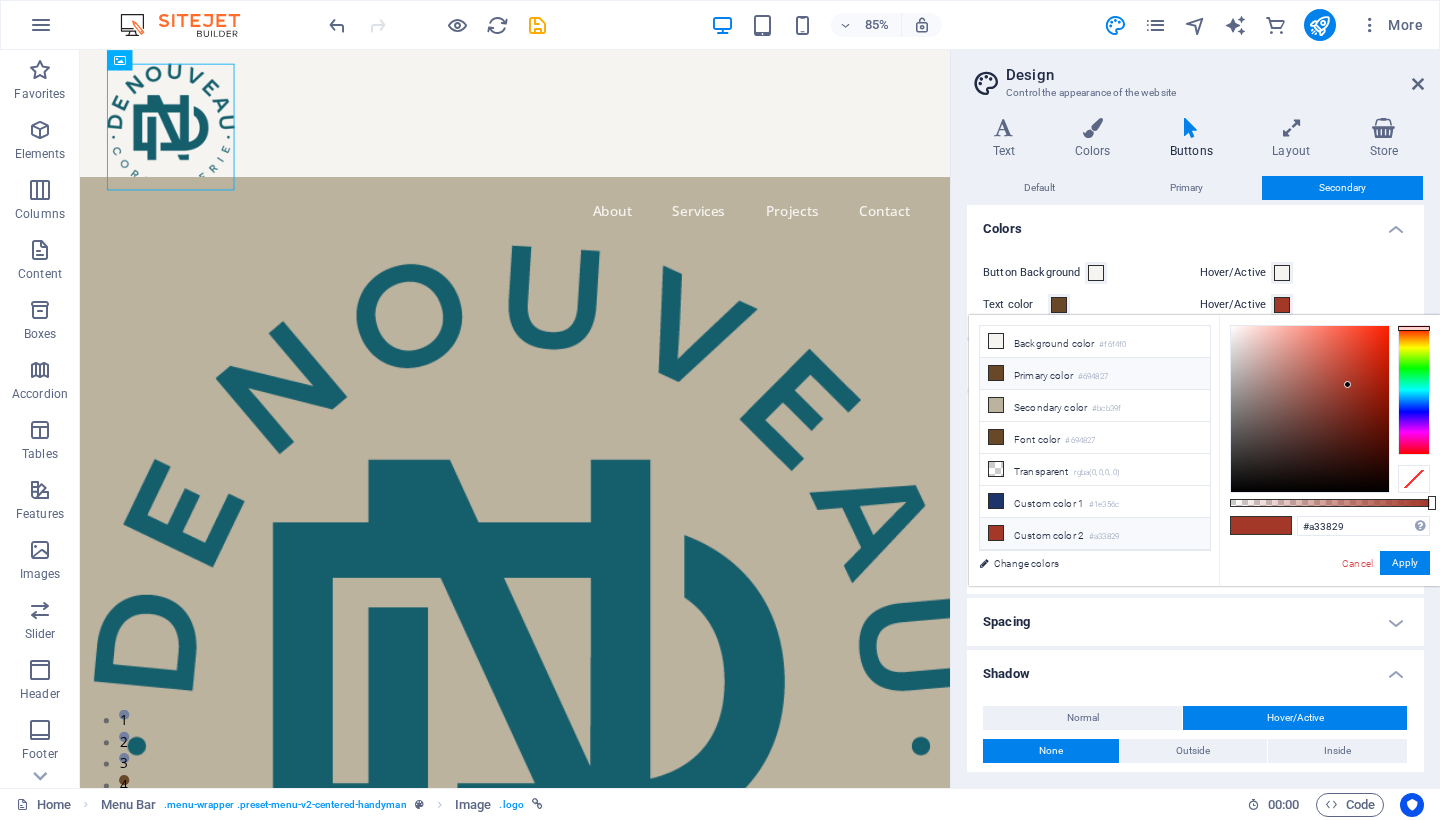 click on "Primary color
#694827" at bounding box center [1095, 374] 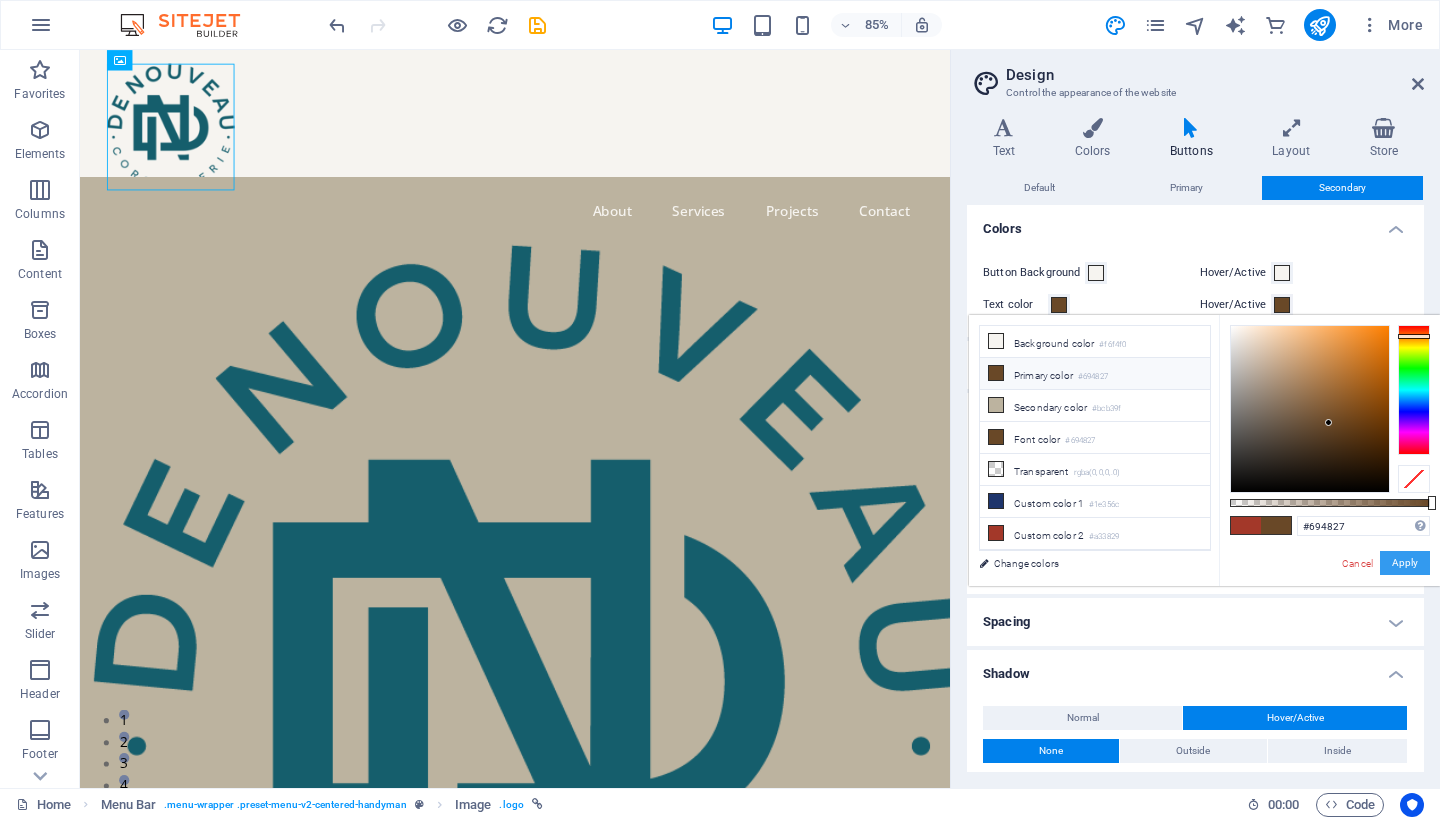 click on "Apply" at bounding box center (1405, 563) 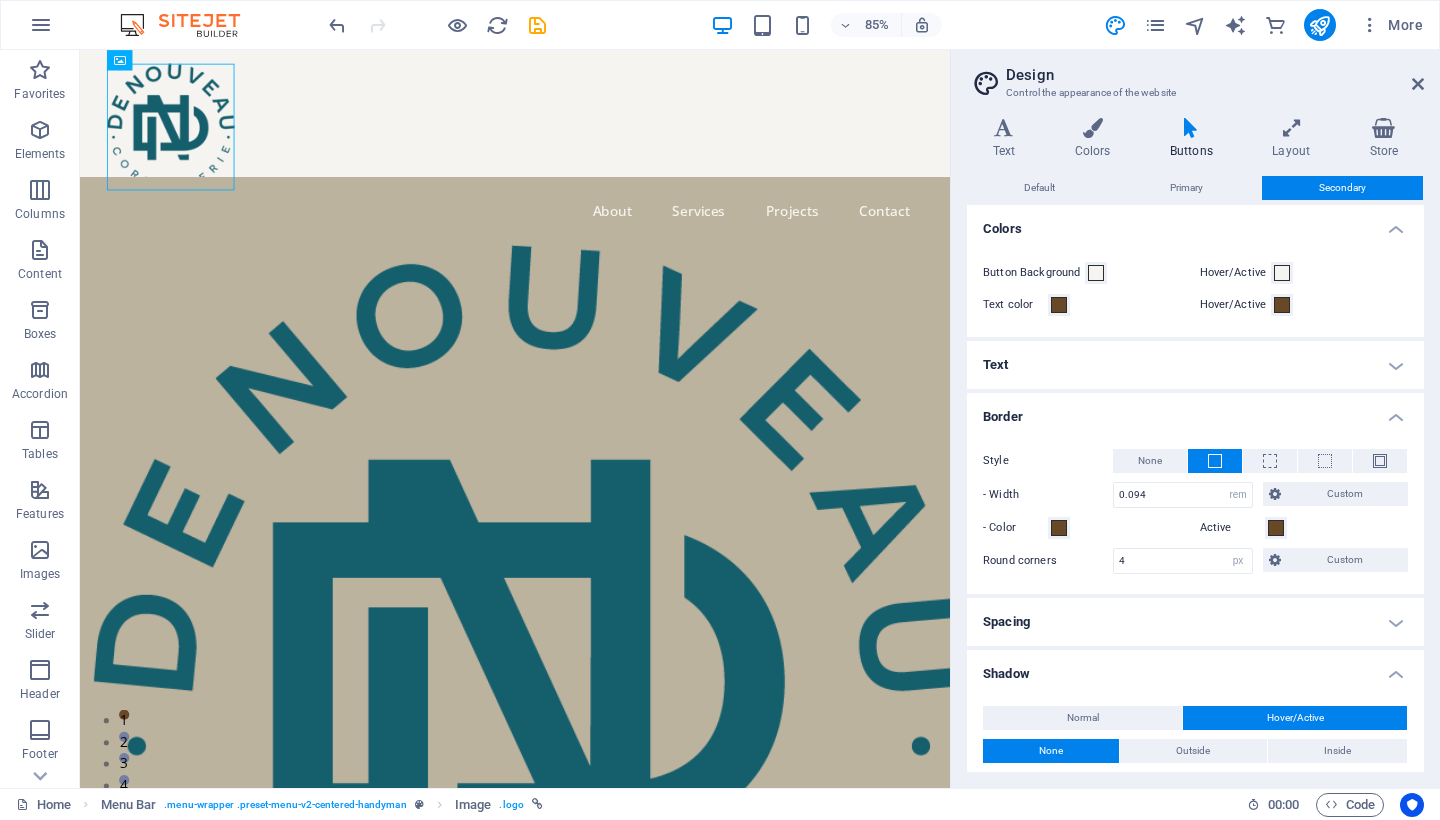 click on "Text" at bounding box center [1195, 365] 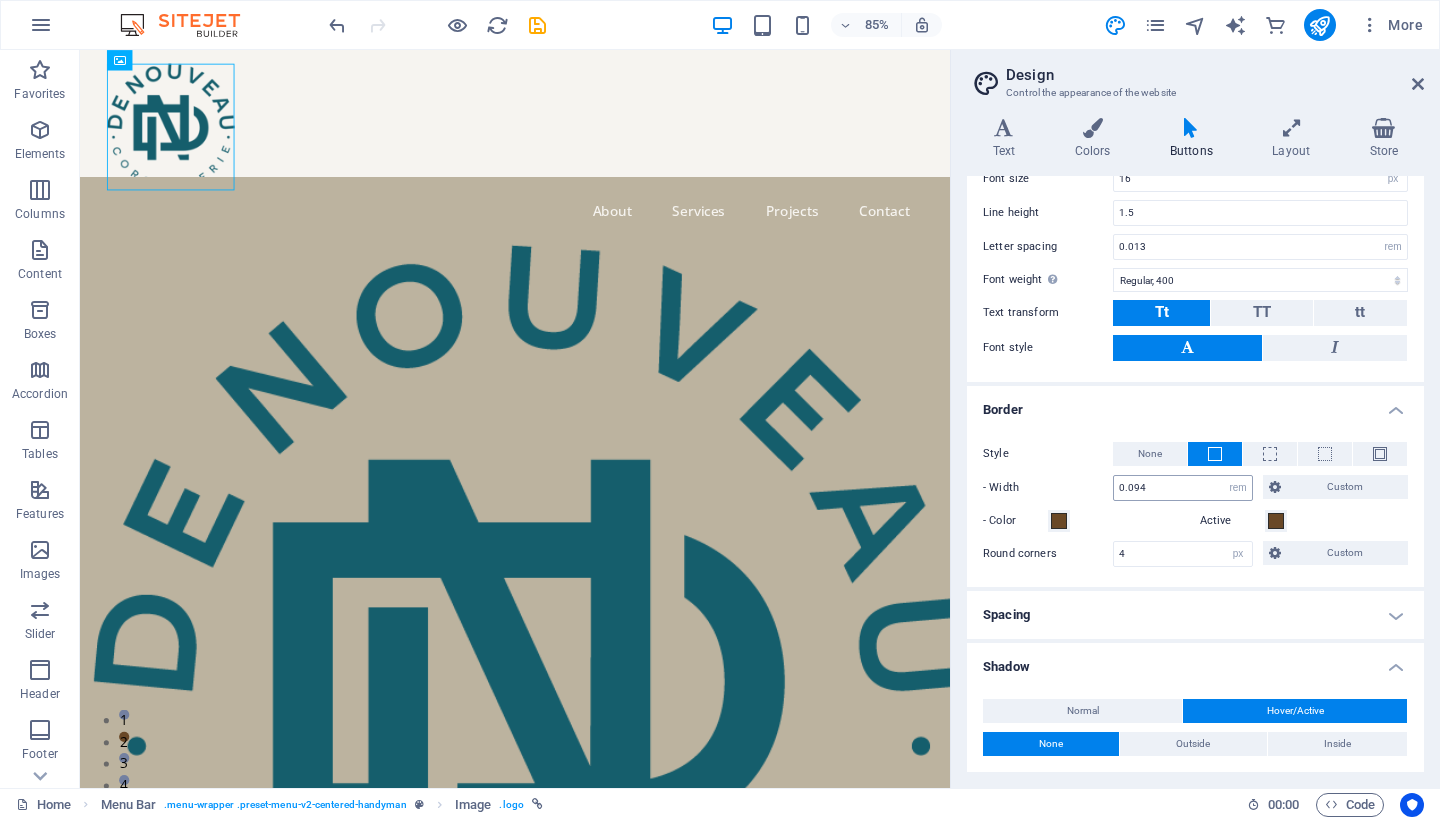 scroll, scrollTop: 300, scrollLeft: 0, axis: vertical 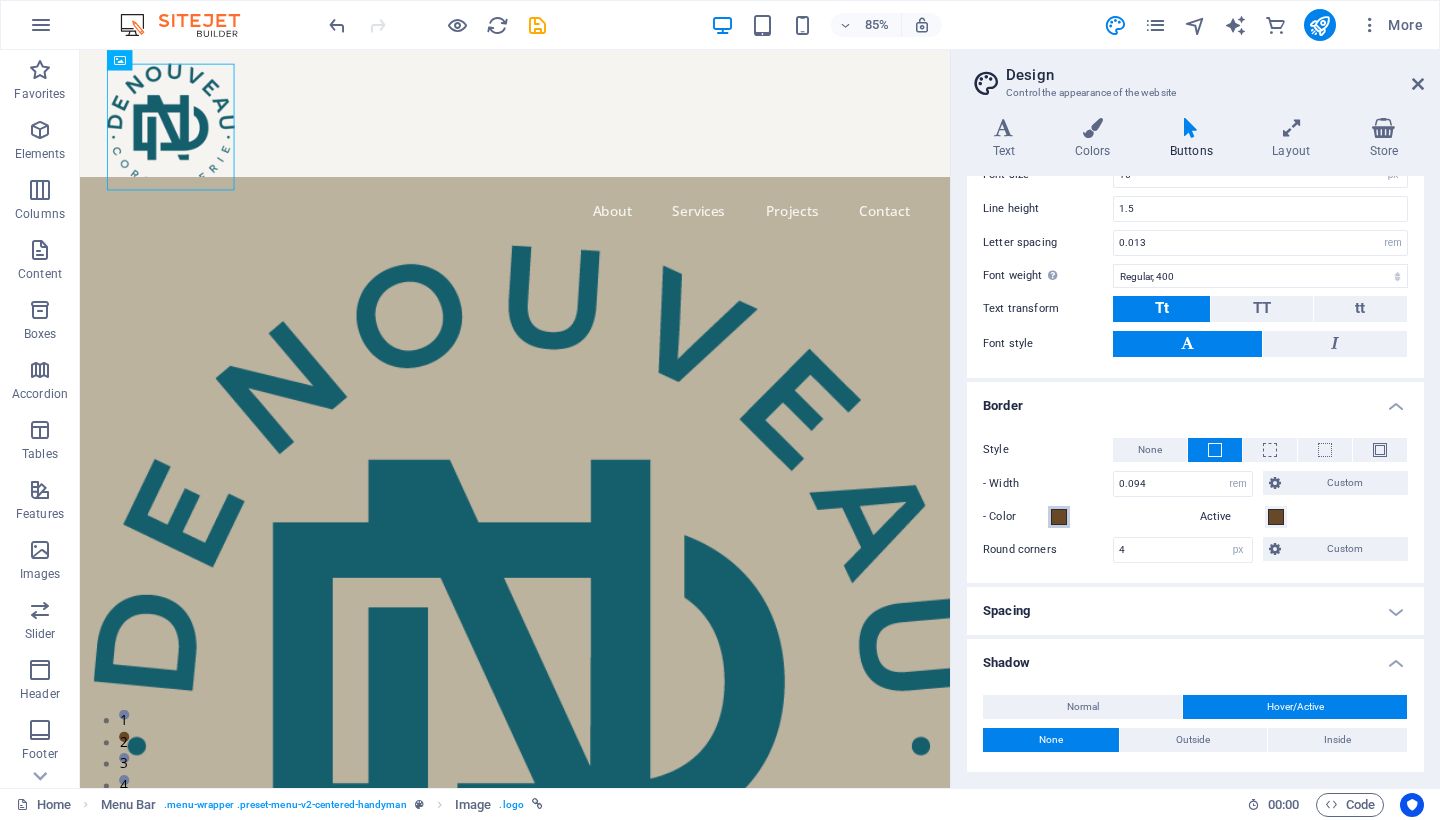 click at bounding box center (1059, 517) 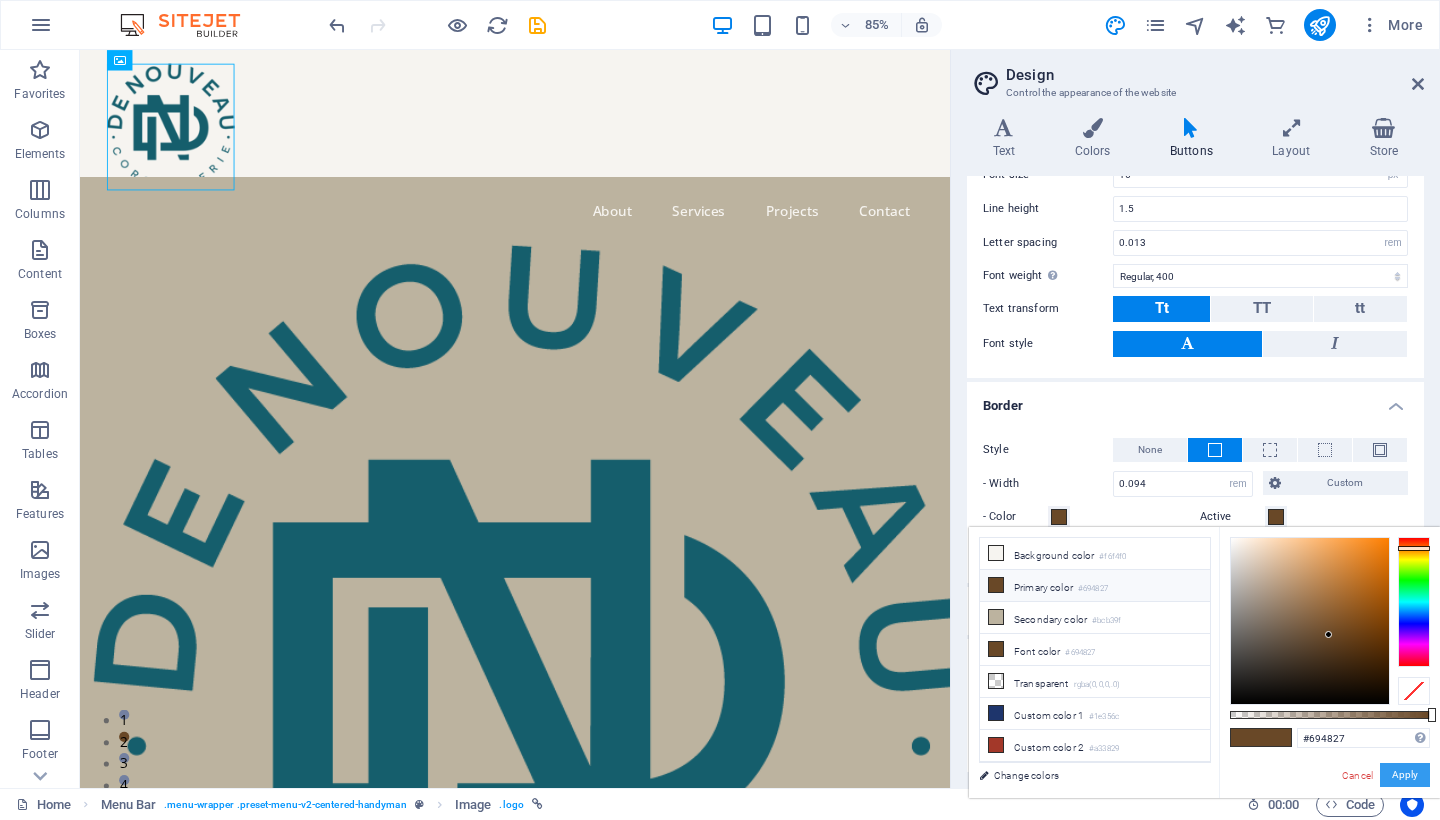 click on "Apply" at bounding box center [1405, 775] 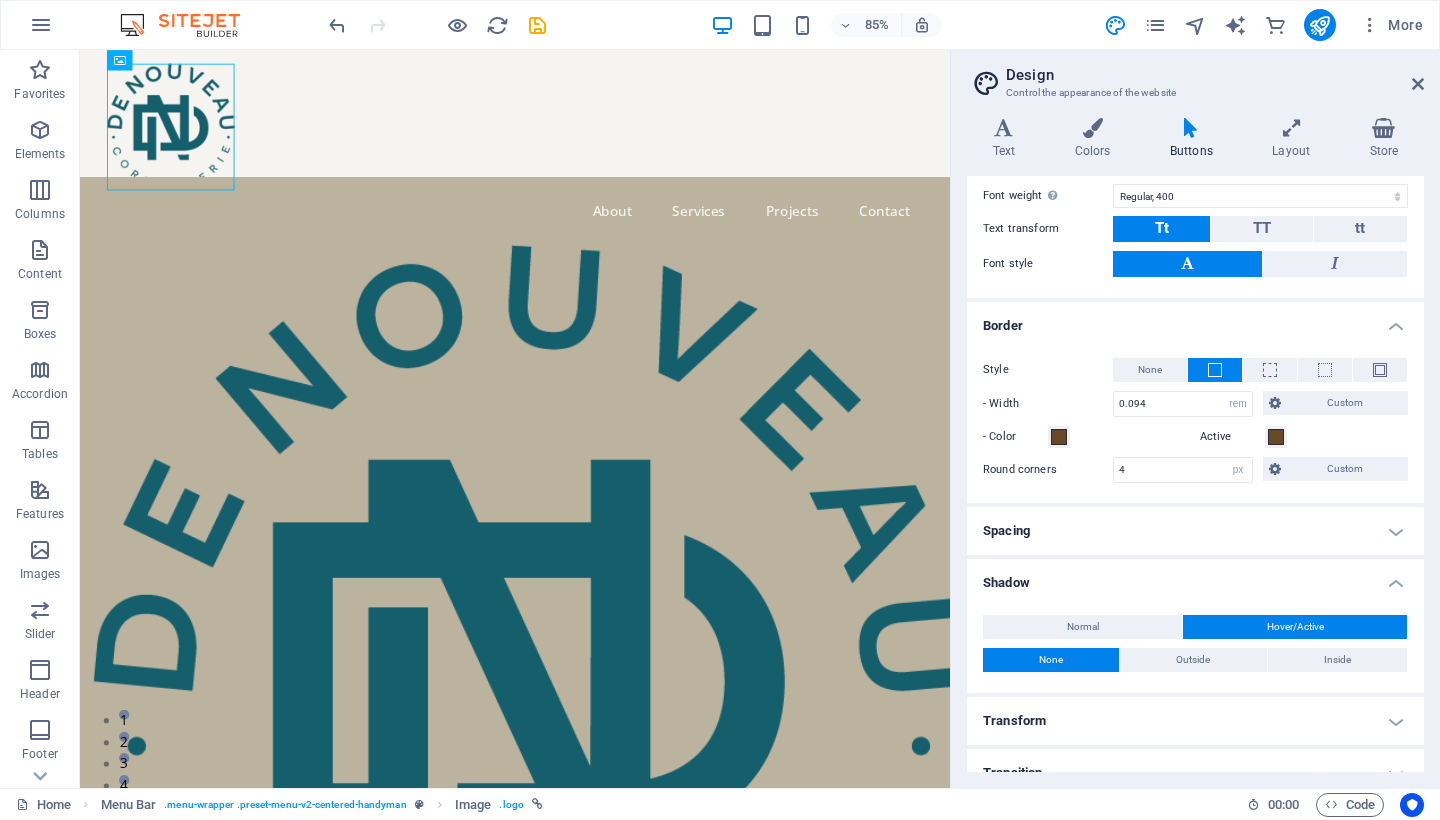 scroll, scrollTop: 404, scrollLeft: 0, axis: vertical 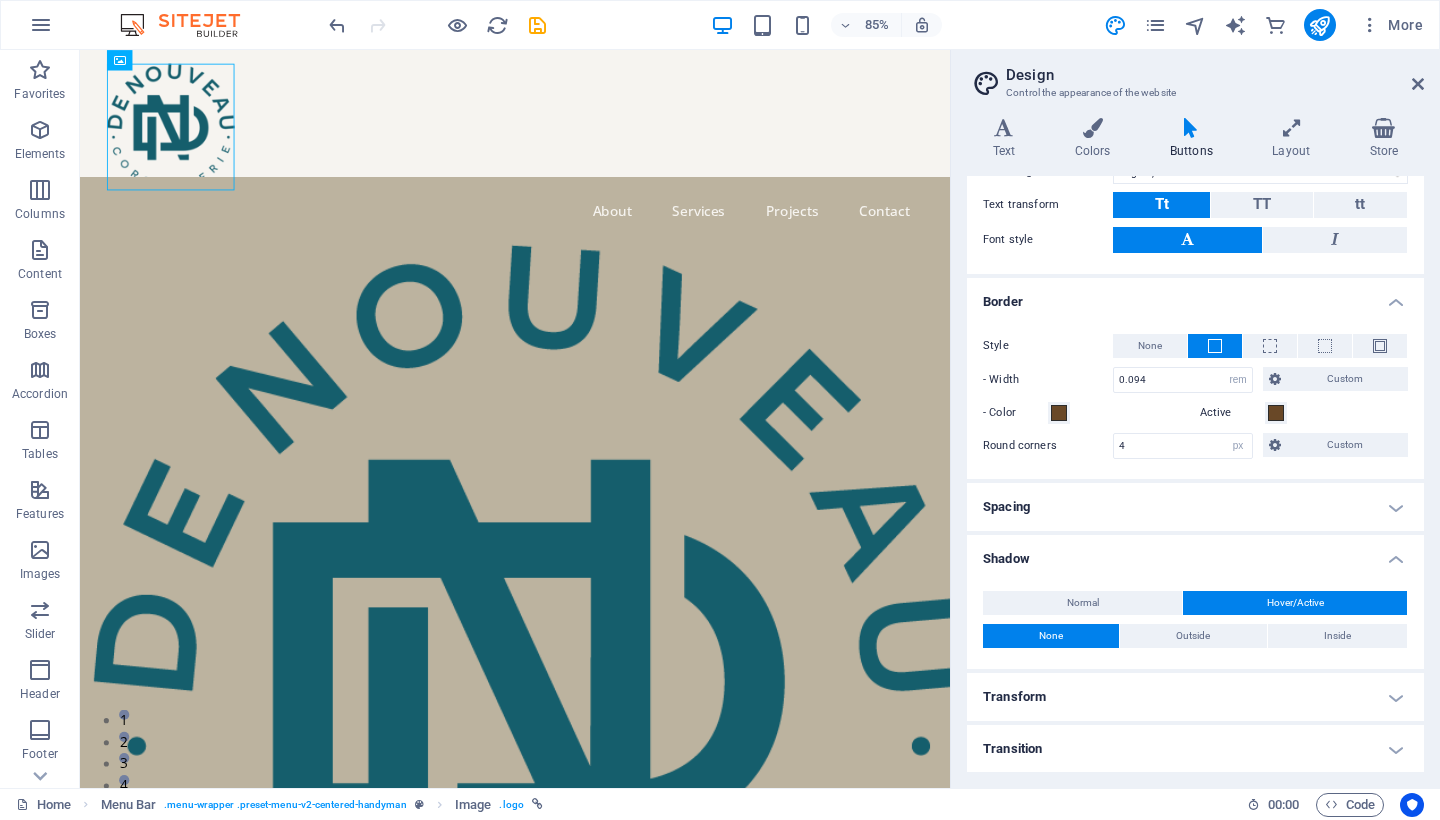 click on "Spacing" at bounding box center (1195, 507) 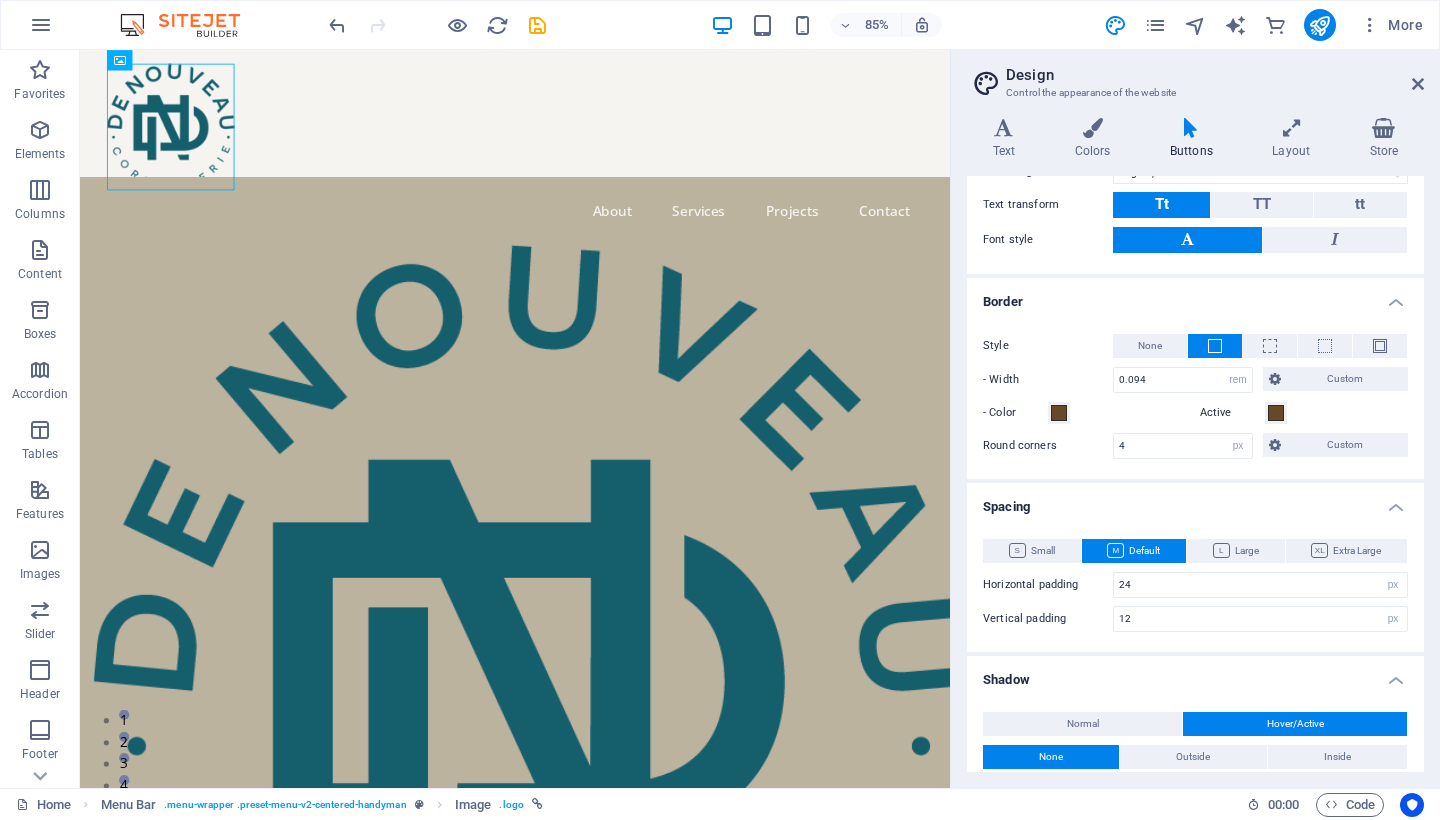 click on "Spacing" at bounding box center [1195, 501] 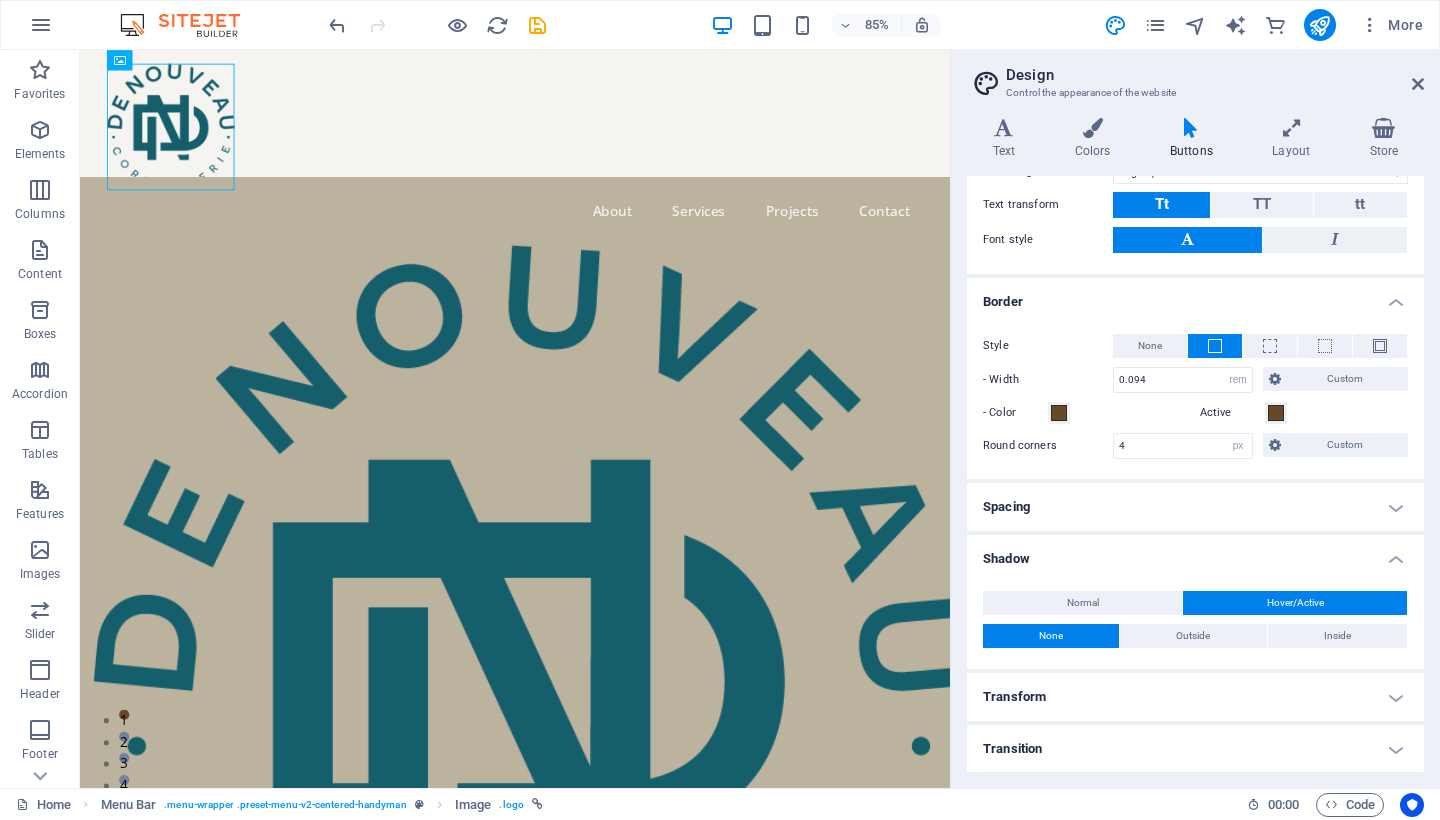 click on "Transition" at bounding box center (1195, 749) 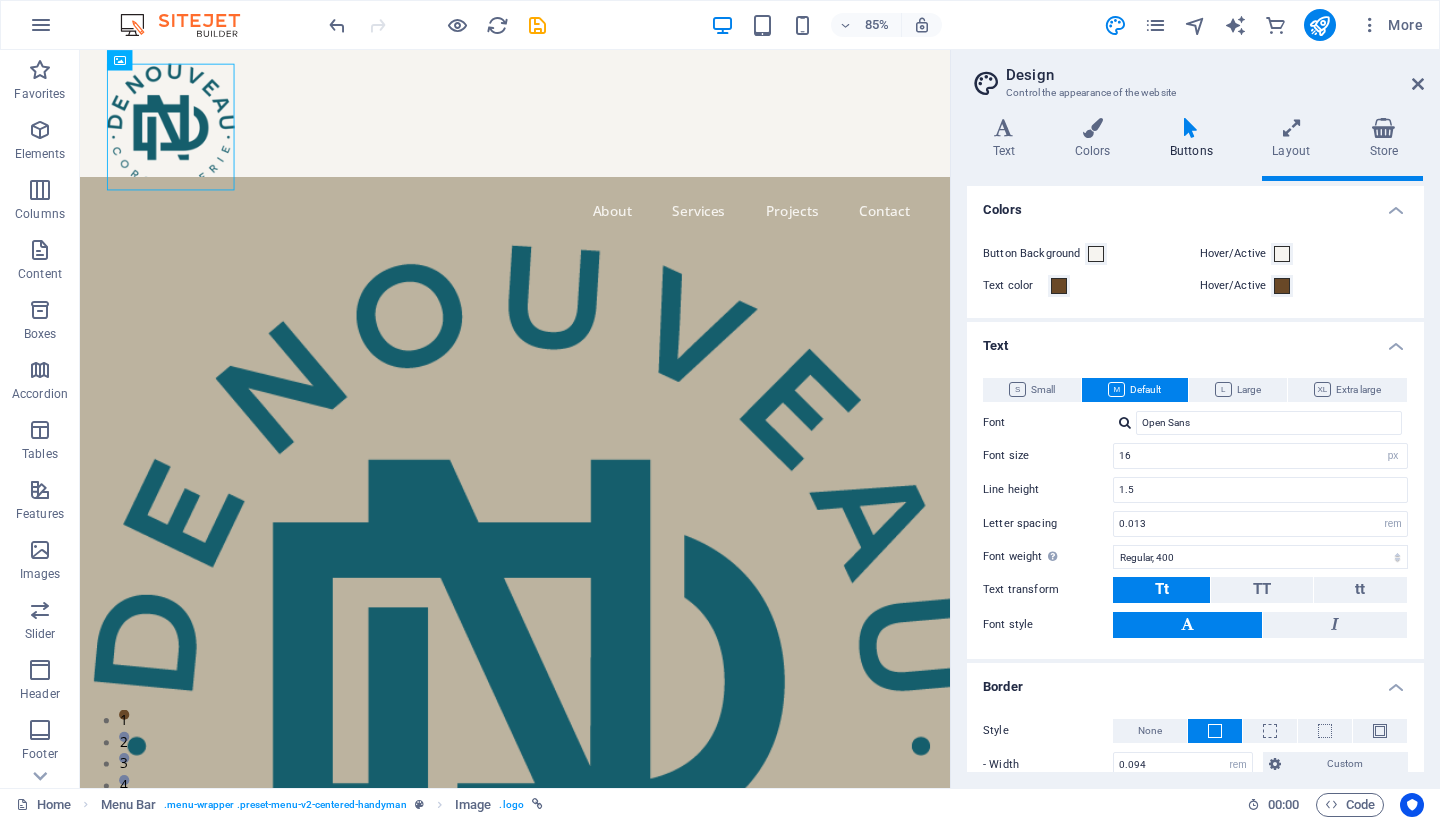 scroll, scrollTop: 0, scrollLeft: 0, axis: both 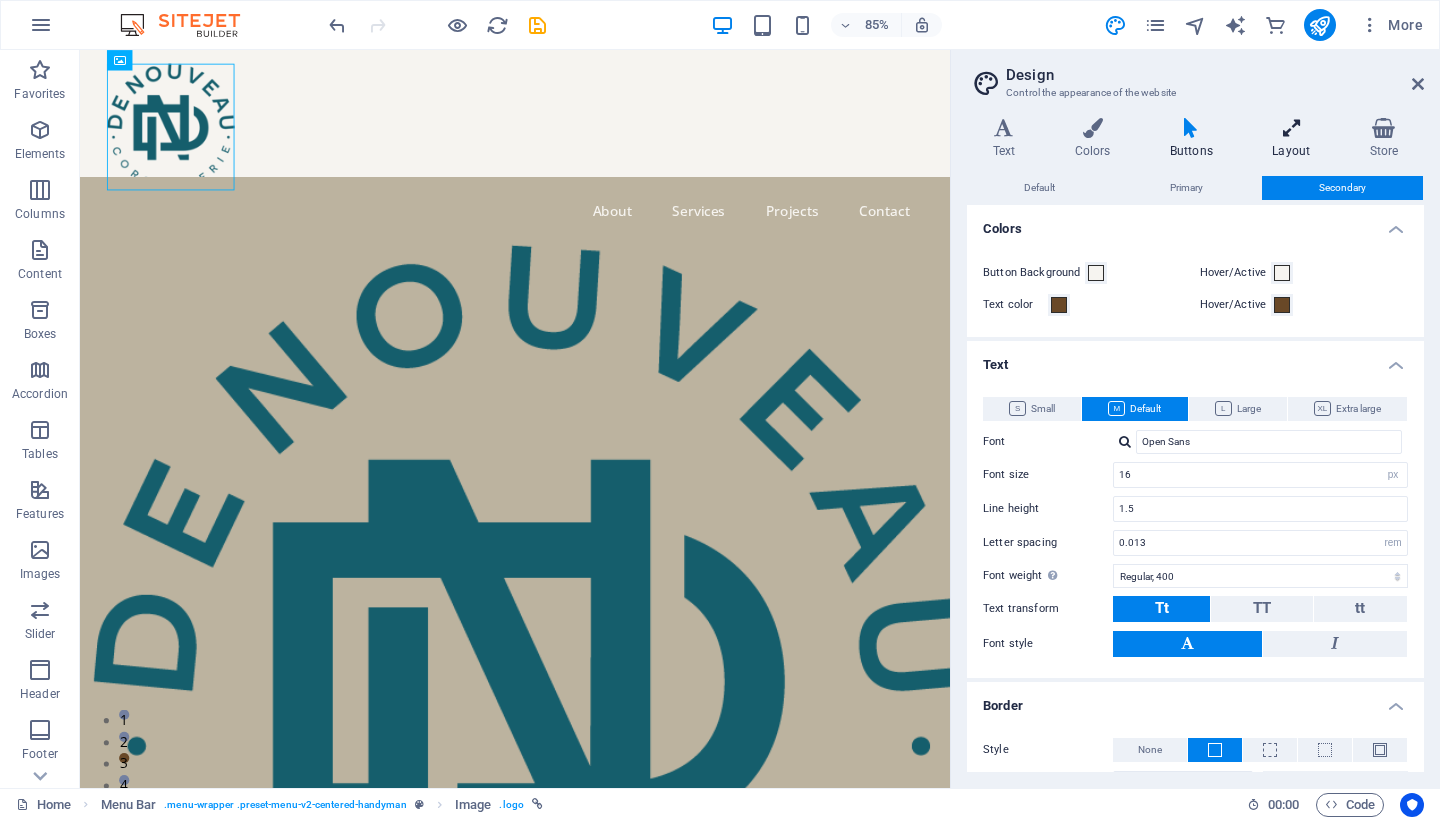 click at bounding box center [1291, 128] 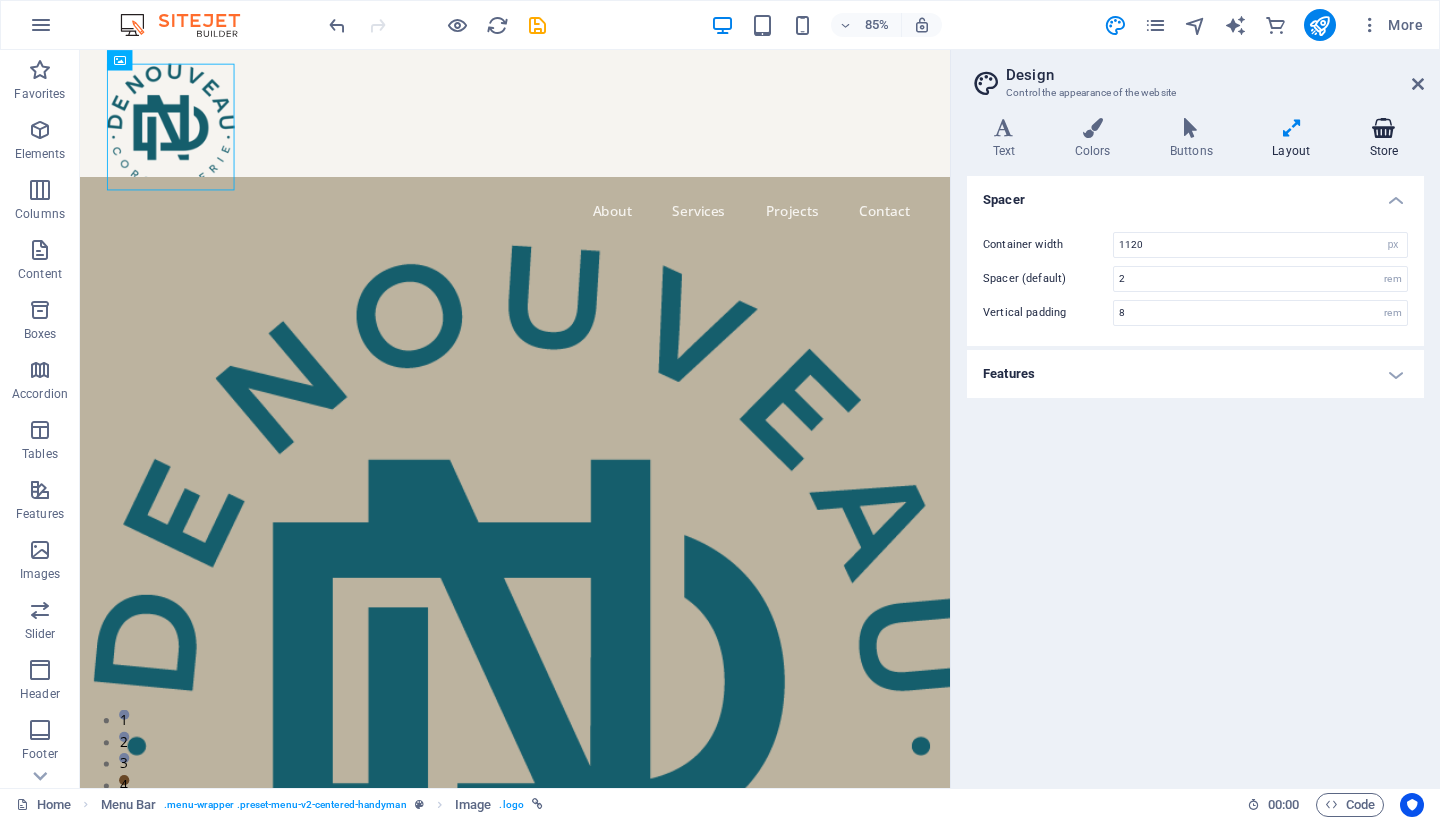 click at bounding box center [1384, 128] 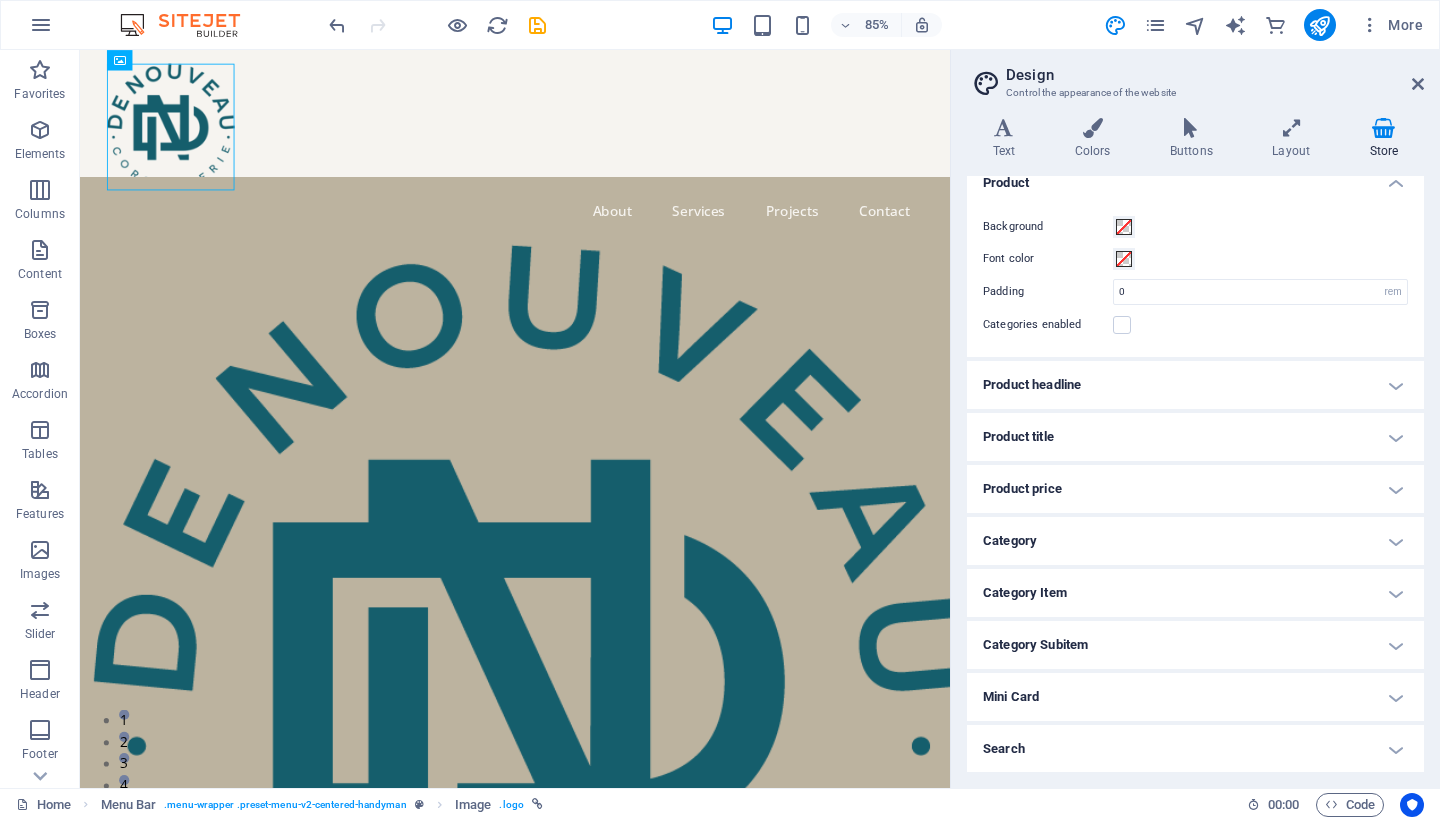 scroll, scrollTop: 0, scrollLeft: 0, axis: both 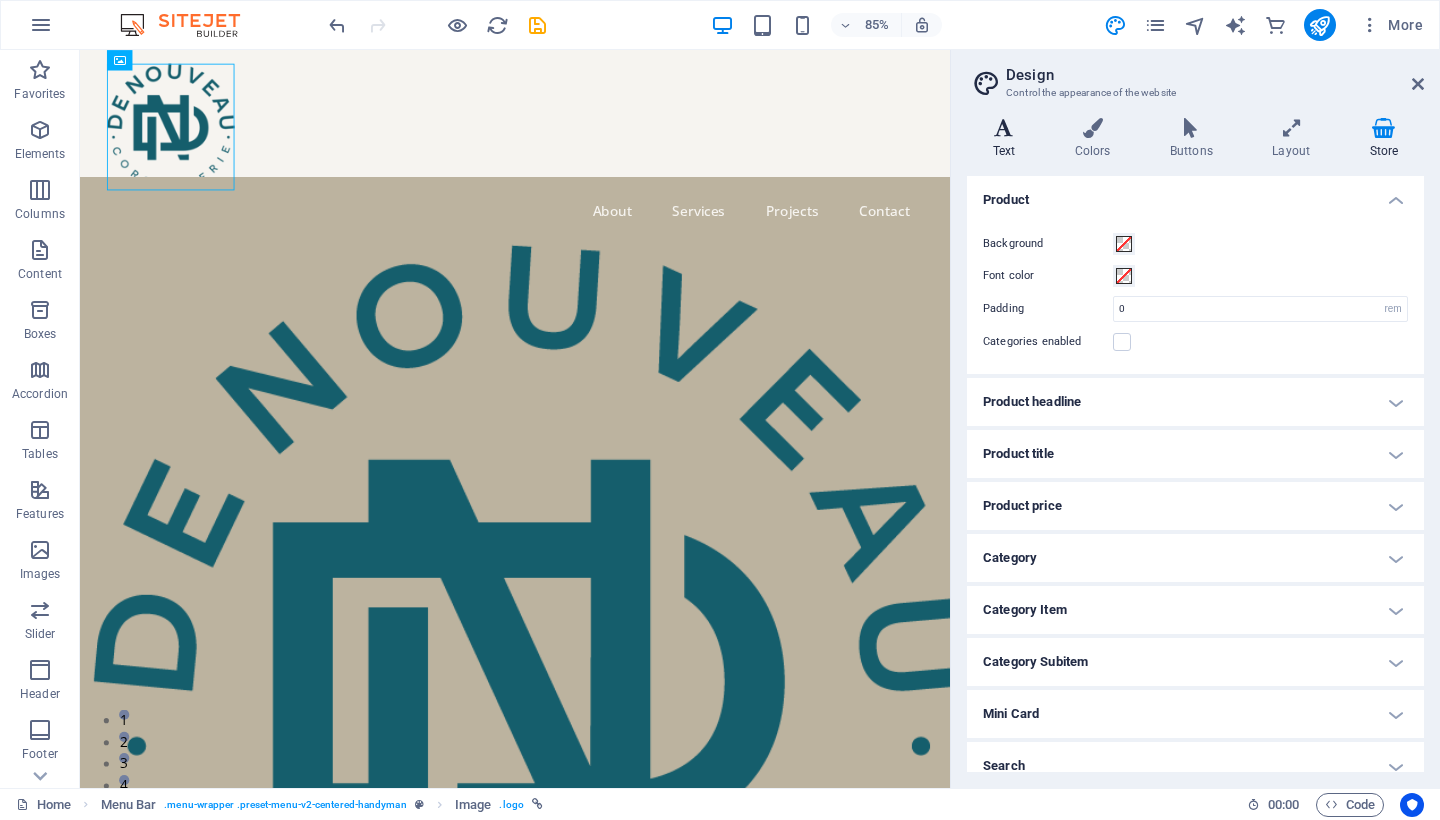 click on "Text" at bounding box center (1008, 139) 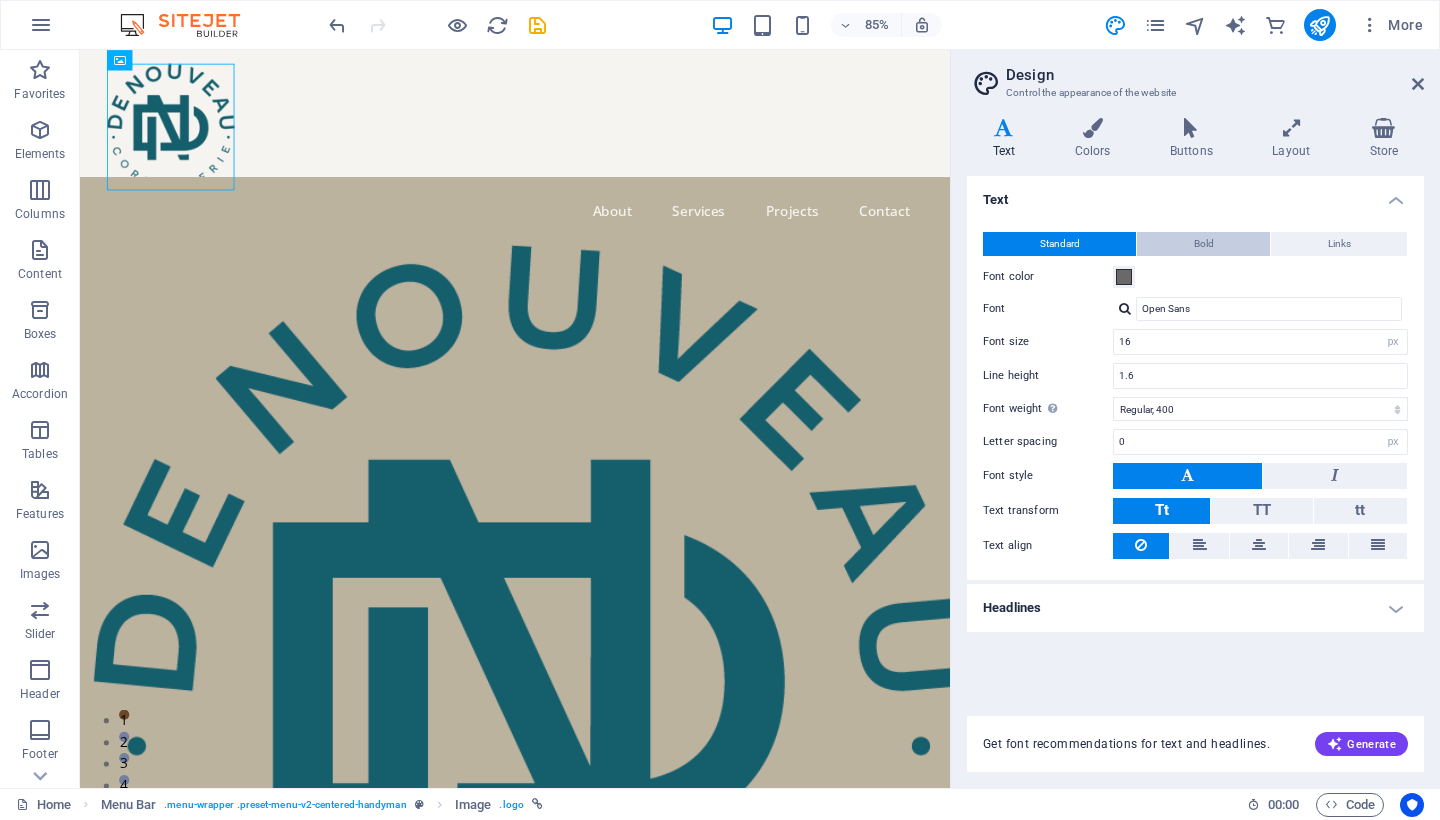 click on "Bold" at bounding box center [1203, 244] 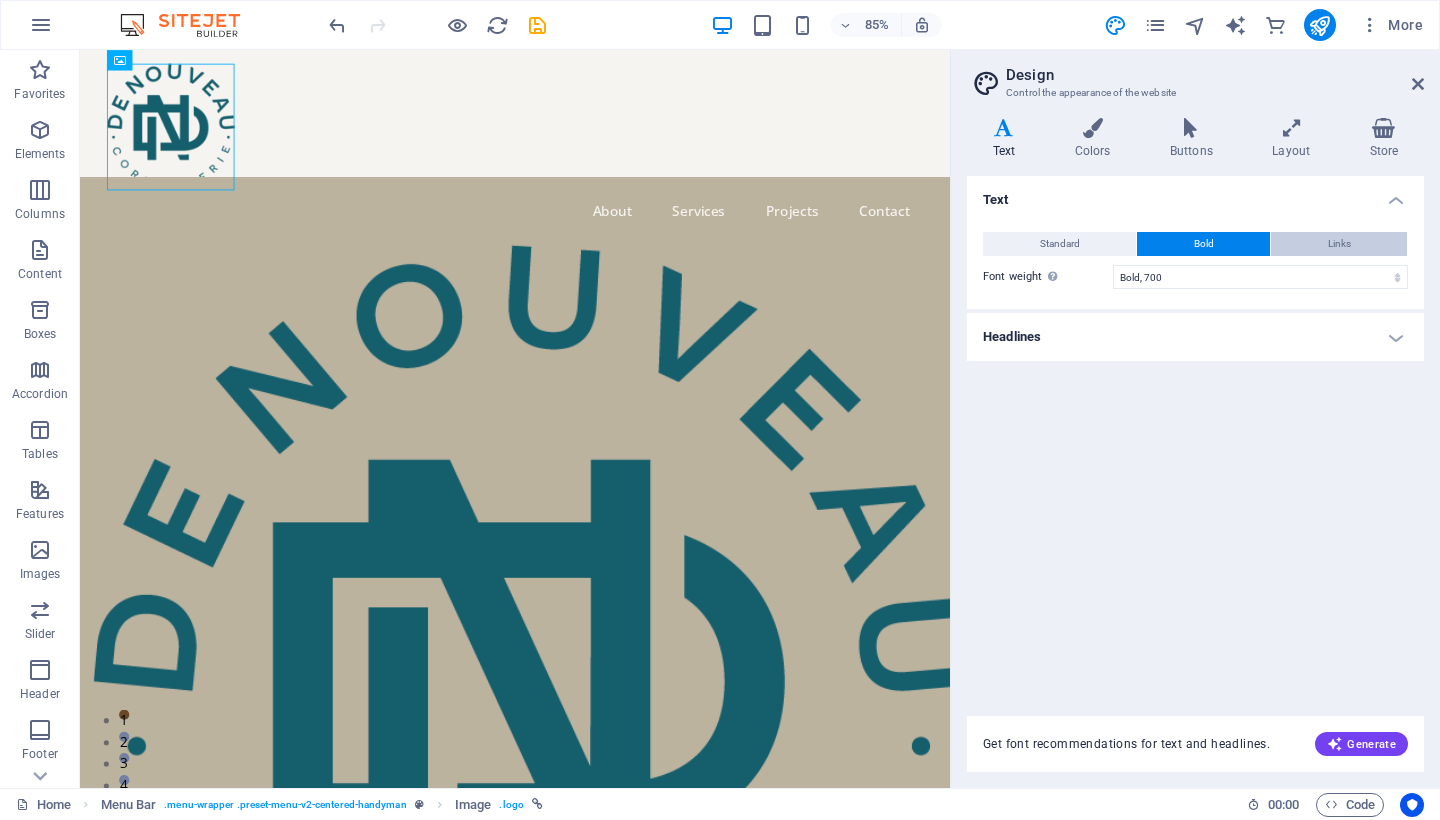 click on "Links" at bounding box center (1339, 244) 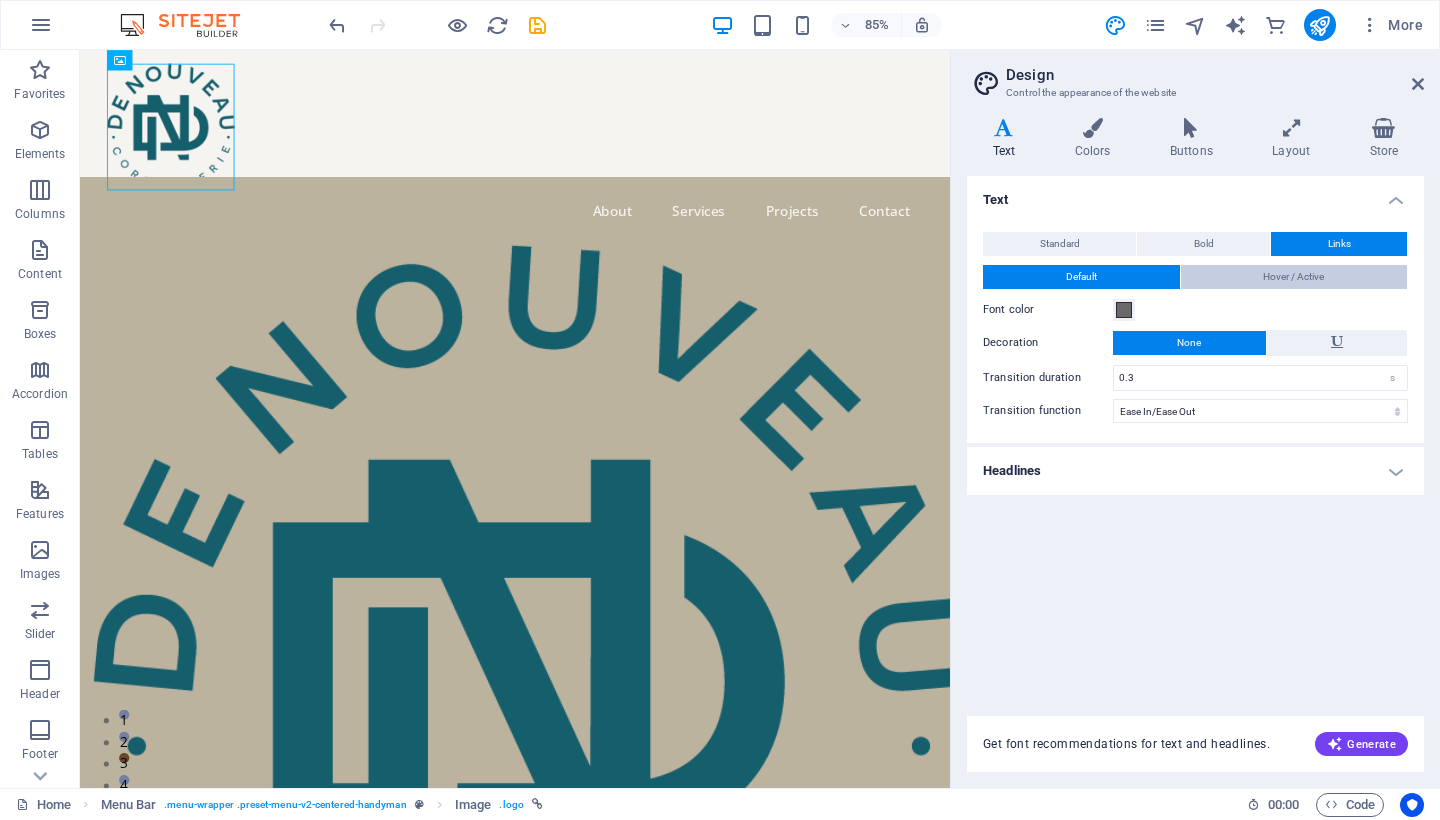 click on "Hover / Active" at bounding box center (1293, 277) 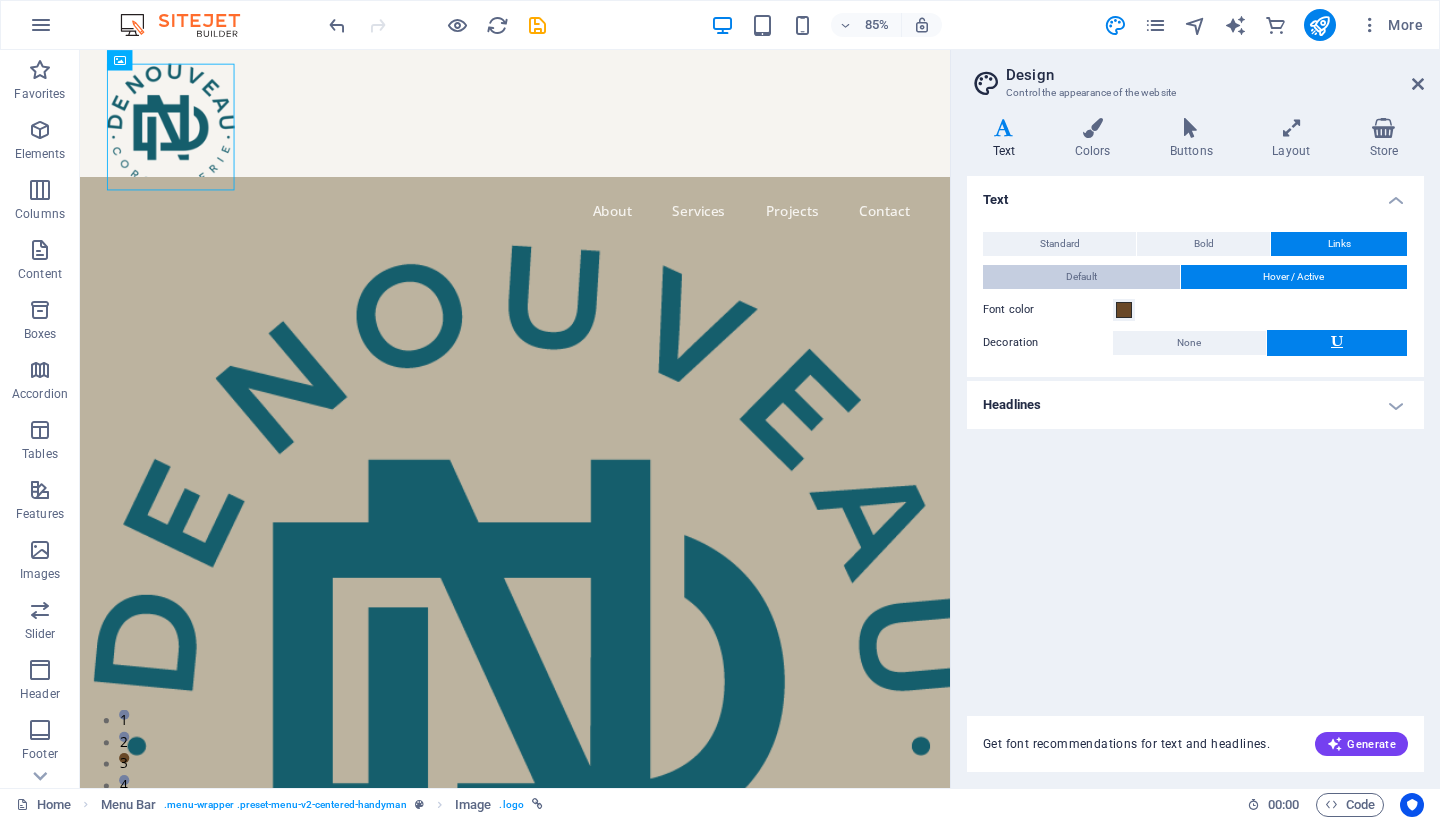 click on "Default" at bounding box center [1081, 277] 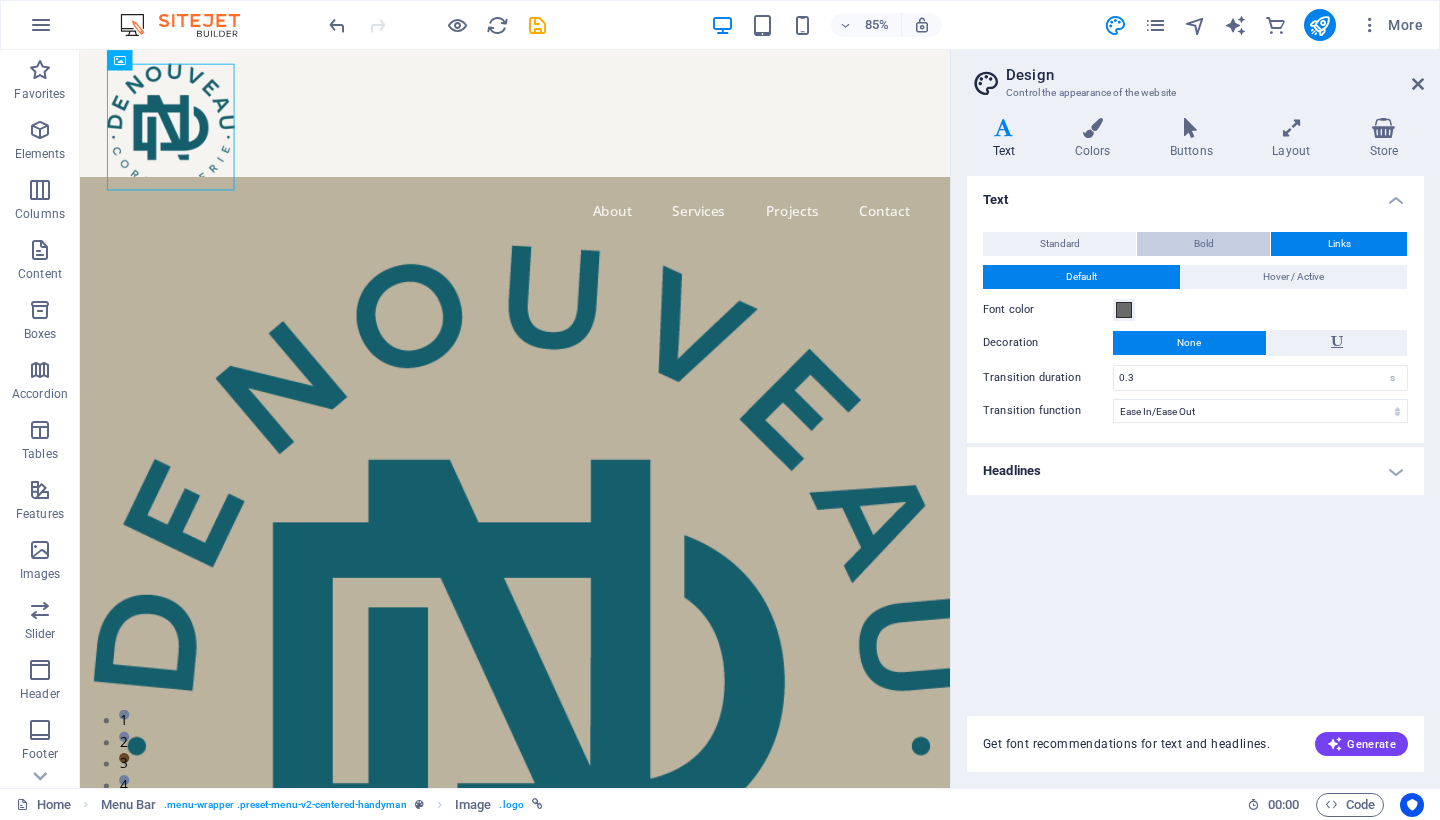 click on "Bold" at bounding box center (1203, 244) 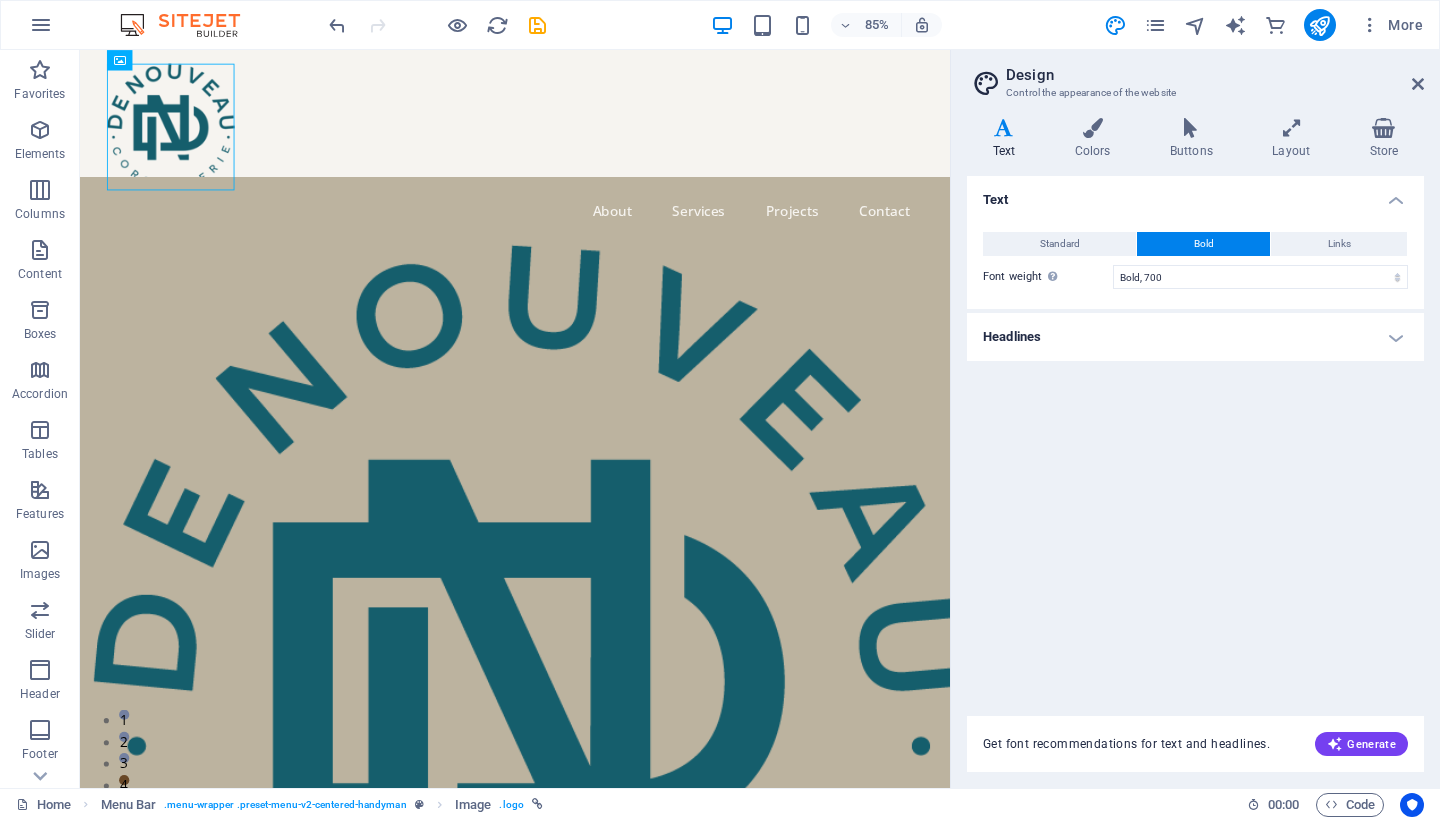 click on "Headlines" at bounding box center [1195, 337] 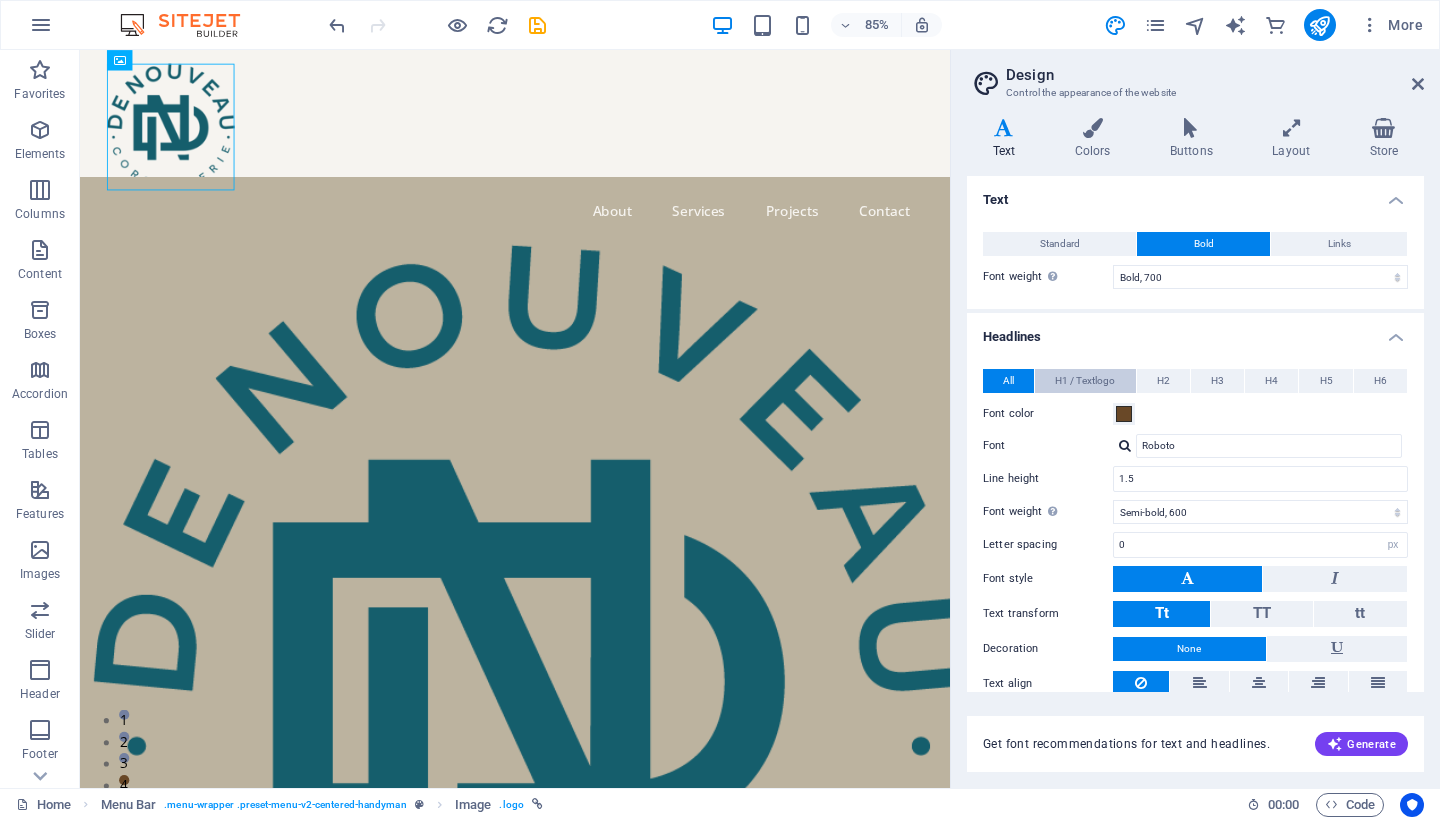 click on "H1 / Textlogo" at bounding box center (1085, 381) 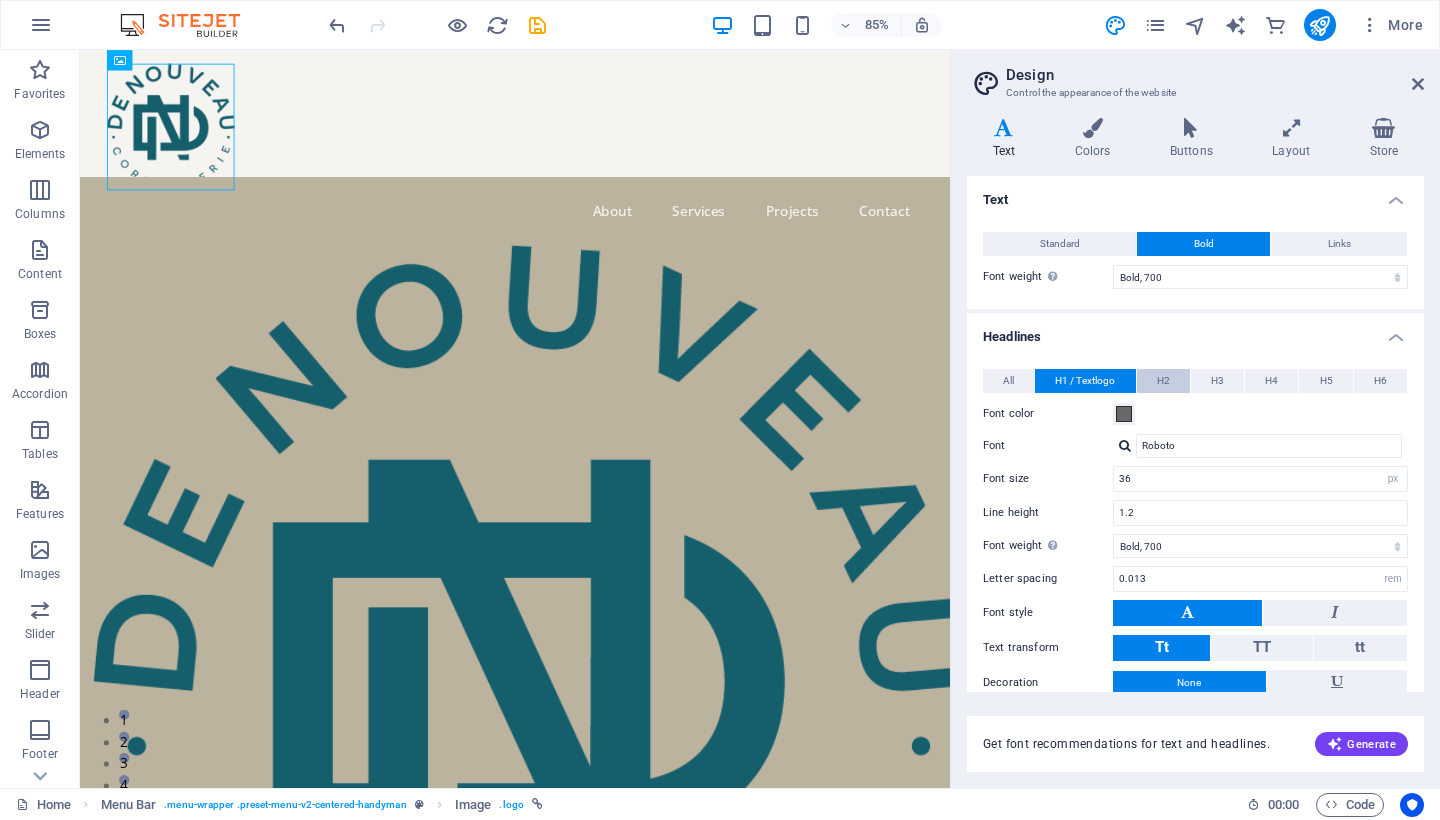 click on "H2" at bounding box center [1163, 381] 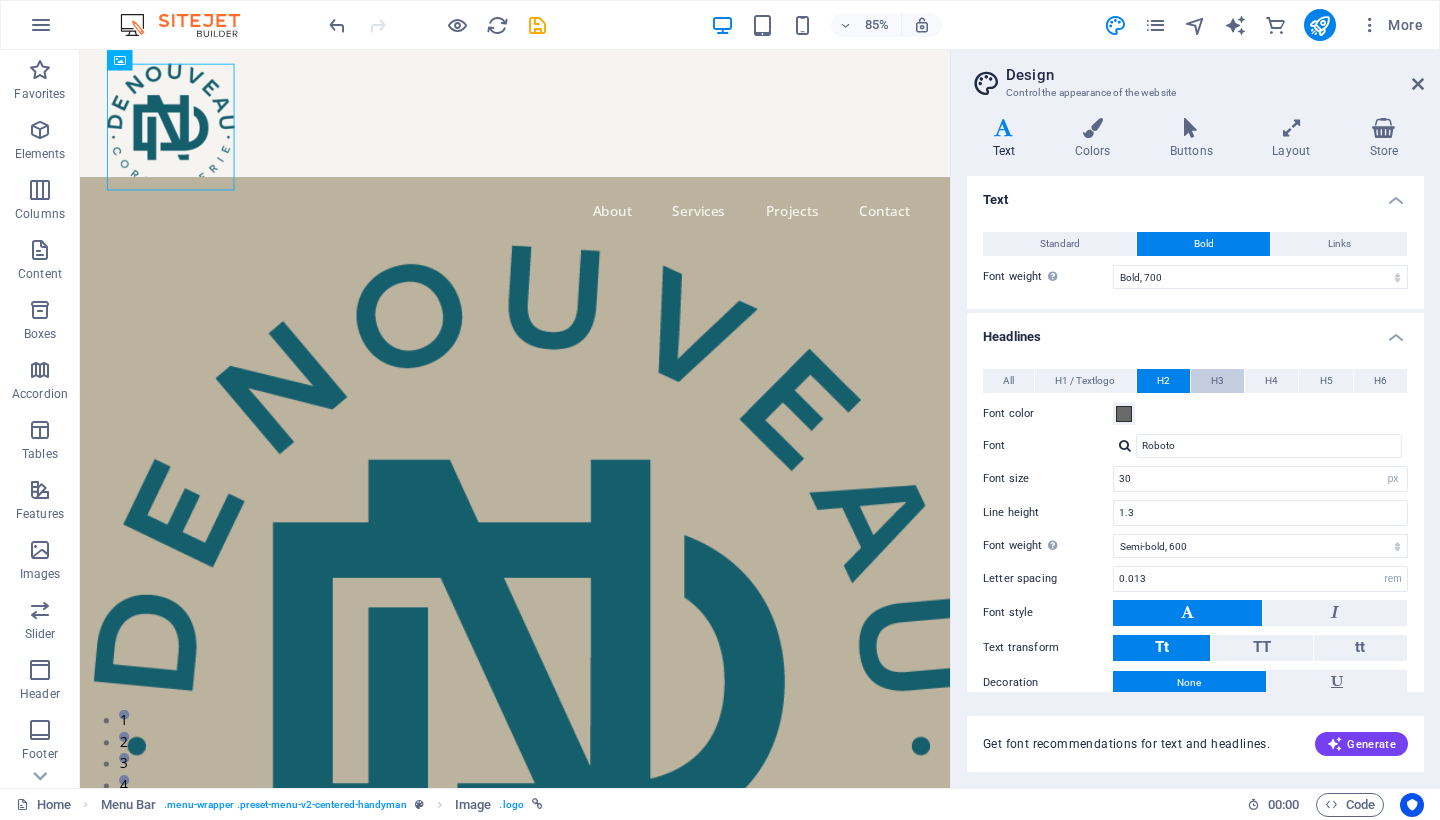 click on "H3" at bounding box center (1217, 381) 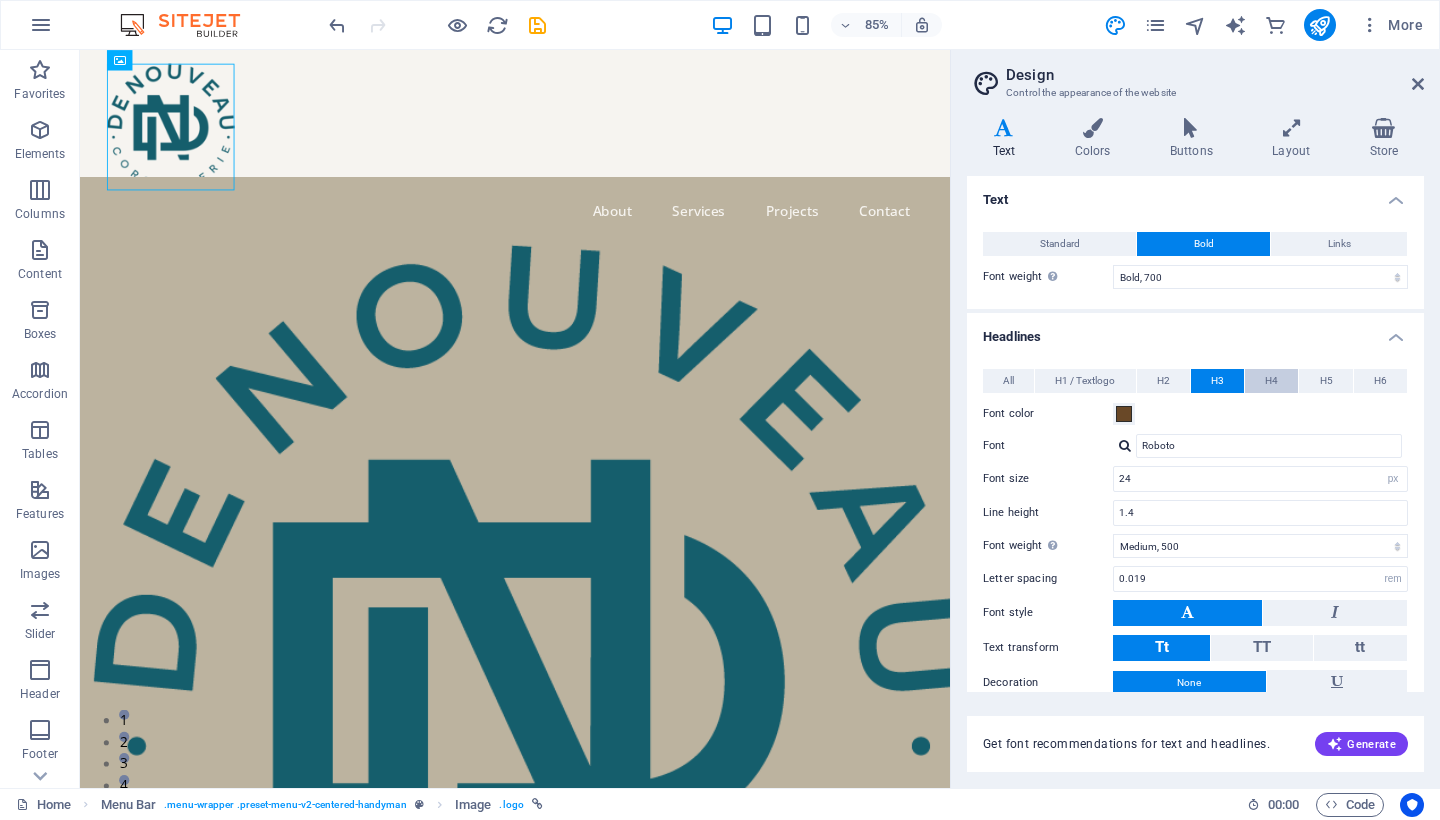 click on "H4" at bounding box center (1271, 381) 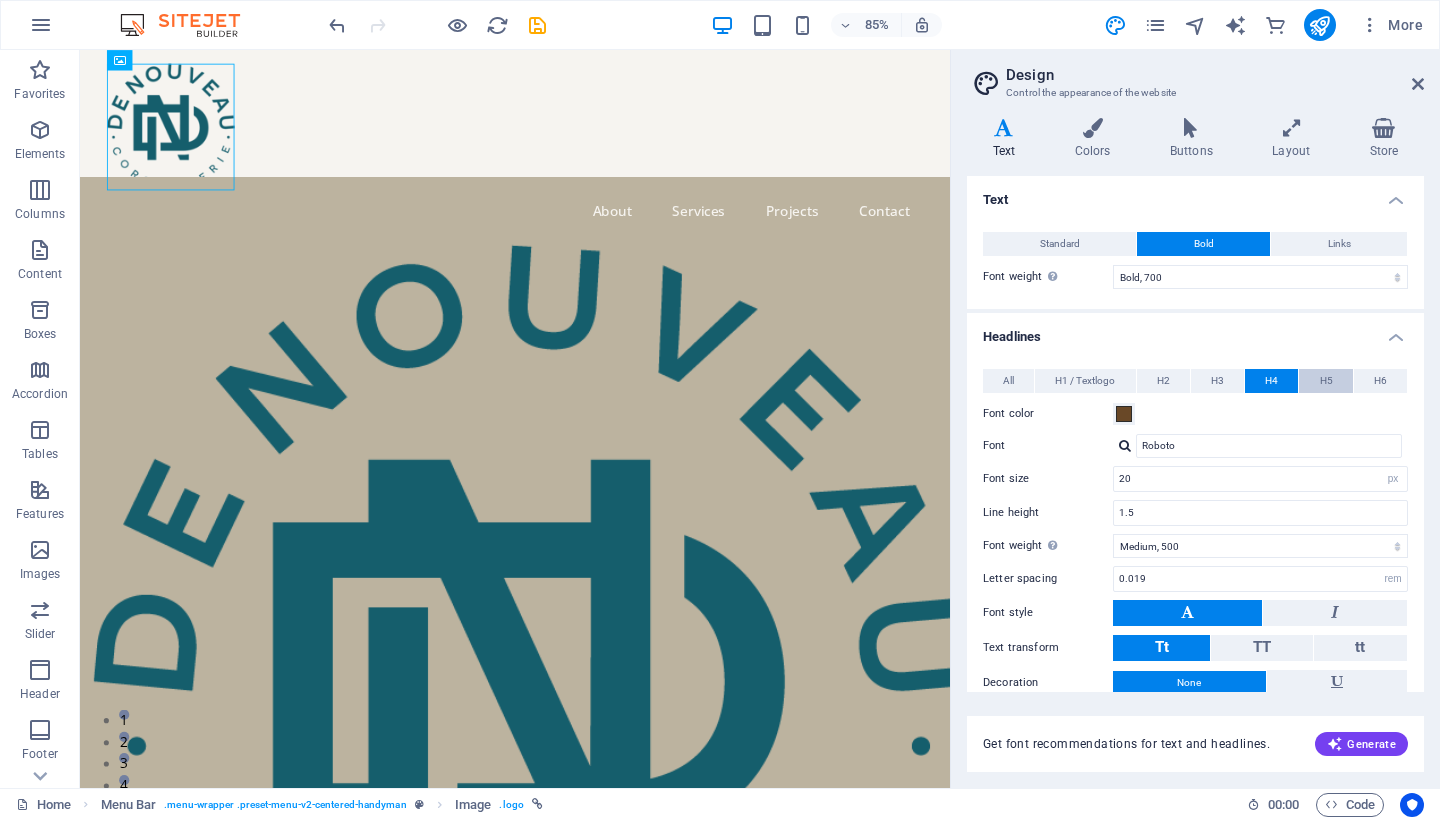 click on "H5" at bounding box center [1326, 381] 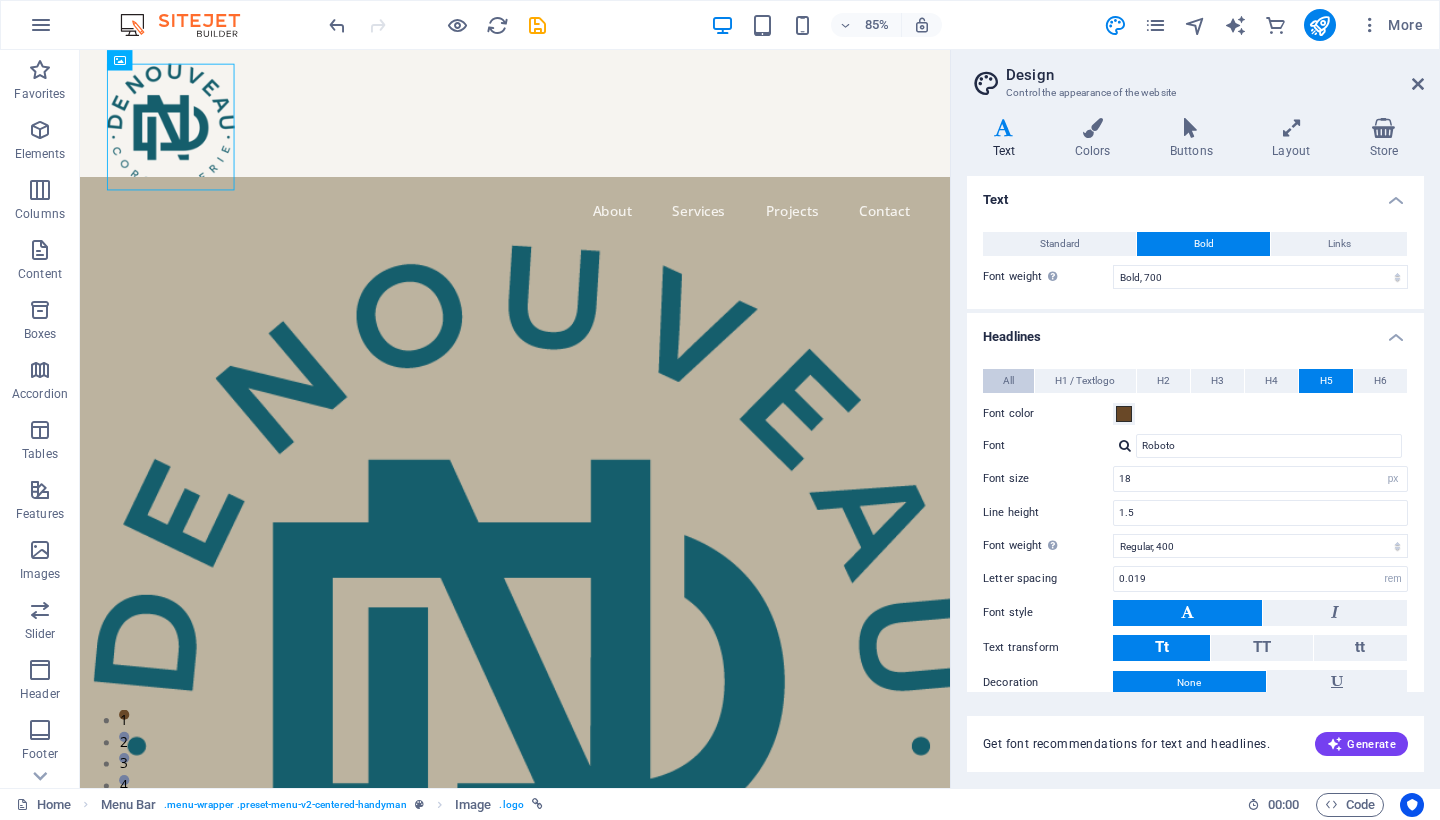 click on "All" at bounding box center (1008, 381) 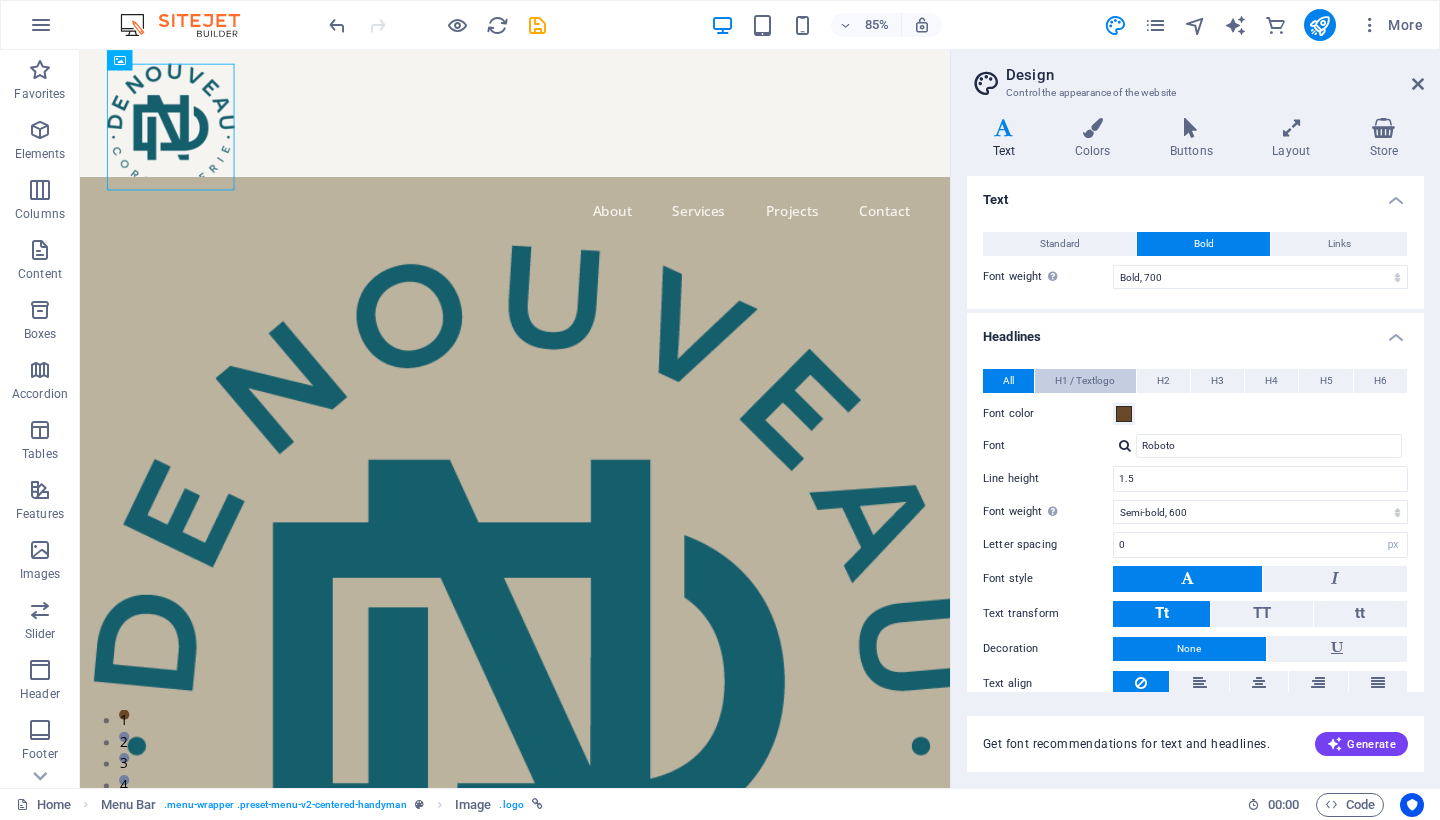 click on "H1 / Textlogo" at bounding box center [1085, 381] 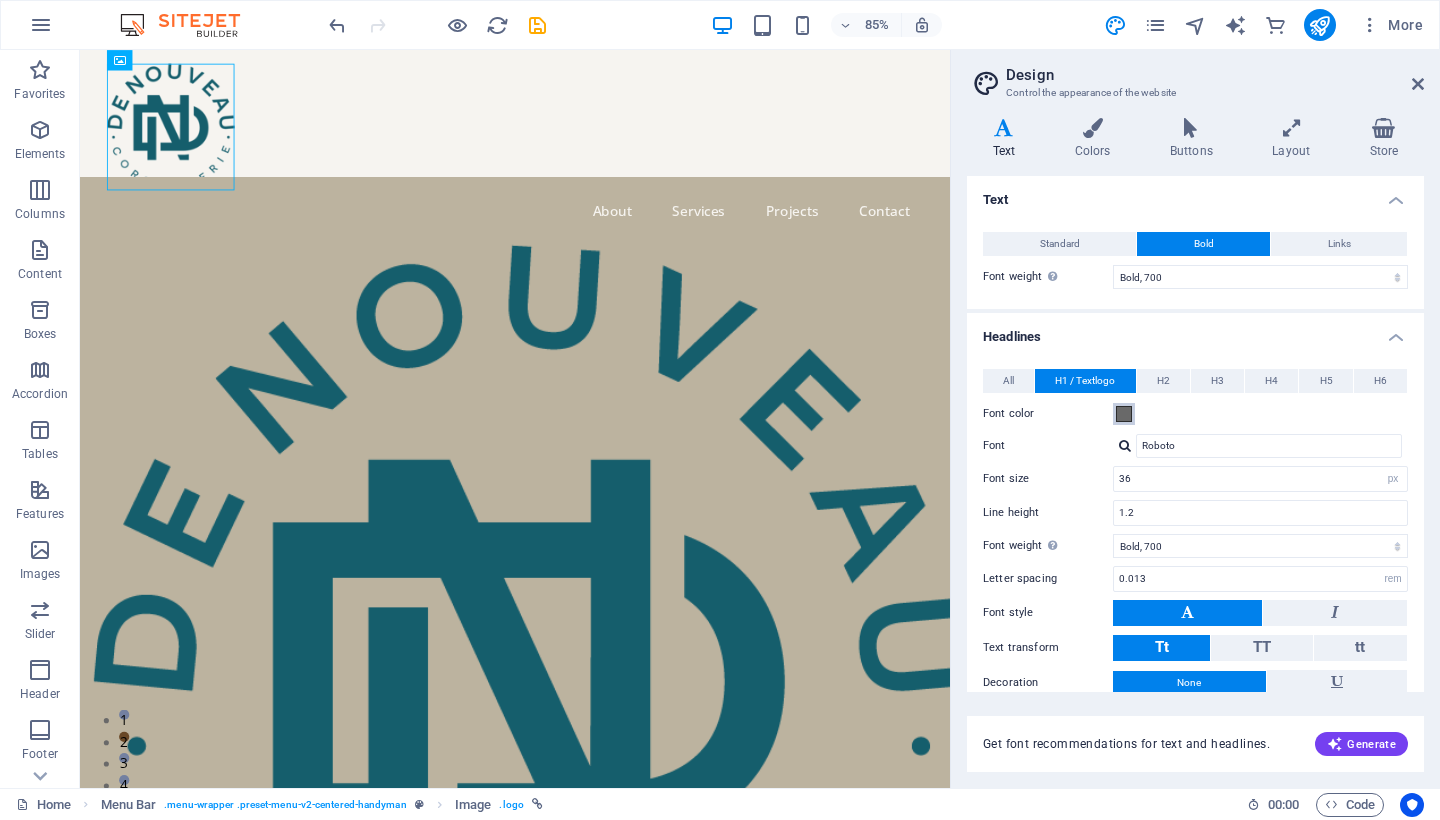 click at bounding box center (1124, 414) 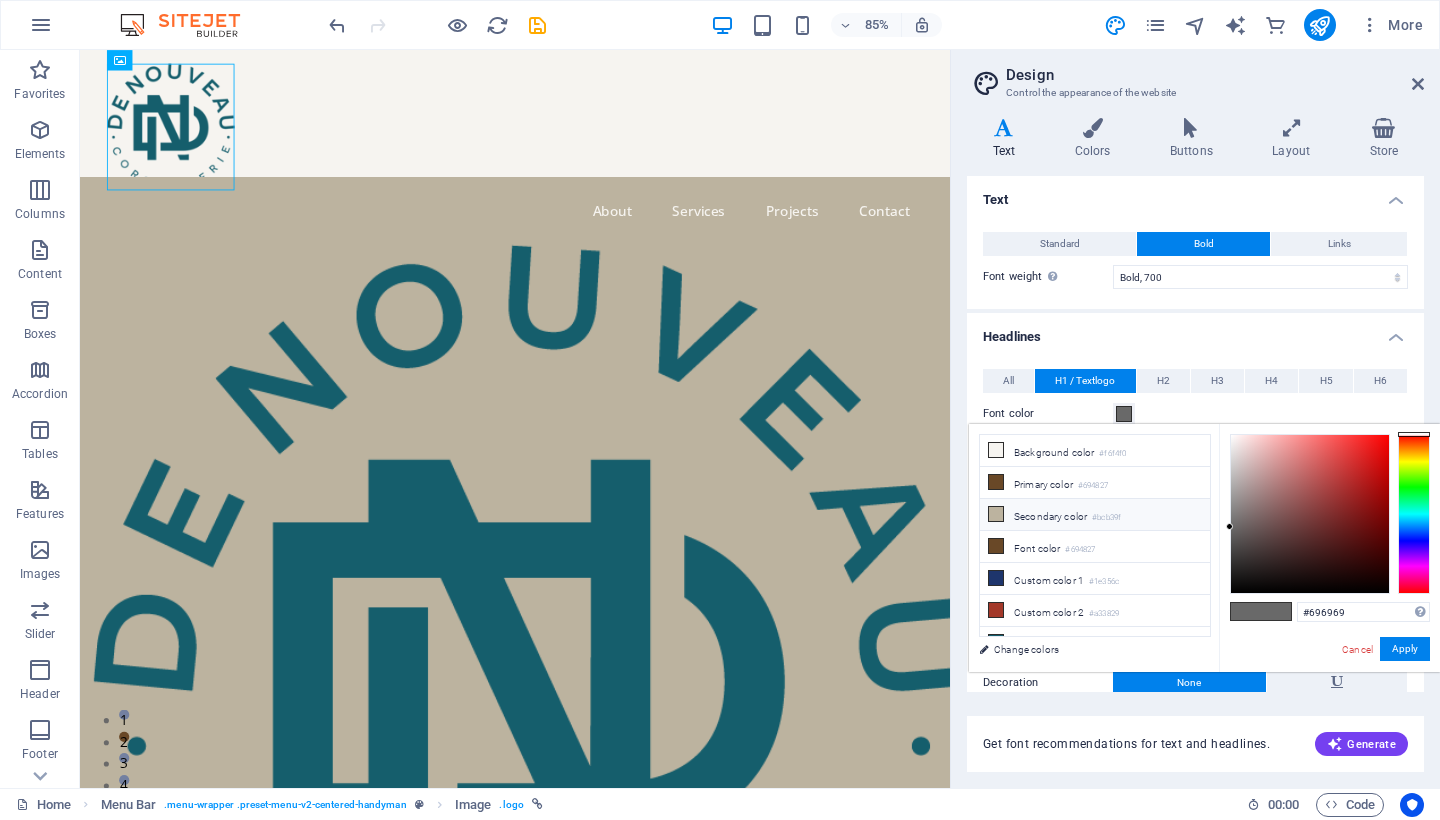 drag, startPoint x: 1051, startPoint y: 487, endPoint x: 1148, endPoint y: 499, distance: 97.73945 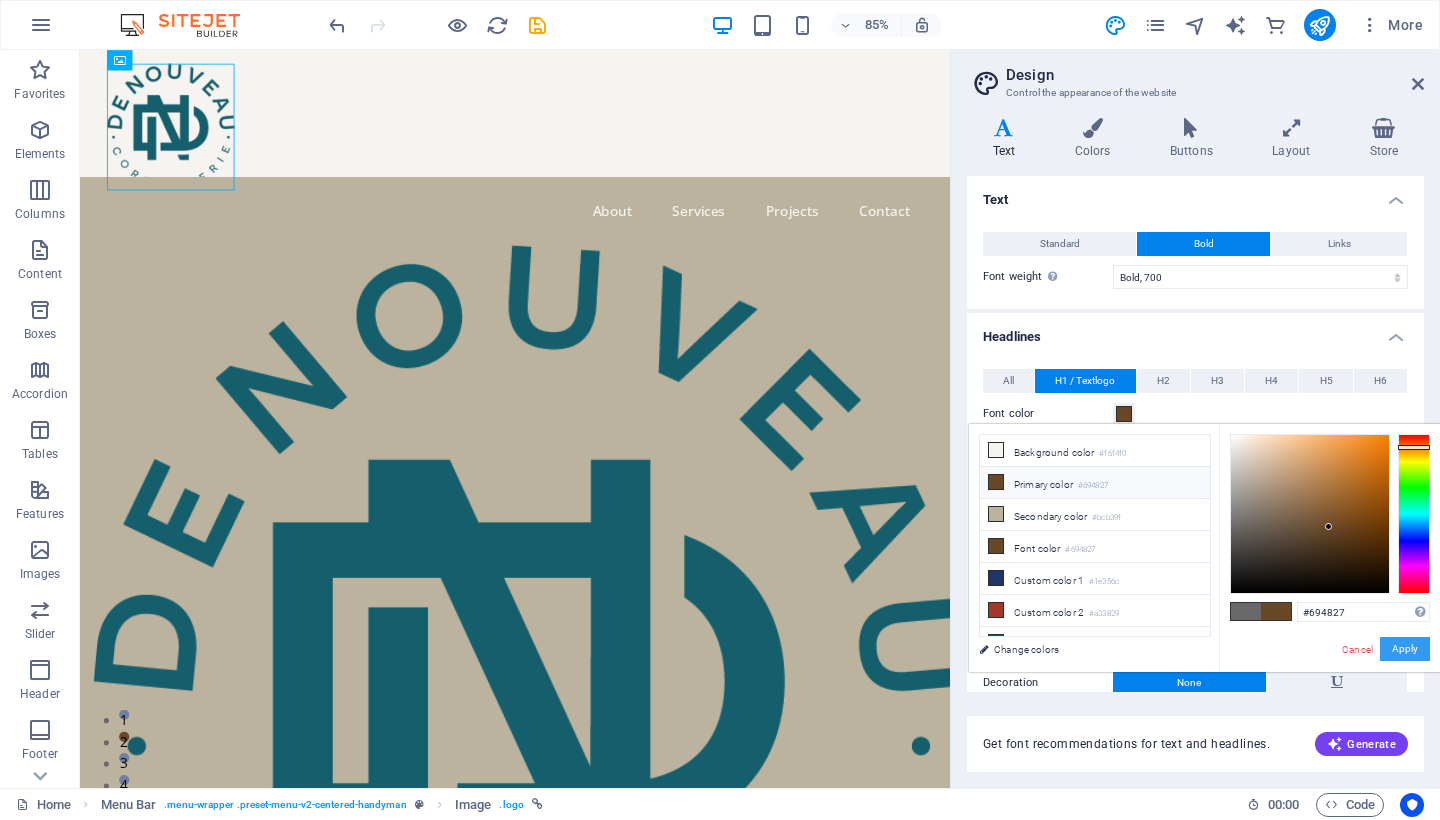 click on "Apply" at bounding box center [1405, 649] 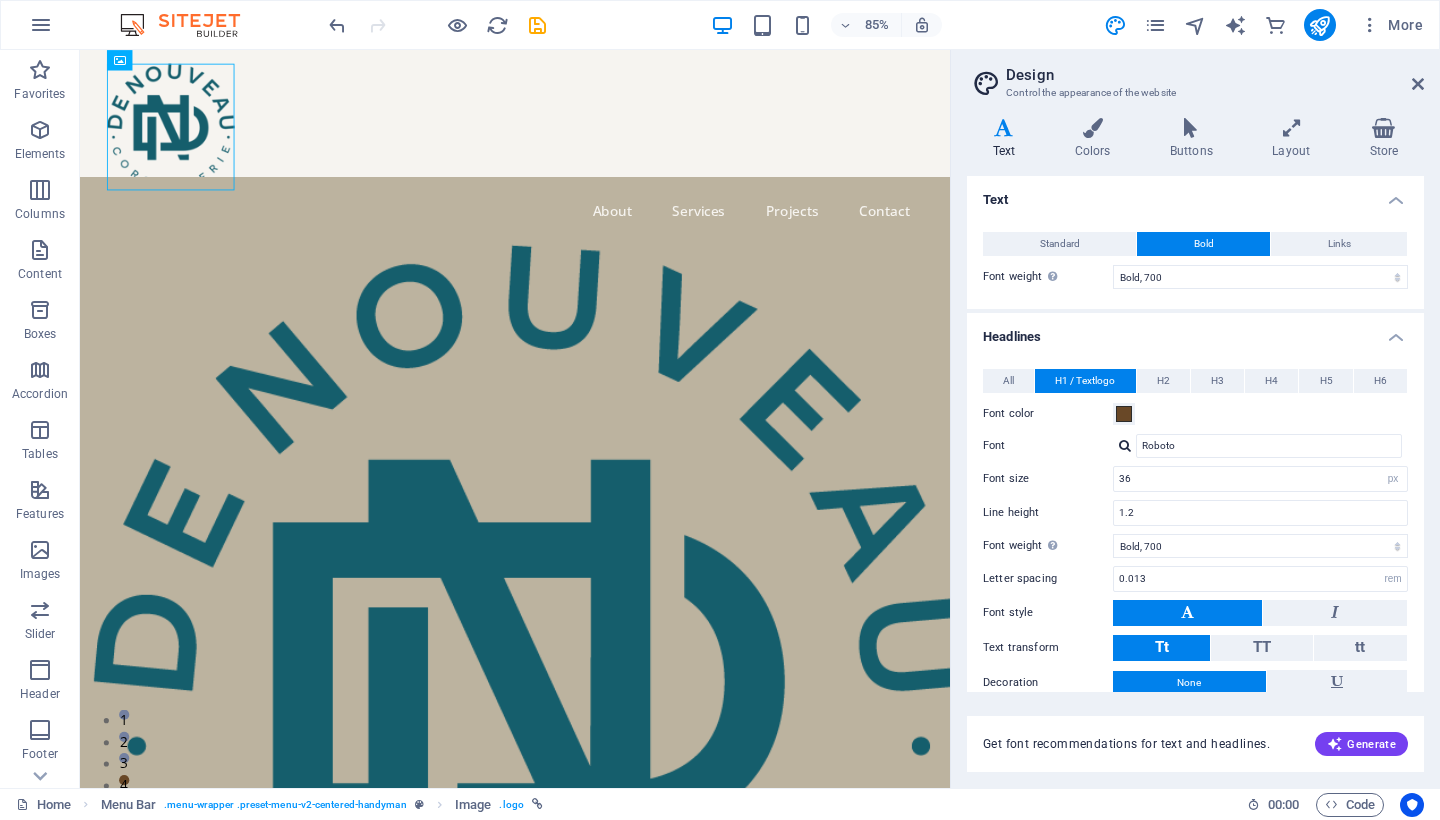 scroll, scrollTop: 17, scrollLeft: 0, axis: vertical 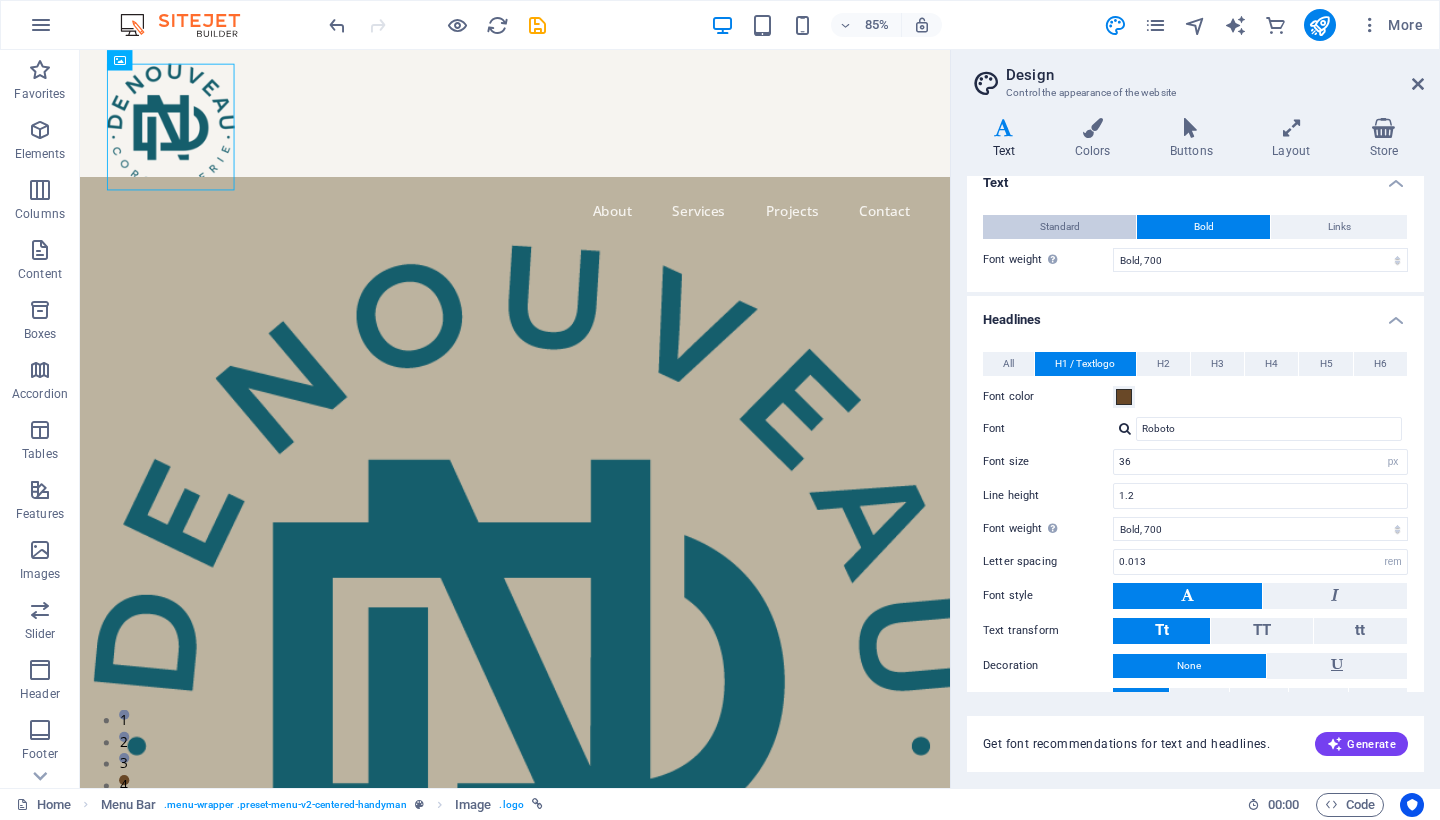 click on "Standard" at bounding box center (1060, 227) 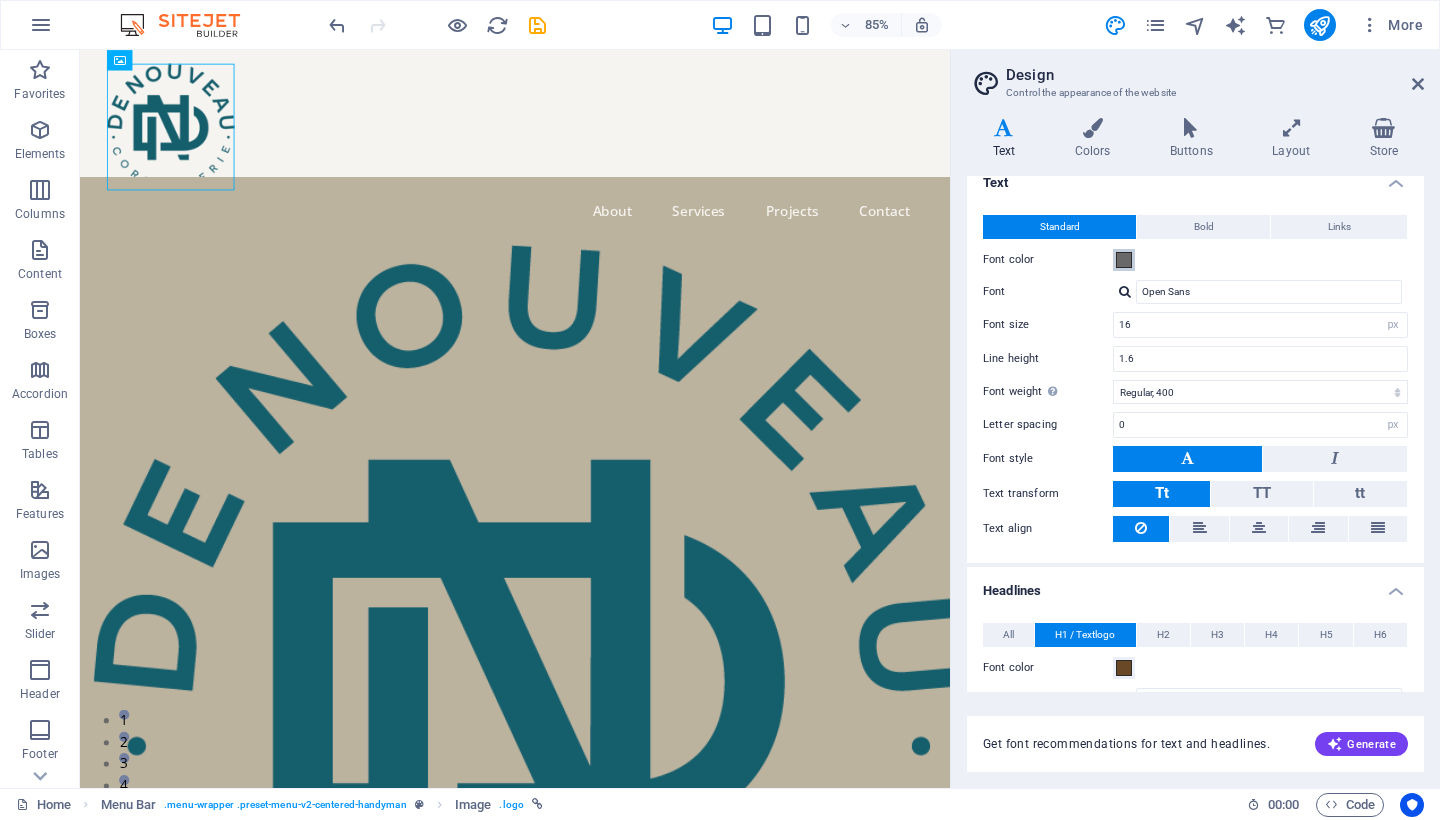 click at bounding box center (1124, 260) 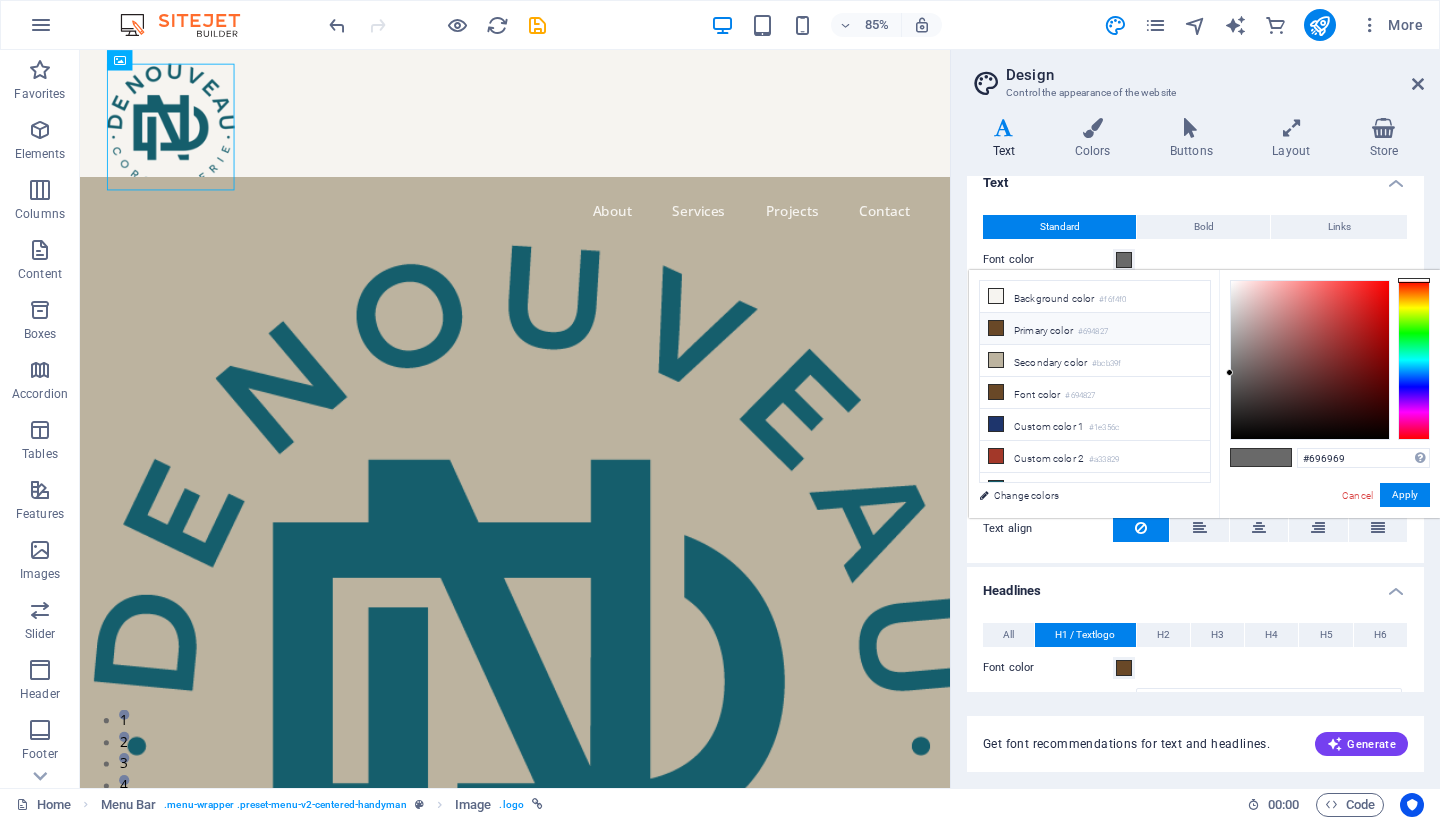 click on "Primary color
#694827" at bounding box center (1095, 329) 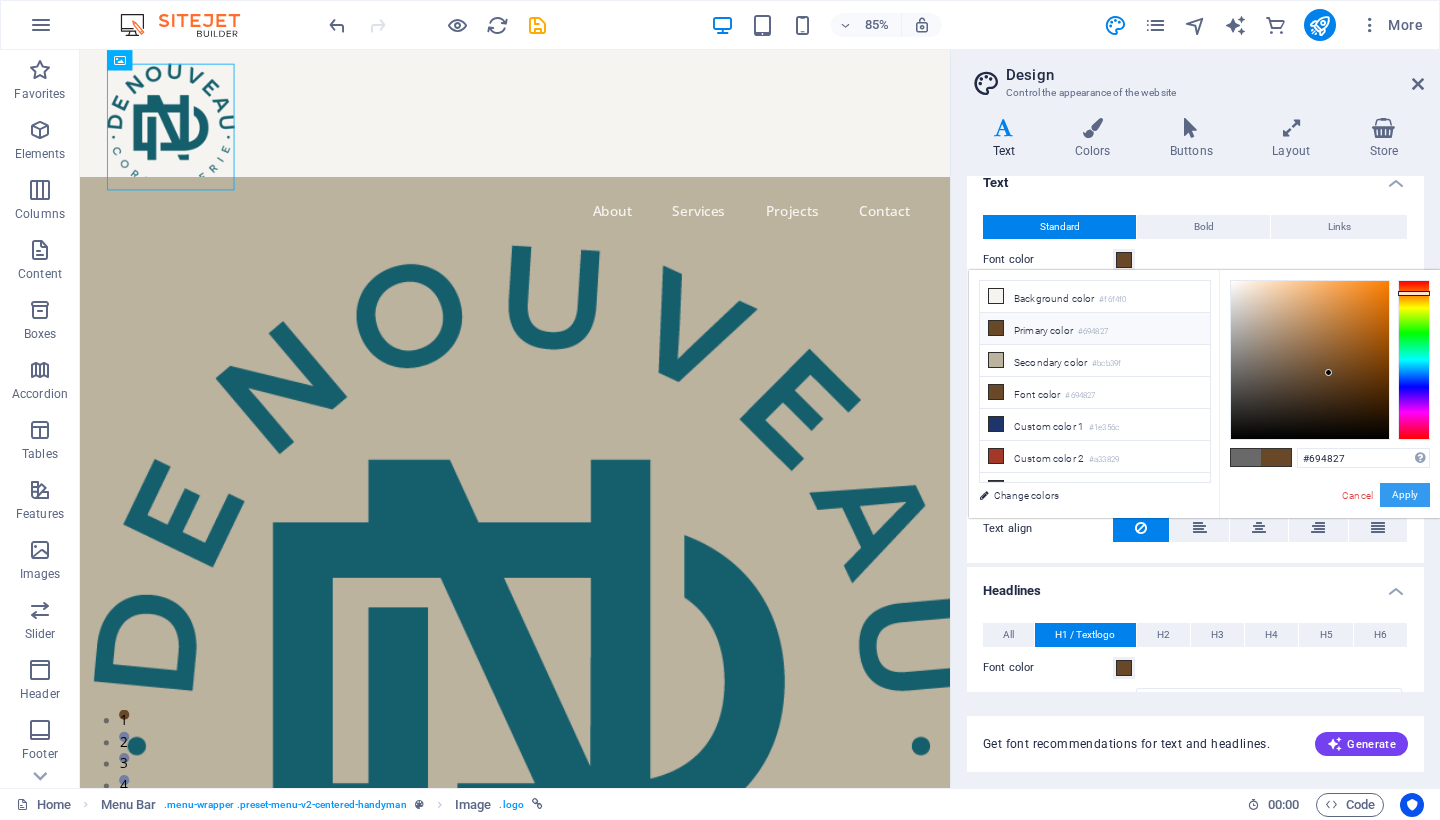 click on "Apply" at bounding box center [1405, 495] 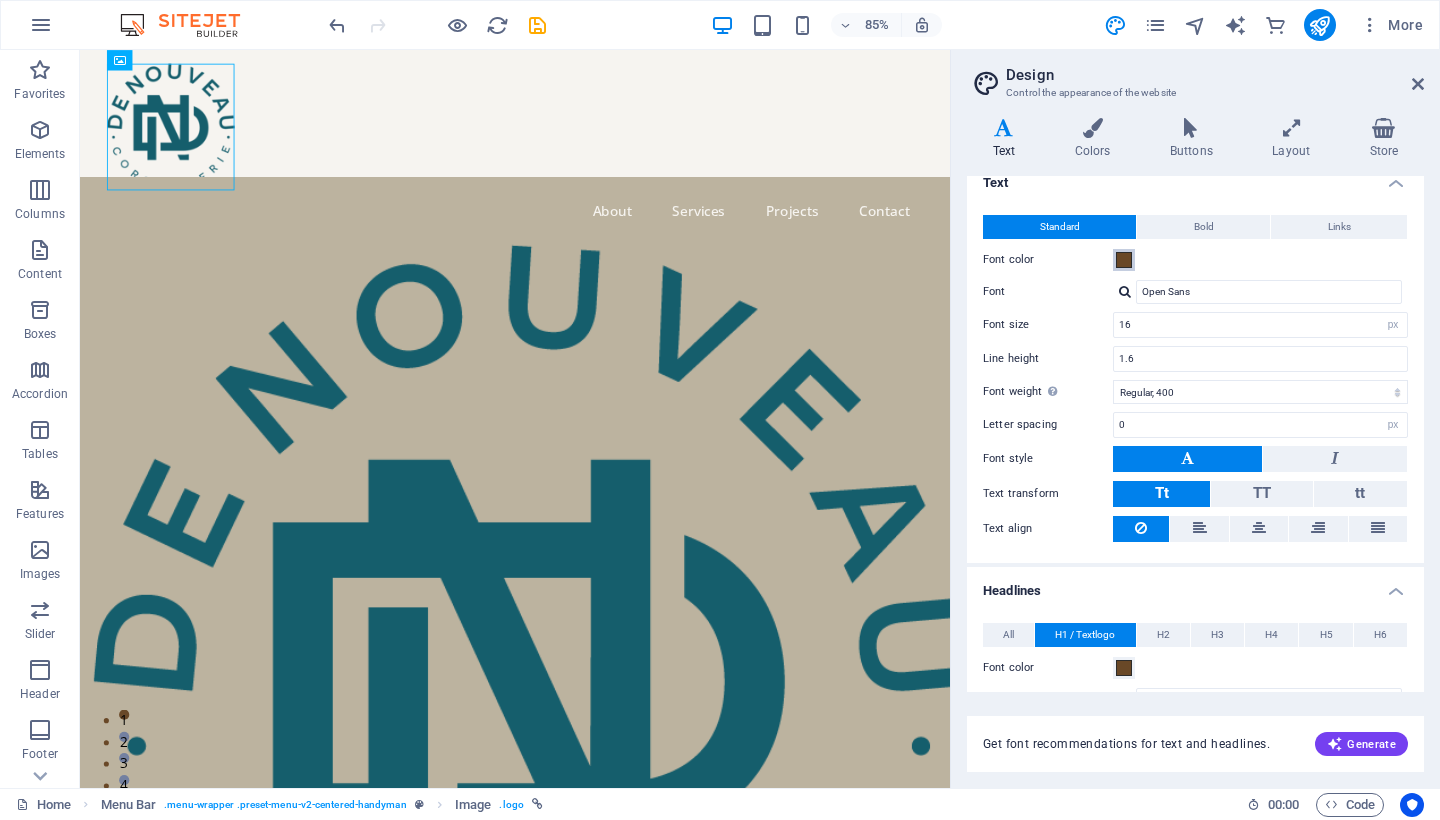 click at bounding box center [1124, 260] 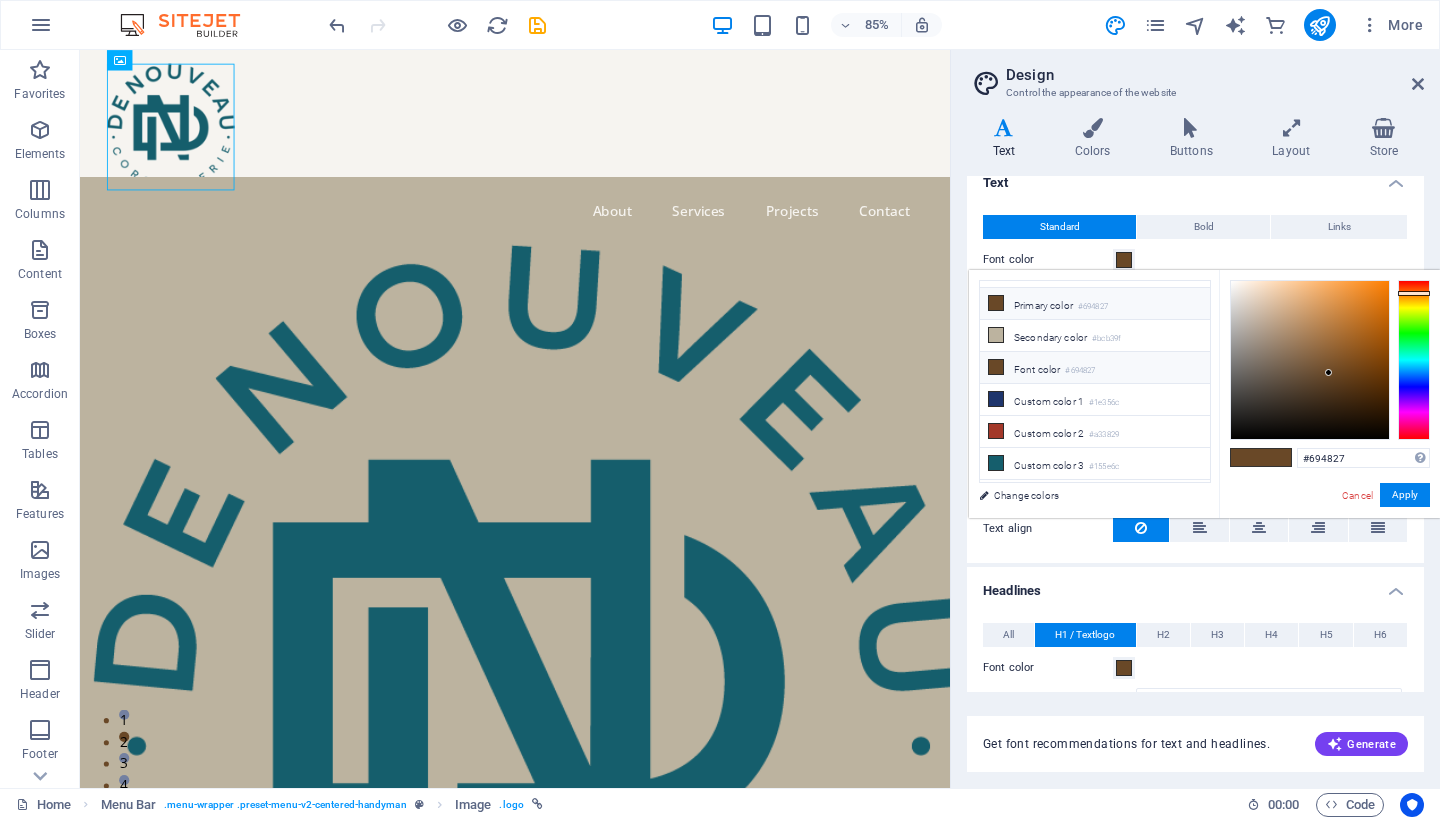 scroll, scrollTop: 0, scrollLeft: 0, axis: both 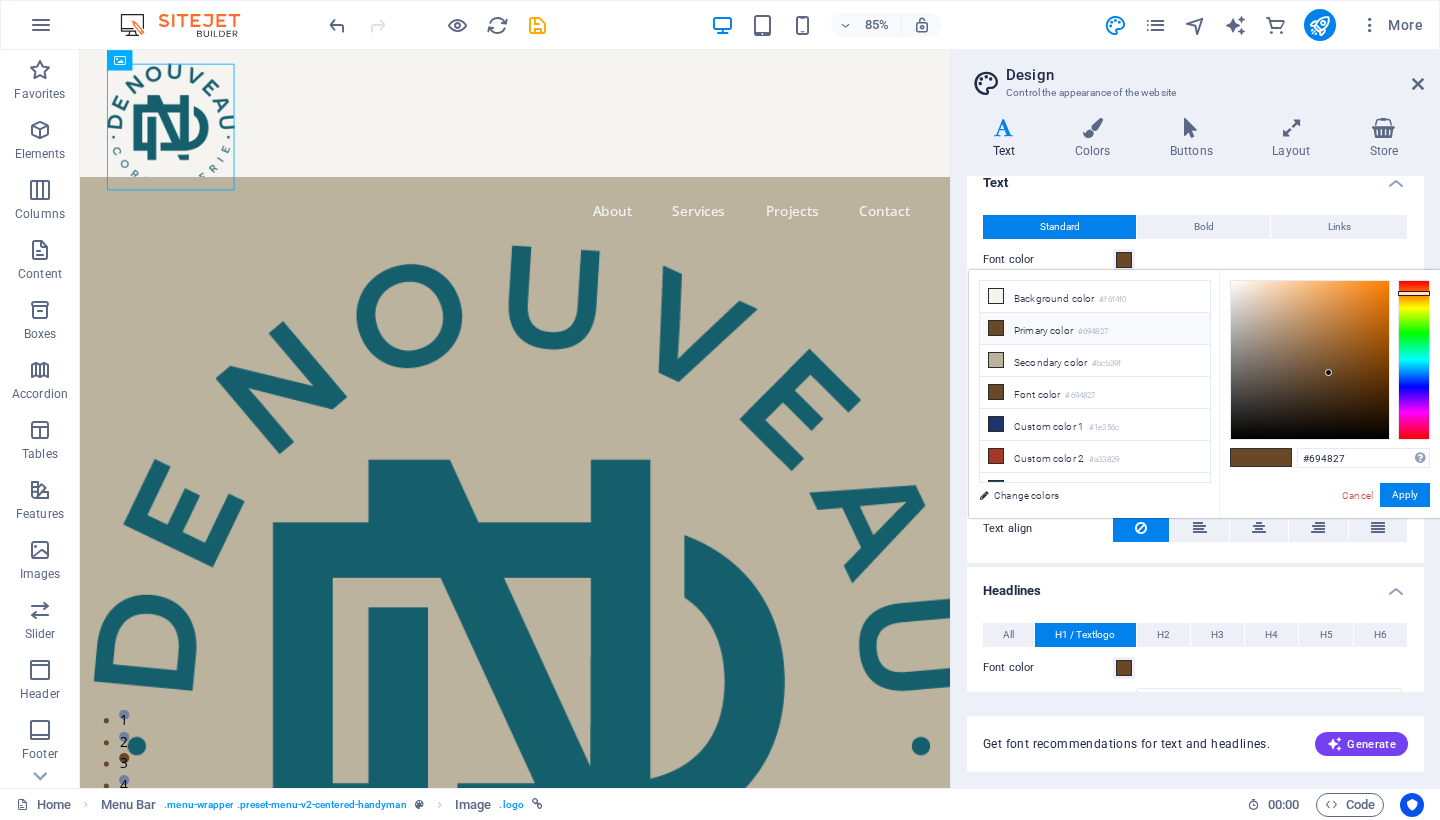 click on "Font color" at bounding box center [1195, 260] 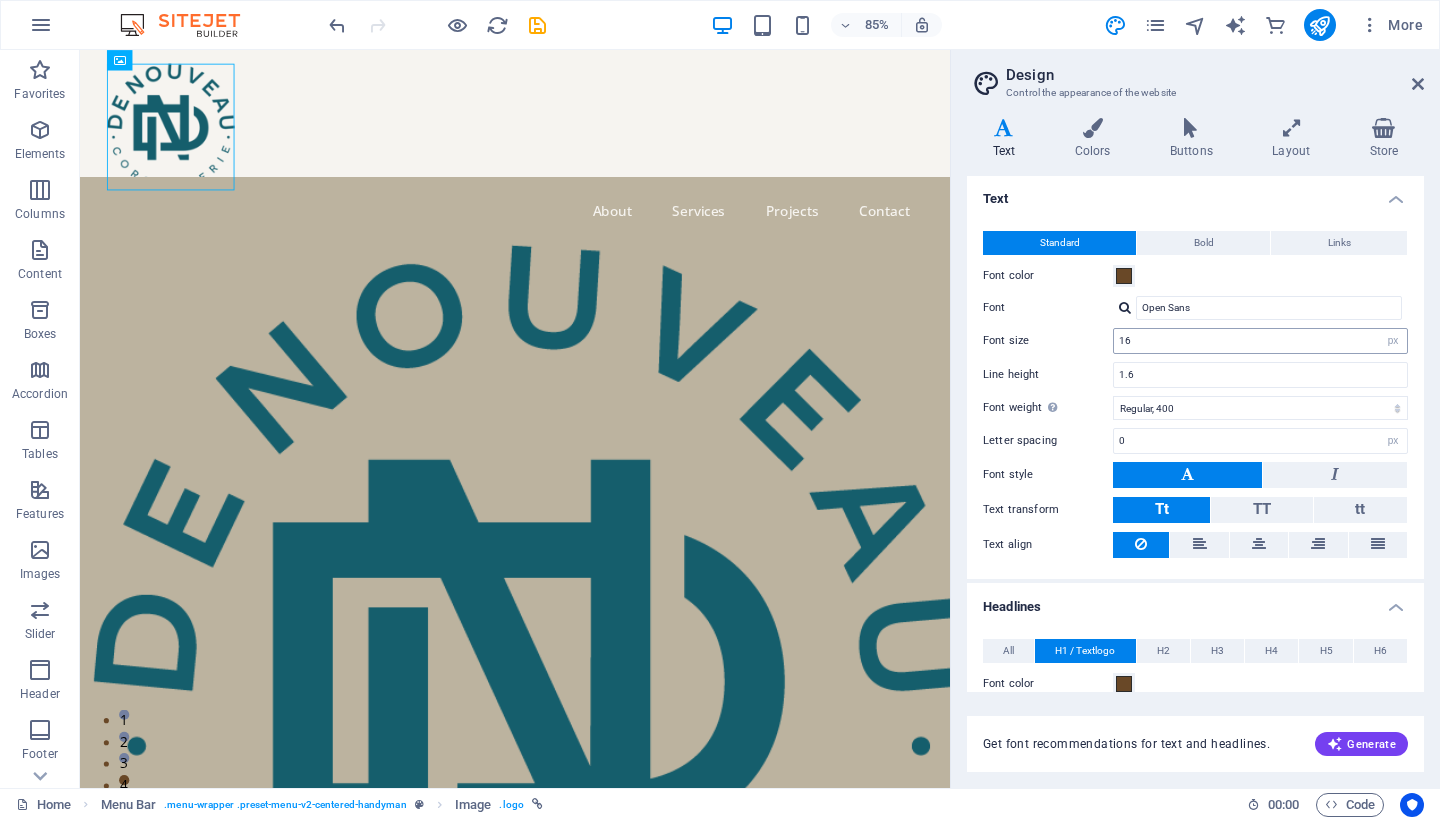 scroll, scrollTop: 0, scrollLeft: 0, axis: both 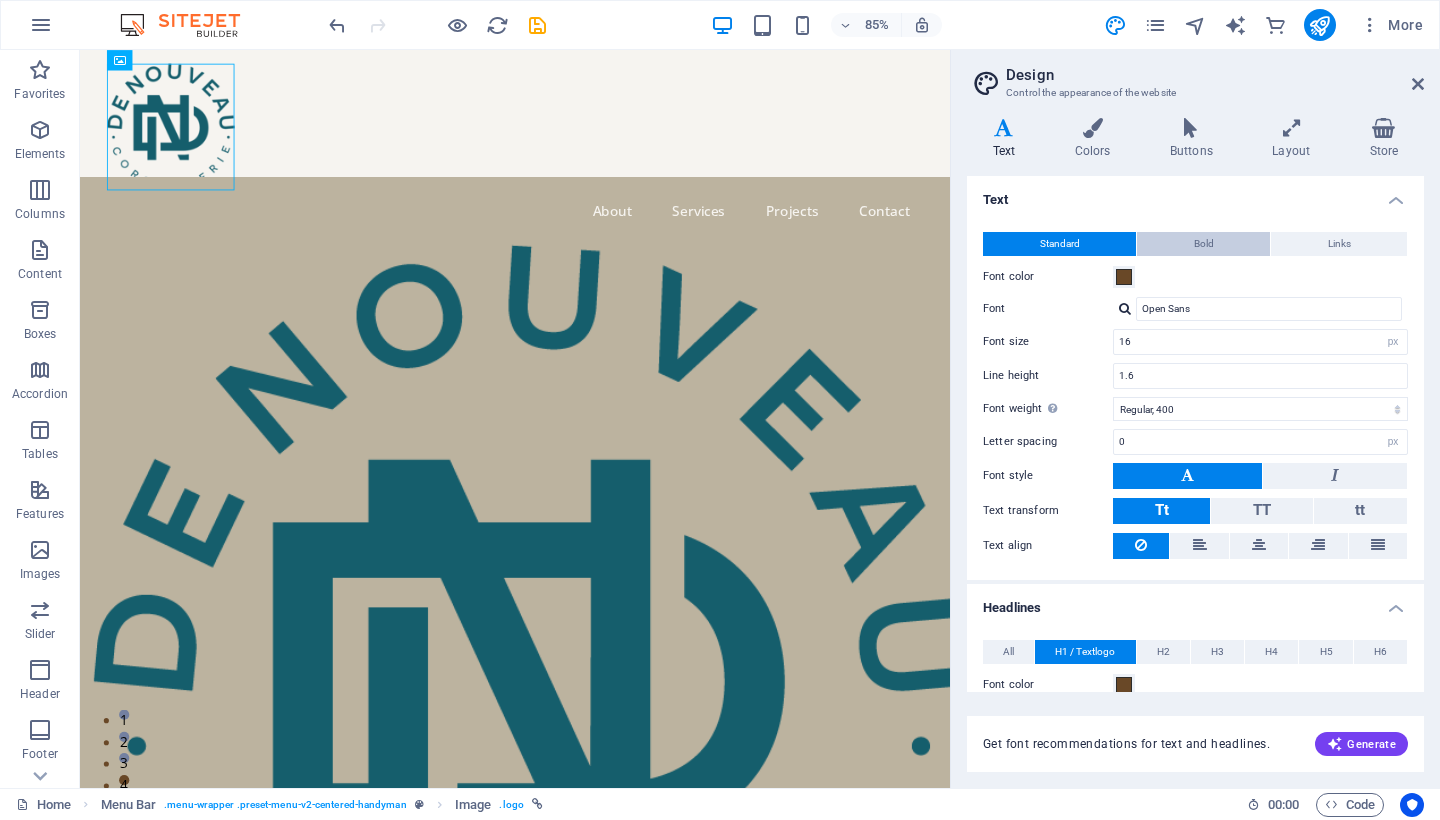 click on "Bold" at bounding box center [1204, 244] 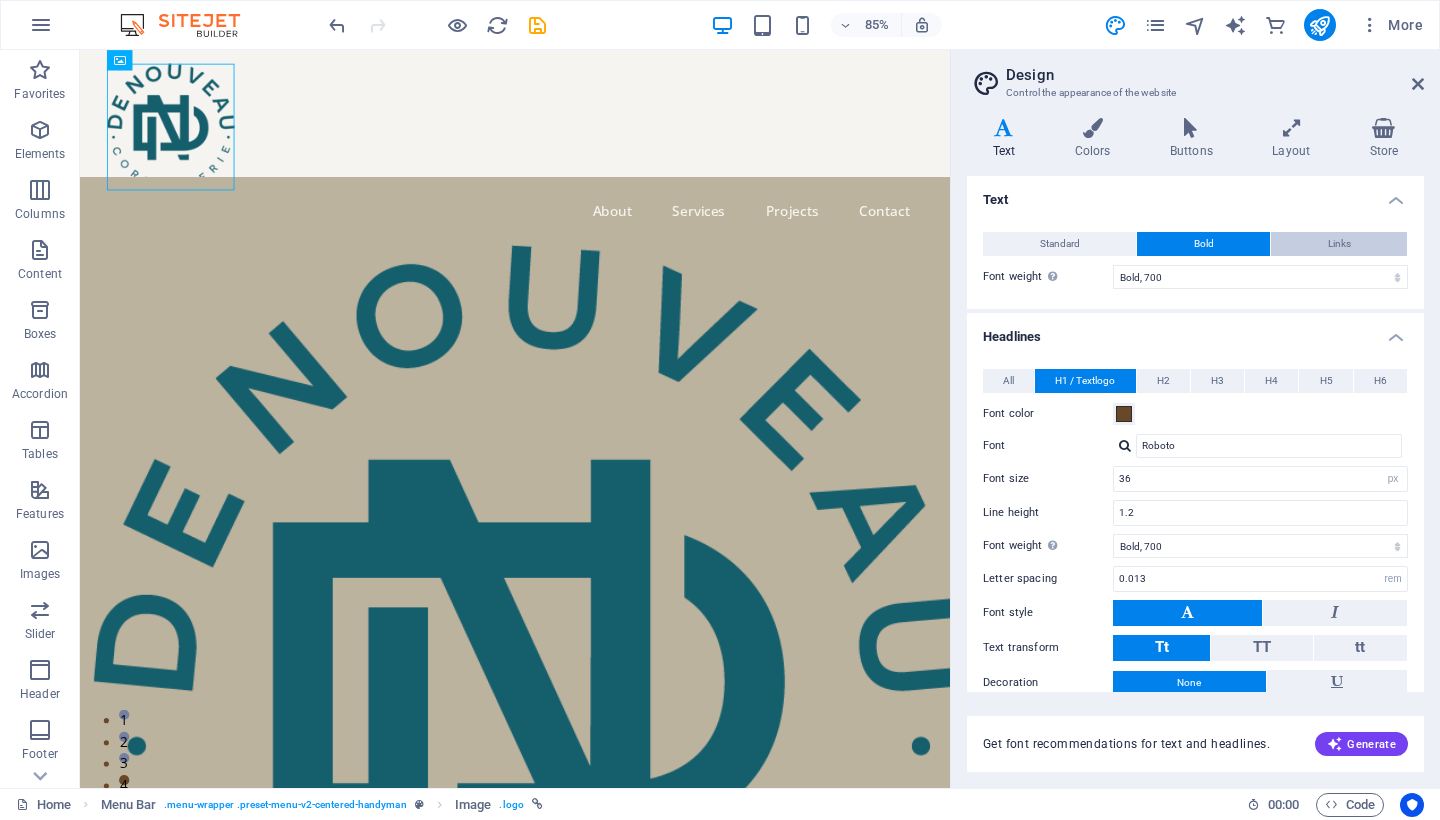 click on "Links" at bounding box center [1339, 244] 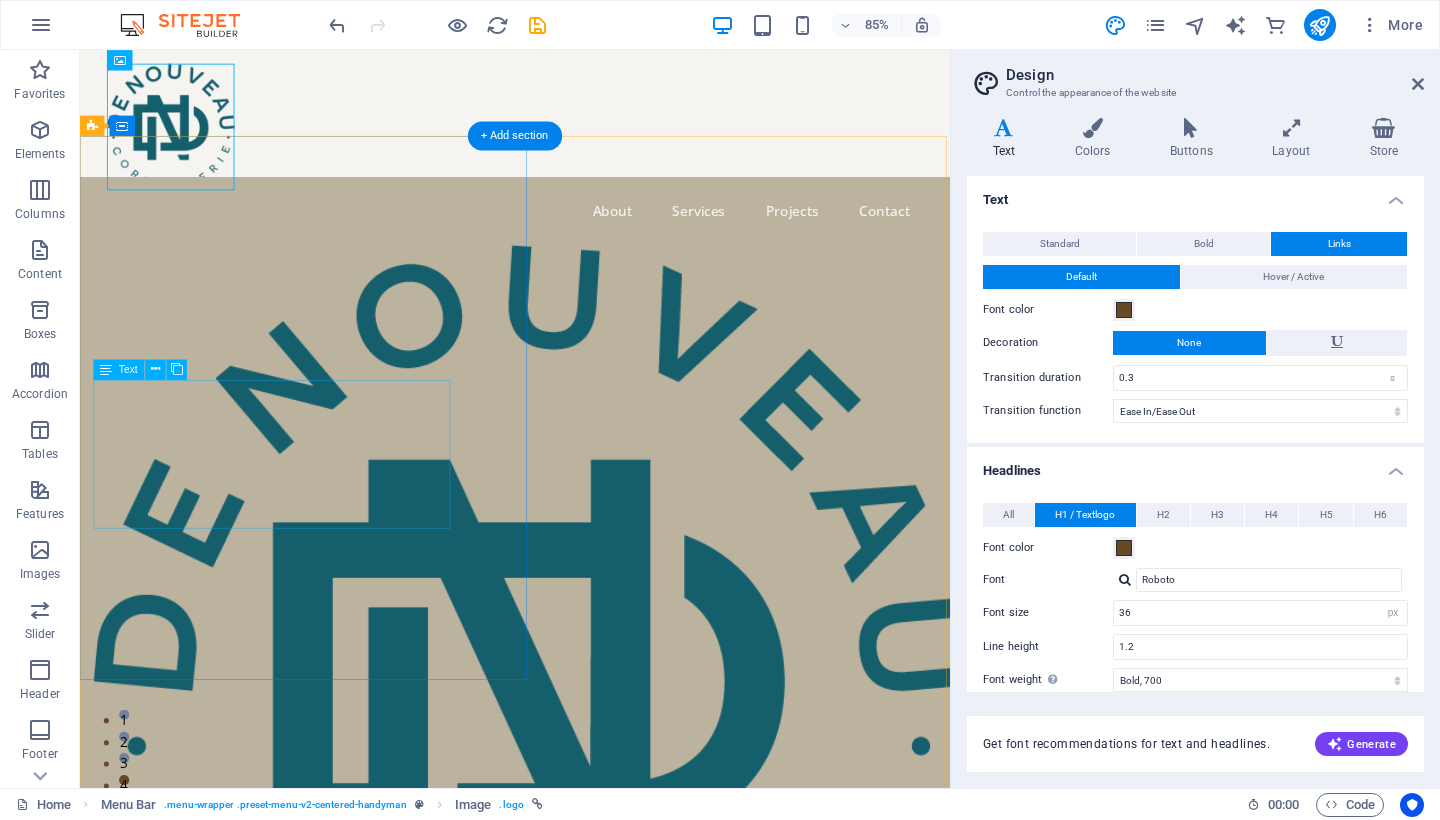 click on "Une réparation en tête ? Chez   De Nouveau , on vous simplifie la vie. Remplissez notre court formulaire pour nous dire ce que vous souhaitez réparer – chaussures, sacs, toiles ou autre. Ensuite, vous pourrez déposer votre article à l’atelier ou chez un point de dépôt partenaire." at bounding box center [555, 1421] 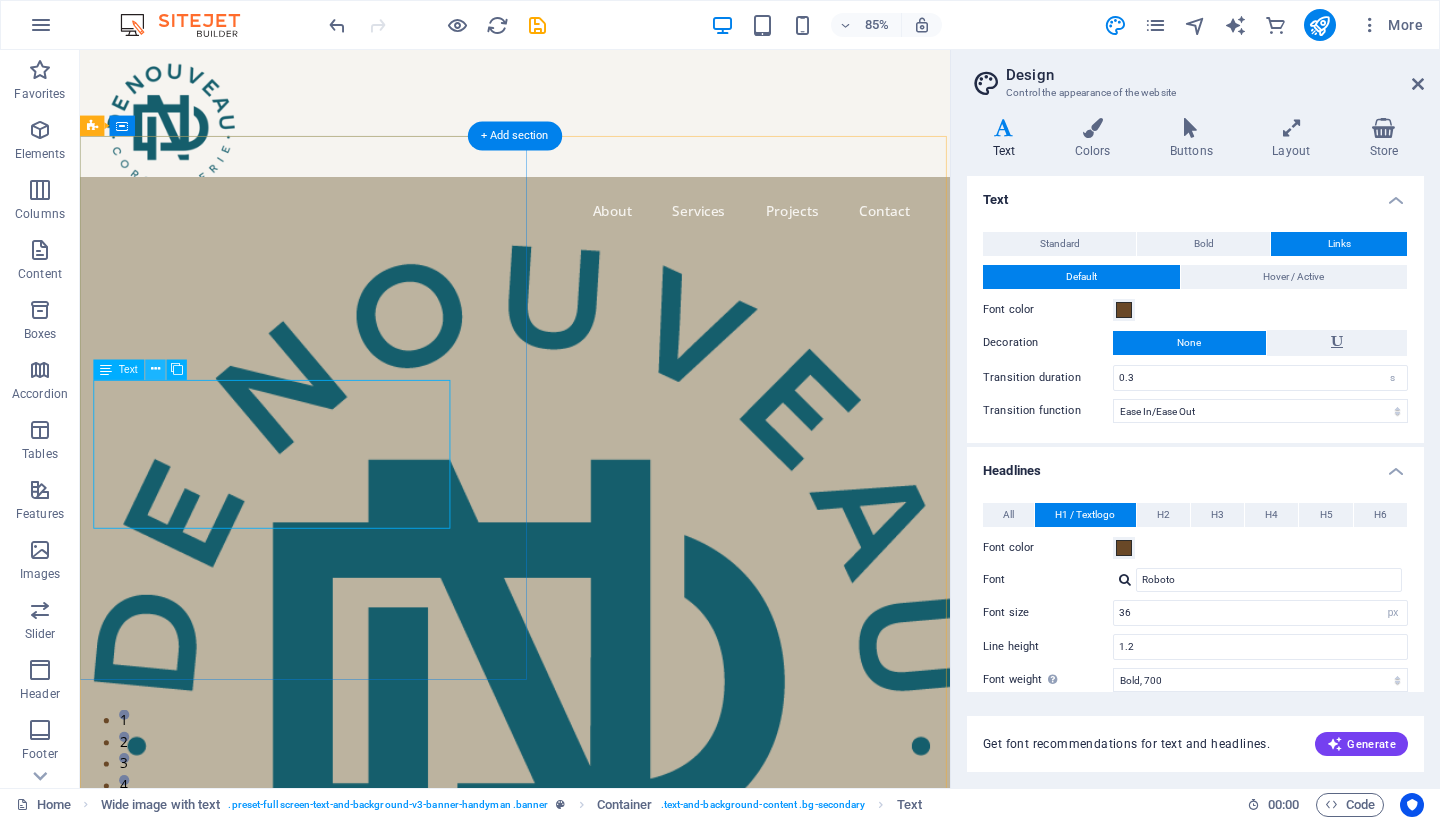 click at bounding box center (155, 369) 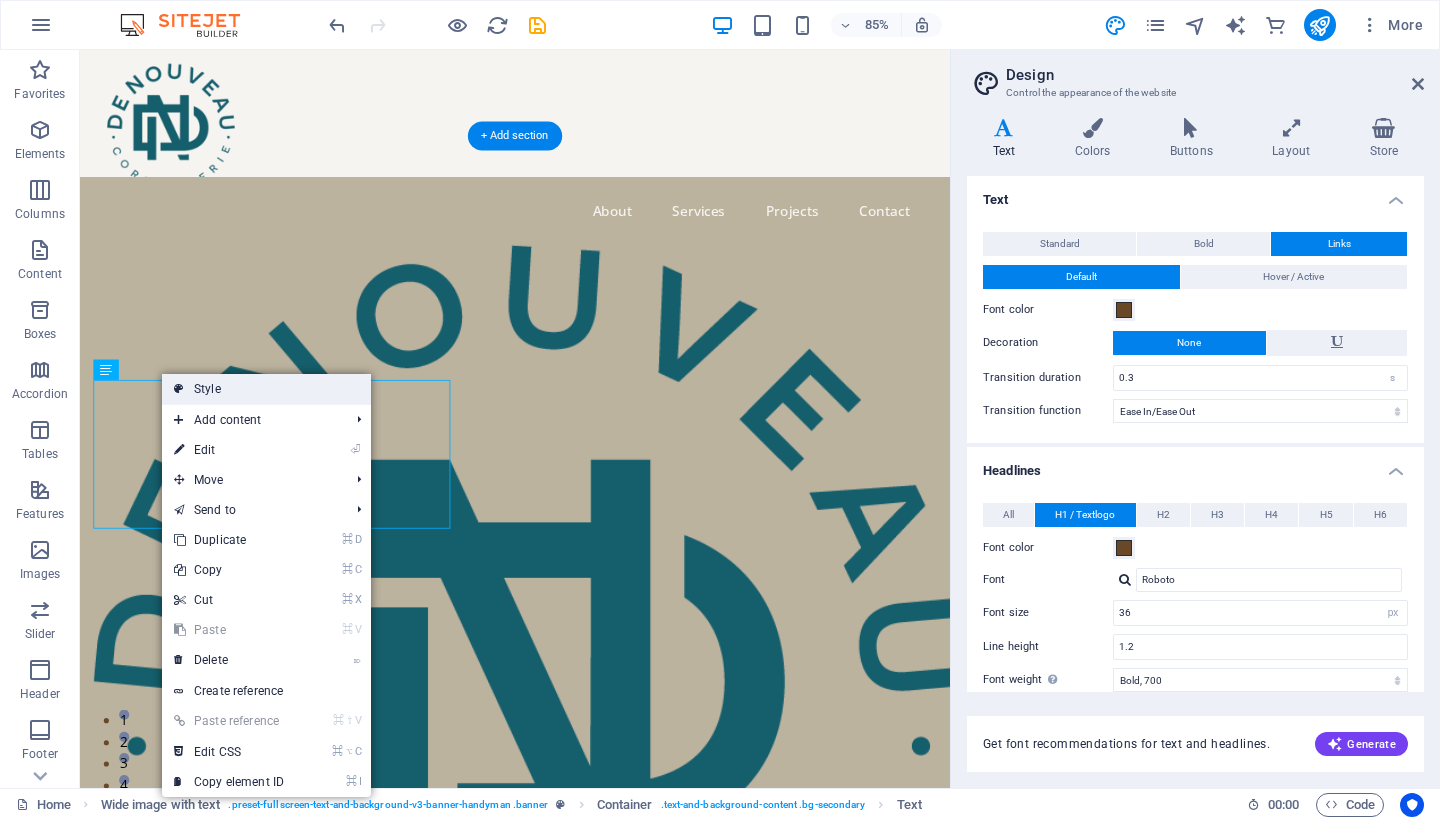 click on "Style" at bounding box center (266, 389) 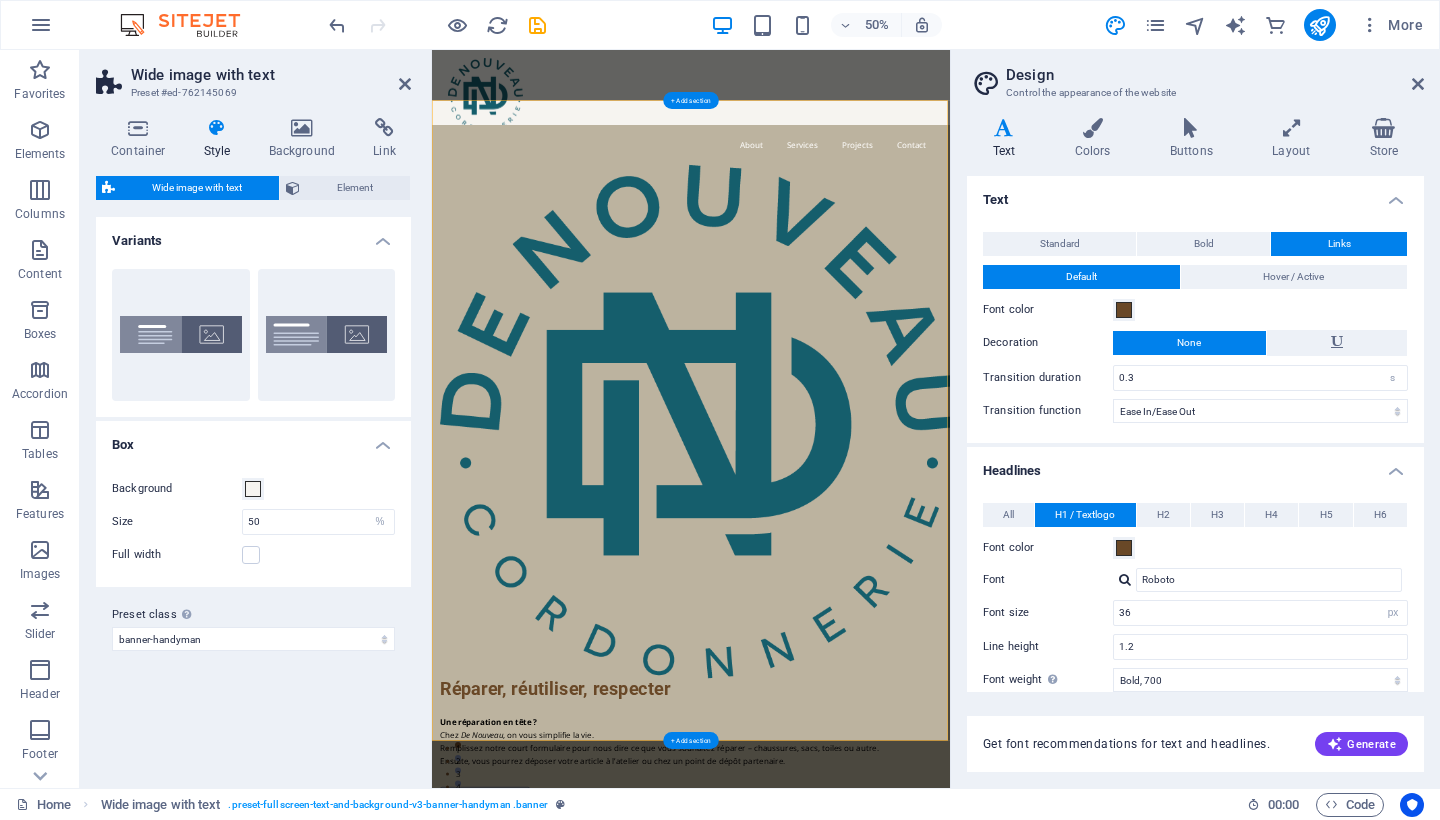 click at bounding box center [217, 128] 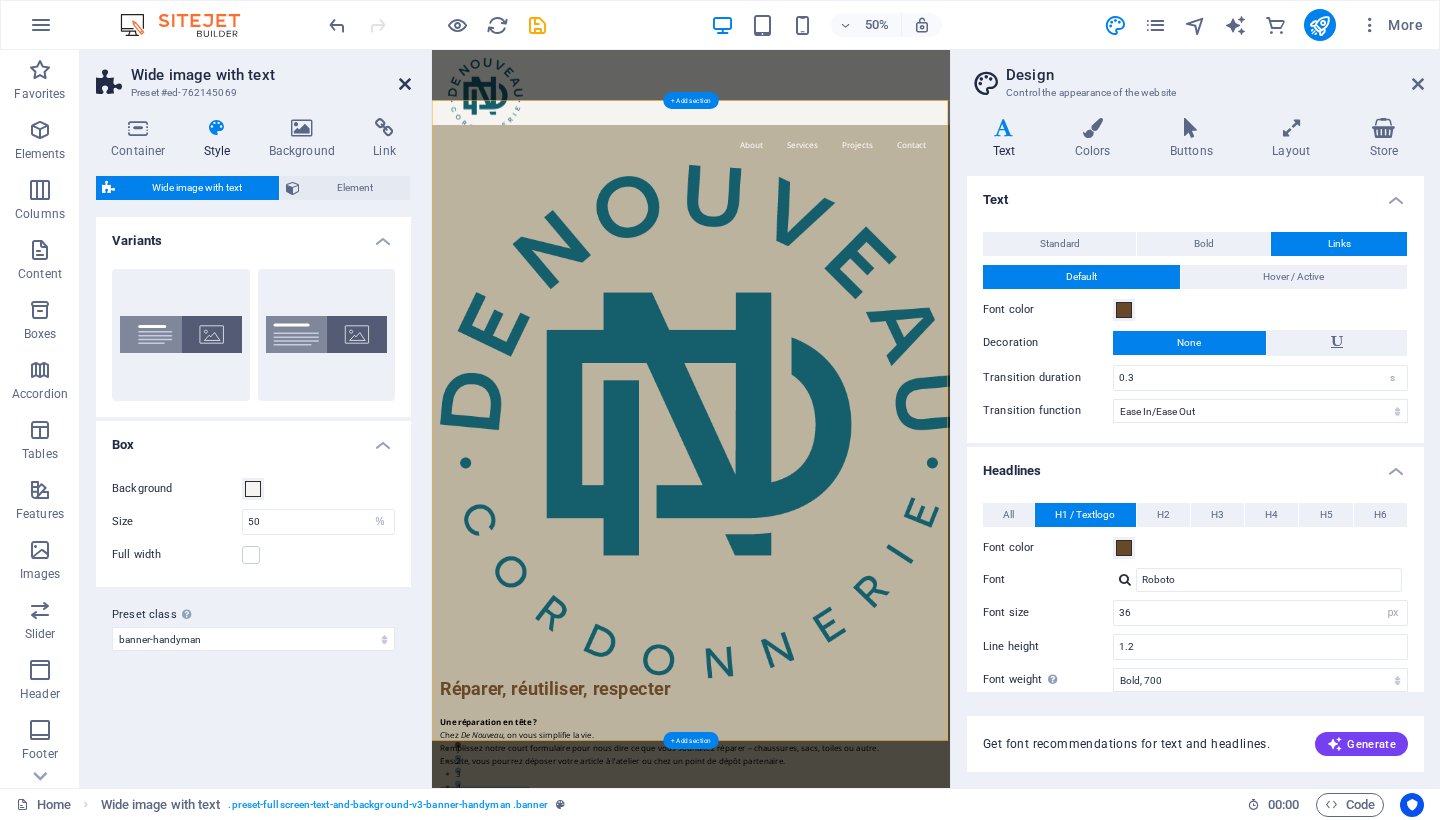 click at bounding box center [405, 84] 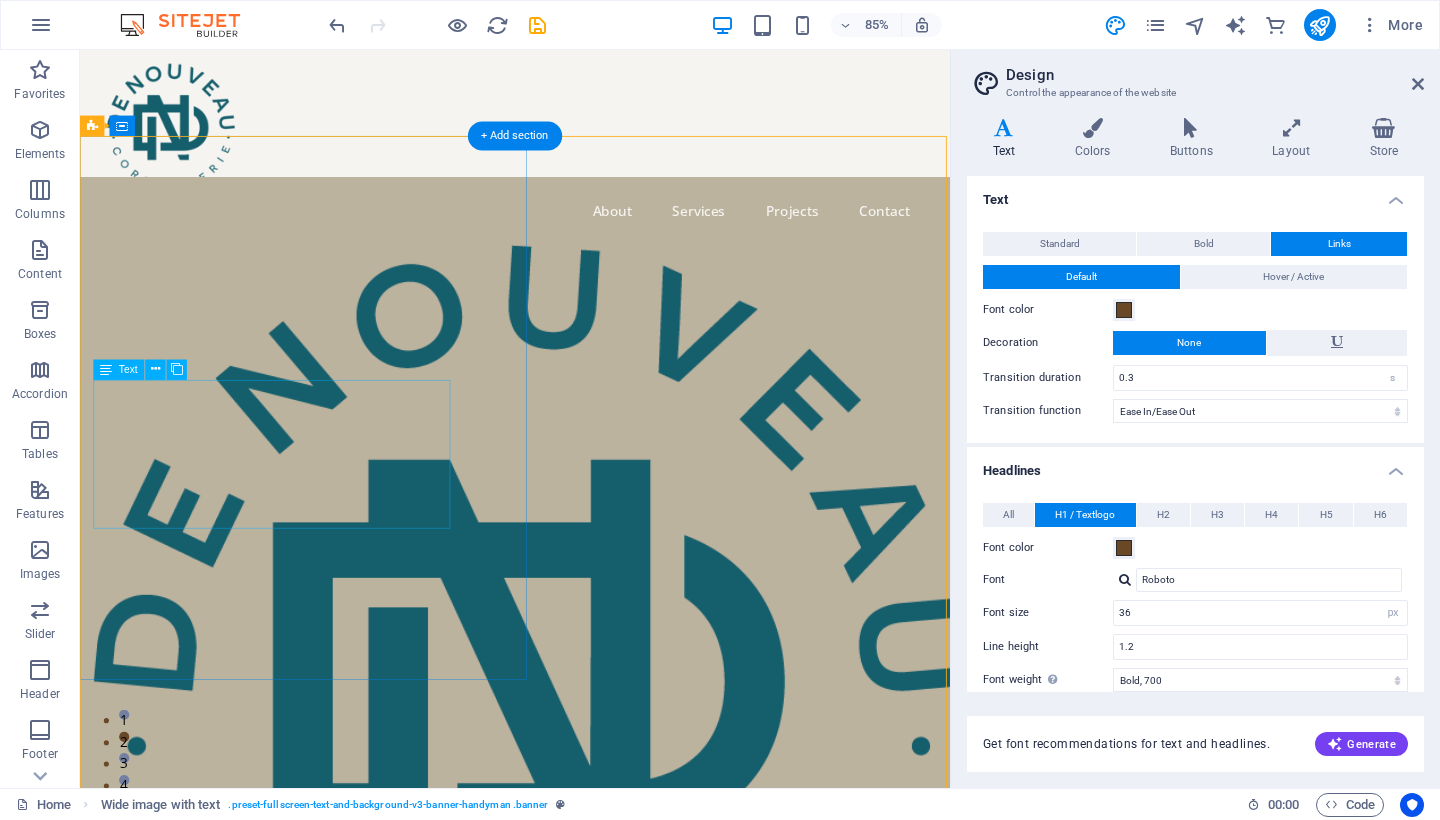 click on "Une réparation en tête ? Chez   De Nouveau , on vous simplifie la vie. Remplissez notre court formulaire pour nous dire ce que vous souhaitez réparer – chaussures, sacs, toiles ou autre. Ensuite, vous pourrez déposer votre article à l’atelier ou chez un point de dépôt partenaire." at bounding box center (555, 1421) 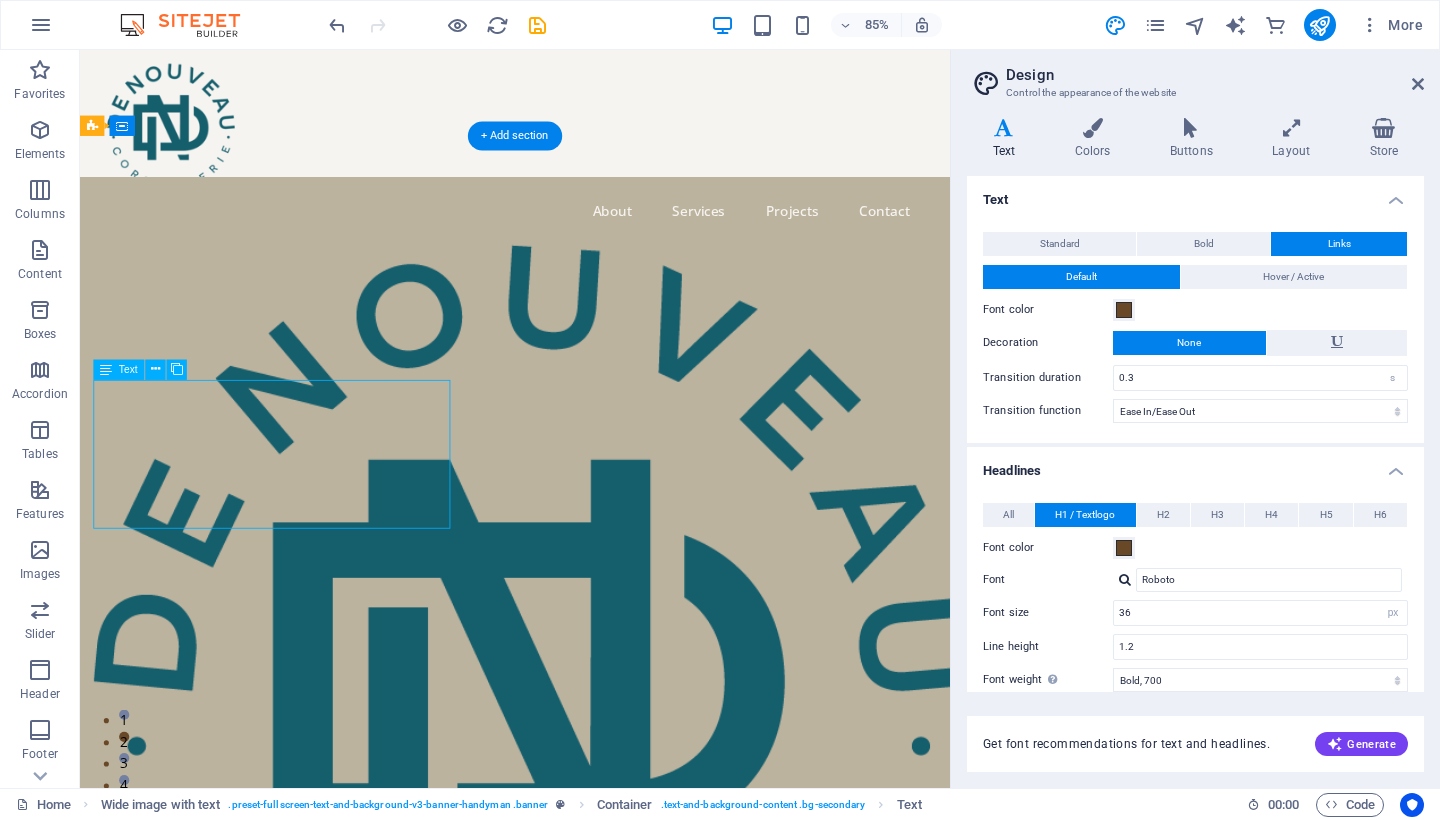 click on "Une réparation en tête ? Chez   De Nouveau , on vous simplifie la vie. Remplissez notre court formulaire pour nous dire ce que vous souhaitez réparer – chaussures, sacs, toiles ou autre. Ensuite, vous pourrez déposer votre article à l’atelier ou chez un point de dépôt partenaire." at bounding box center [555, 1421] 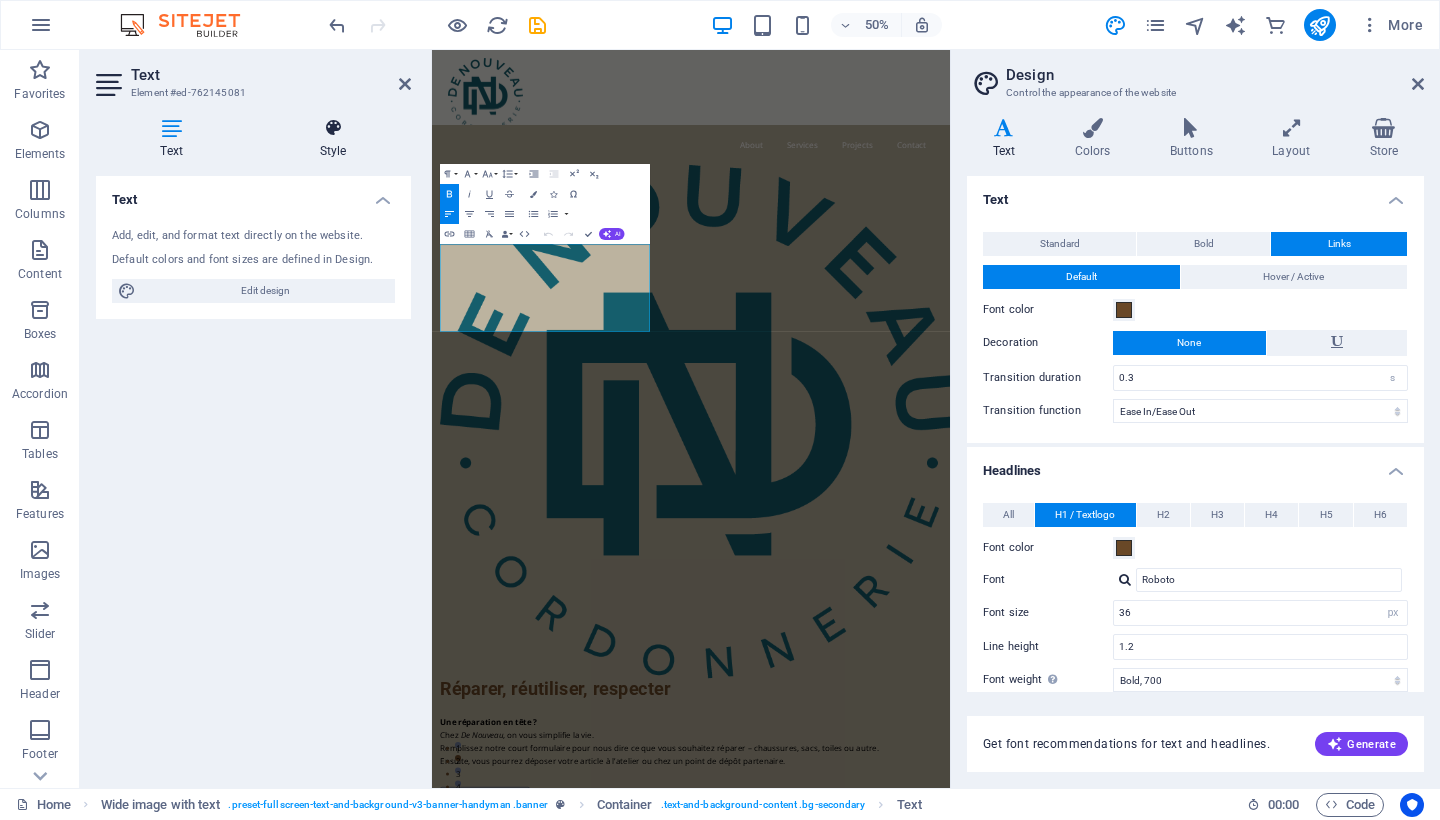 click on "Style" at bounding box center (333, 139) 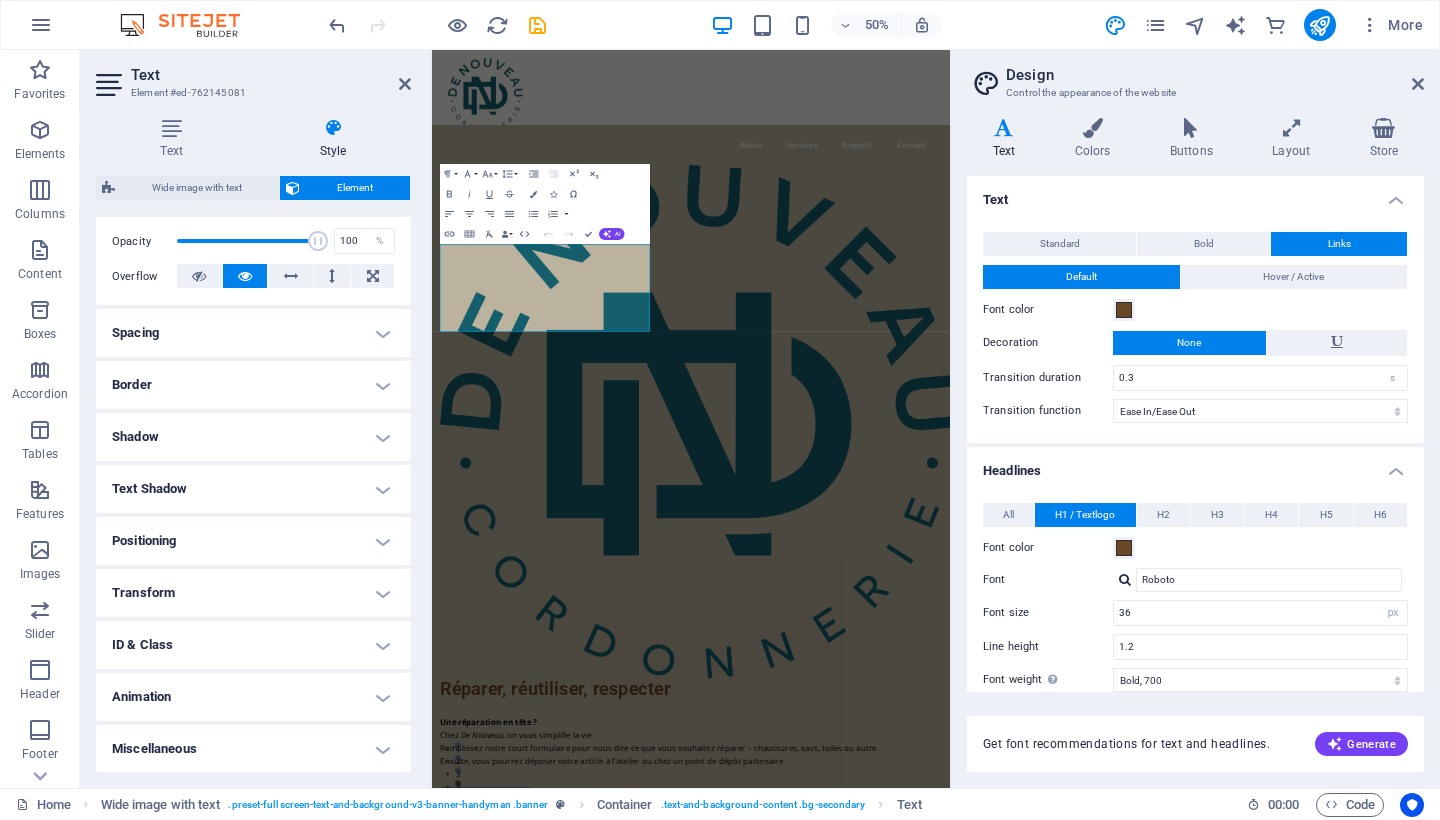 scroll, scrollTop: 0, scrollLeft: 0, axis: both 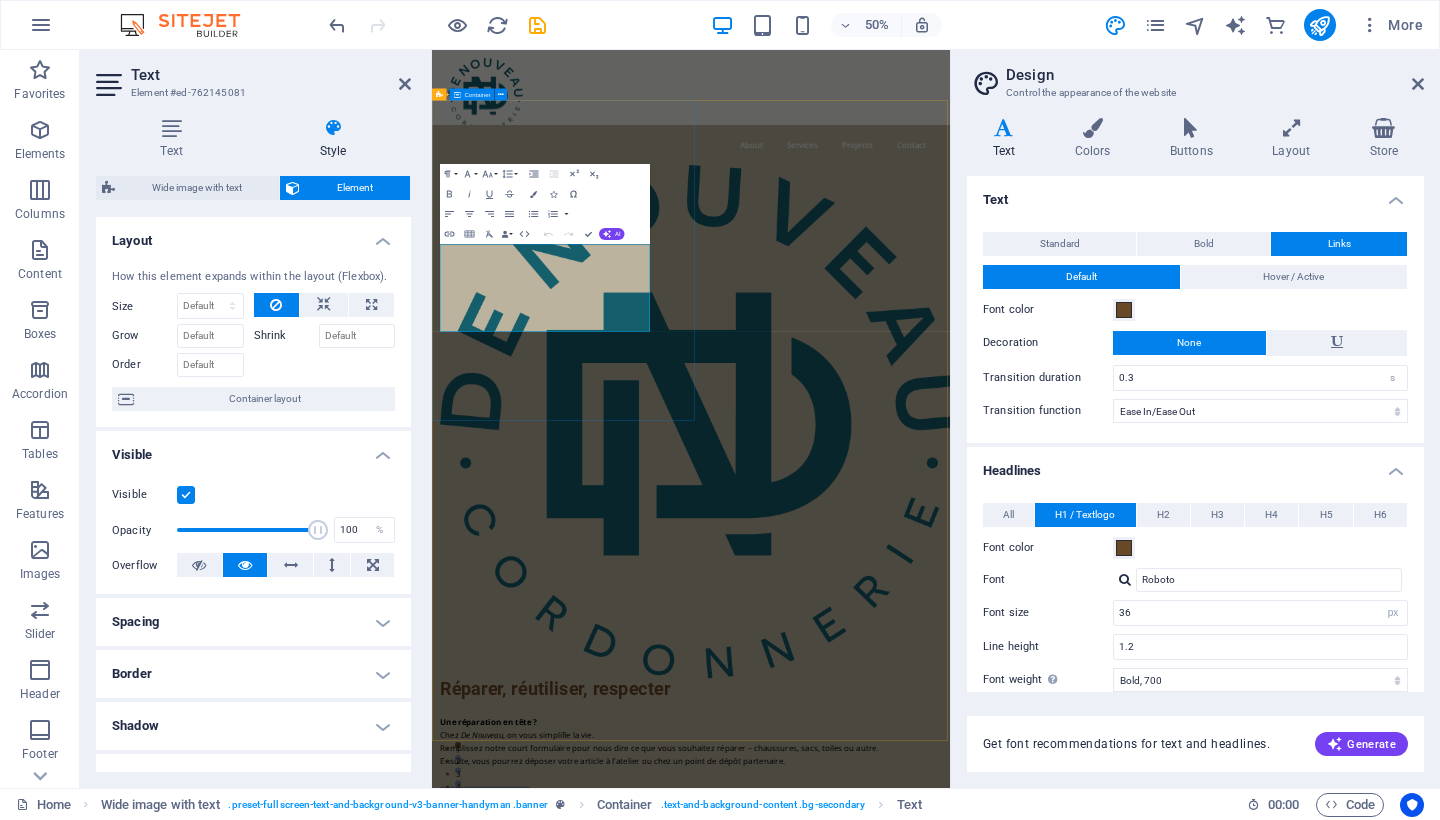 click on "Réparer, réutiliser, respecter Une réparation en tête ? Chez   De Nouveau , on vous simplifie la vie. Remplissez notre court formulaire pour nous dire ce que vous souhaitez réparer – chaussures, sacs, toiles ou autre. Ensuite, vous pourrez déposer votre article à l’atelier ou chez un point de dépôt partenaire. Formulaire de réparation" at bounding box center [950, 898] 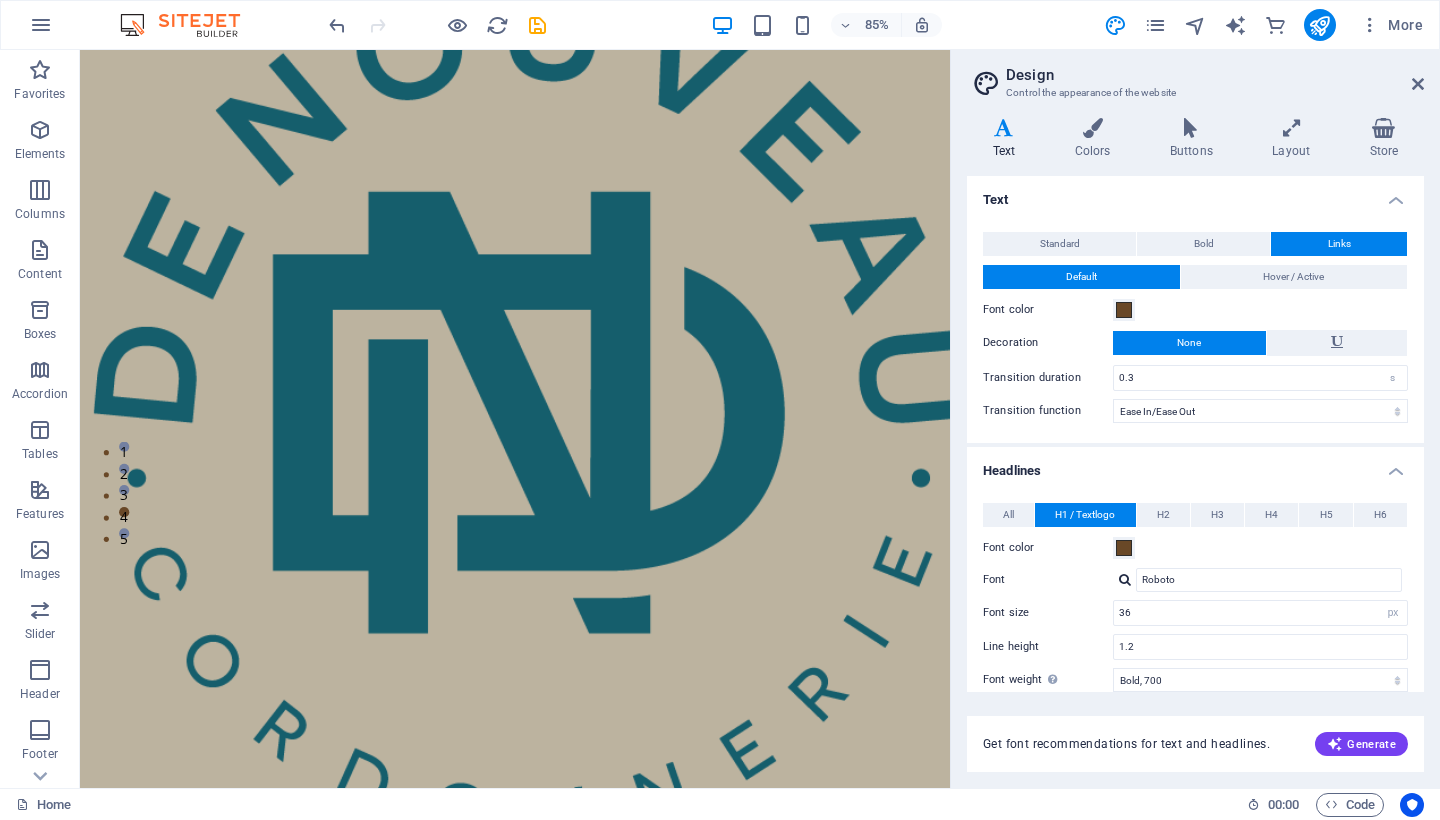 scroll, scrollTop: 0, scrollLeft: 0, axis: both 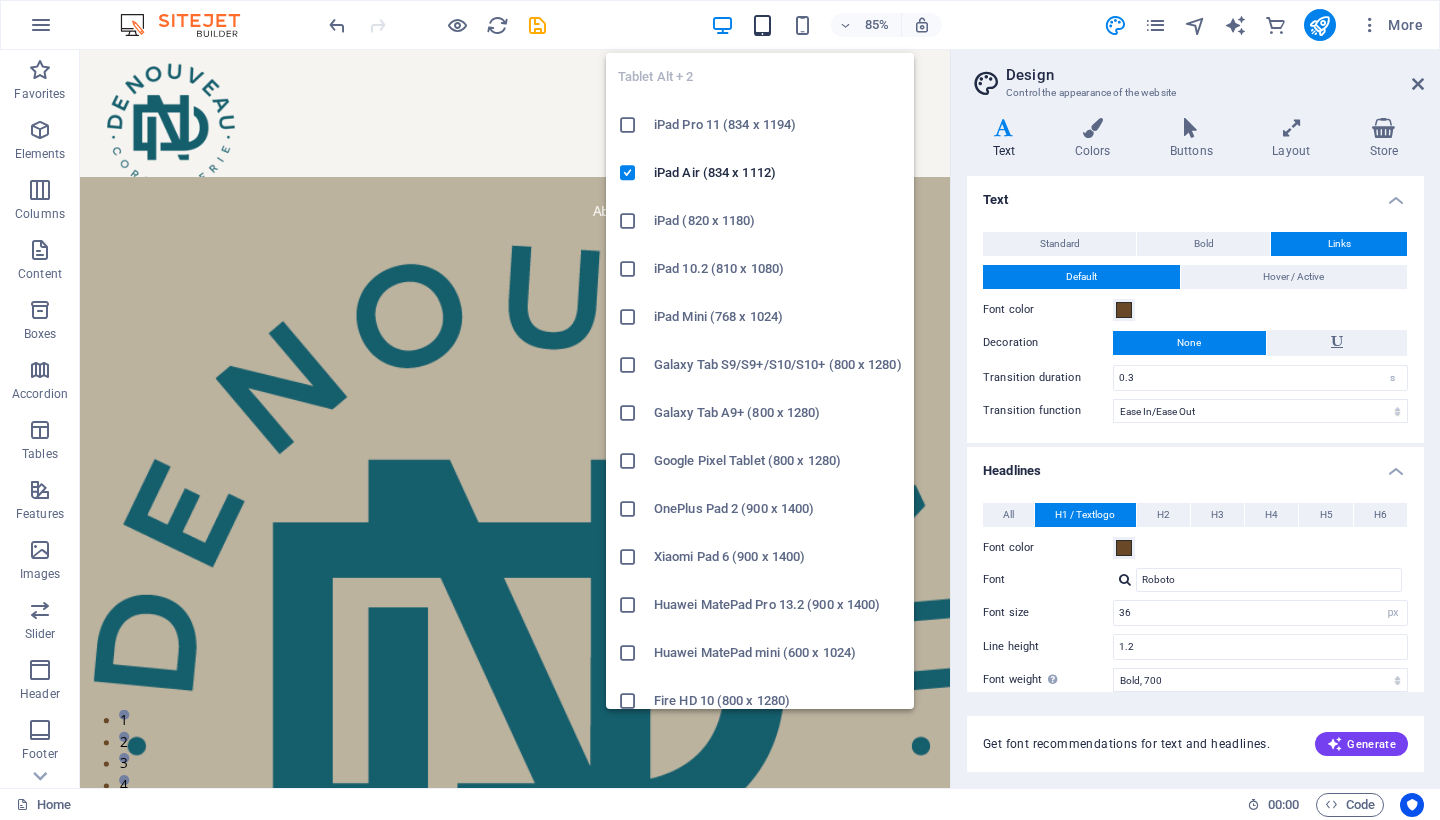 click at bounding box center [762, 25] 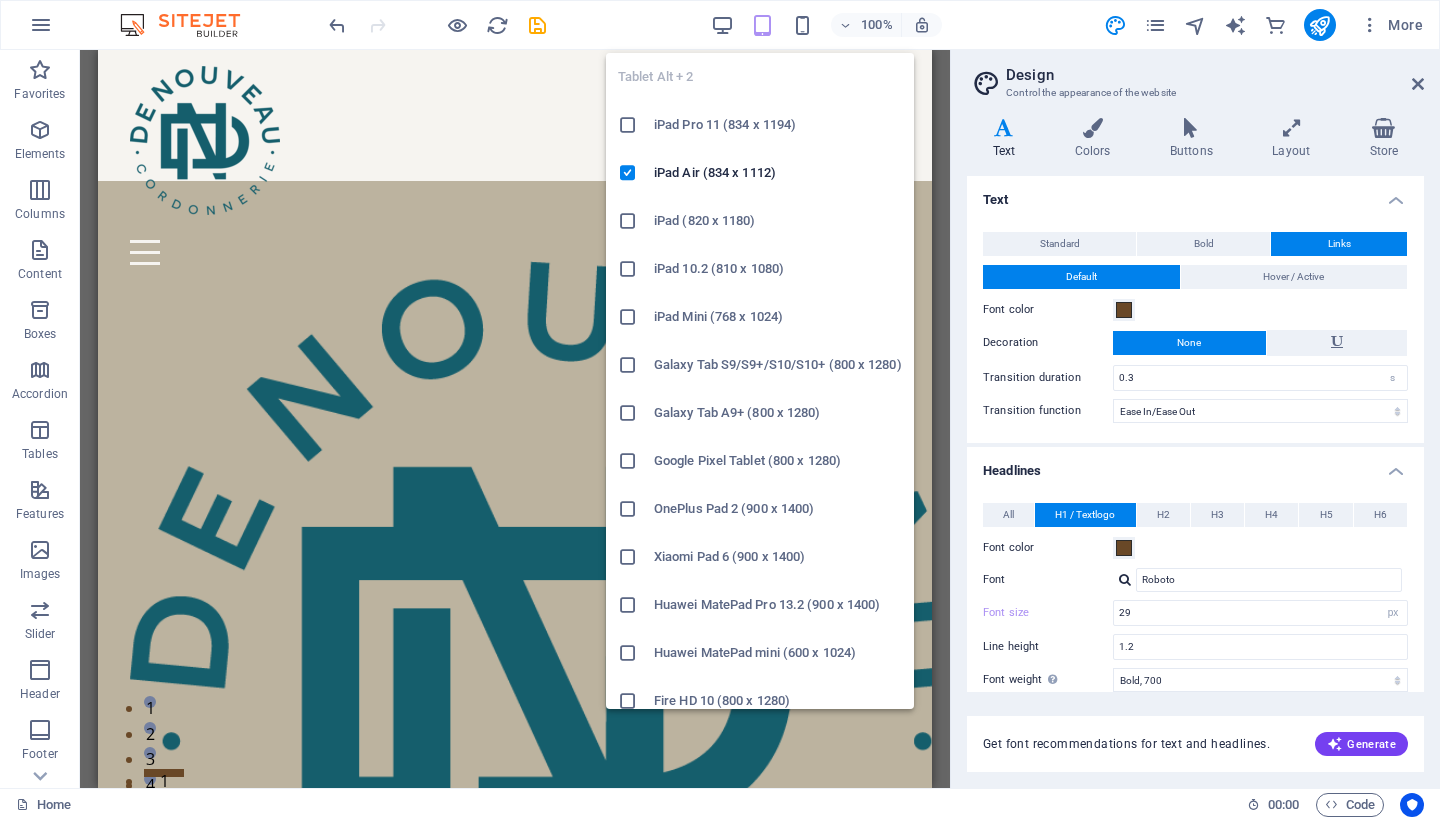type on "29" 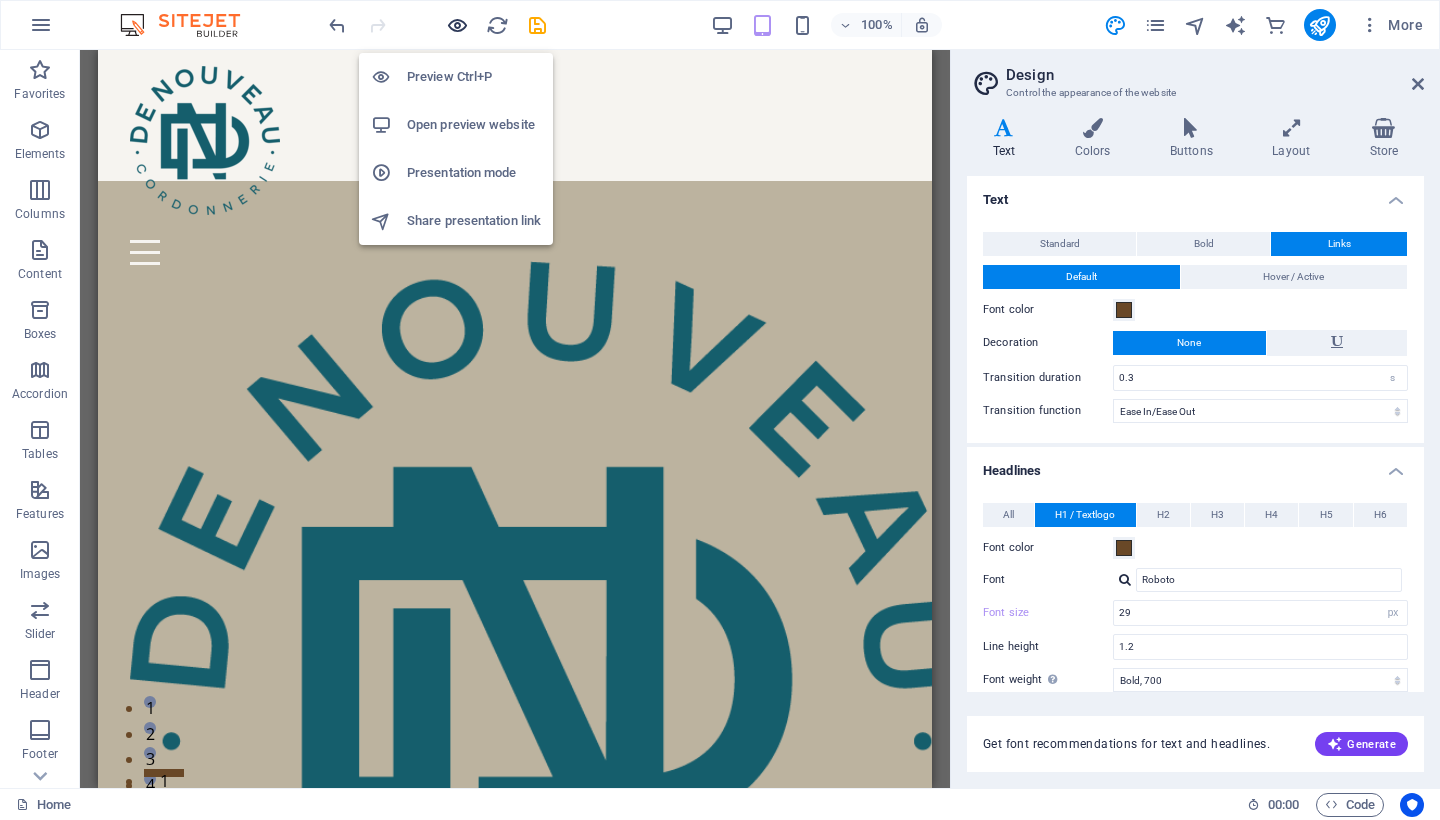 click at bounding box center [457, 25] 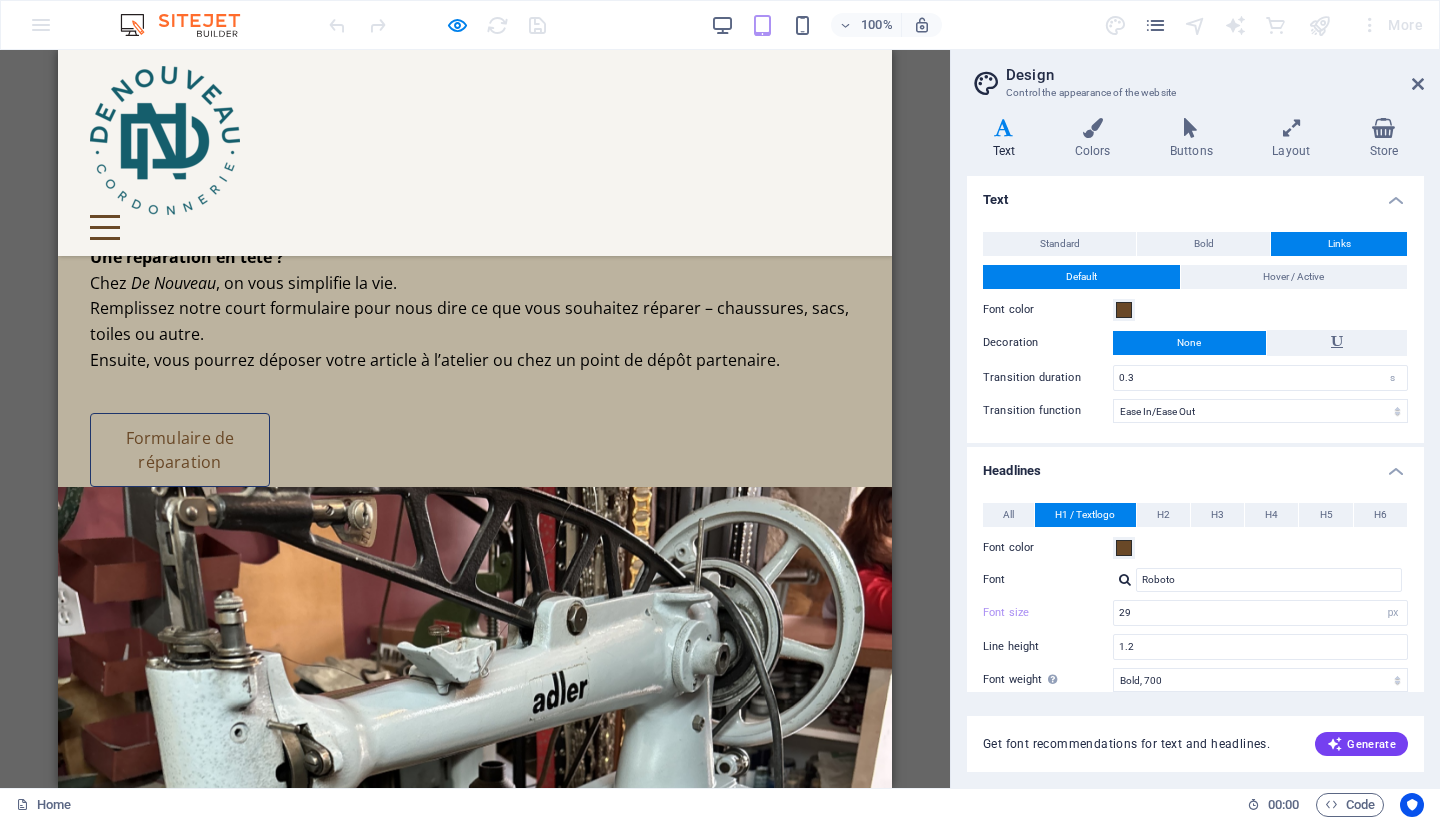 scroll, scrollTop: 838, scrollLeft: 0, axis: vertical 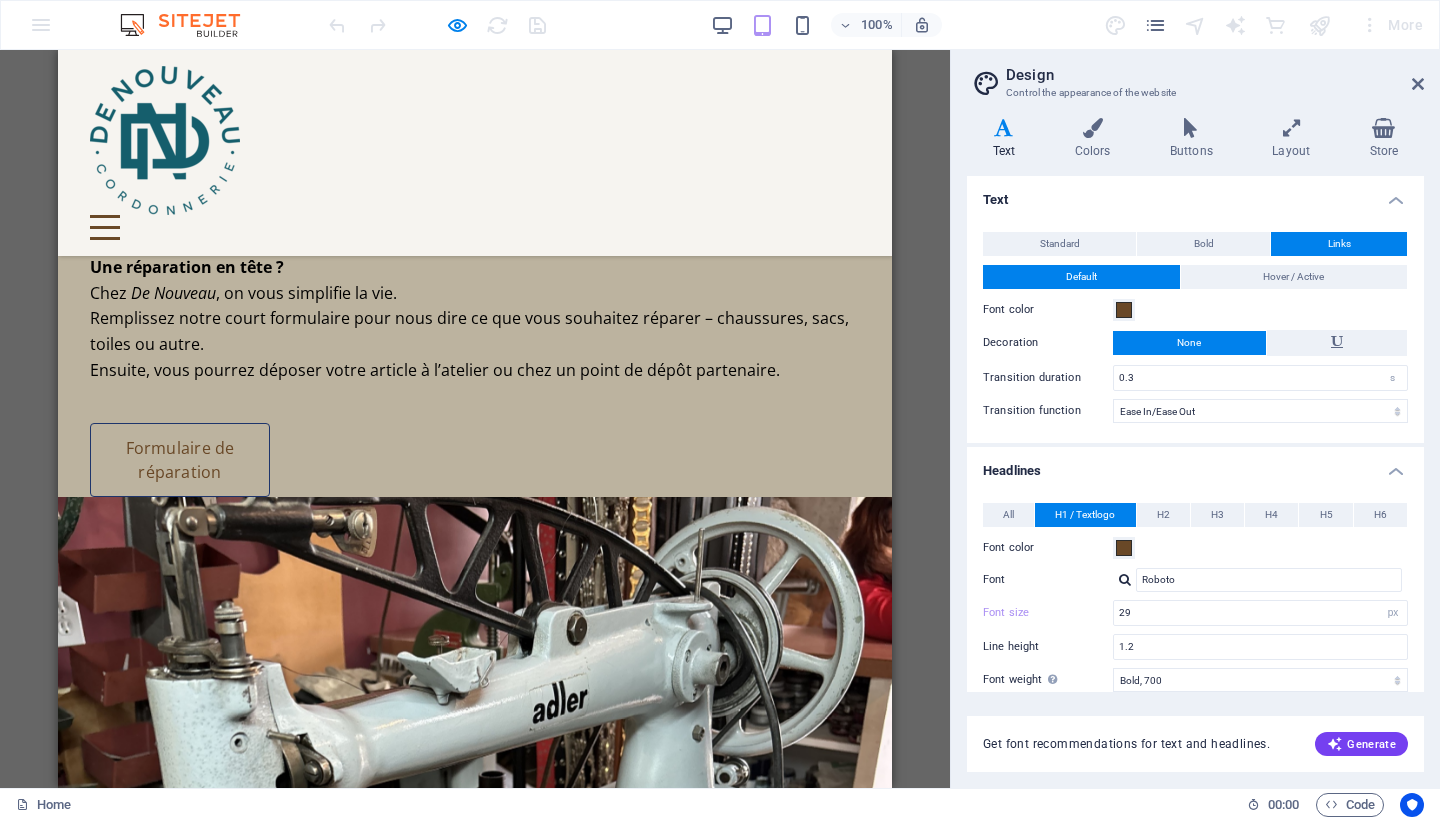 click on "Benefit of our service is lore ipsum dummy" at bounding box center [459, 2246] 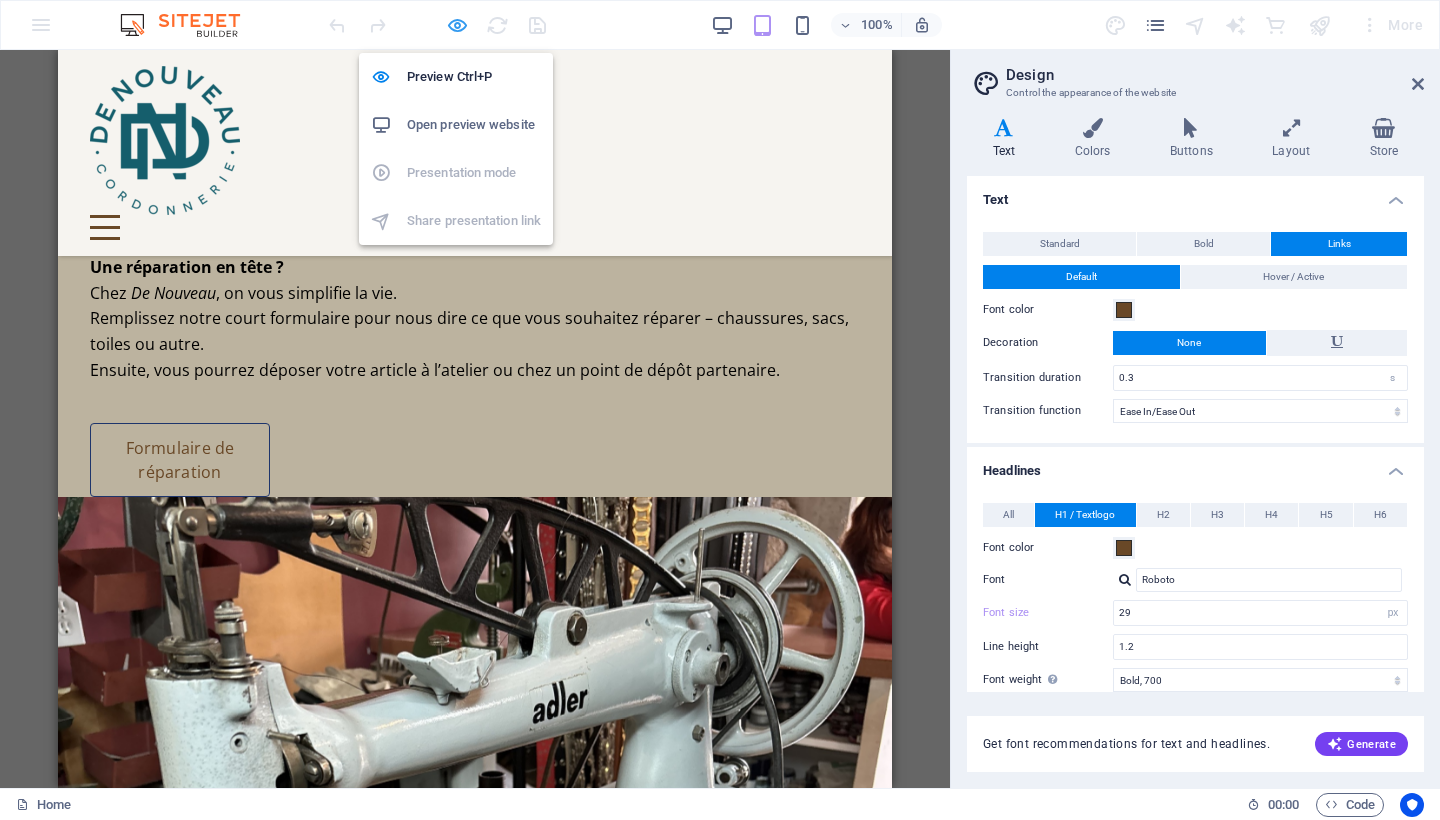 click at bounding box center [457, 25] 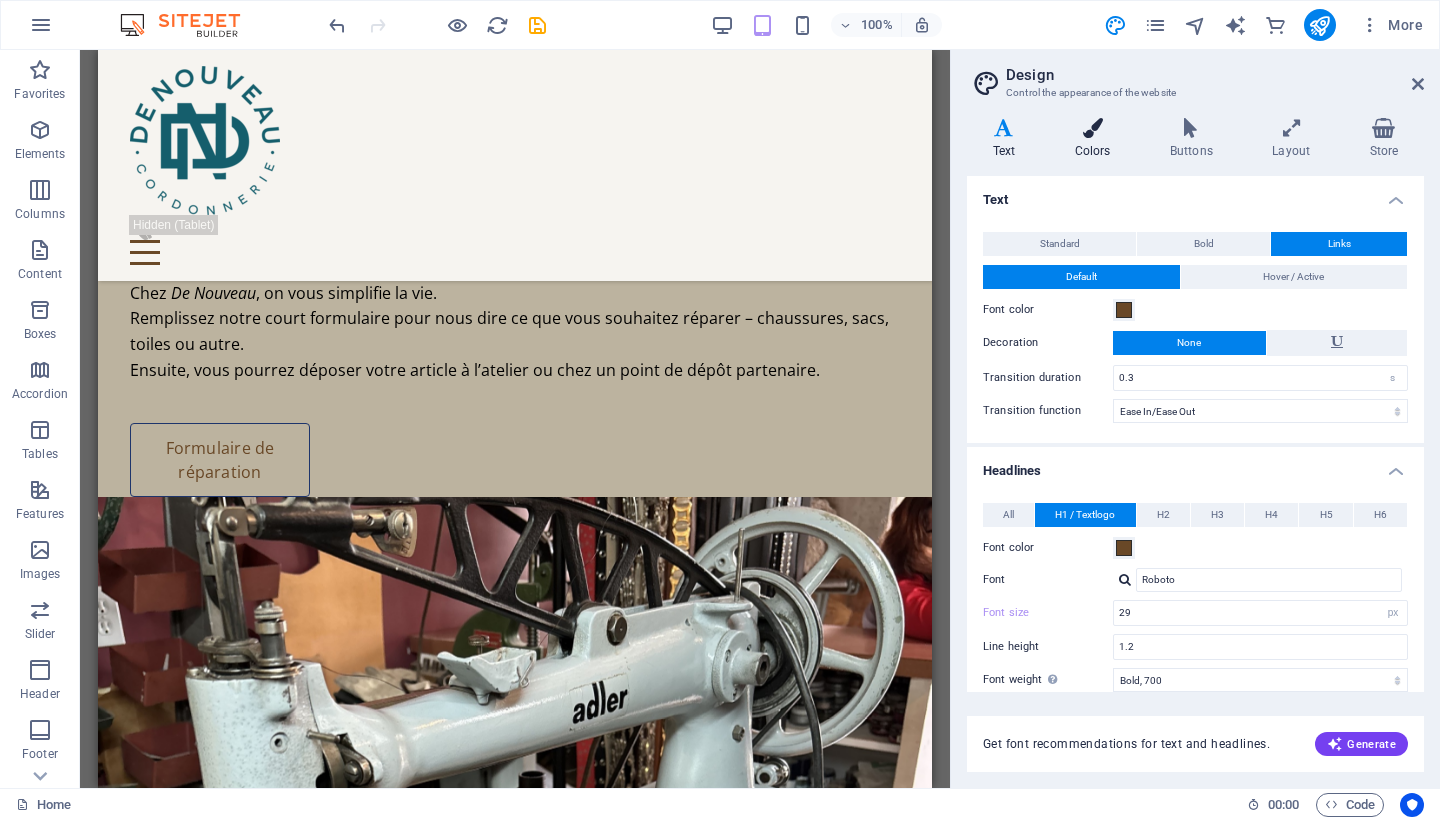 click at bounding box center (1092, 128) 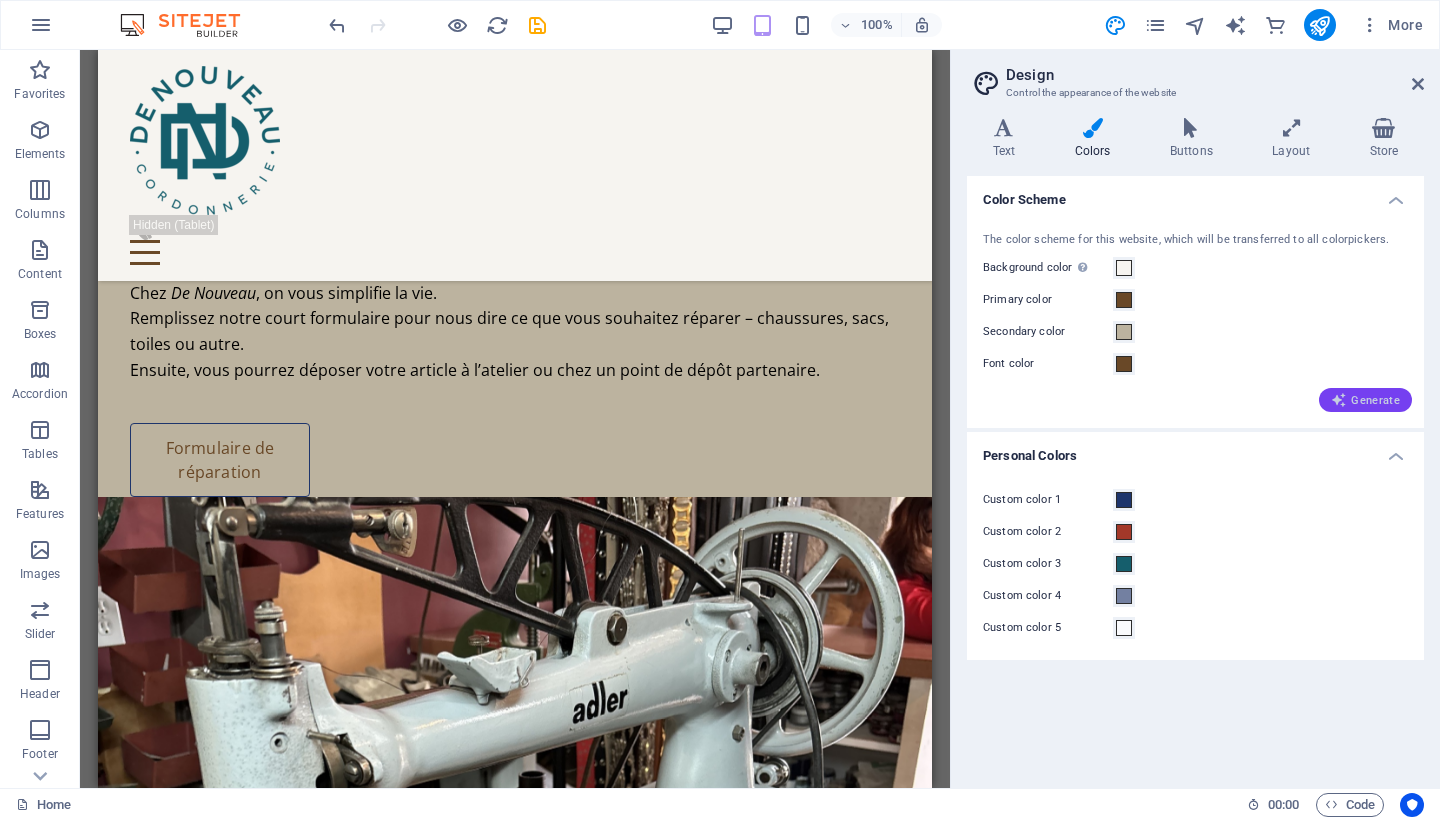 click on "Generate" at bounding box center (1365, 400) 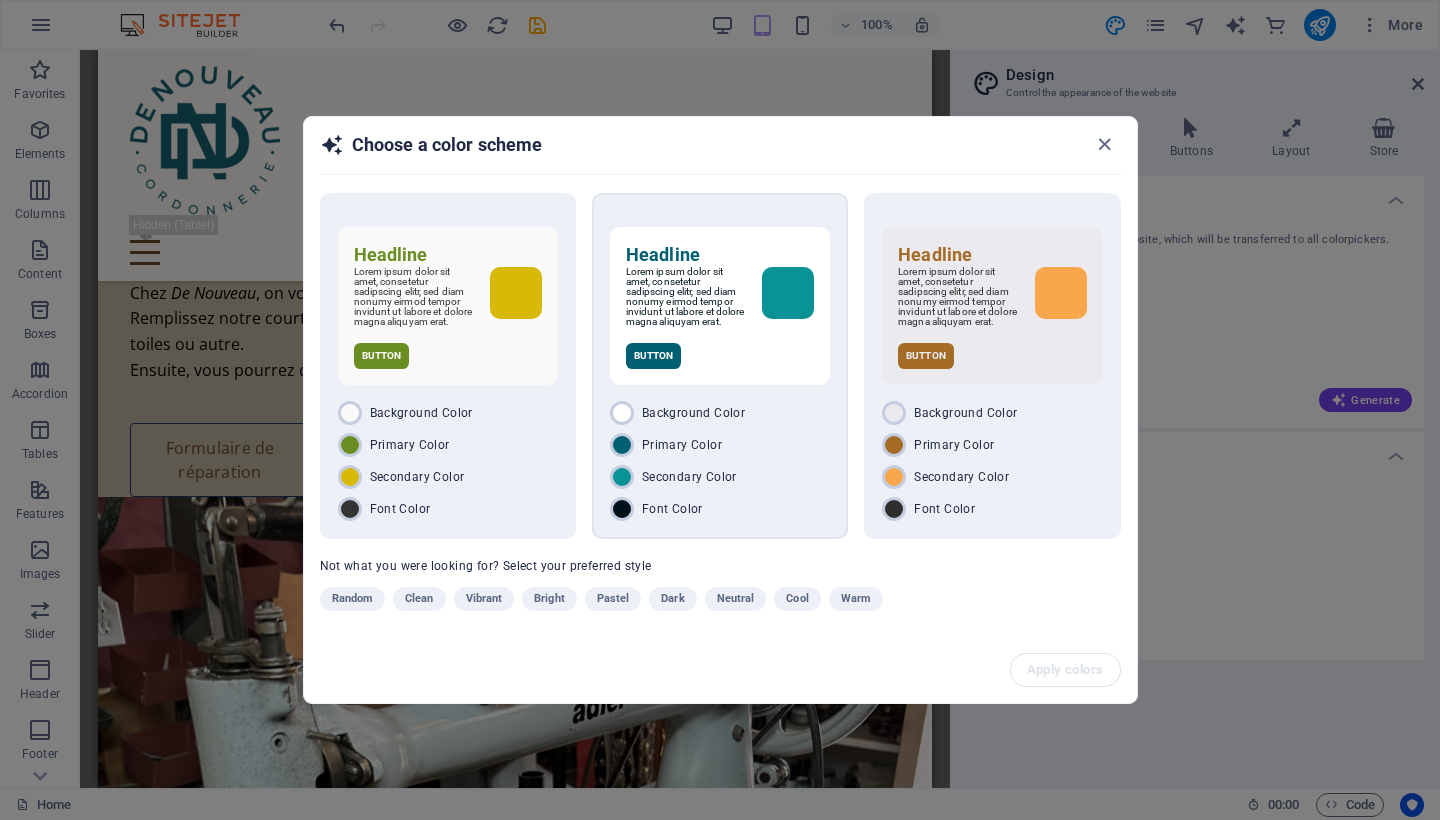 click on "Background Color" at bounding box center (693, 413) 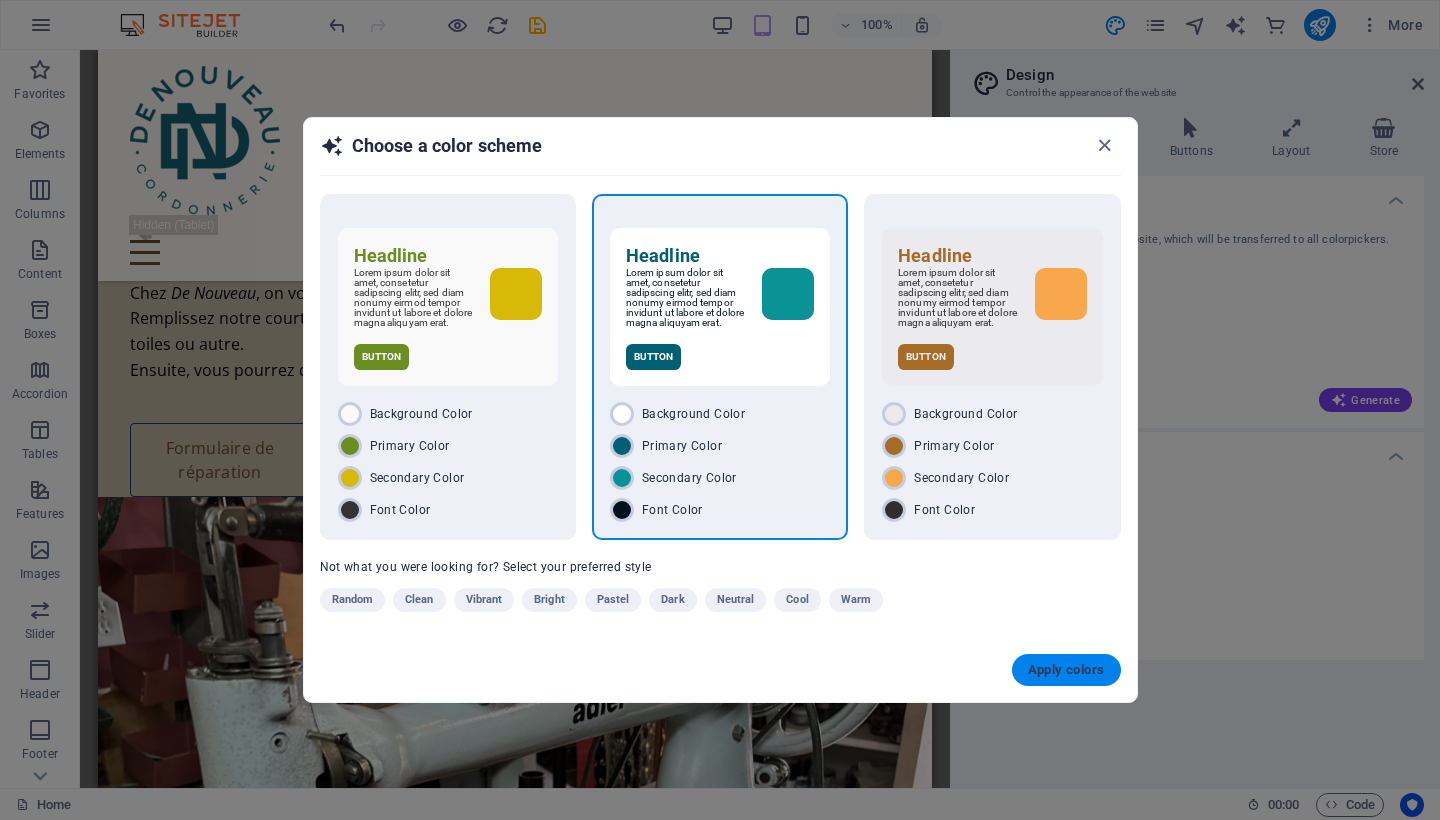 click on "Apply colors" at bounding box center (1066, 670) 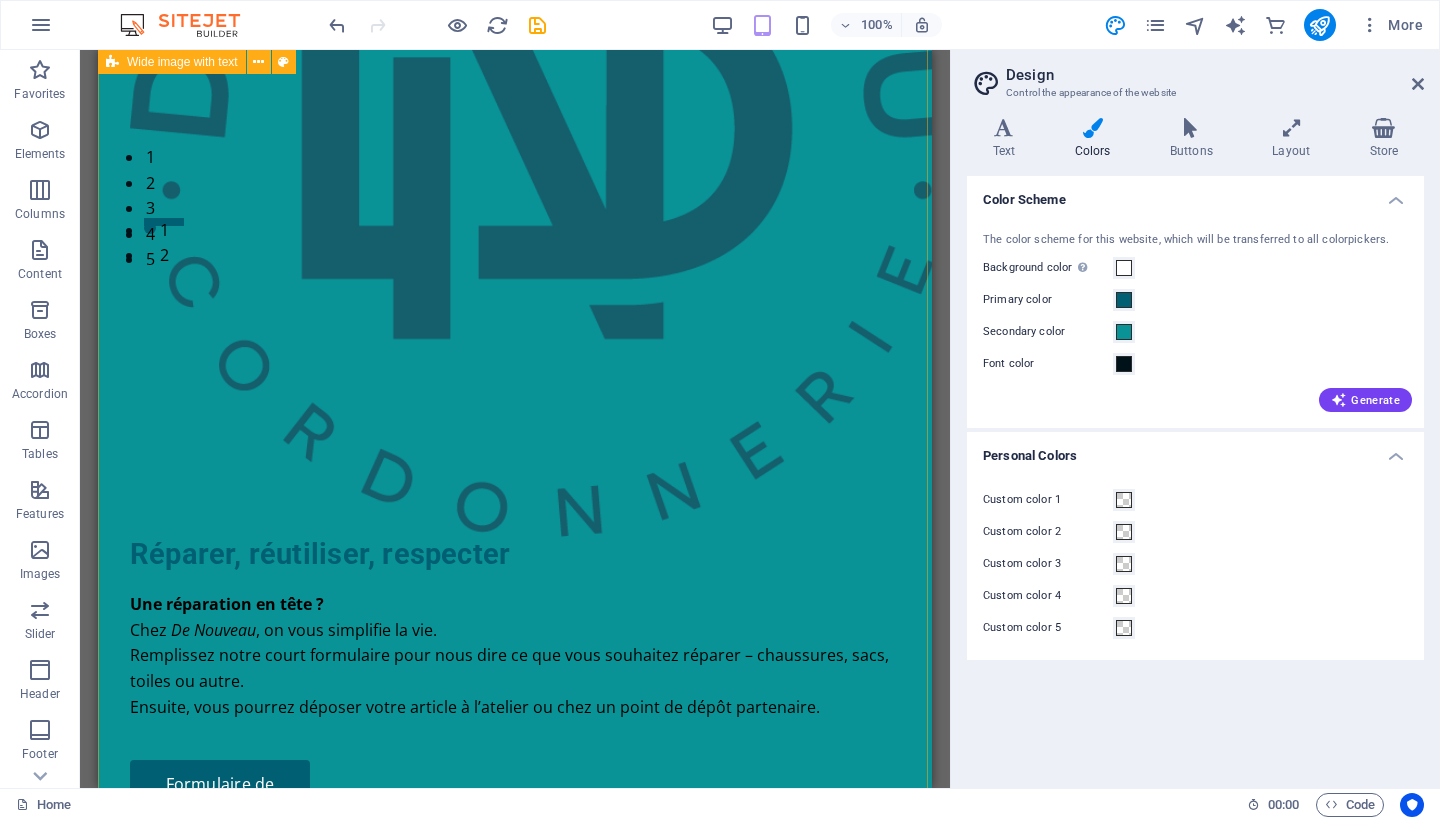scroll, scrollTop: 0, scrollLeft: 0, axis: both 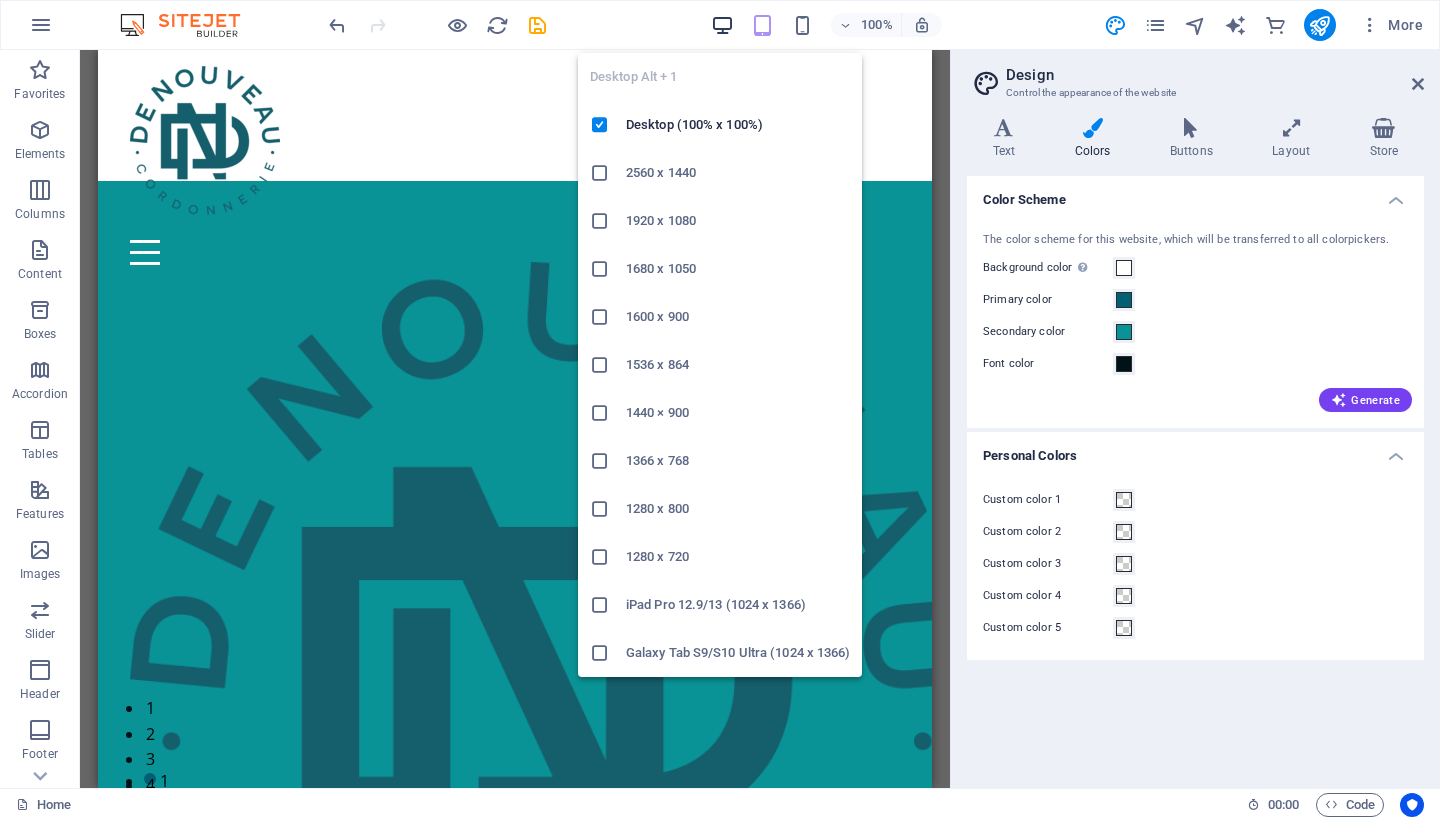 click at bounding box center [722, 25] 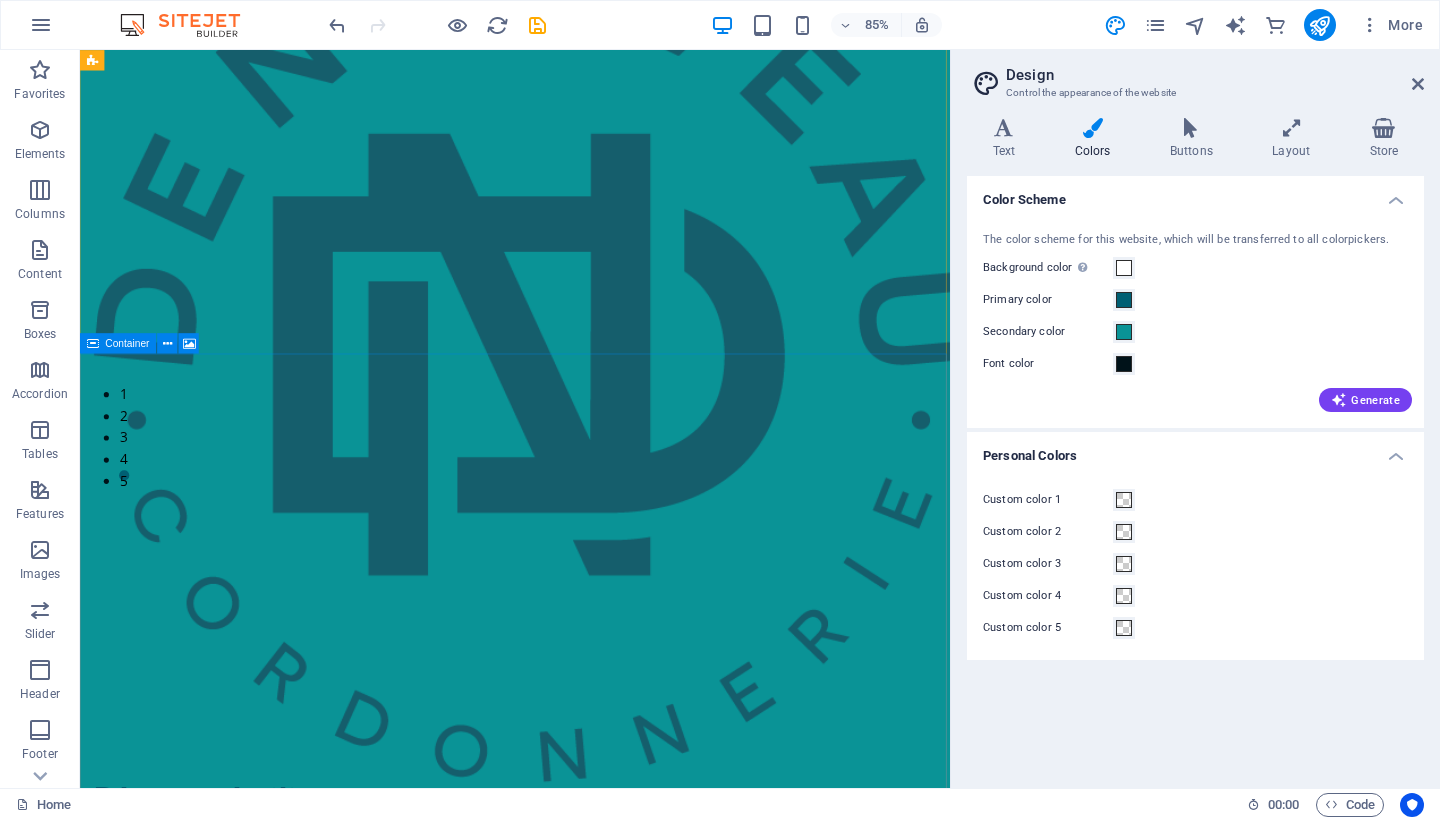 scroll, scrollTop: 315, scrollLeft: 0, axis: vertical 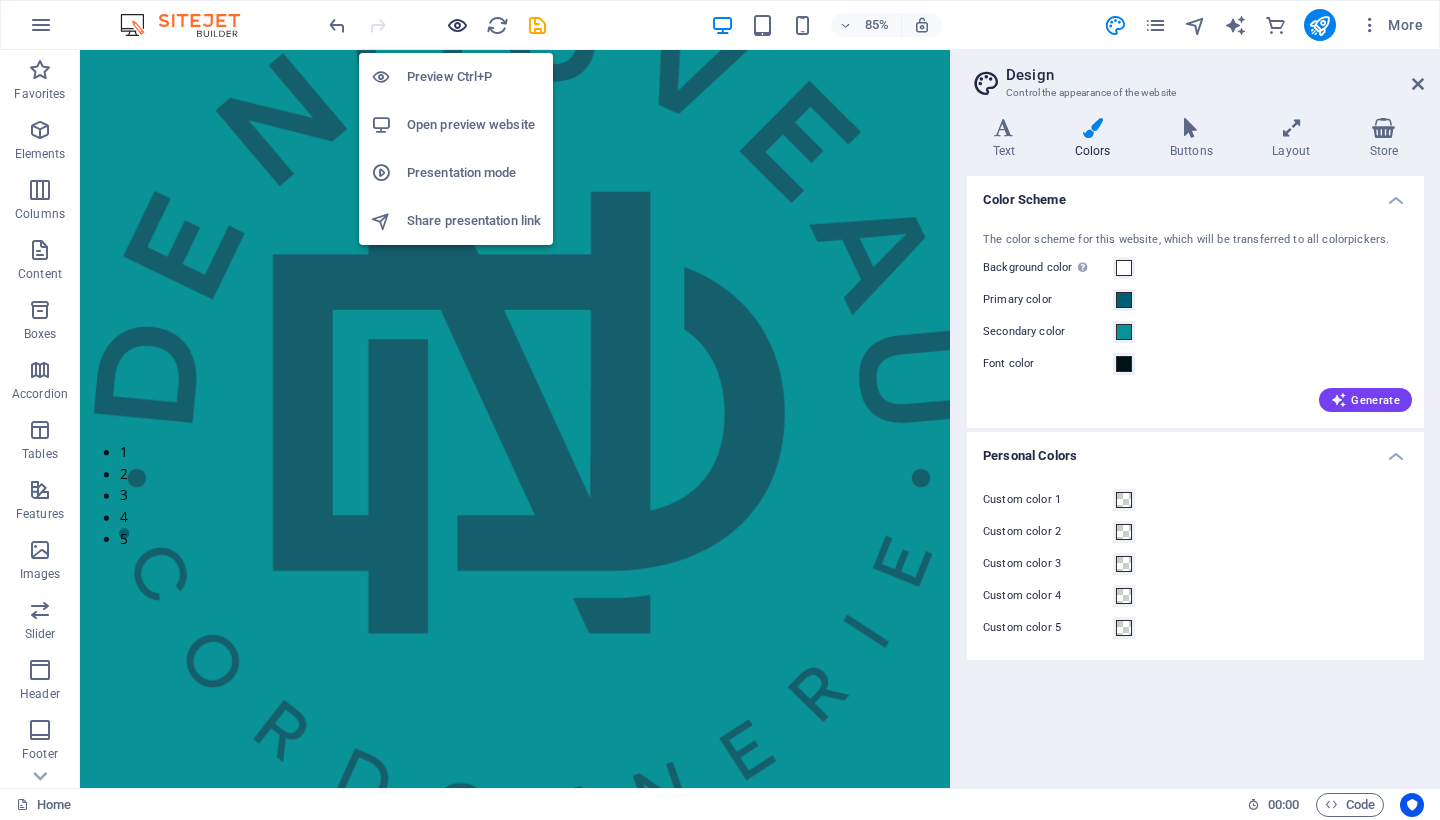 click at bounding box center (457, 25) 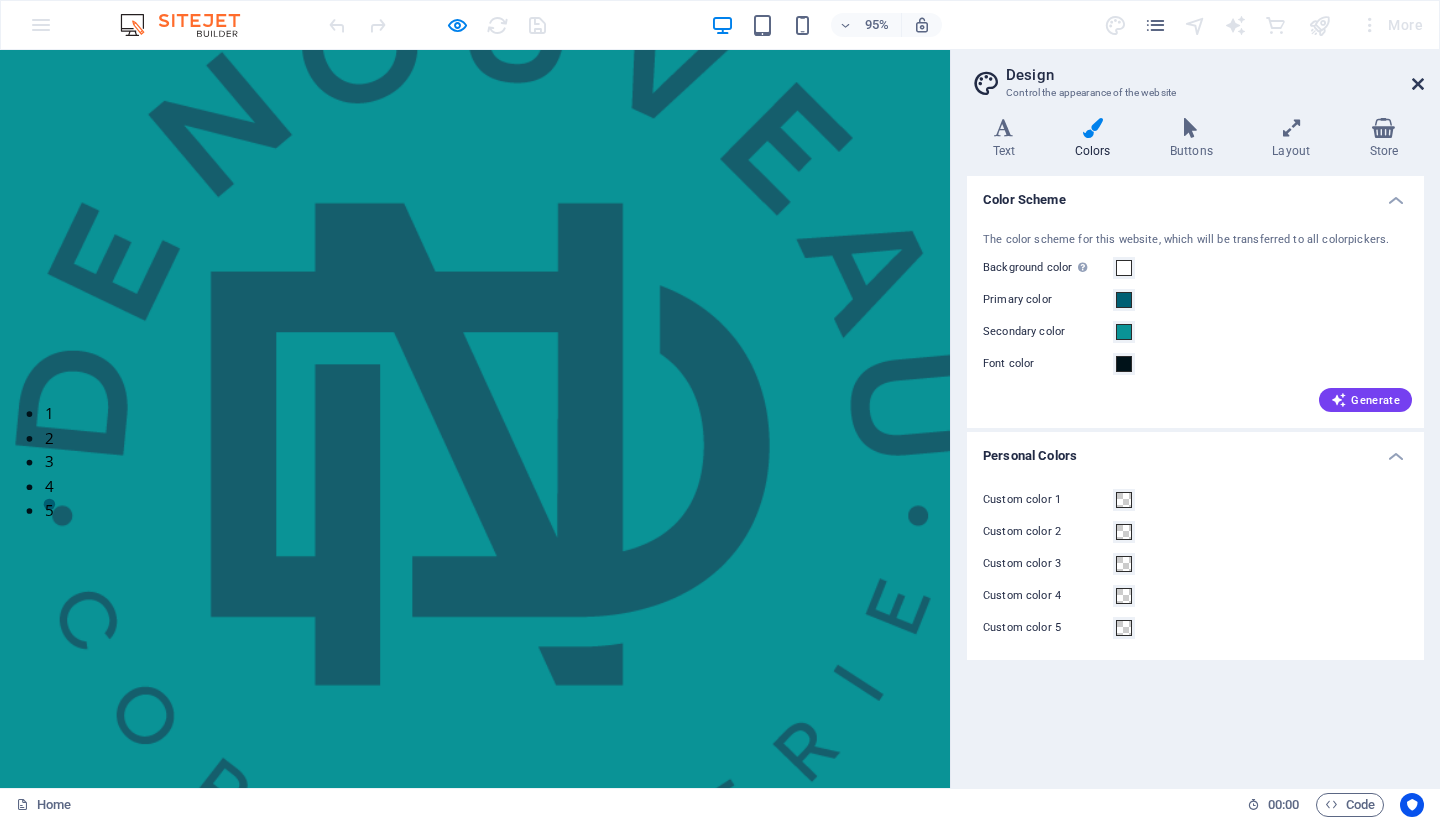 click at bounding box center (1418, 84) 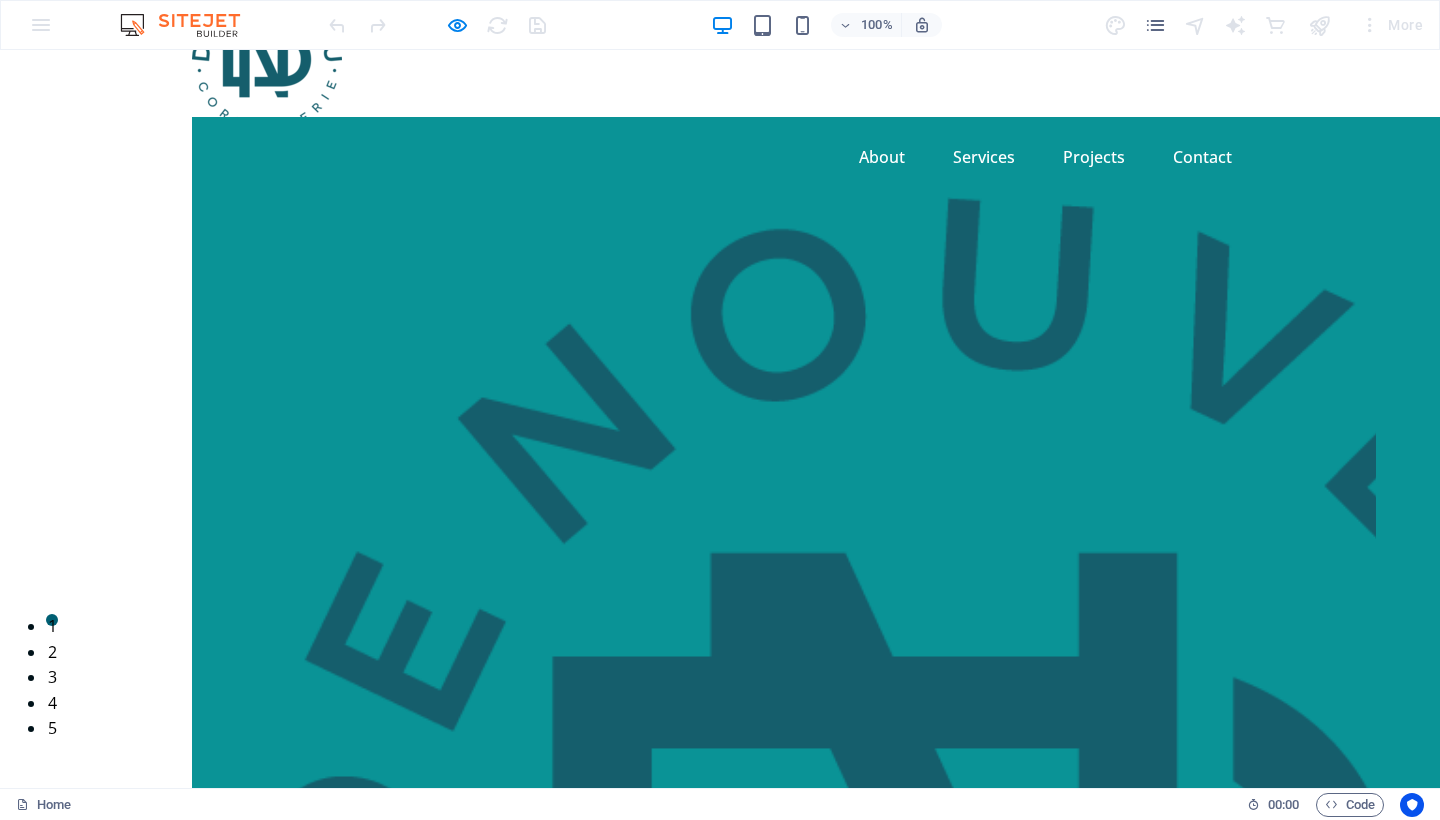 scroll, scrollTop: 0, scrollLeft: 0, axis: both 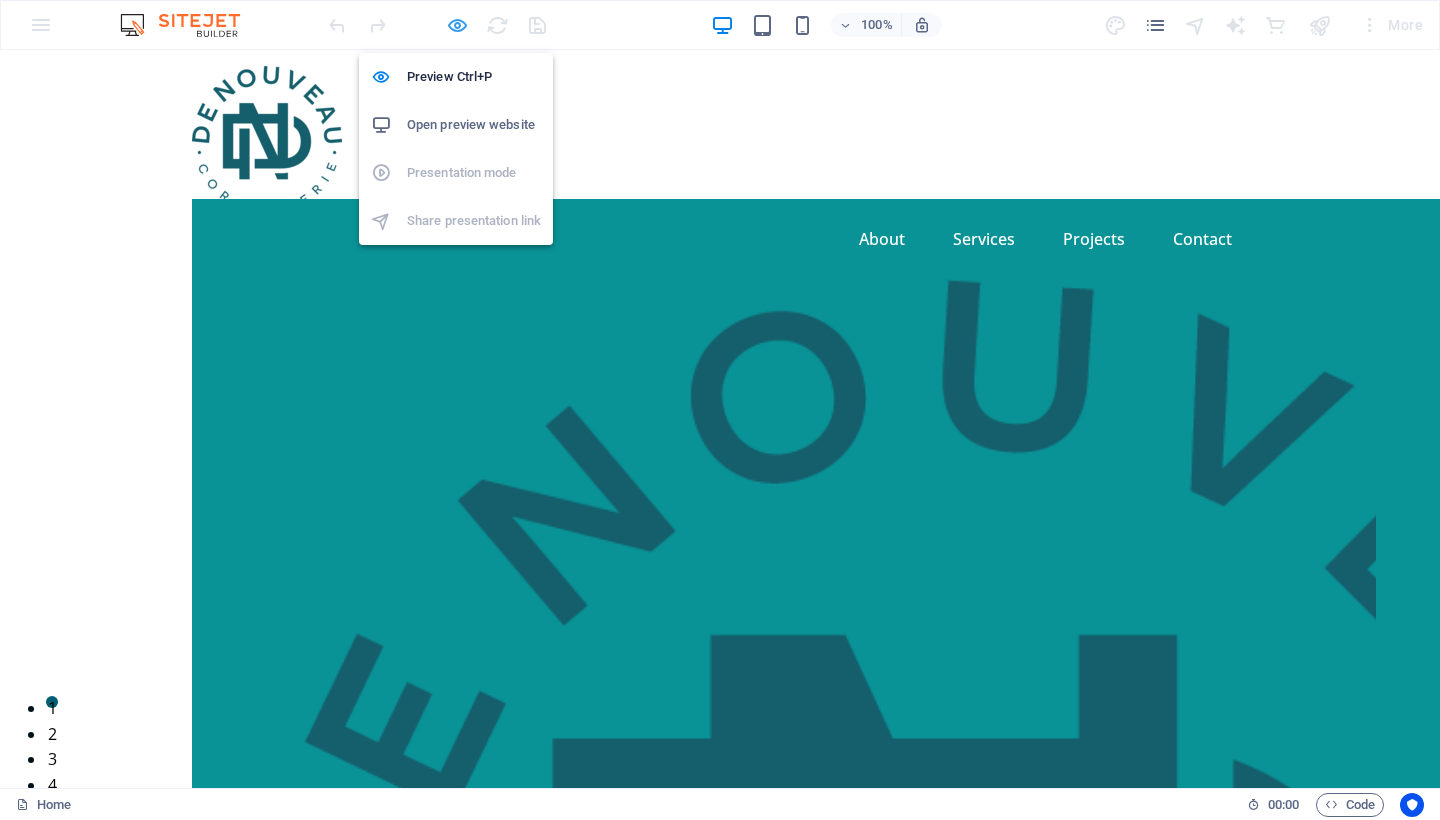 click at bounding box center (457, 25) 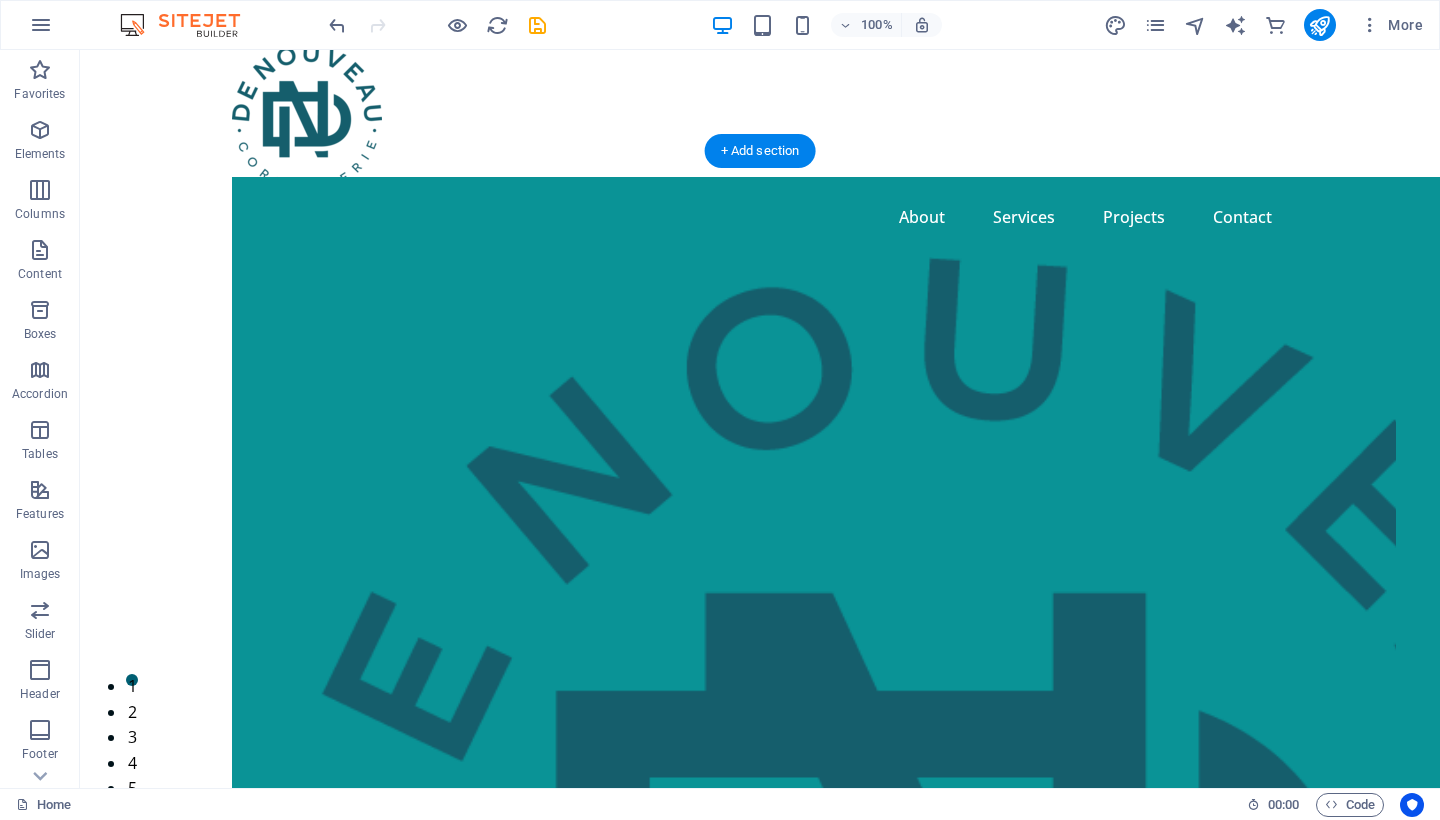 scroll, scrollTop: 0, scrollLeft: 0, axis: both 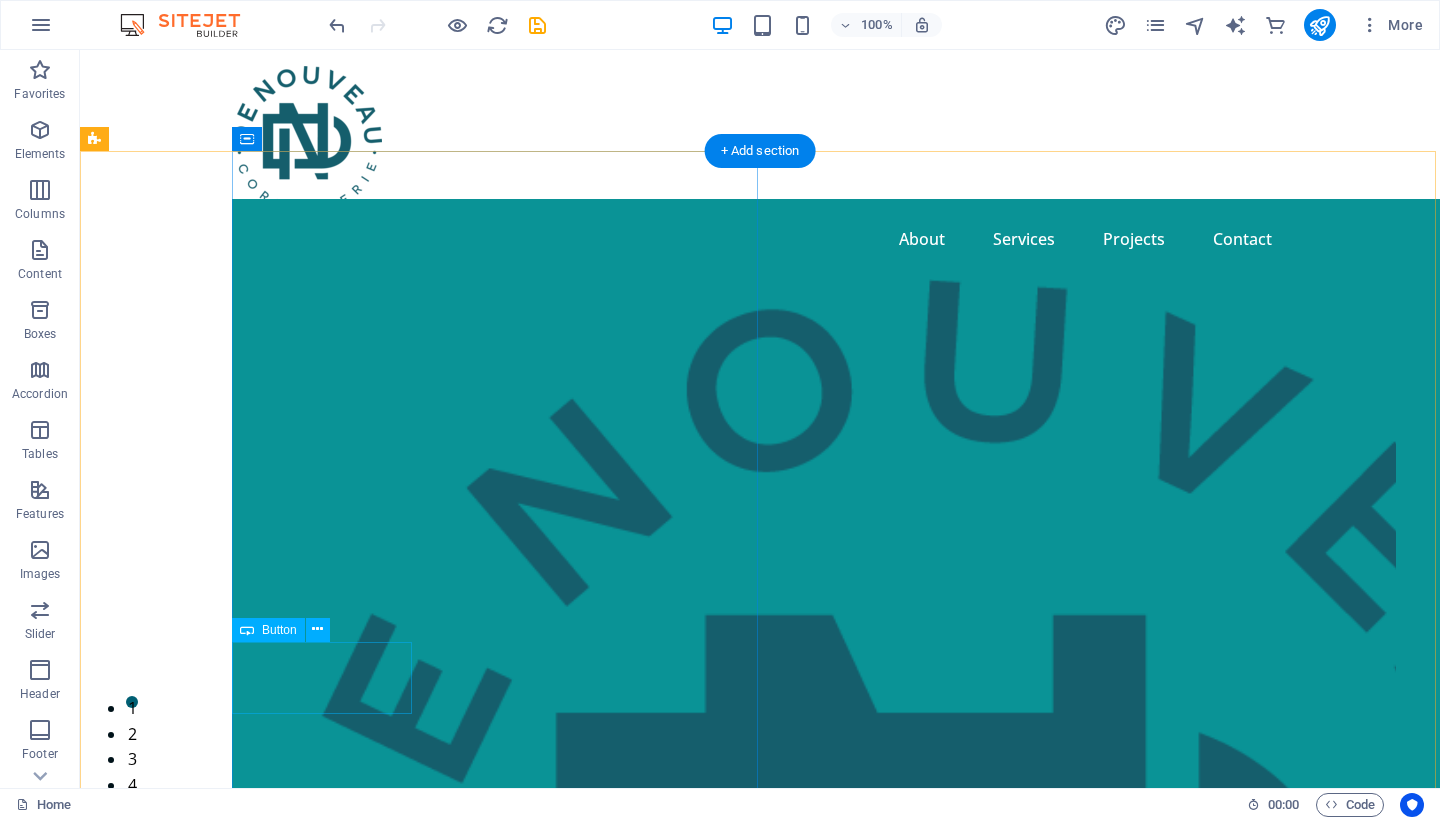 click on "Formulaire de réparation" at bounding box center (791, 1882) 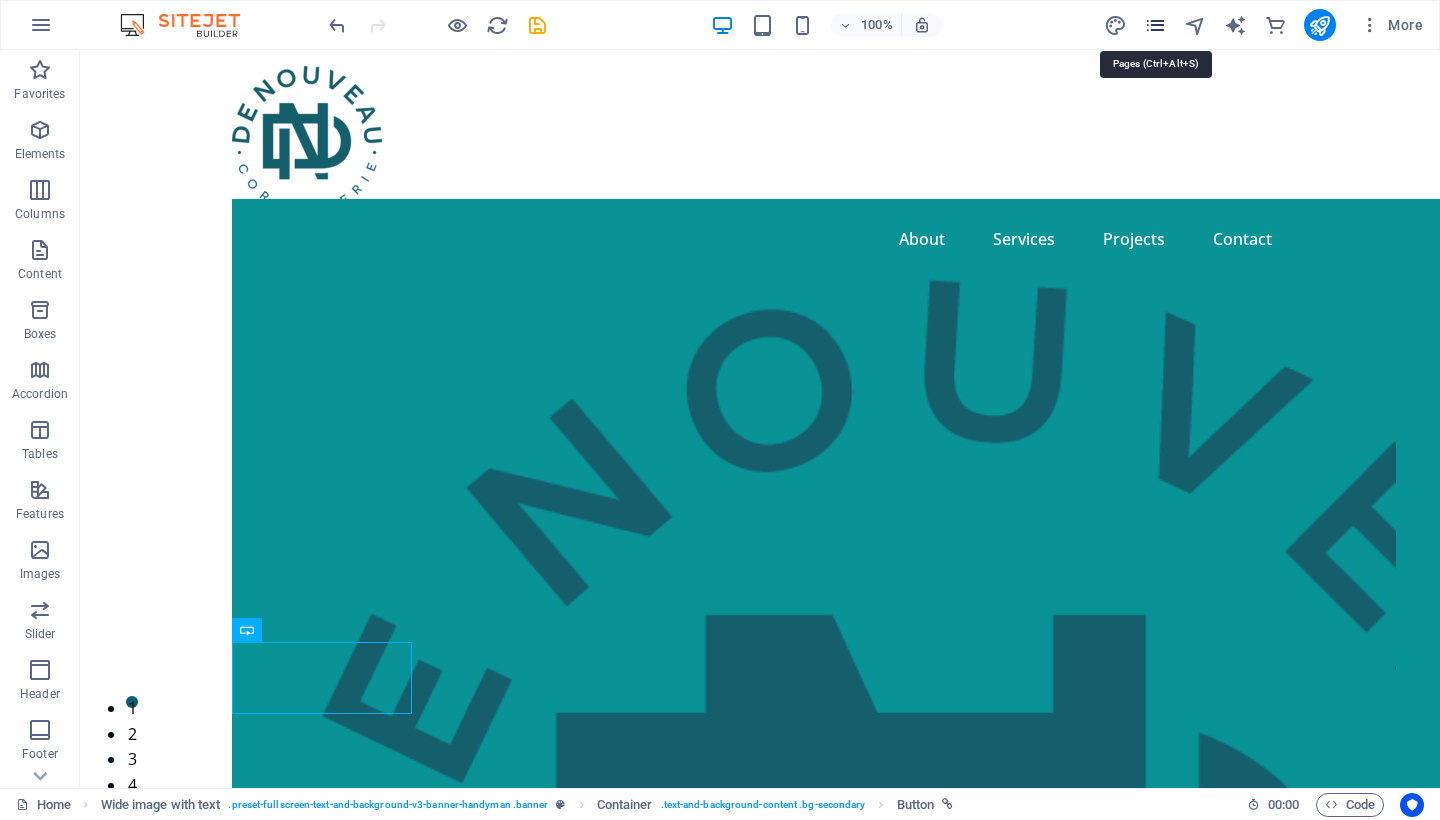 click at bounding box center (1155, 25) 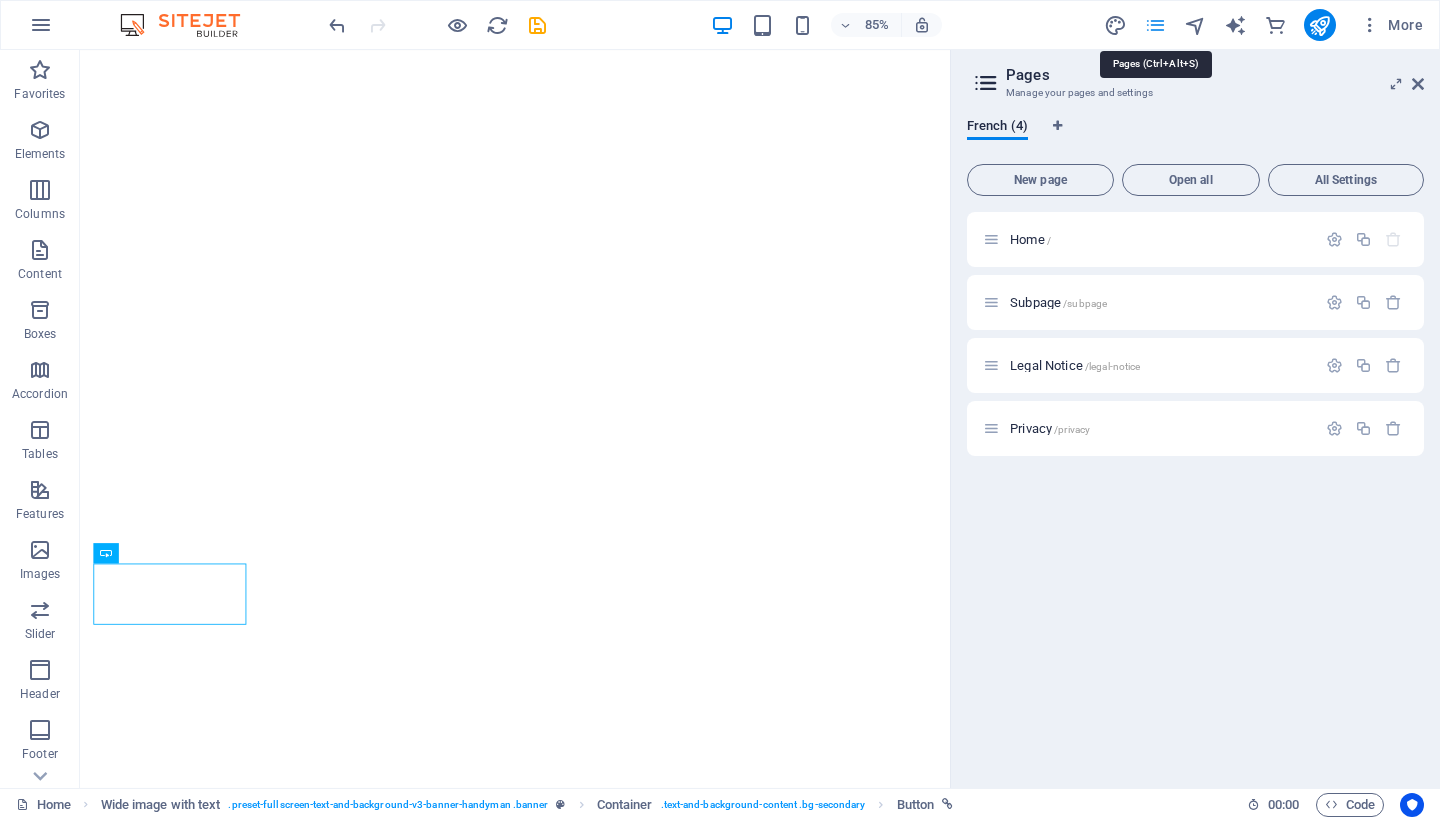 scroll, scrollTop: 0, scrollLeft: 0, axis: both 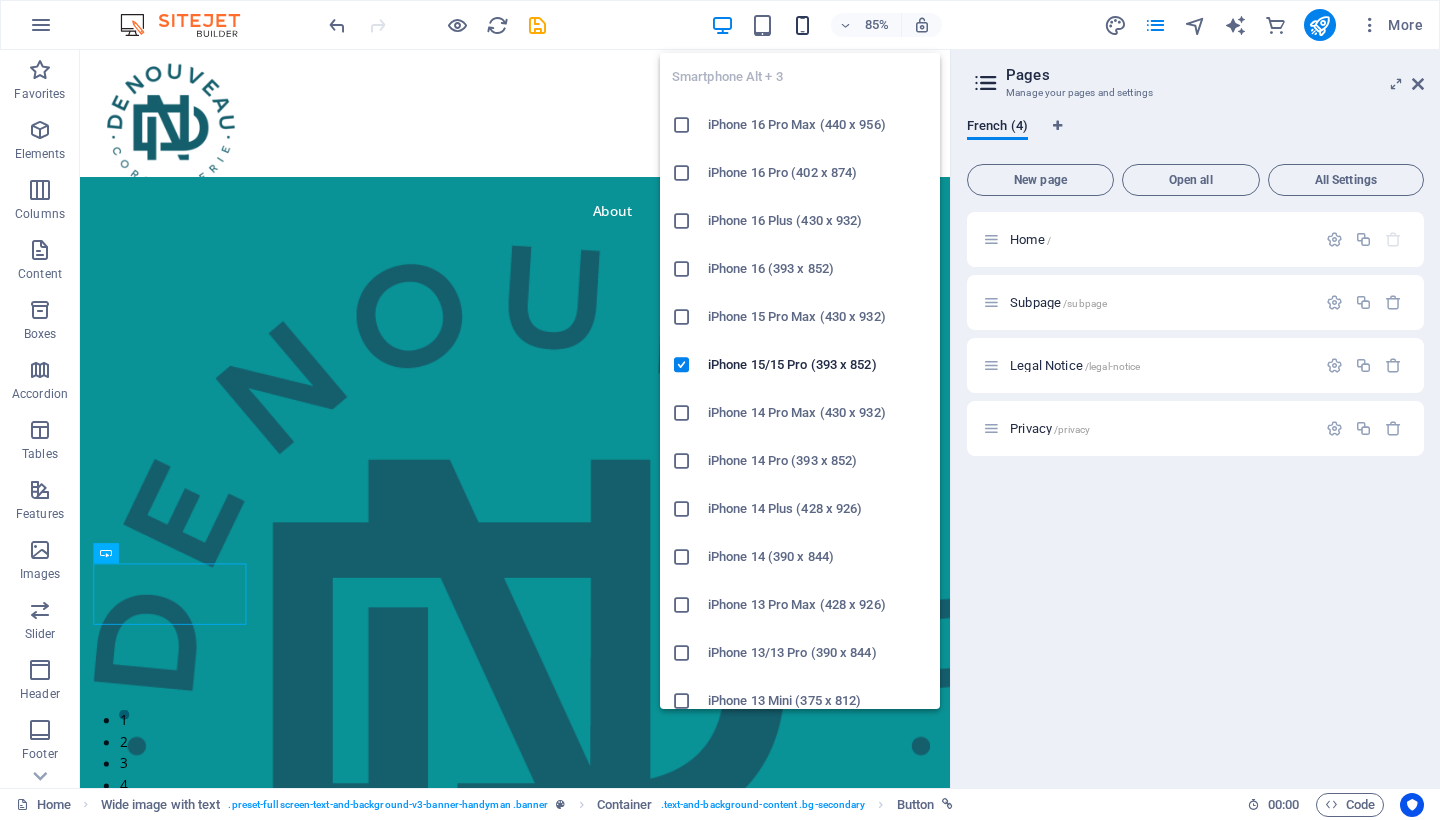 click 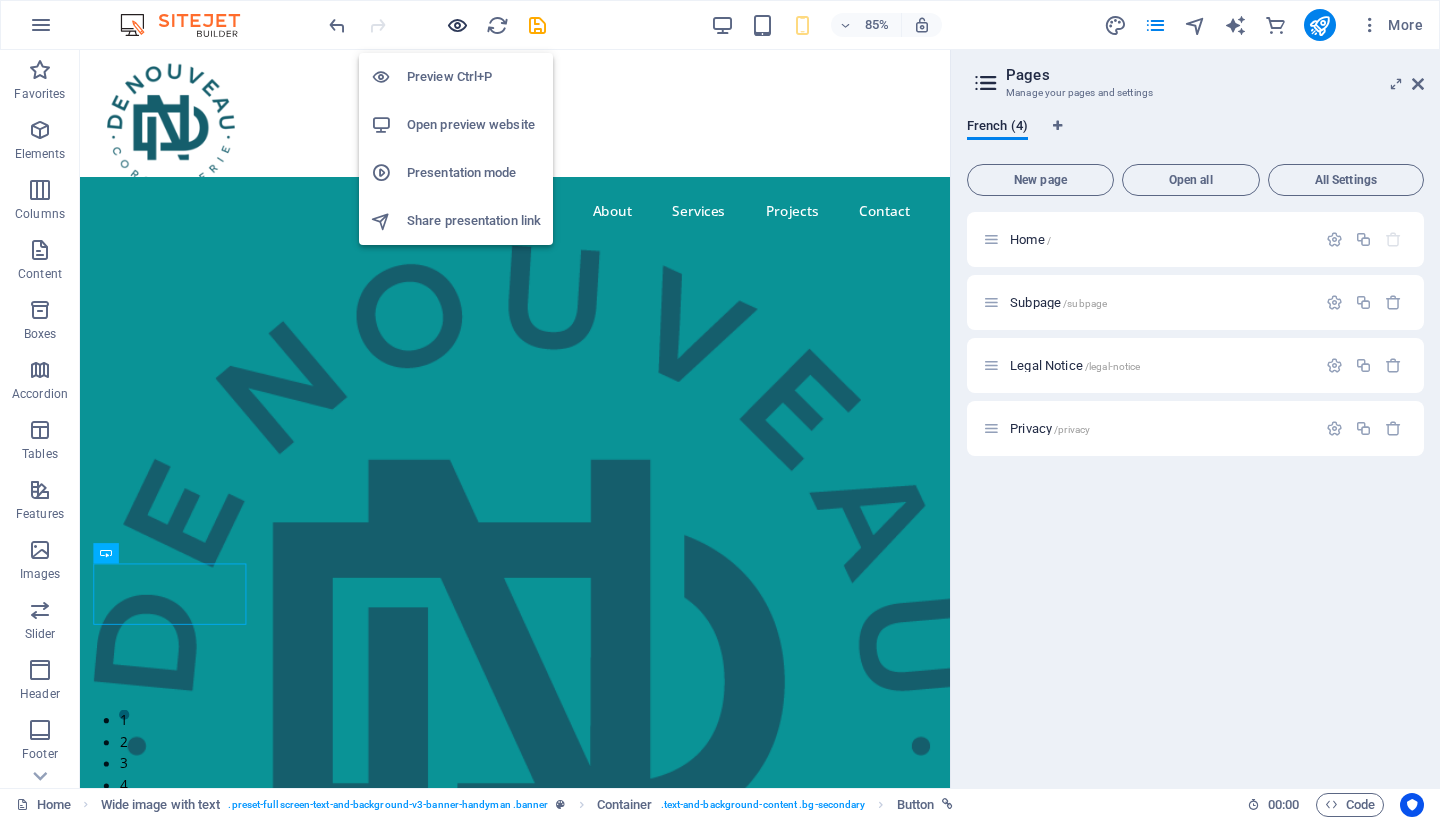 click 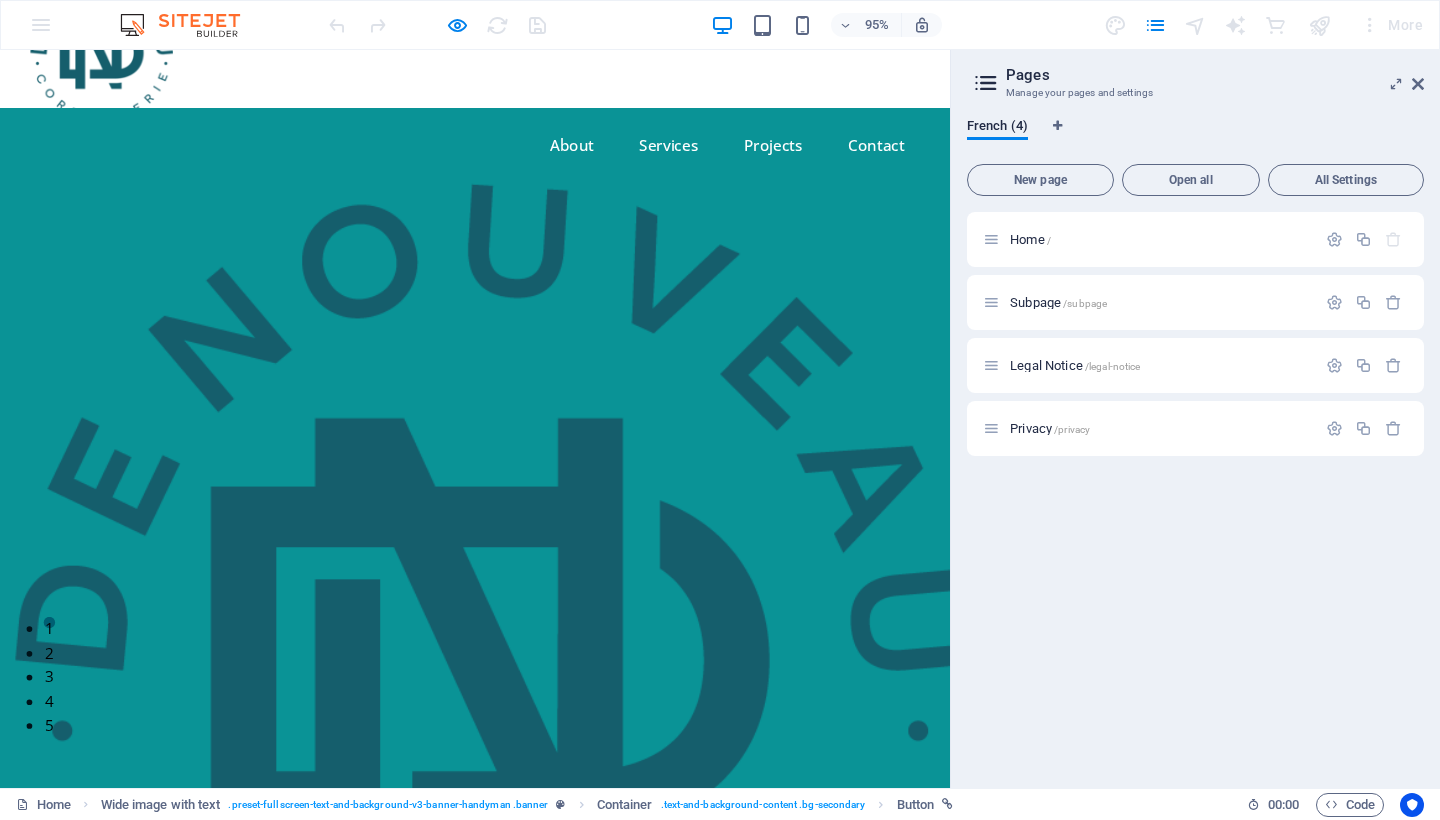 scroll, scrollTop: 144, scrollLeft: 0, axis: vertical 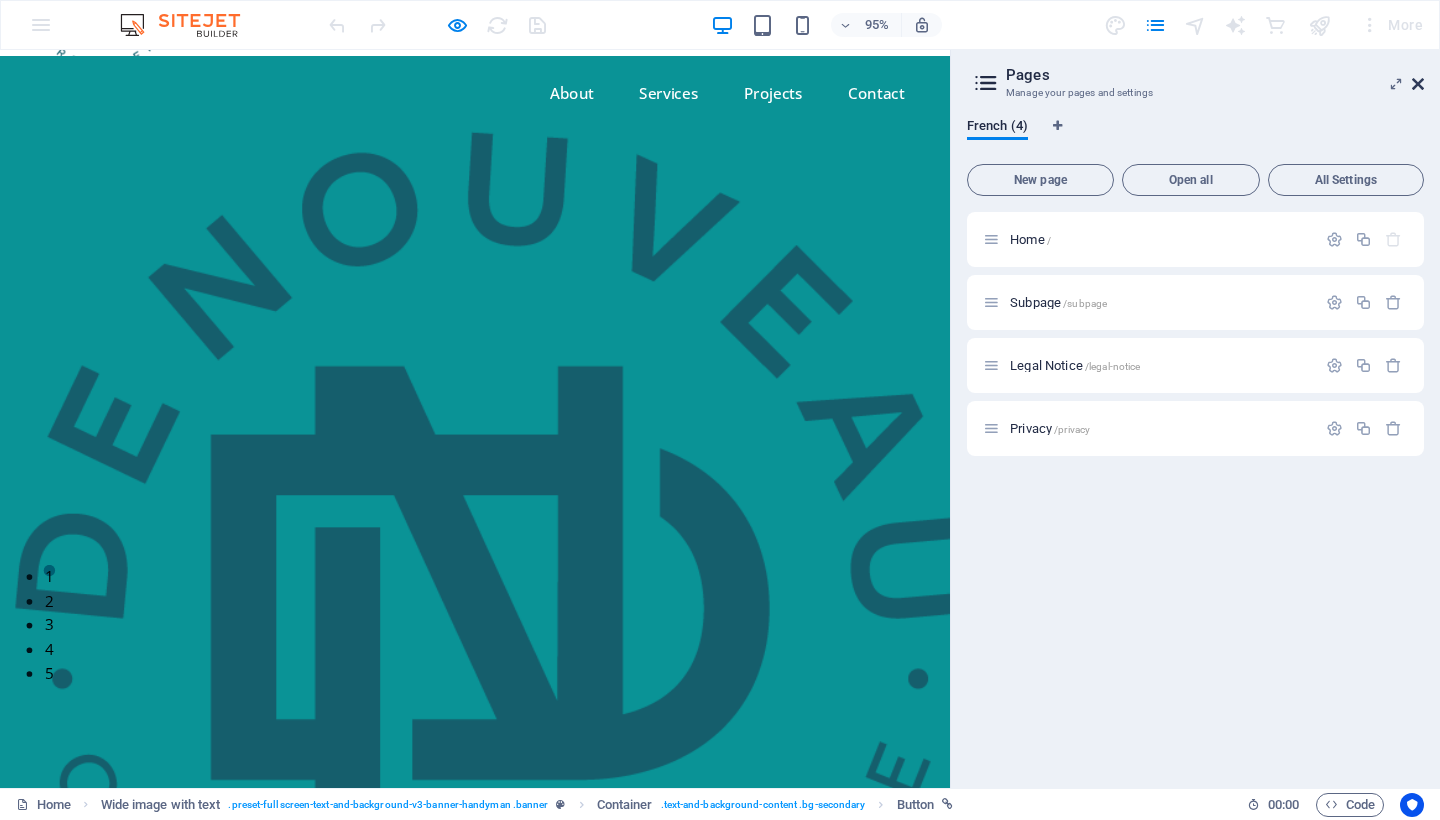 drag, startPoint x: 1419, startPoint y: 83, endPoint x: 1405, endPoint y: 31, distance: 53.851646 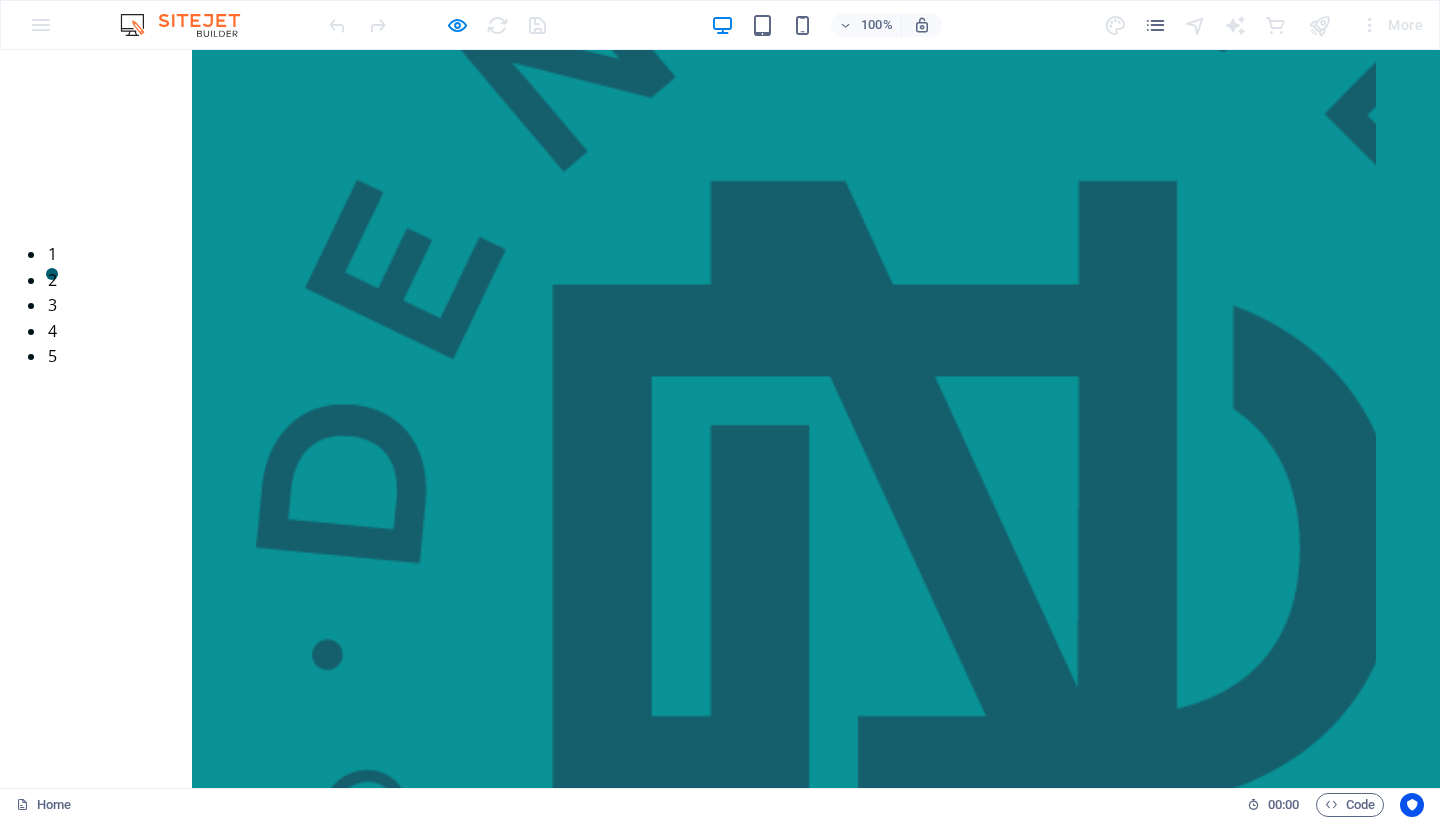 scroll, scrollTop: 0, scrollLeft: 0, axis: both 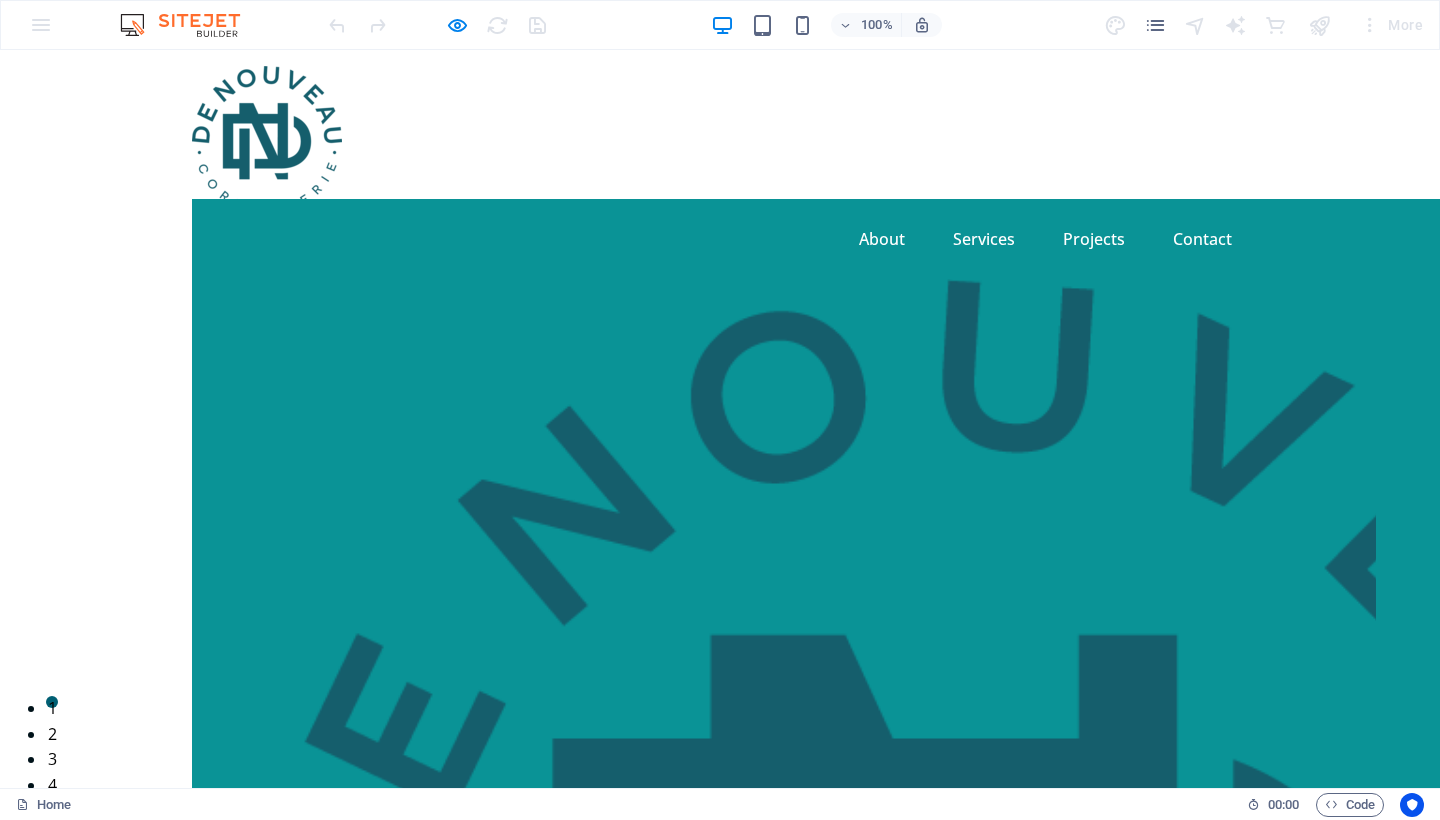 click on "About Services Projects Contact" 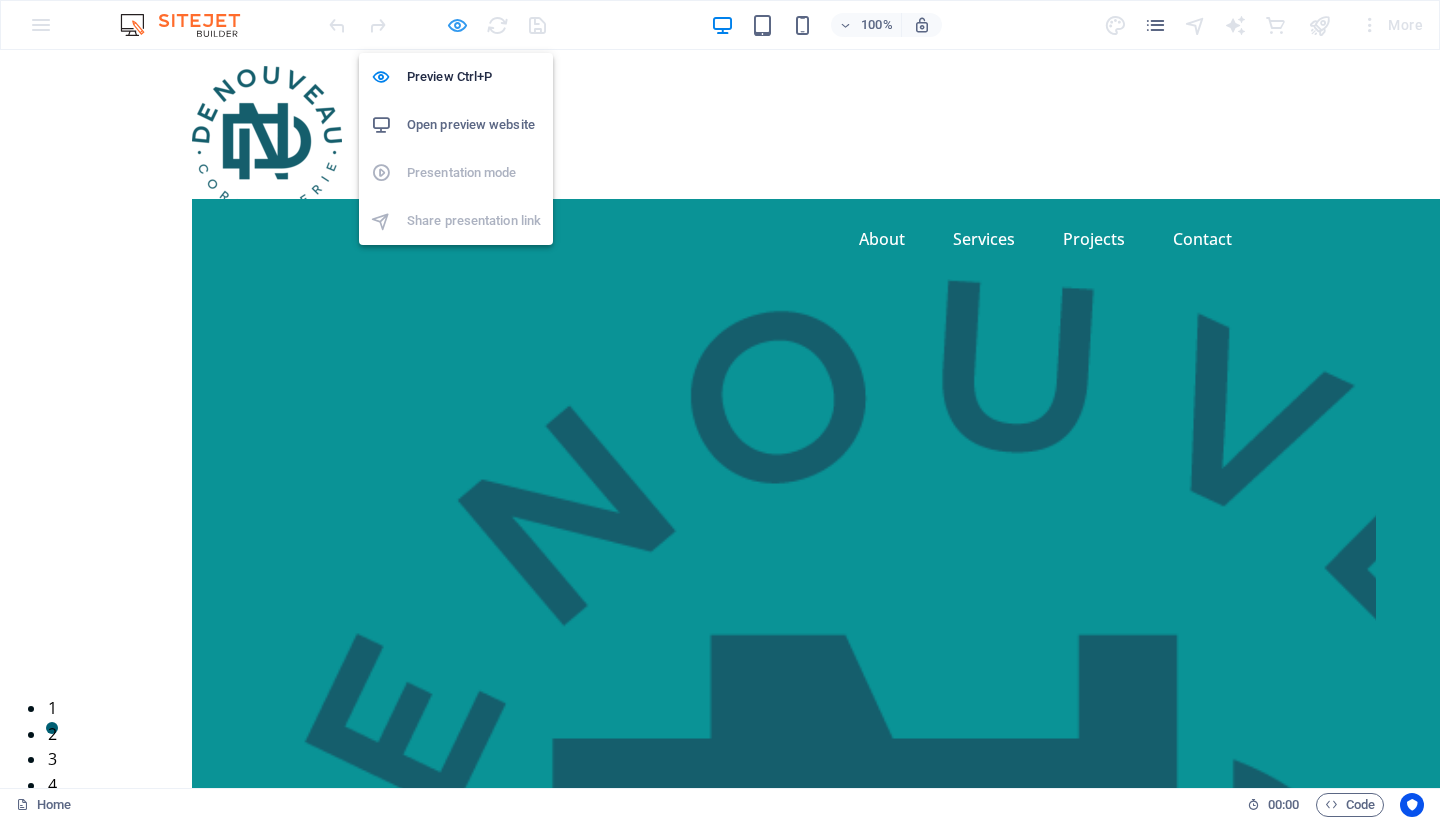 click 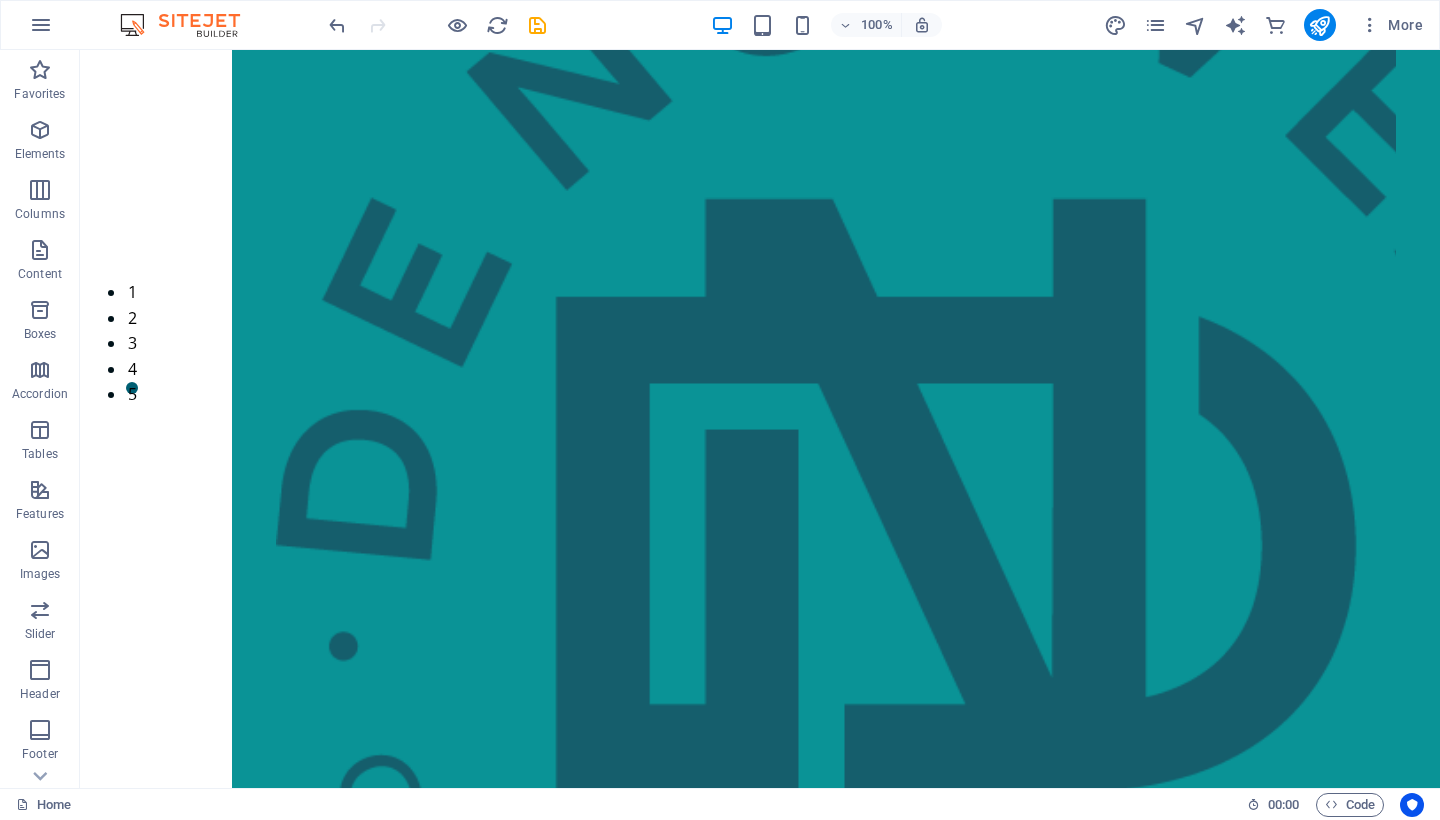 scroll, scrollTop: 0, scrollLeft: 0, axis: both 